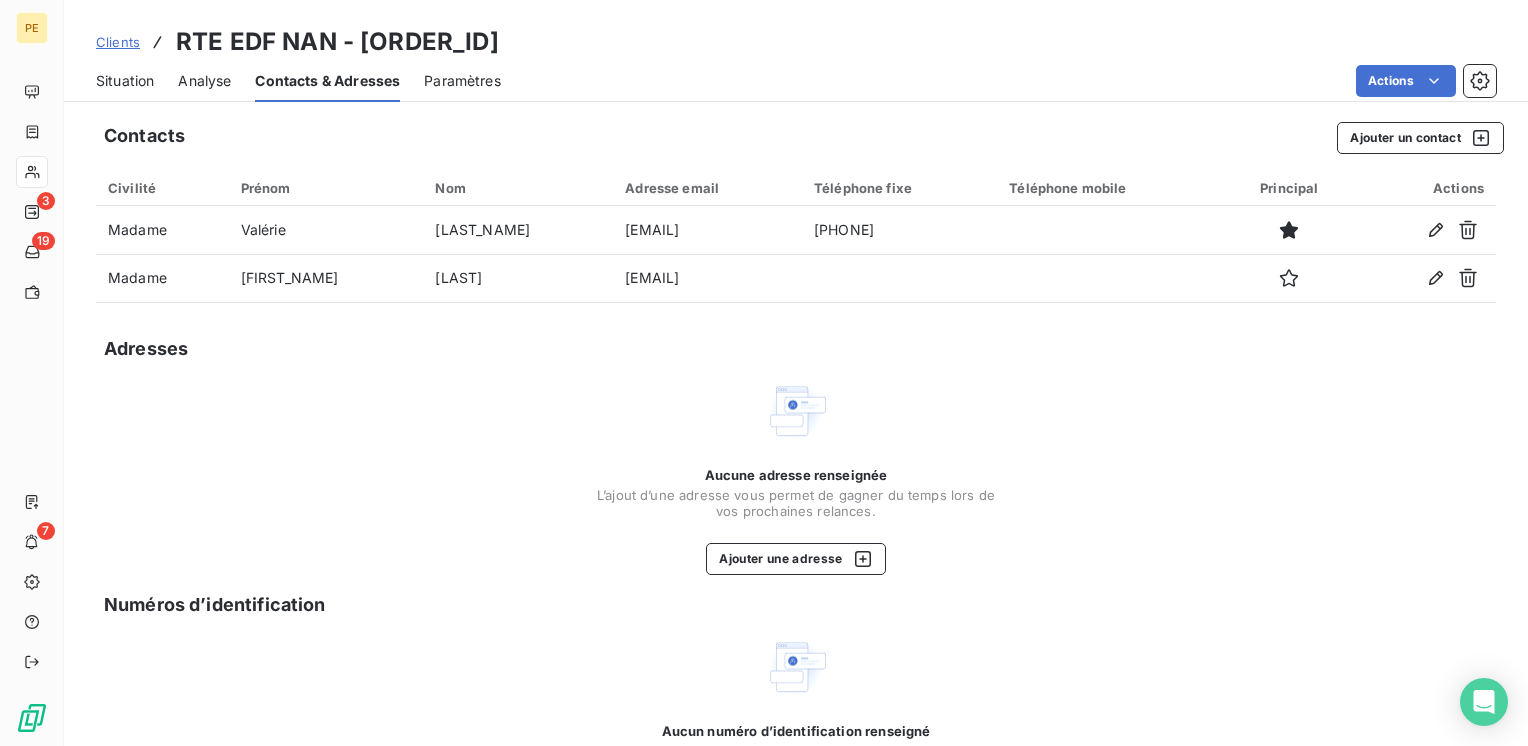 scroll, scrollTop: 0, scrollLeft: 0, axis: both 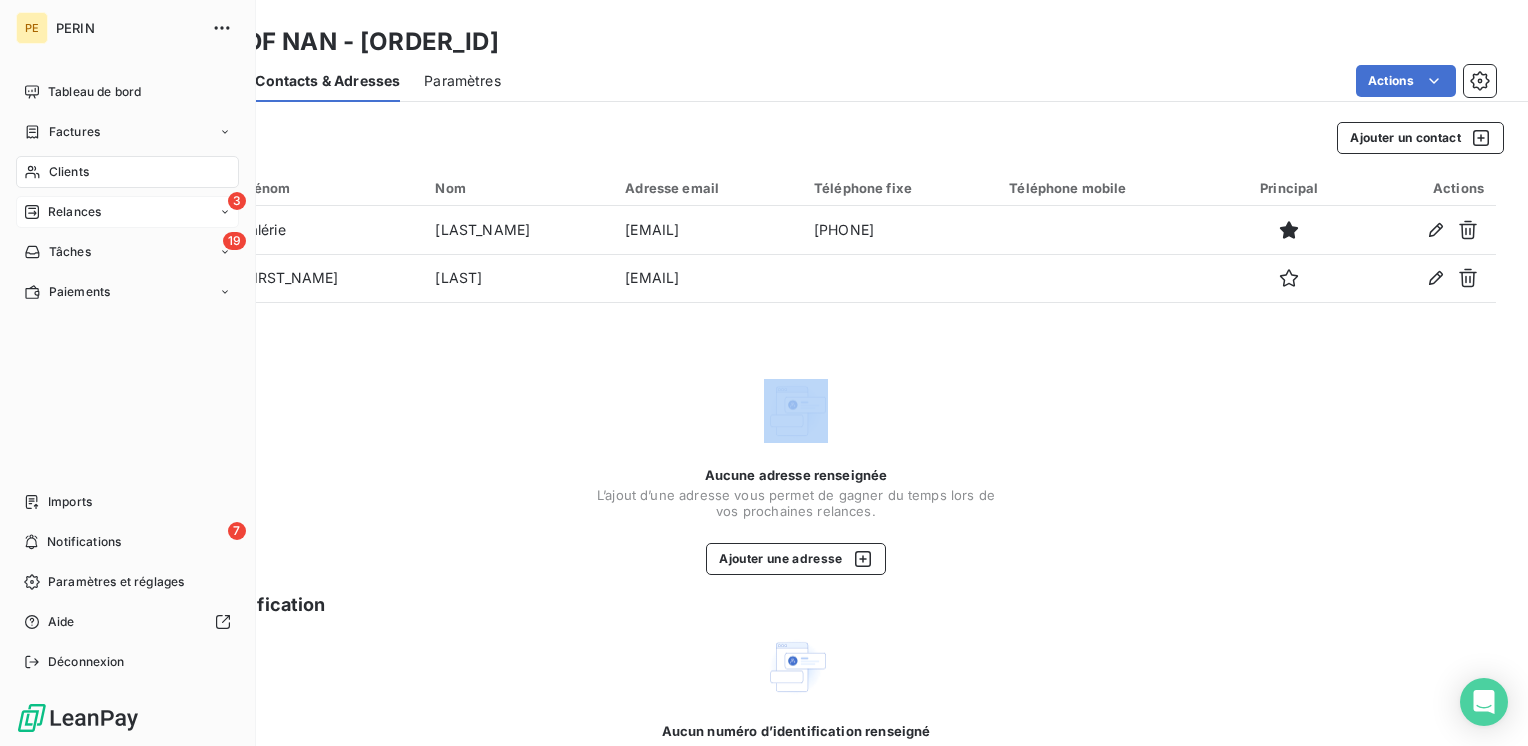 click on "Relances" at bounding box center [74, 212] 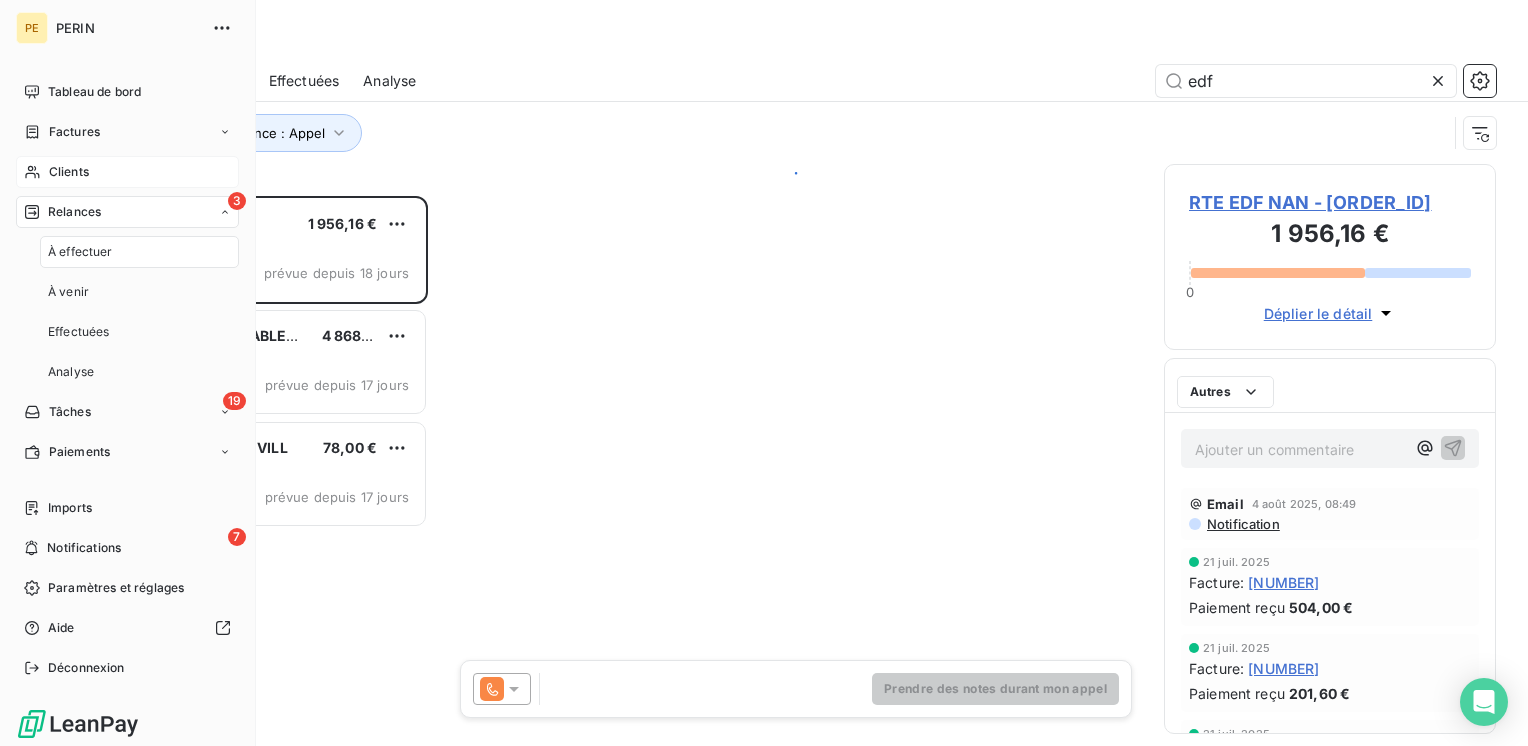scroll, scrollTop: 16, scrollLeft: 16, axis: both 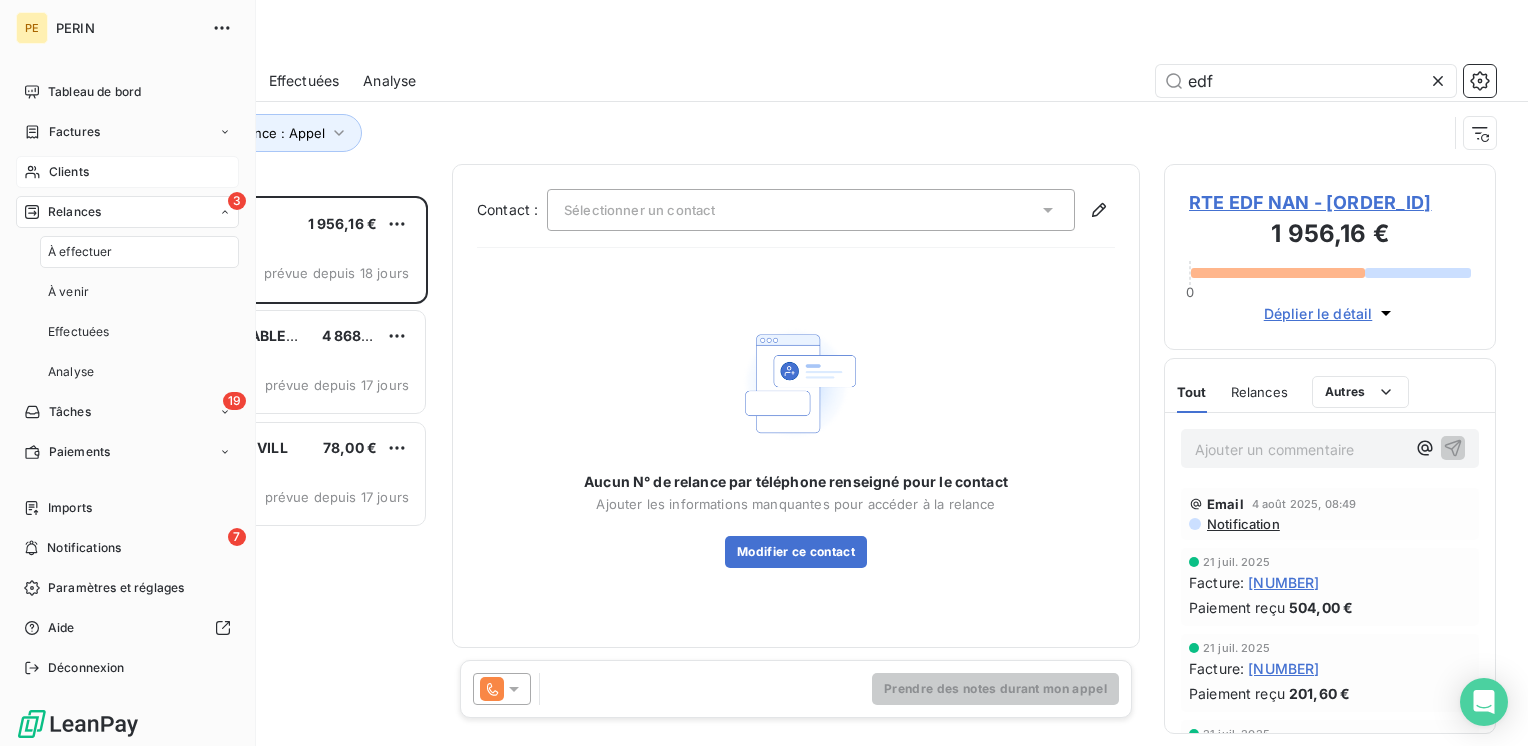 click on "Clients" at bounding box center (127, 172) 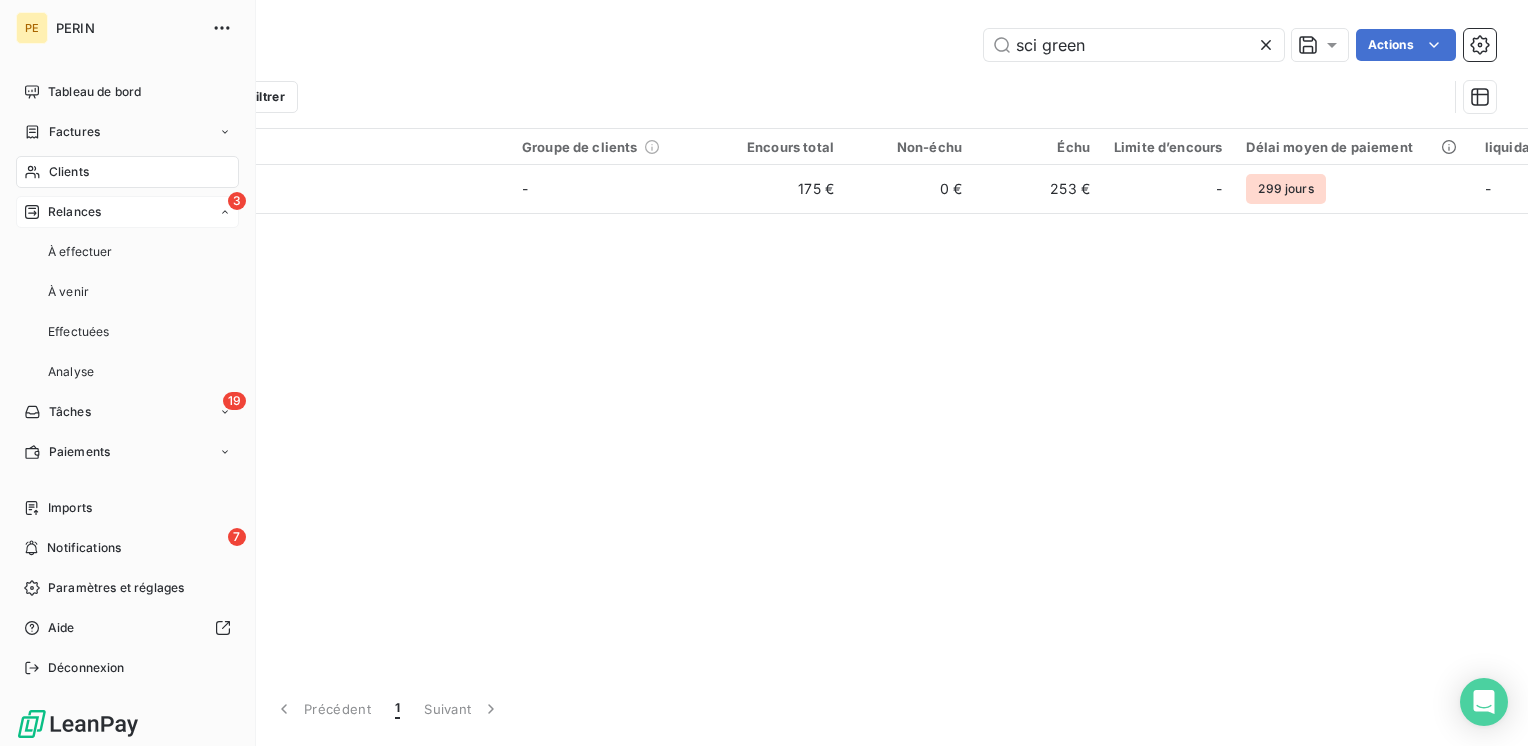 click on "3 Relances" at bounding box center (127, 212) 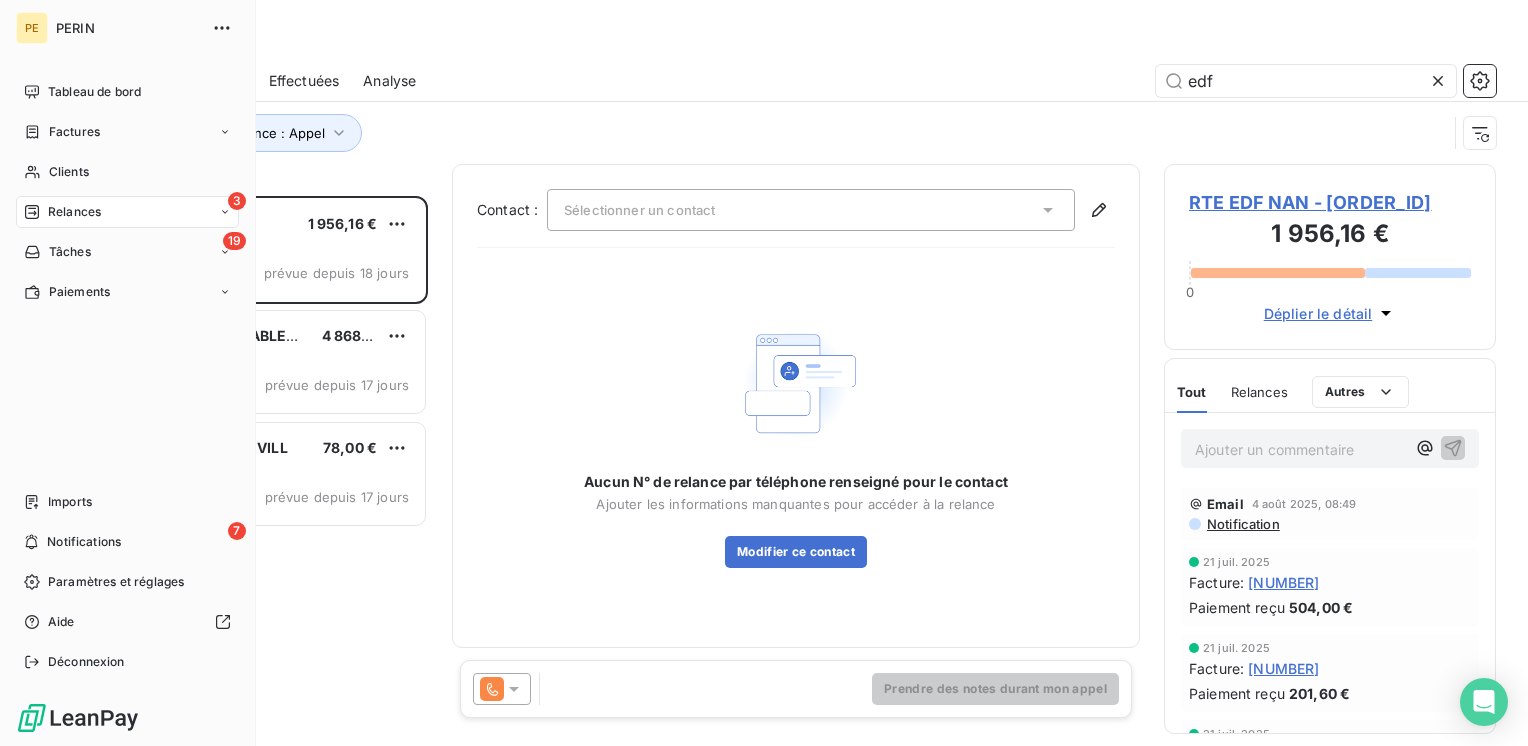 scroll, scrollTop: 16, scrollLeft: 16, axis: both 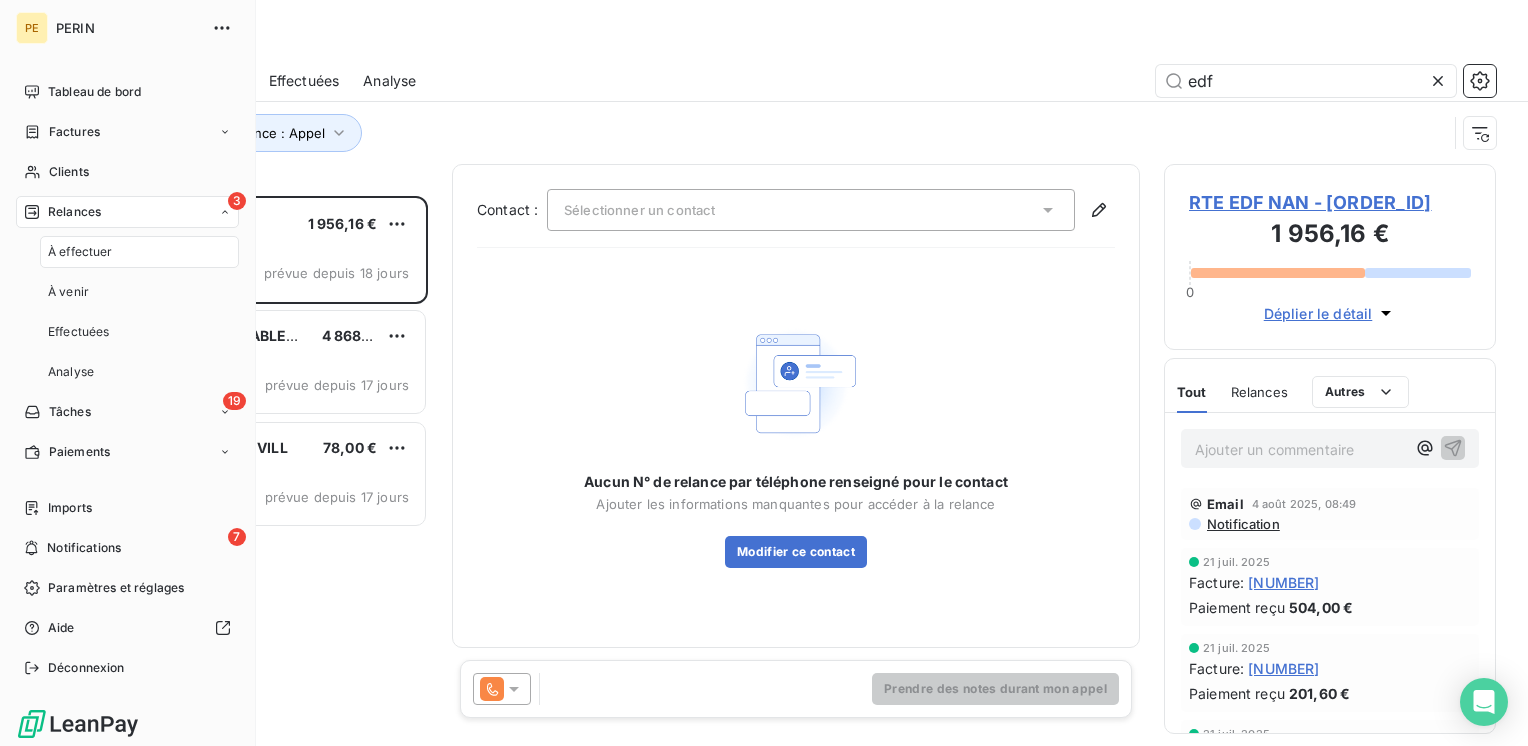 click on "3 Relances" at bounding box center [127, 212] 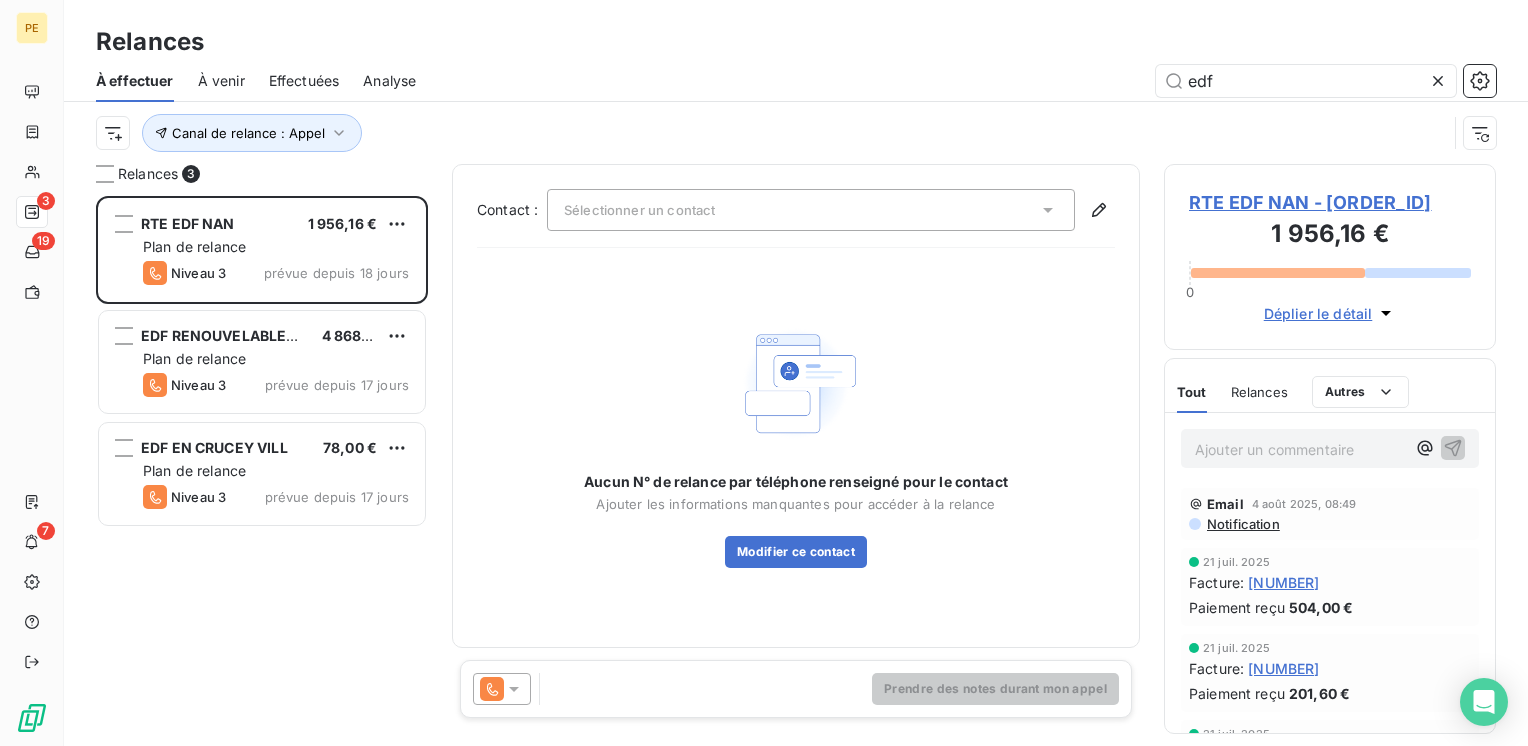 click on "Sélectionner un contact" at bounding box center [639, 210] 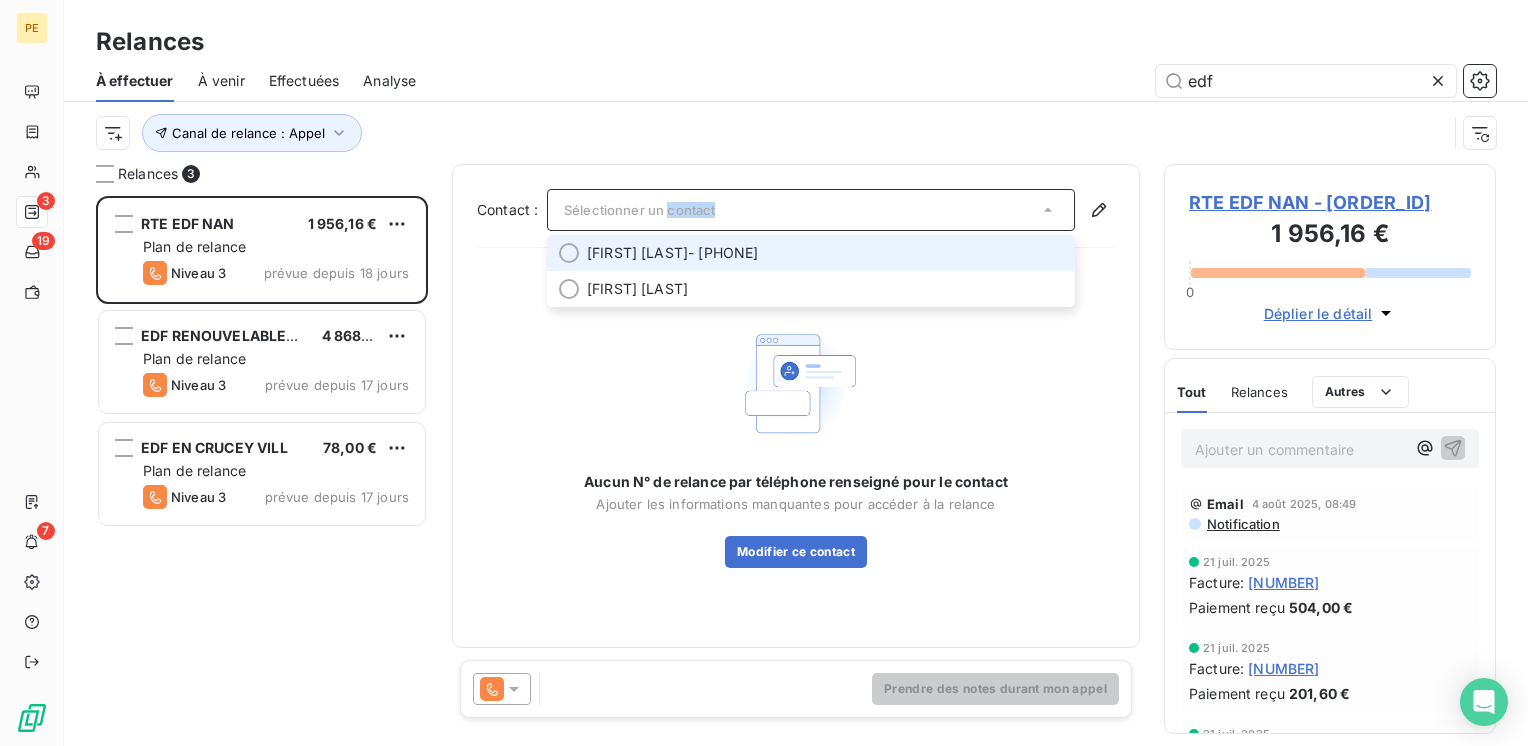 click on "Sélectionner un contact" at bounding box center [639, 210] 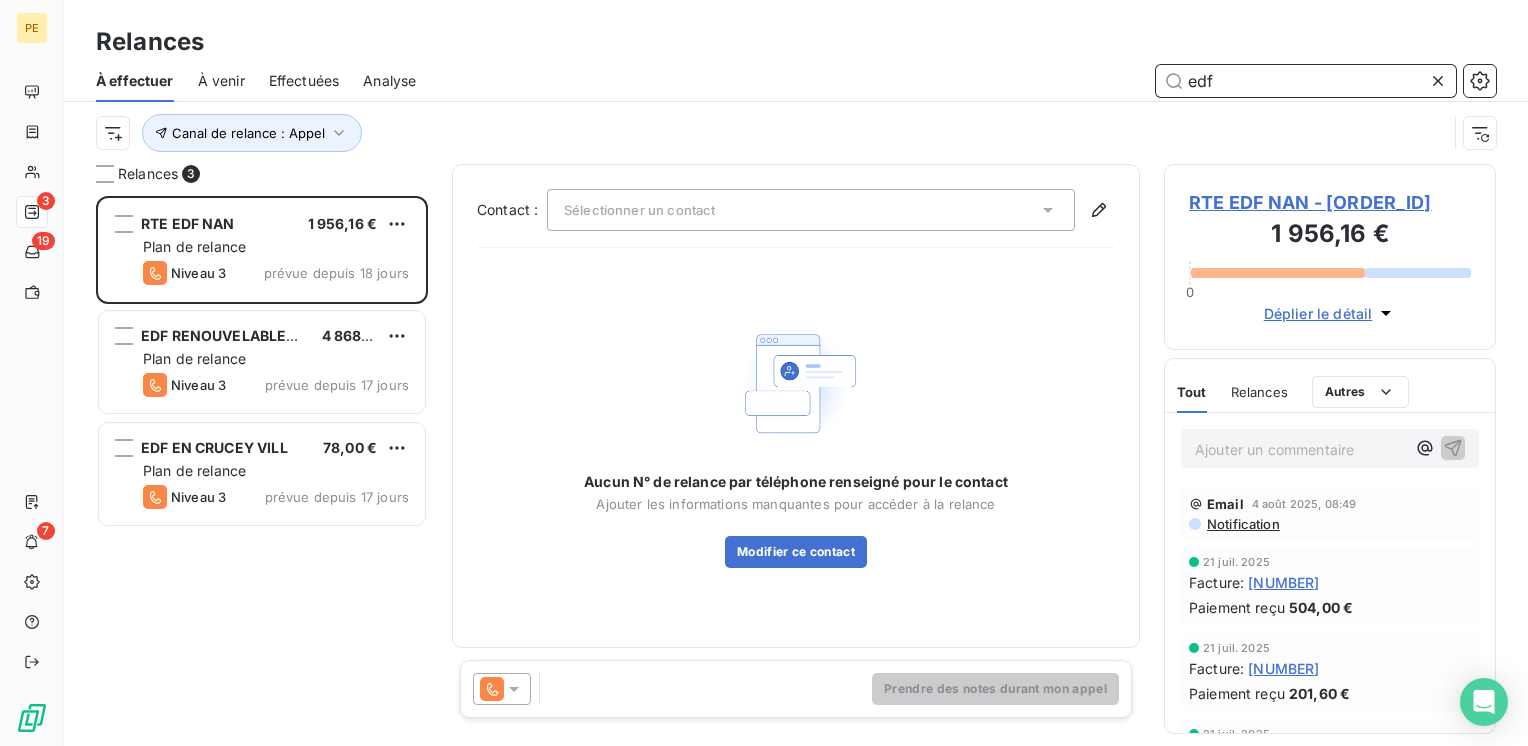 click on "edf" at bounding box center (1306, 81) 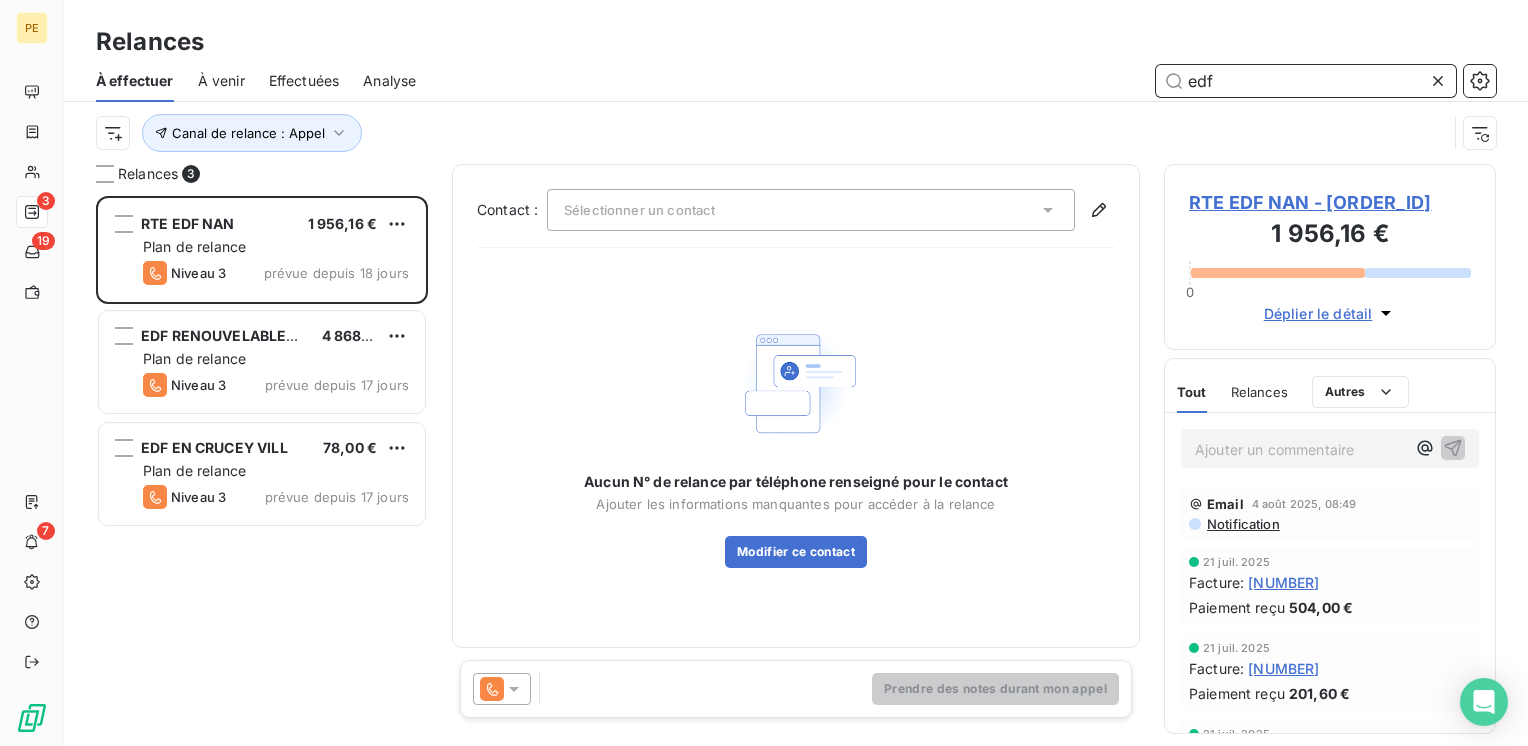drag, startPoint x: 1192, startPoint y: 73, endPoint x: 965, endPoint y: 50, distance: 228.16222 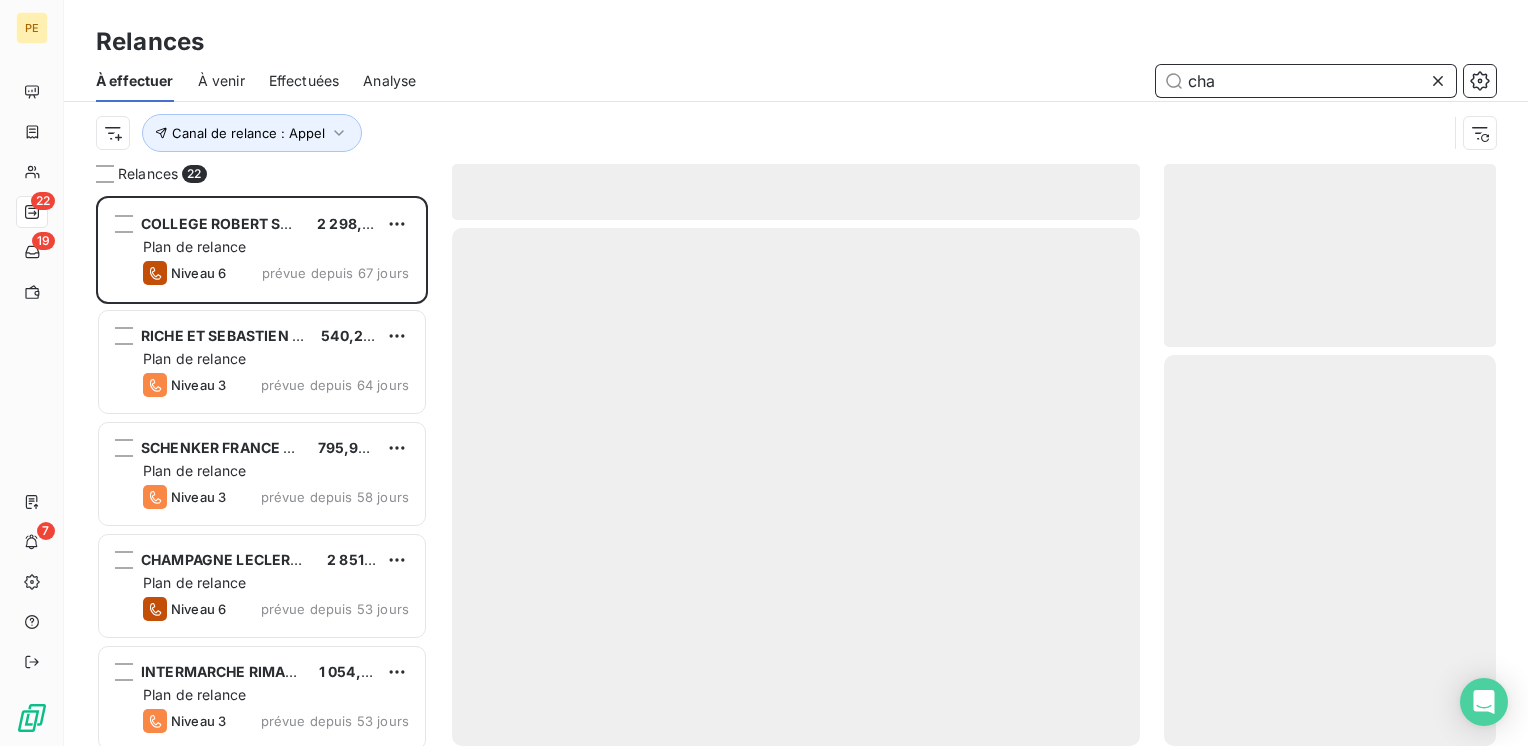 scroll, scrollTop: 0, scrollLeft: 0, axis: both 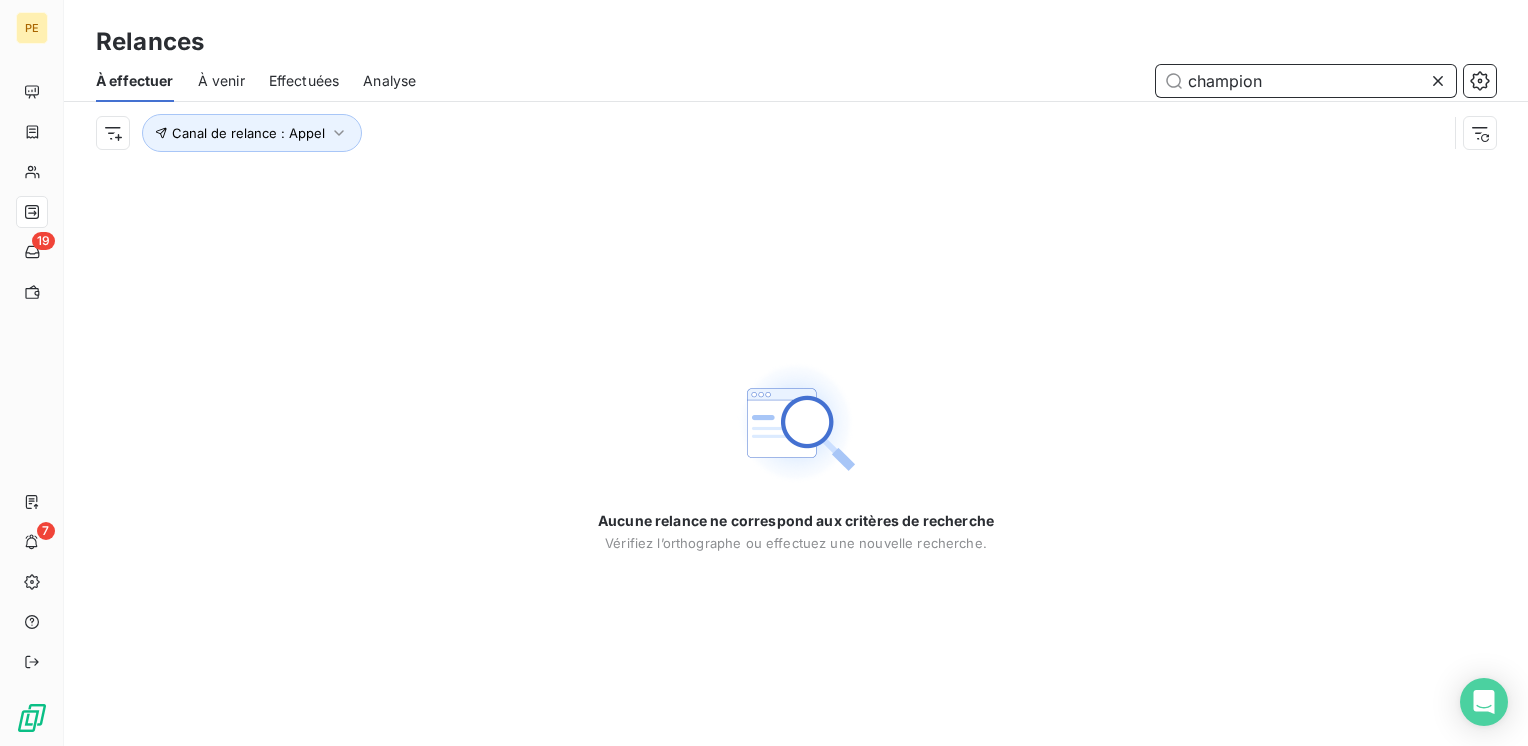 type on "champion" 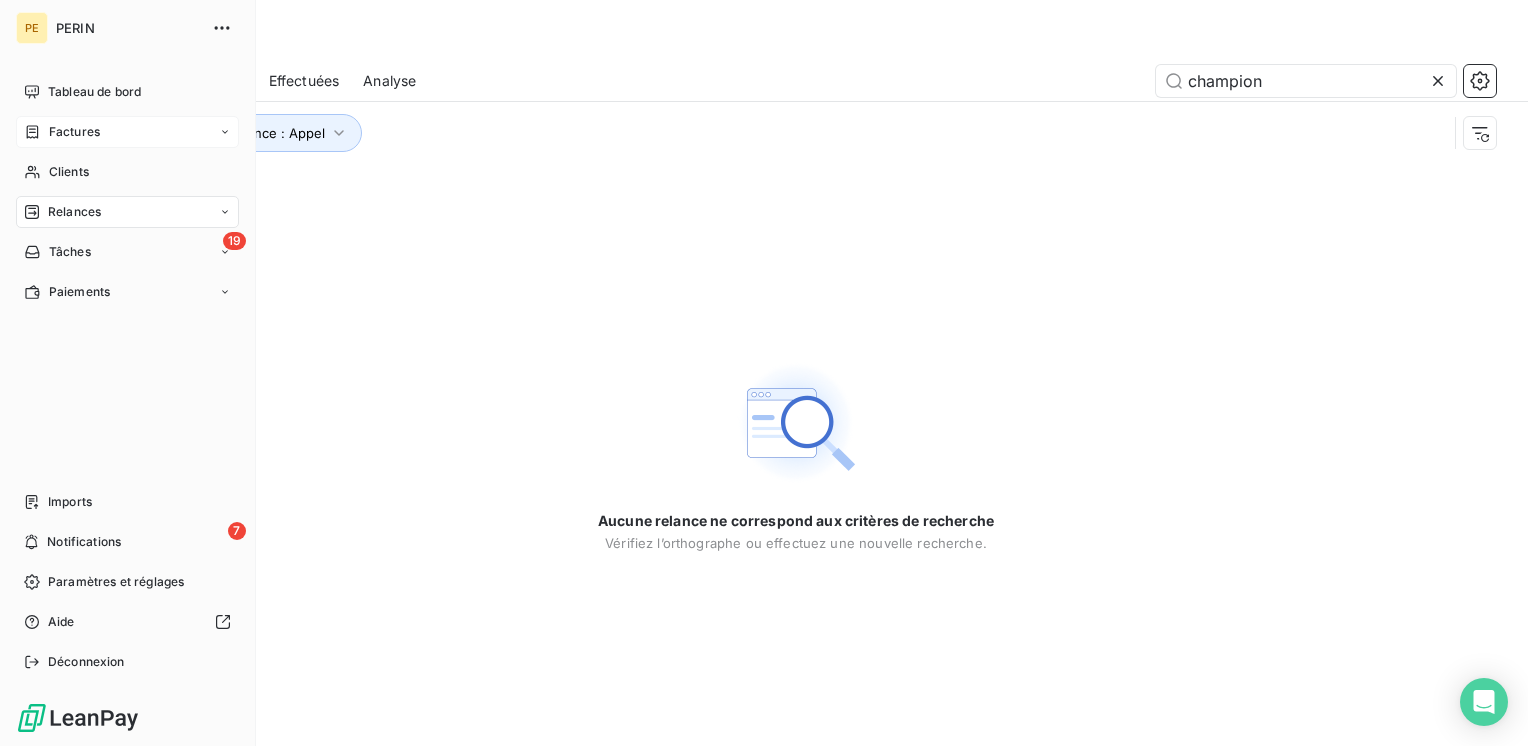 click on "Factures" at bounding box center (74, 132) 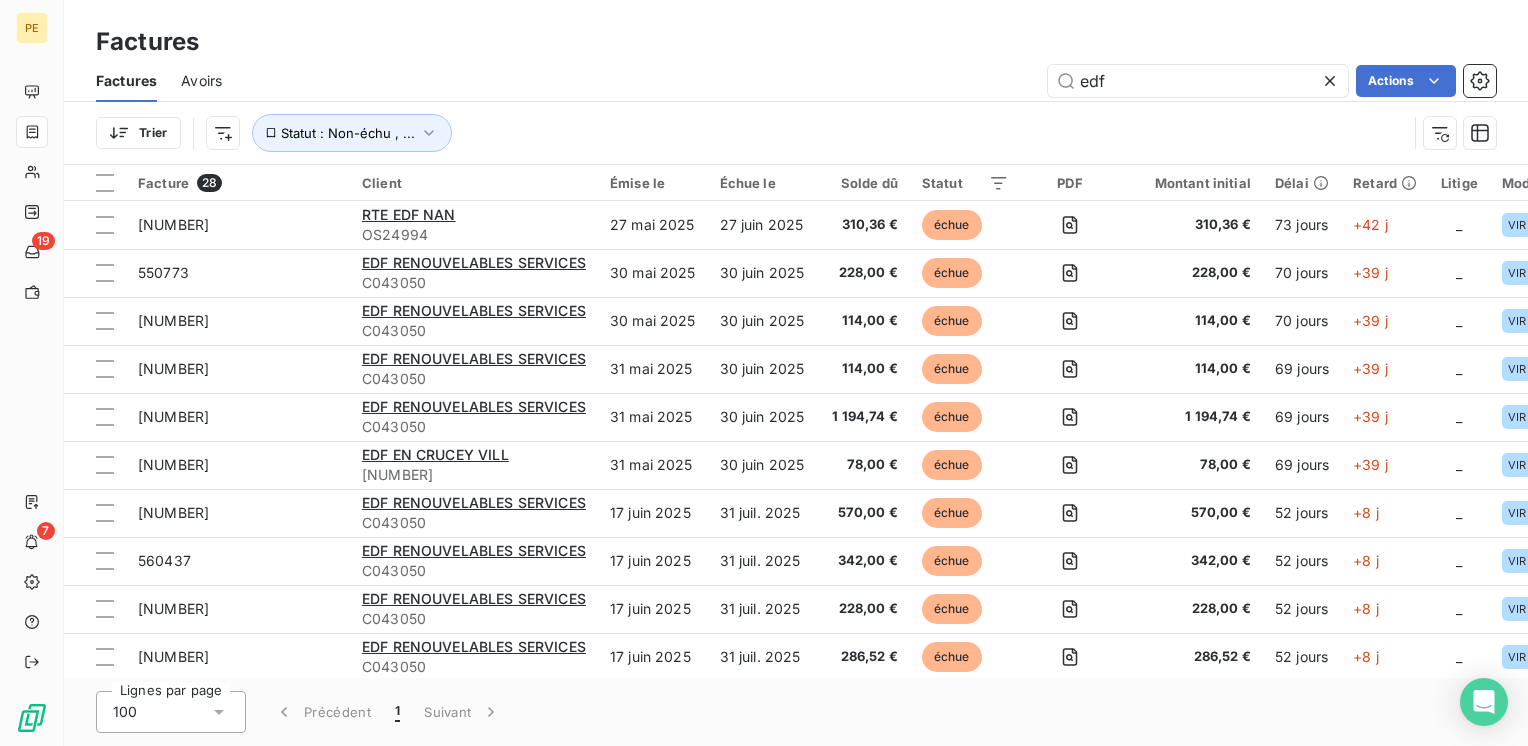 drag, startPoint x: 1224, startPoint y: 86, endPoint x: 930, endPoint y: 114, distance: 295.33032 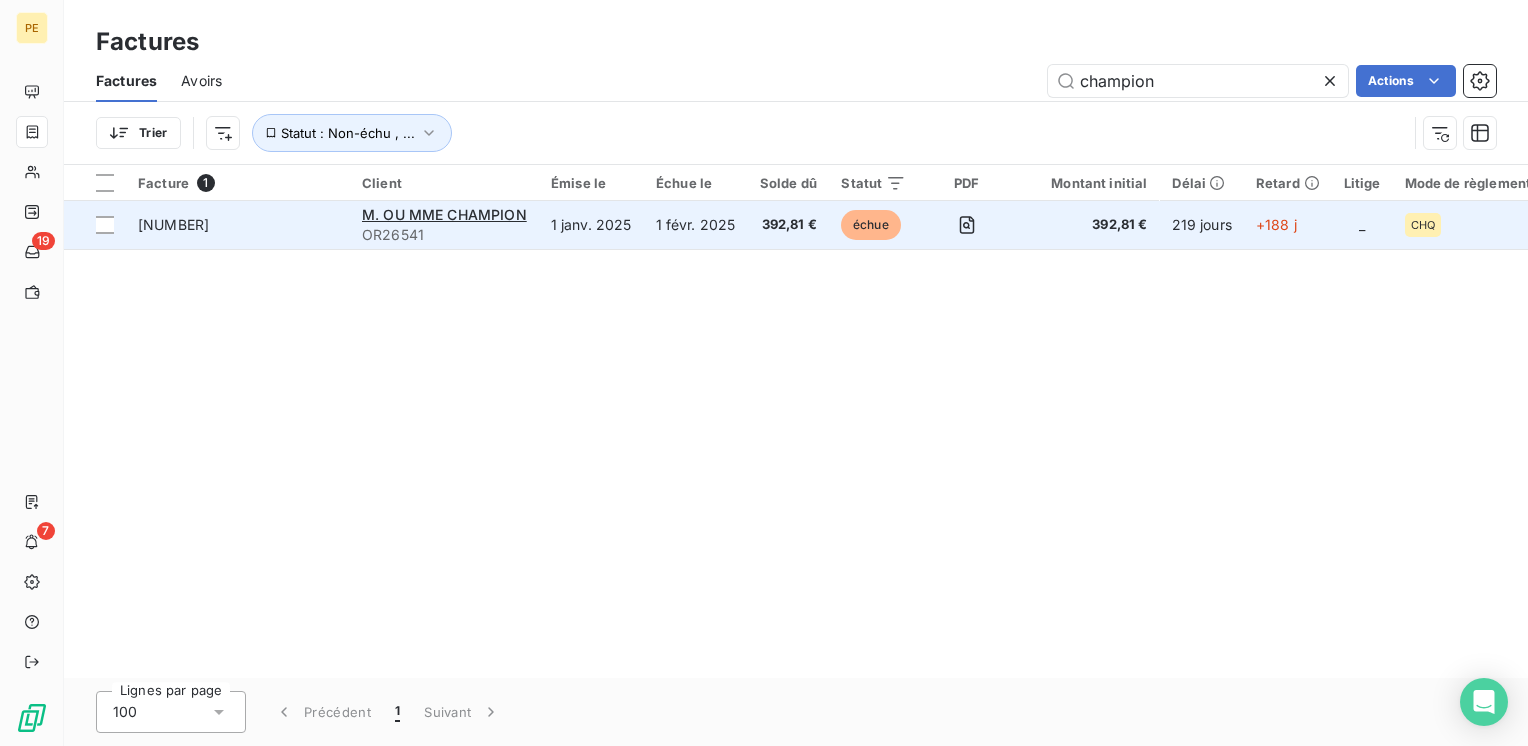 type on "champion" 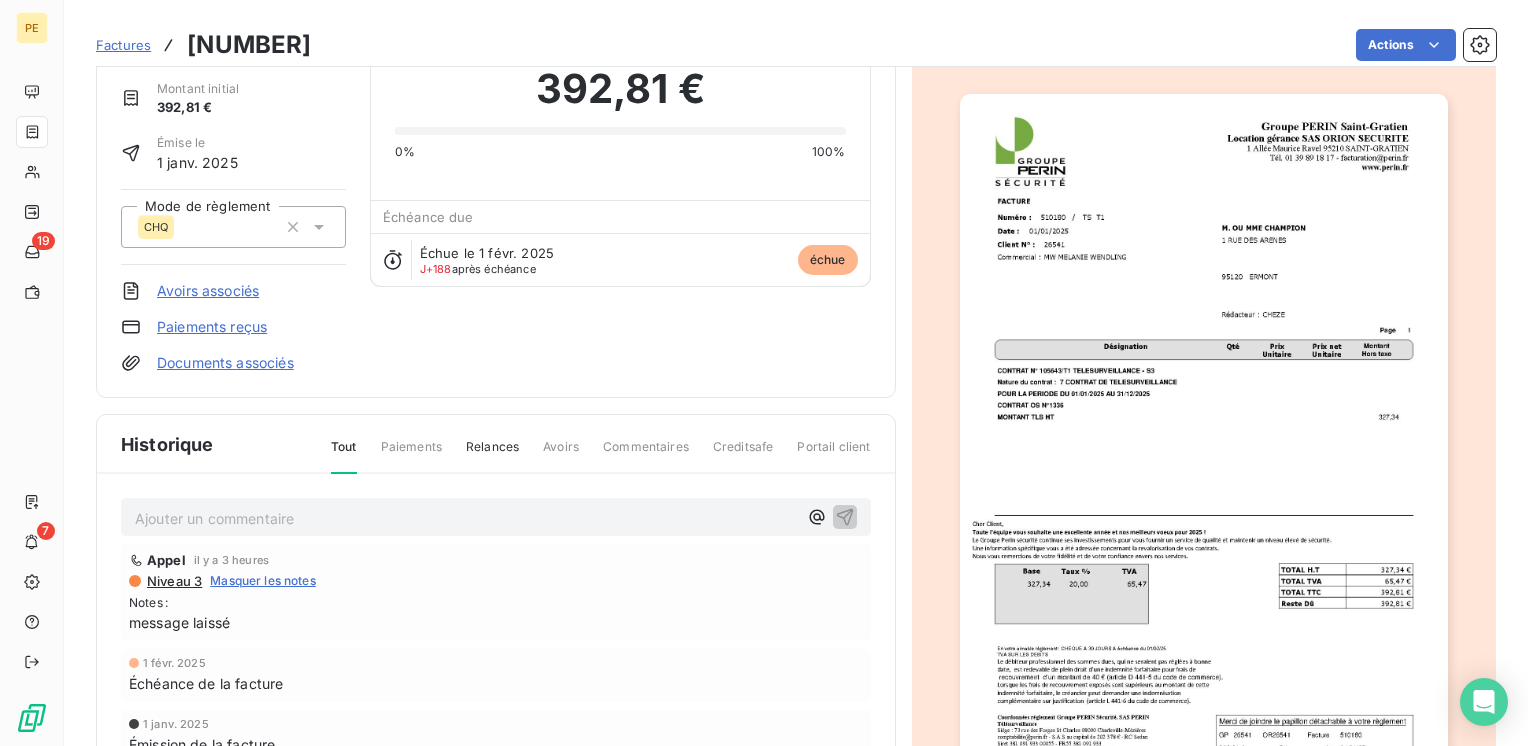 scroll, scrollTop: 0, scrollLeft: 0, axis: both 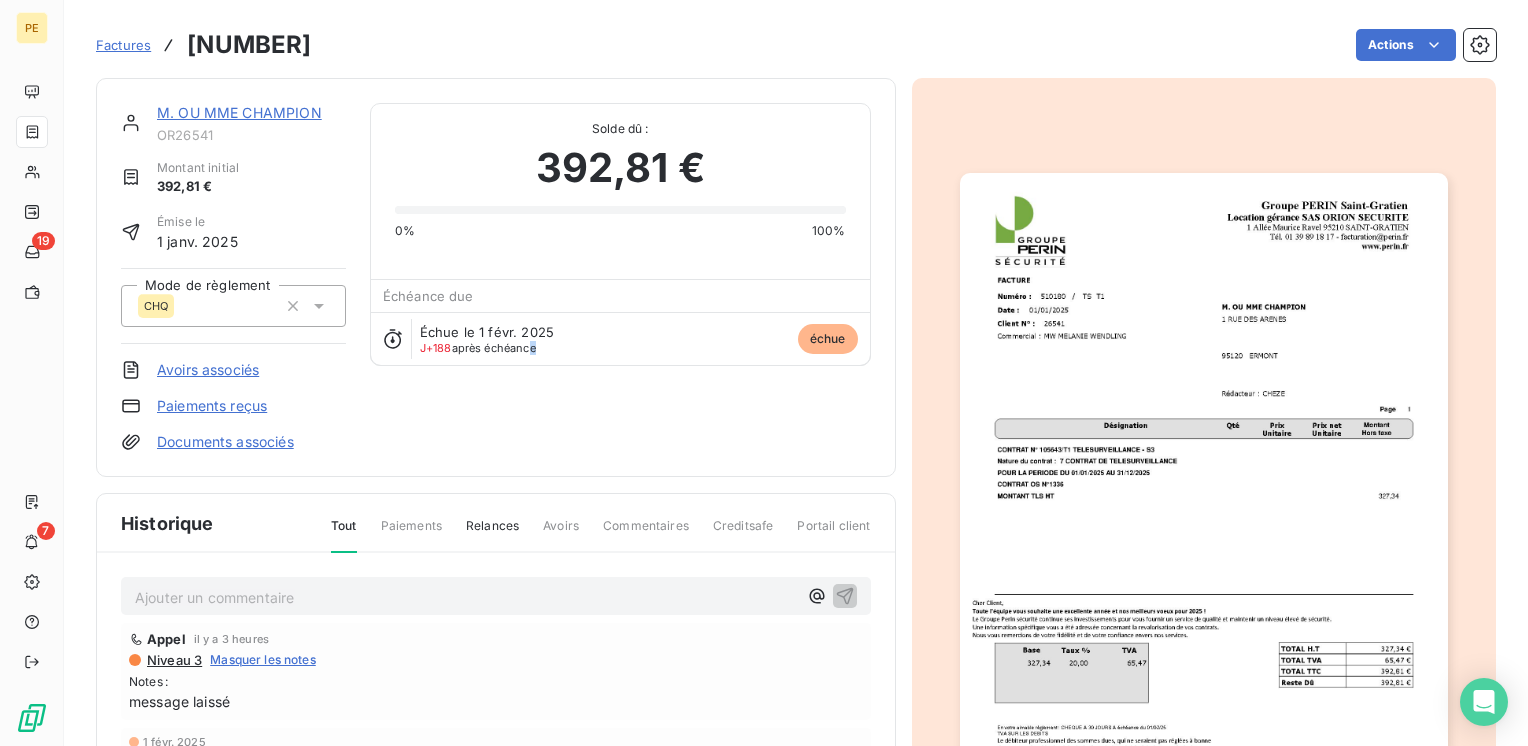 click on "[TITLE] [LAST] OR[NUMBER] Montant initial [PRICE] Émise le [DATE] Mode de règlement CHQ Avoirs associés Paiements reçus Documents associés Solde dû : [PRICE] 0% 100% Échéance due Échue le [DATE] J+[DAYS]  après échéance échue" at bounding box center (496, 277) 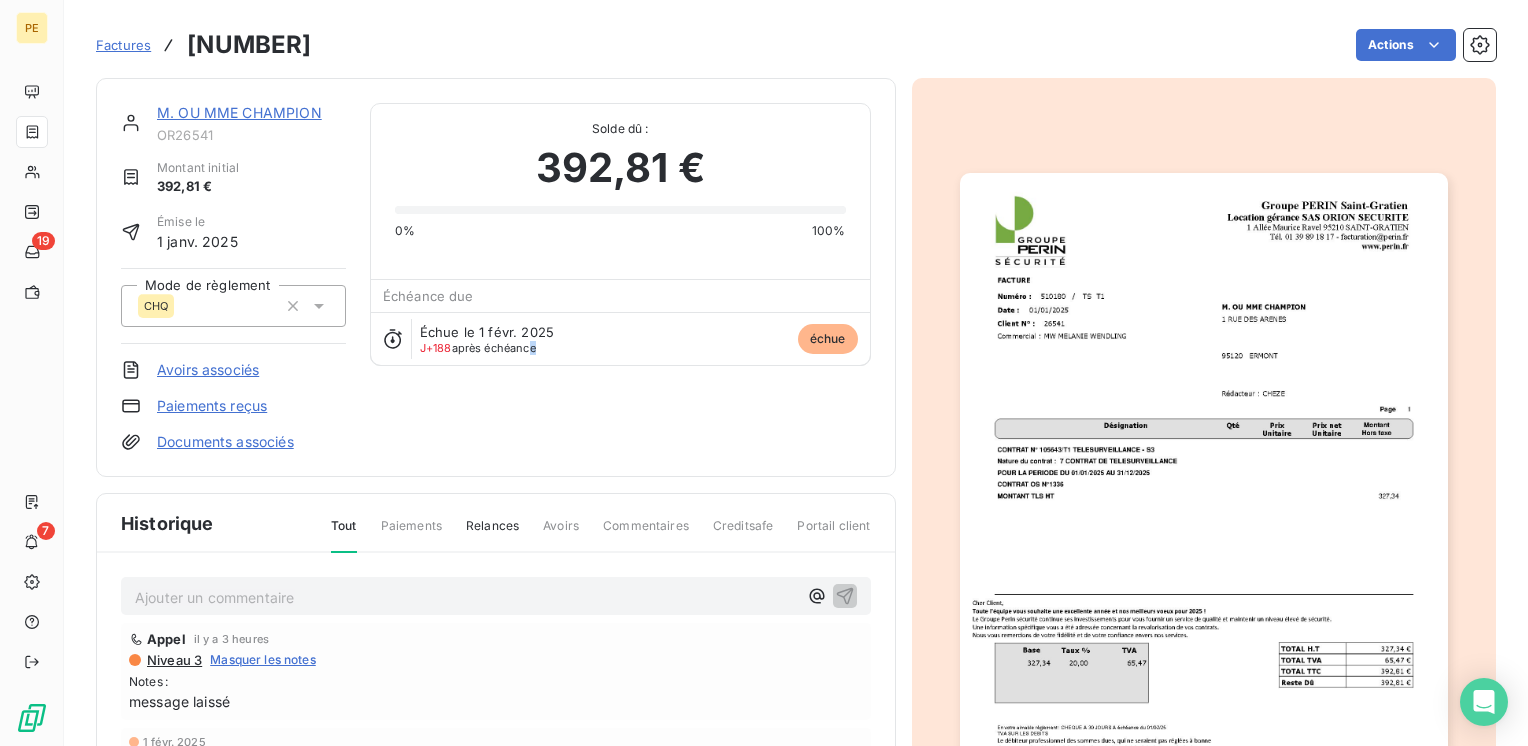 click at bounding box center (1204, 518) 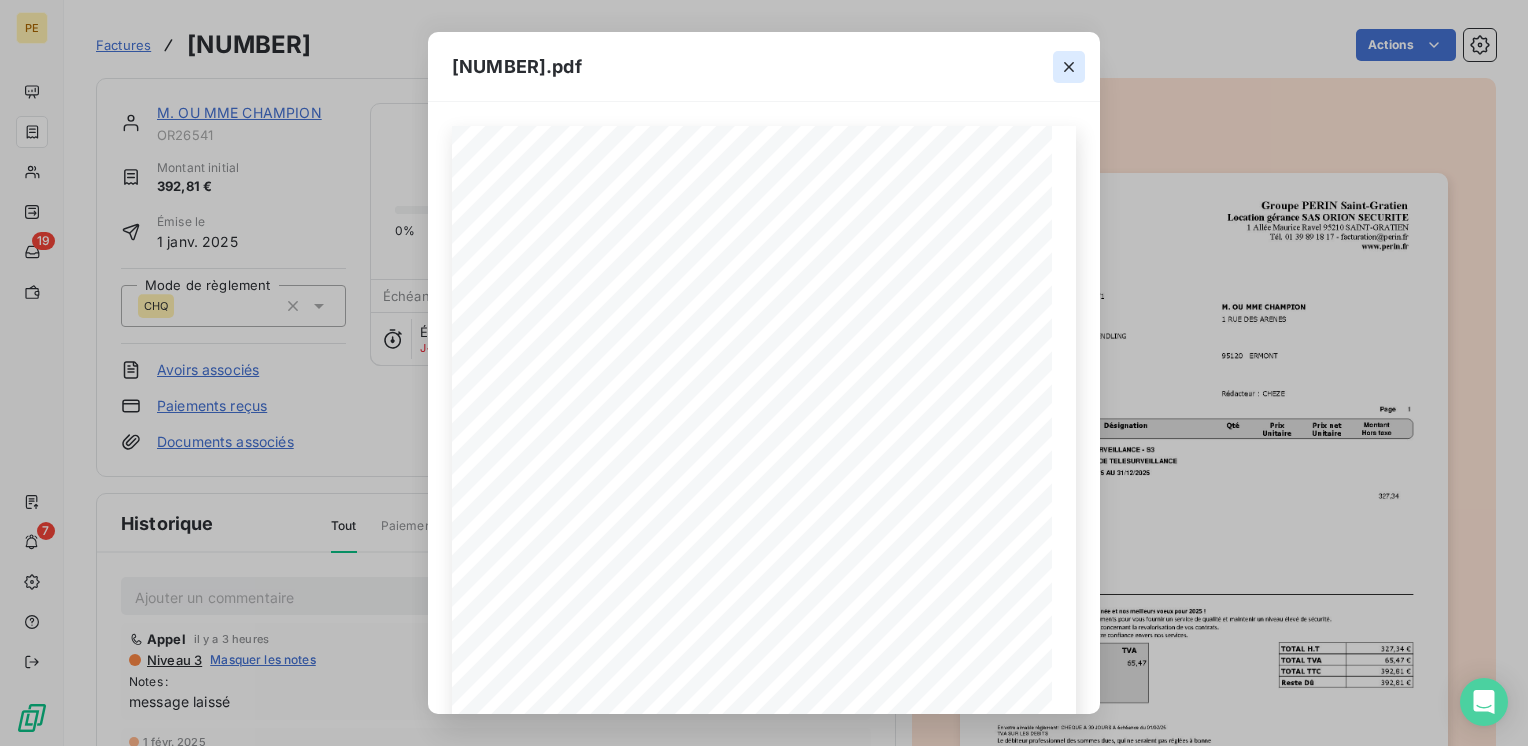 click 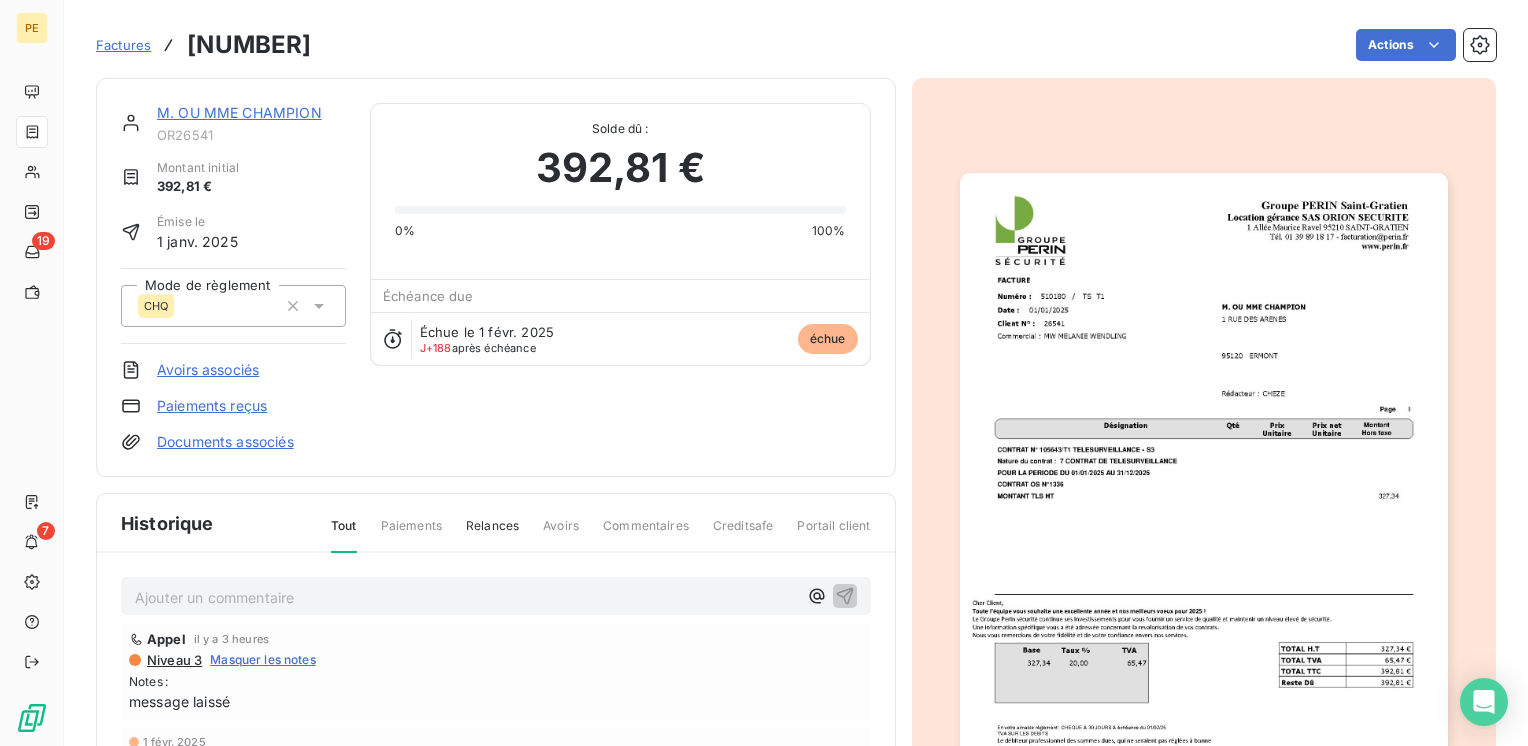 click on "M. OU MME CHAMPION" at bounding box center (239, 112) 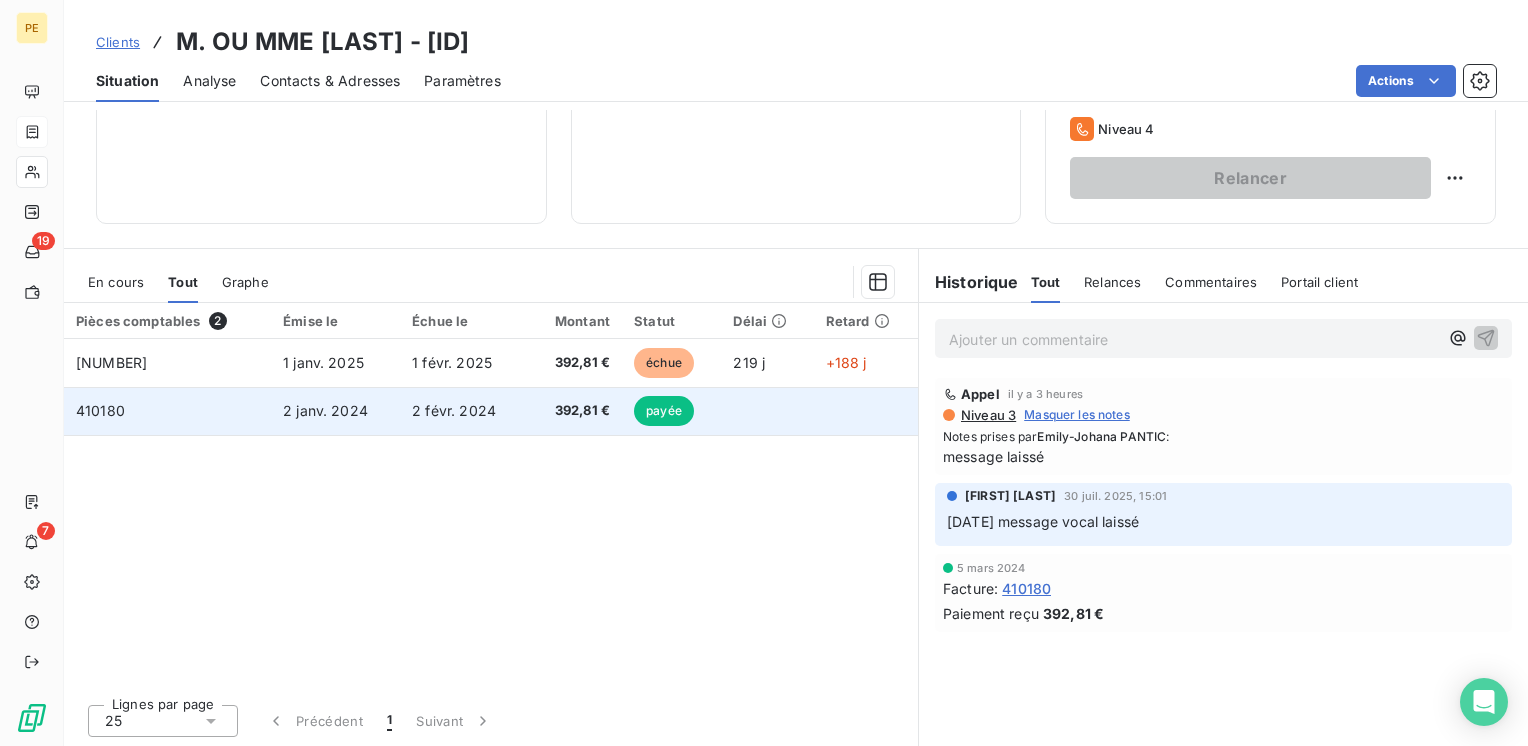 scroll, scrollTop: 0, scrollLeft: 0, axis: both 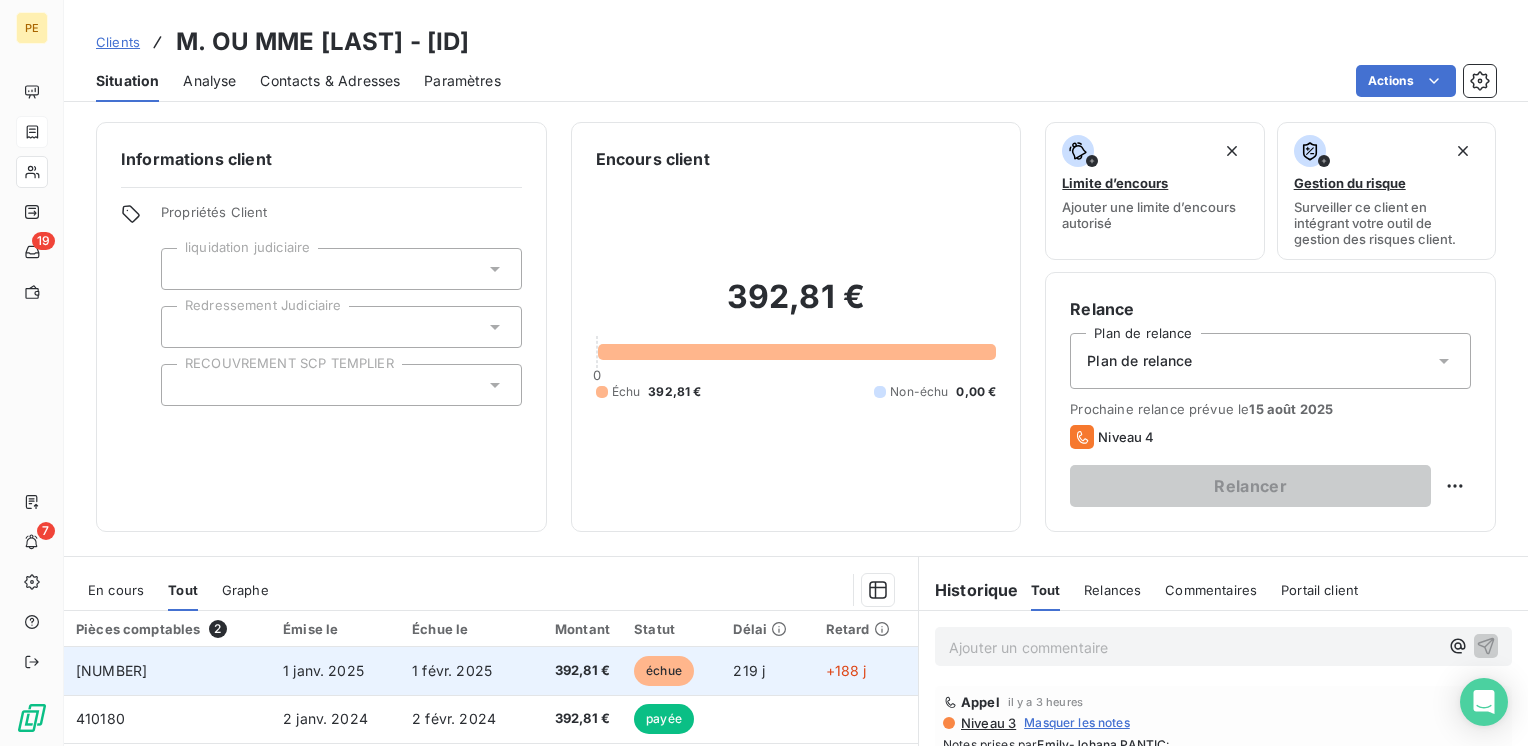 drag, startPoint x: 539, startPoint y: 673, endPoint x: 421, endPoint y: 673, distance: 118 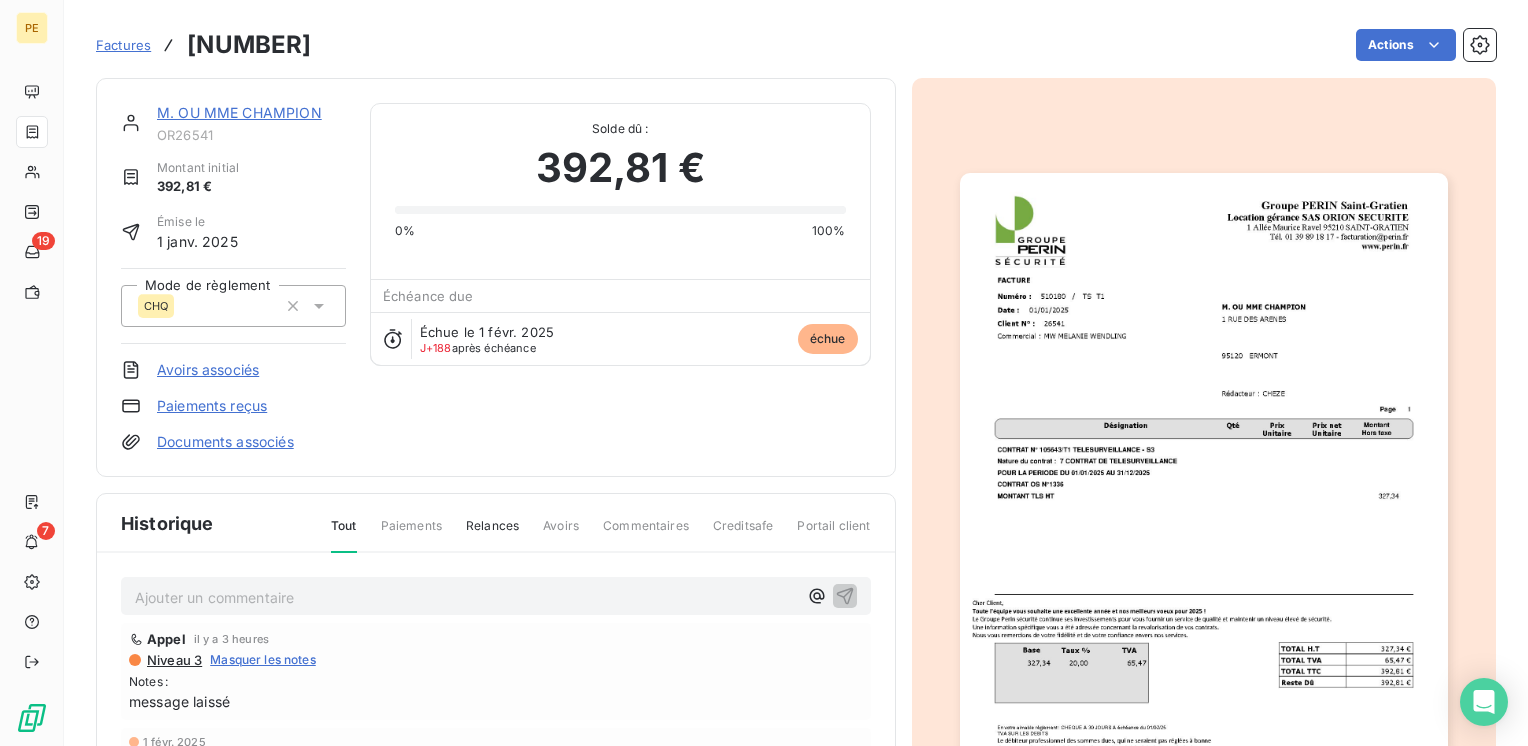 click on "M. OU MME CHAMPION" at bounding box center [239, 112] 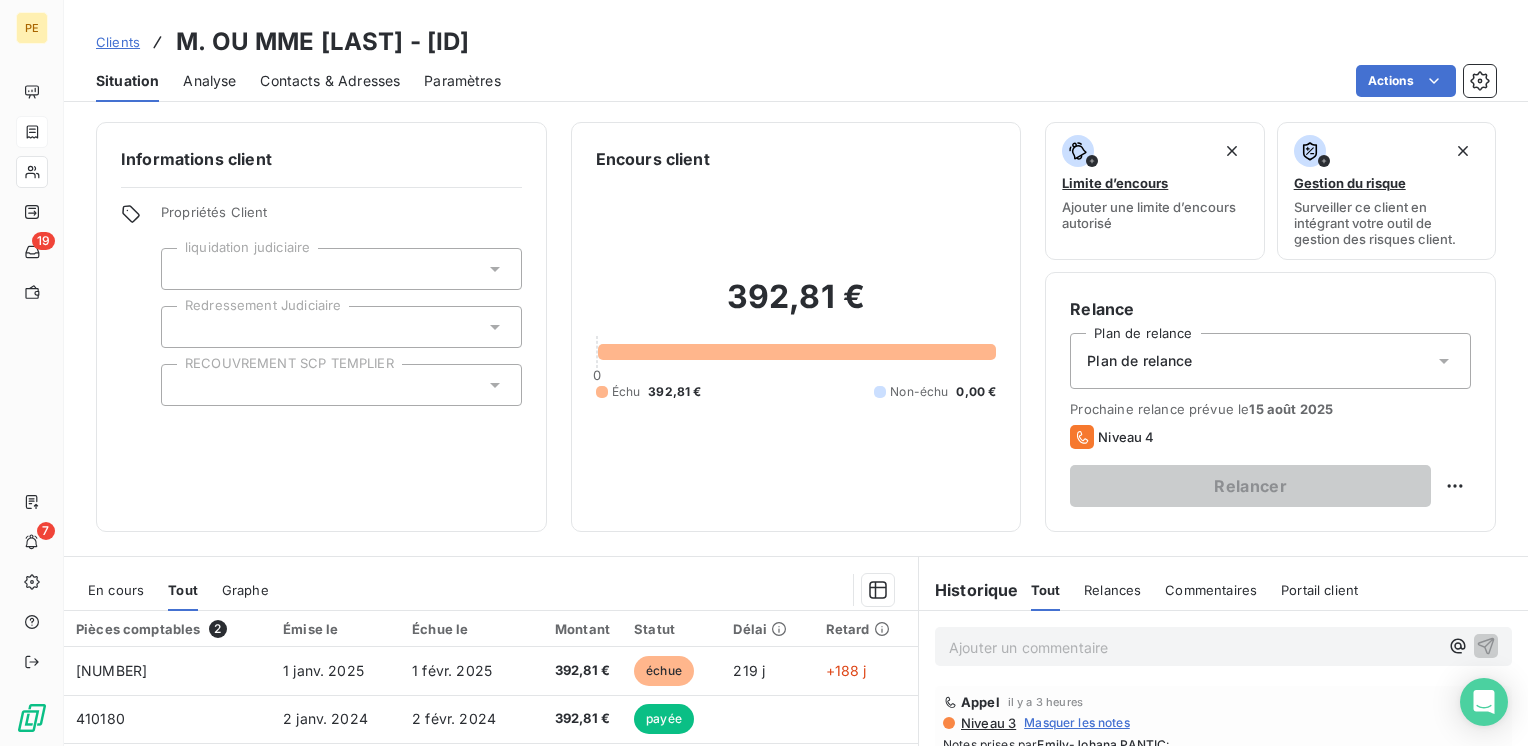 click on "Contacts & Adresses" at bounding box center [330, 81] 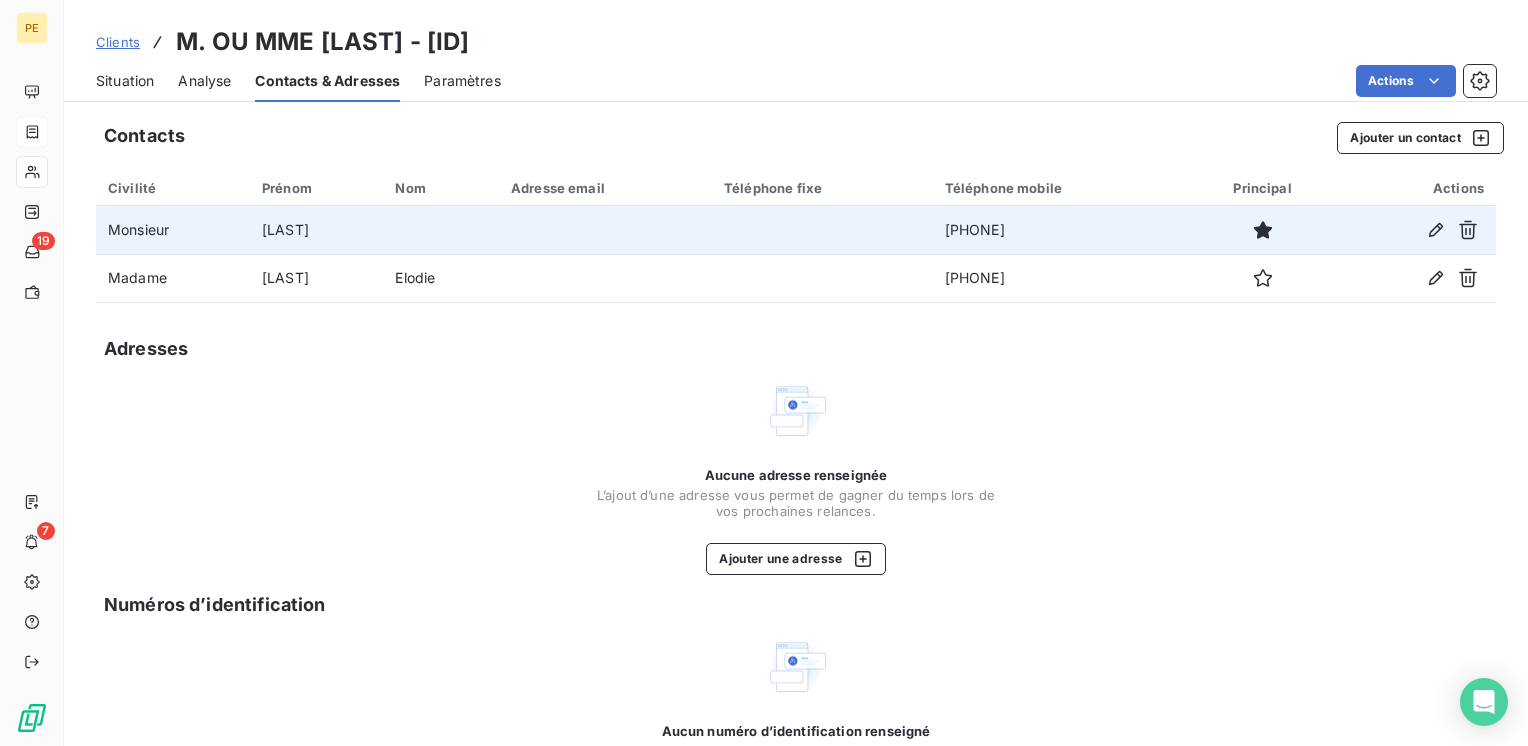 click at bounding box center [440, 230] 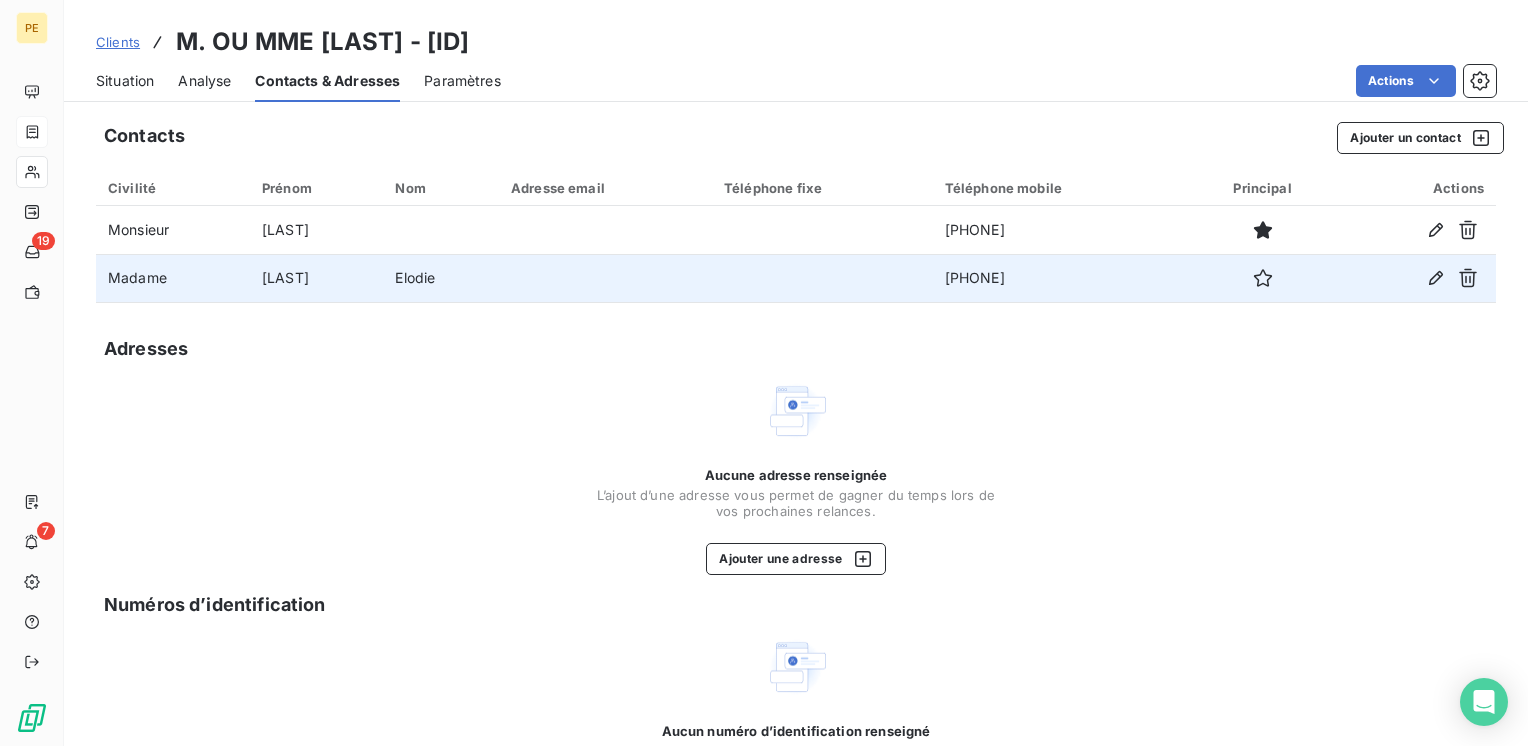 click on "Elodie" at bounding box center (440, 278) 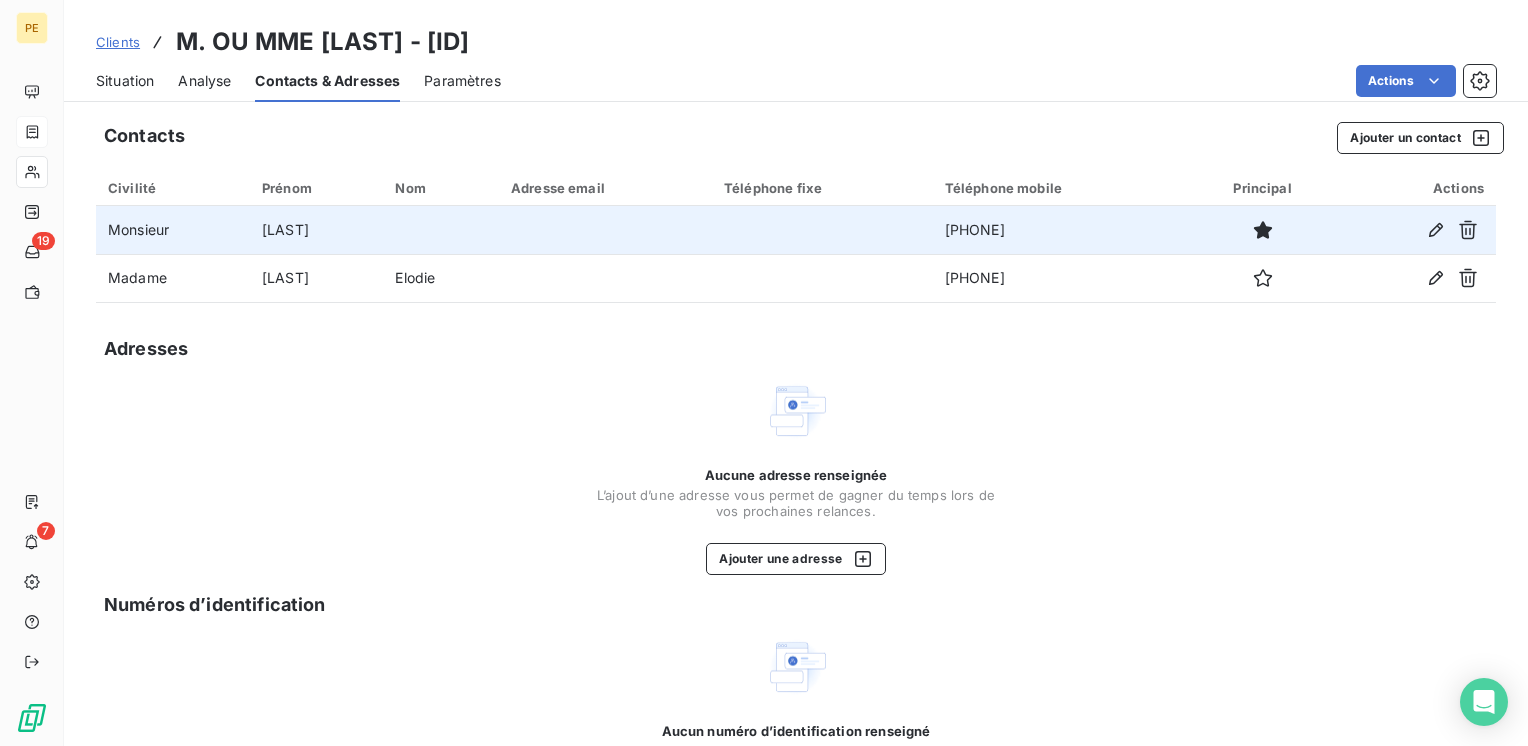 click at bounding box center [440, 230] 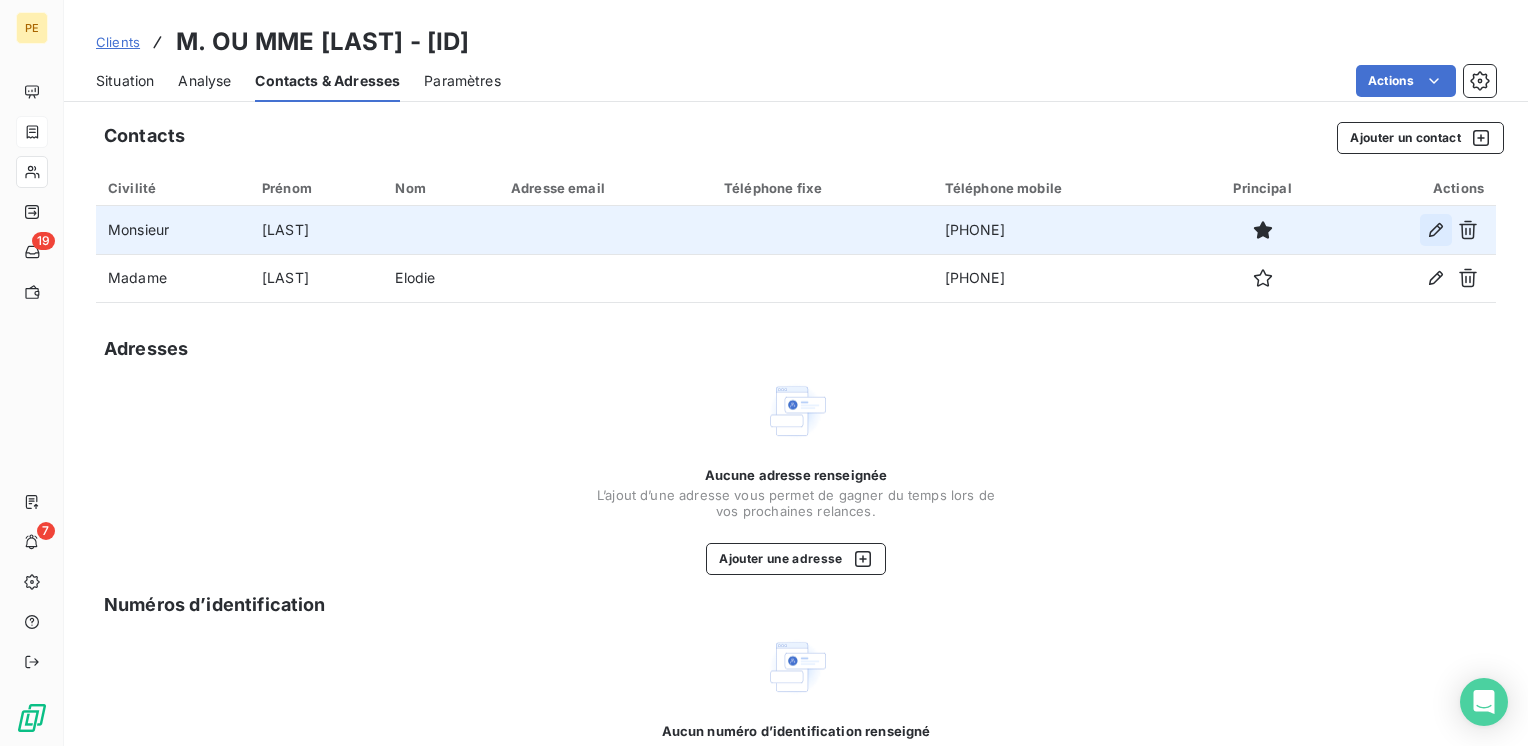 click 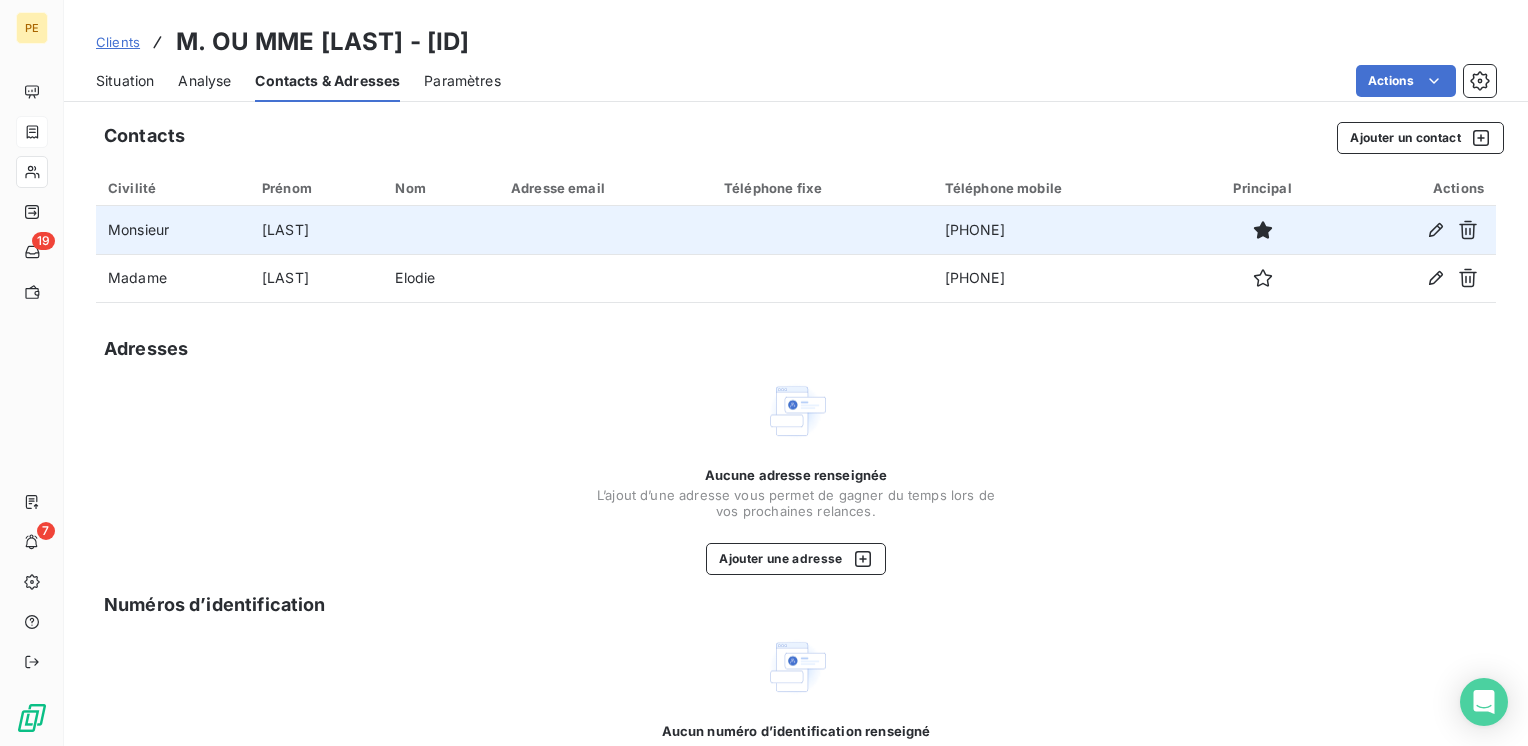type on "[LAST]" 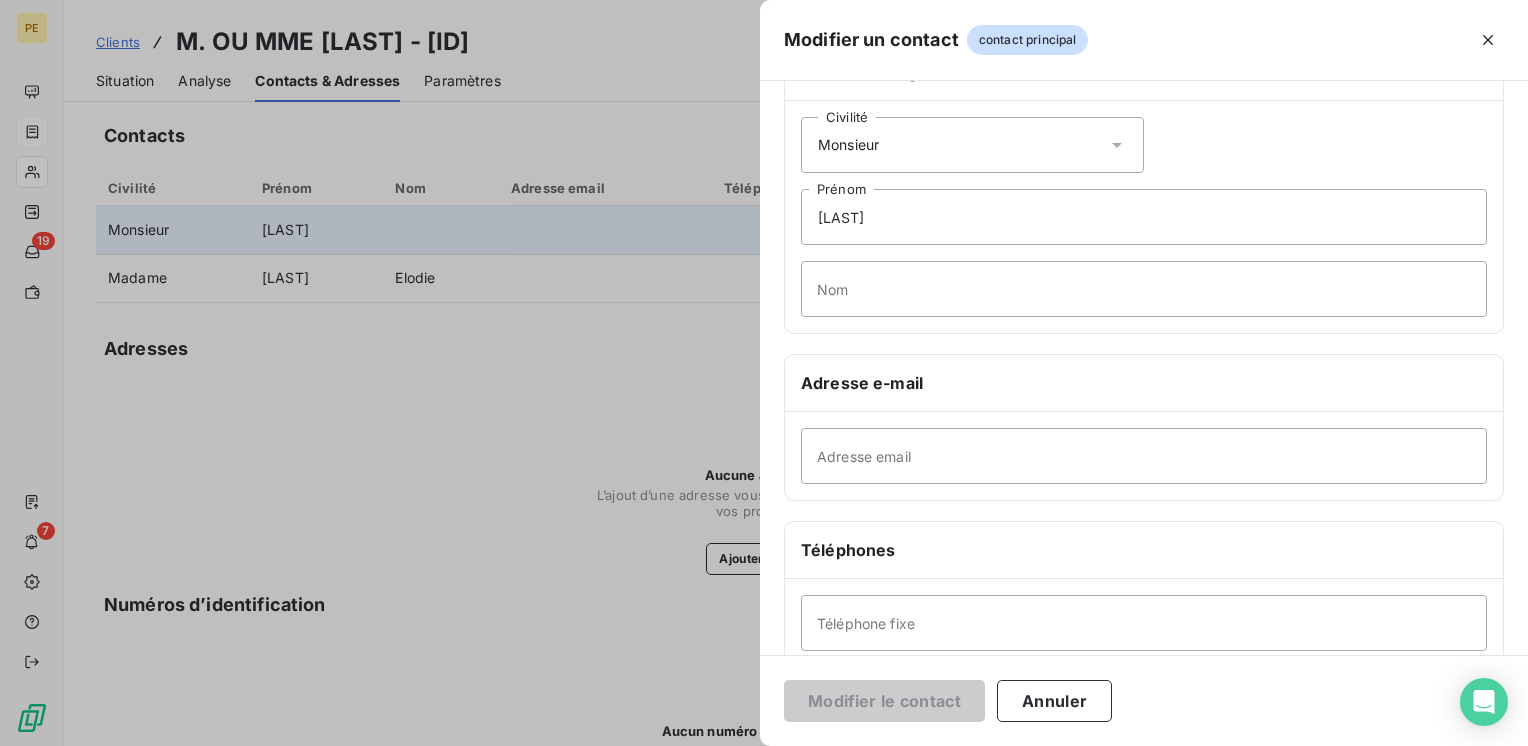 scroll, scrollTop: 0, scrollLeft: 0, axis: both 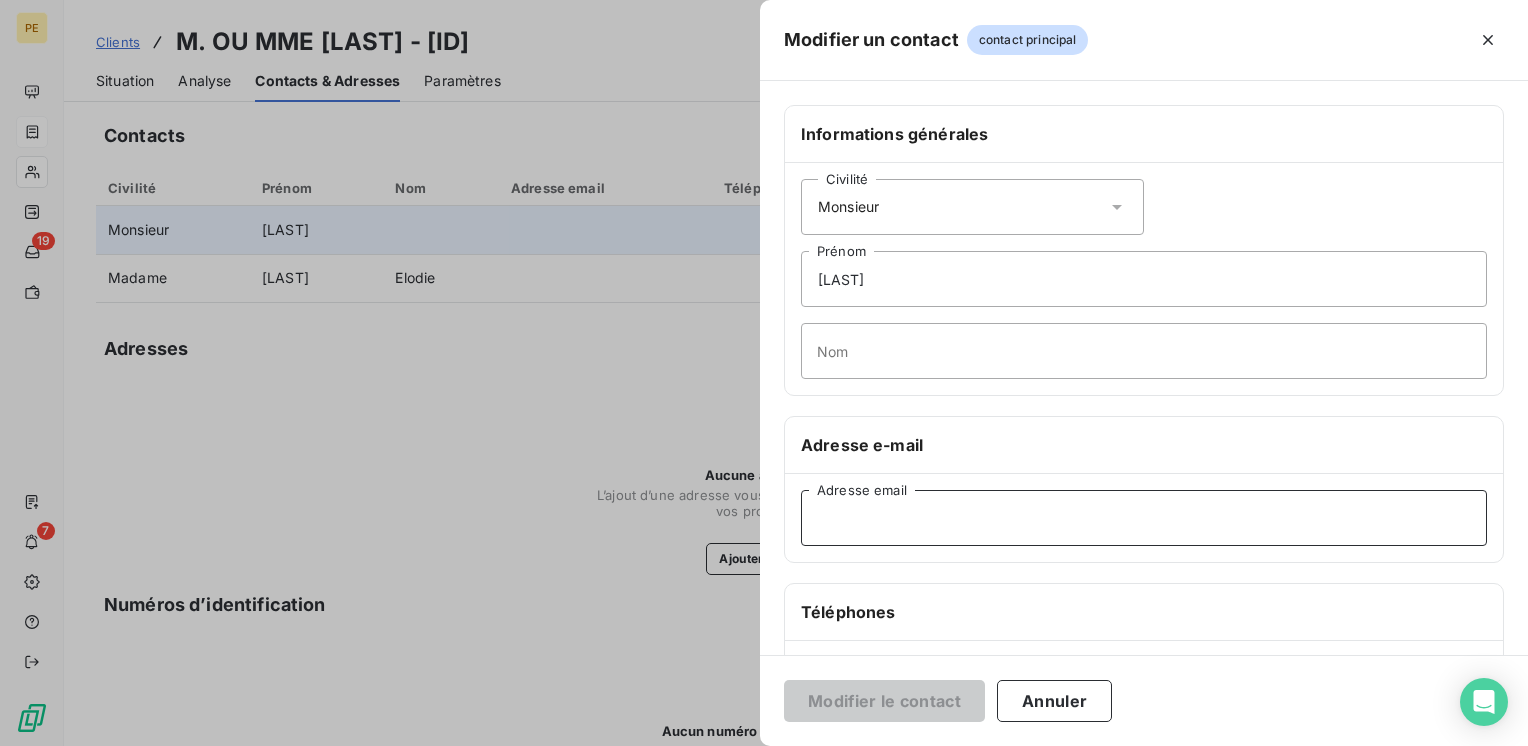 click on "Adresse email" at bounding box center (1144, 518) 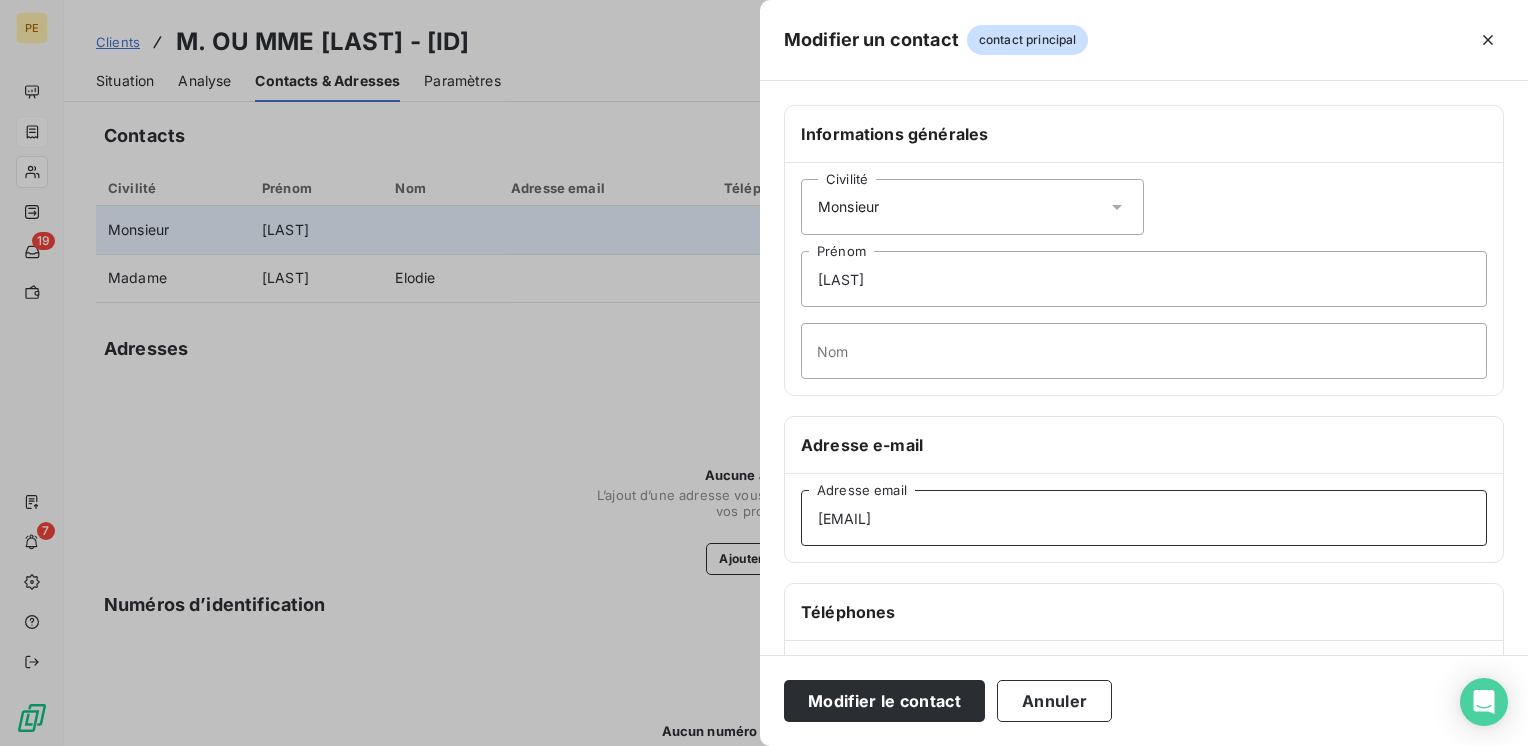 drag, startPoint x: 1059, startPoint y: 522, endPoint x: 788, endPoint y: 526, distance: 271.0295 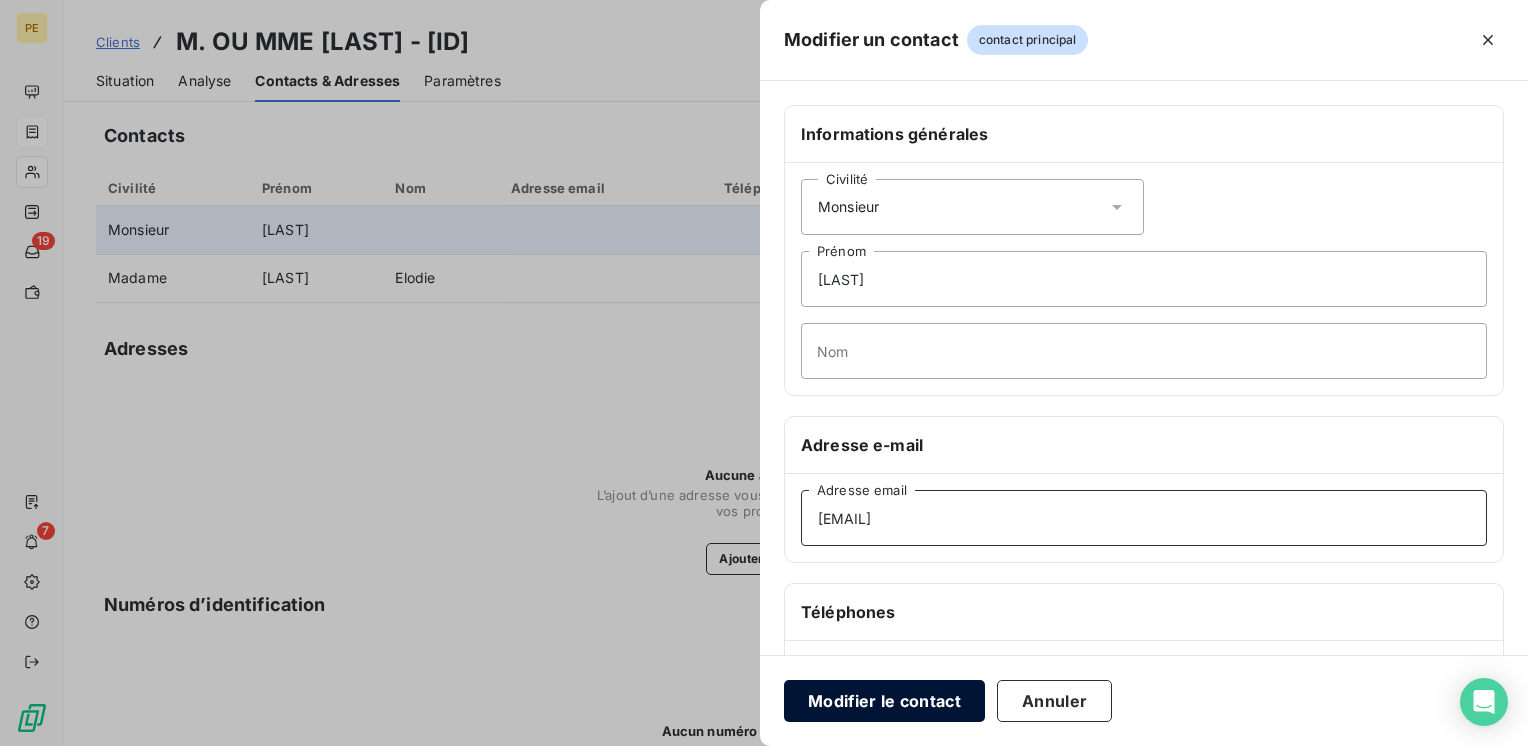 type on "[EMAIL]" 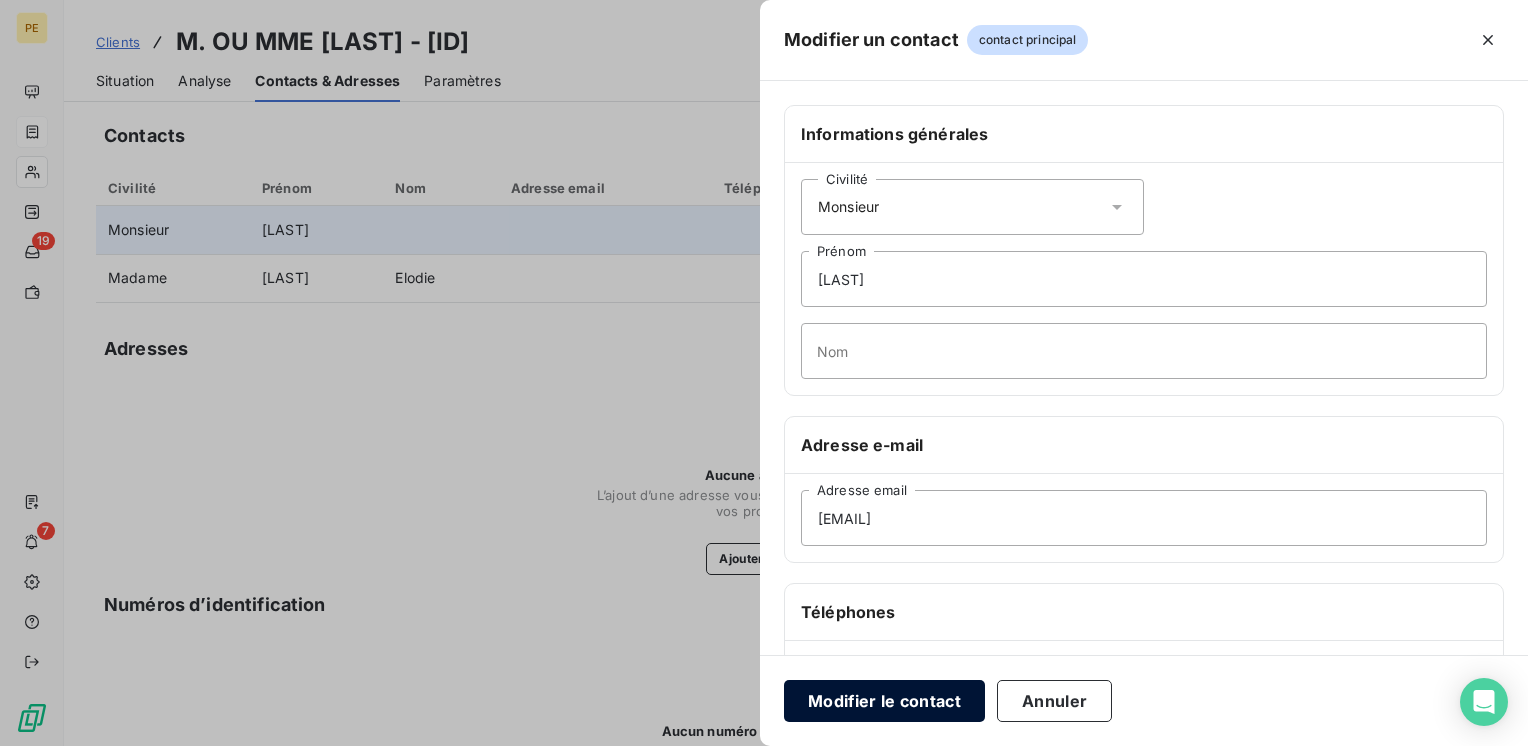 click on "Modifier le contact" at bounding box center (884, 701) 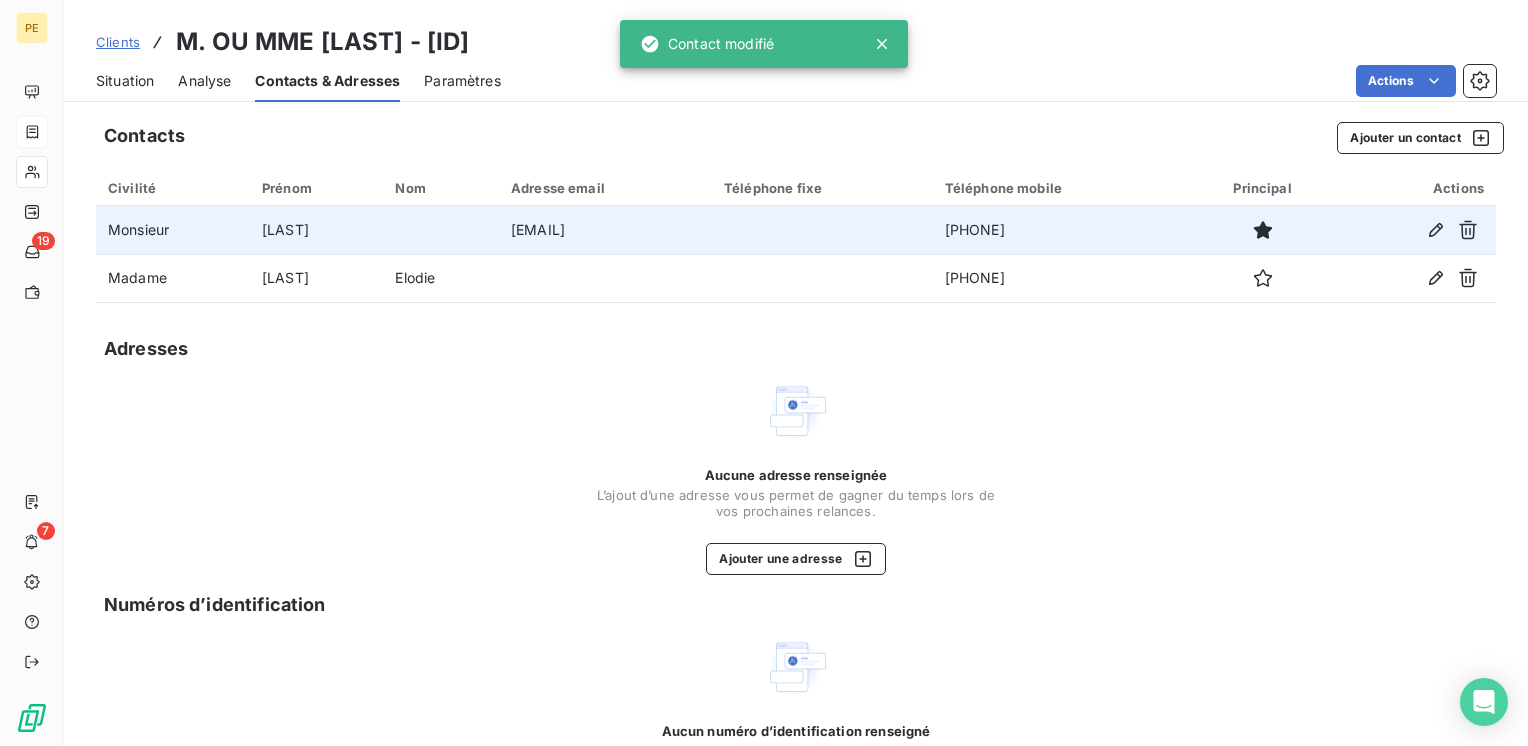 click on "[EMAIL]" at bounding box center (605, 230) 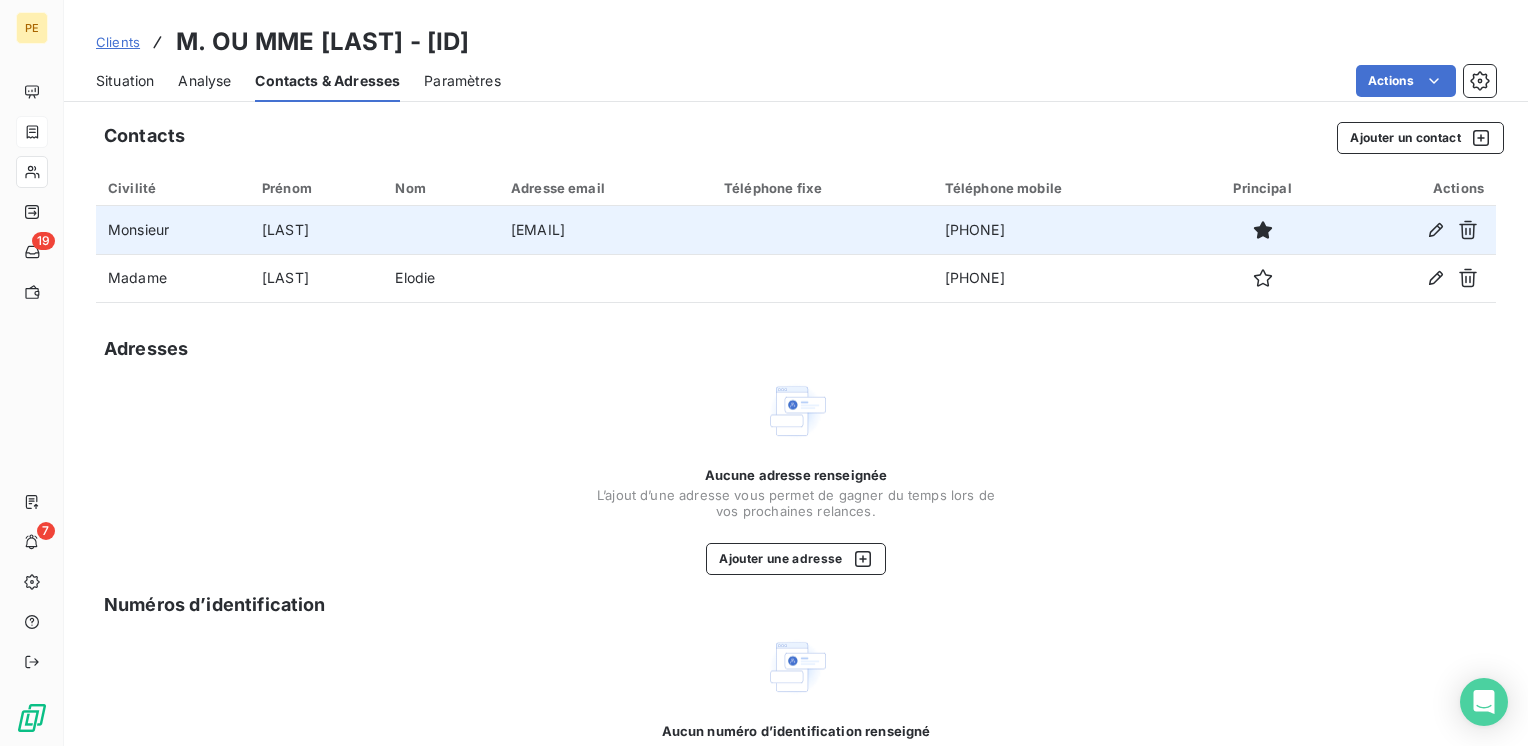copy on "[EMAIL]" 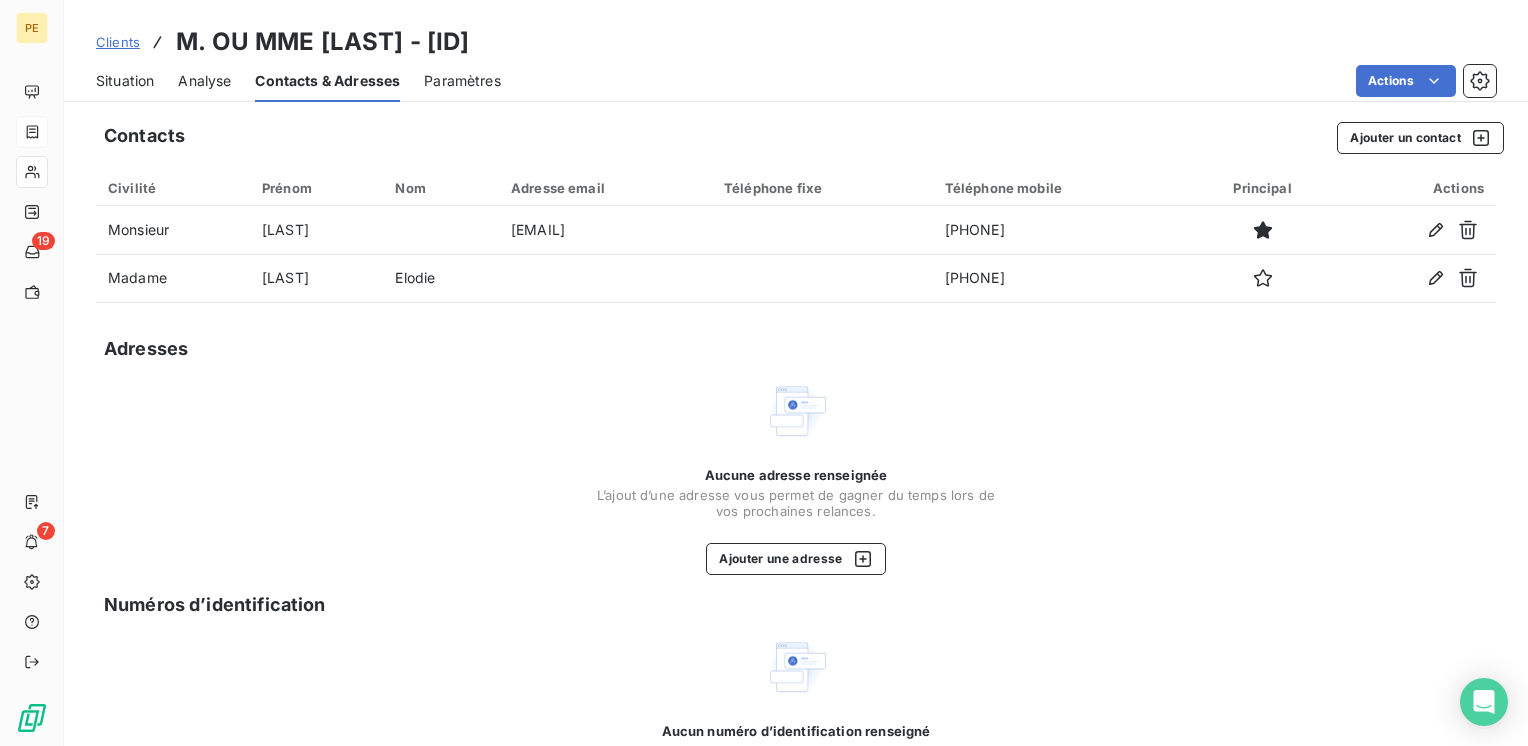 click on "Situation" at bounding box center (125, 81) 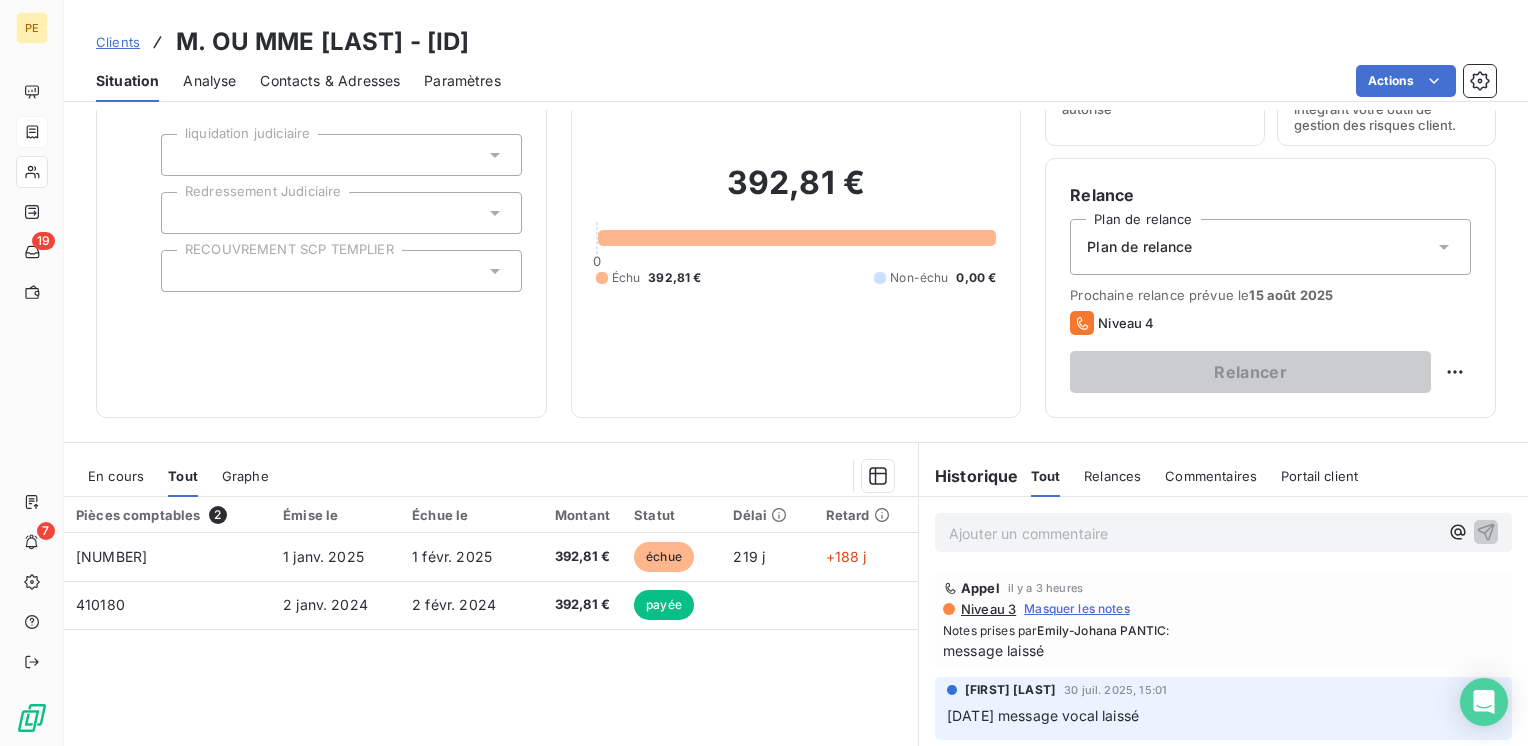 scroll, scrollTop: 266, scrollLeft: 0, axis: vertical 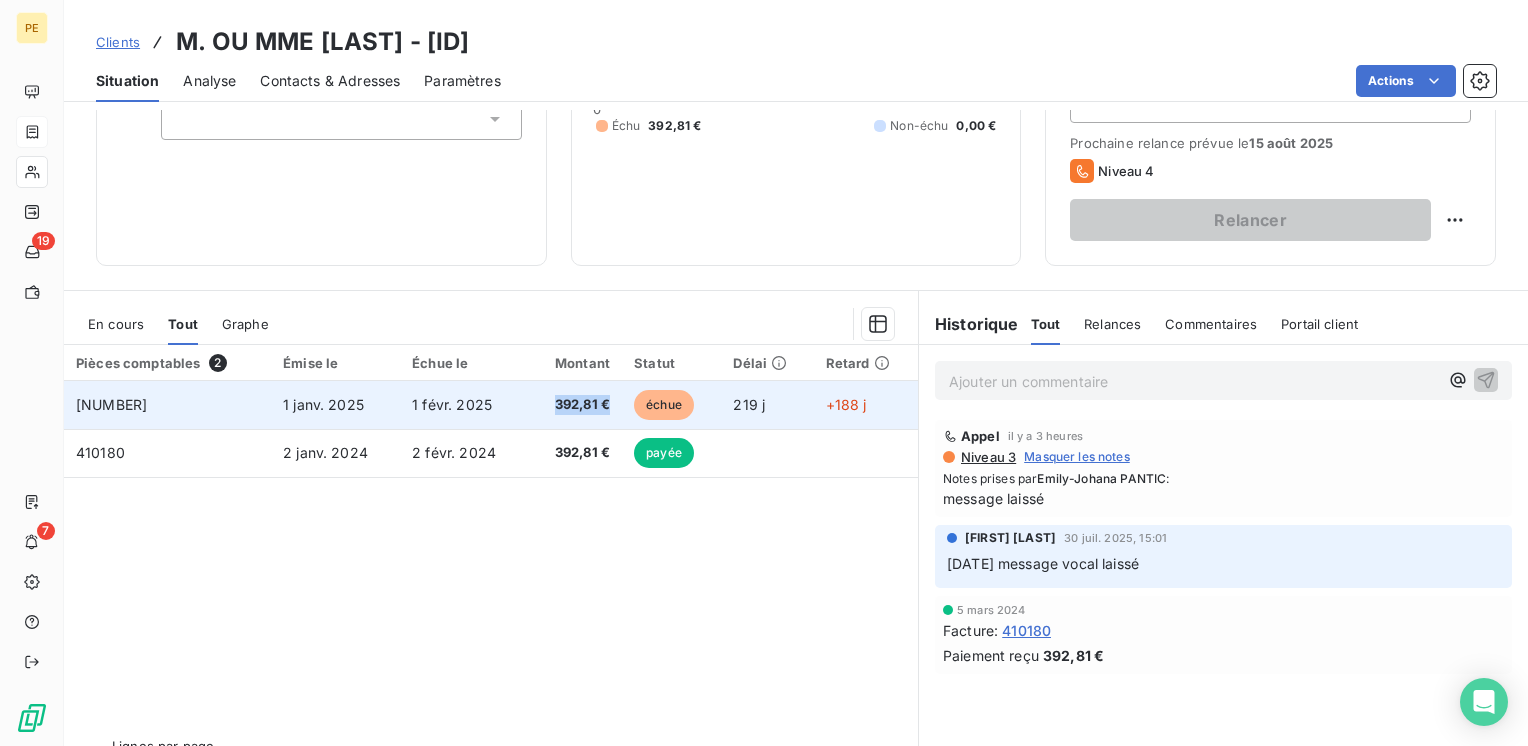 drag, startPoint x: 608, startPoint y: 408, endPoint x: 541, endPoint y: 394, distance: 68.44706 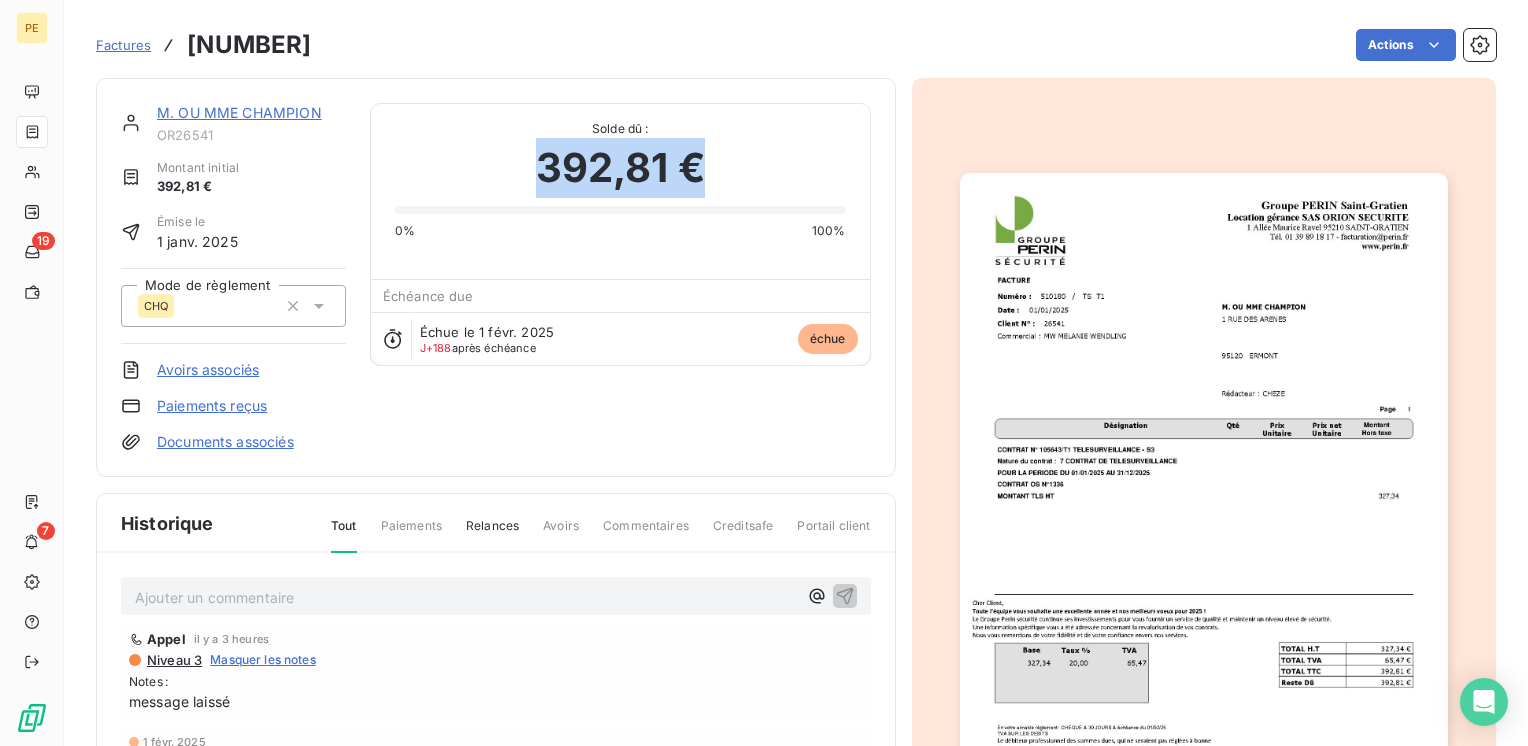 drag, startPoint x: 712, startPoint y: 177, endPoint x: 485, endPoint y: 157, distance: 227.87935 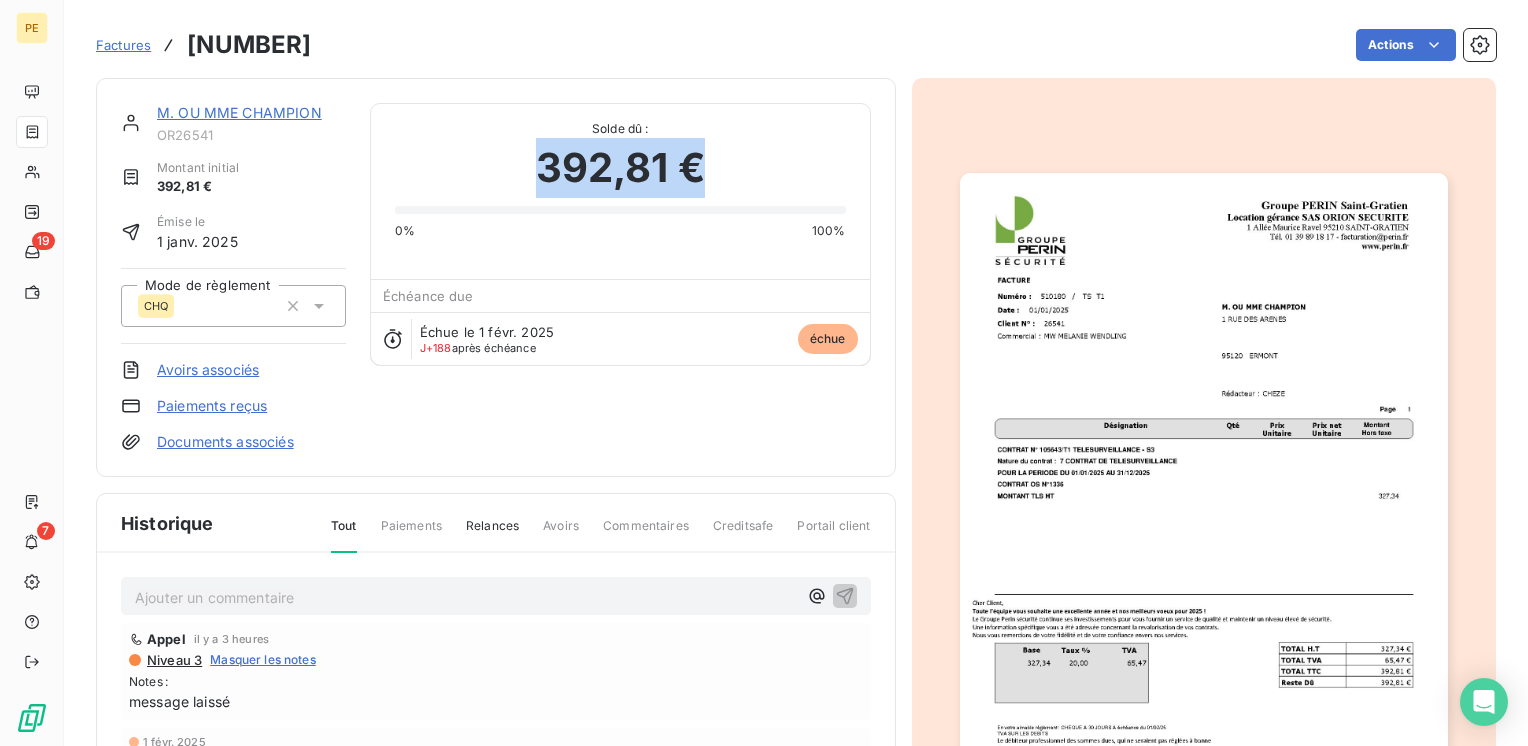 click on "392,81 €" at bounding box center (620, 168) 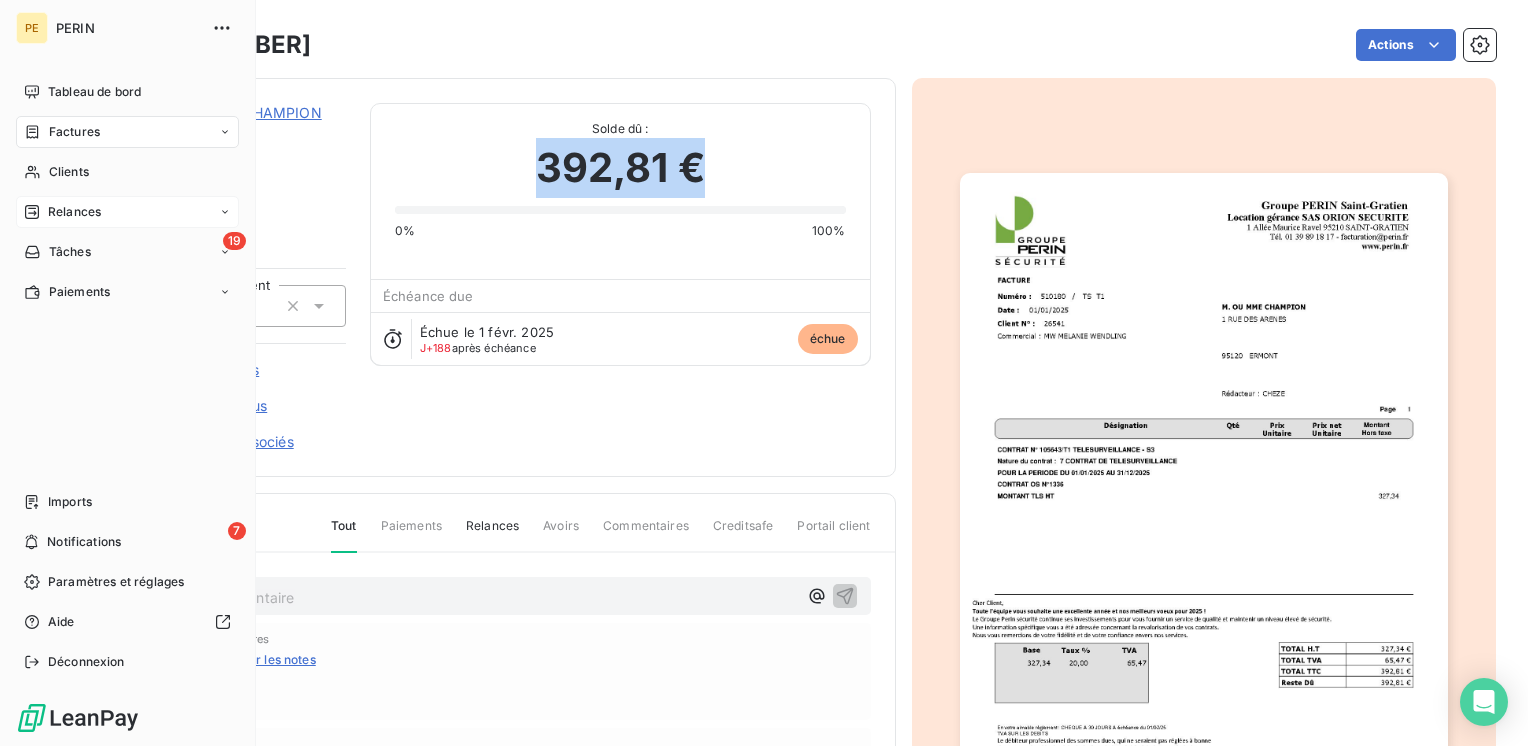 click on "Relances" at bounding box center (127, 212) 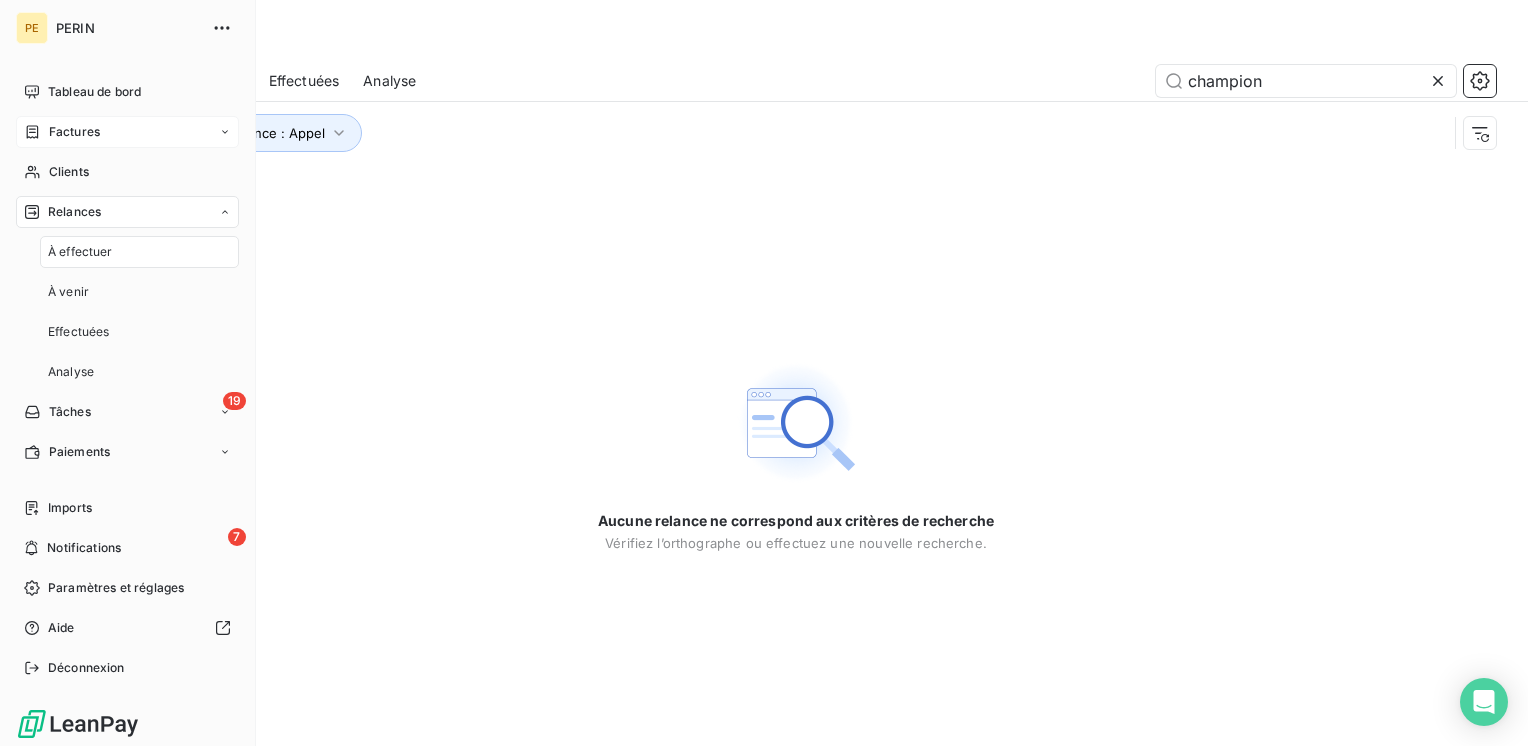 click on "Relances" at bounding box center [127, 212] 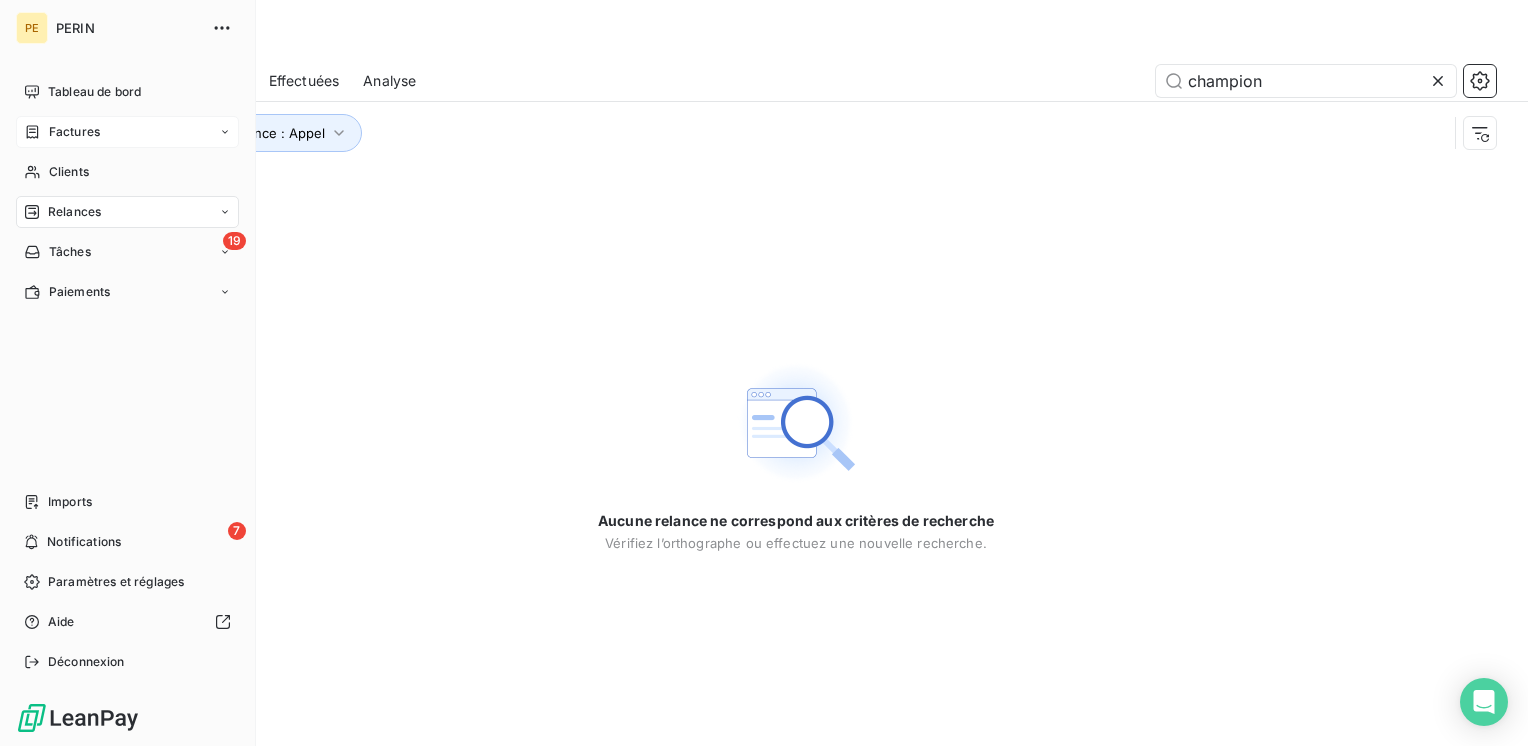 click on "Relances" at bounding box center (127, 212) 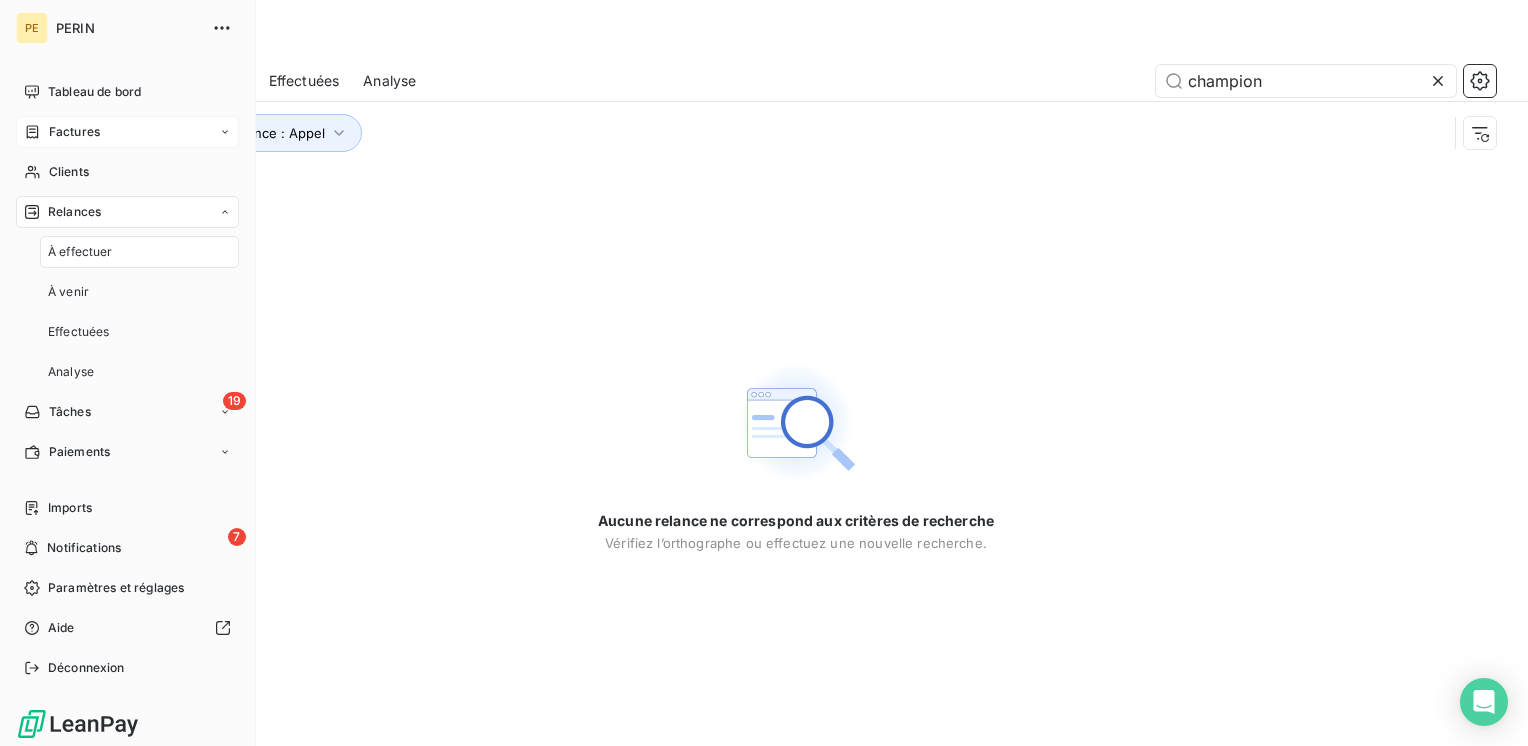 click on "Relances" at bounding box center [127, 212] 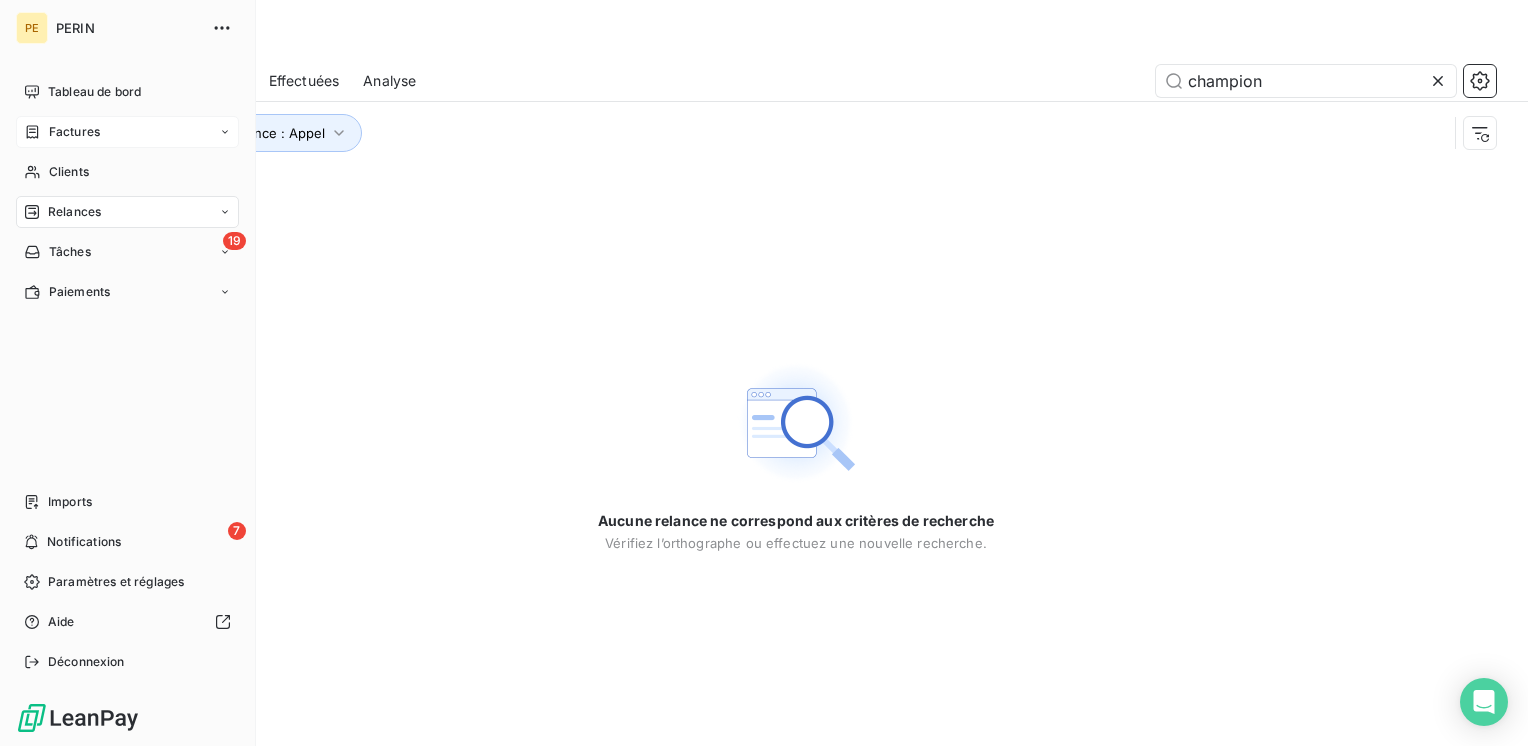 click on "Relances" at bounding box center [127, 212] 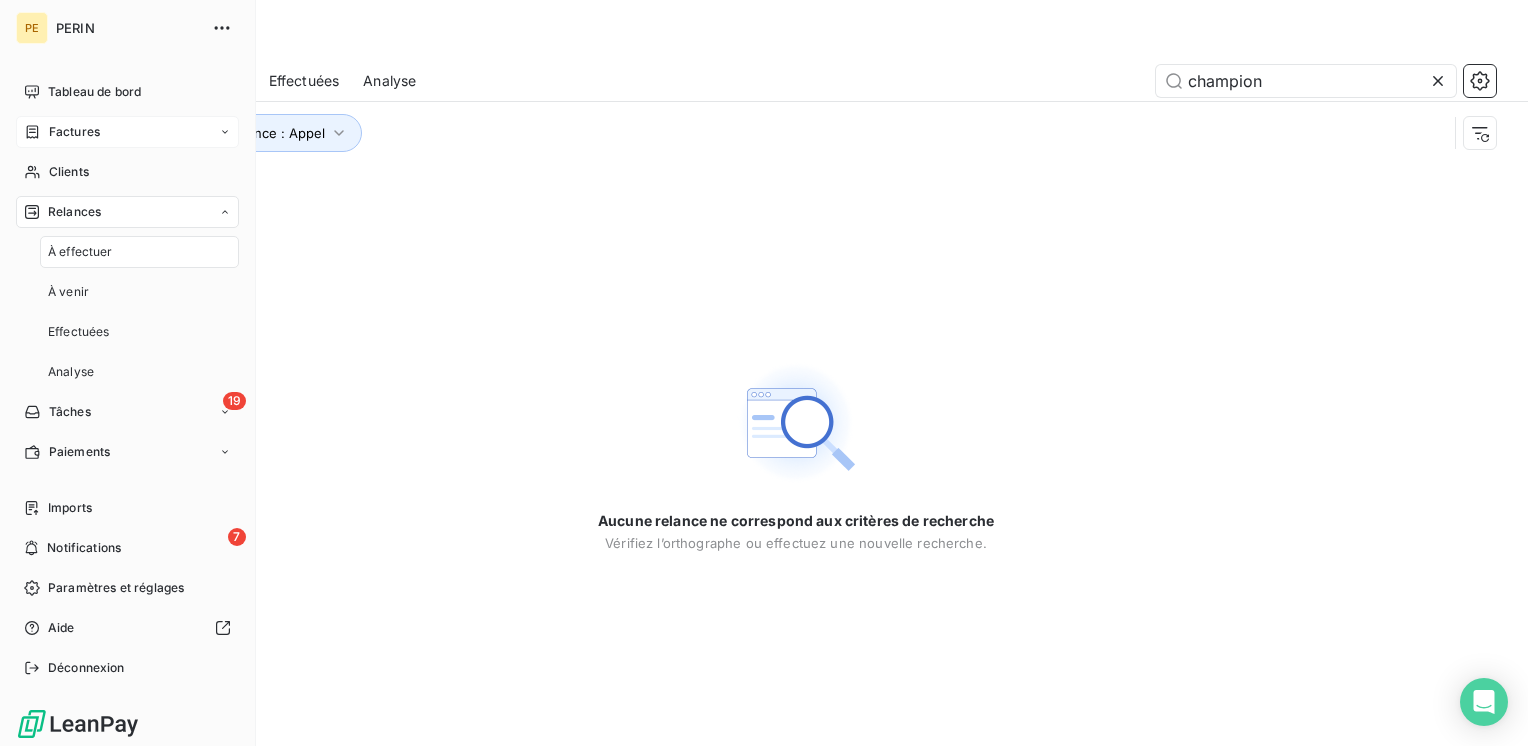 click on "À effectuer" at bounding box center (139, 252) 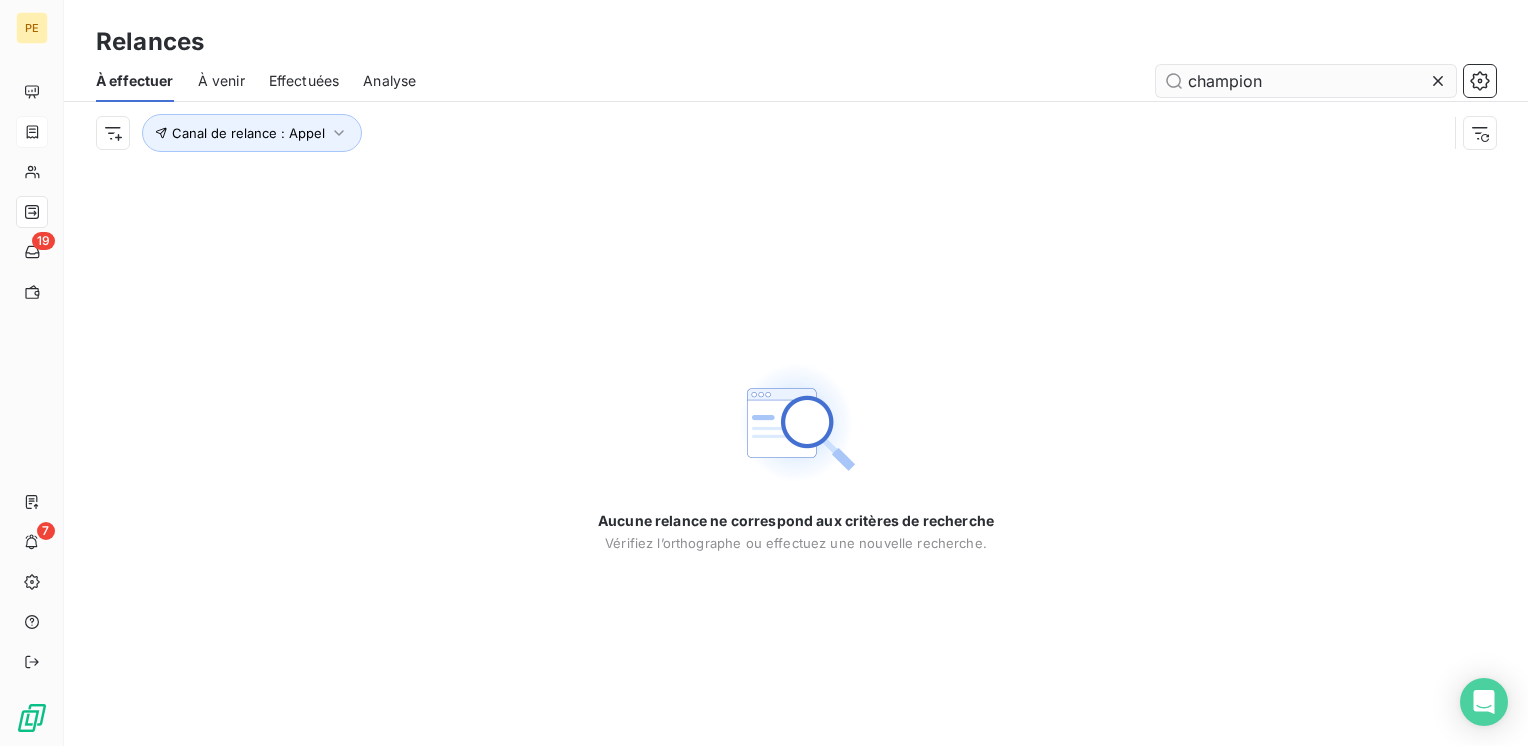 click 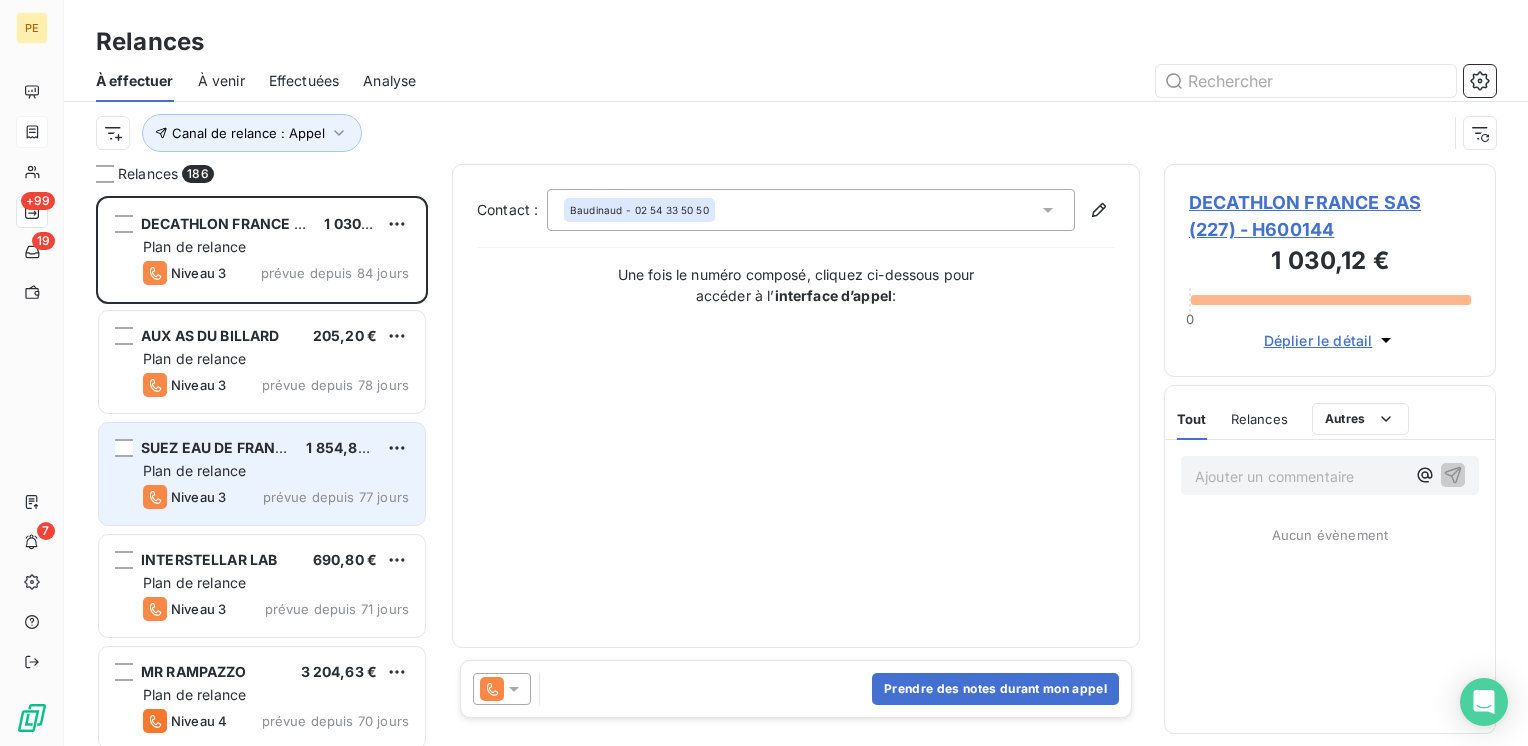 scroll, scrollTop: 16, scrollLeft: 16, axis: both 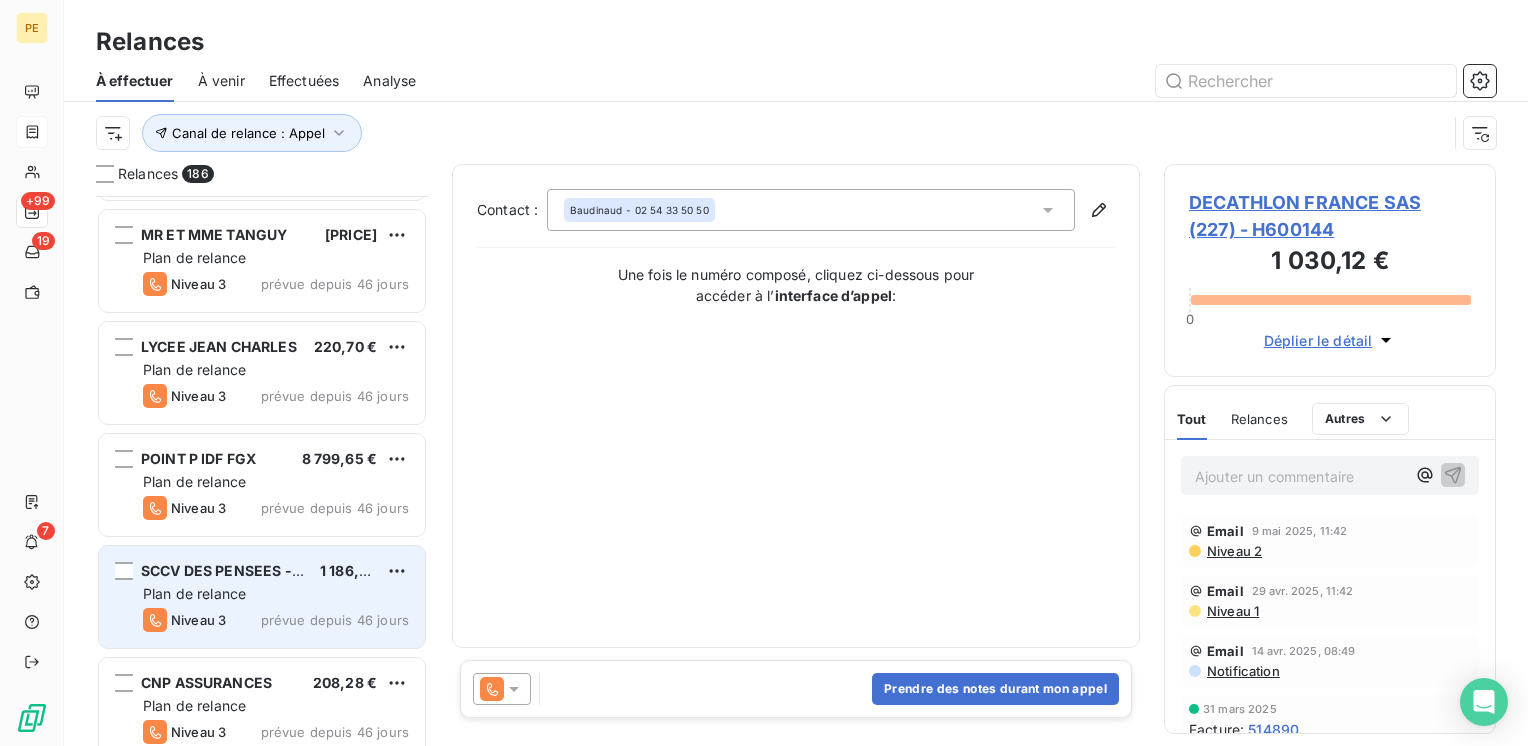 click on "SCCV DES PENSEES - [REFERENCE] 1 186,80 € Plan de relance Niveau 3 prévue depuis 46 jours" at bounding box center (262, 597) 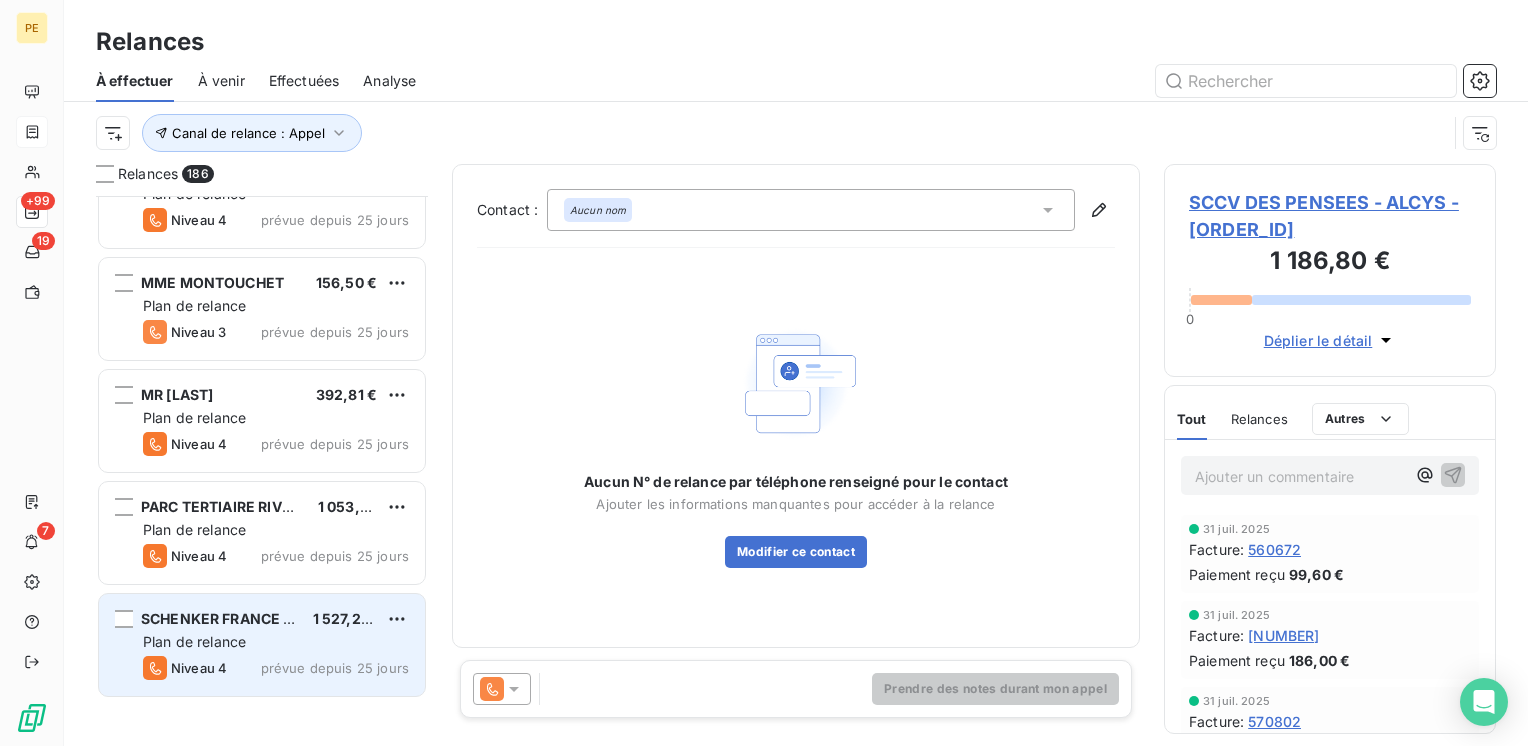 scroll, scrollTop: 12667, scrollLeft: 0, axis: vertical 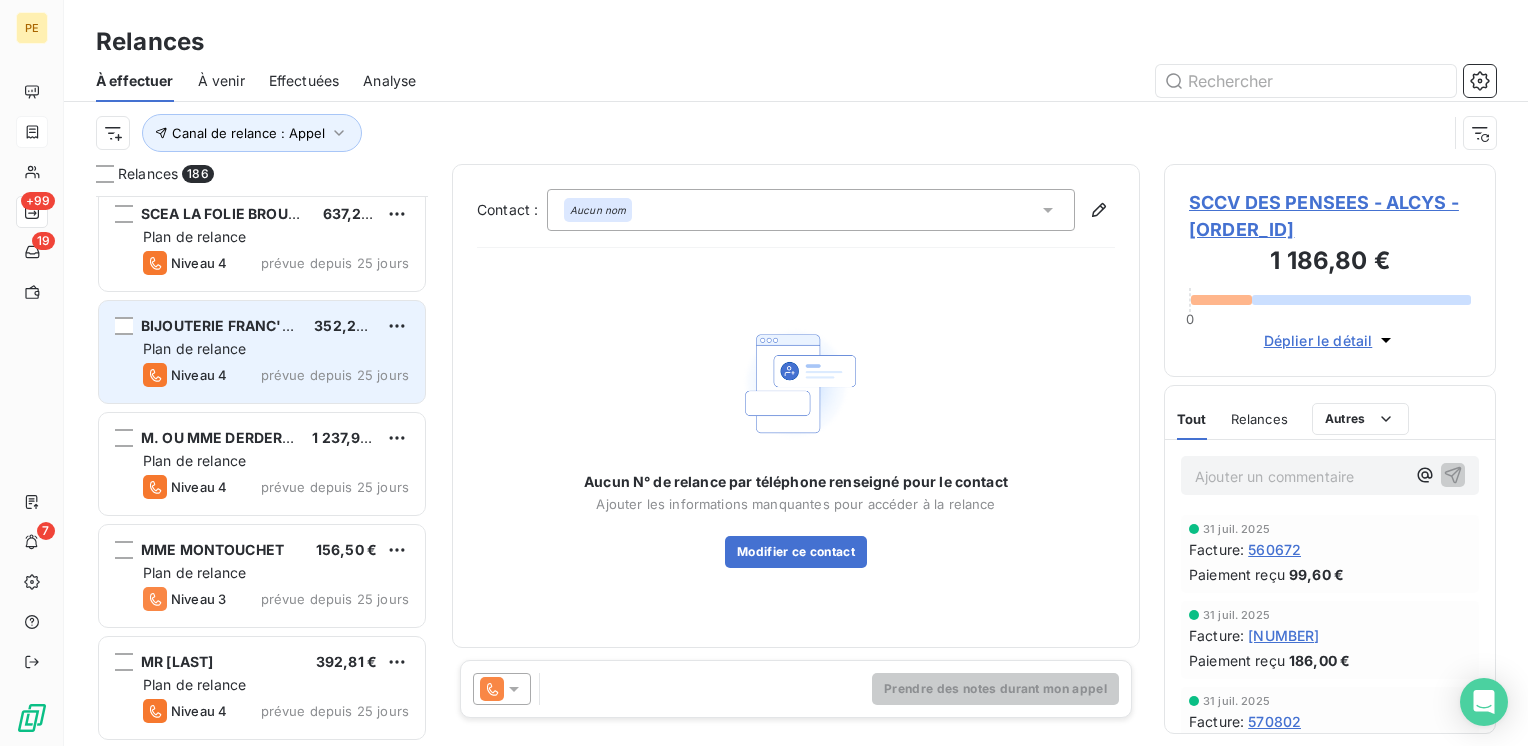 click on "Plan de relance" at bounding box center [194, 348] 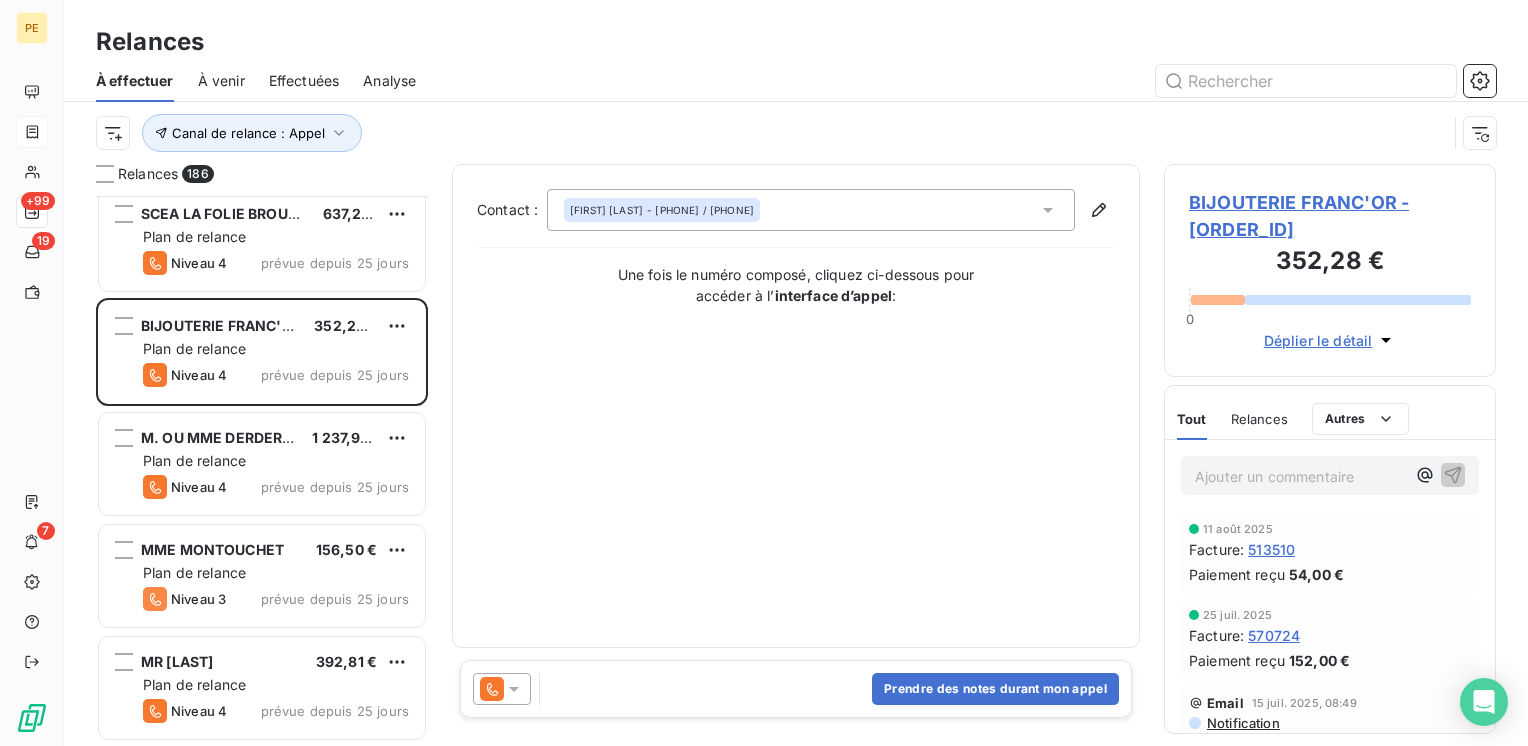 click on "Déplier le détail" at bounding box center [1318, 340] 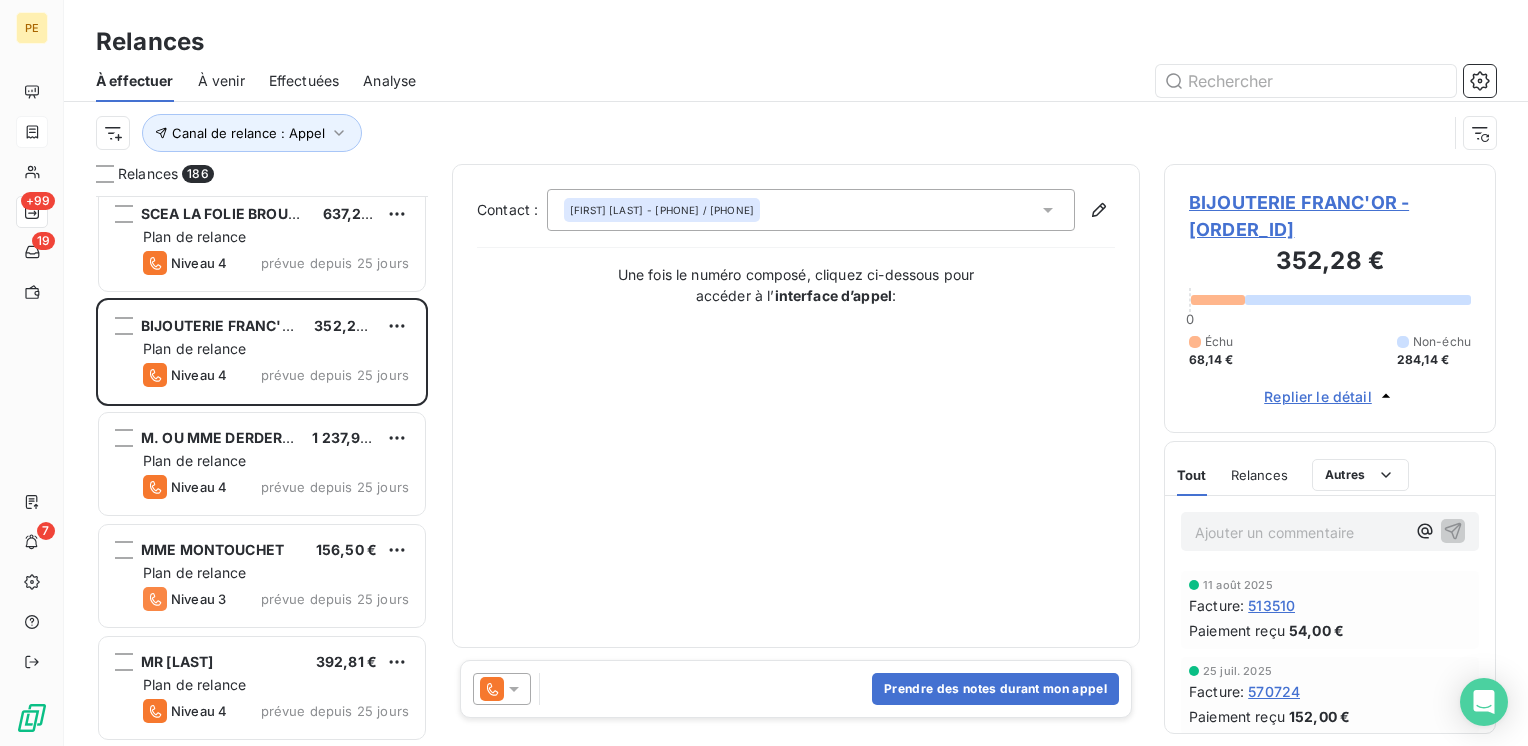 click on "BIJOUTERIE FRANC'OR - [ORDER_ID]" at bounding box center (1330, 216) 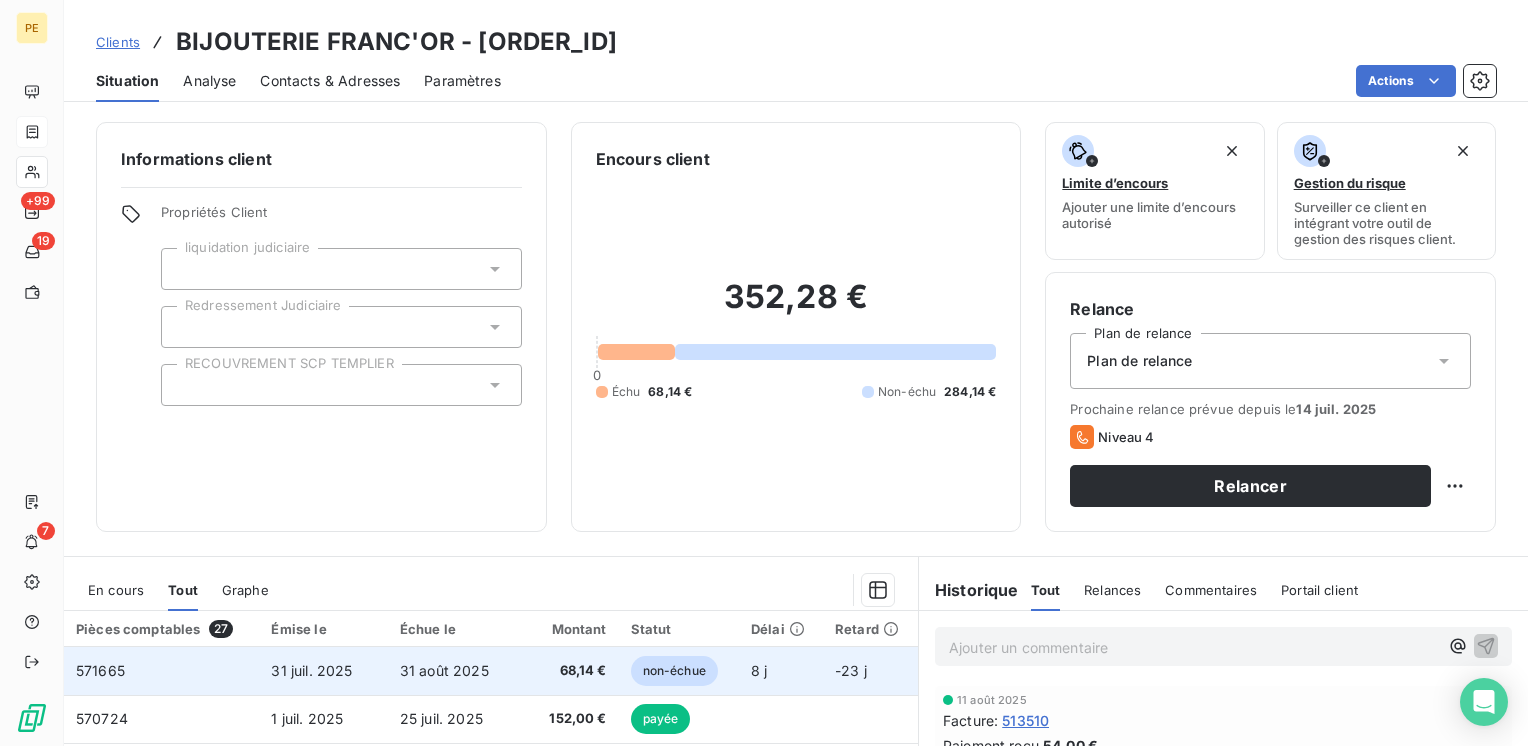 click on "31 août 2025" at bounding box center (451, 671) 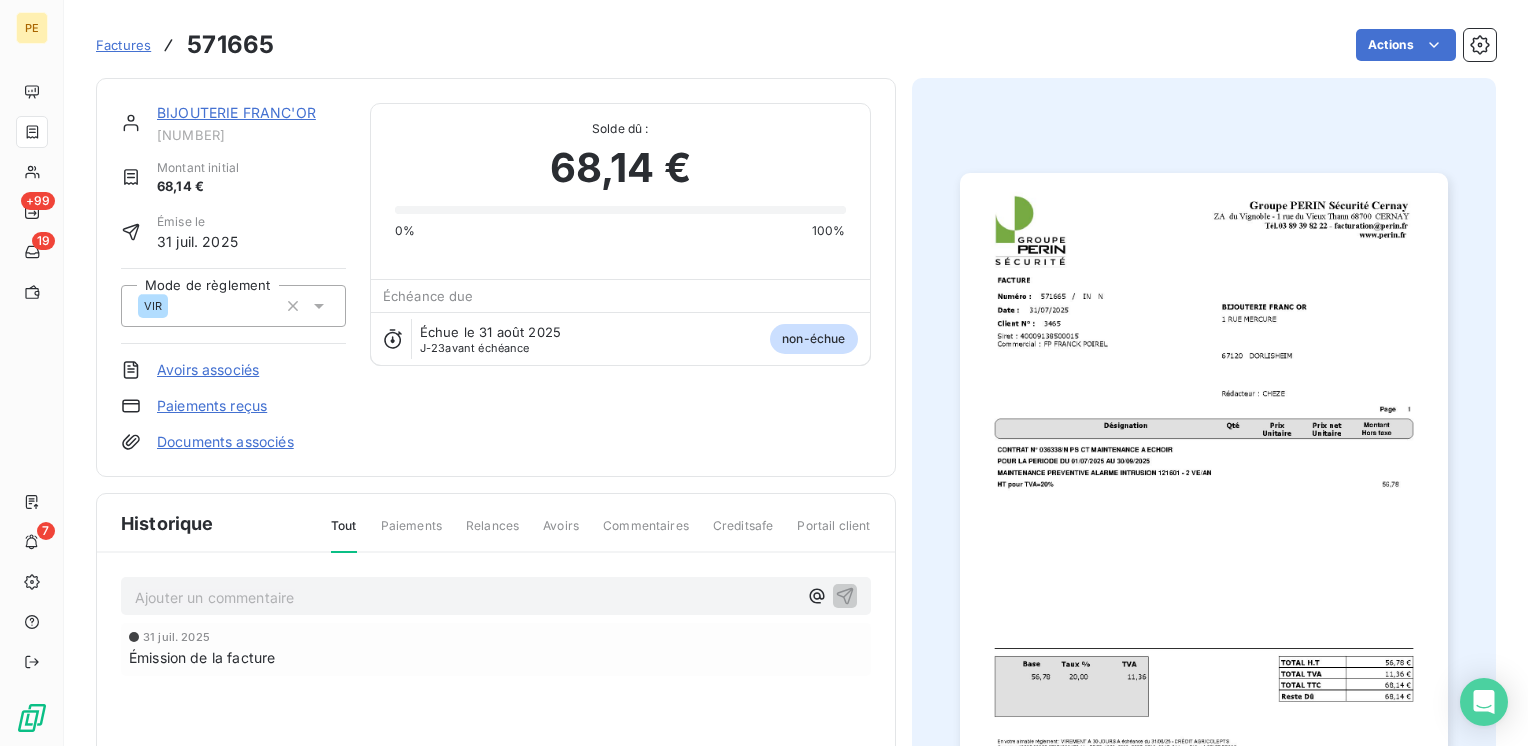 click on "BIJOUTERIE FRANC'OR" at bounding box center [236, 112] 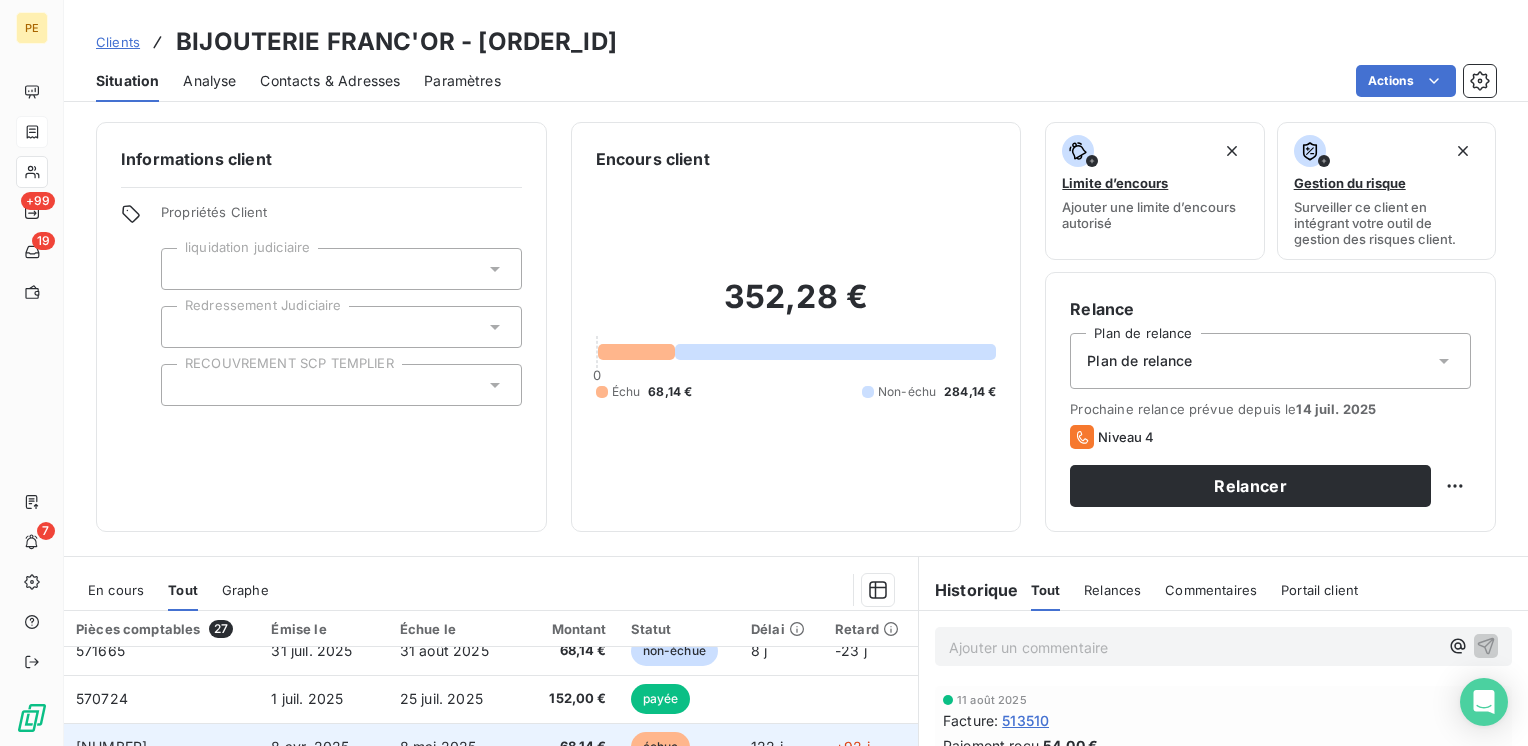 scroll, scrollTop: 0, scrollLeft: 0, axis: both 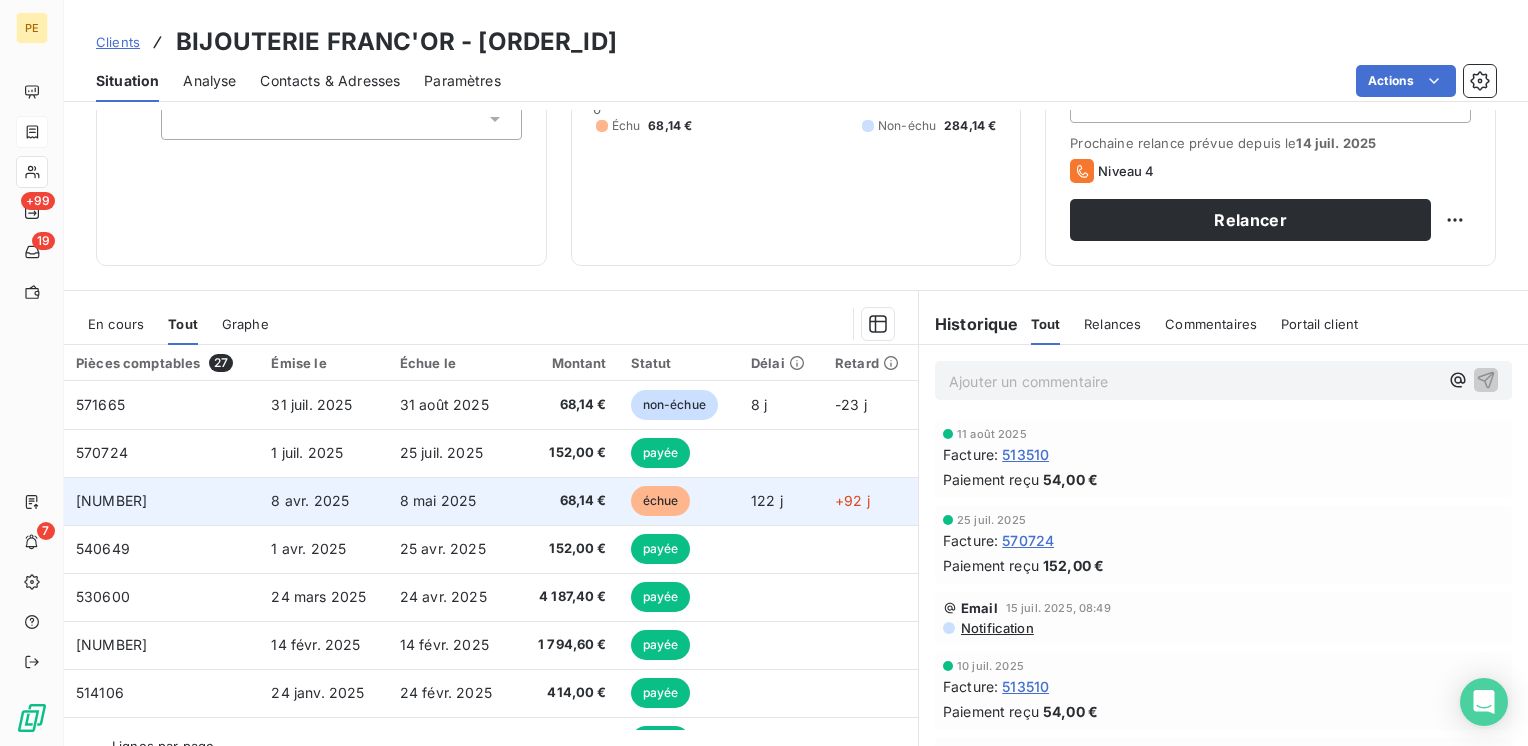 click on "122 j" at bounding box center [767, 500] 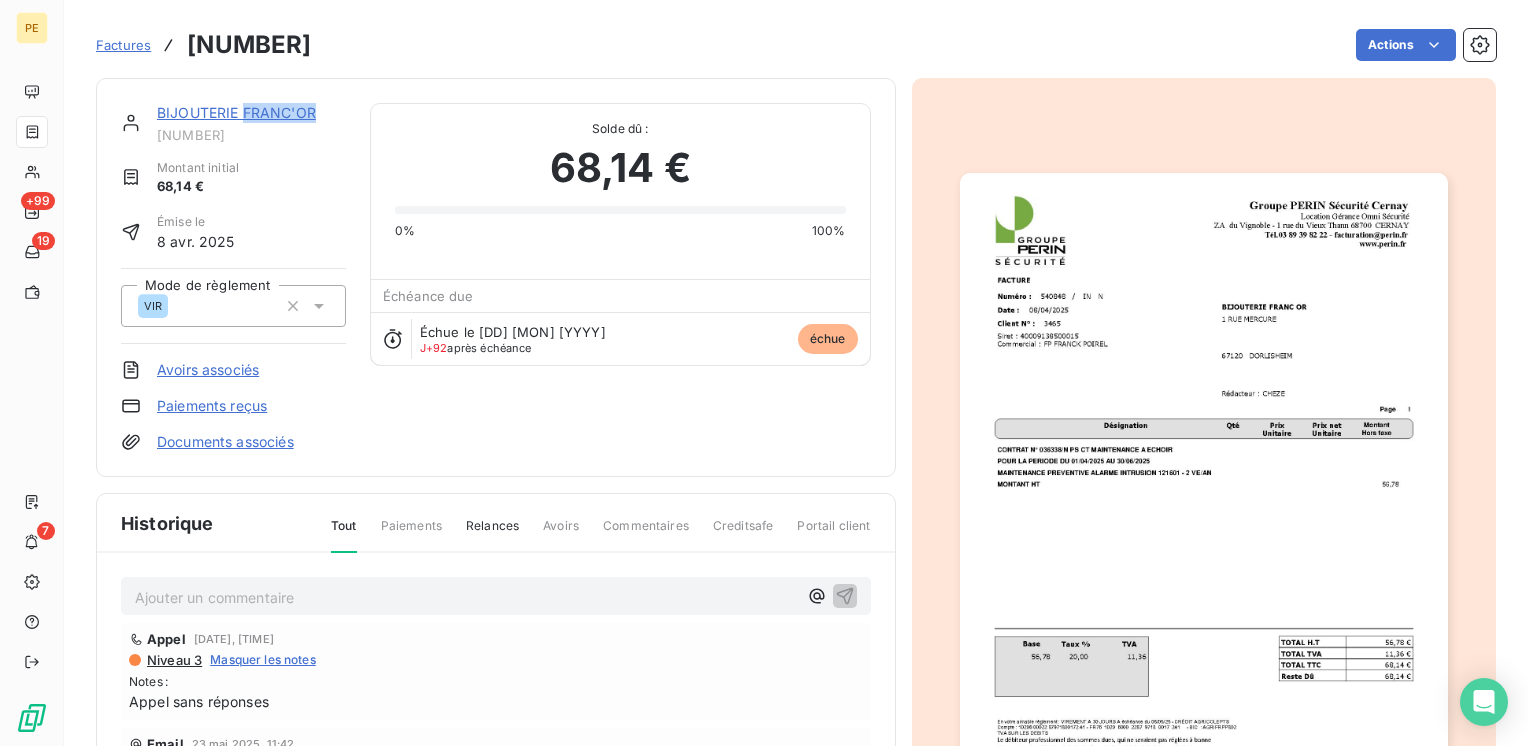 drag, startPoint x: 328, startPoint y: 107, endPoint x: 246, endPoint y: 112, distance: 82.1523 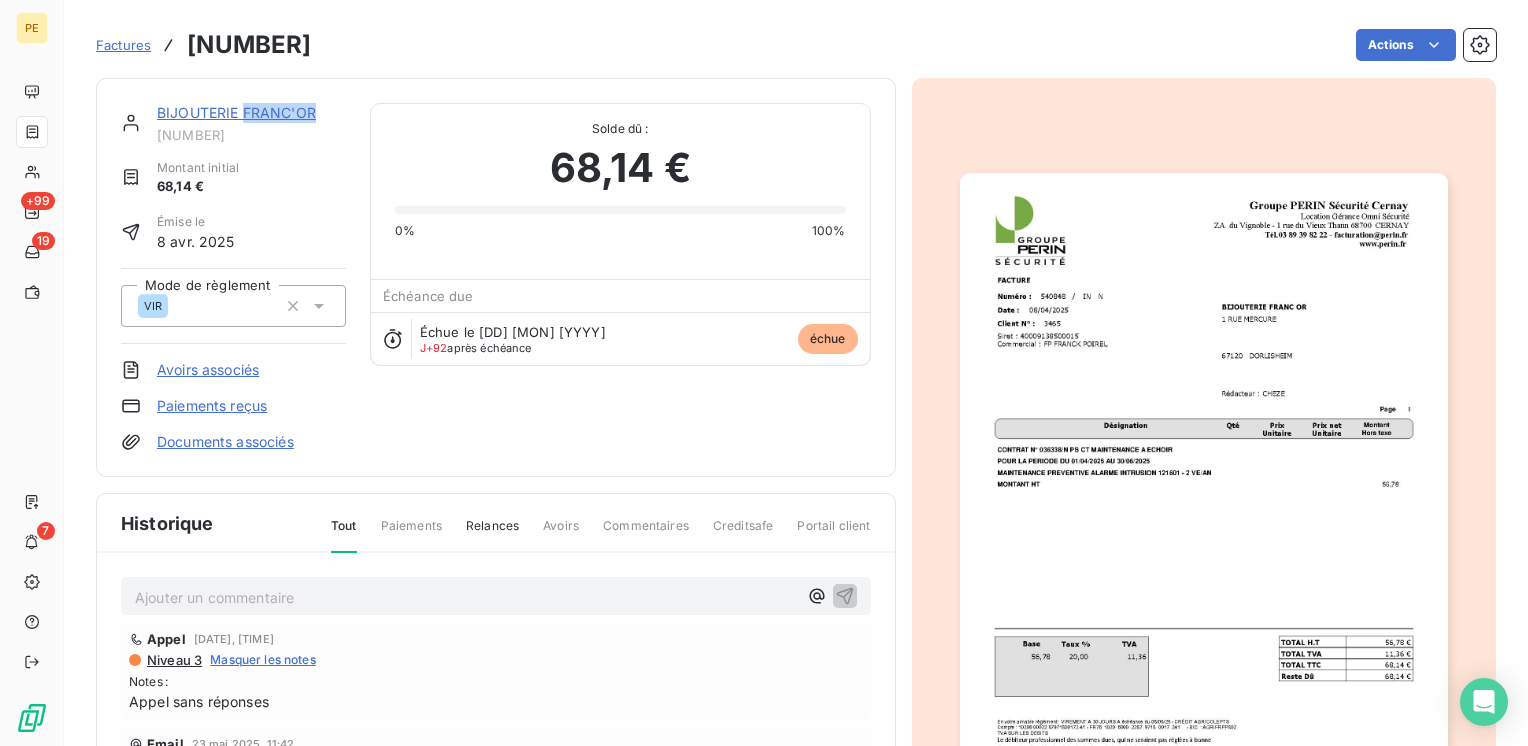 click on "BIJOUTERIE FRANC'OR" at bounding box center (251, 113) 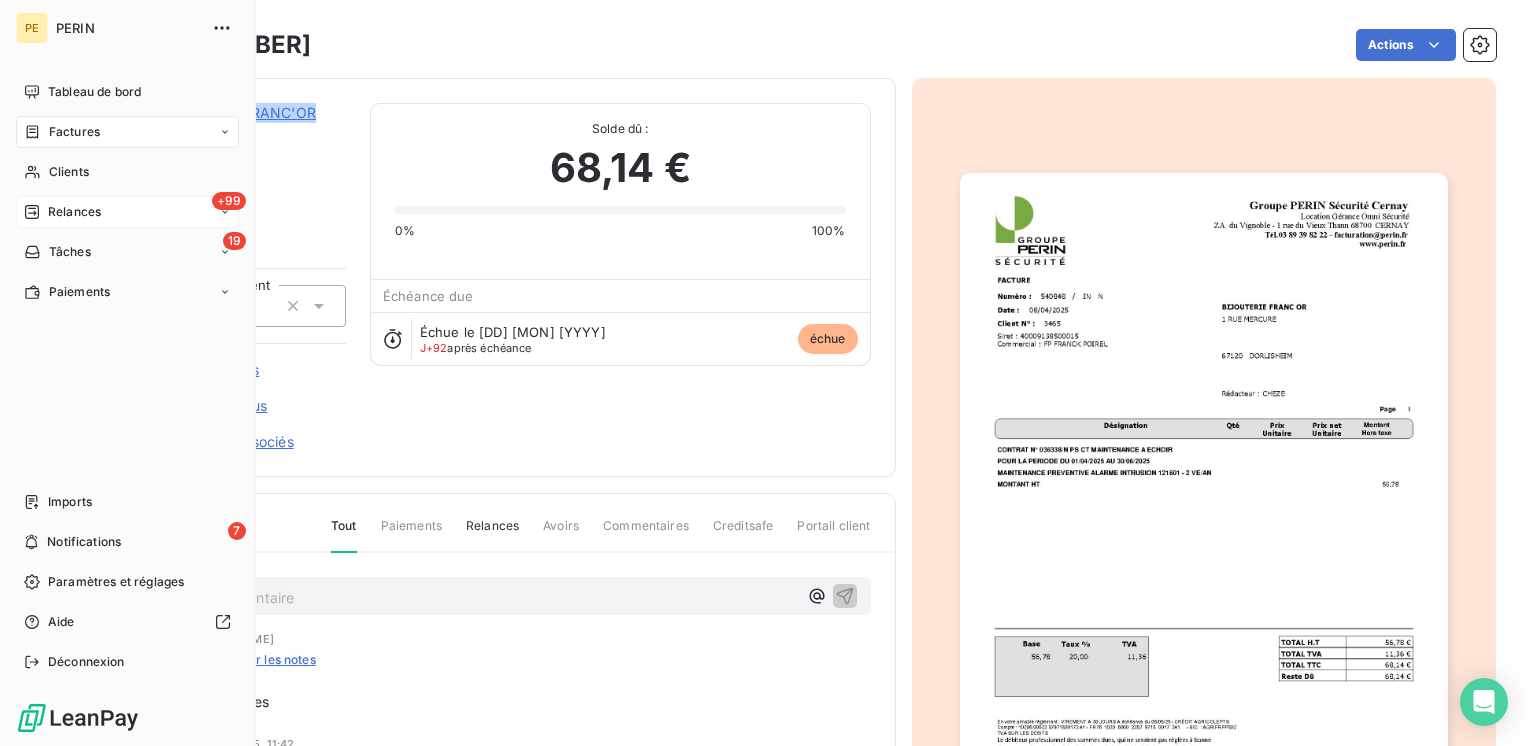 click on "Relances" at bounding box center [74, 212] 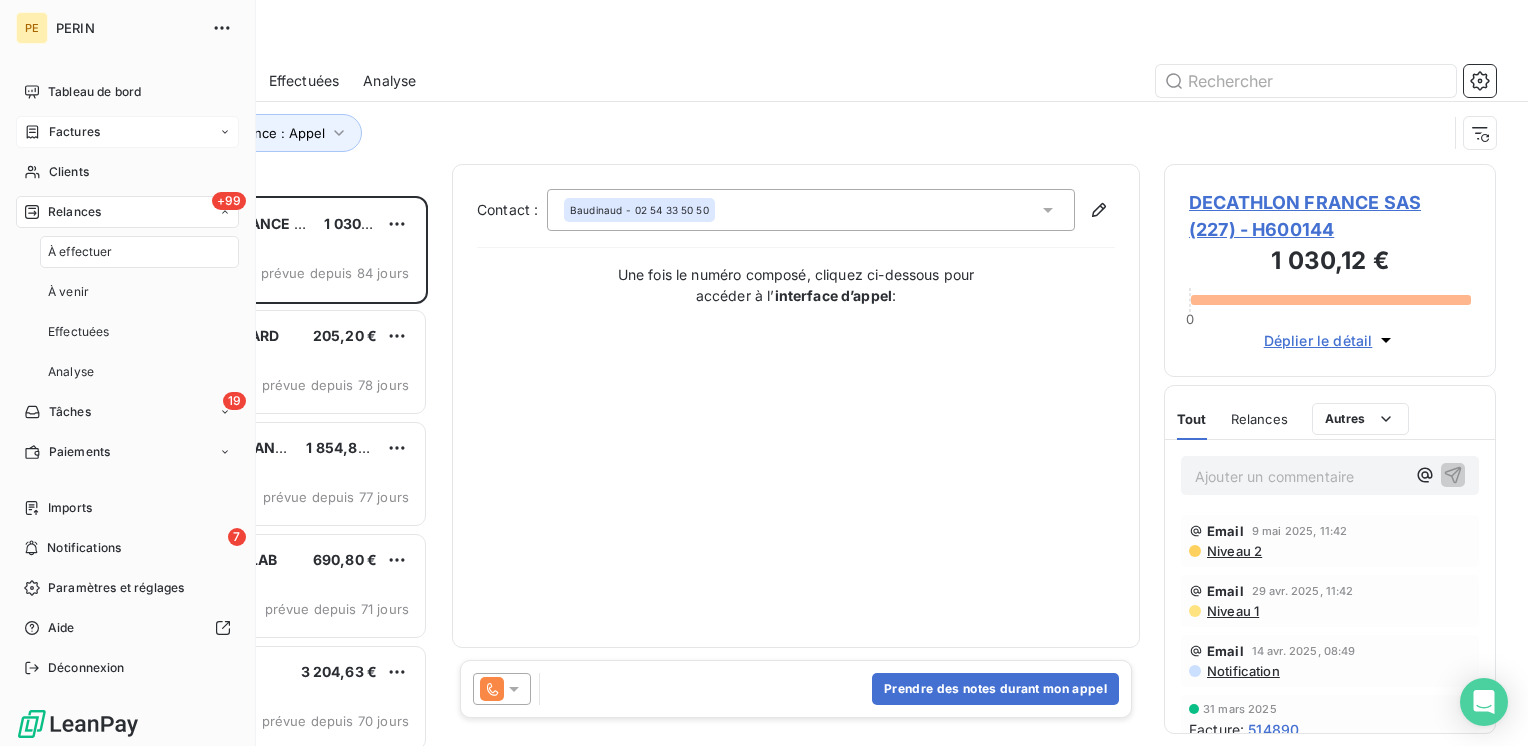 scroll, scrollTop: 16, scrollLeft: 16, axis: both 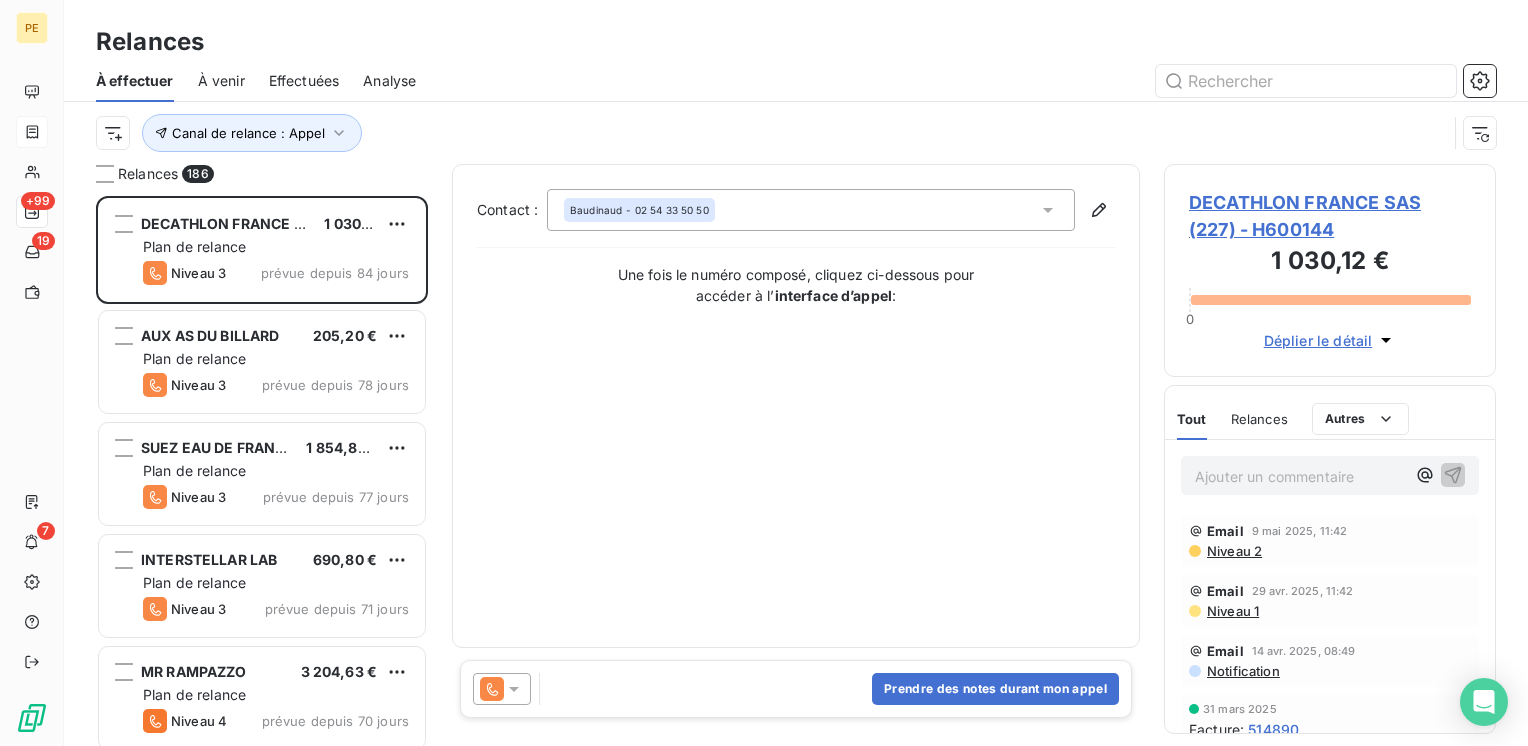 click on "[LAST_NAME]   - [PHONE]" at bounding box center [811, 210] 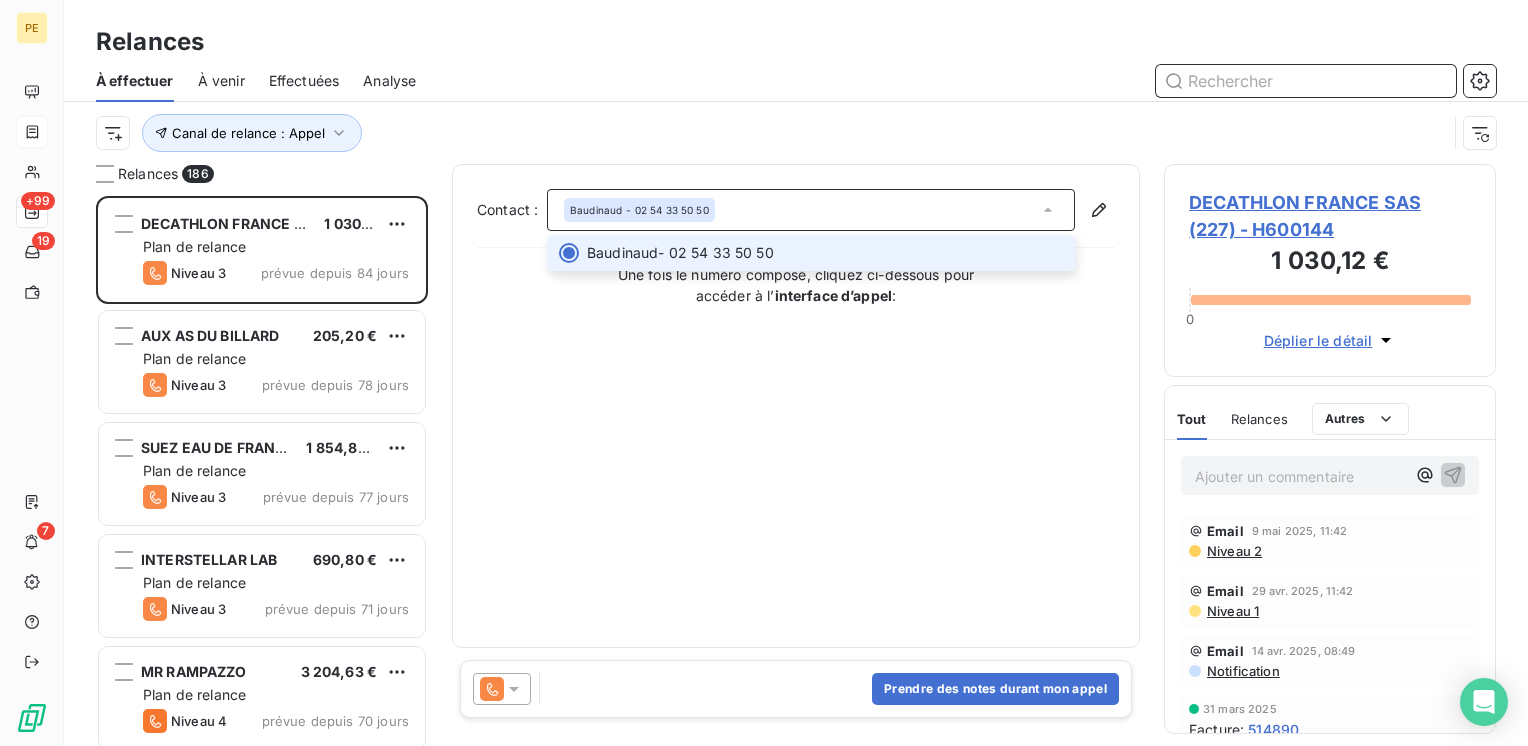 click at bounding box center [1306, 81] 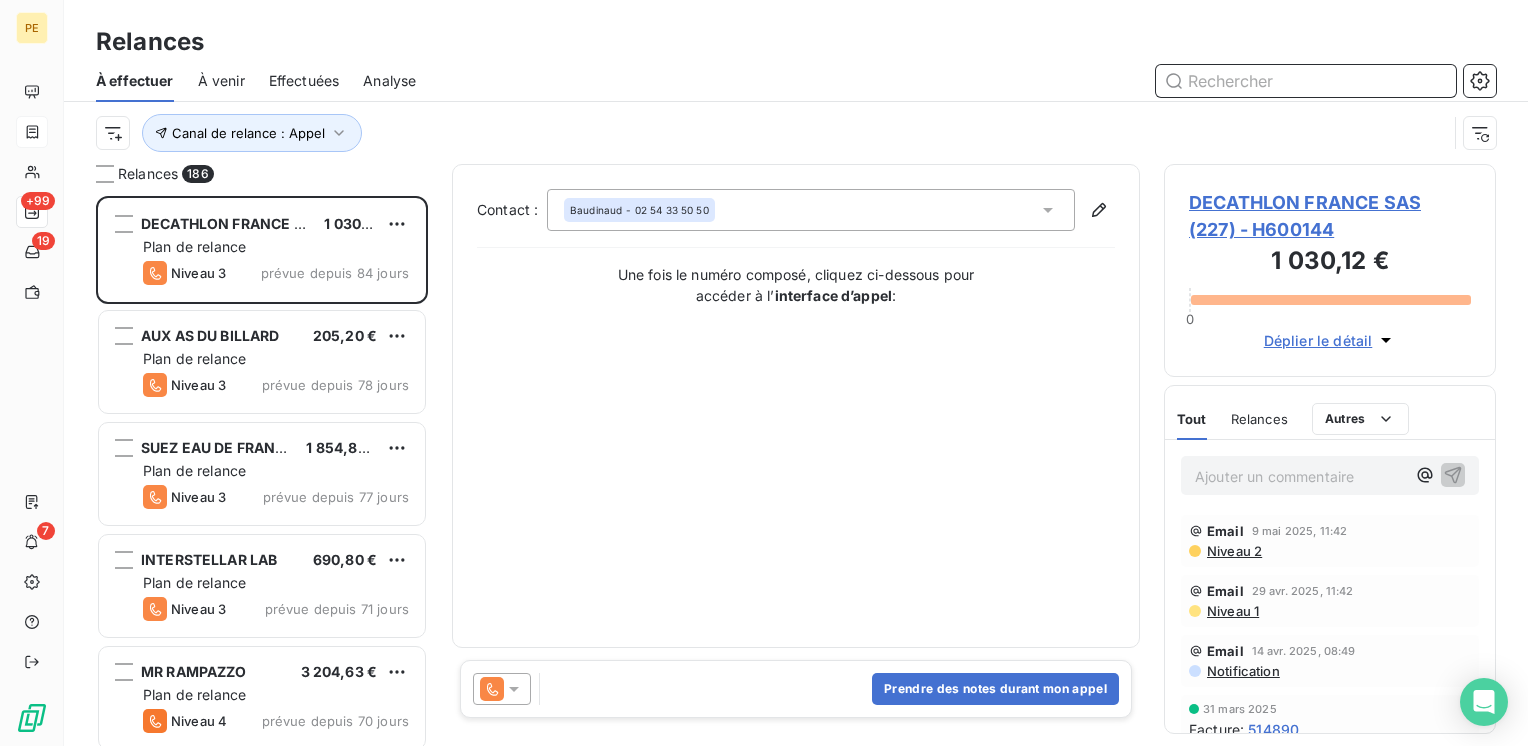 paste on "[BRAND]" 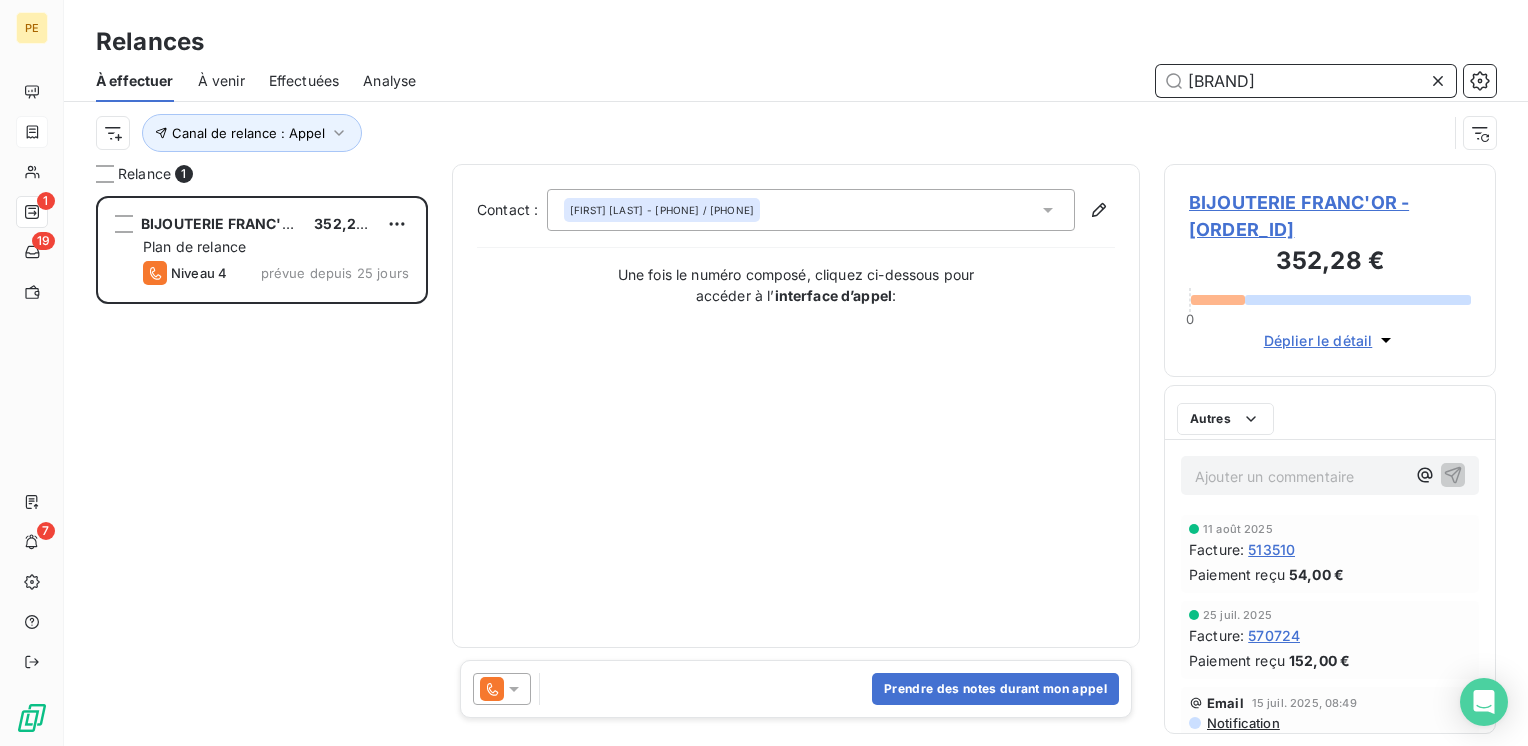 scroll, scrollTop: 16, scrollLeft: 16, axis: both 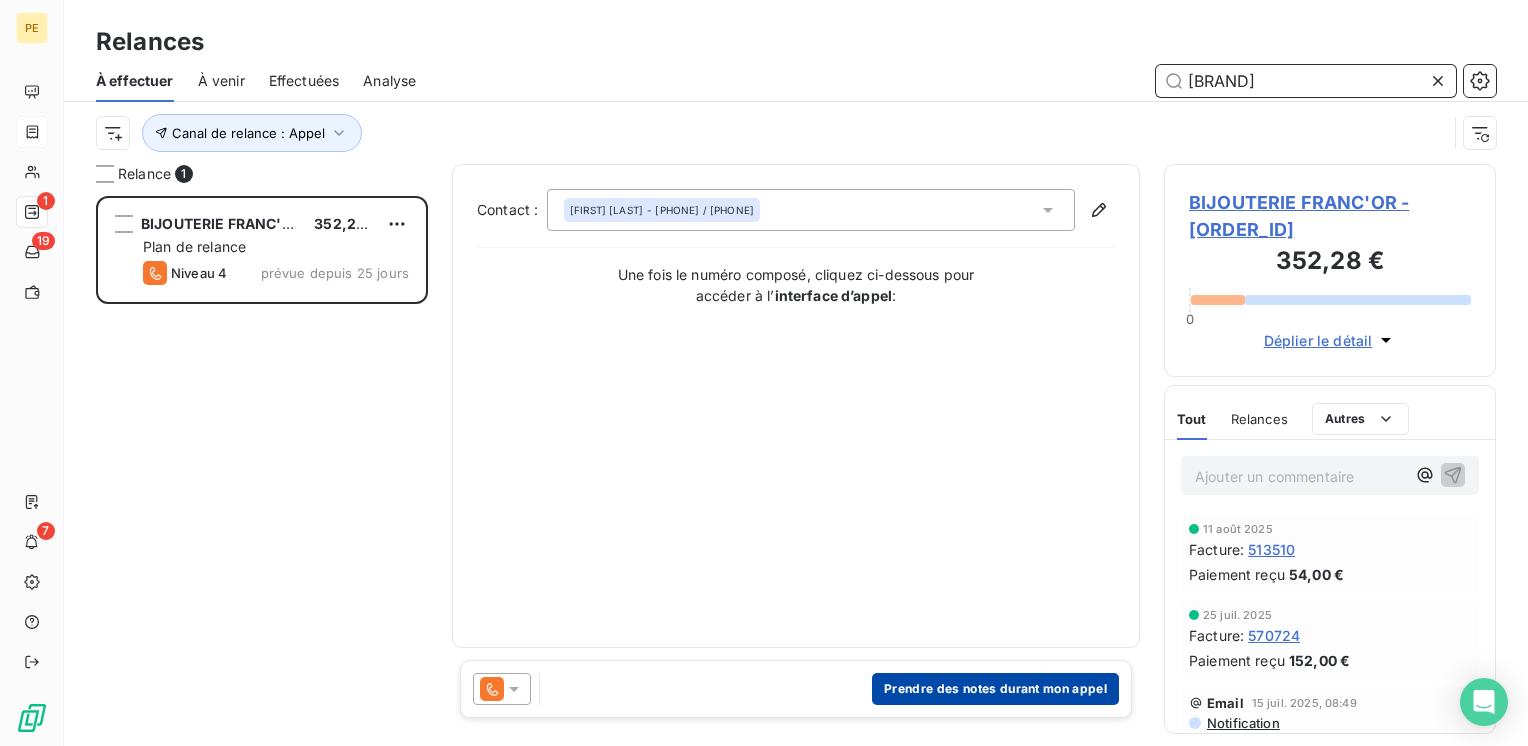 type on "[BRAND]" 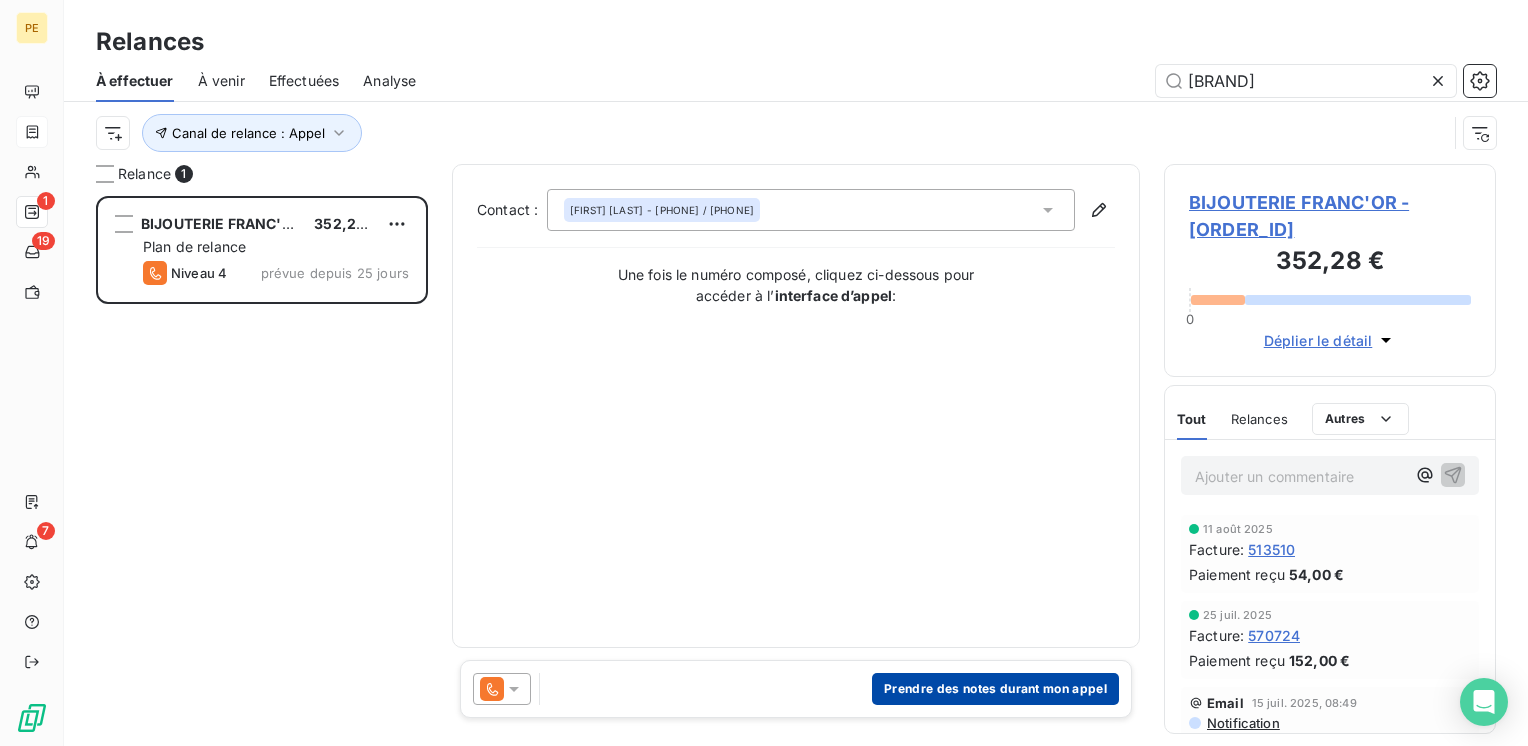click on "Prendre des notes durant mon appel" at bounding box center (995, 689) 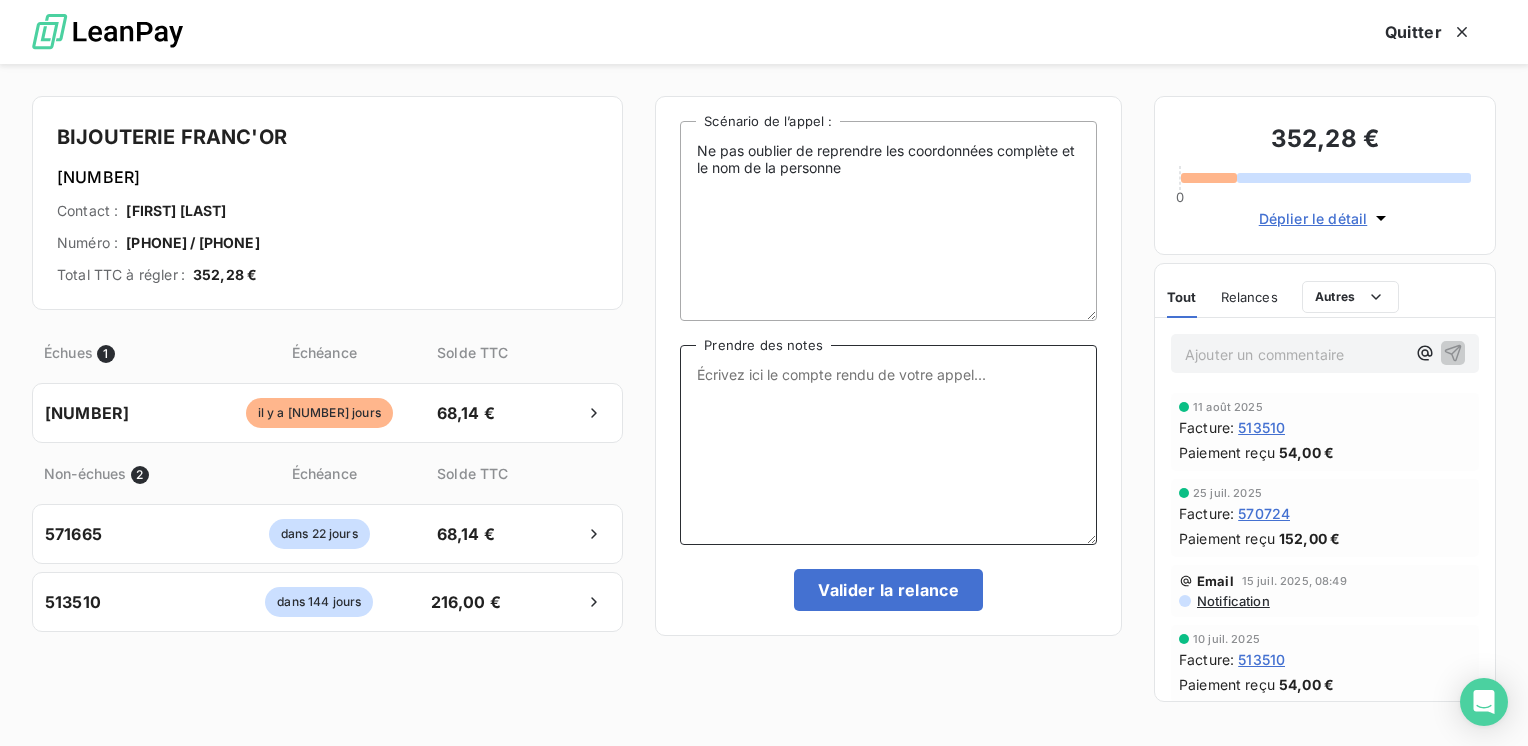 click on "Prendre des notes" at bounding box center [888, 445] 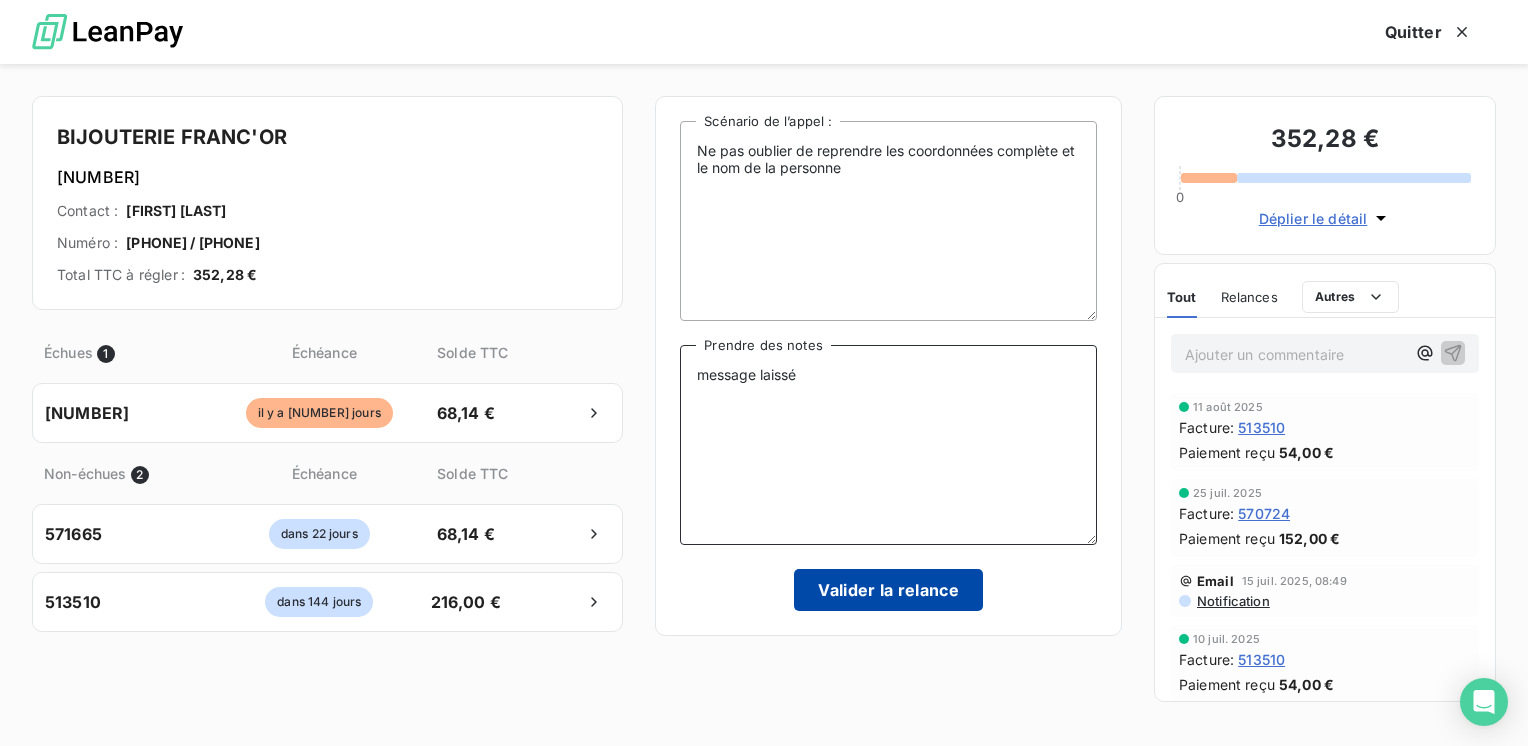 type on "message laissé" 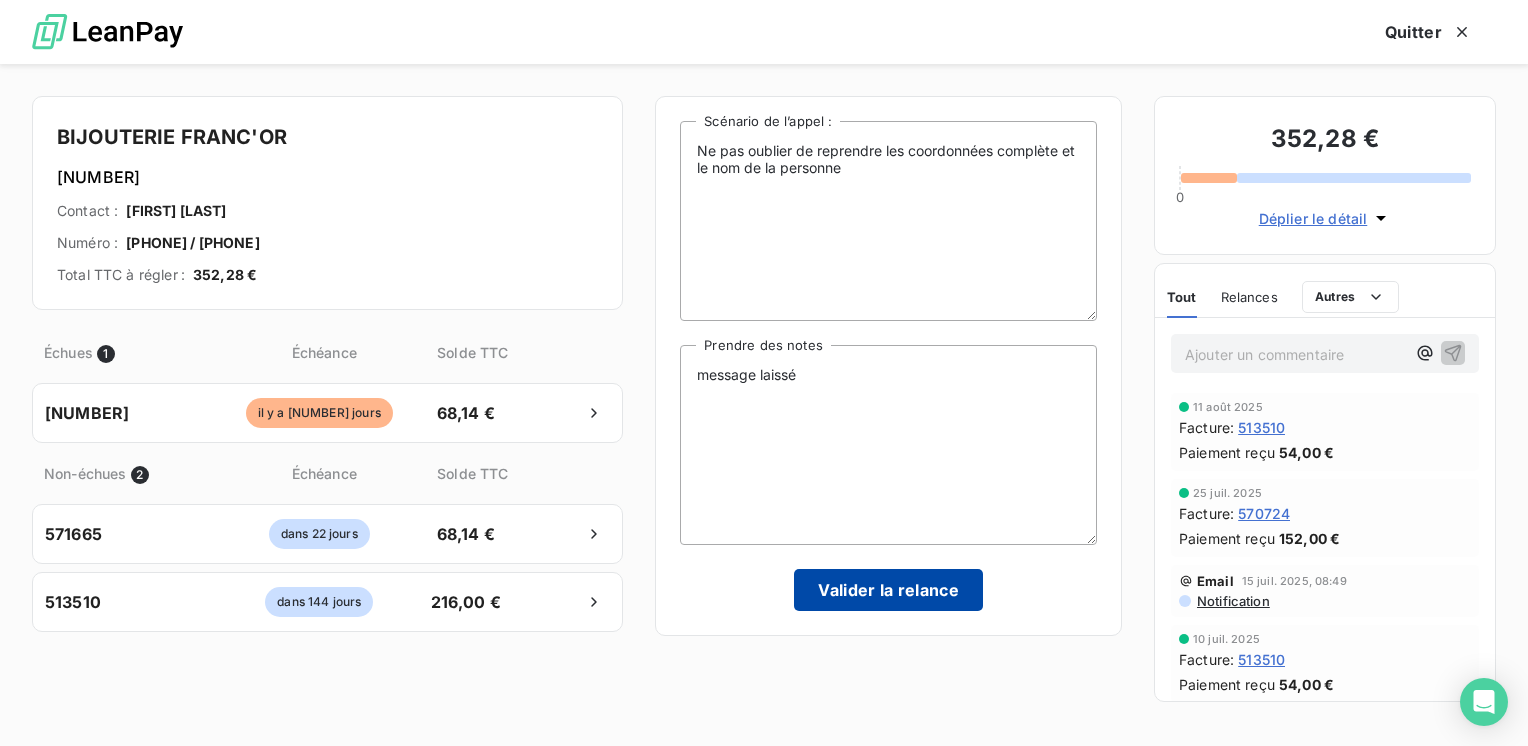 click on "Valider la relance" at bounding box center [888, 590] 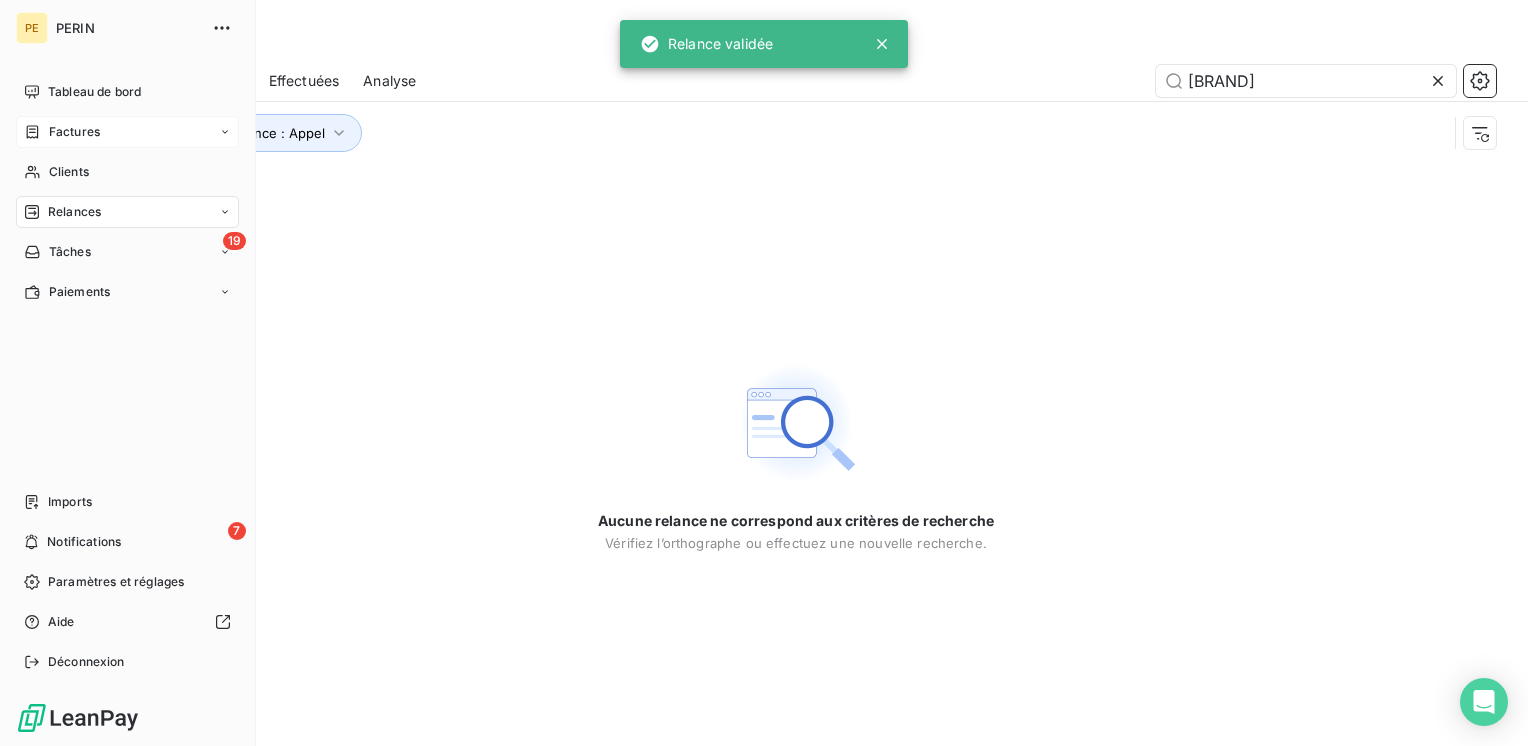click on "Relances" at bounding box center [74, 212] 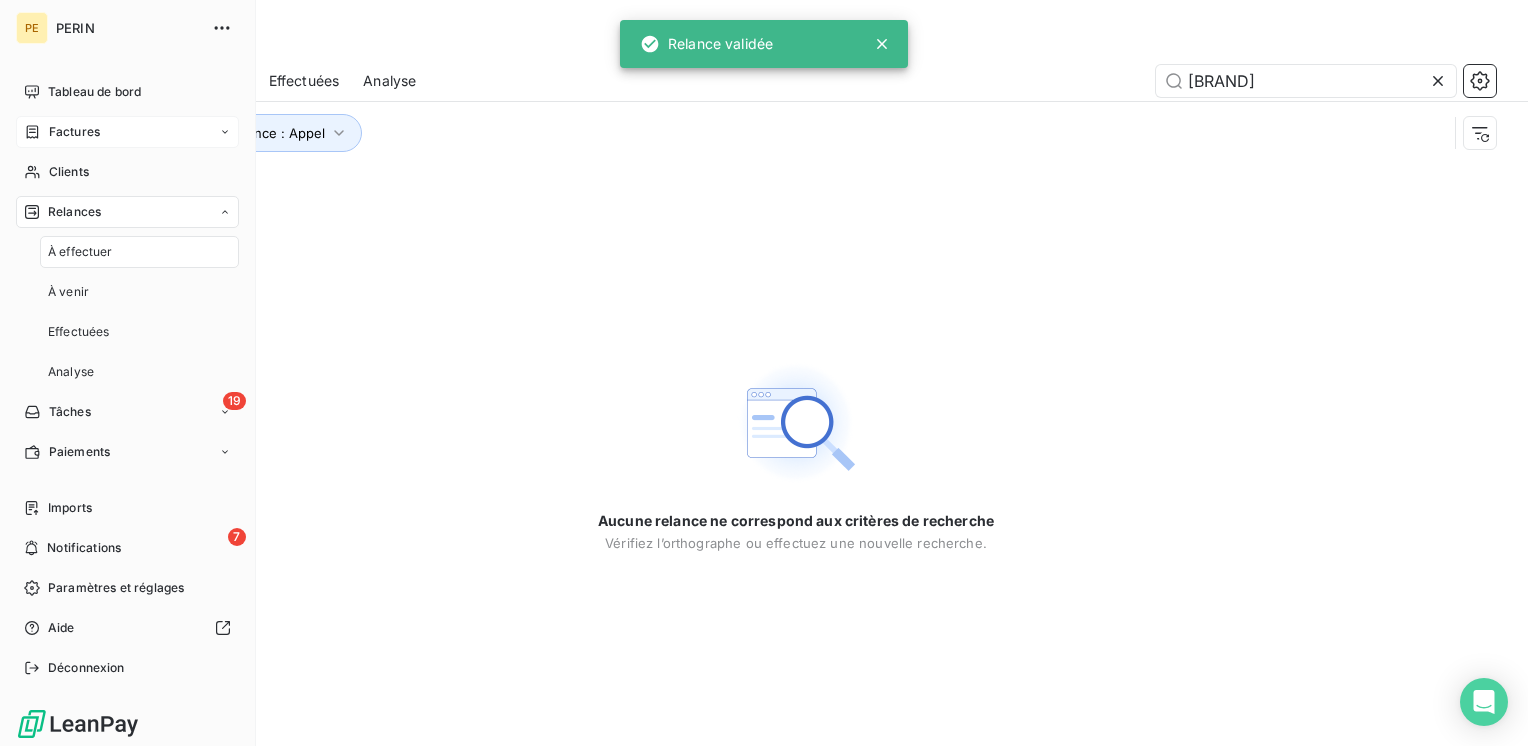 click on "À effectuer" at bounding box center [80, 252] 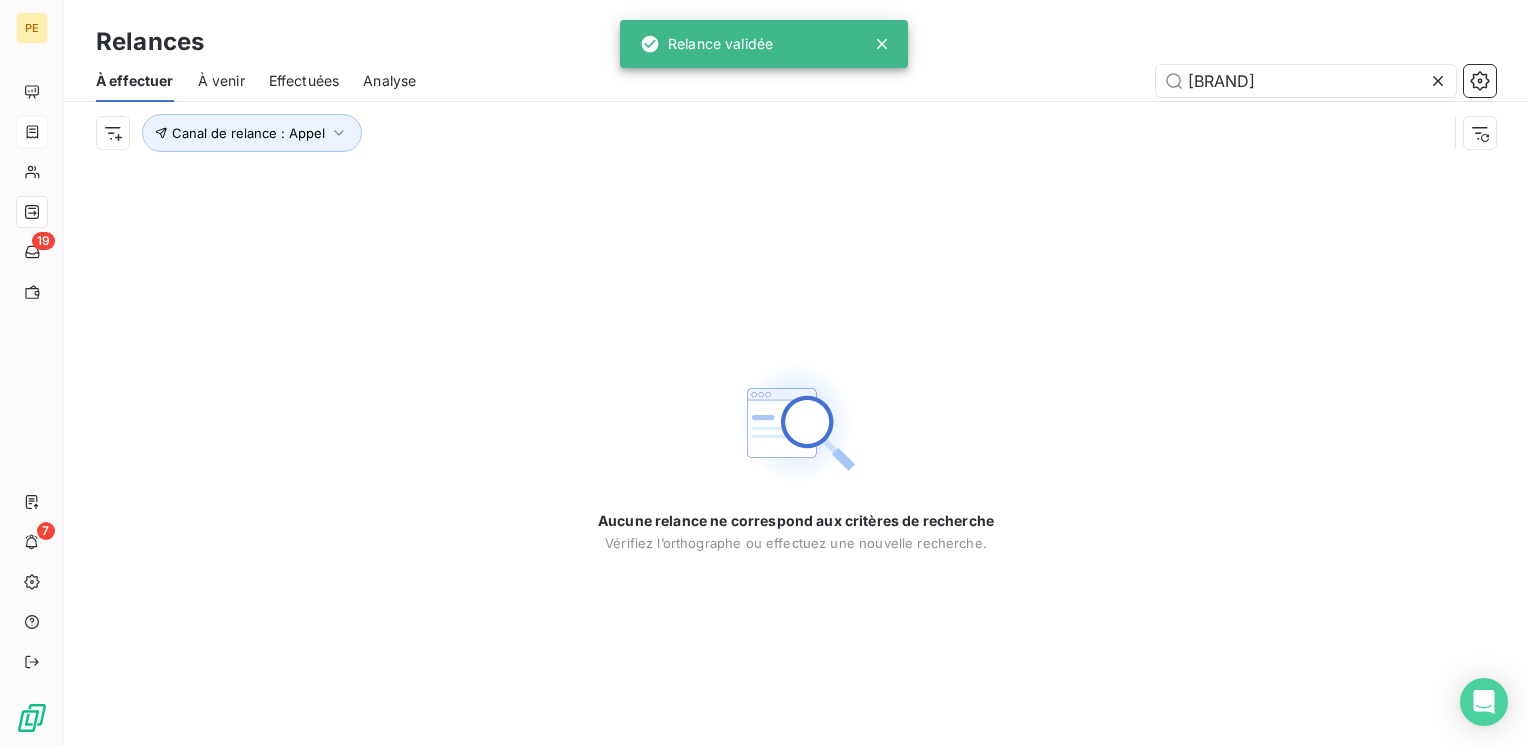 click 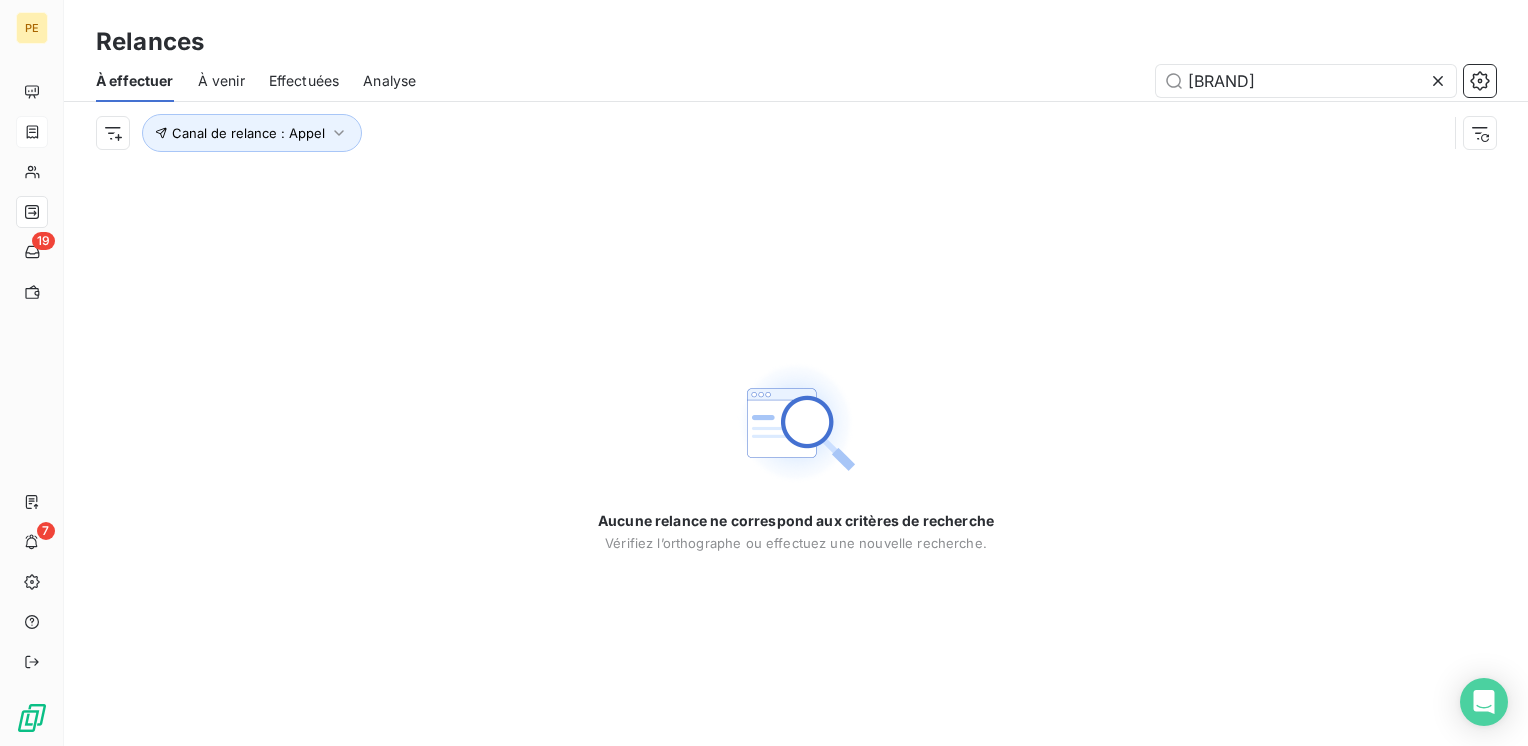 click 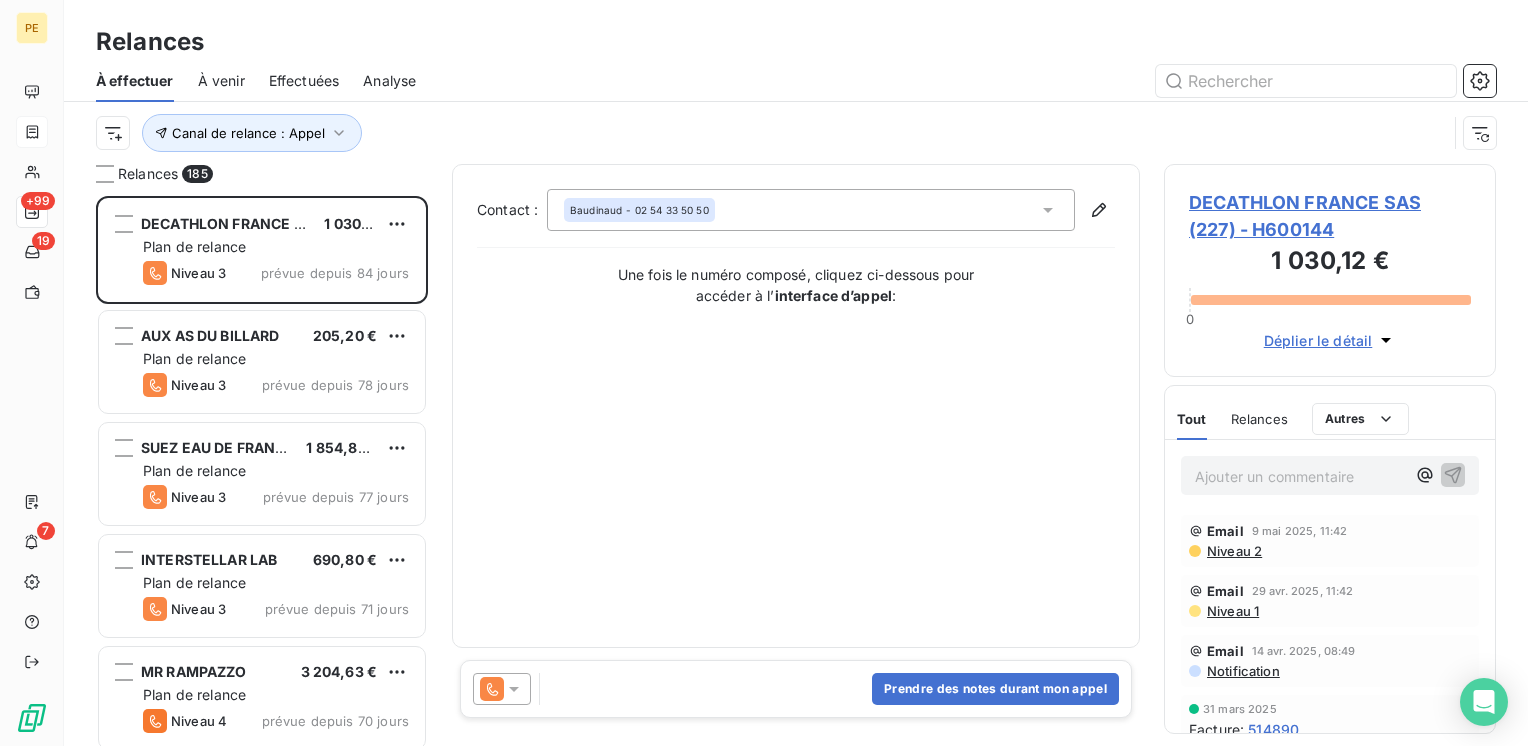 scroll, scrollTop: 16, scrollLeft: 16, axis: both 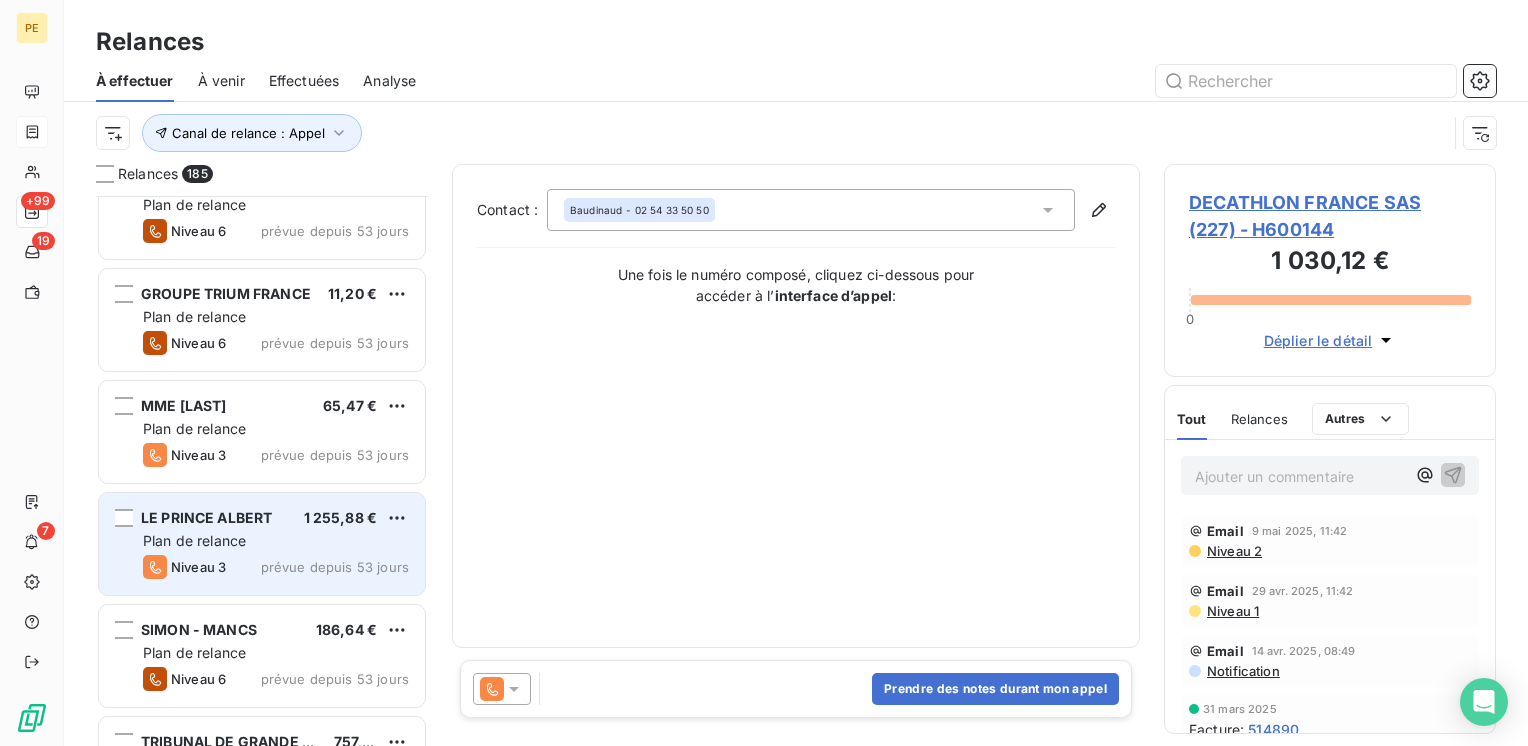 click on "[COMPANY] [PRICE]" at bounding box center [276, 518] 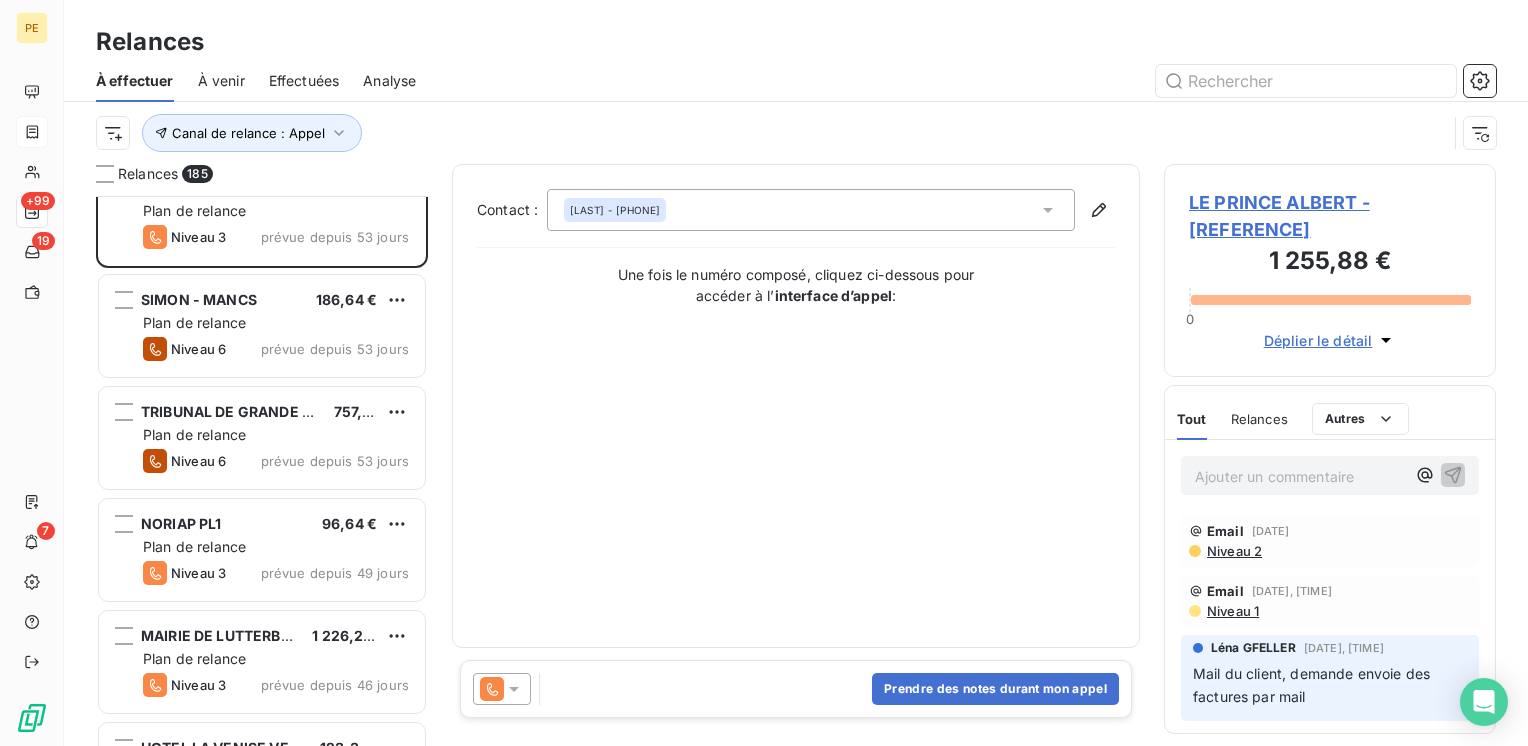 scroll, scrollTop: 6134, scrollLeft: 0, axis: vertical 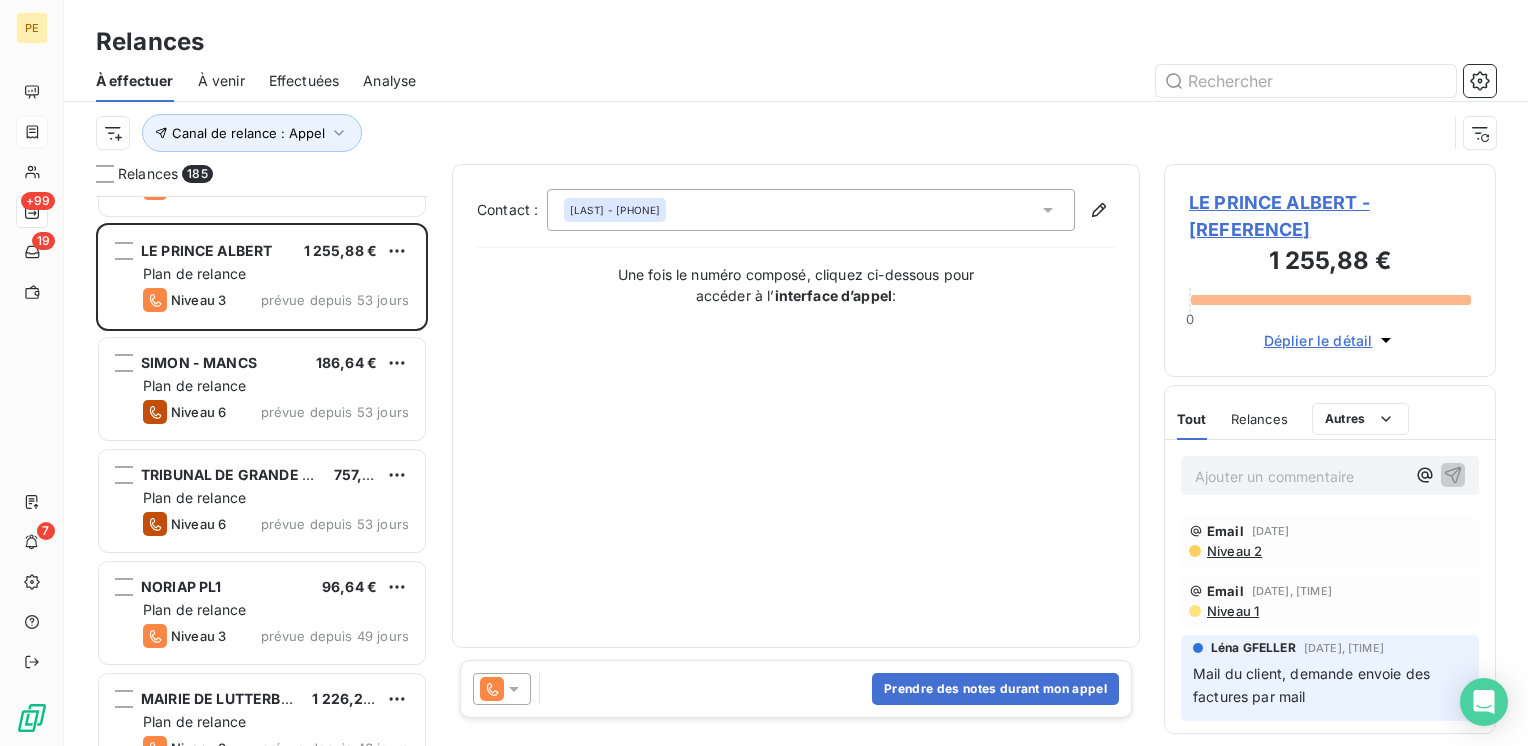 click 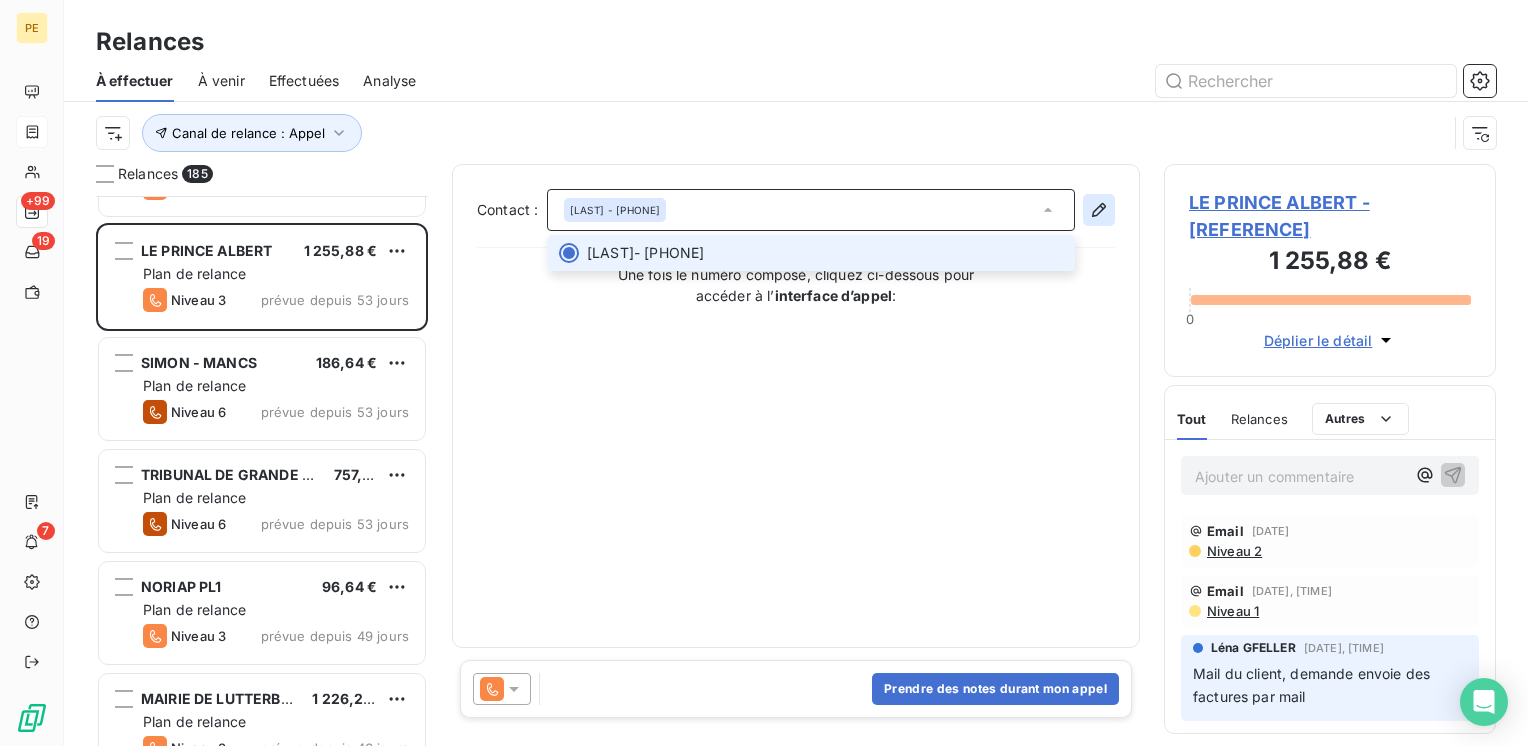 click 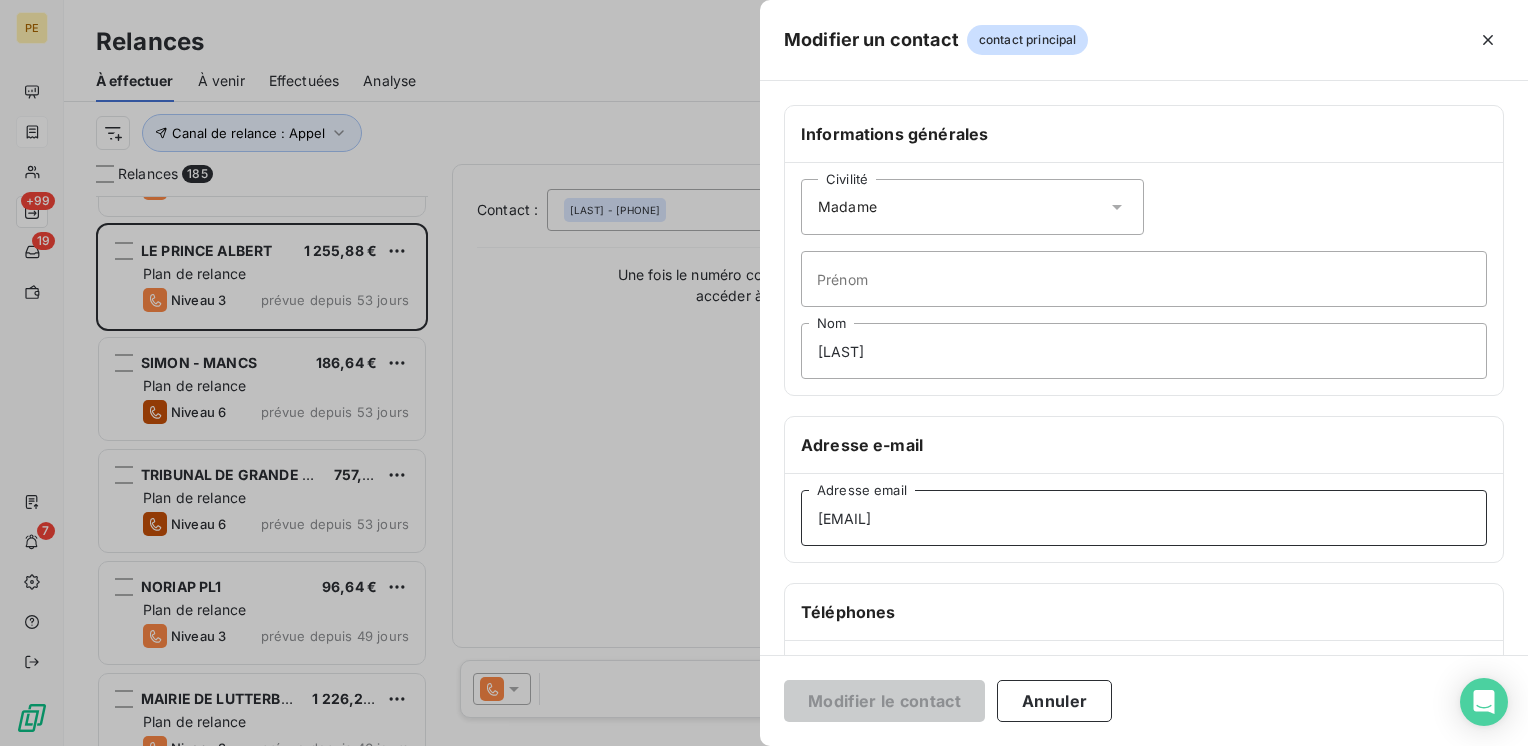 click on "[EMAIL]" at bounding box center [1144, 518] 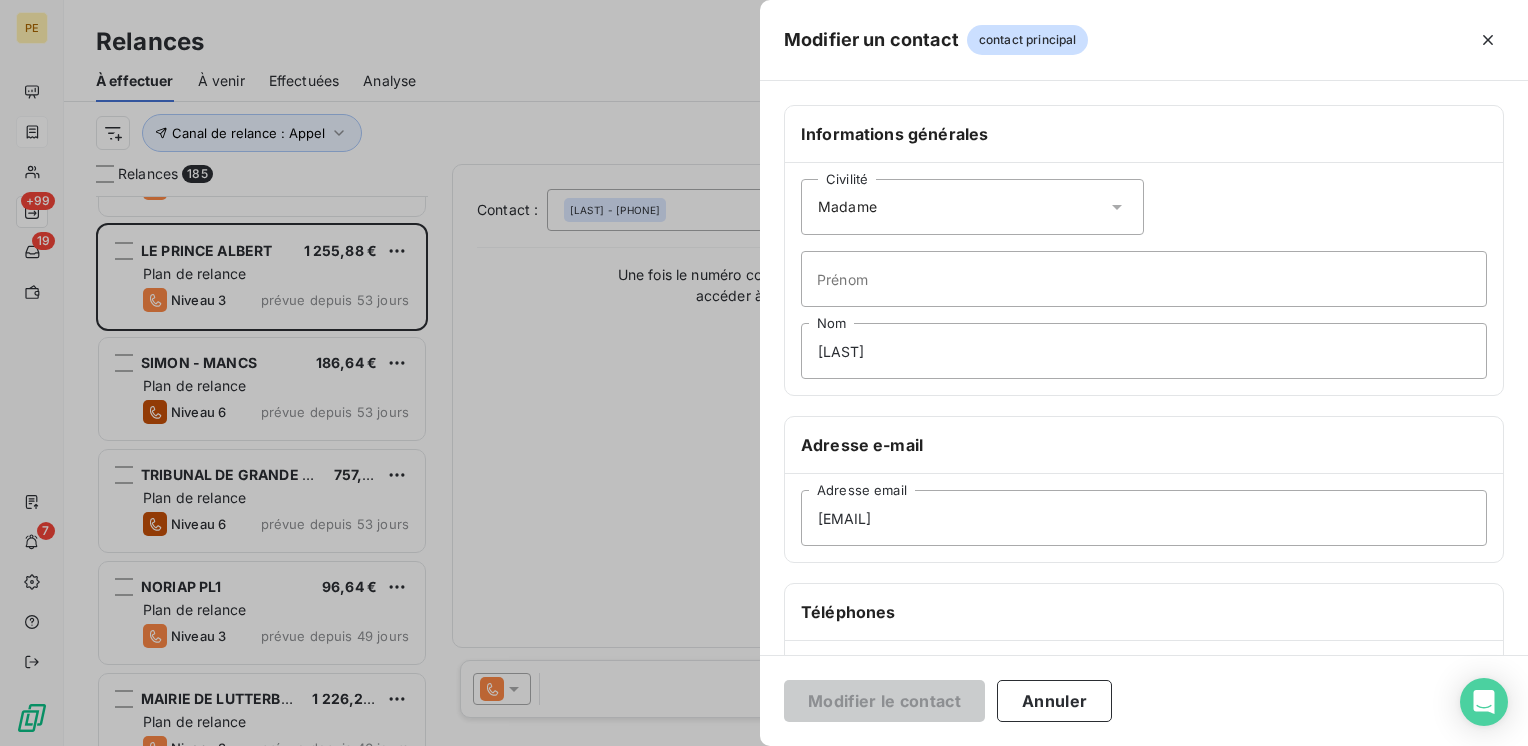 click at bounding box center (764, 373) 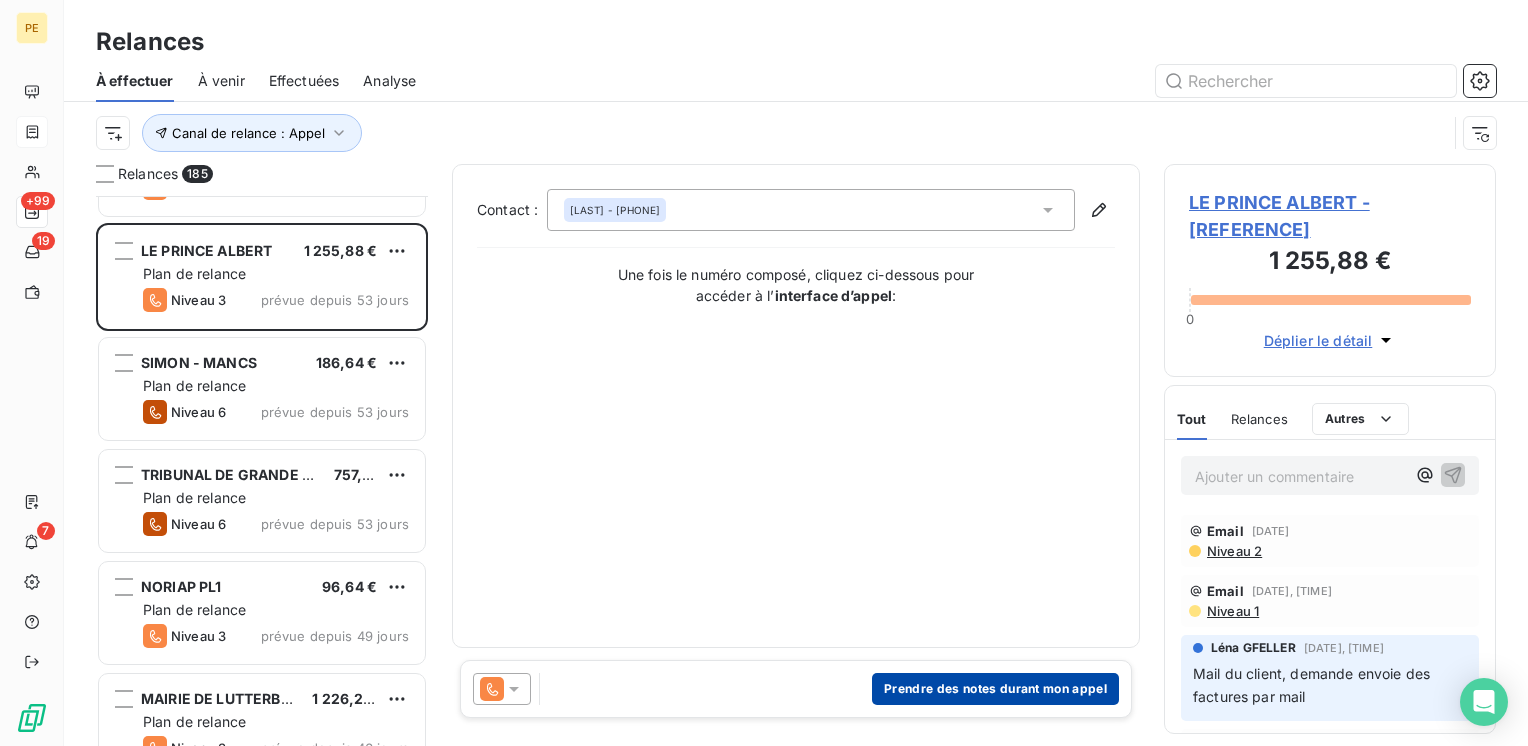 click on "Prendre des notes durant mon appel" at bounding box center [995, 689] 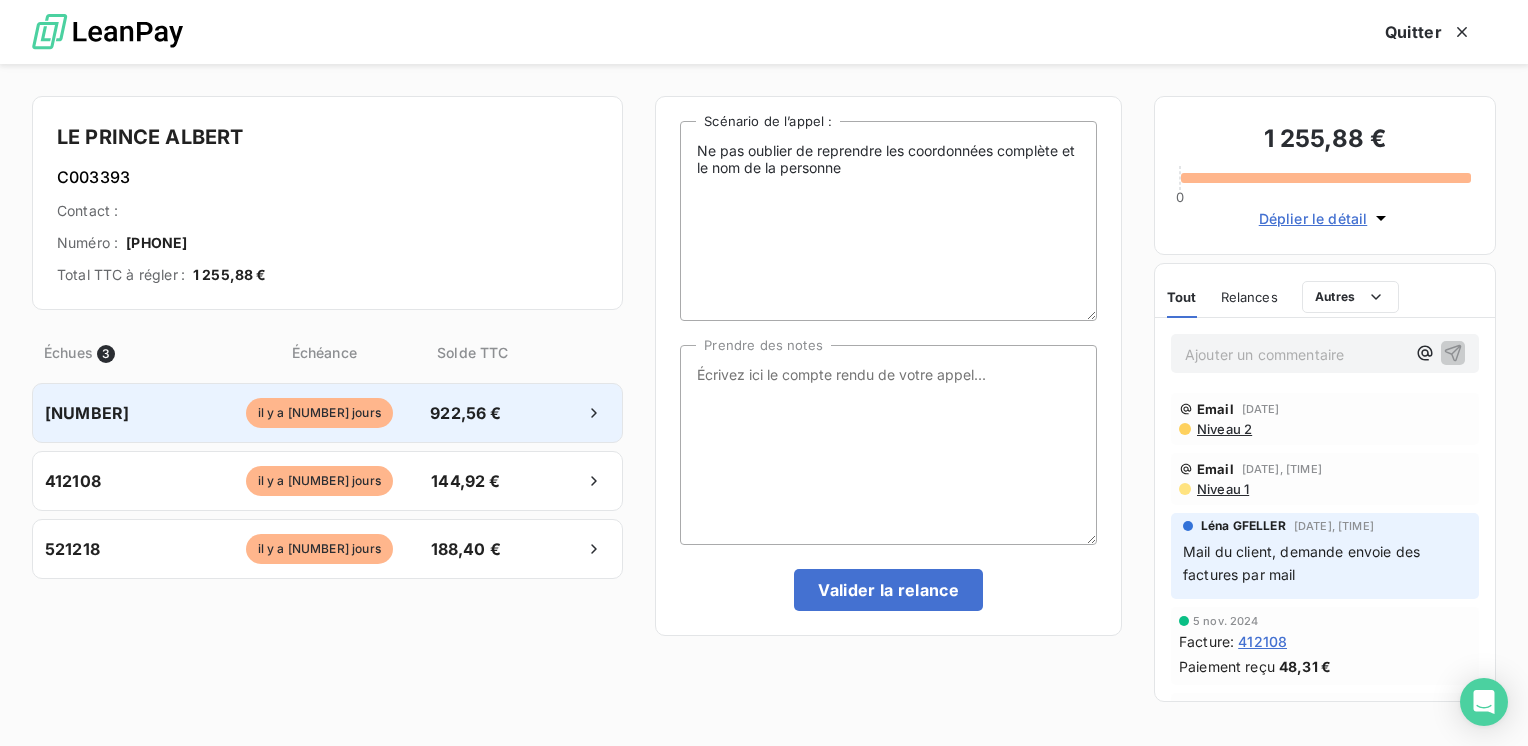 click on "il y a [NUMBER] jours" at bounding box center (319, 413) 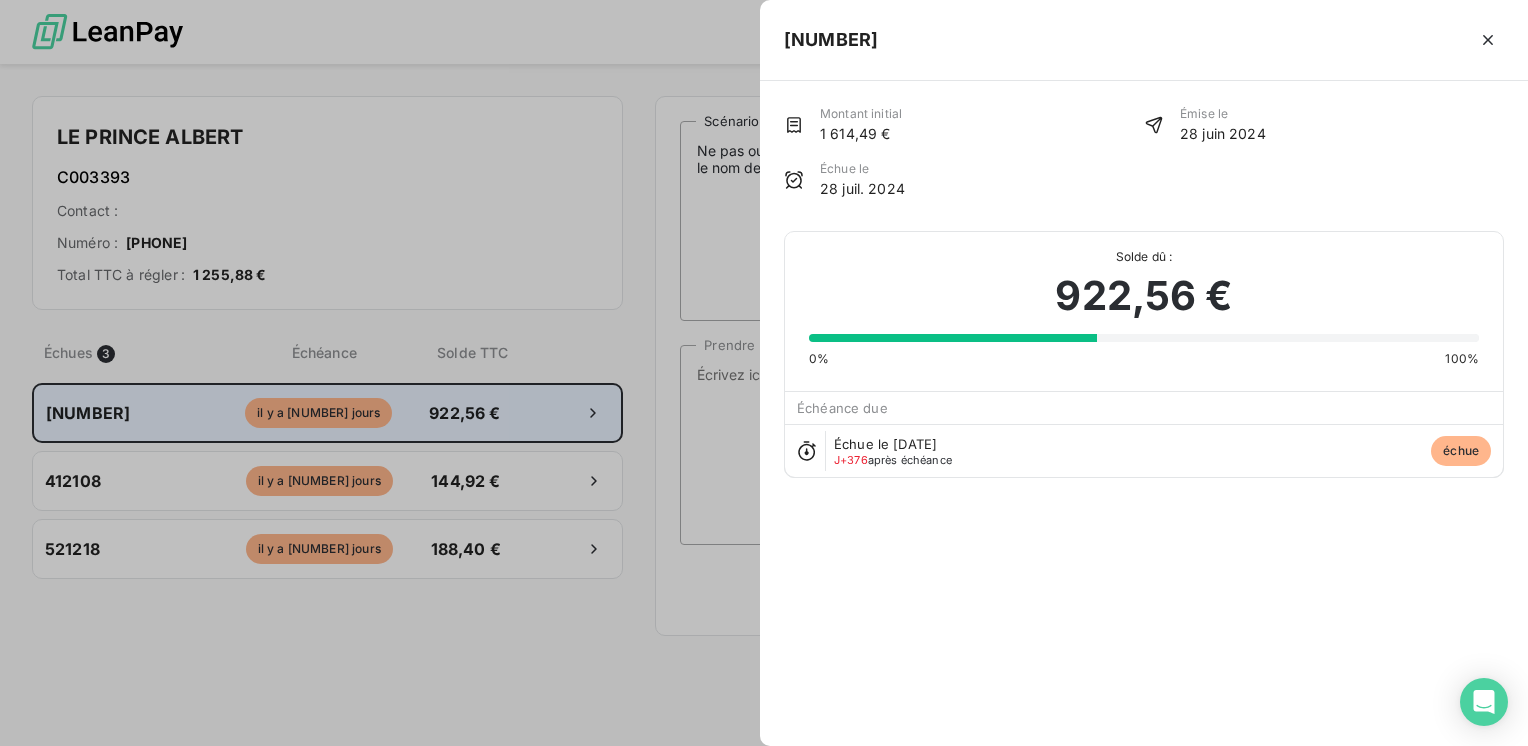 click at bounding box center (764, 373) 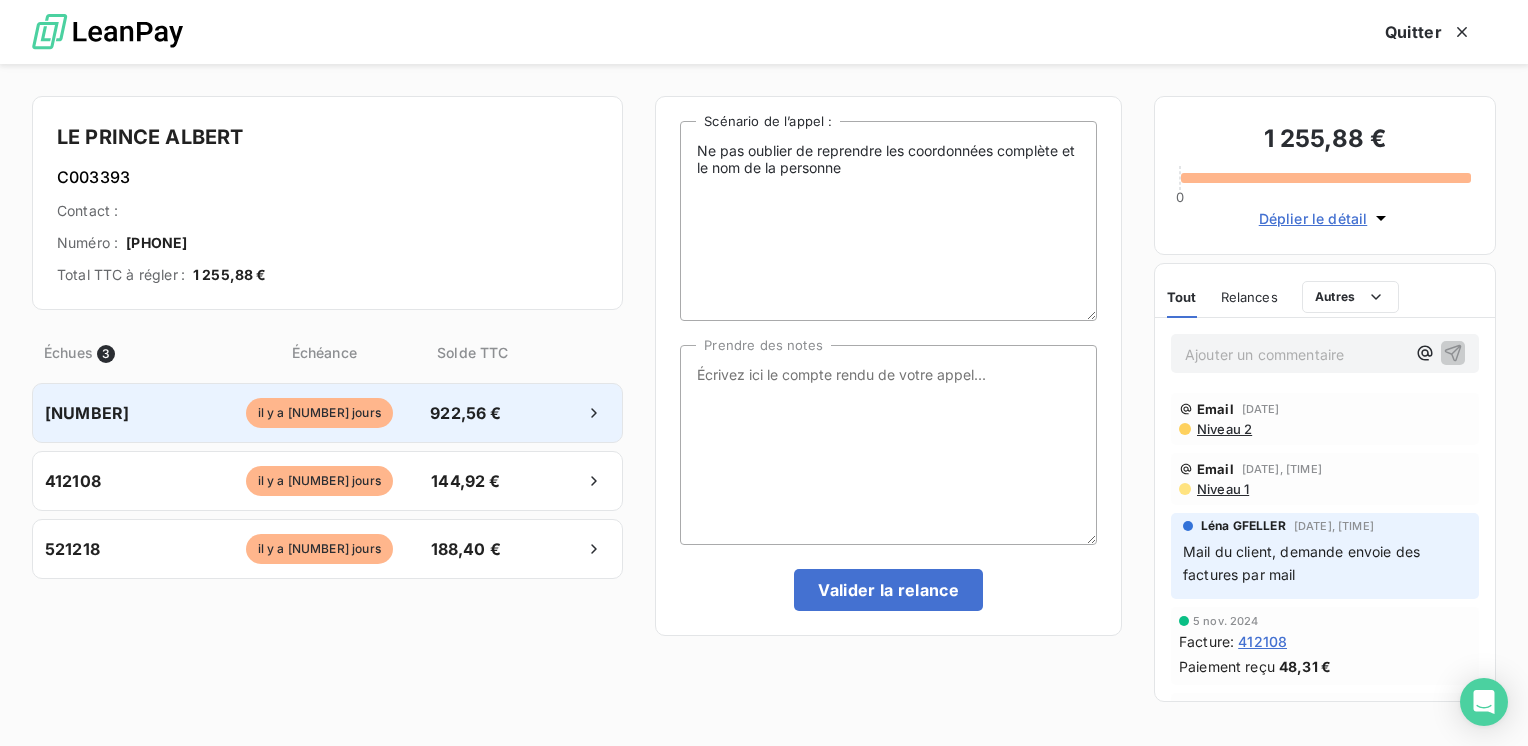 click on "[NUMBER] il y a [DAYS] jours [PRICE]" at bounding box center [327, 413] 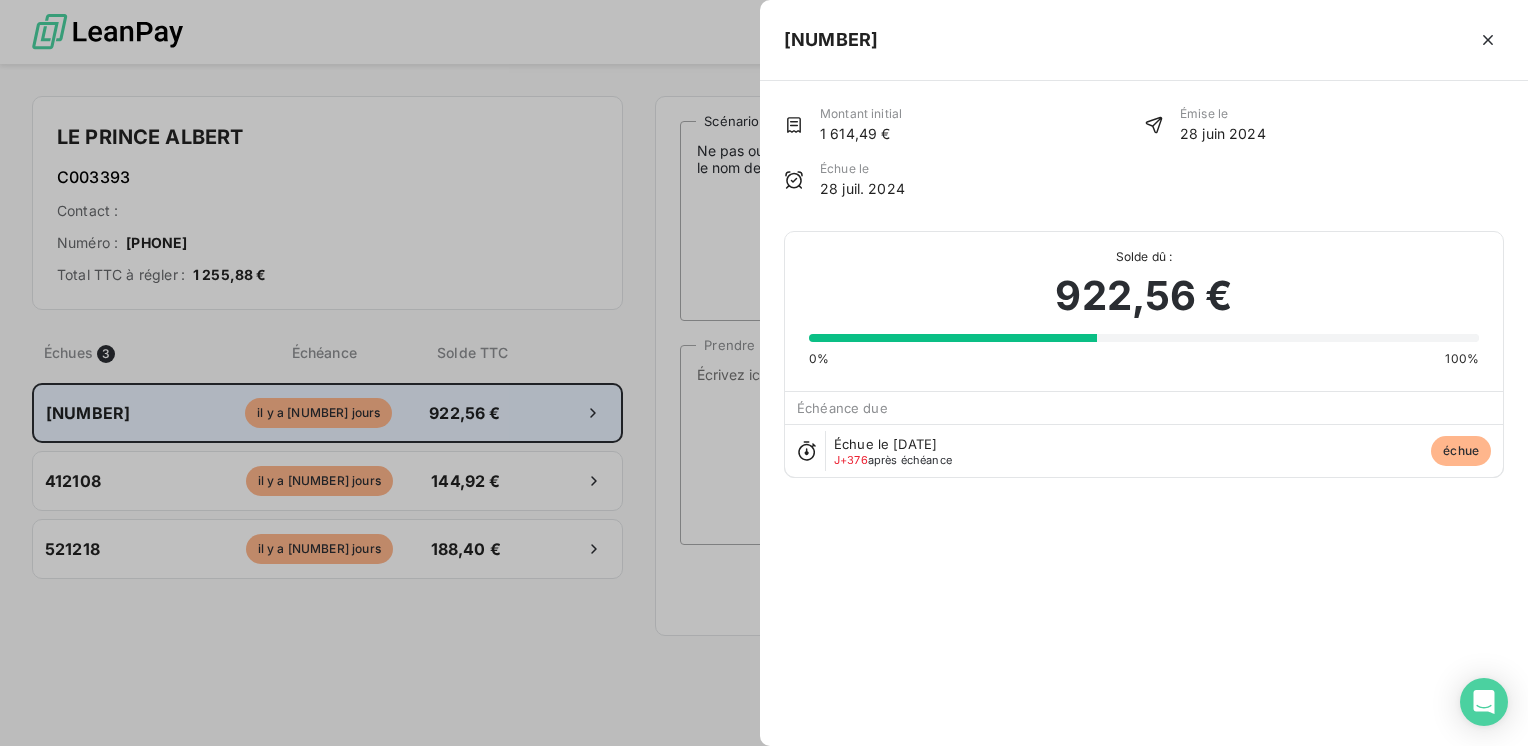 click at bounding box center (764, 373) 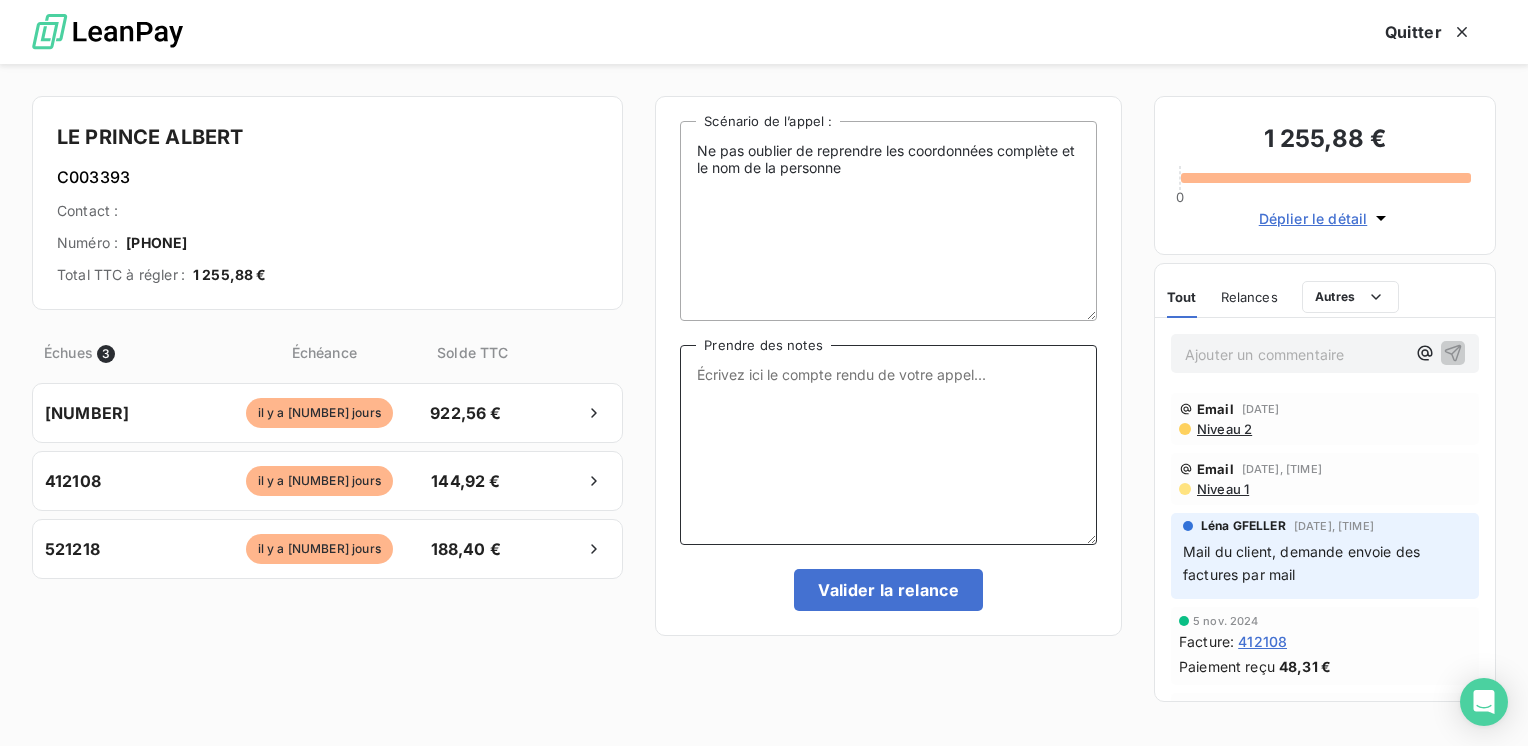 click on "Prendre des notes" at bounding box center (888, 445) 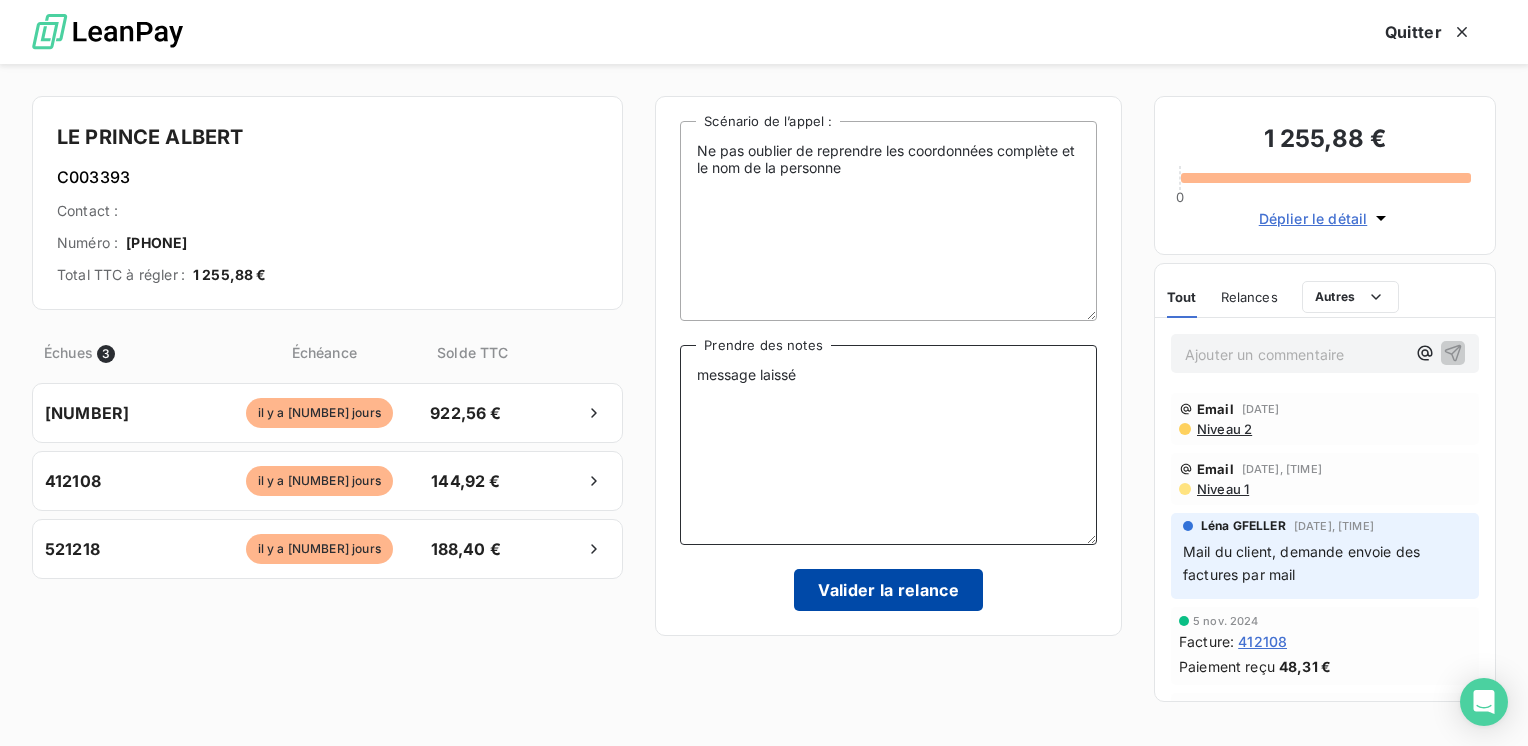 type on "message laissé" 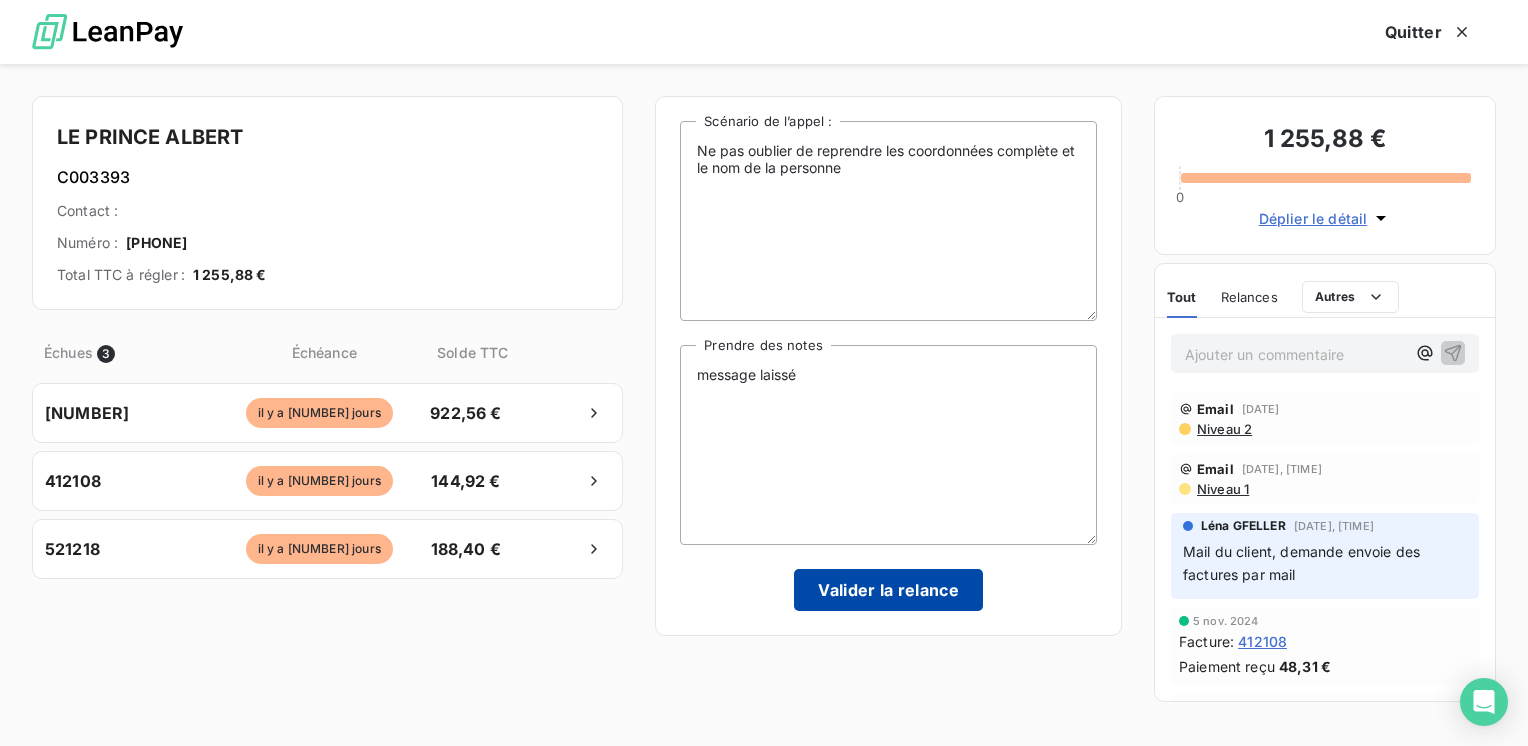 click on "Valider la relance" at bounding box center [888, 590] 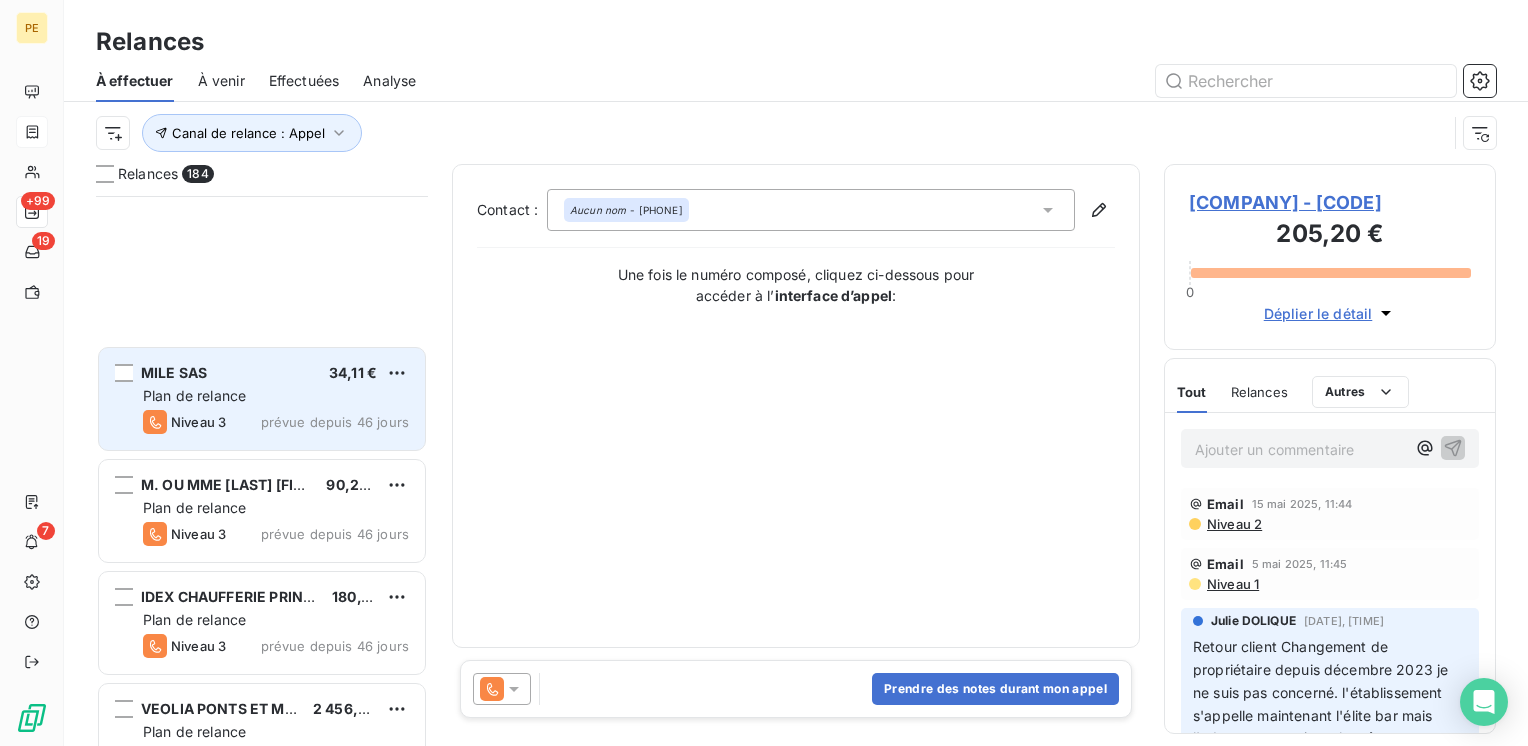 scroll, scrollTop: 8000, scrollLeft: 0, axis: vertical 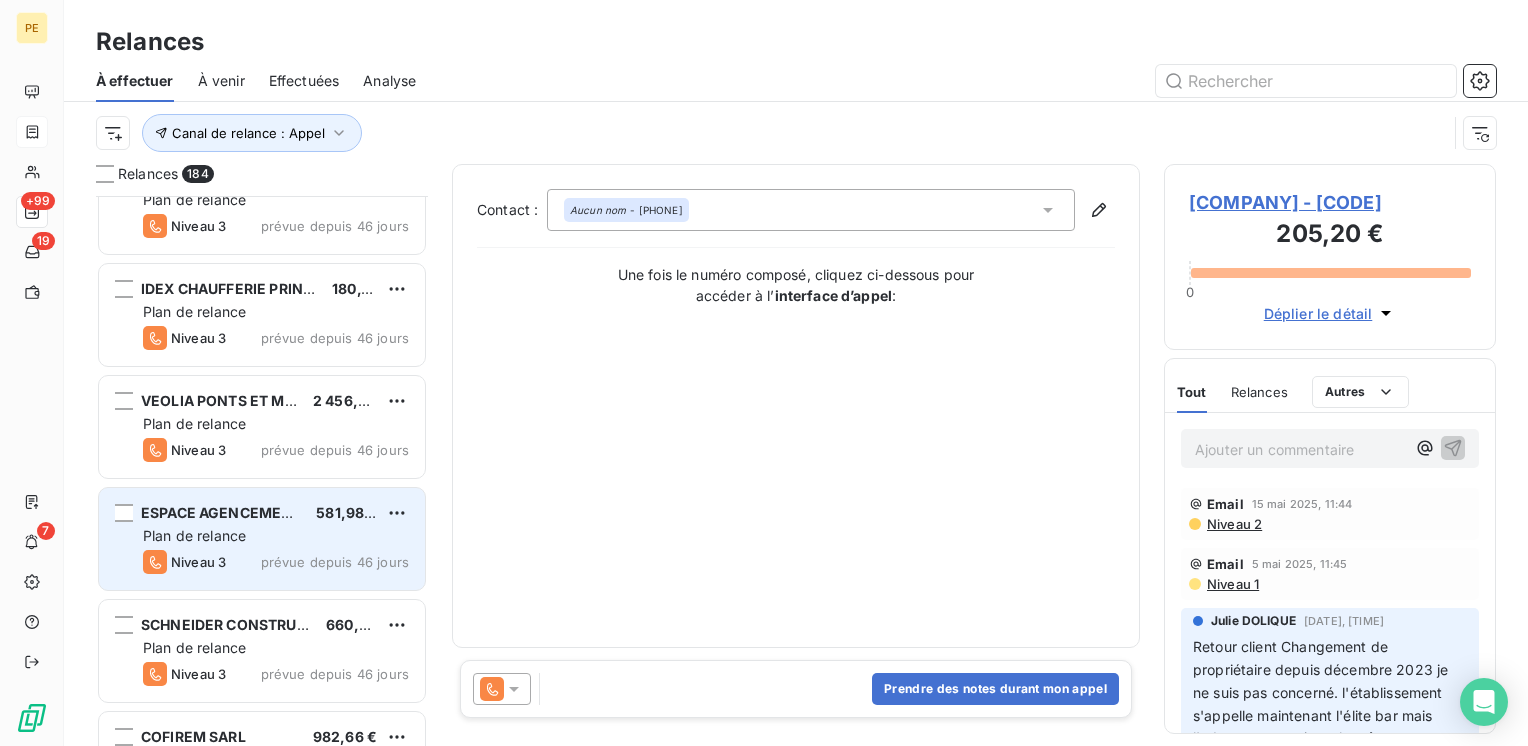 click on "Plan de relance" at bounding box center (276, 536) 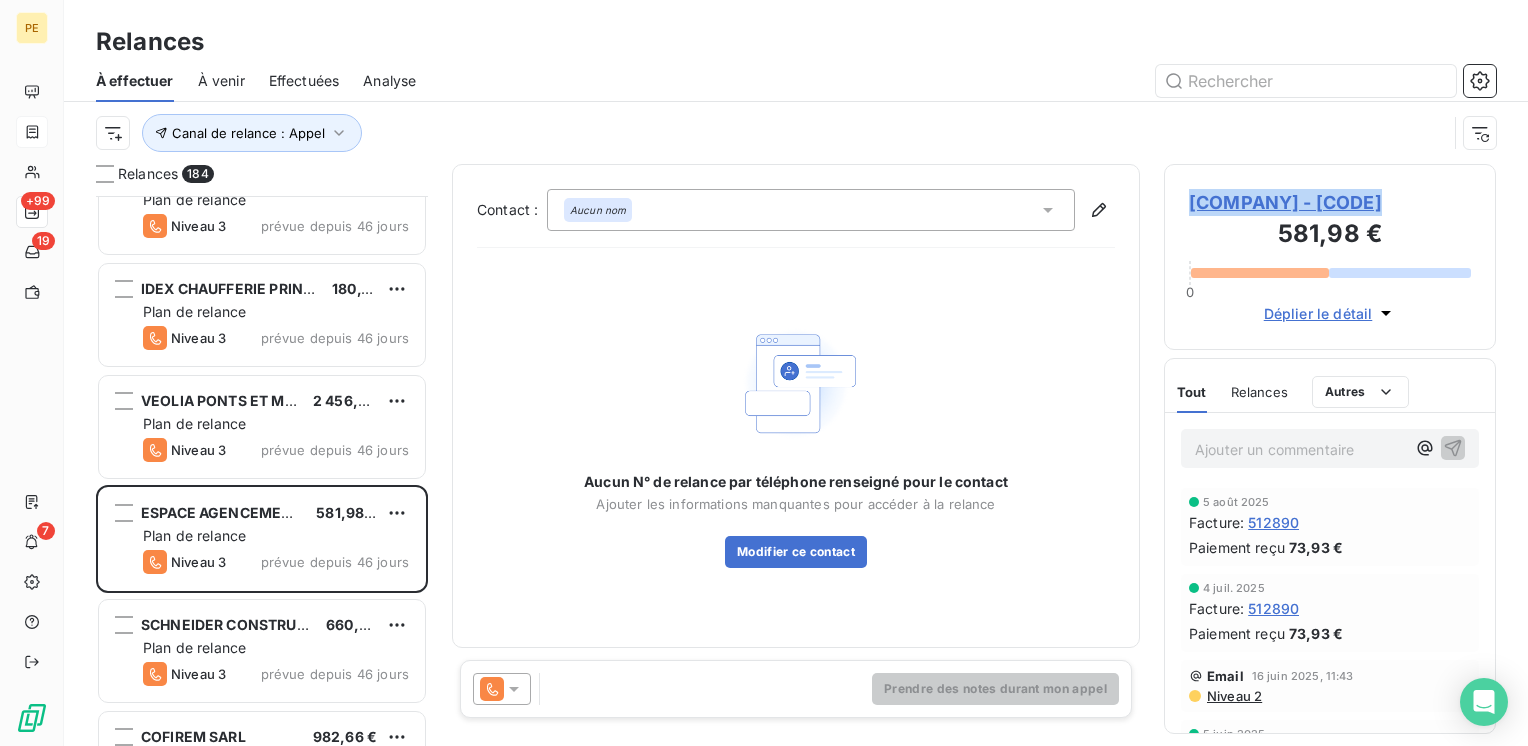drag, startPoint x: 1390, startPoint y: 211, endPoint x: 1191, endPoint y: 202, distance: 199.20341 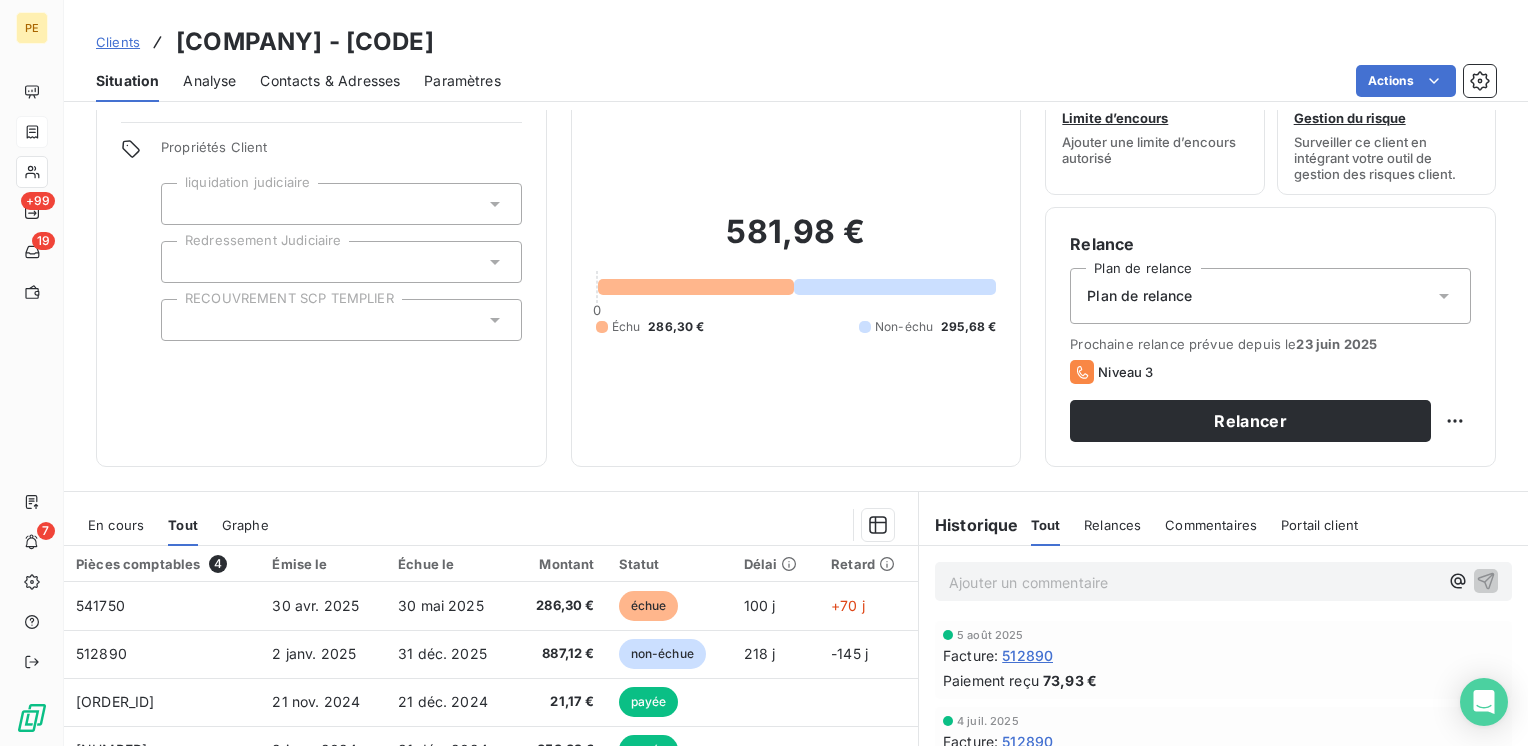 scroll, scrollTop: 0, scrollLeft: 0, axis: both 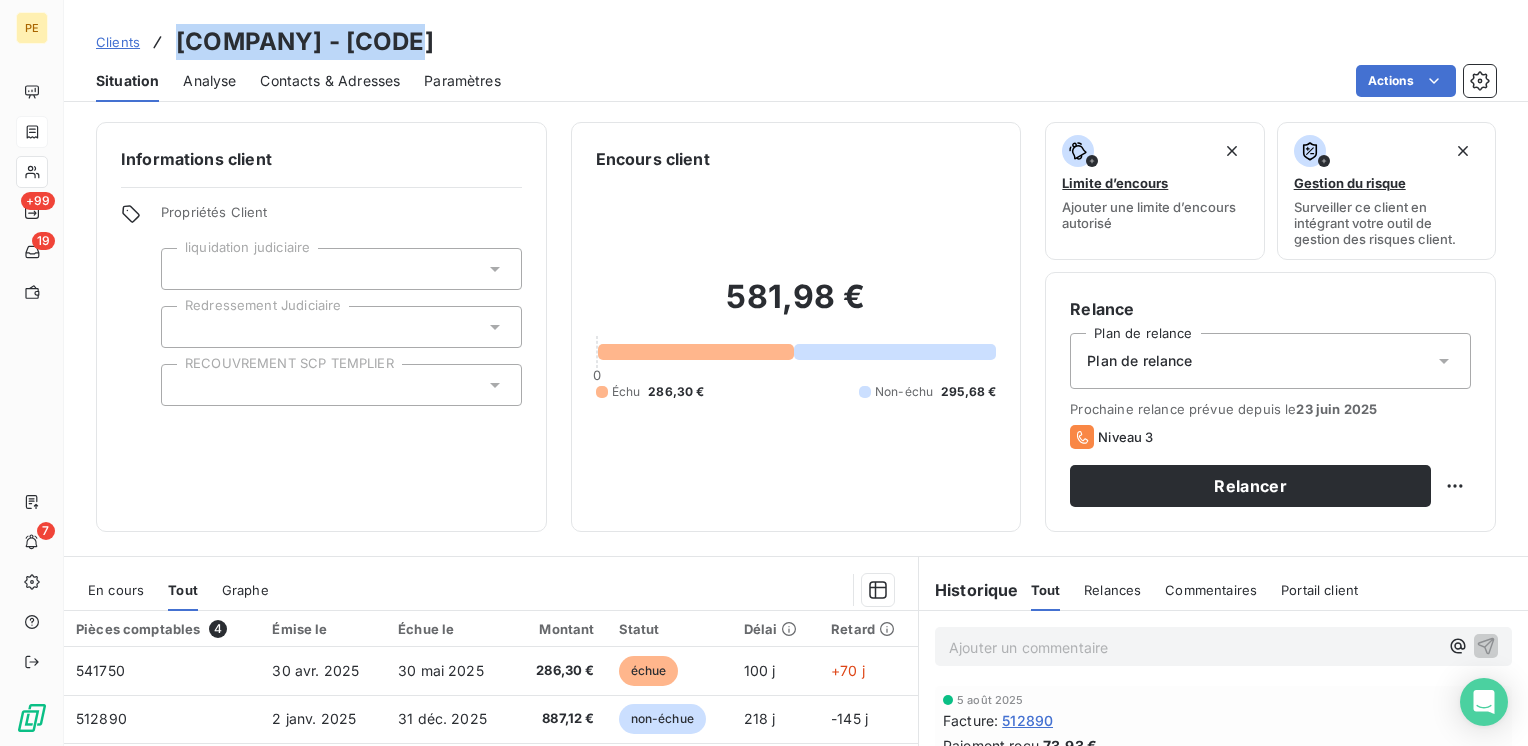drag, startPoint x: 444, startPoint y: 44, endPoint x: 174, endPoint y: 42, distance: 270.00742 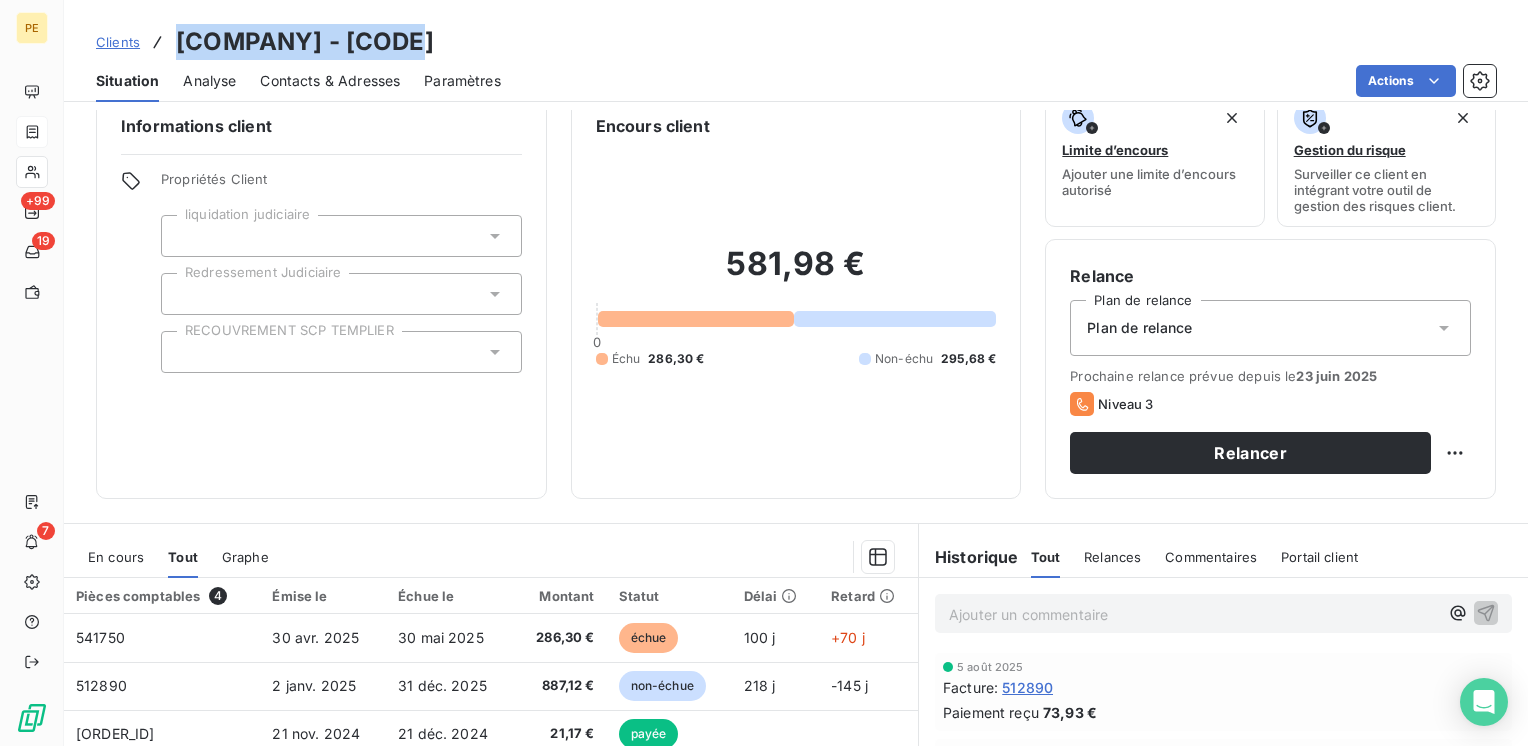 scroll, scrollTop: 0, scrollLeft: 0, axis: both 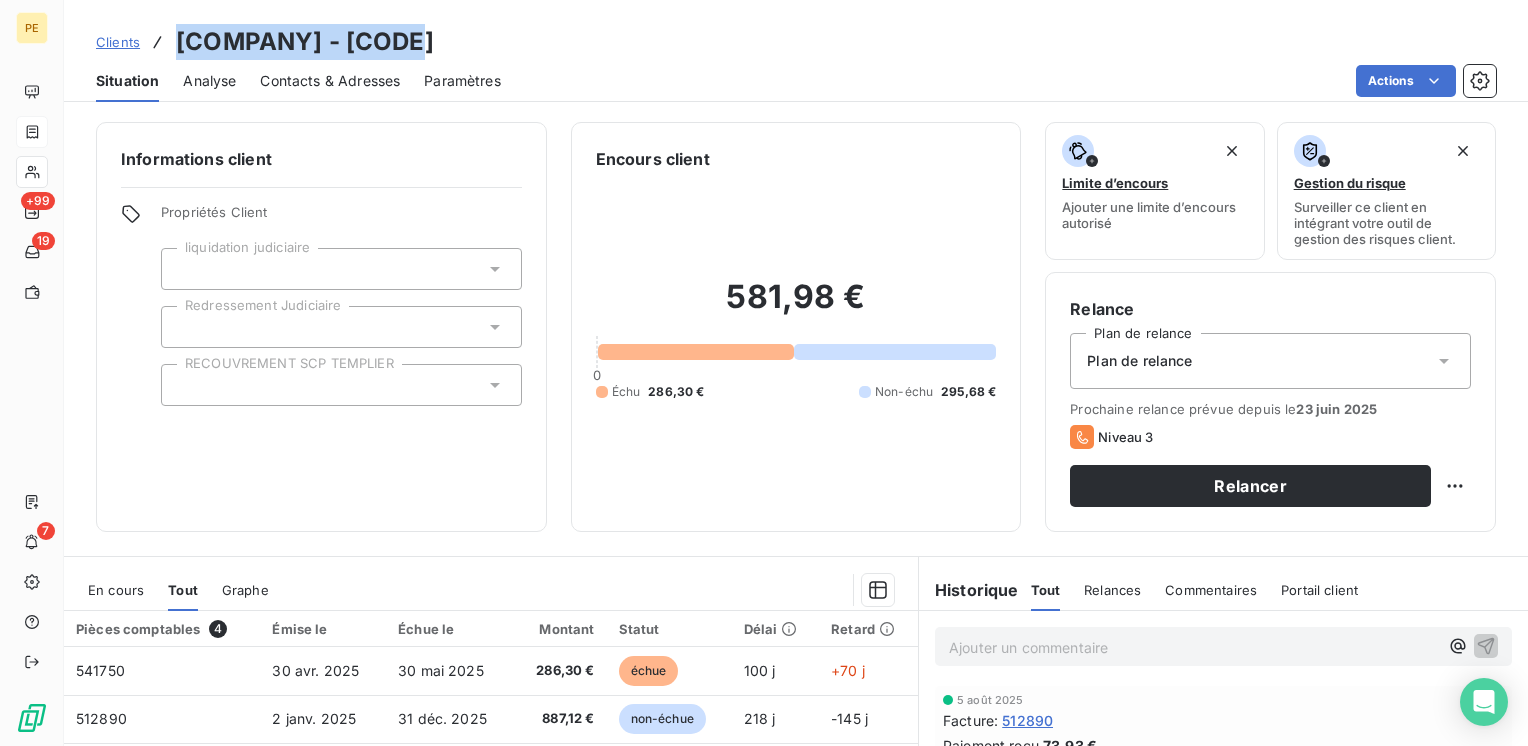 click on "Contacts & Adresses" at bounding box center (330, 81) 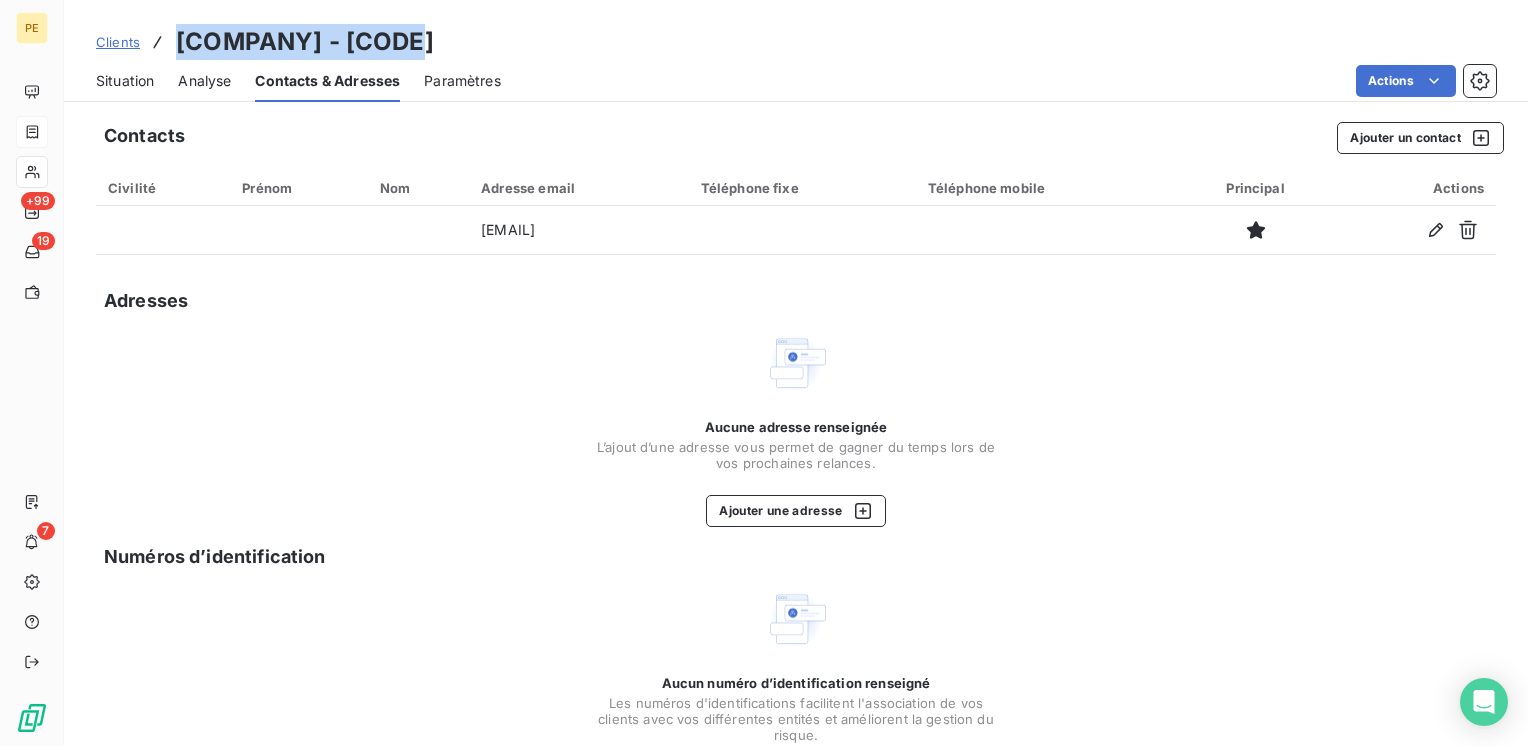 copy on "ESPACE AGENCEMENT" 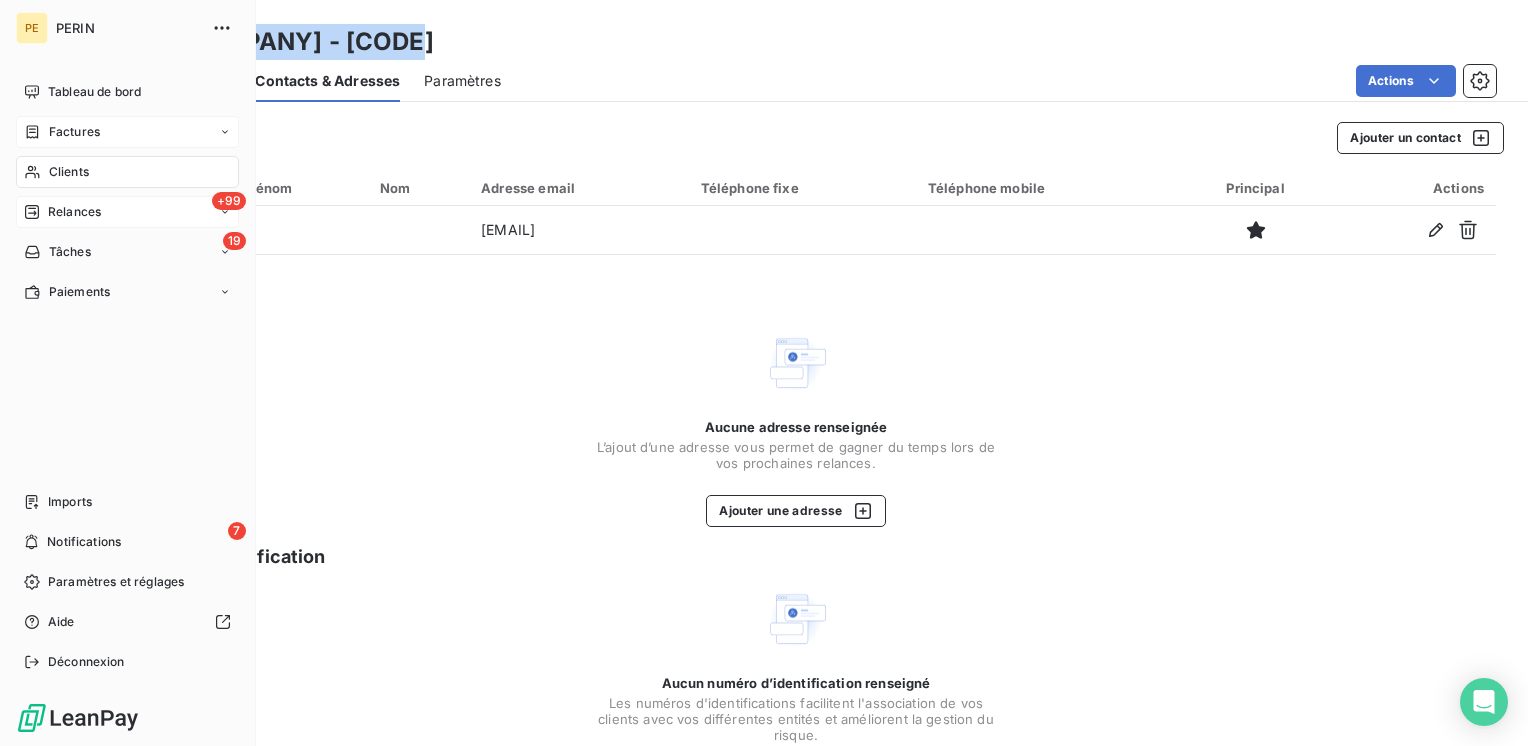 click on "+99 Relances" at bounding box center [127, 212] 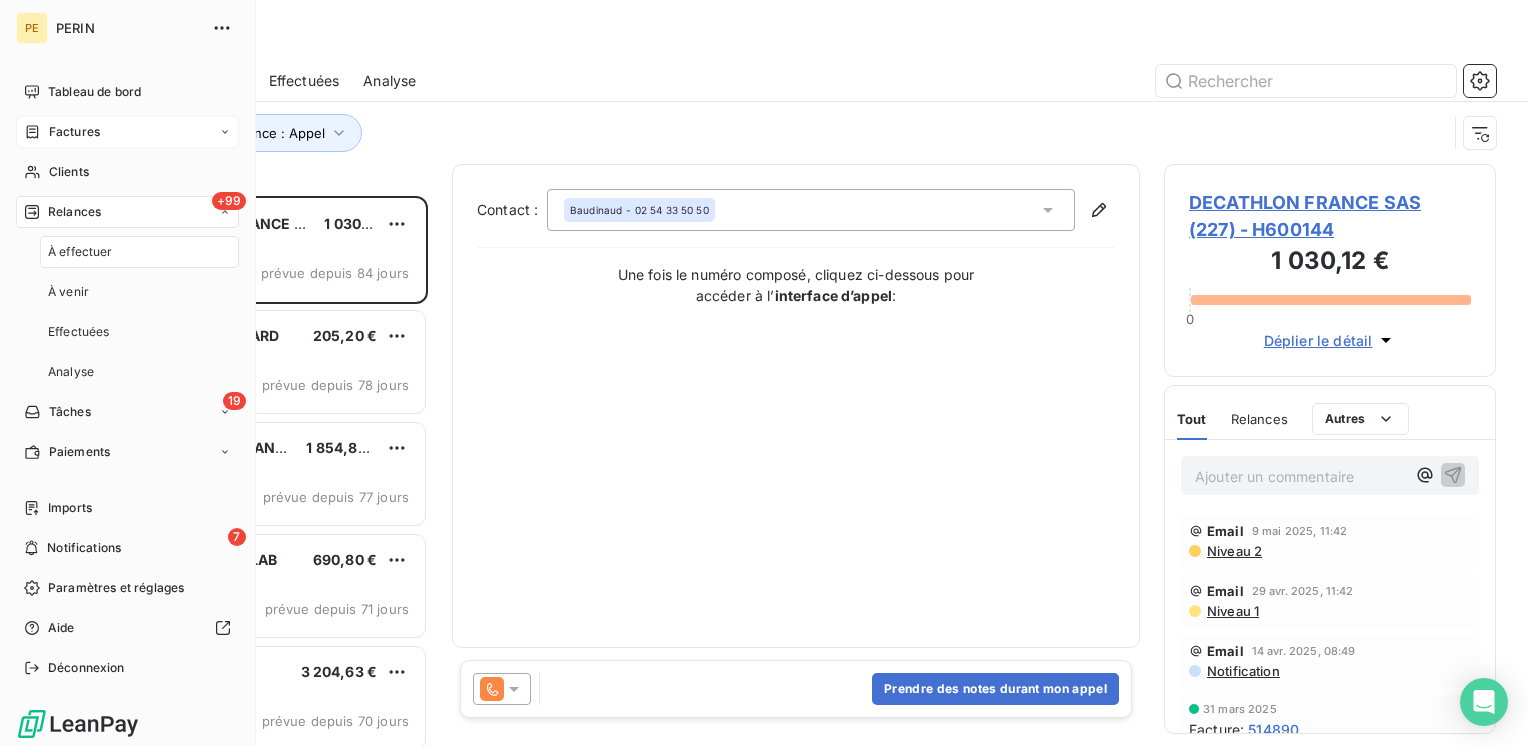 scroll, scrollTop: 16, scrollLeft: 16, axis: both 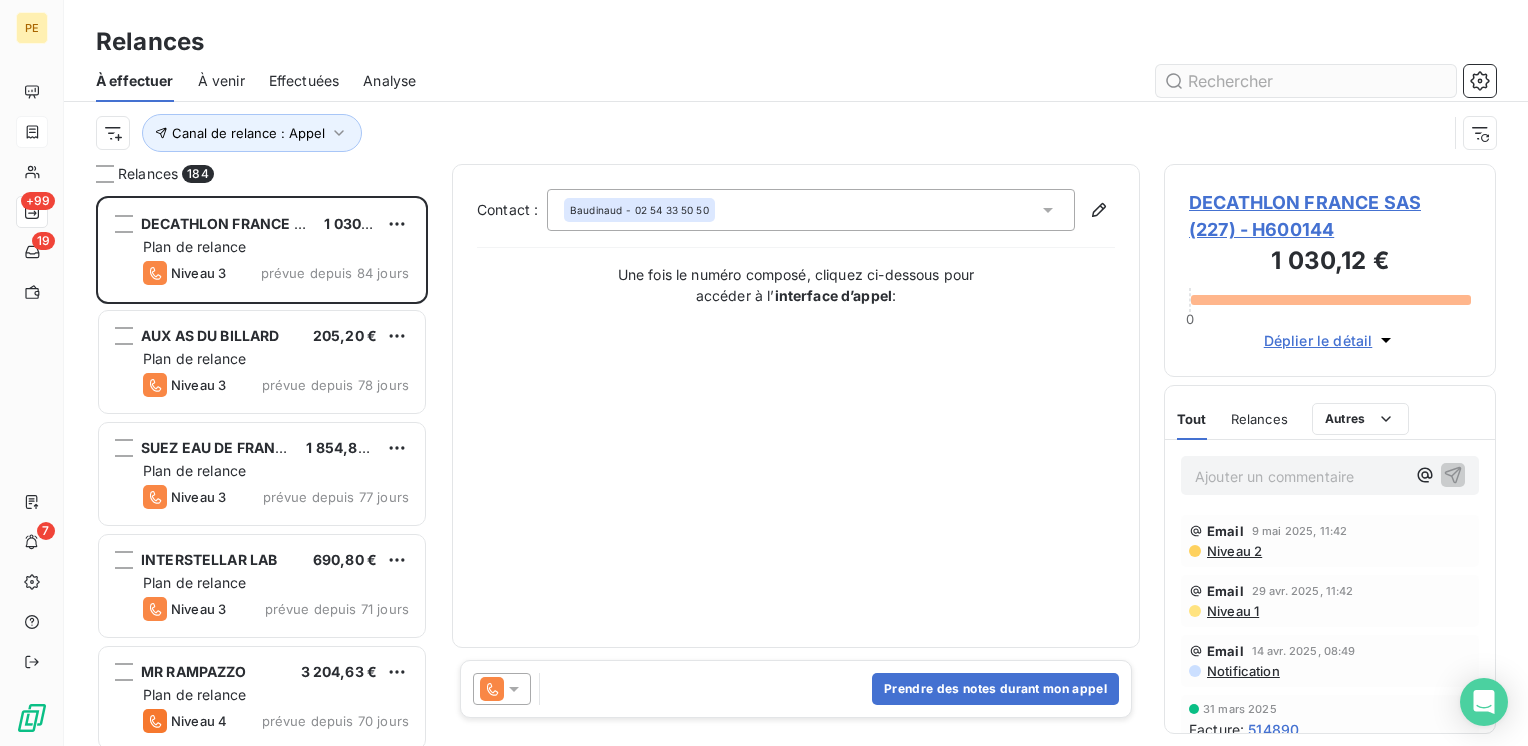 click at bounding box center [1306, 81] 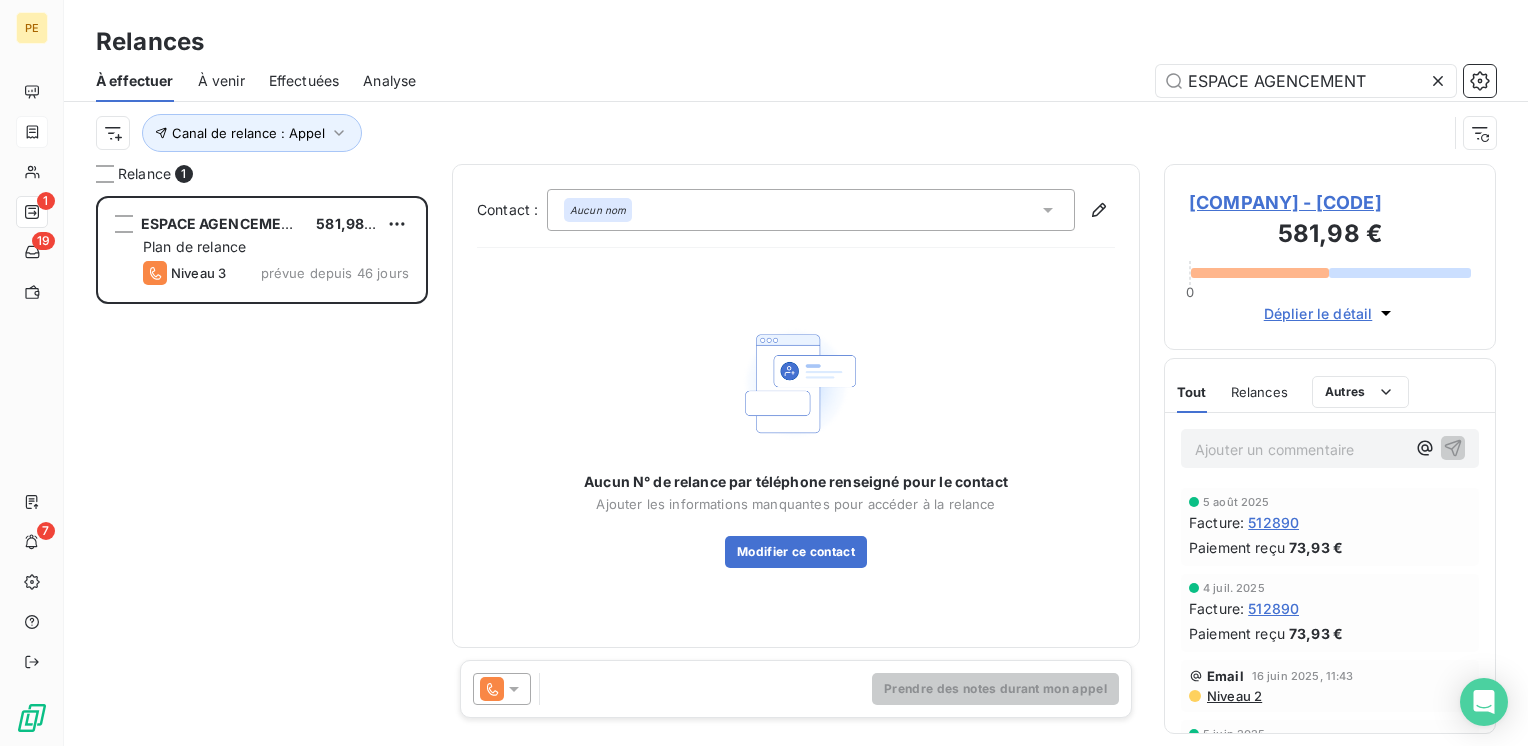 scroll, scrollTop: 16, scrollLeft: 16, axis: both 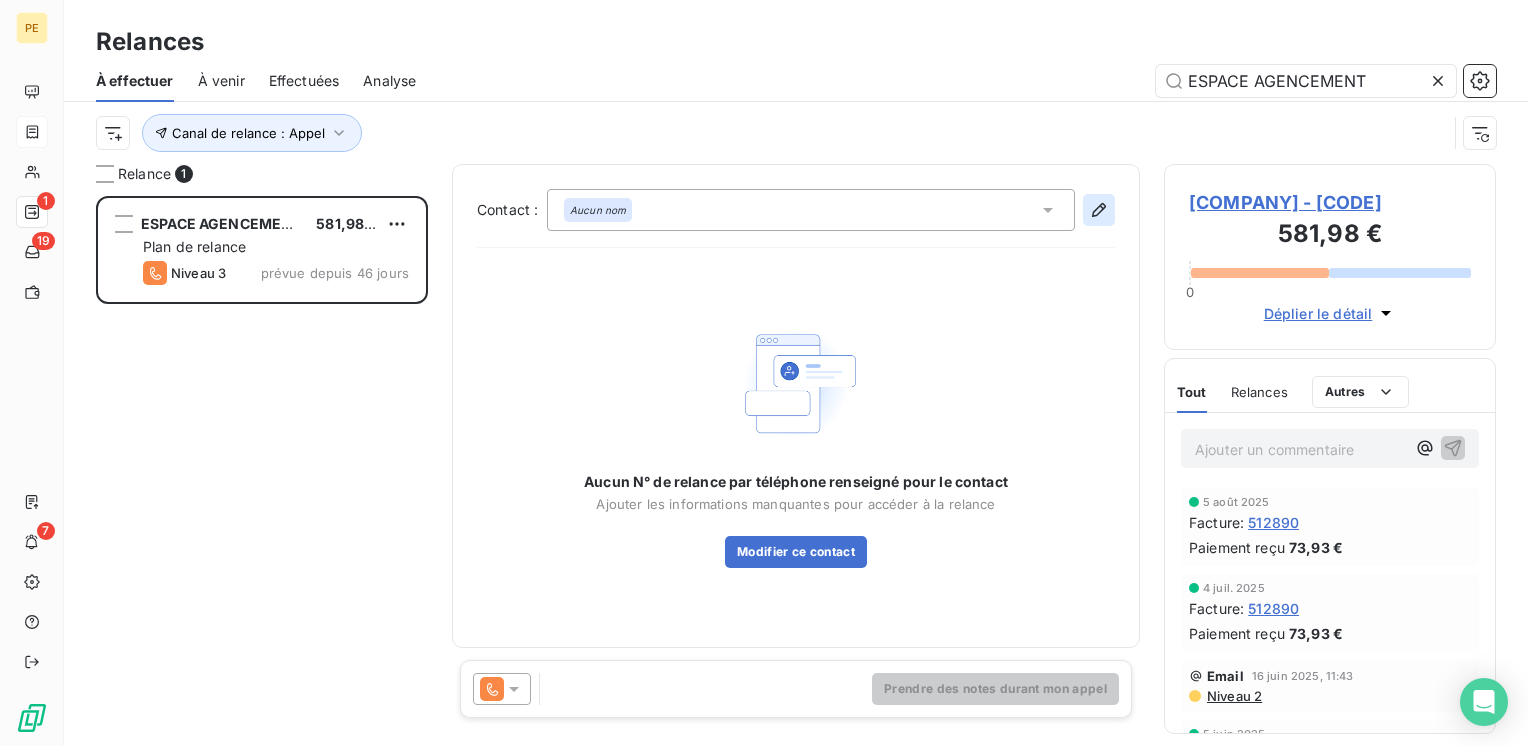 type on "ESPACE AGENCEMENT" 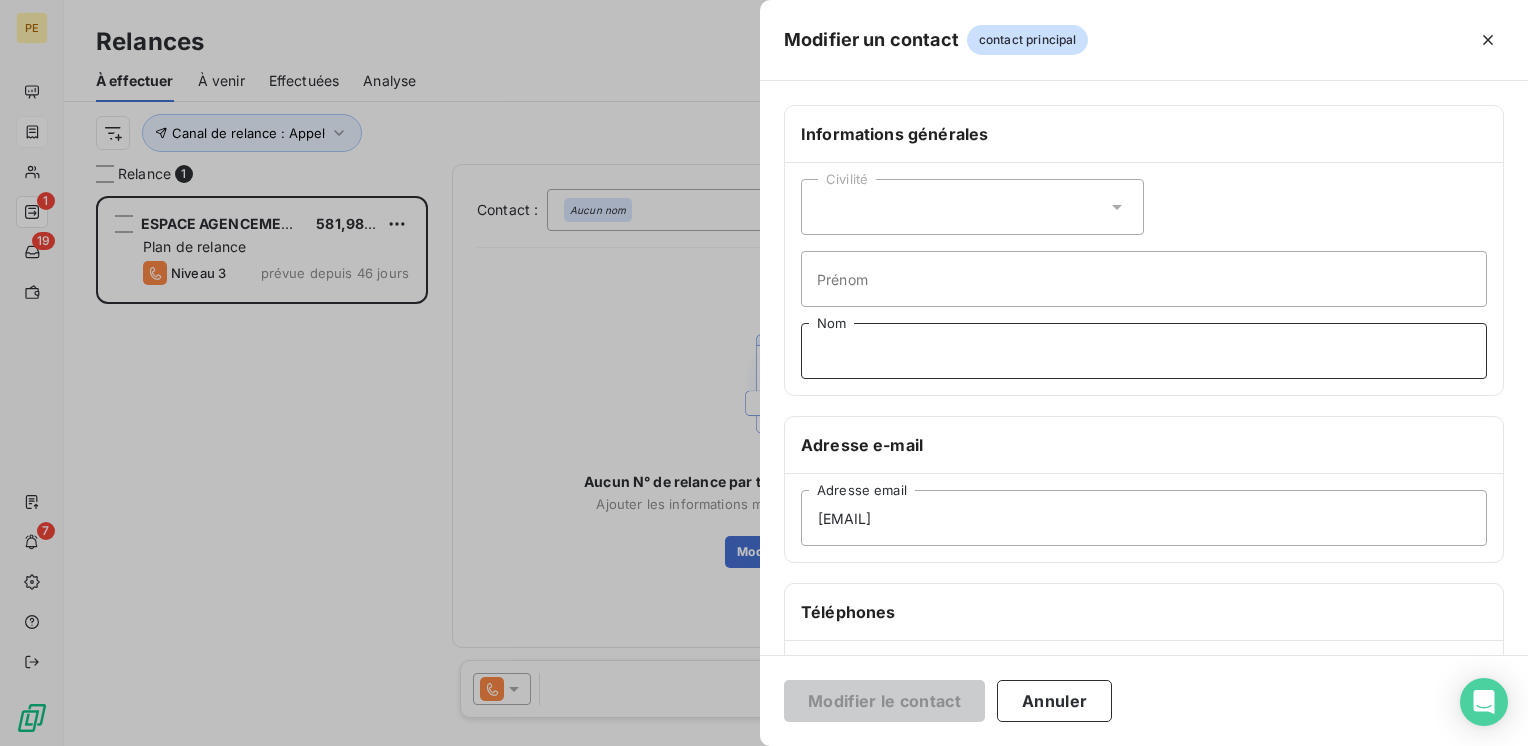 click on "Nom" at bounding box center [1144, 351] 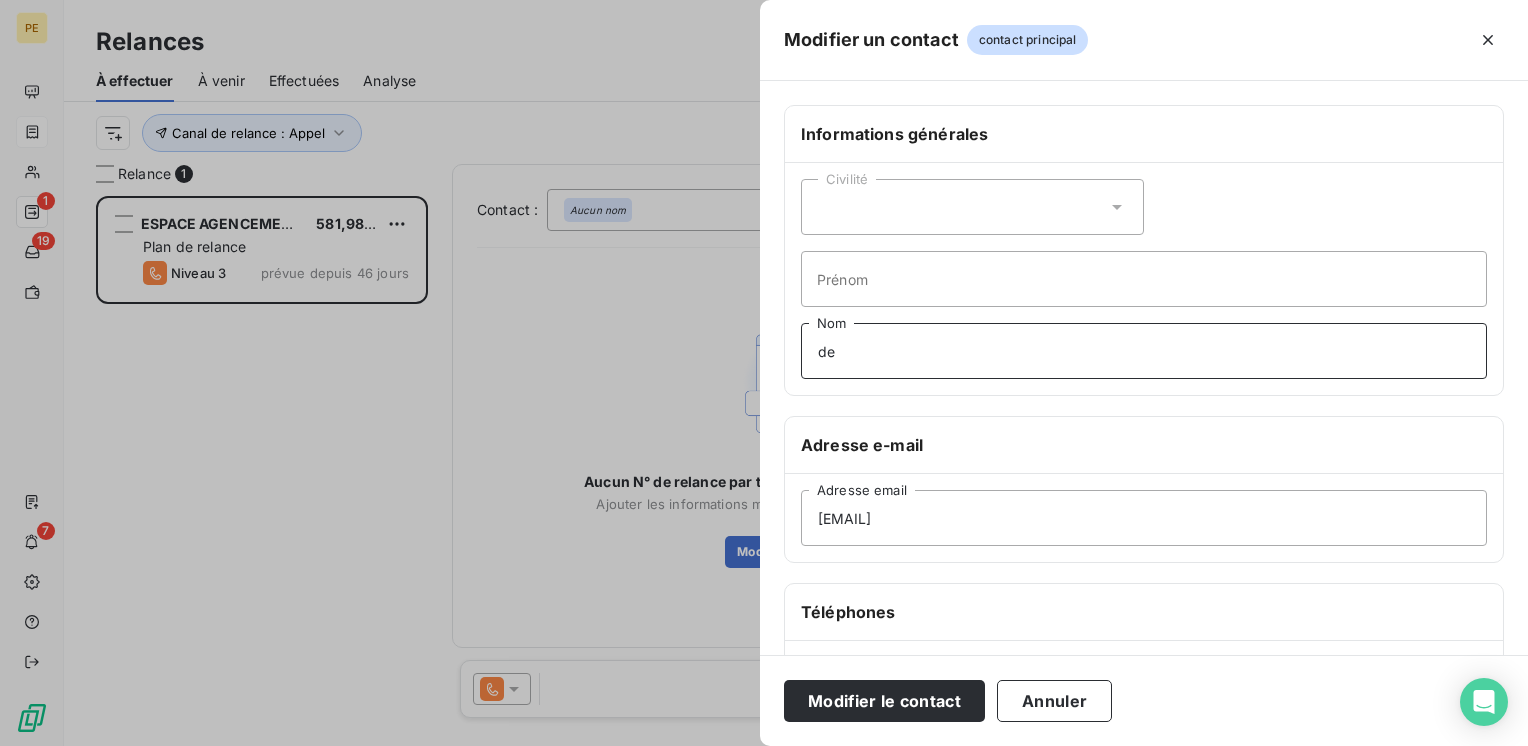 type on "d" 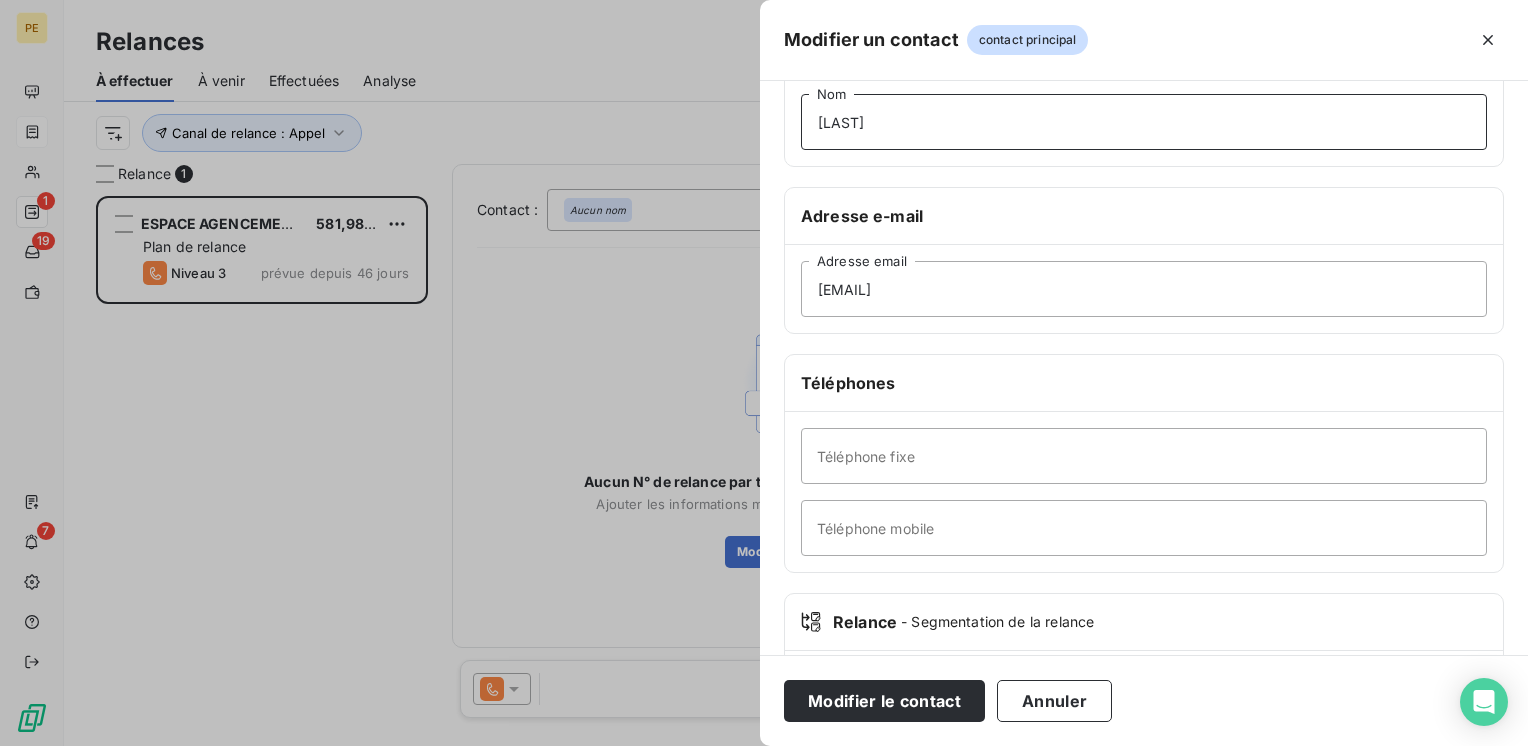 scroll, scrollTop: 266, scrollLeft: 0, axis: vertical 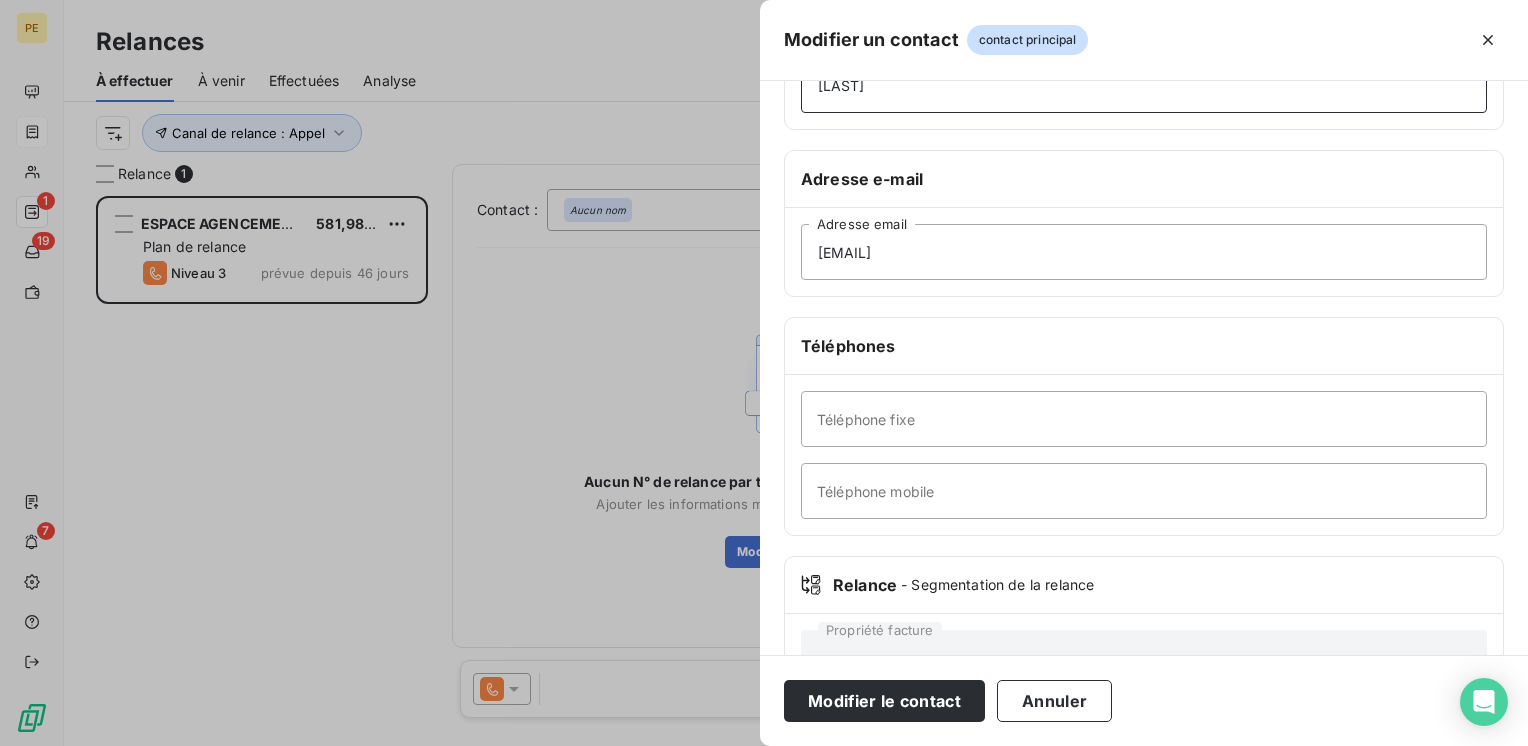 type on "[LAST]" 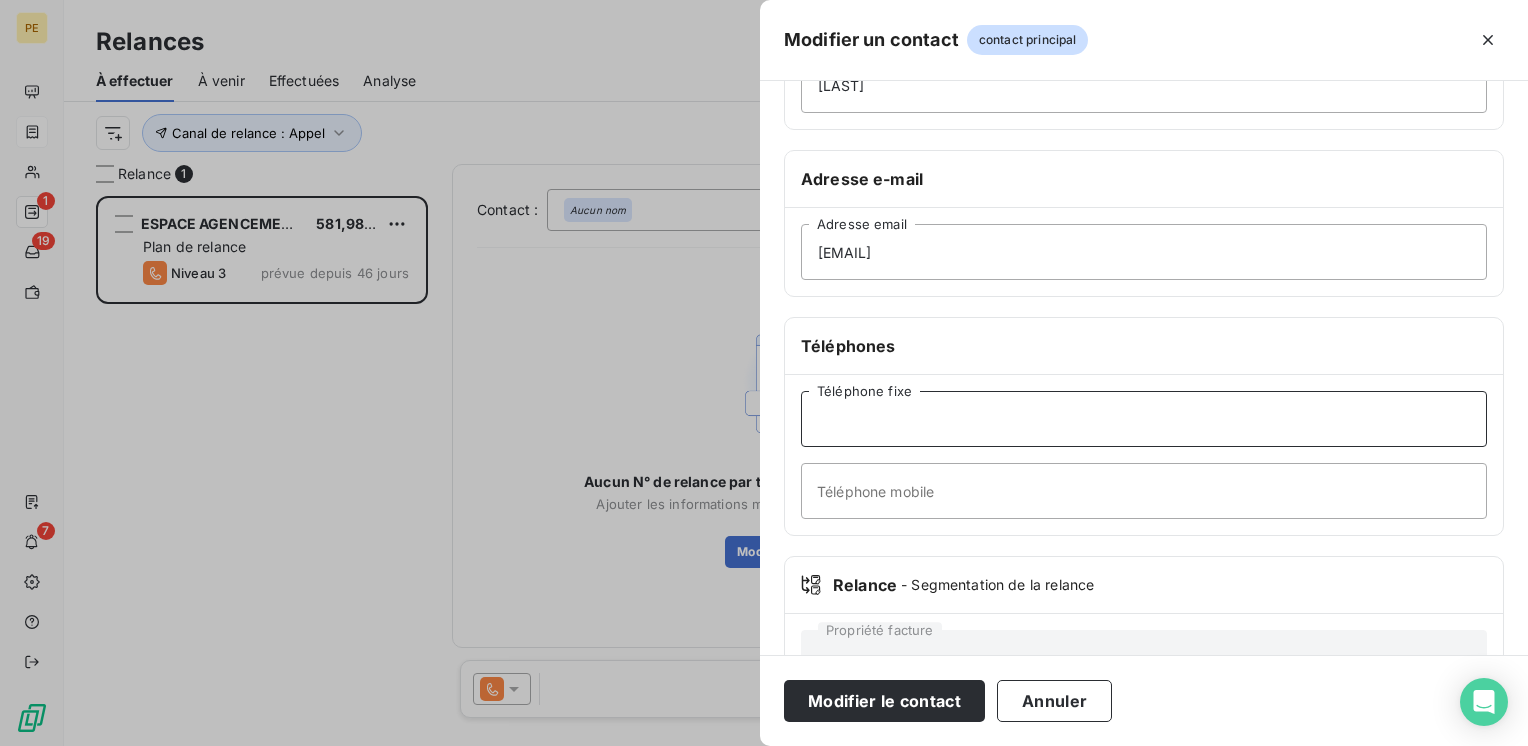 click on "Téléphone fixe" at bounding box center (1144, 419) 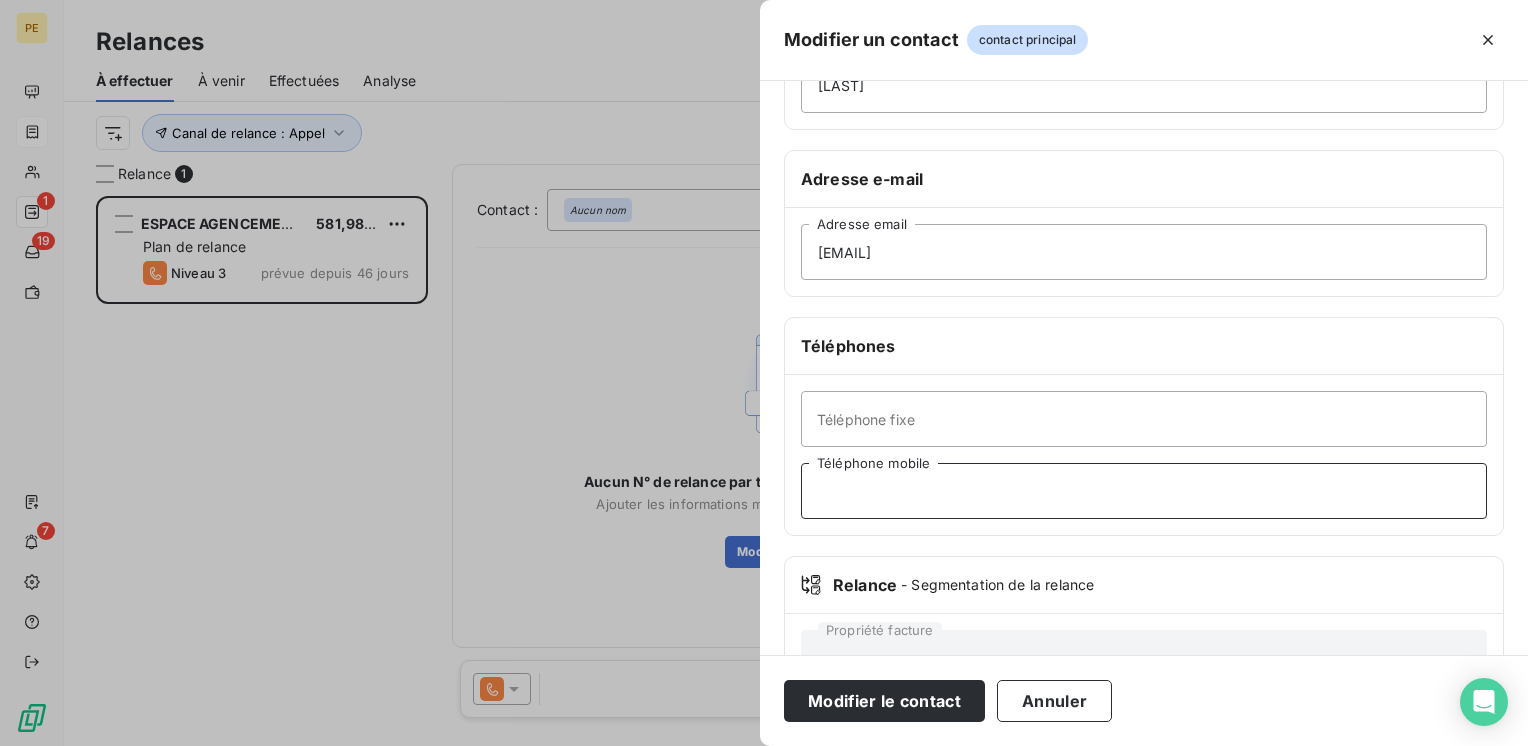 click on "Téléphone mobile" at bounding box center [1144, 491] 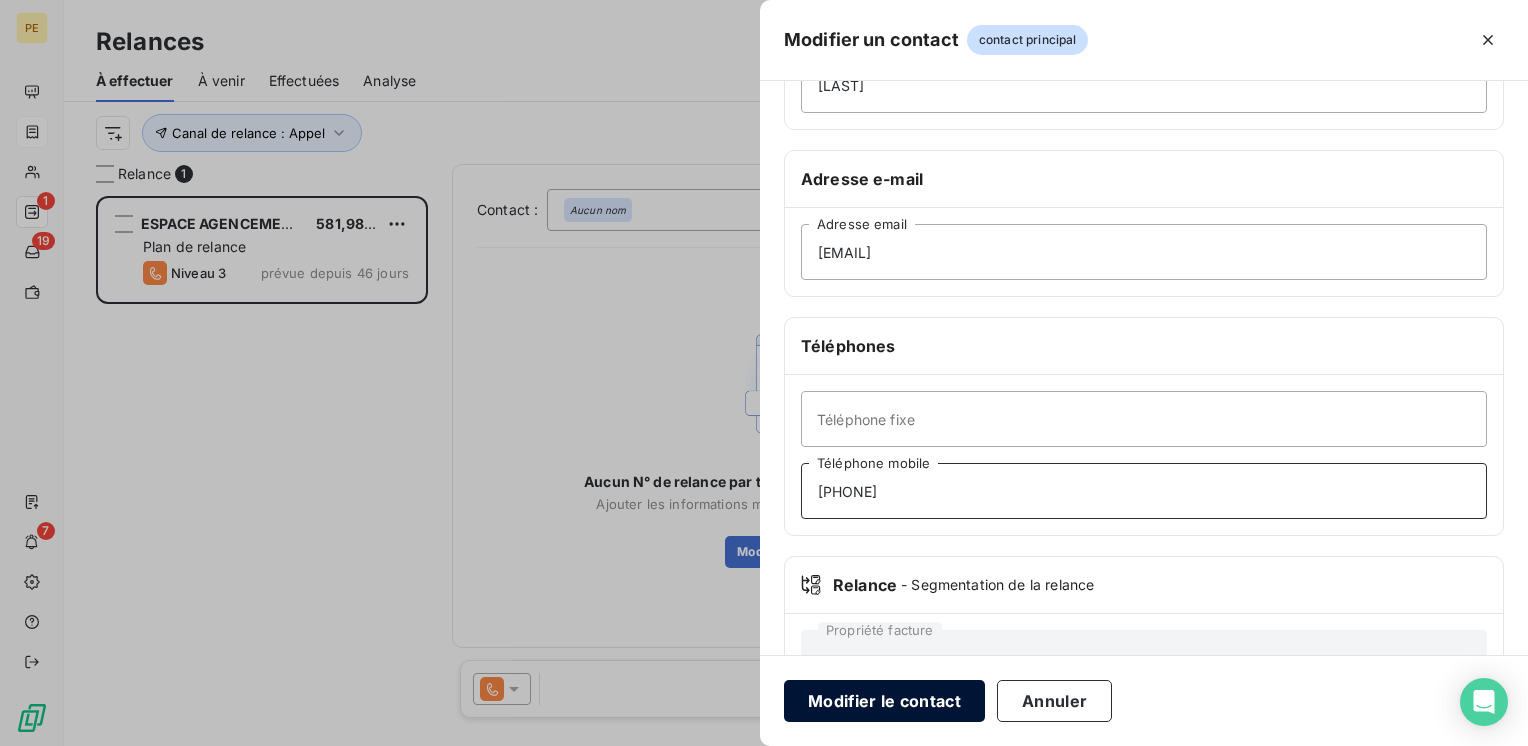 type on "[PHONE]" 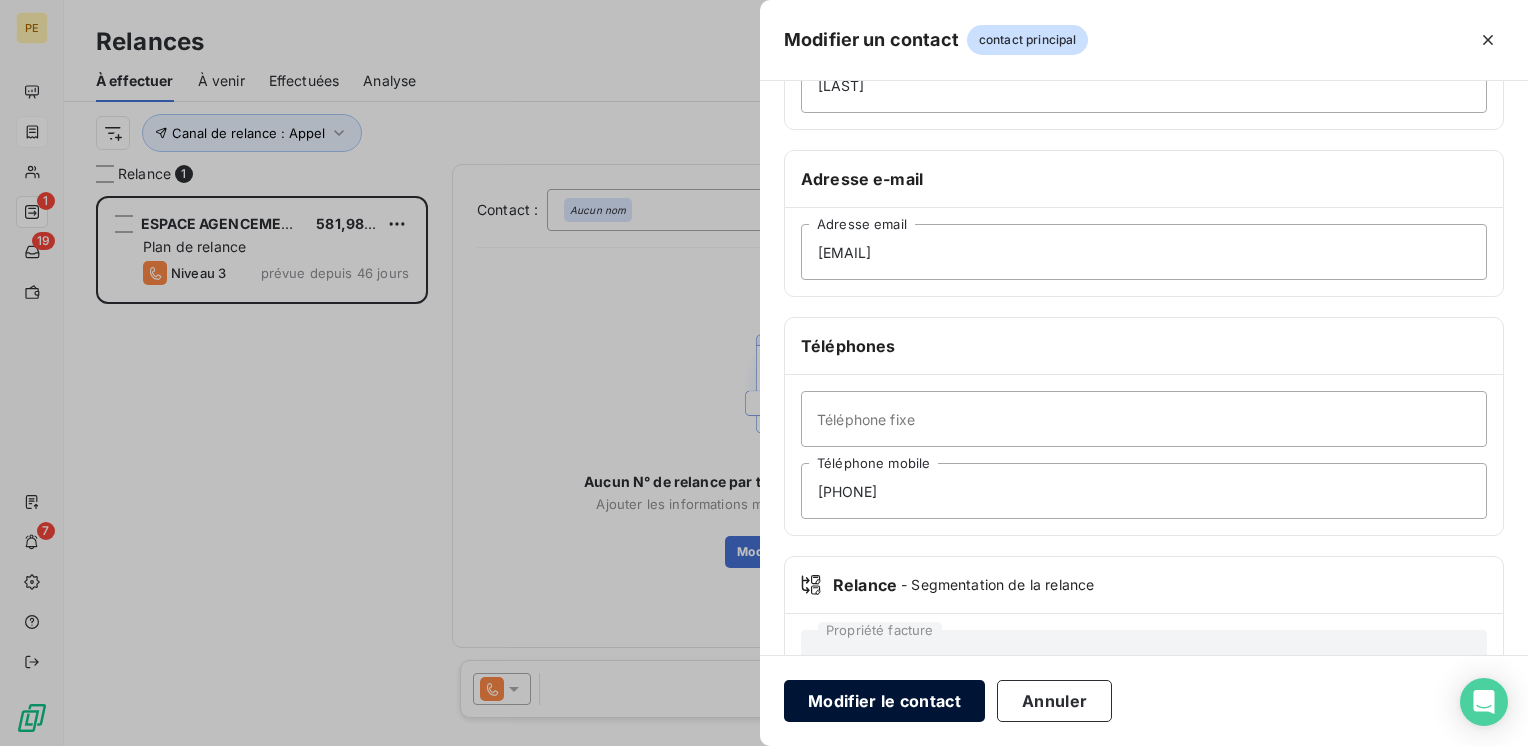 click on "Modifier le contact" at bounding box center (884, 701) 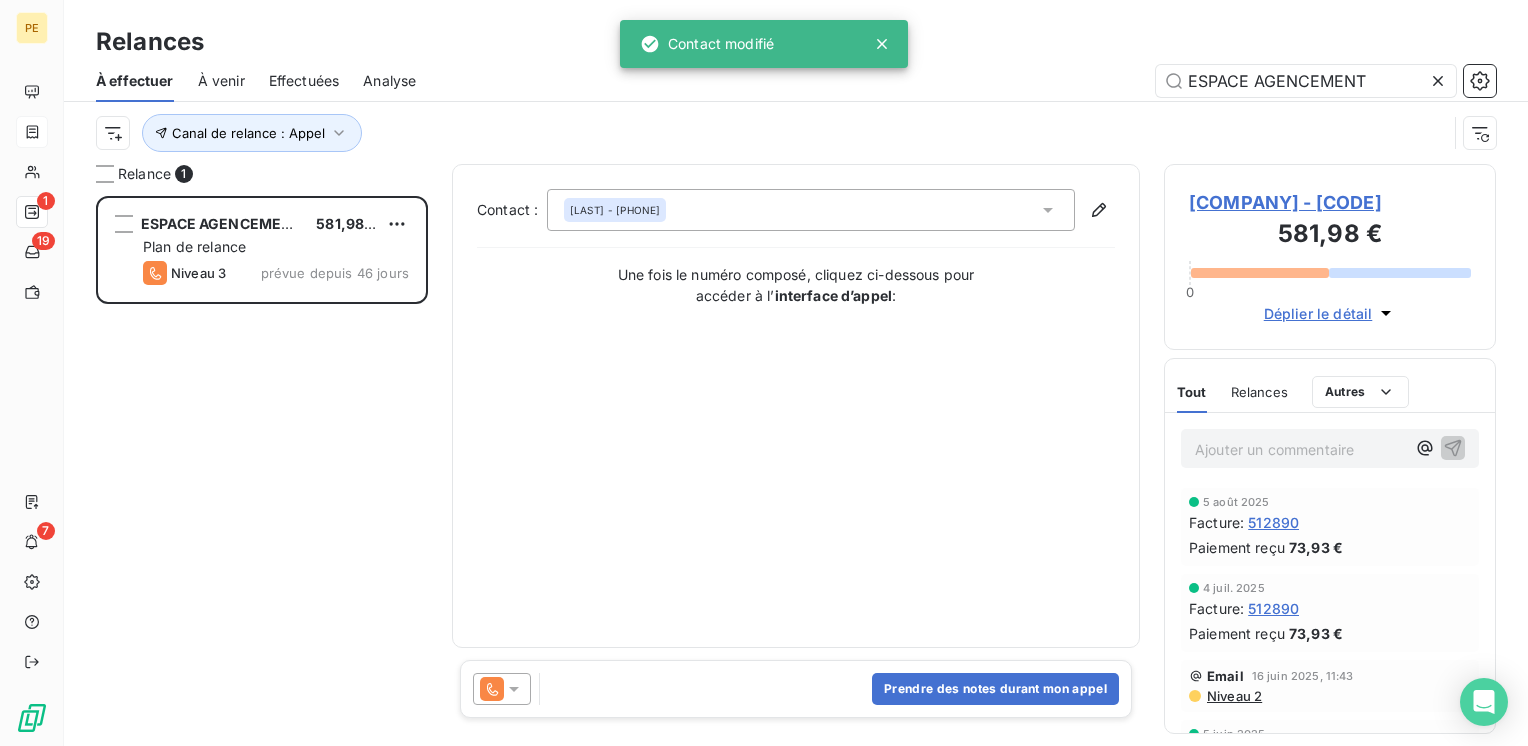 click on "[FIRST]    - [PHONE]" at bounding box center [811, 210] 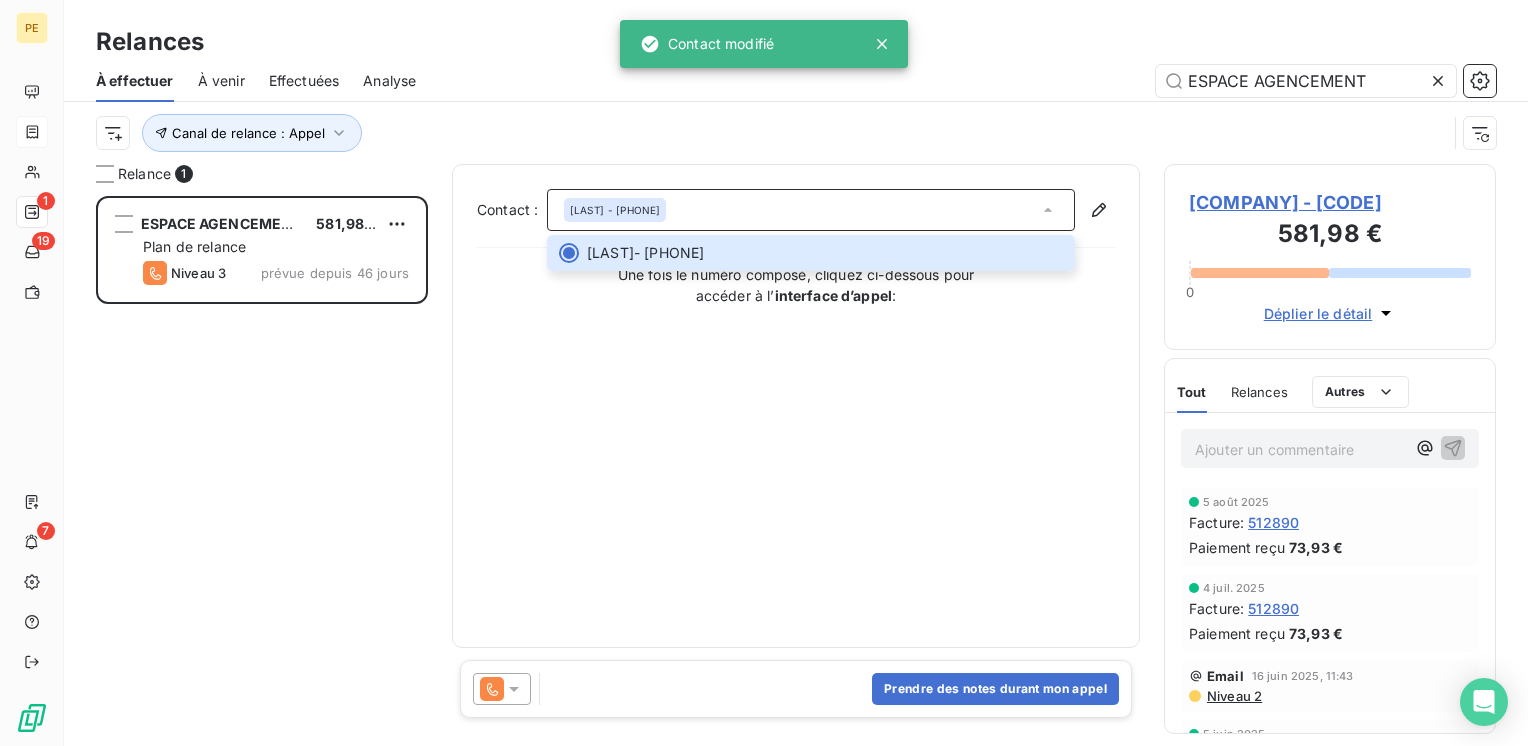 drag, startPoint x: 828, startPoint y: 473, endPoint x: 710, endPoint y: 320, distance: 193.2175 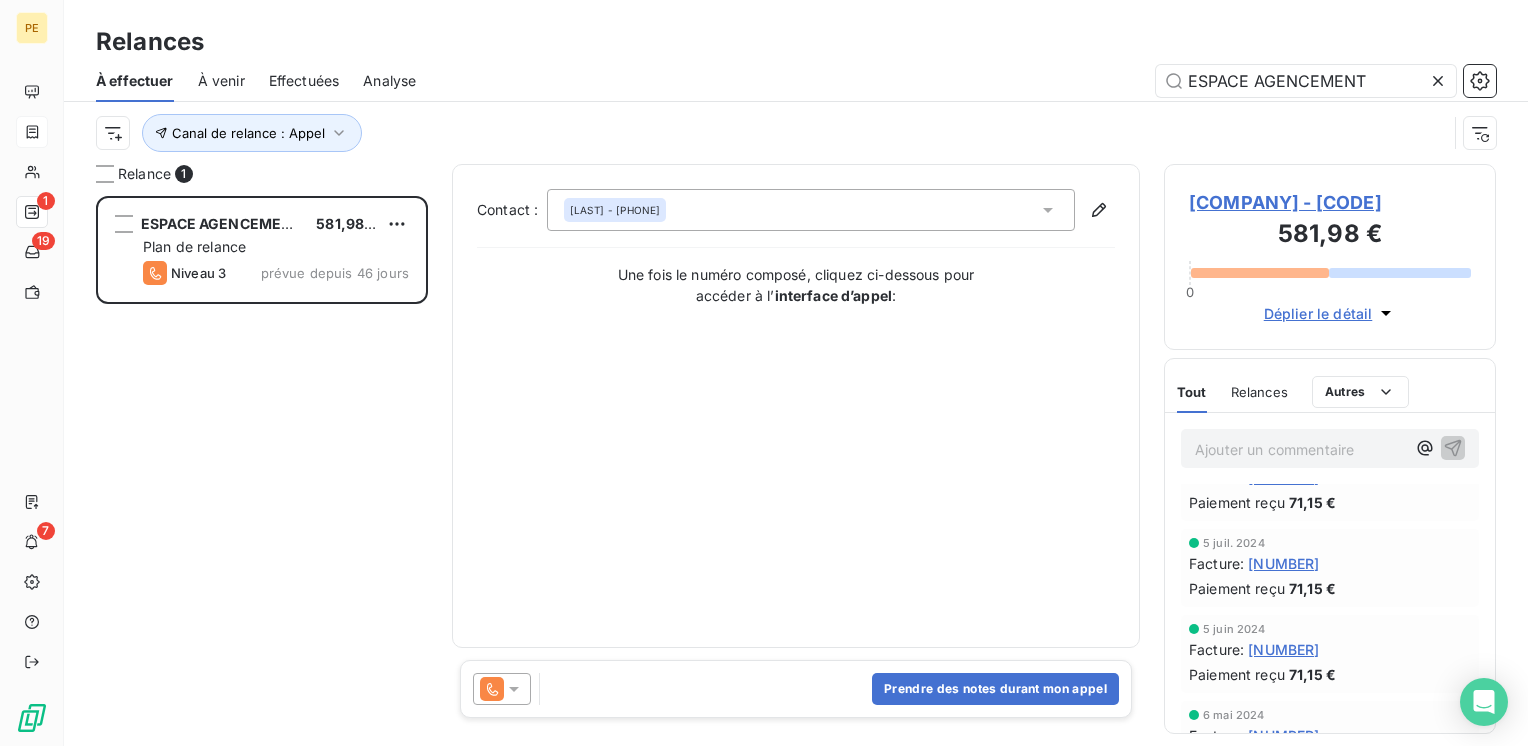 scroll, scrollTop: 1036, scrollLeft: 0, axis: vertical 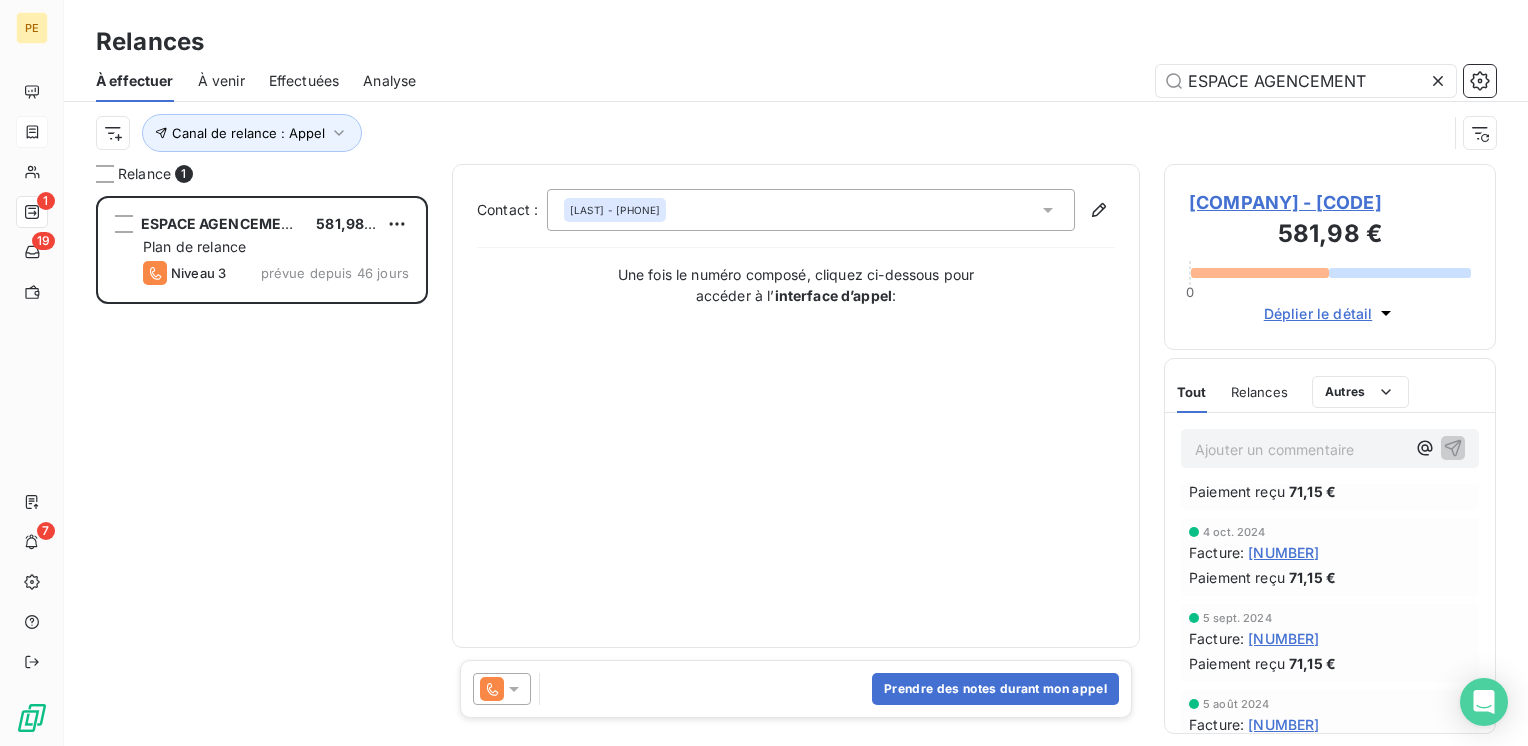 click on "[FIRST]    - [PHONE]" at bounding box center (615, 210) 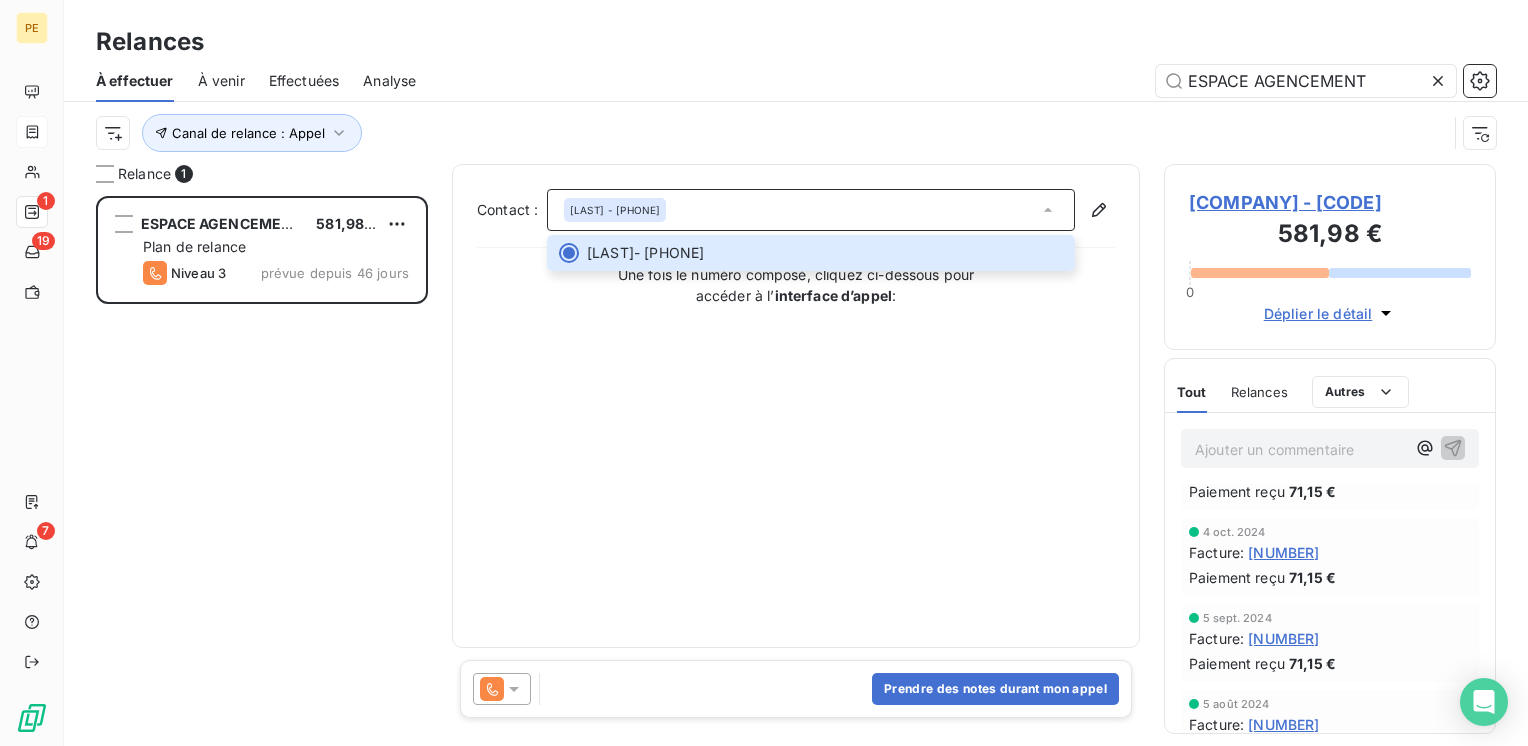 click on "Contact : [FIRST] - [PHONE] [FIRST] - [PHONE] Une fois le numéro composé, cliquez ci-dessous pour accéder à l’ interface d’appel :" at bounding box center [796, 406] 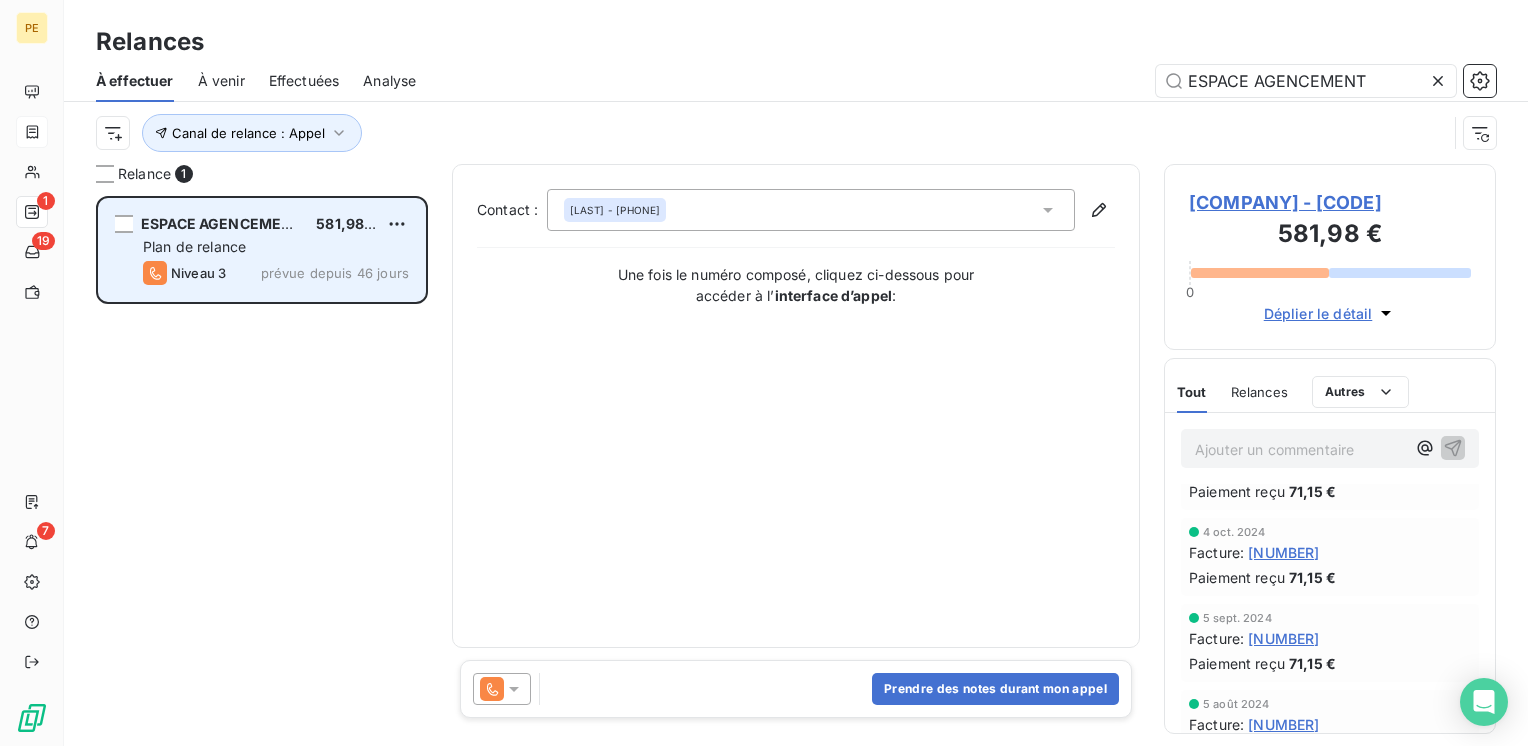 click on "Plan de relance" at bounding box center (194, 246) 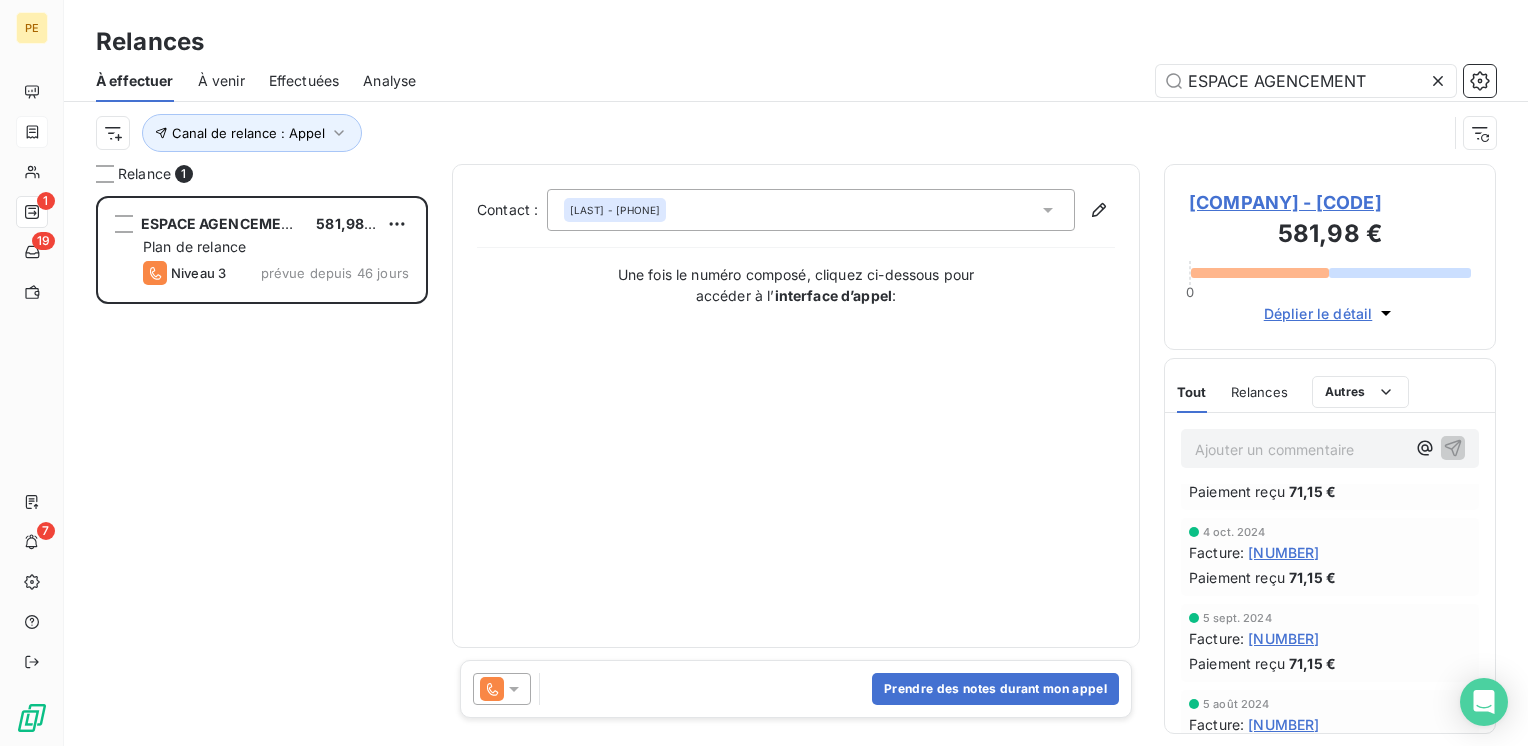 click on "ESPACE AGENCEMENT - [ORDER_ID] [PRICE] 0 Déplier le détail" at bounding box center [1330, 257] 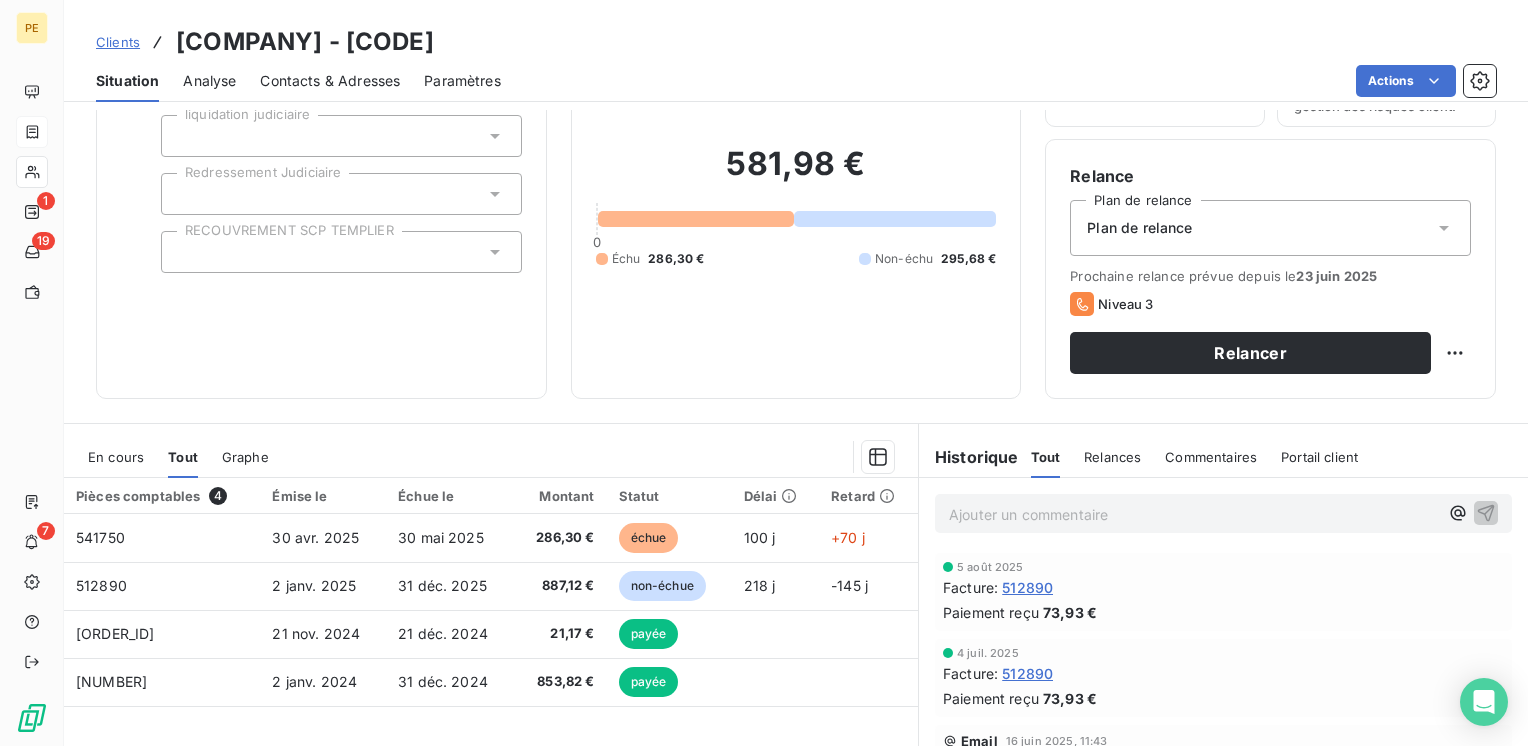 scroll, scrollTop: 308, scrollLeft: 0, axis: vertical 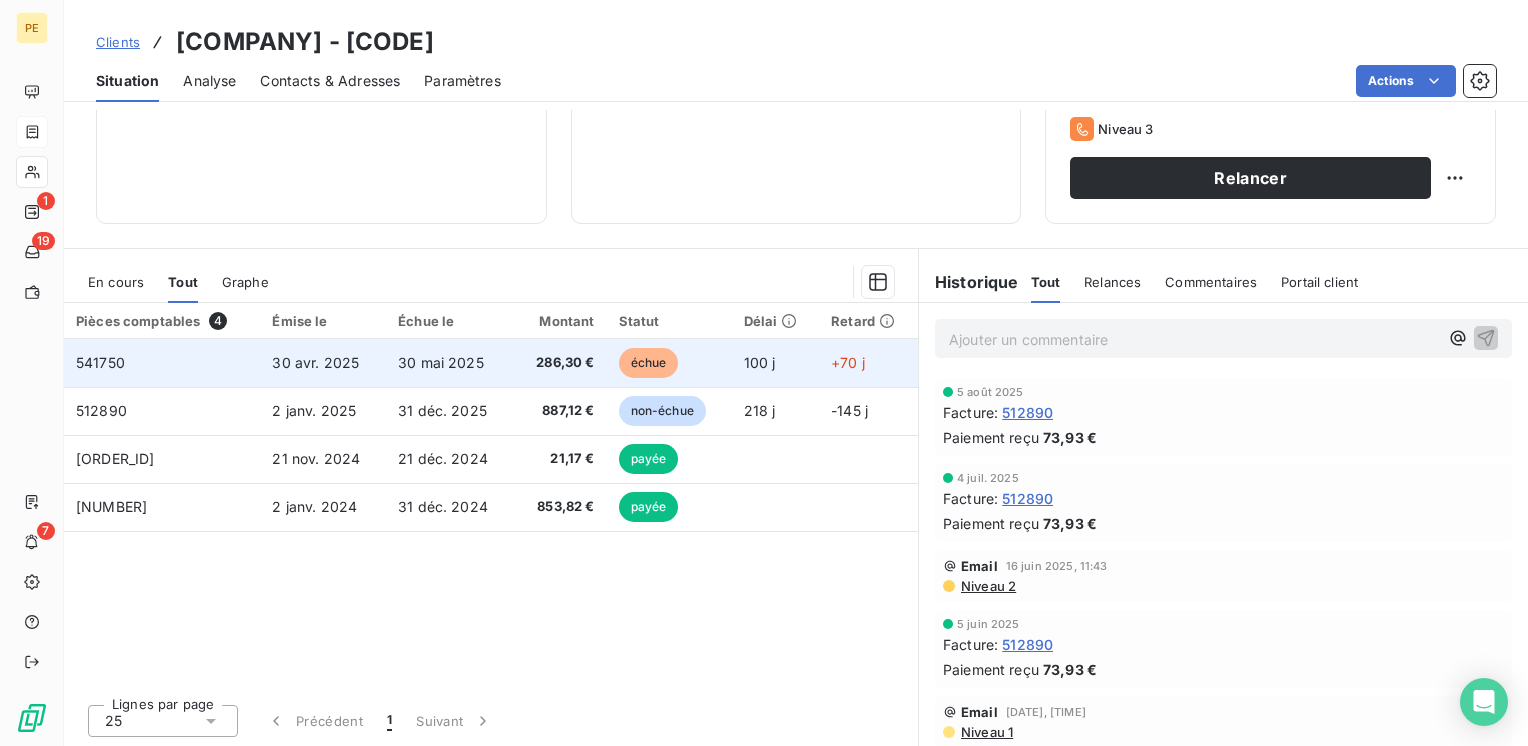 click on "30 mai 2025" at bounding box center [450, 363] 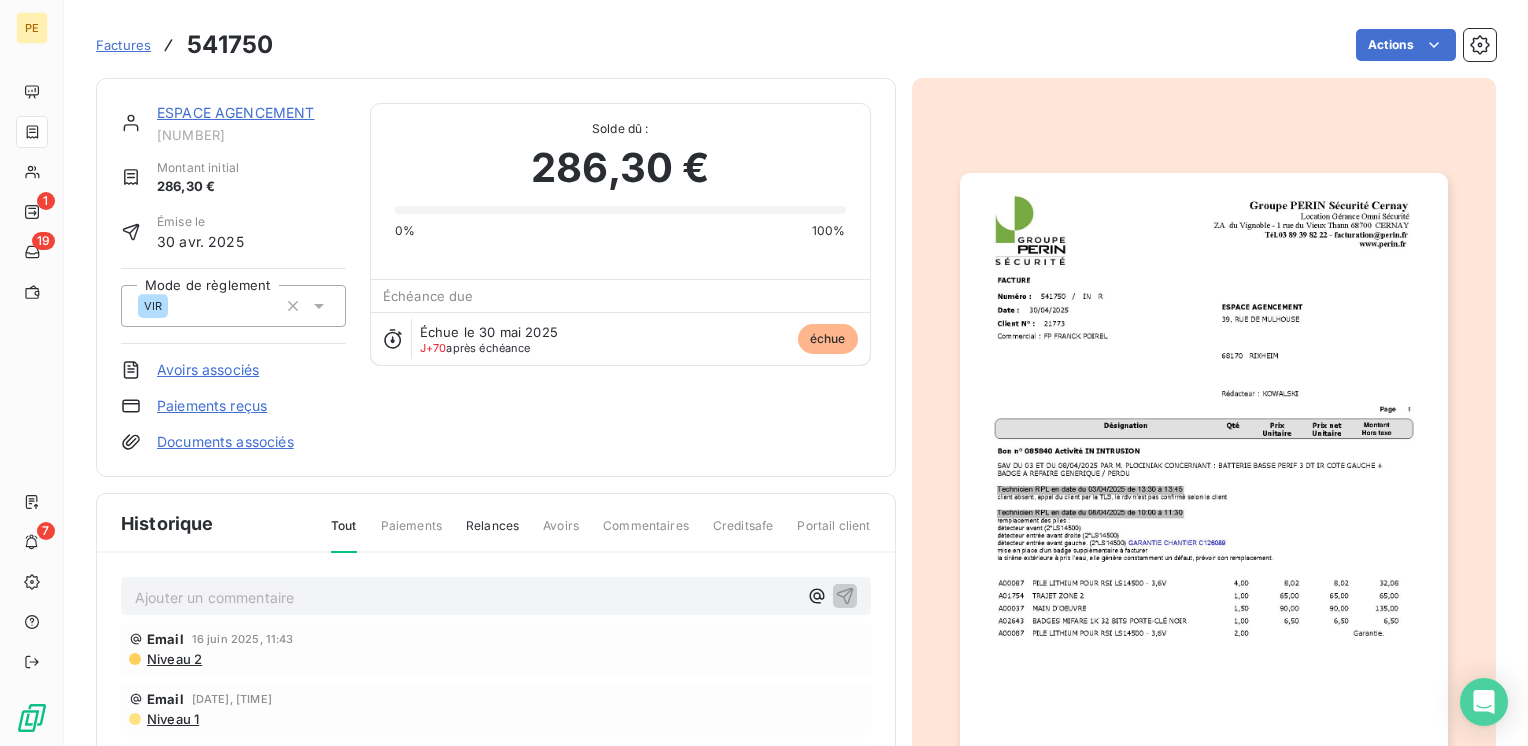click on "ESPACE AGENCEMENT [NUMBER] Montant initial [PRICE]€ Émise le [DATE] Mode de règlement VIR Avoirs associés Paiements reçus Documents associés Solde dû : [PRICE]€ 0% 100% Échéance due Échue le [DATE] J+70 après échéance échue" at bounding box center [496, 277] 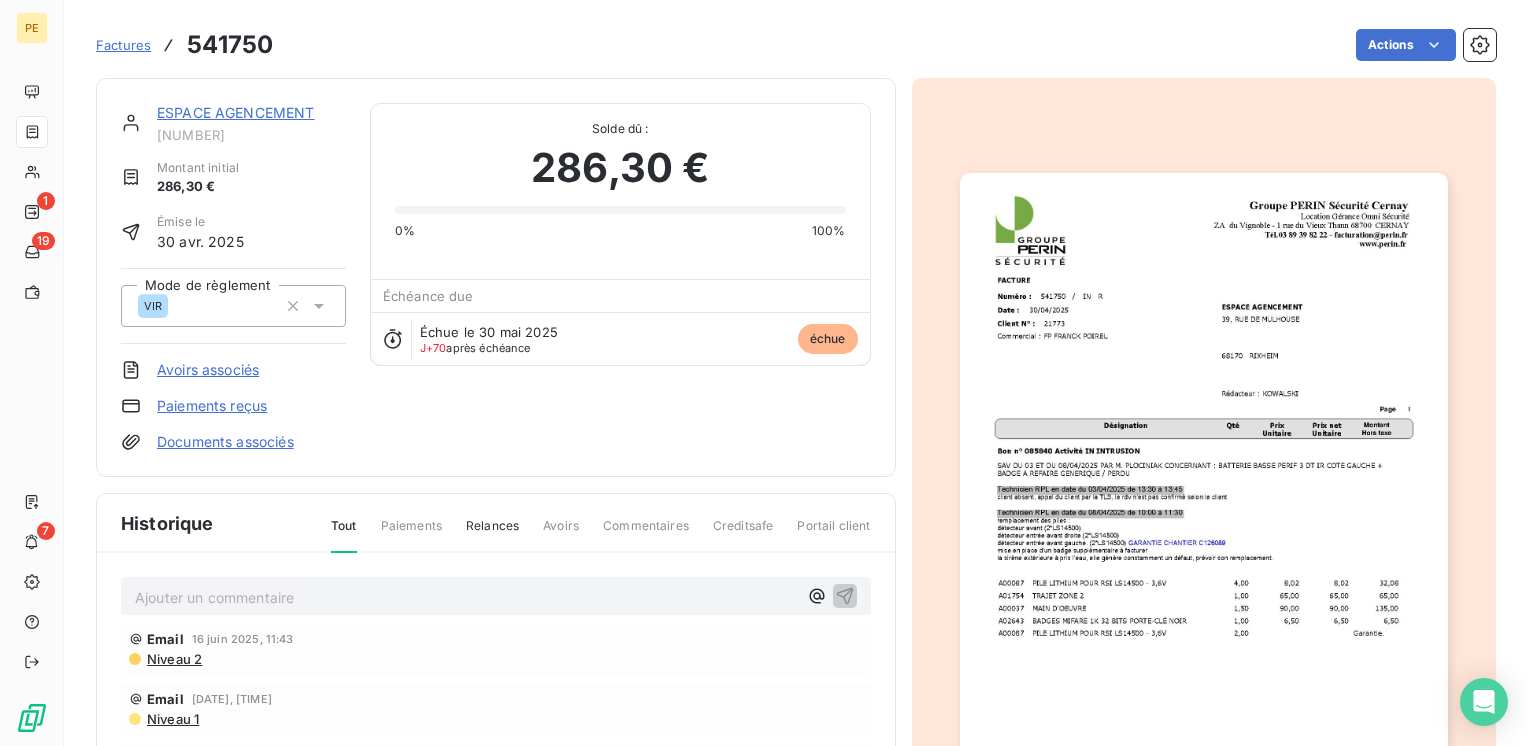 click on "ESPACE AGENCEMENT" at bounding box center (236, 112) 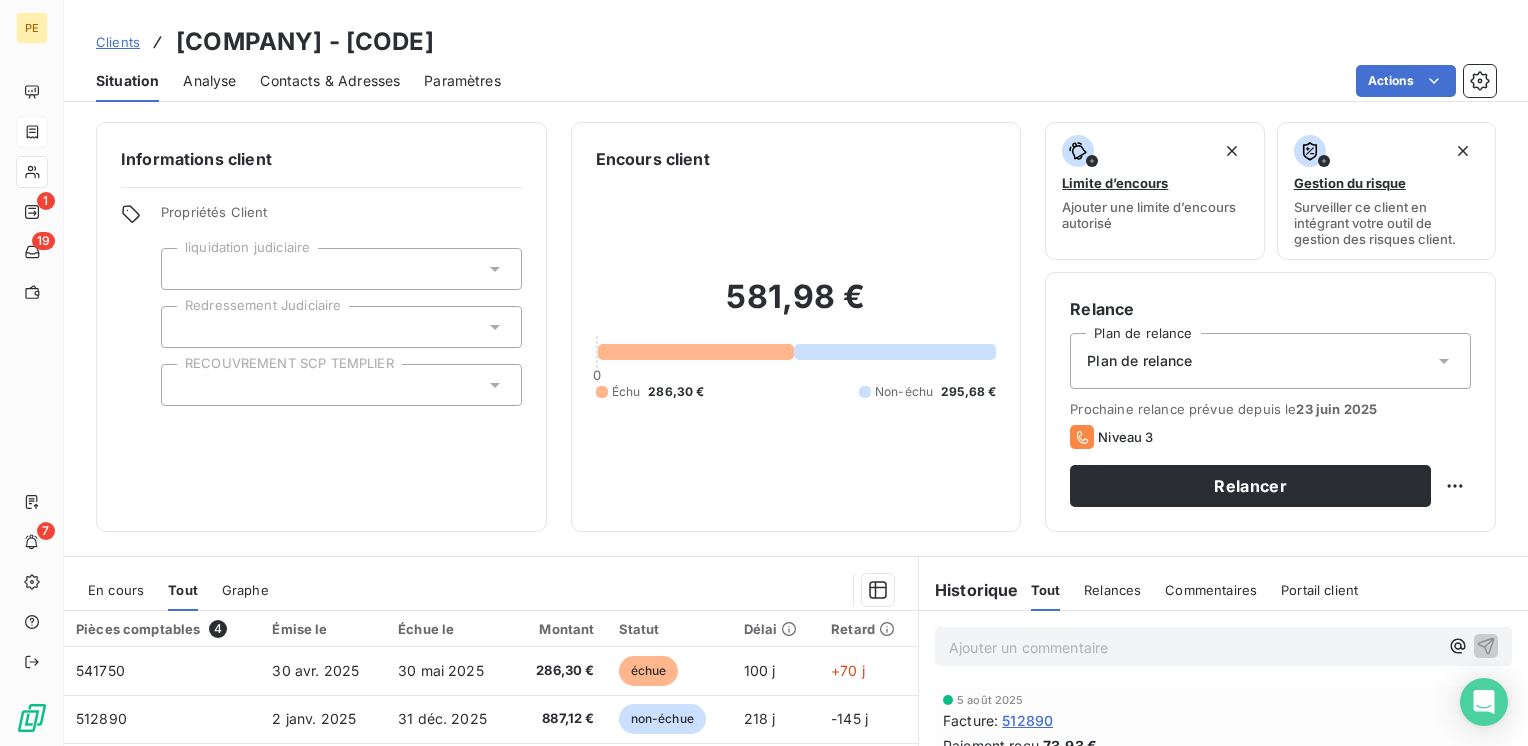 click on "286,30 €" at bounding box center [676, 392] 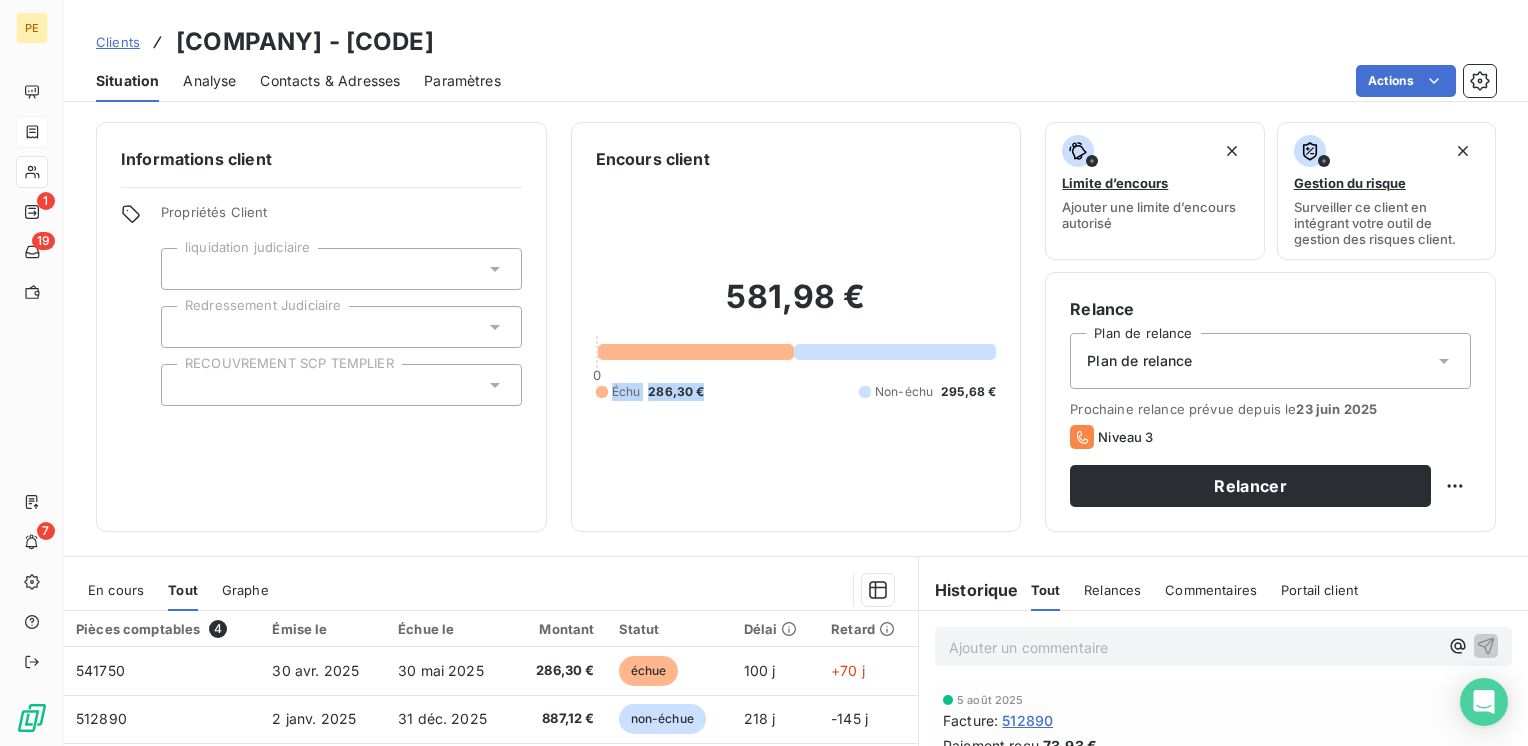 drag, startPoint x: 704, startPoint y: 393, endPoint x: 553, endPoint y: 389, distance: 151.05296 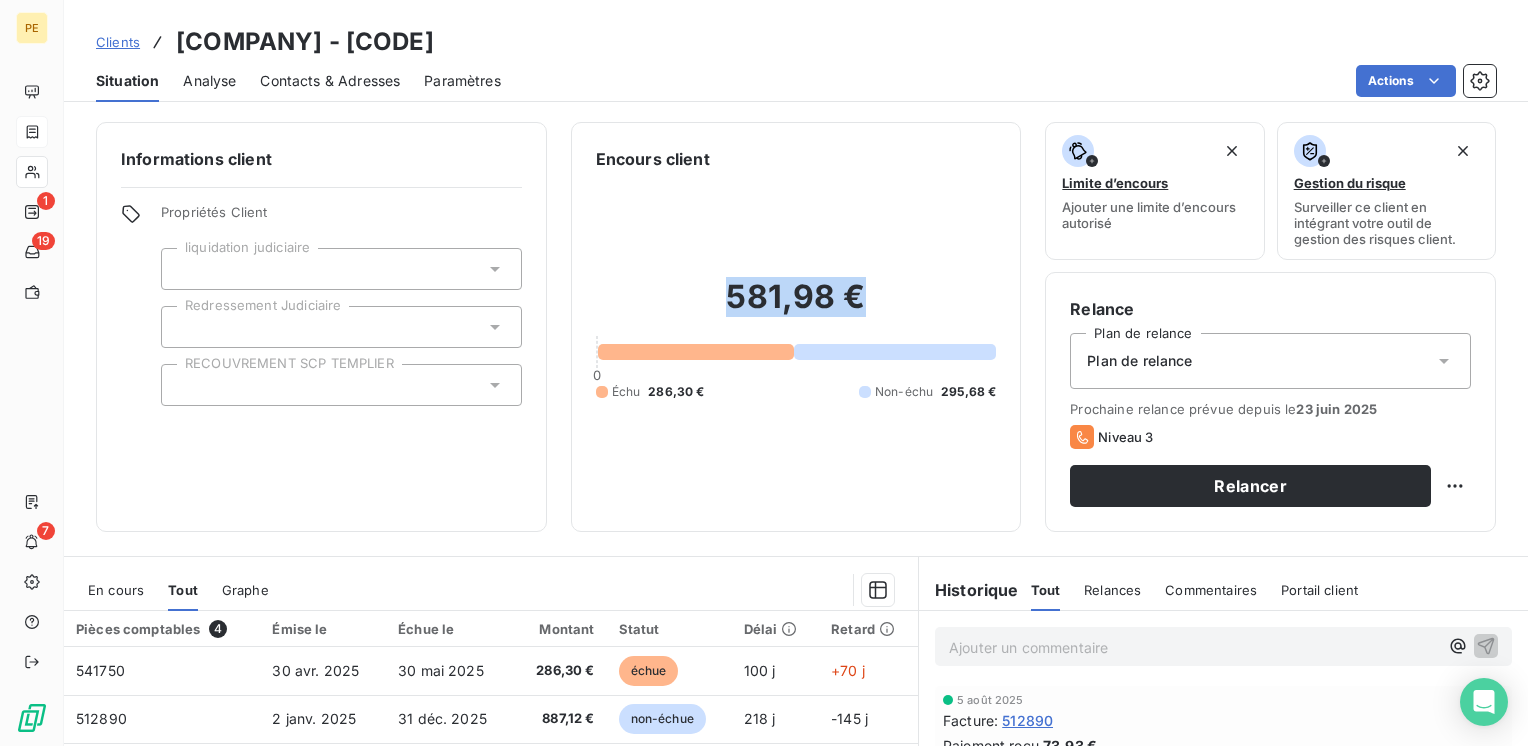 drag, startPoint x: 872, startPoint y: 296, endPoint x: 576, endPoint y: 294, distance: 296.00674 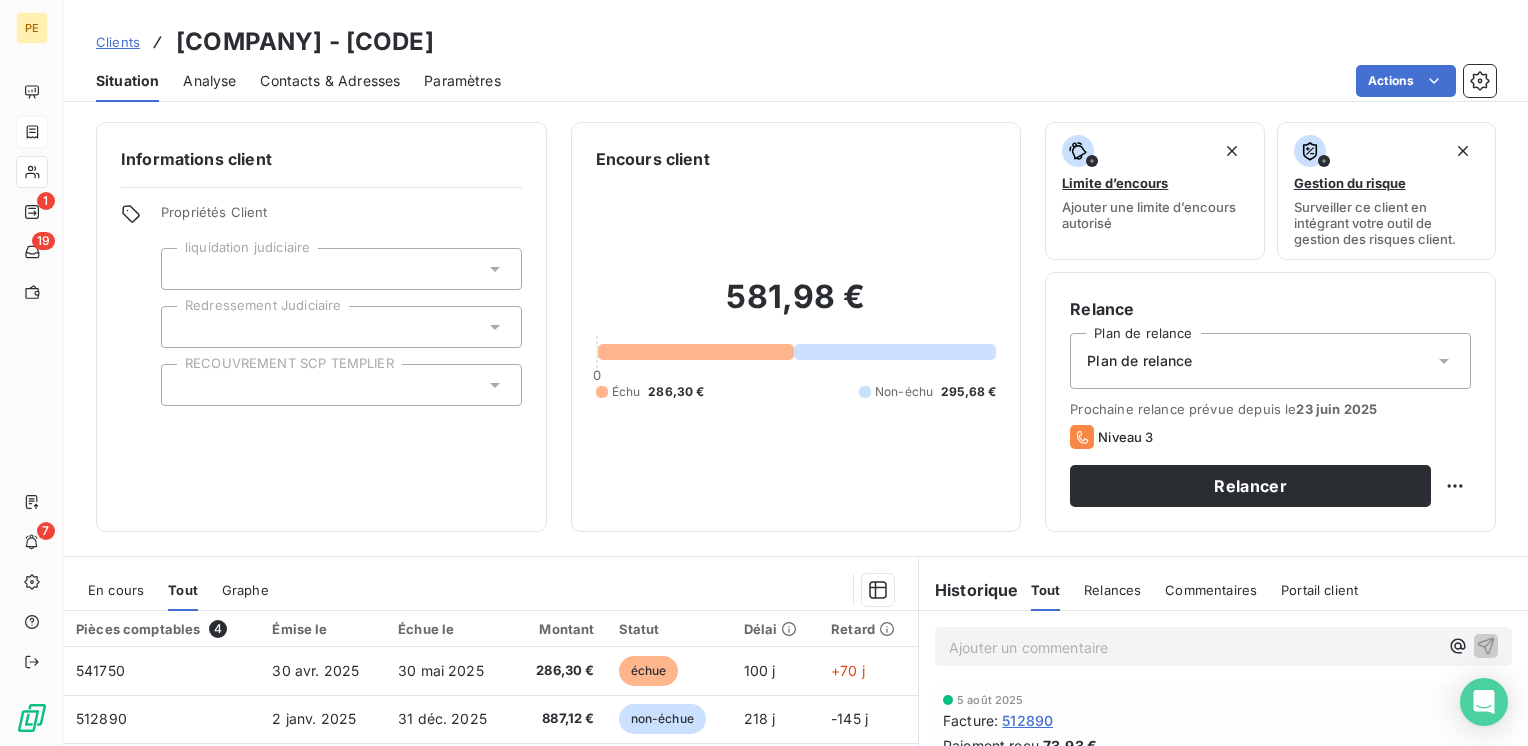 click on "[PRICE] 0 Échu [PRICE] Non-échu [PRICE]" at bounding box center [796, 339] 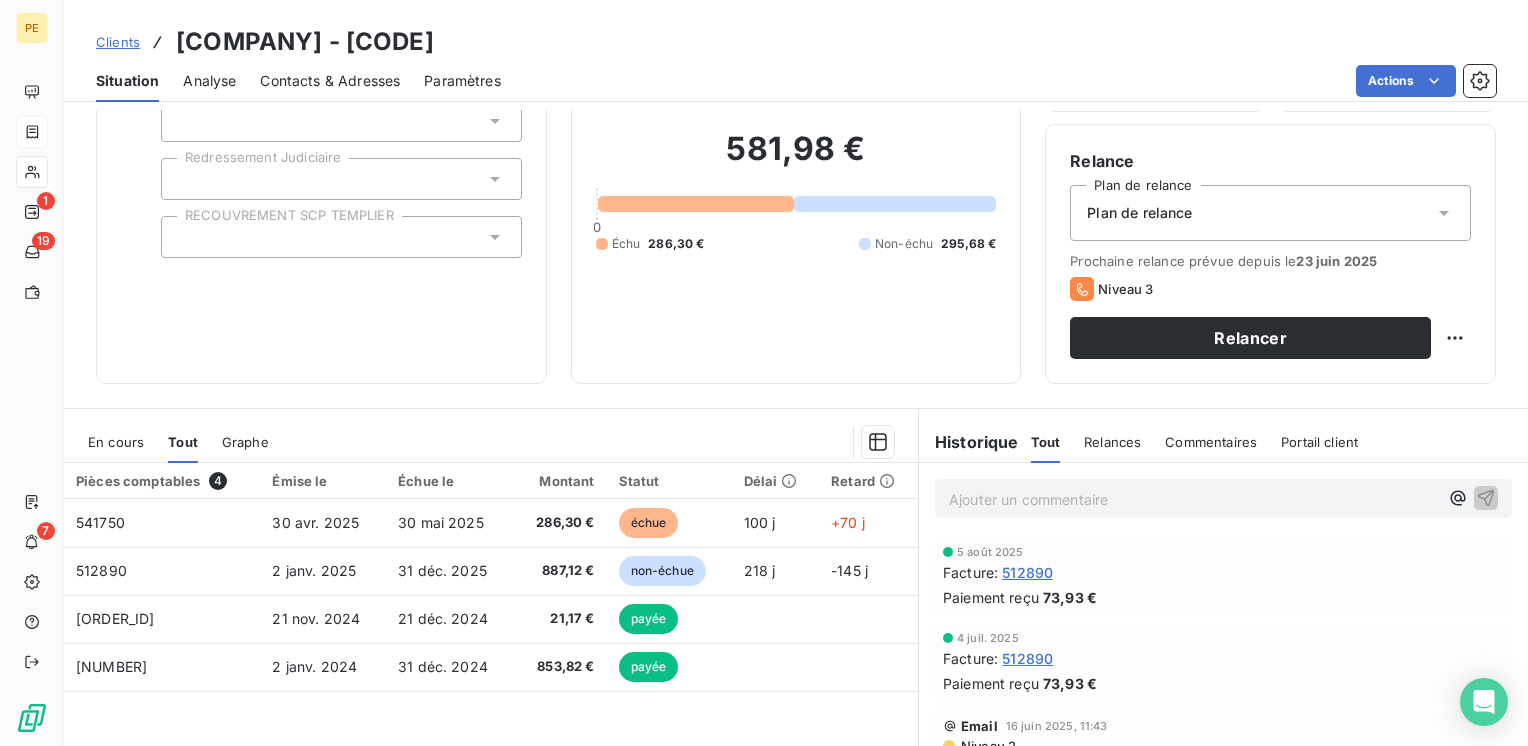 scroll, scrollTop: 266, scrollLeft: 0, axis: vertical 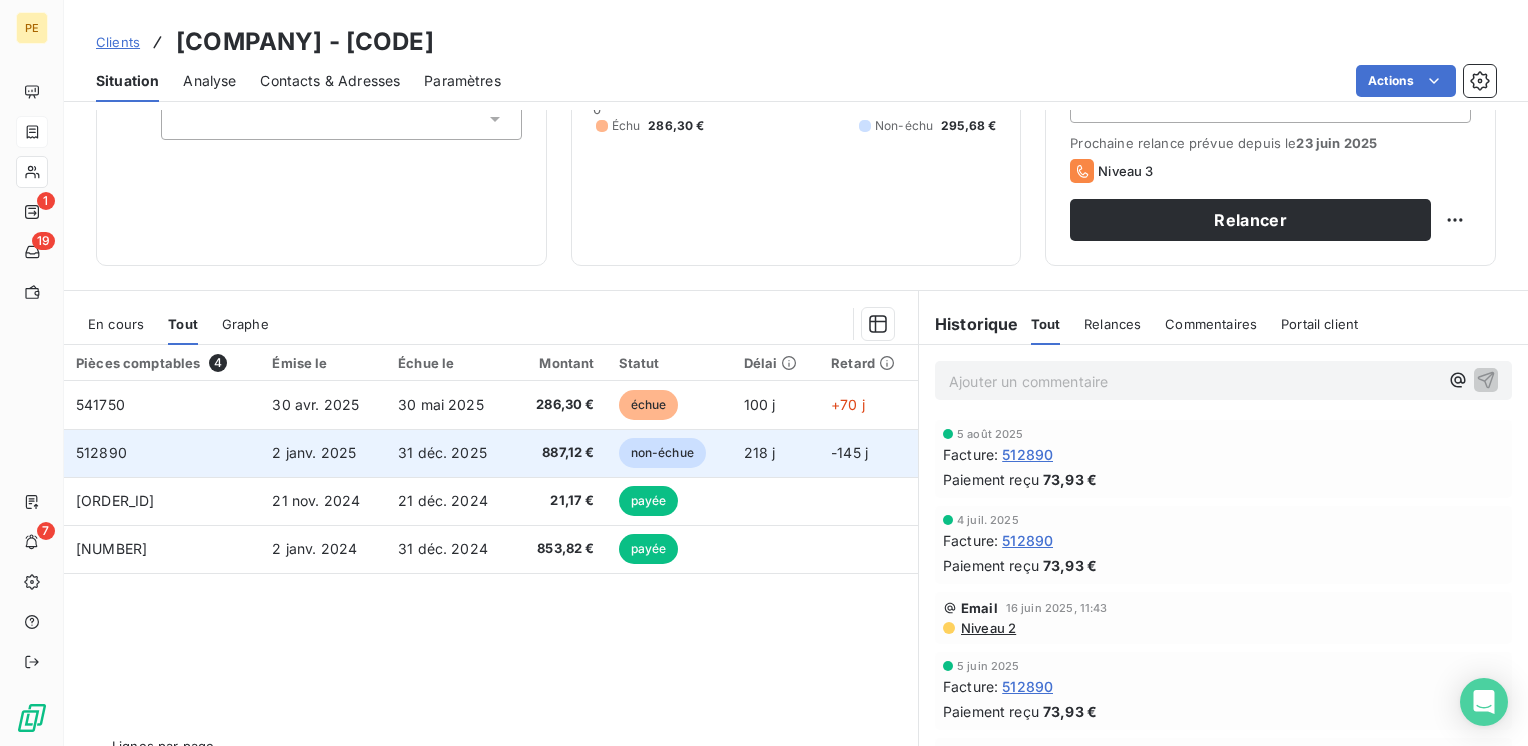 click on "887,12 €" at bounding box center [560, 453] 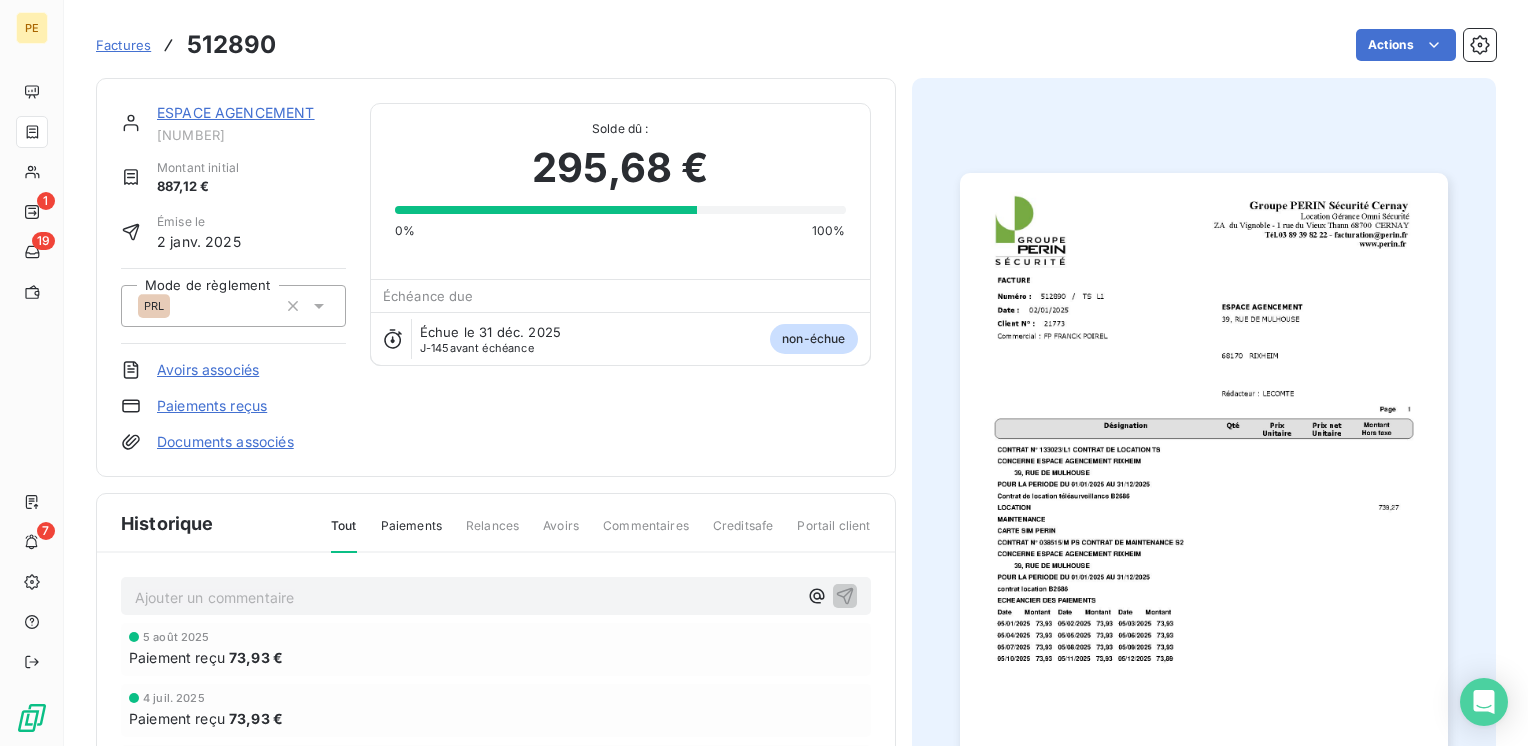 click on "[BRAND] [ID] Montant initial [AMOUNT] Émise le [DATE] Mode de règlement PRL Avoirs associés Paiements reçus Documents associés Solde dû : [AMOUNT] Échéance due Échue le [DATE] J-[DAYS]  avant échéance non-échue" at bounding box center (496, 277) 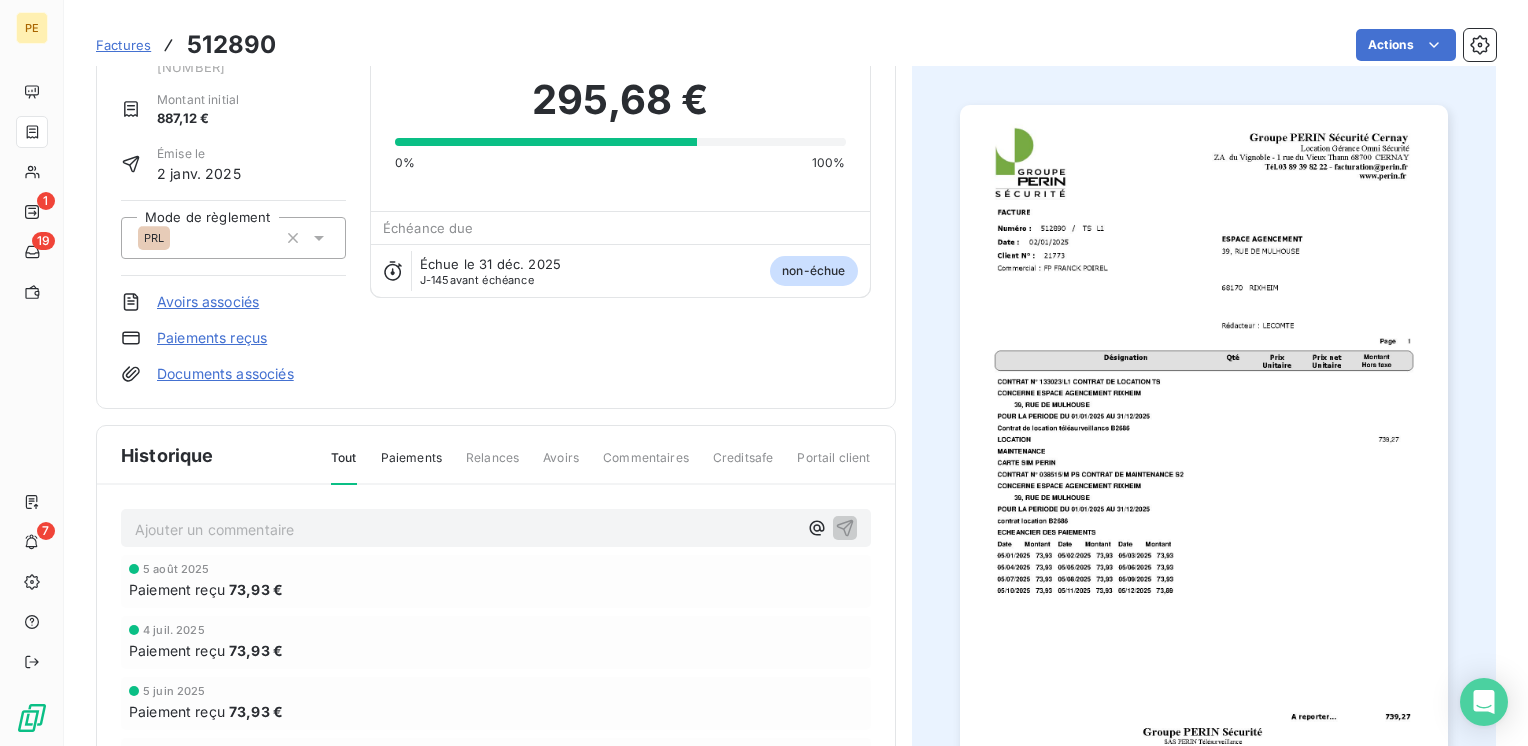 scroll, scrollTop: 0, scrollLeft: 0, axis: both 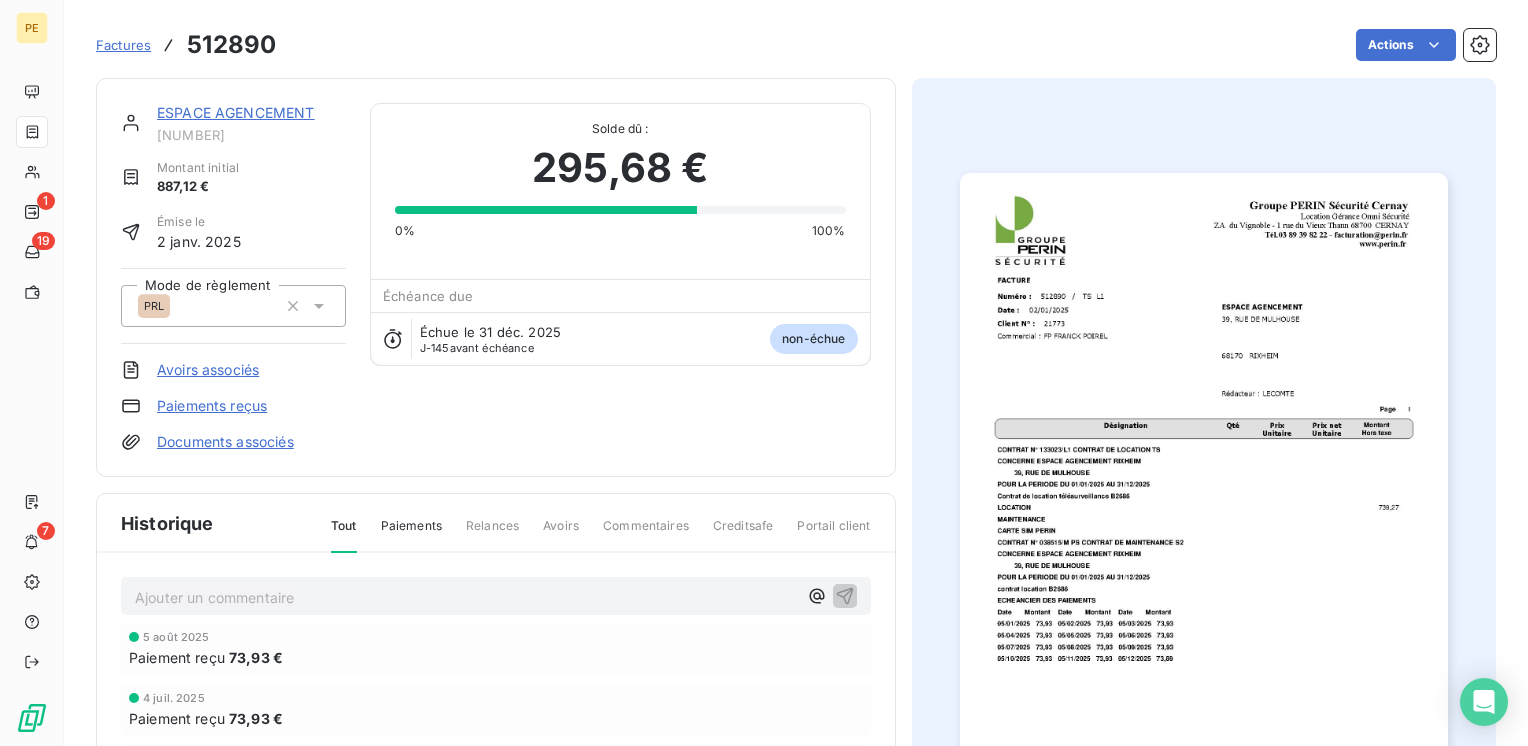 click on "ESPACE AGENCEMENT" at bounding box center [236, 112] 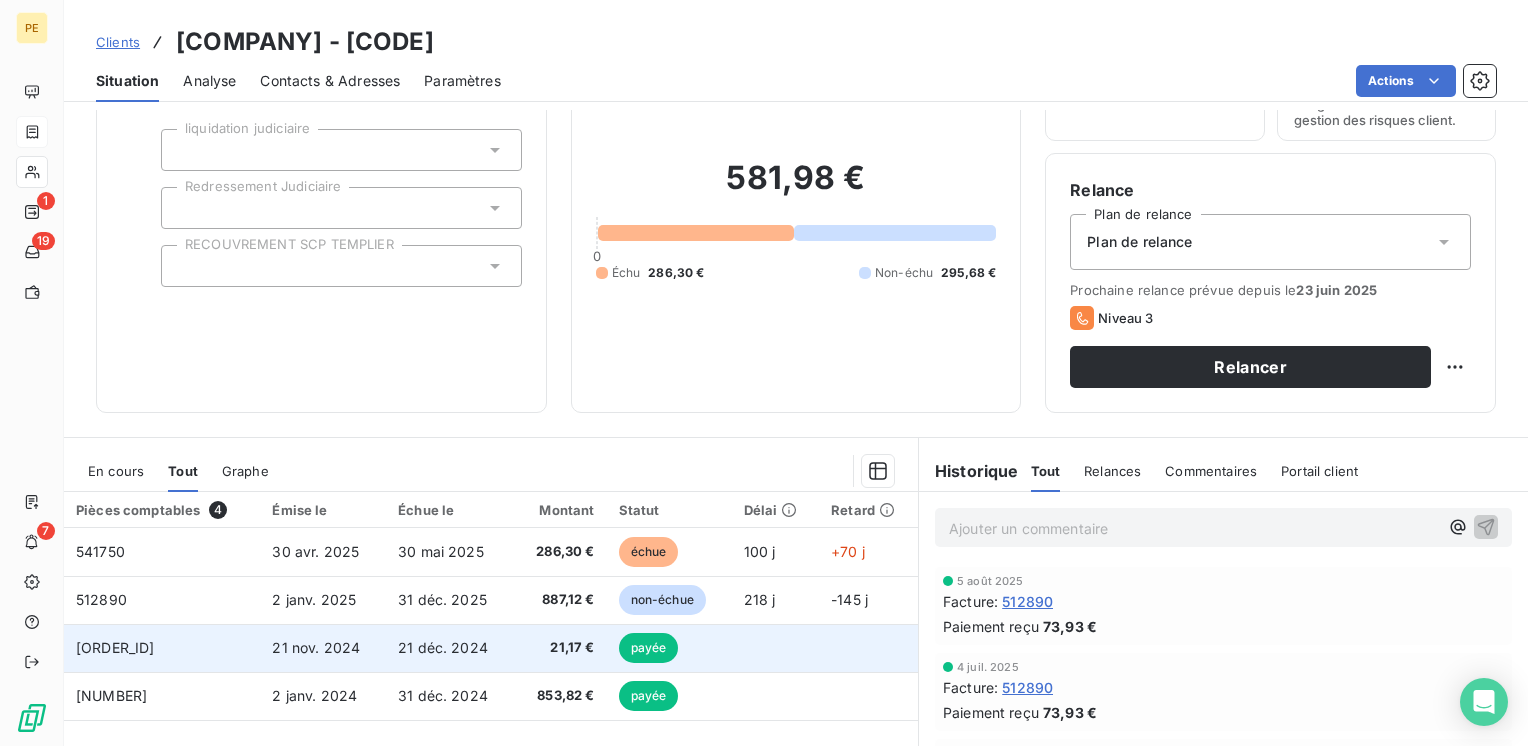 scroll, scrollTop: 308, scrollLeft: 0, axis: vertical 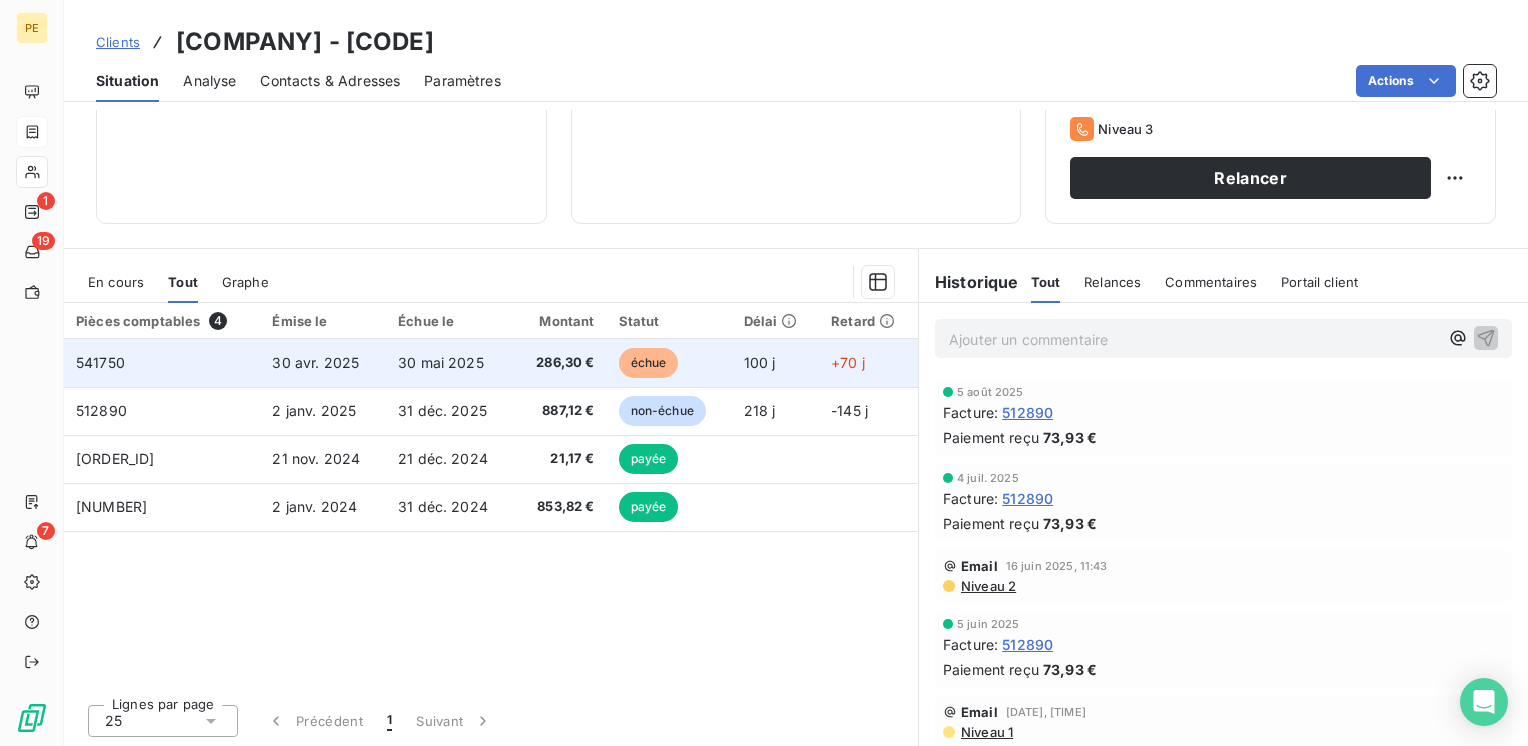 click on "286,30 €" at bounding box center [560, 363] 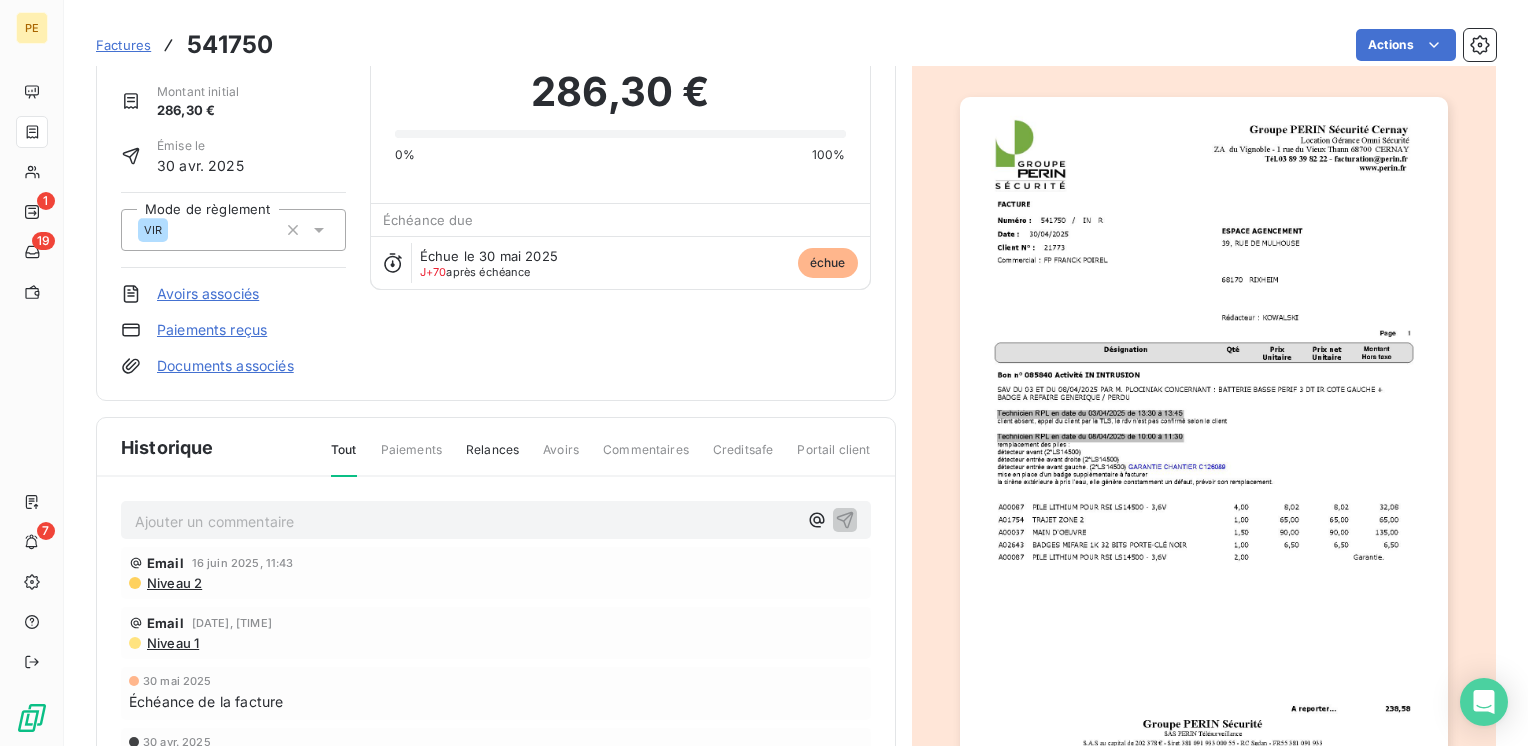 scroll, scrollTop: 0, scrollLeft: 0, axis: both 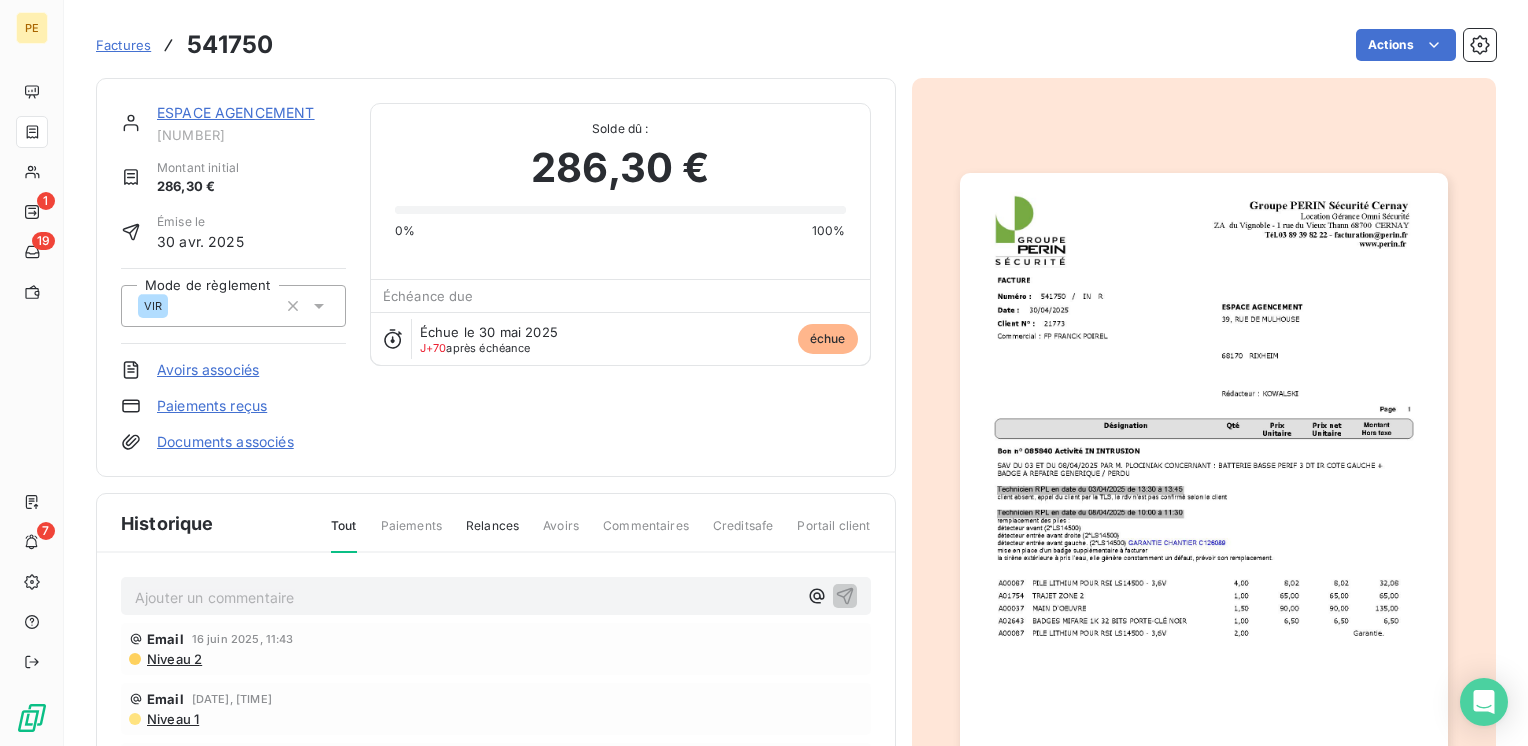 click on "ESPACE AGENCEMENT OS21773" at bounding box center [251, 123] 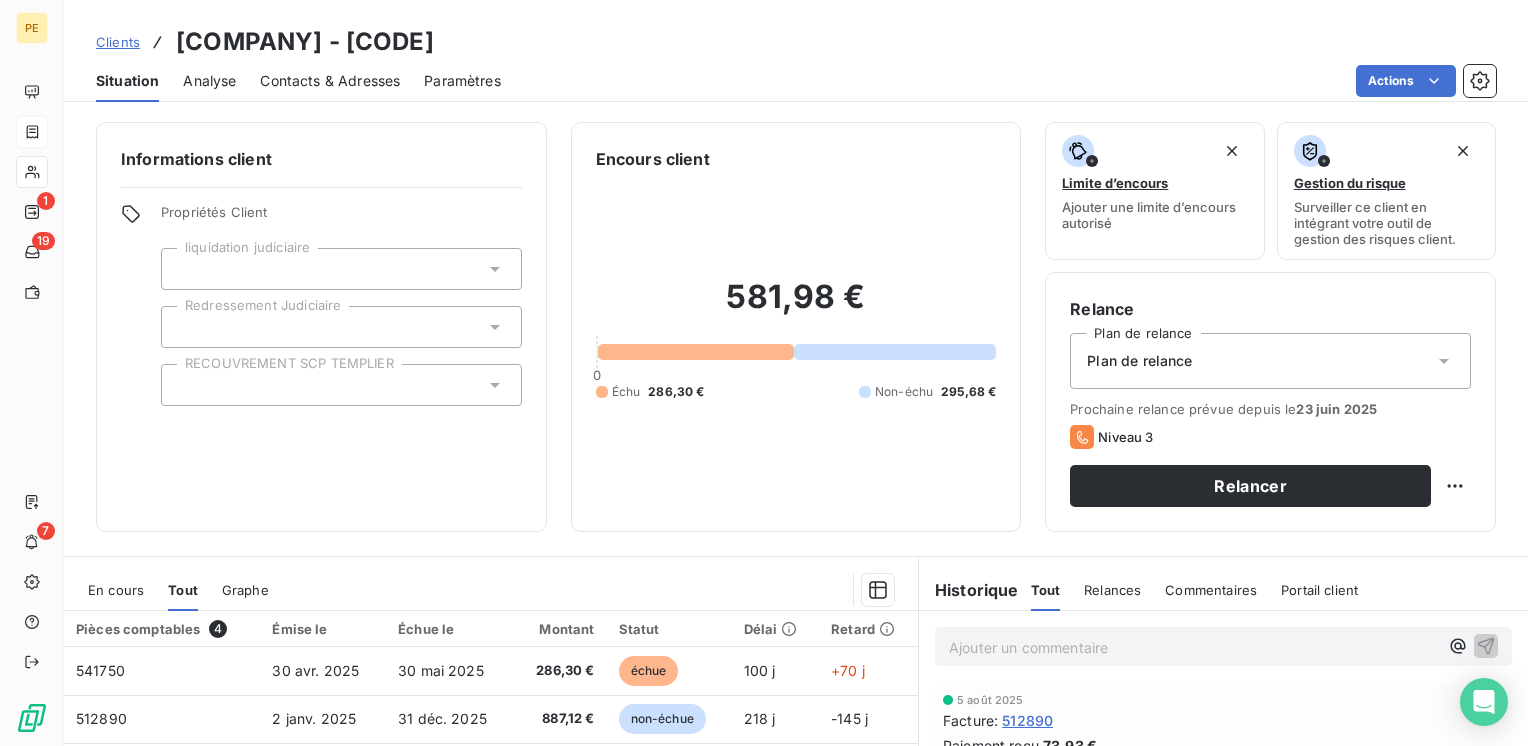 click on "Contacts & Adresses" at bounding box center (330, 81) 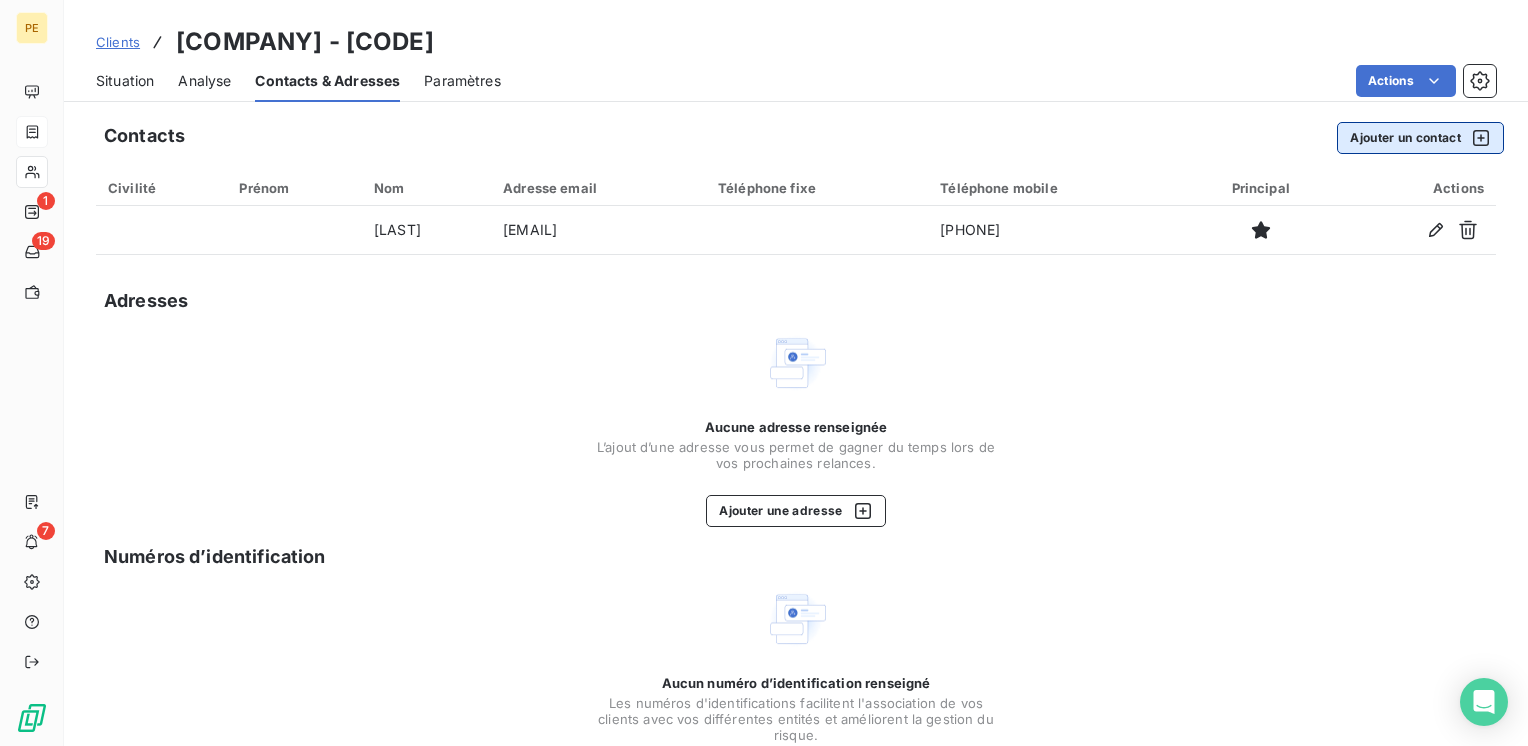 click on "Contacts Ajouter un contact Civilité Prénom Nom Adresse email Téléphone fixe Téléphone mobile Principal Actions [LAST_NAME] [EMAIL] [PHONE] Adresses Aucune adresse renseignée L’ajout d’une adresse vous permet de gagner du temps lors de vos prochaines relances. Ajouter une adresse Numéros d’identification Aucun numéro d’identification renseigné Les numéros d'identifications facilitent l'association de vos clients avec vos différentes entités et améliorent la gestion du risque. Ajouter un numéro d’identification" at bounding box center (796, 470) 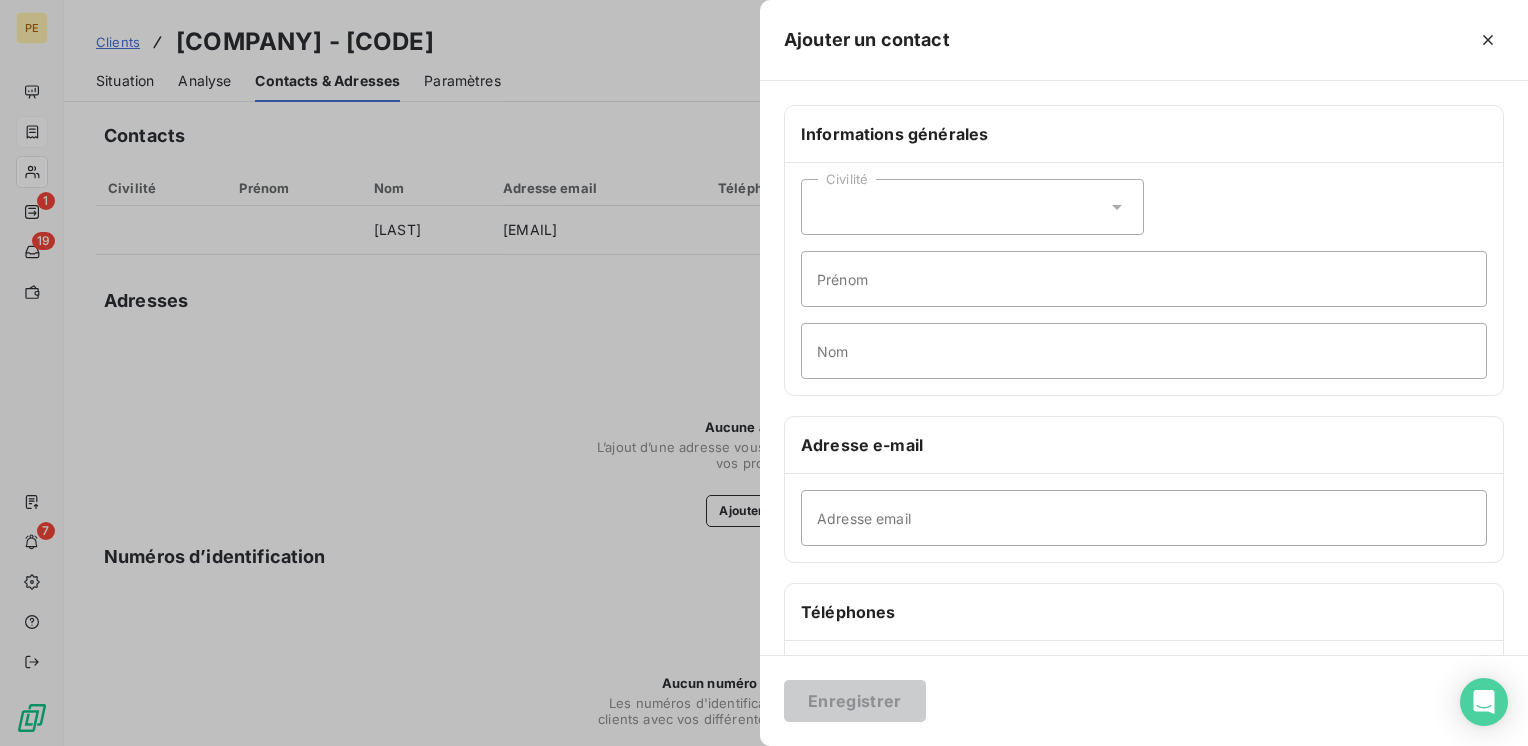 click on "Civilité" at bounding box center [972, 207] 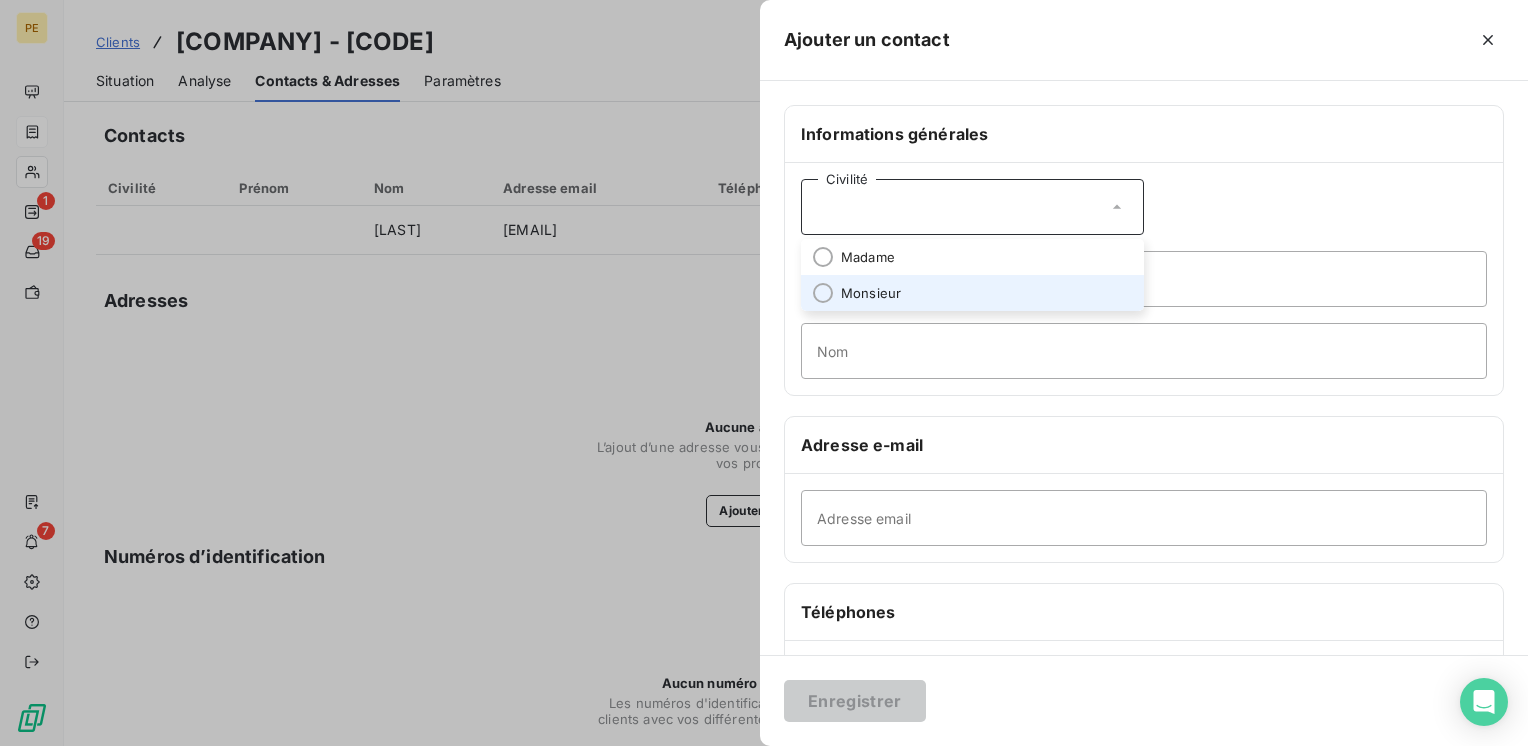 click on "Monsieur" at bounding box center [972, 293] 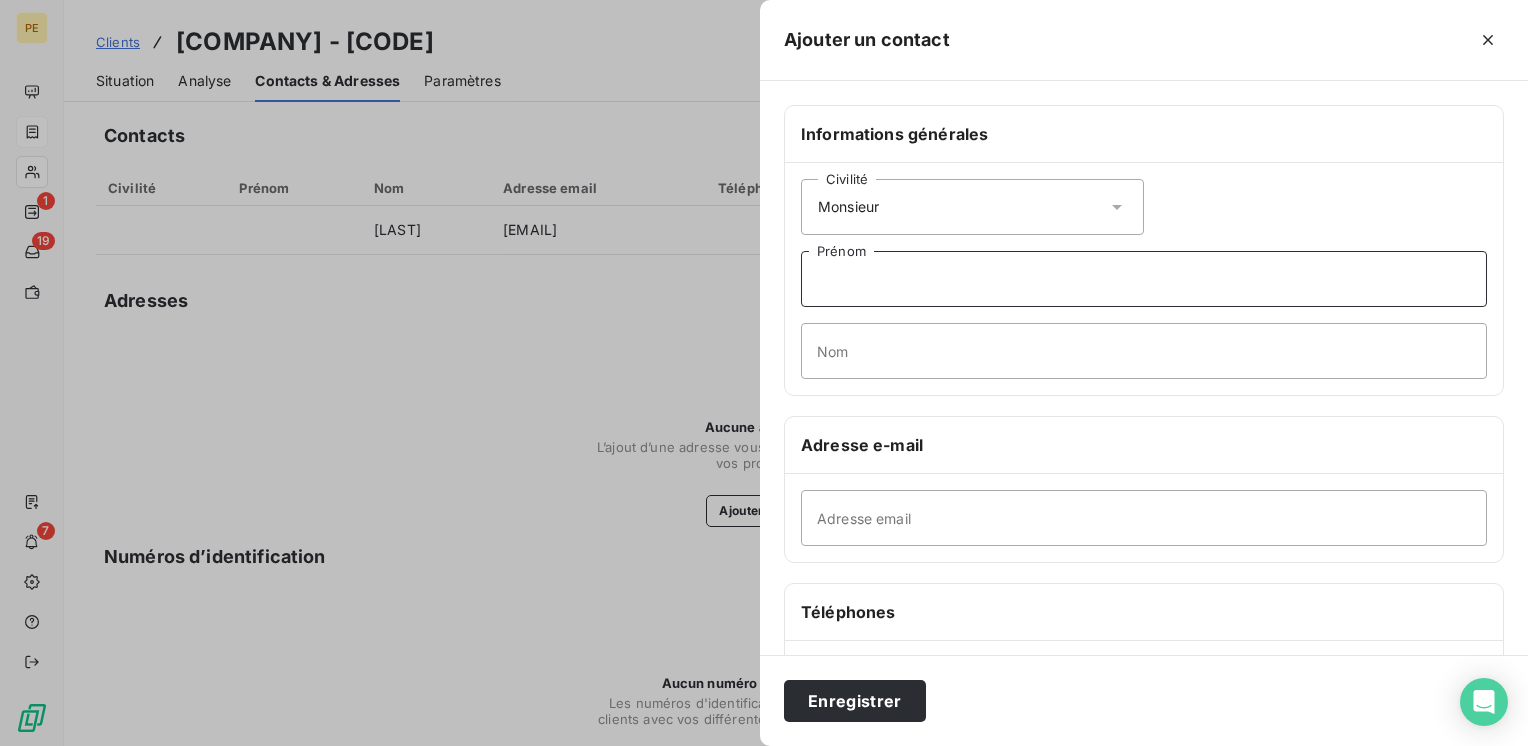 click on "Prénom" at bounding box center [1144, 279] 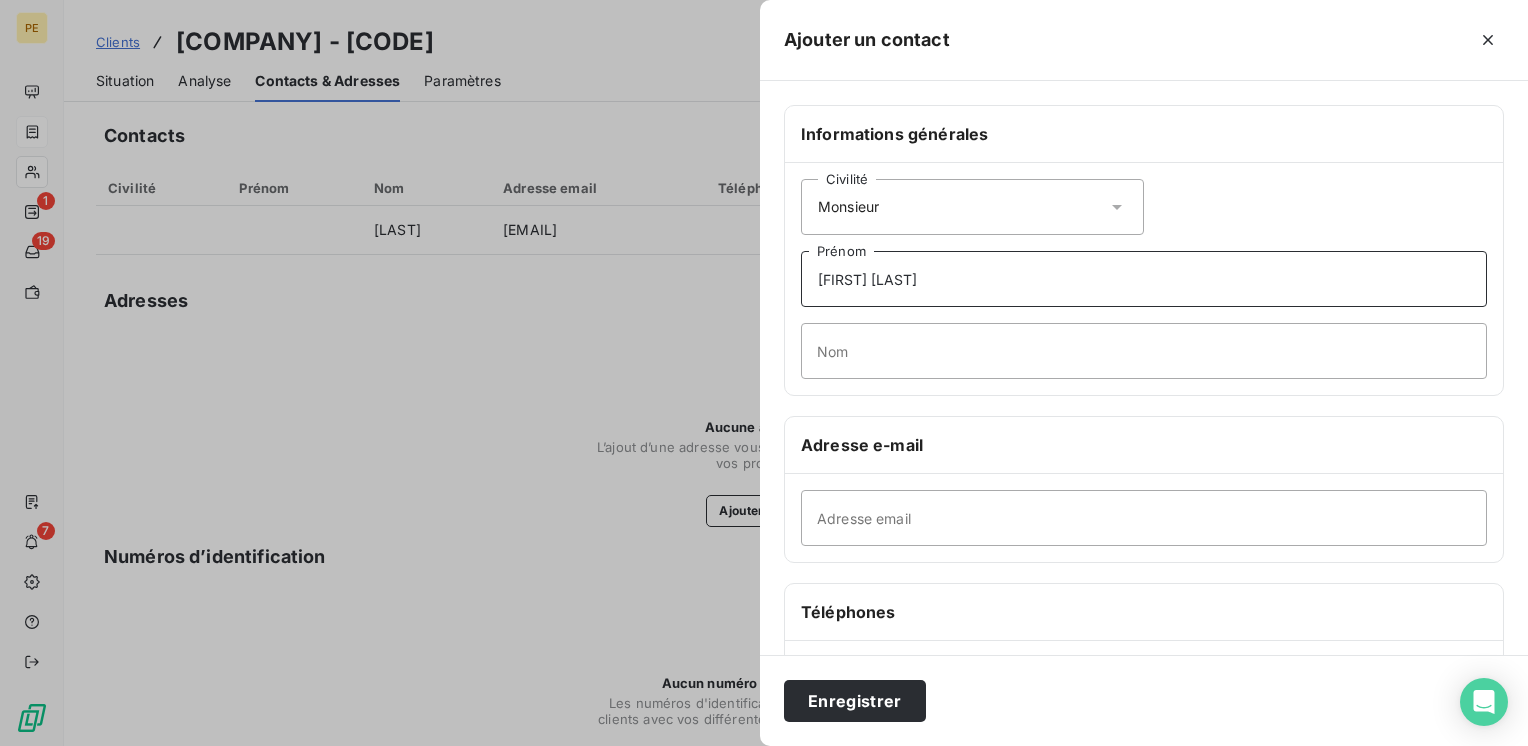 drag, startPoint x: 954, startPoint y: 278, endPoint x: 866, endPoint y: 279, distance: 88.005684 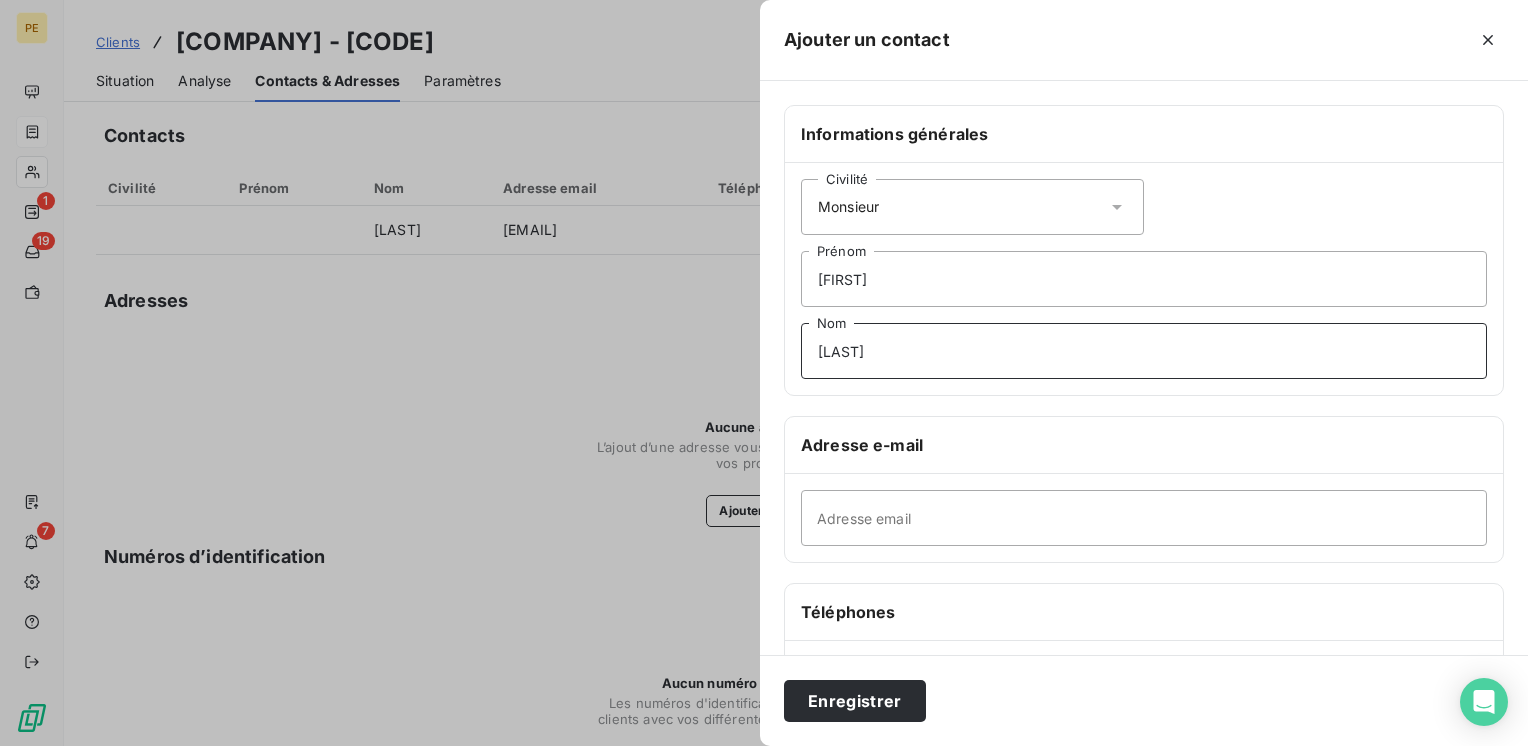 type on "[LAST]" 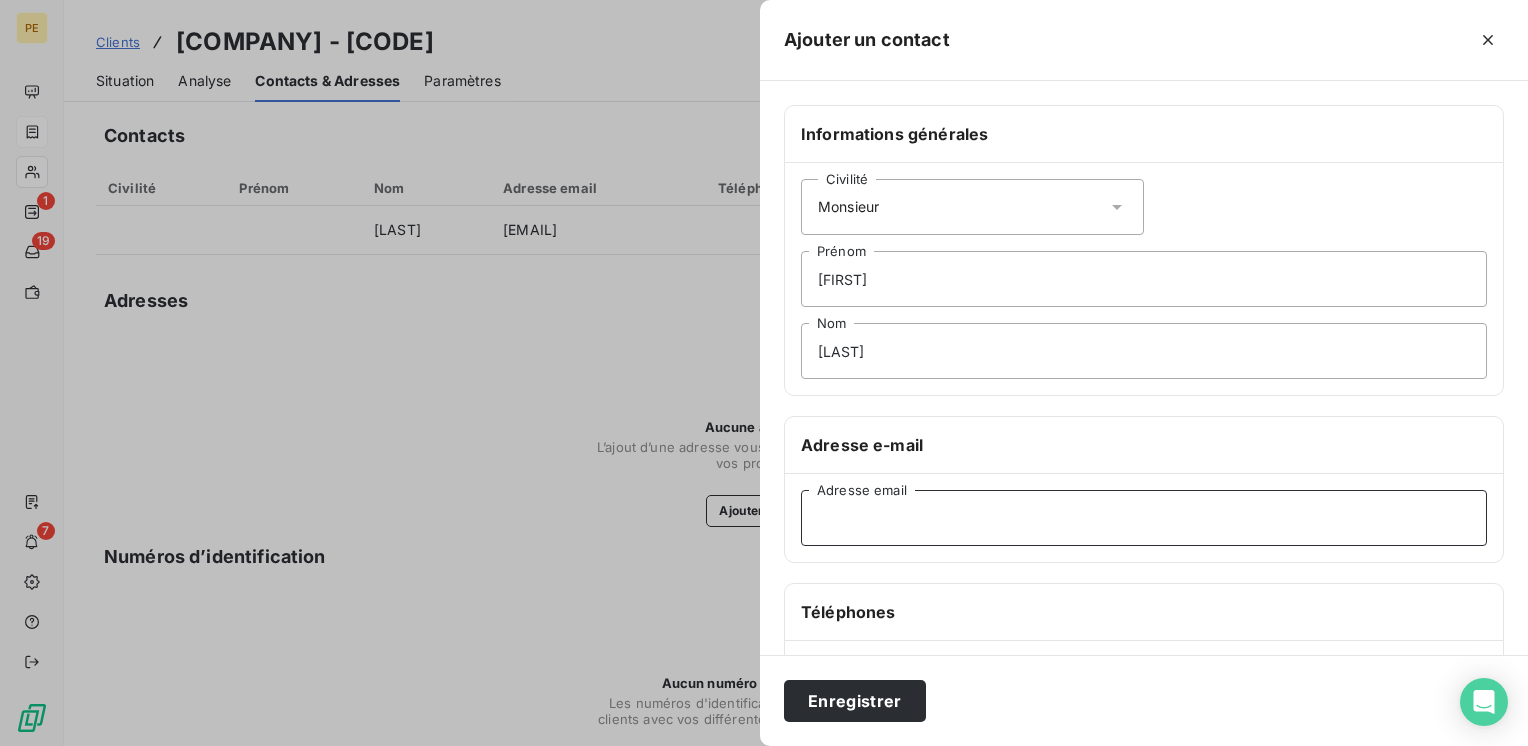 click on "Adresse email" at bounding box center [1144, 518] 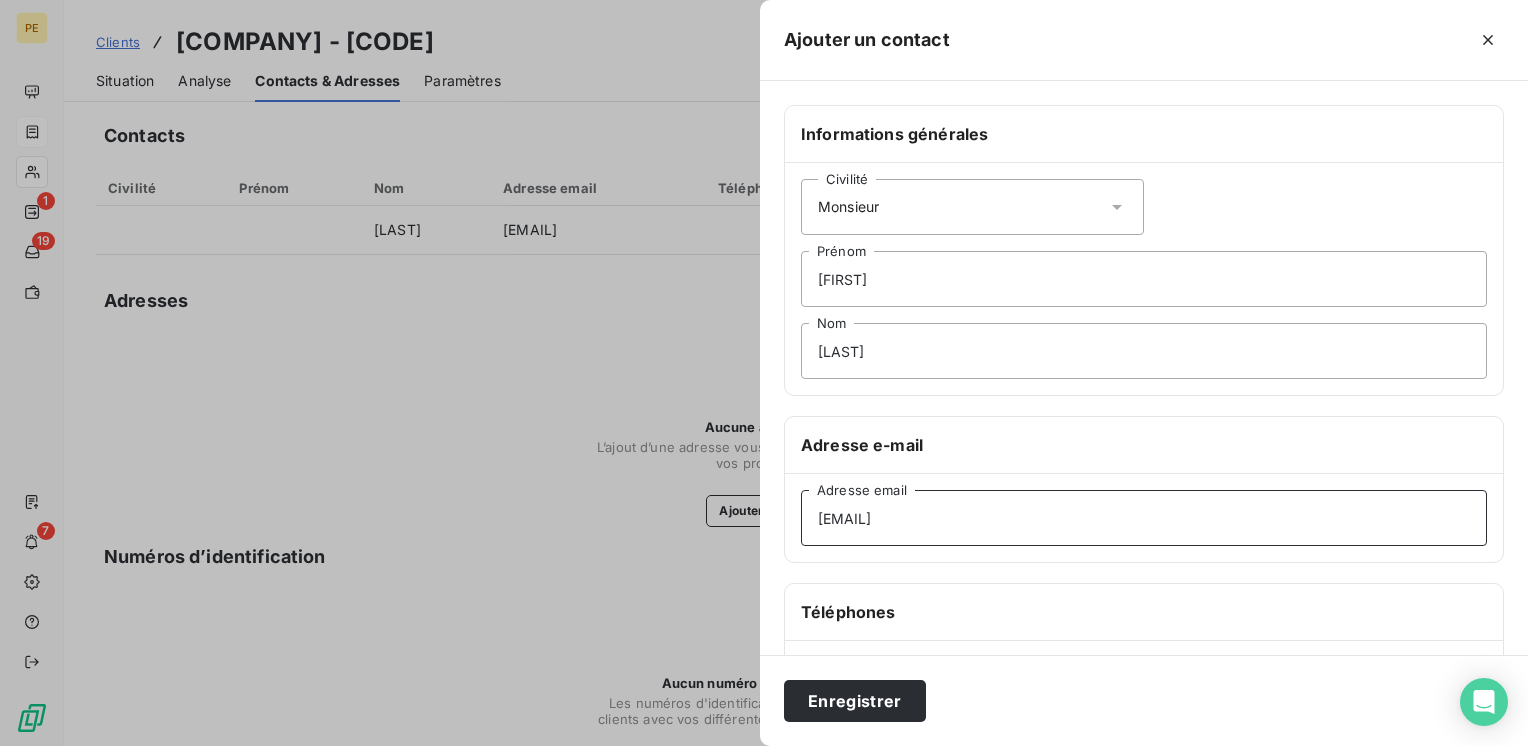 type on "[EMAIL]" 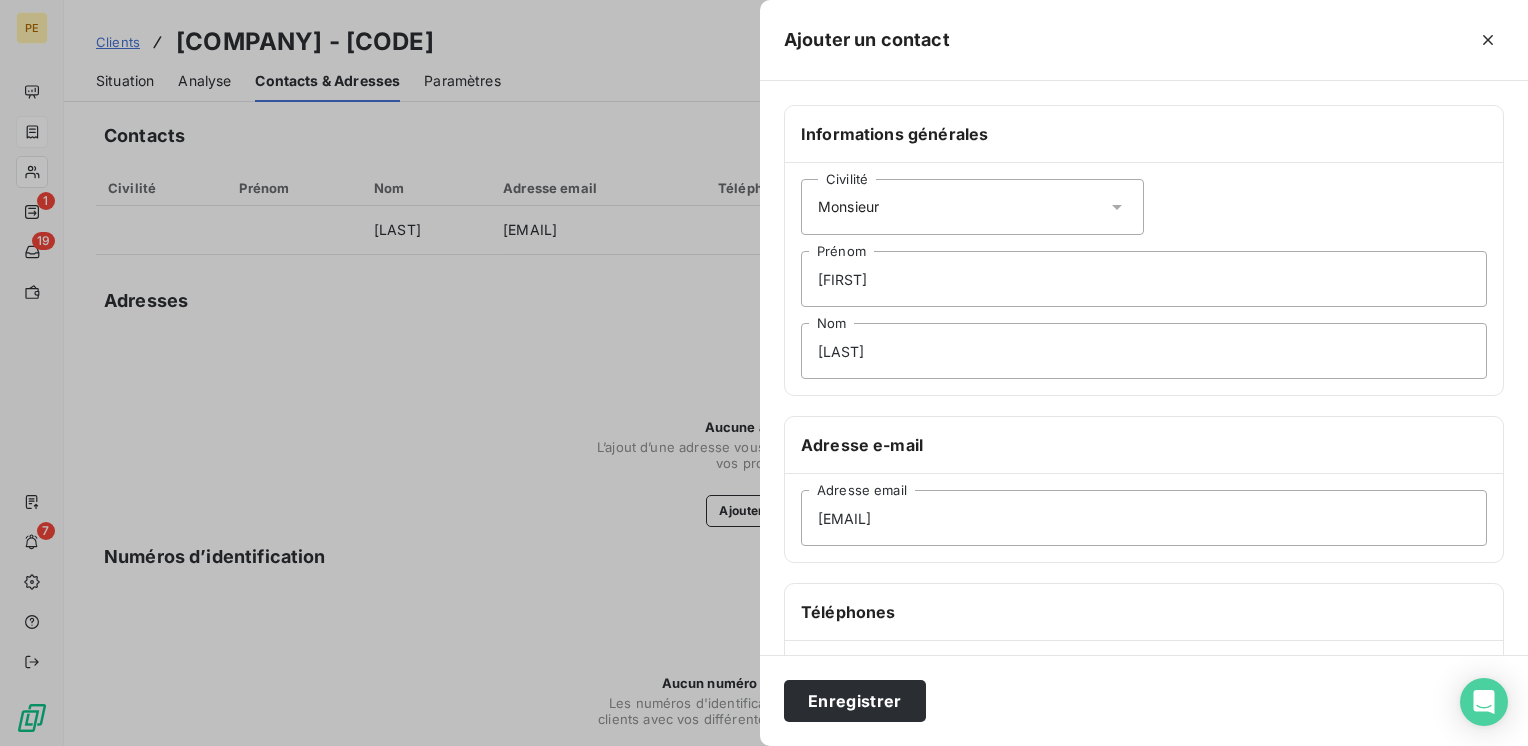 click on "Téléphones" at bounding box center (1144, 612) 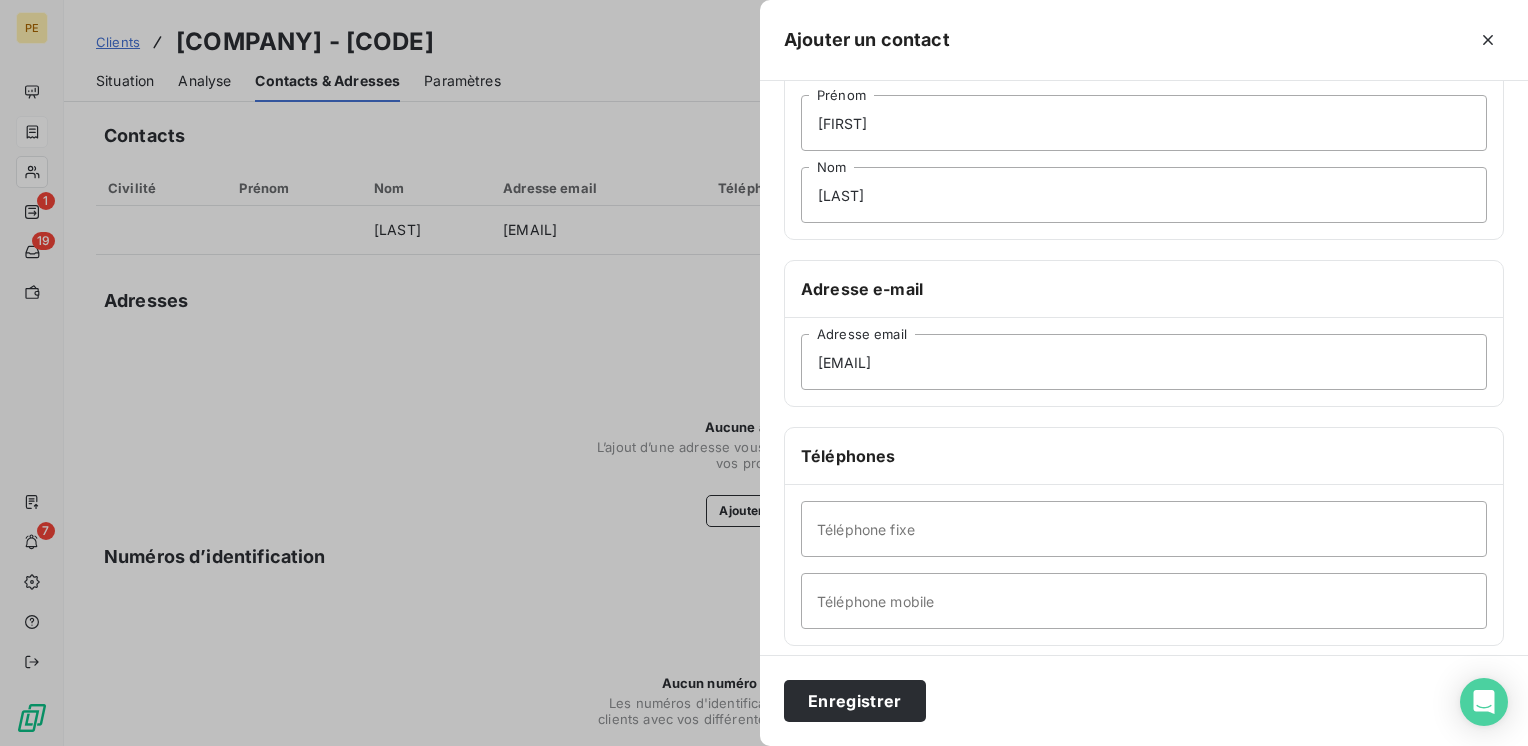 scroll, scrollTop: 334, scrollLeft: 0, axis: vertical 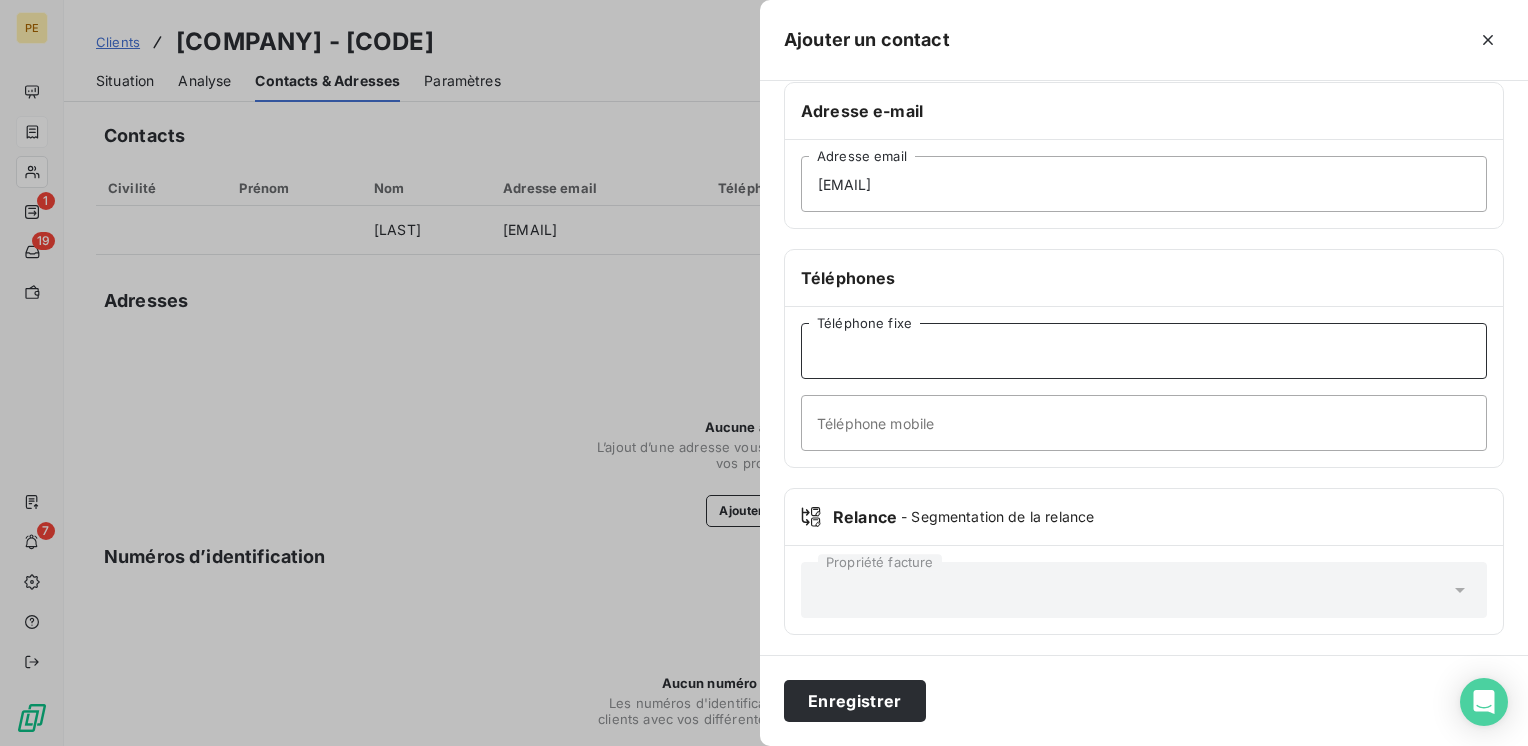click on "Téléphone fixe" at bounding box center (1144, 351) 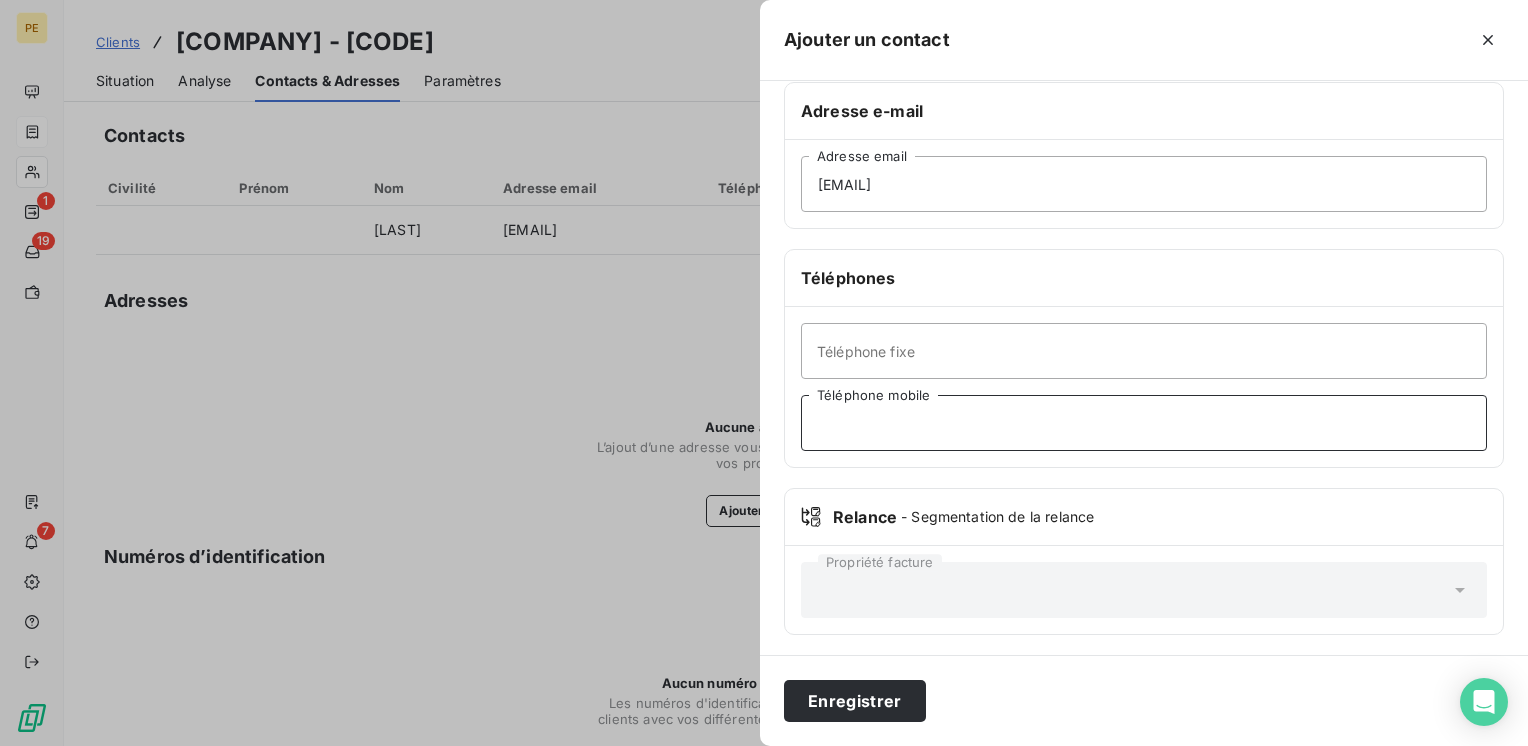 drag, startPoint x: 935, startPoint y: 373, endPoint x: 848, endPoint y: 422, distance: 99.849884 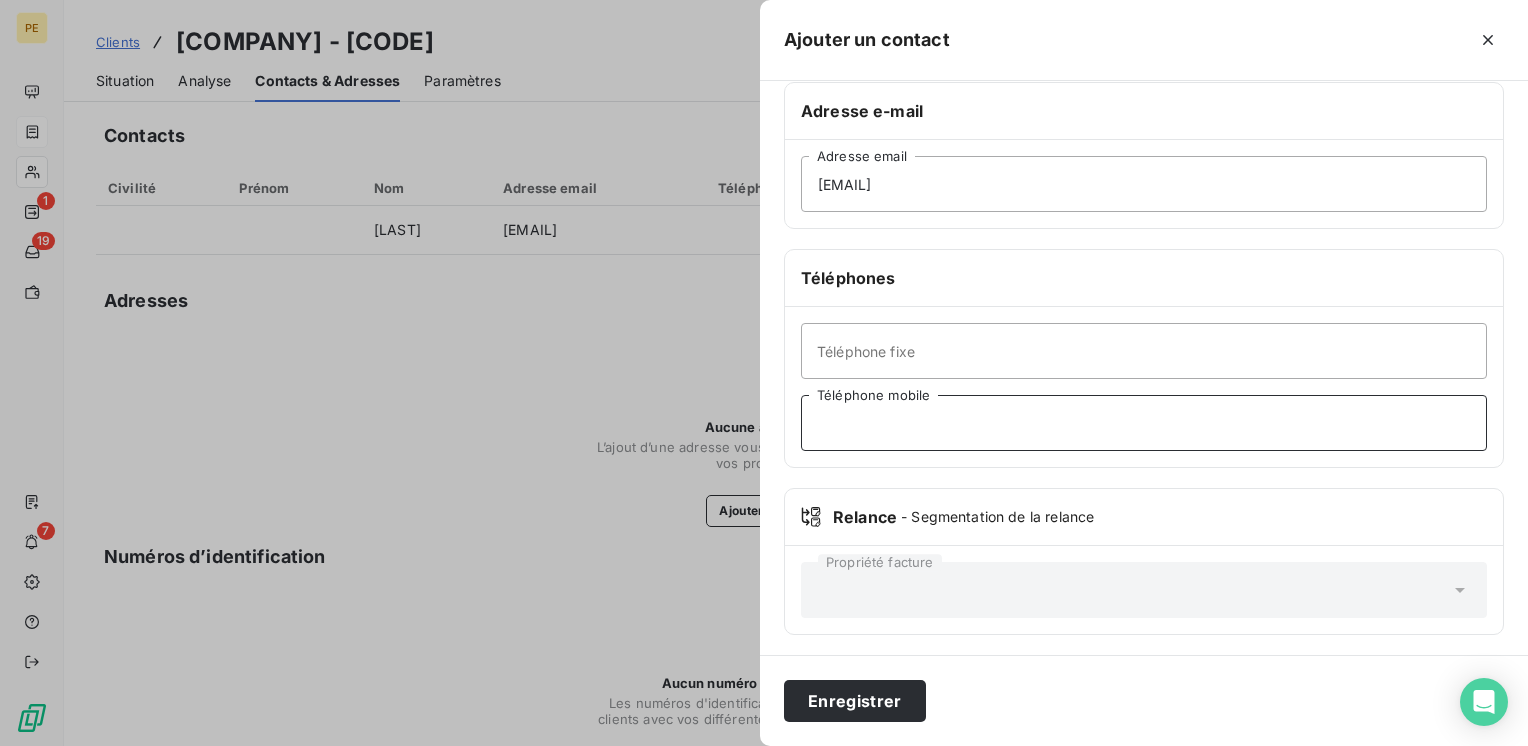 paste on "[PHONE]" 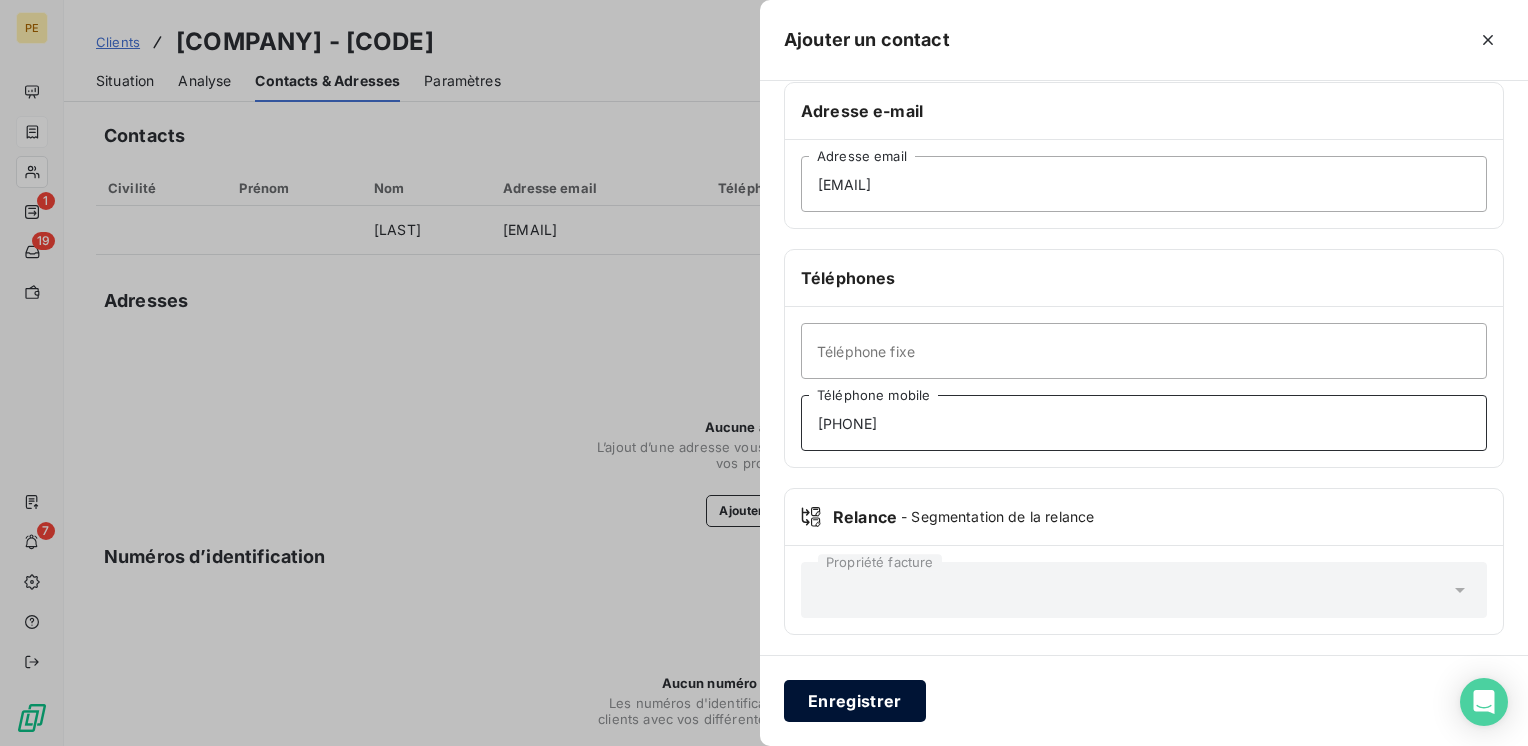 type on "[PHONE]" 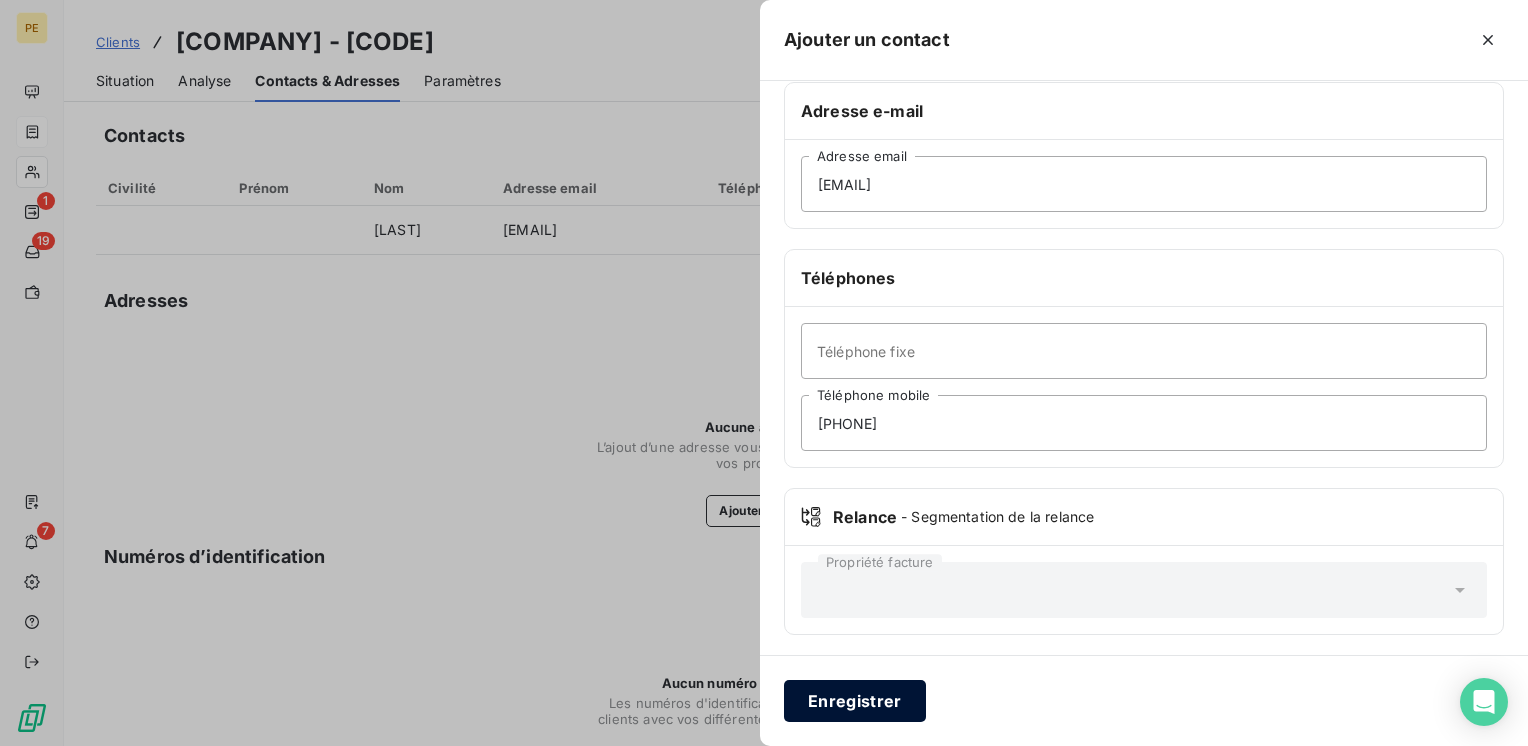 click on "Enregistrer" at bounding box center (855, 701) 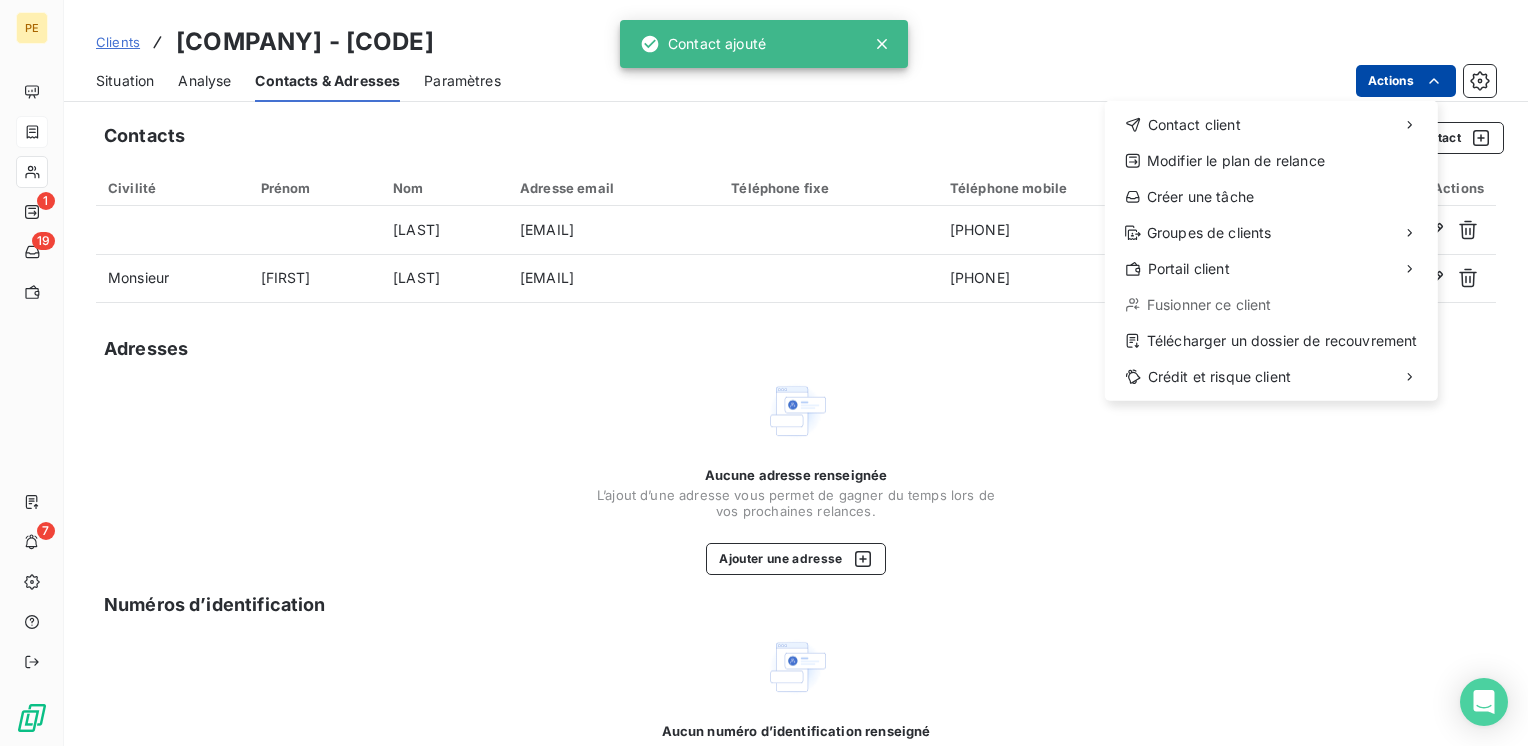 click on "Clients [BRAND] - [ID] Situation Analyse Contacts & Adresses Paramètres Actions Contact client Modifier le plan de relance Créer une tâche Groupes de clients Portail client Fusionner ce client Télécharger un dossier de recouvrement Crédit et risque client Contacts Ajouter un contact Civilité Prénom Nom Adresse email Téléphone fixe Téléphone mobile Principal Actions [LAST]  [EMAIL] [PHONE] Monsieur [FIRST]  [EMAIL] [PHONE] Adresses Aucune adresse renseignée L’ajout d’une adresse vous permet de gagner du temps lors de vos prochaines relances. Ajouter une adresse Numéros d’identification Aucun numéro d’identification renseigné Les numéros d'identifications facilitent l'association de vos clients avec vos différentes entités et améliorent la gestion du risque. Ajouter un numéro d’identification Contact ajouté" at bounding box center [764, 373] 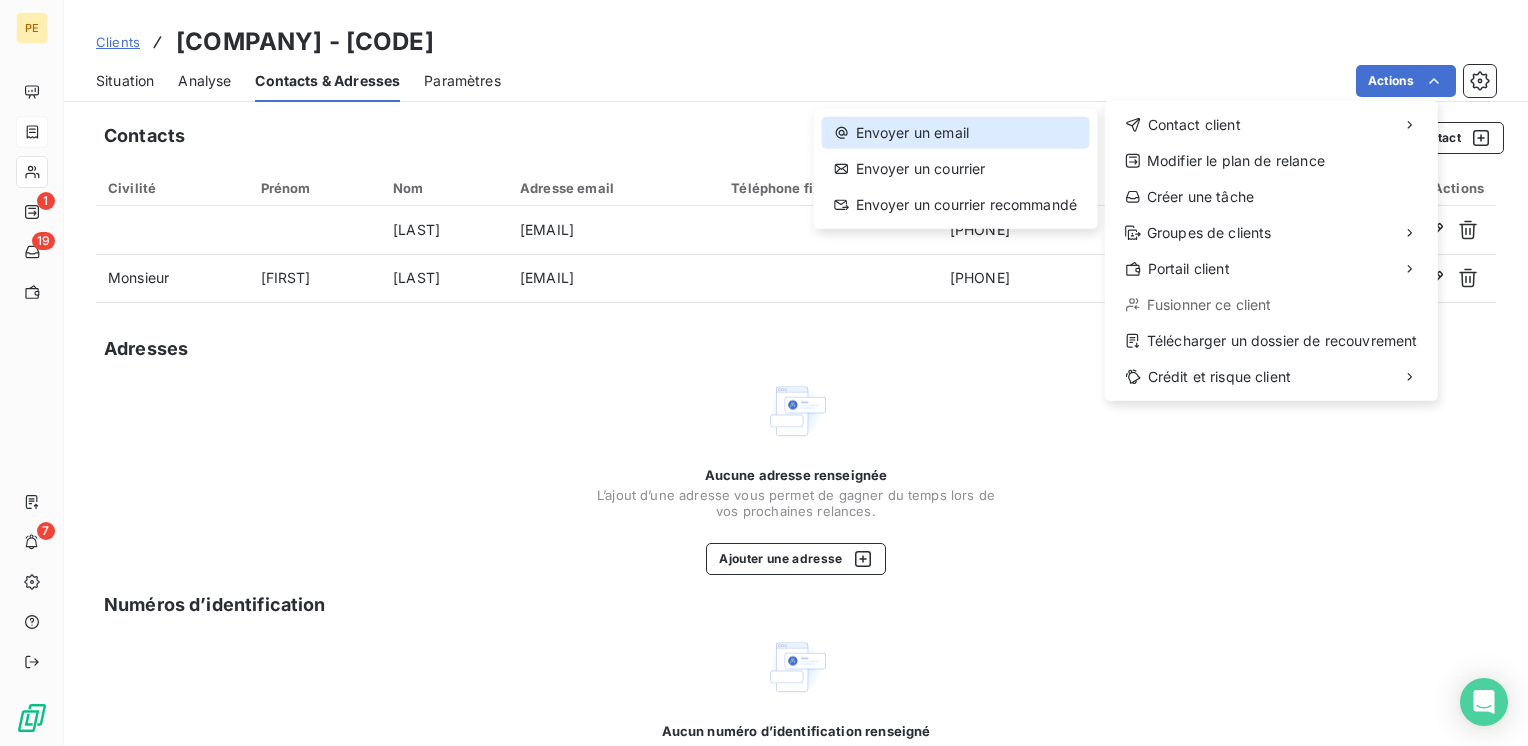 click on "Envoyer un email" at bounding box center (956, 133) 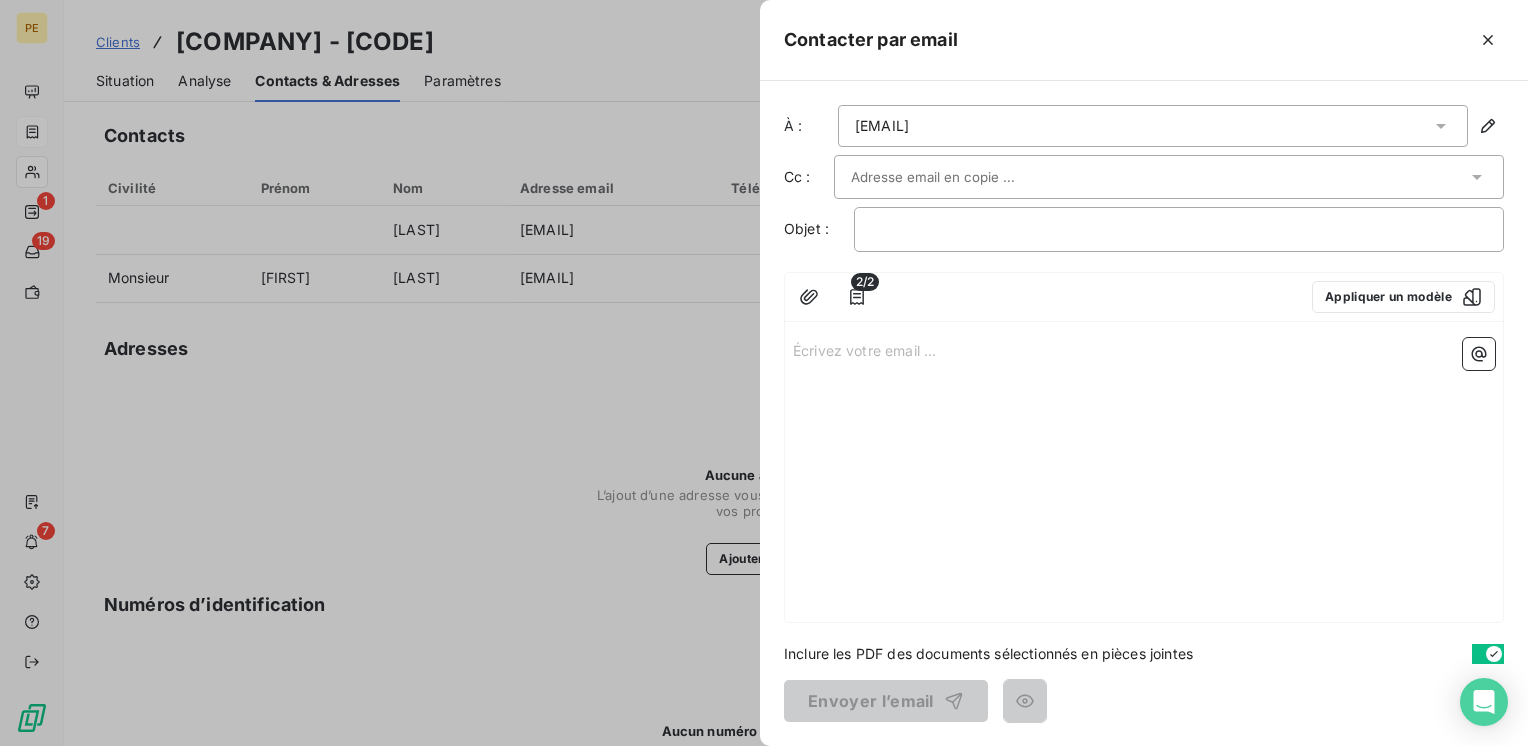 click on "[EMAIL]" at bounding box center [1153, 126] 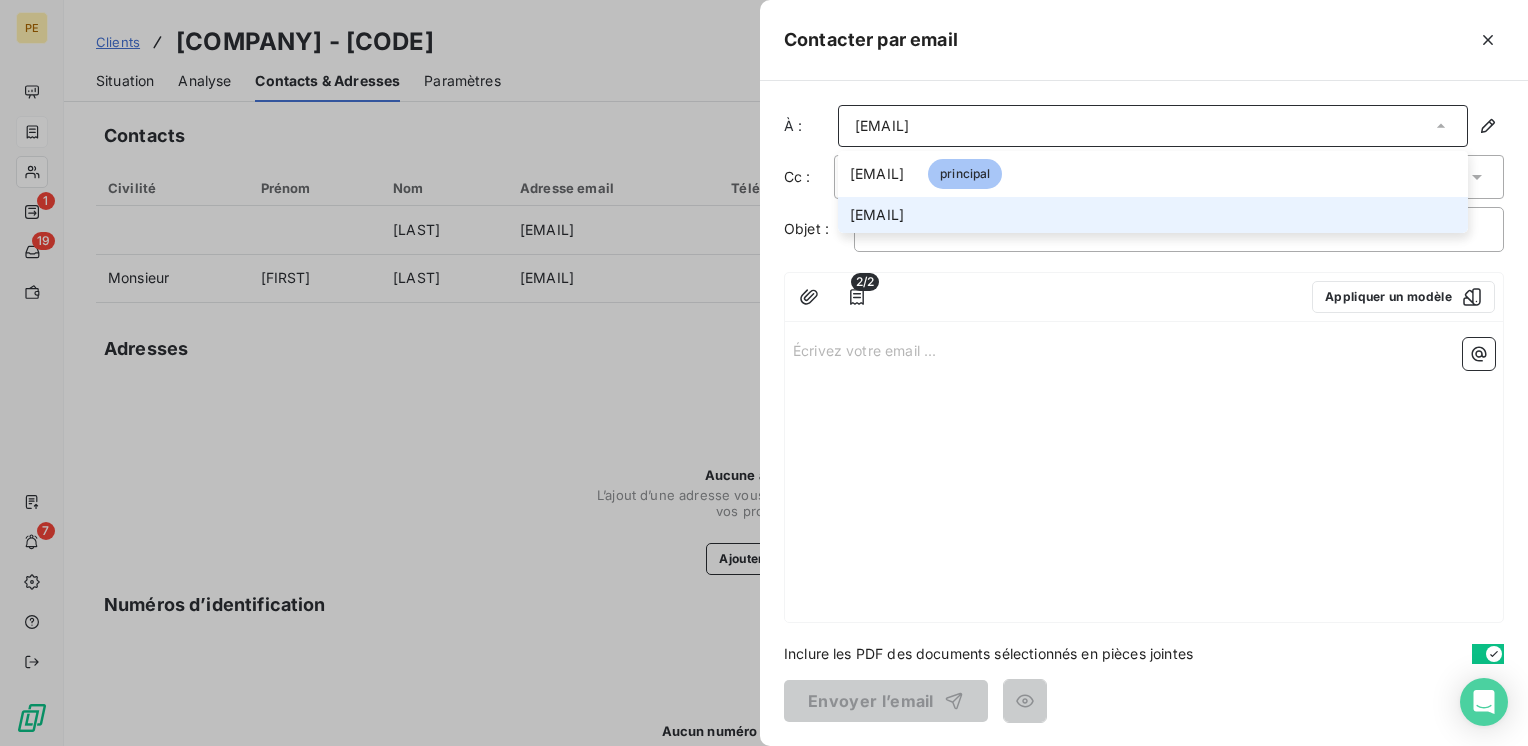 click on "[EMAIL]" at bounding box center [877, 215] 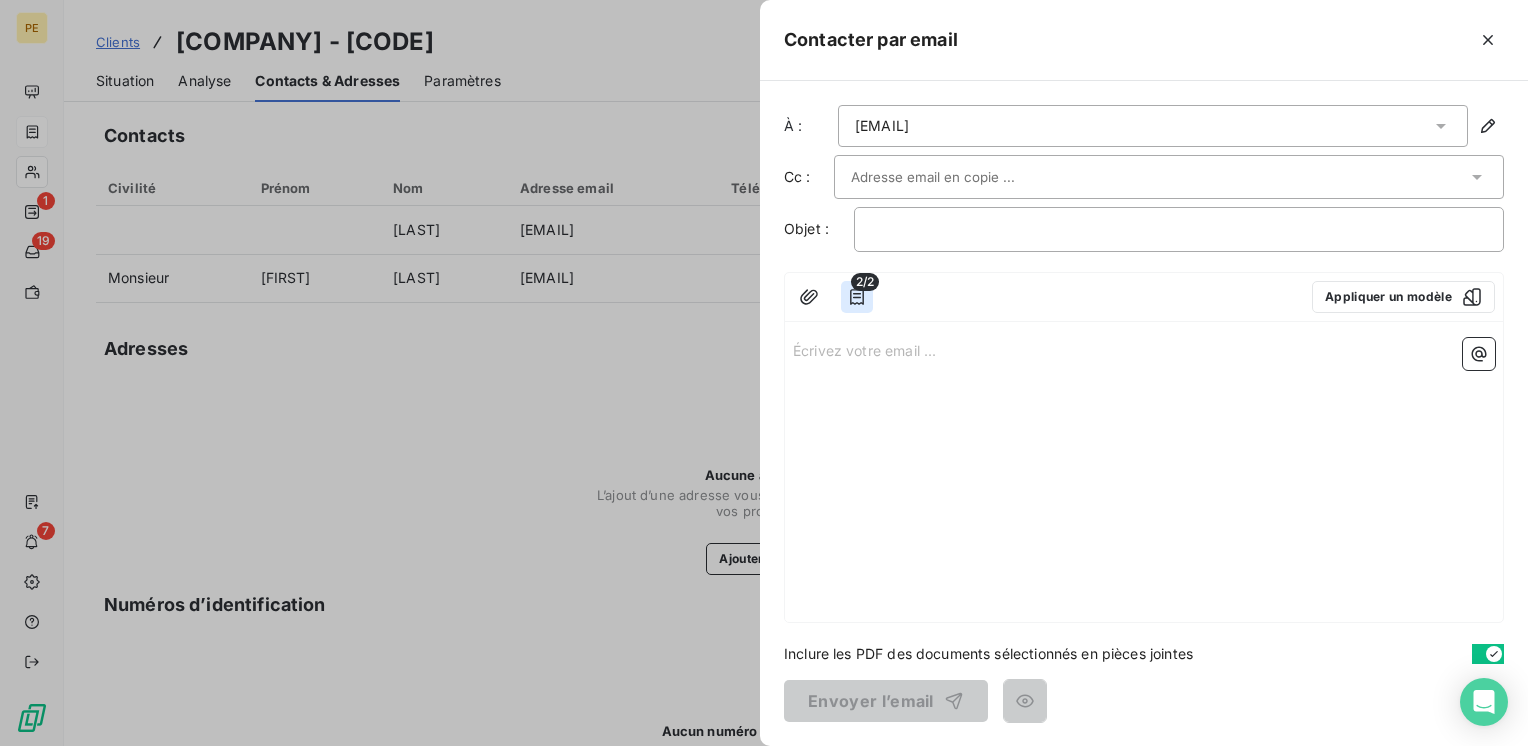 click at bounding box center (857, 297) 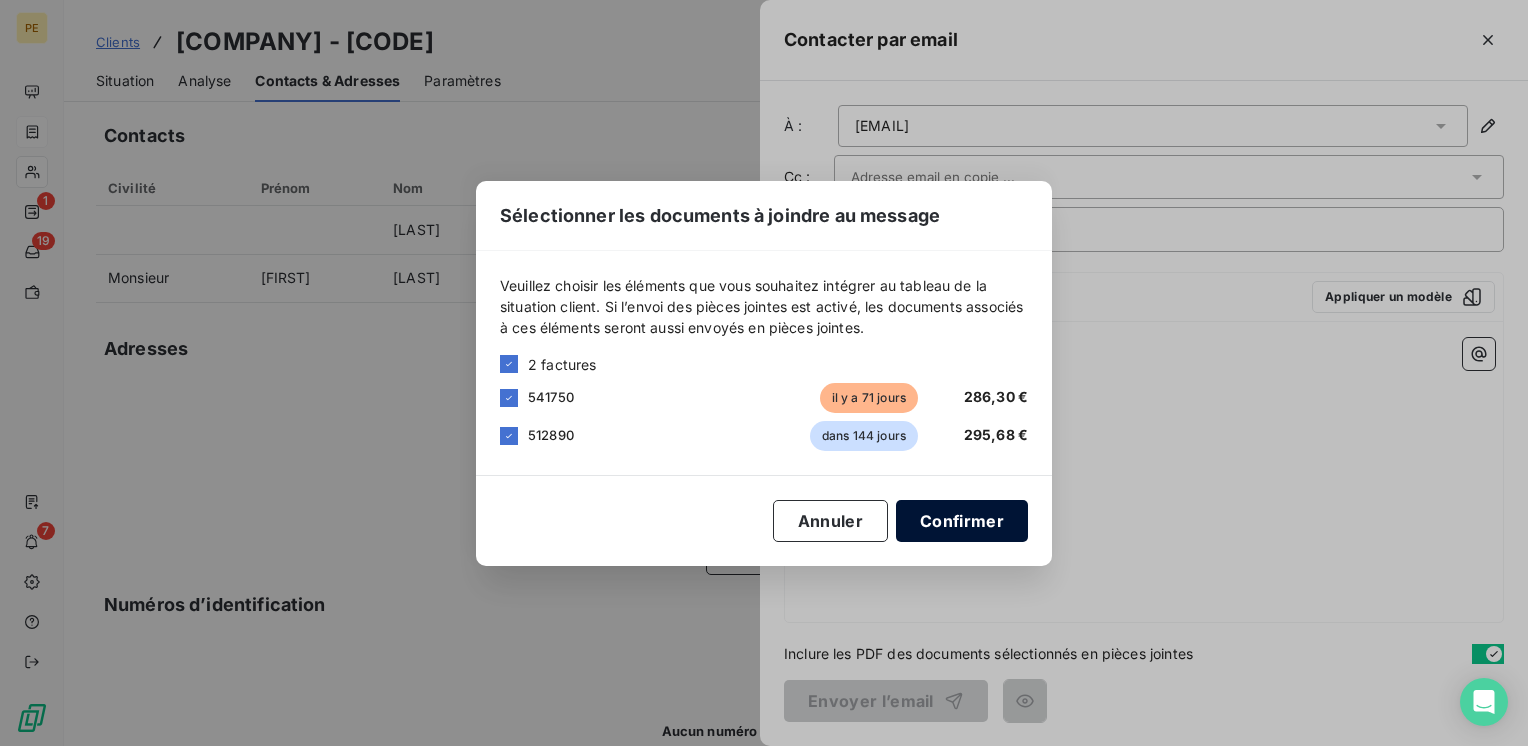 click on "Confirmer" at bounding box center [962, 521] 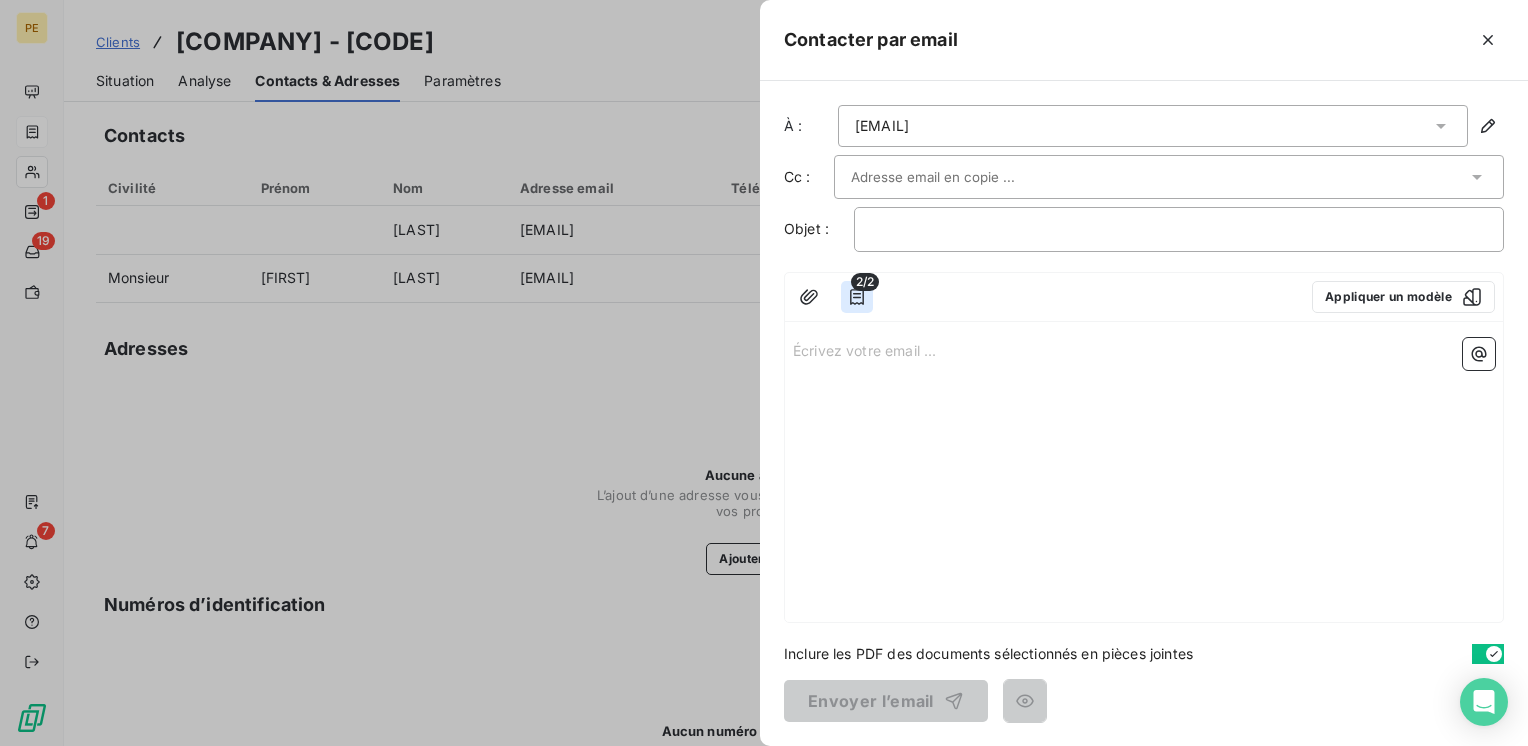 click 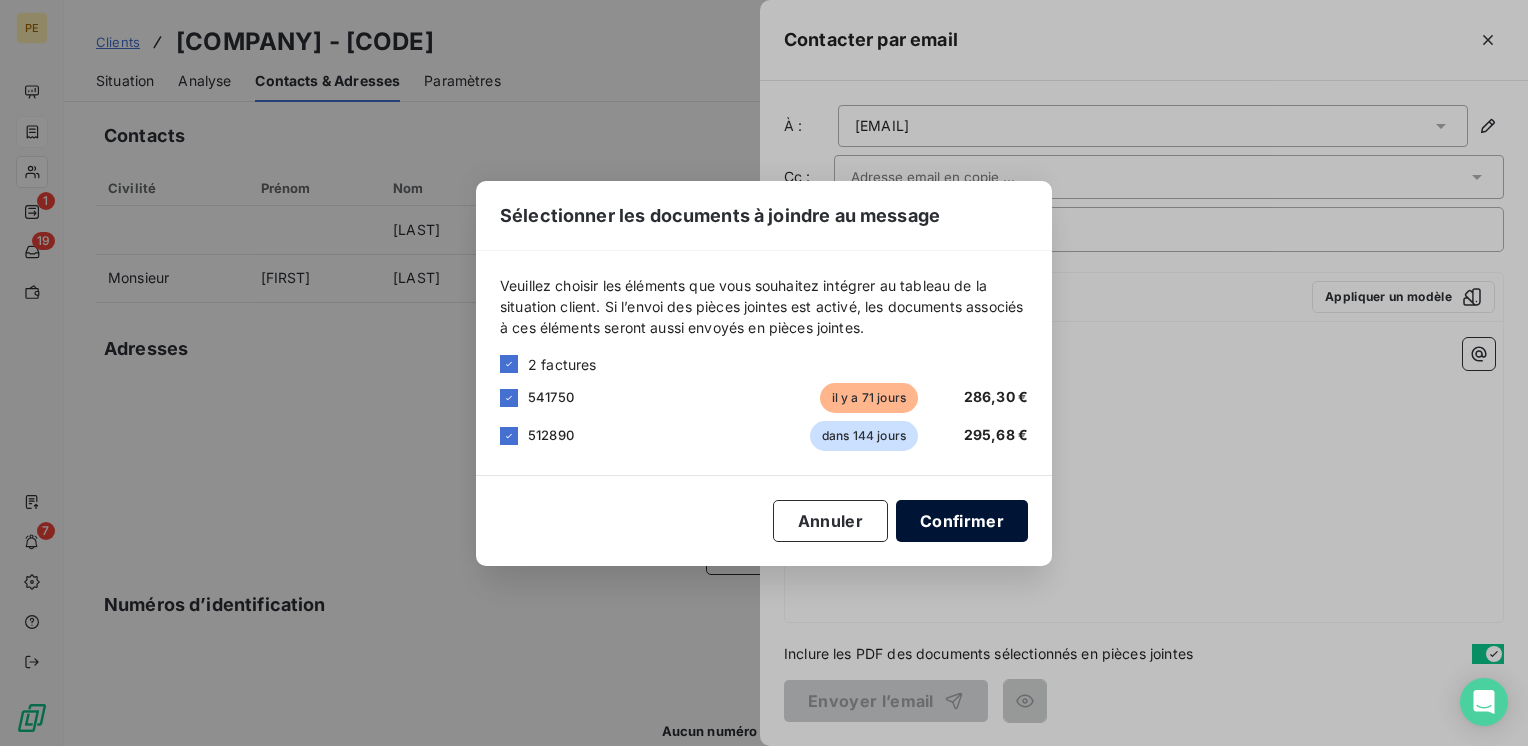 click on "Confirmer" at bounding box center [962, 521] 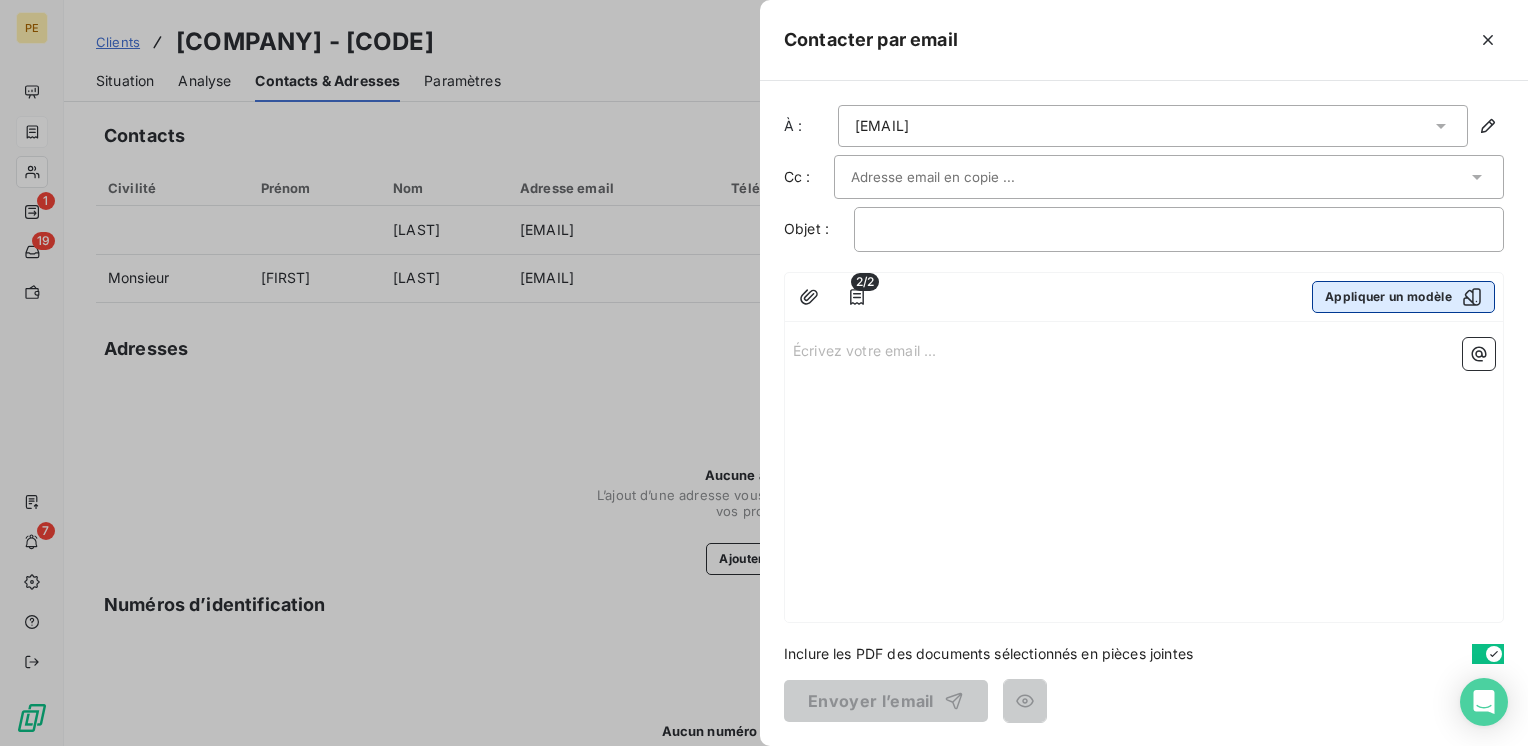 click on "Appliquer un modèle" at bounding box center (1403, 297) 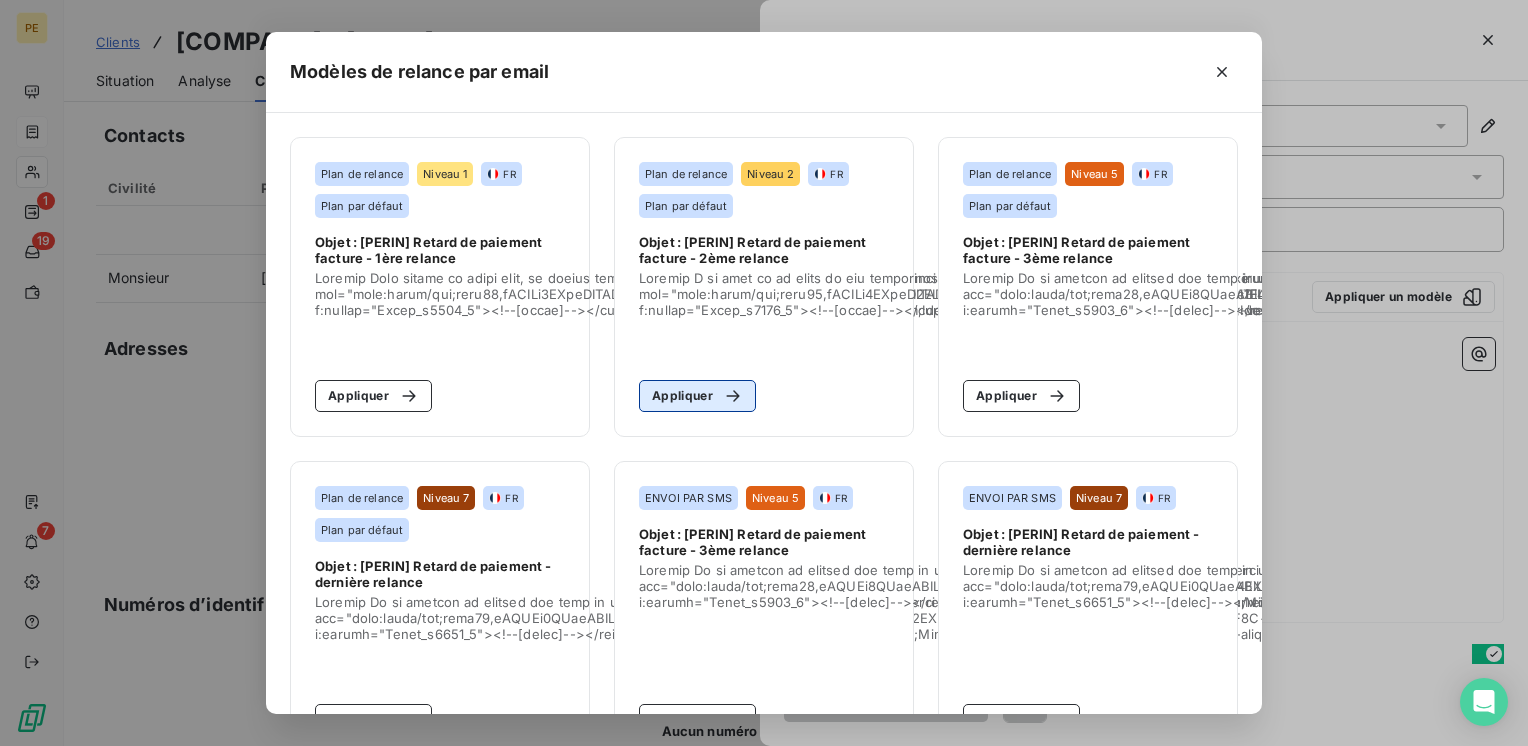 click on "Appliquer" at bounding box center (697, 396) 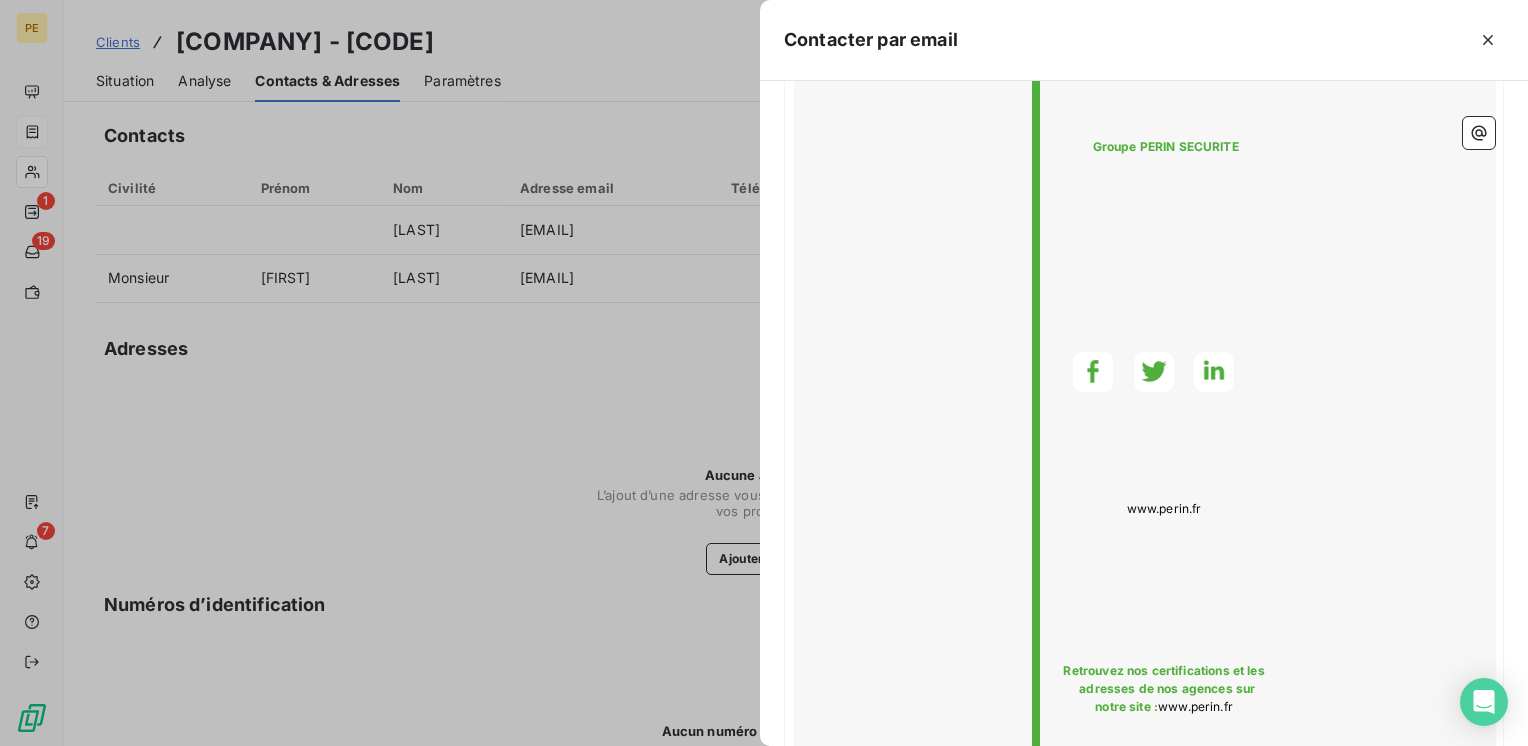 scroll, scrollTop: 1779, scrollLeft: 0, axis: vertical 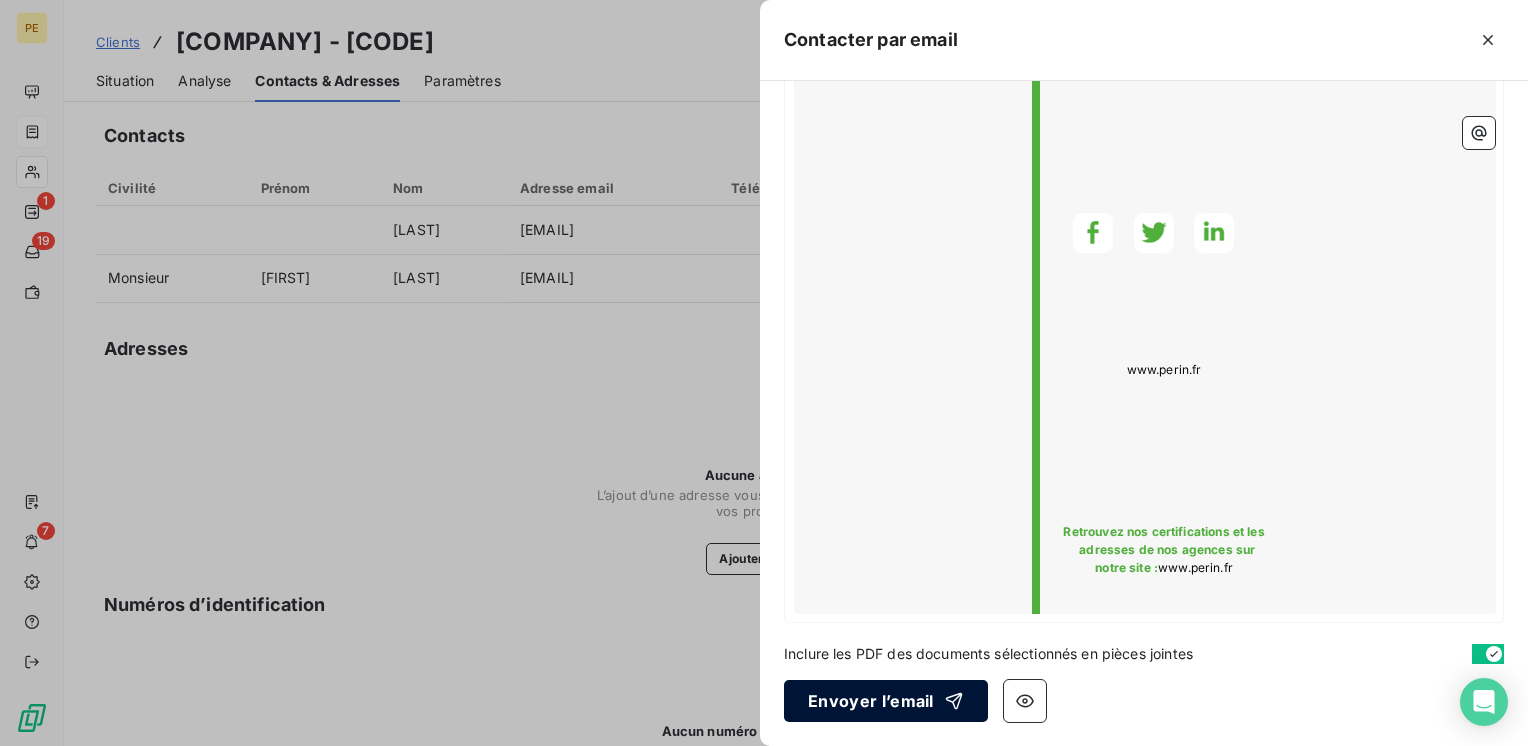 click on "Envoyer l’email" at bounding box center (886, 701) 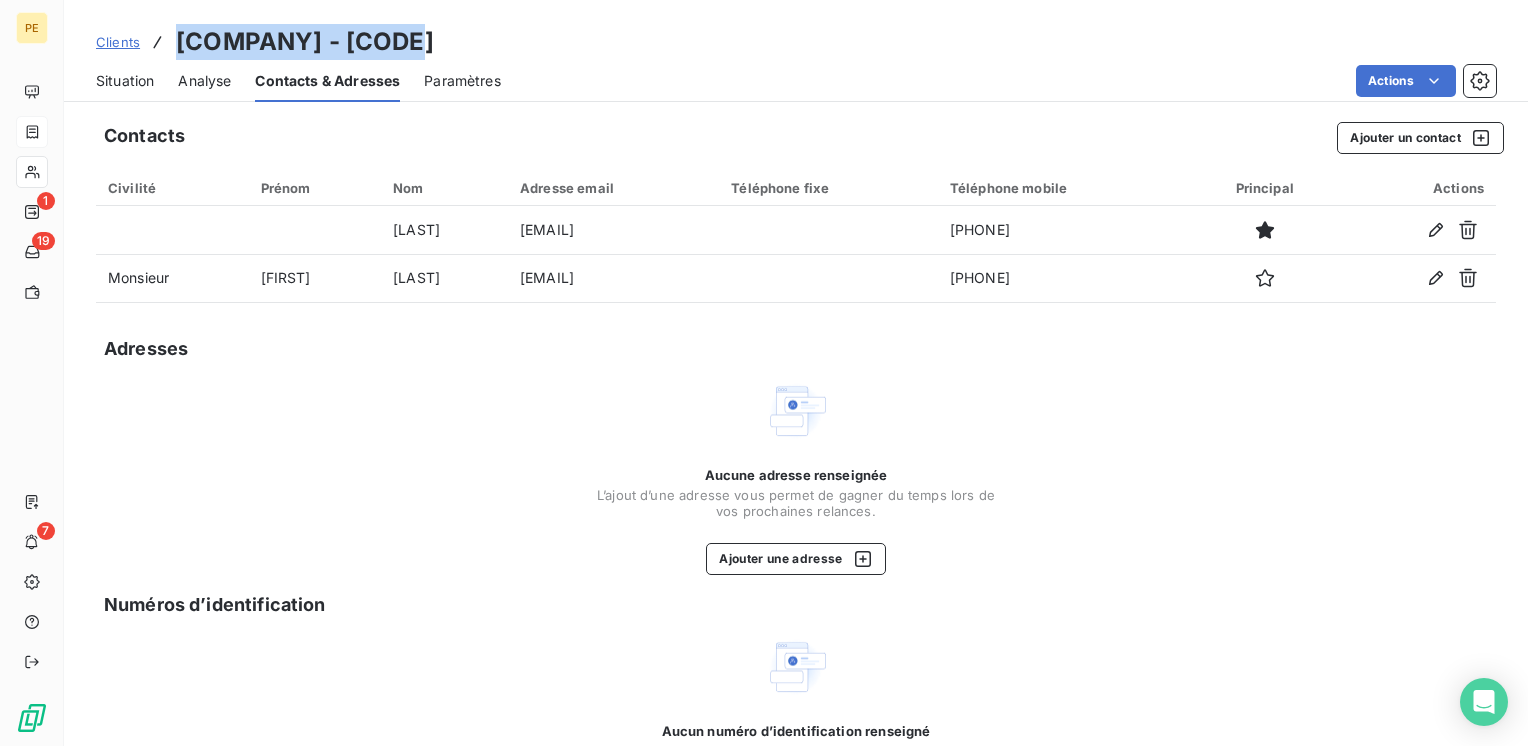 drag, startPoint x: 440, startPoint y: 47, endPoint x: 178, endPoint y: 42, distance: 262.0477 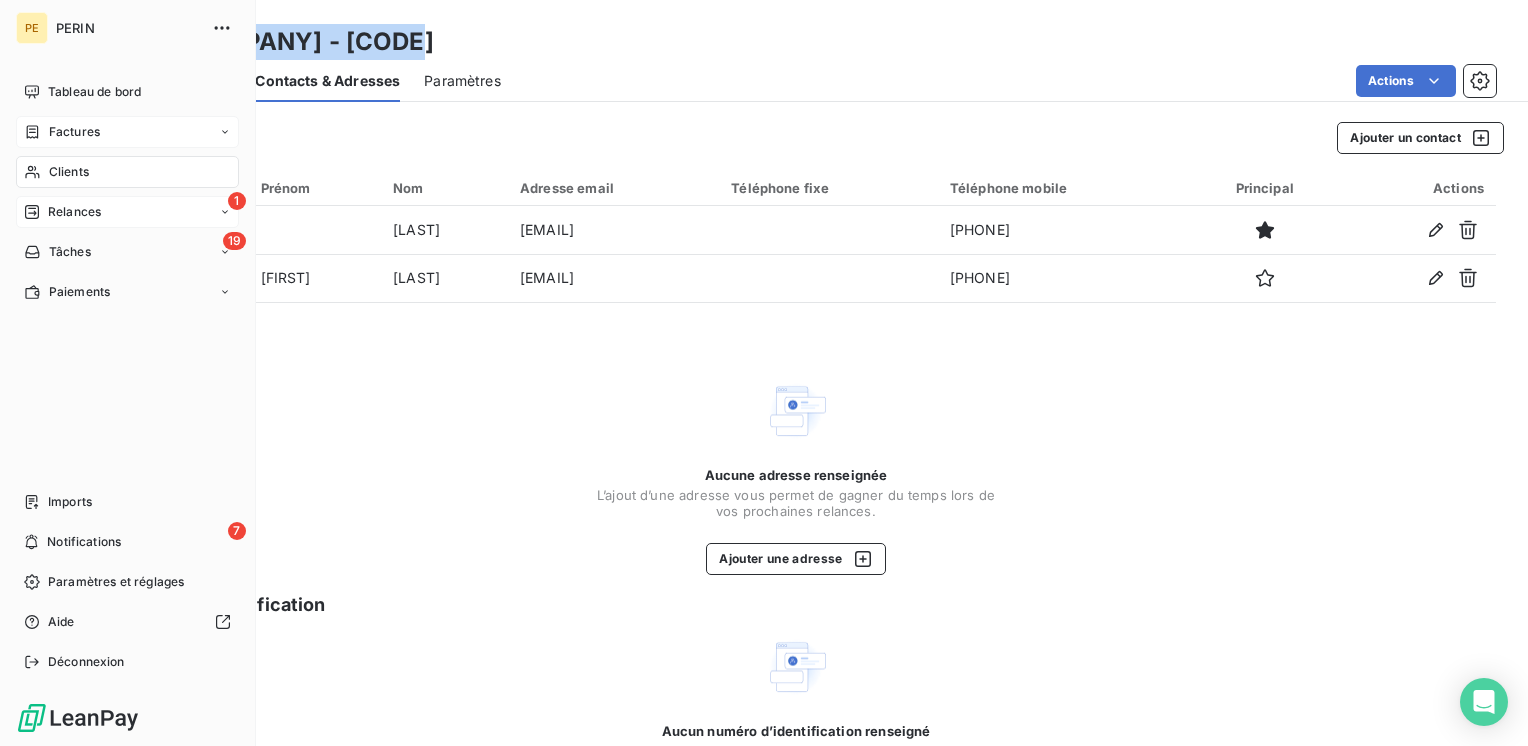 click on "Relances" at bounding box center [74, 212] 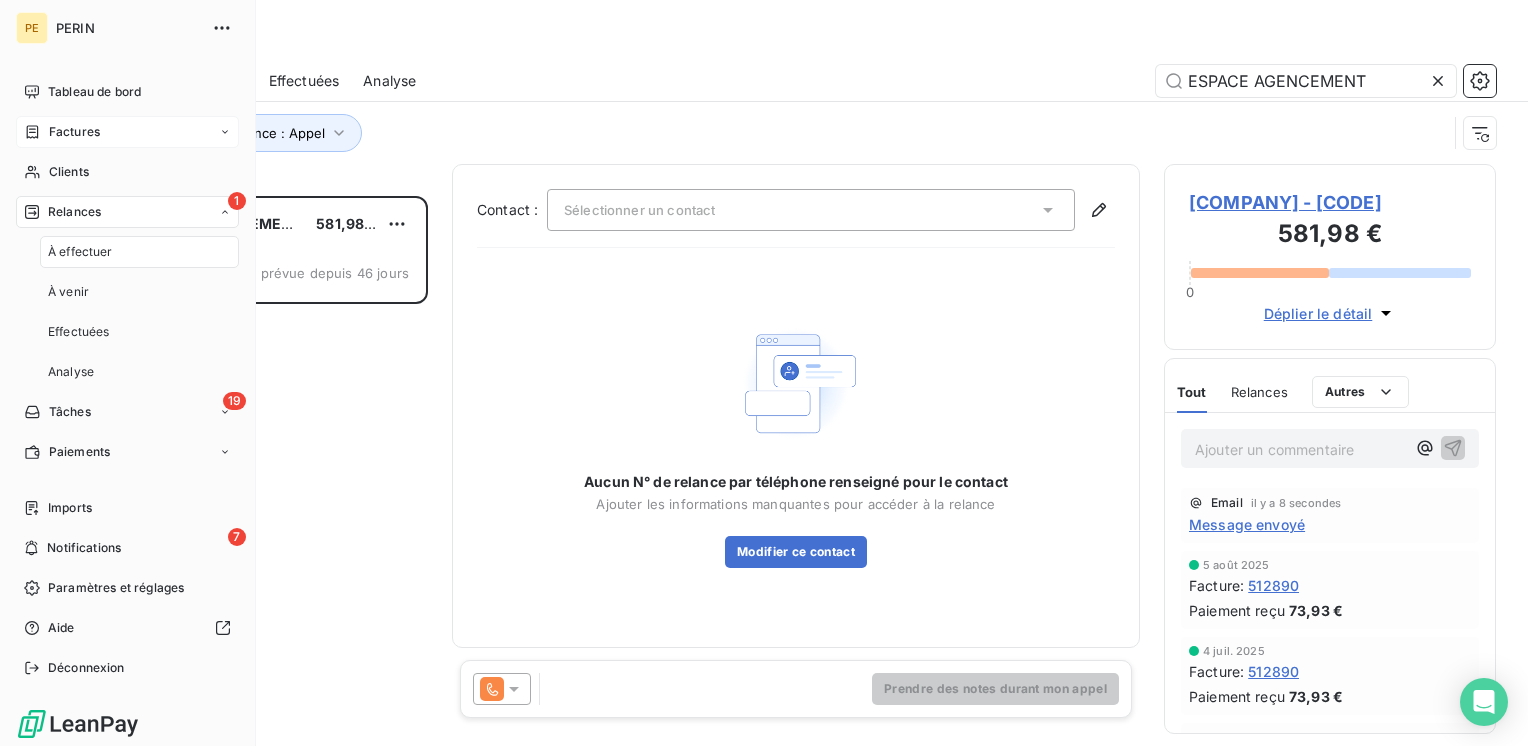 scroll, scrollTop: 16, scrollLeft: 16, axis: both 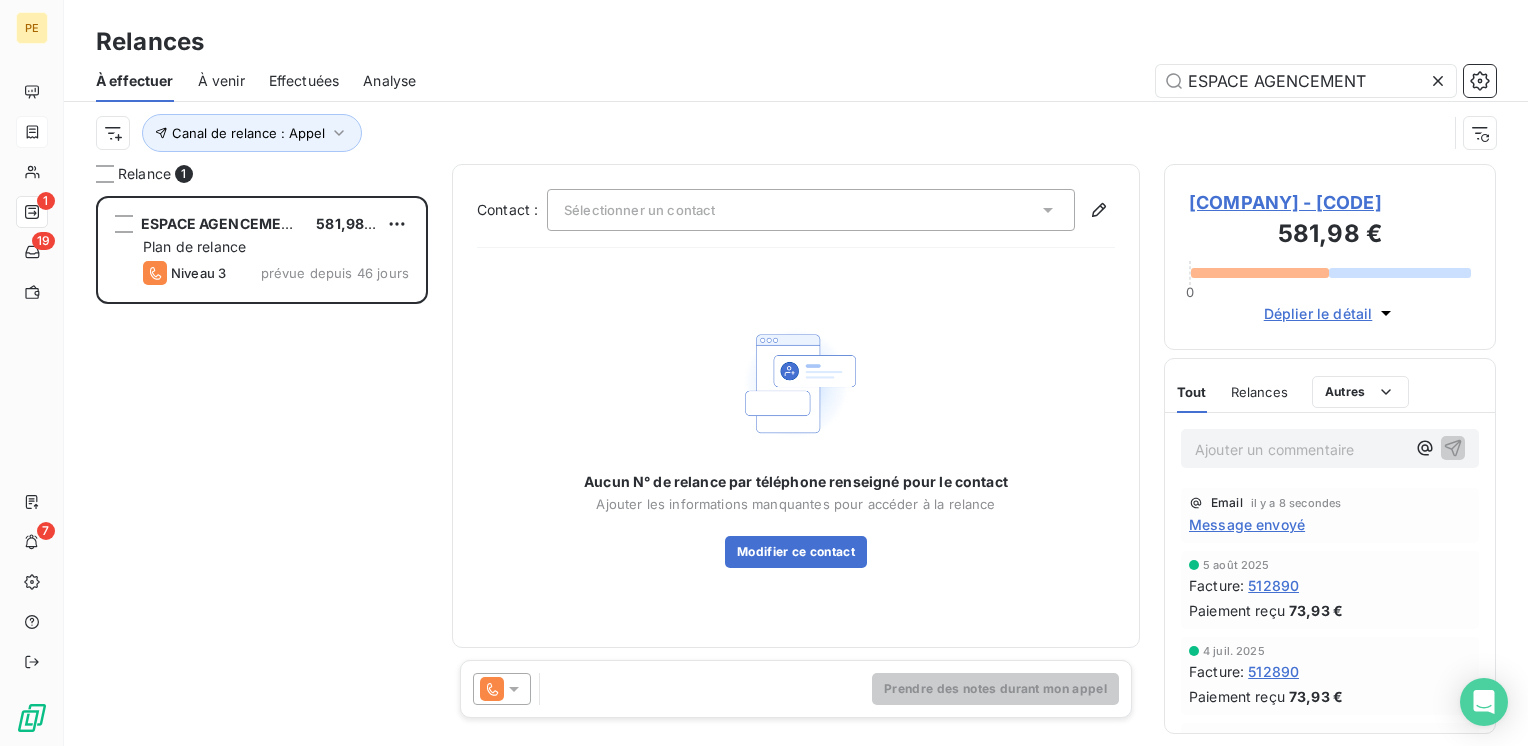 click on "Prendre des notes durant mon appel" at bounding box center (796, 689) 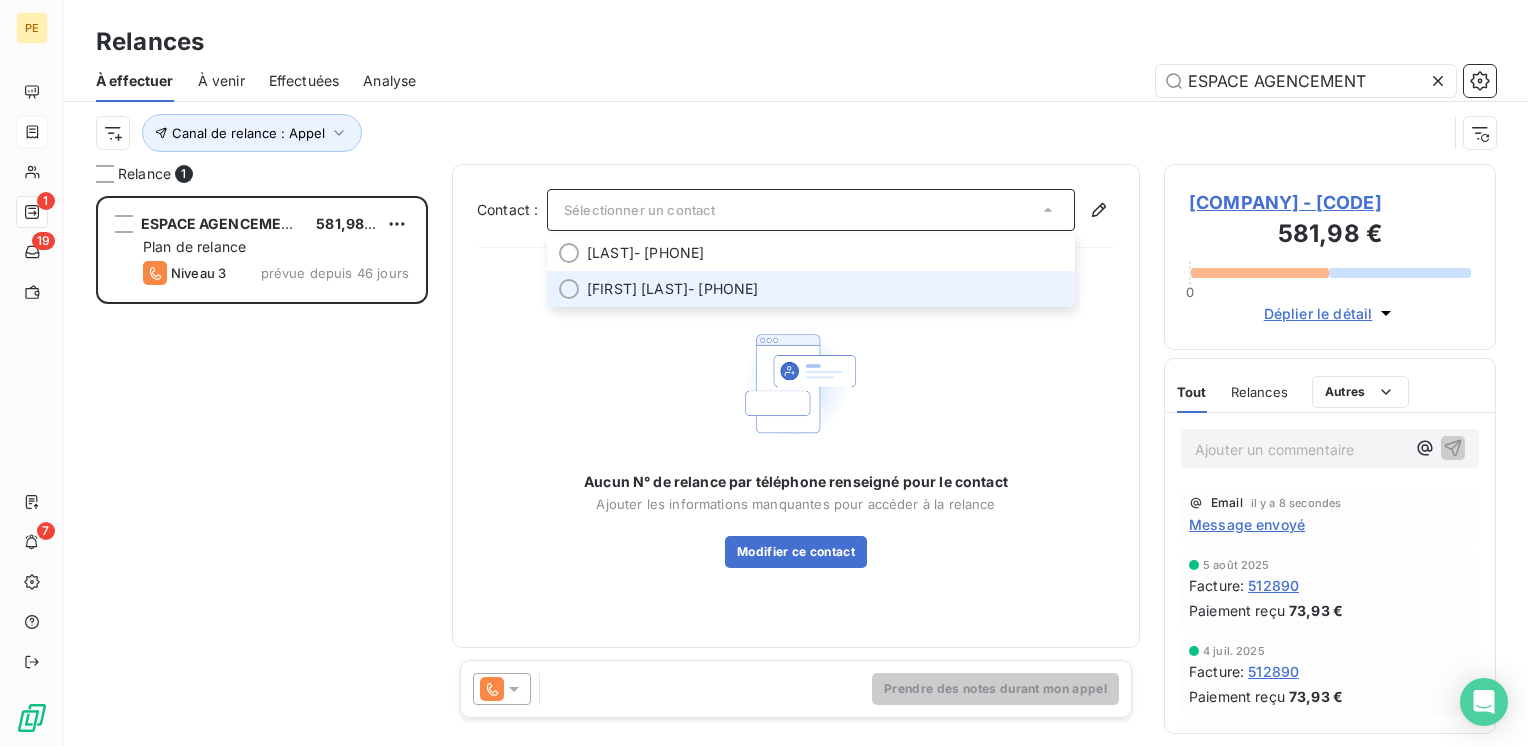 click on "[FIRST] [LAST] - [PHONE]" at bounding box center (825, 289) 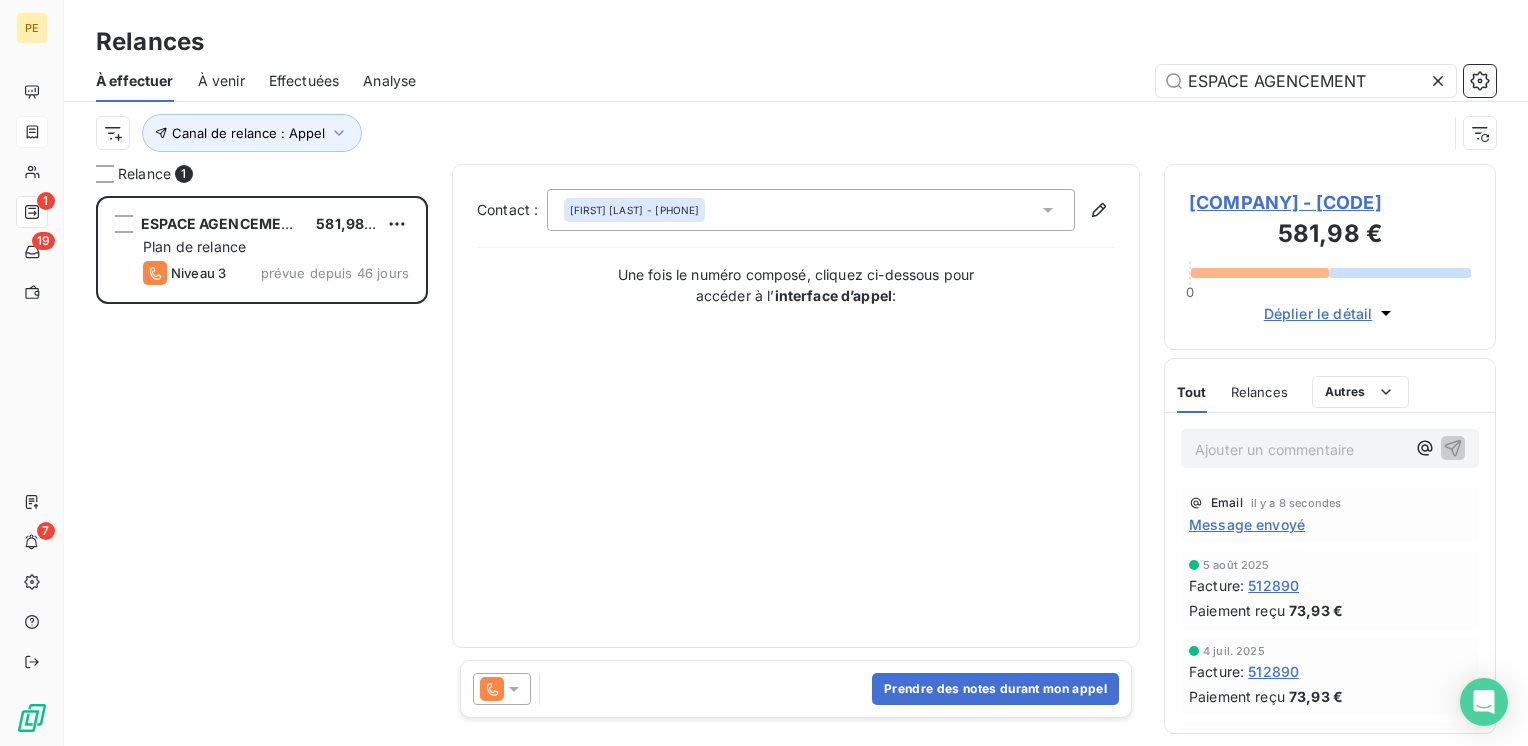 click on "Prendre des notes durant mon appel" at bounding box center [796, 689] 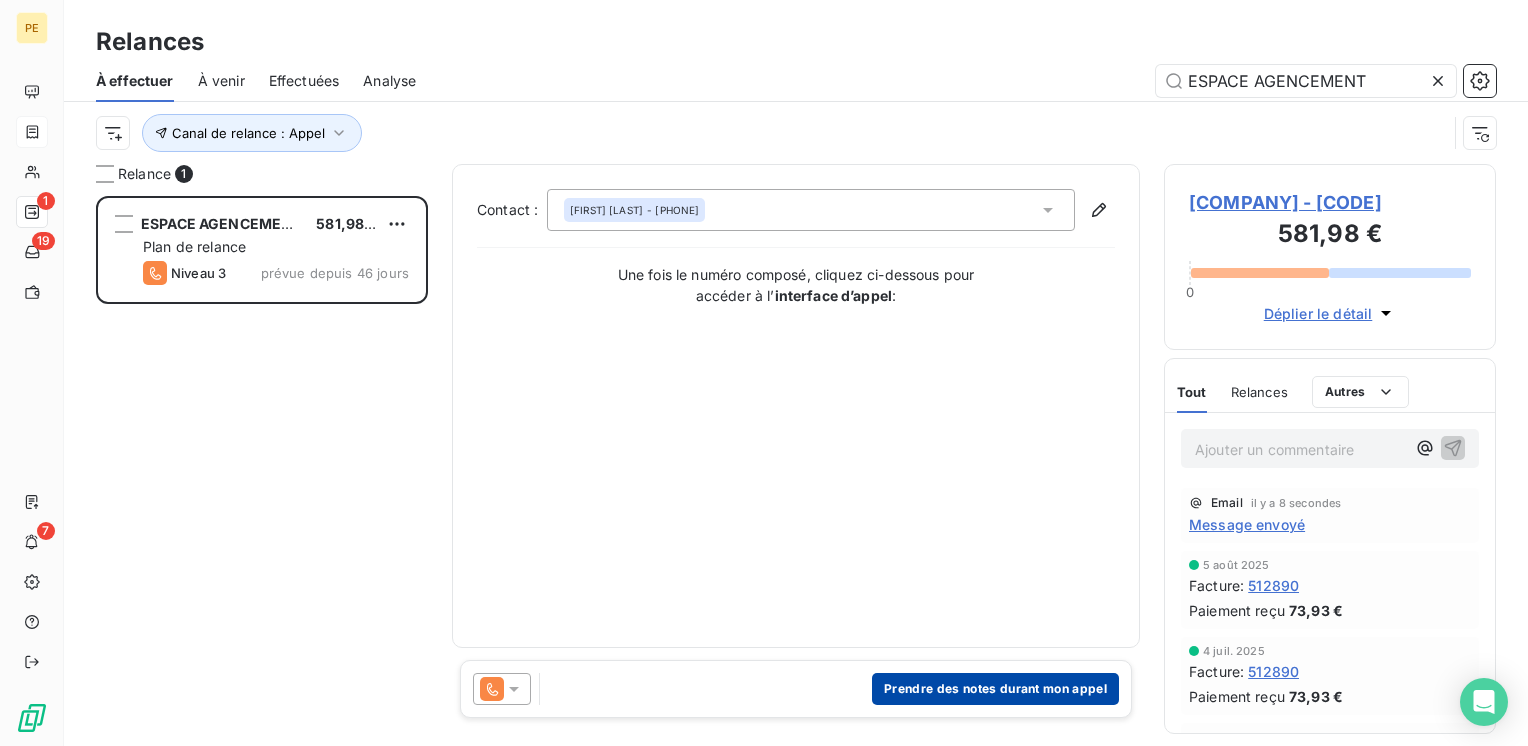 click on "Prendre des notes durant mon appel" at bounding box center [995, 689] 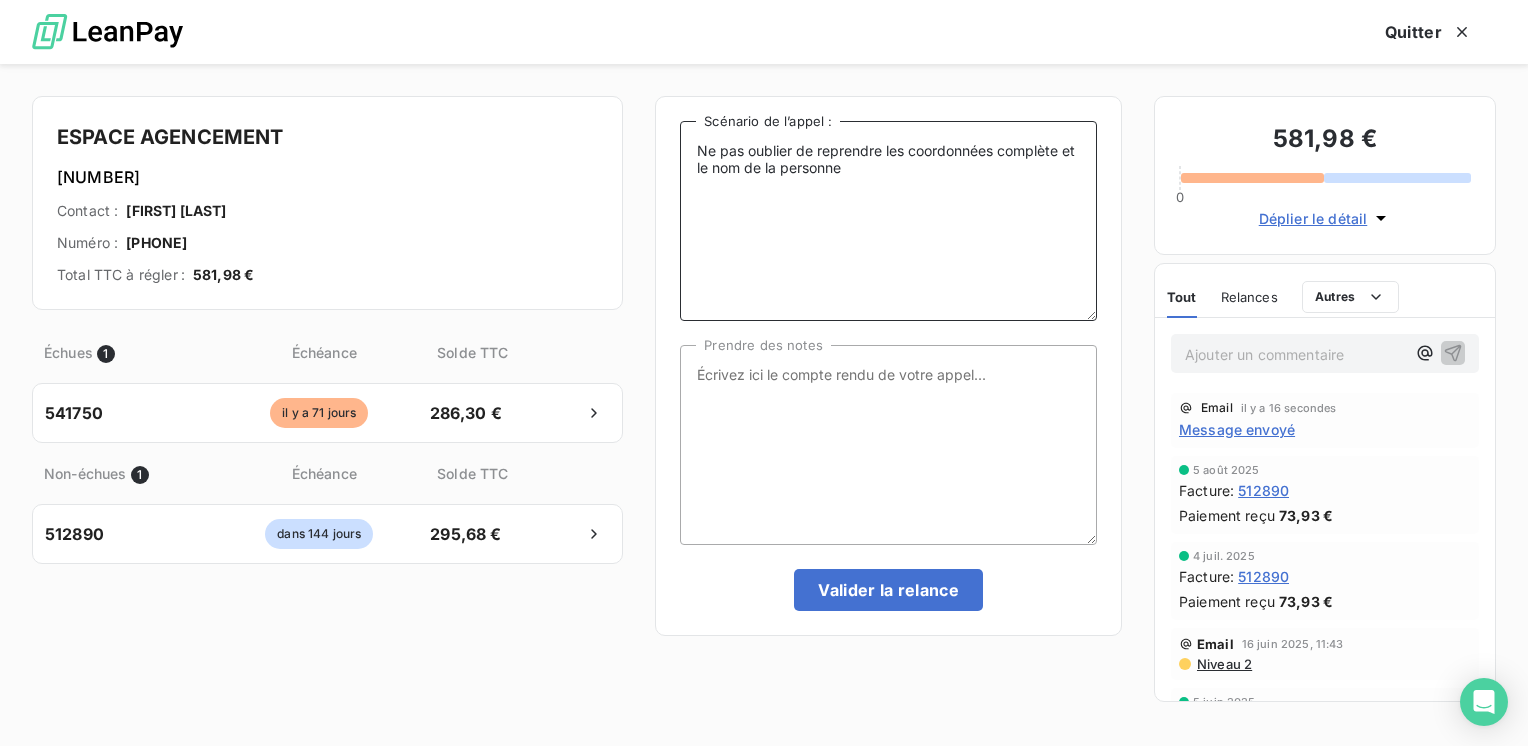 click on "Ne pas oublier de reprendre les coordonnées complète et le nom de la personne" at bounding box center (888, 221) 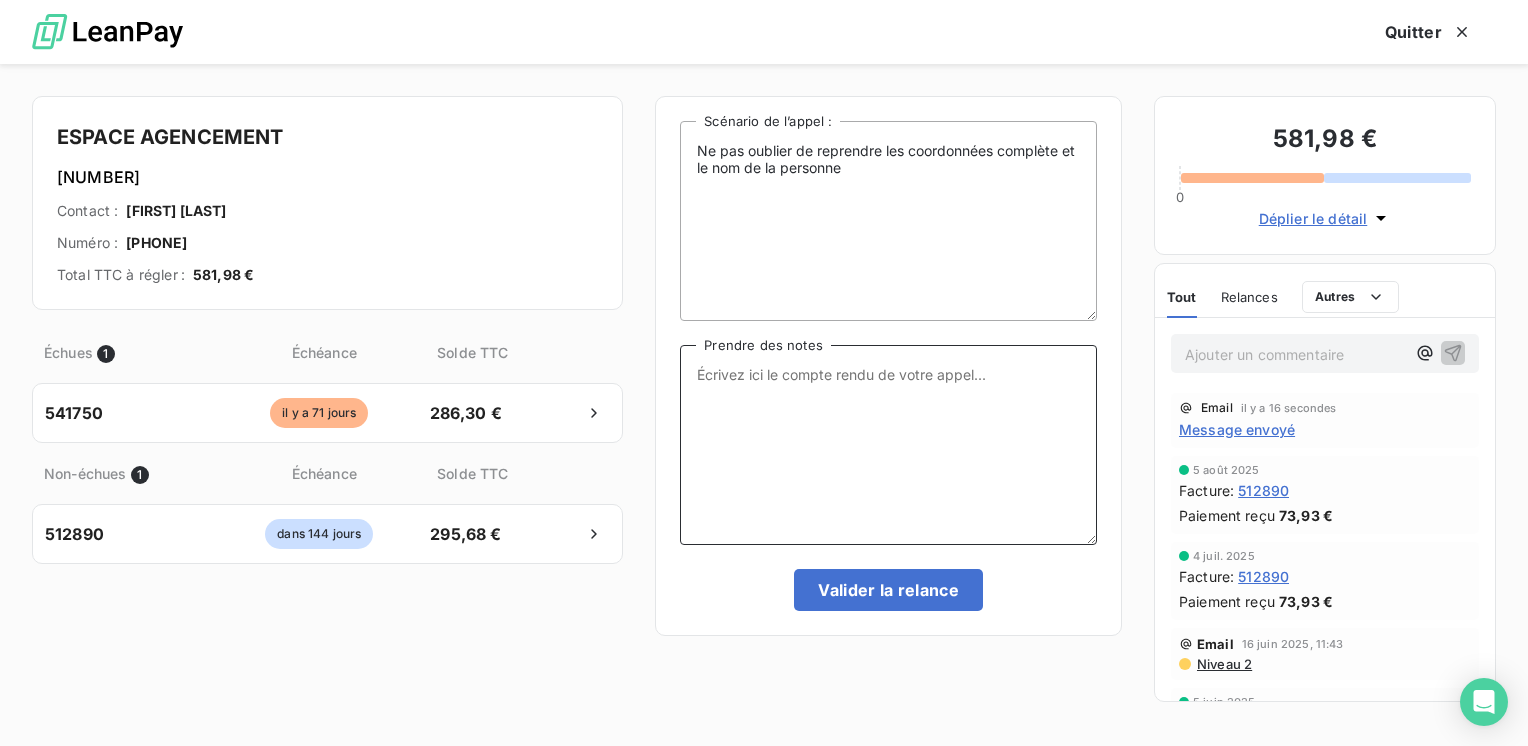 click on "Prendre des notes" at bounding box center [888, 445] 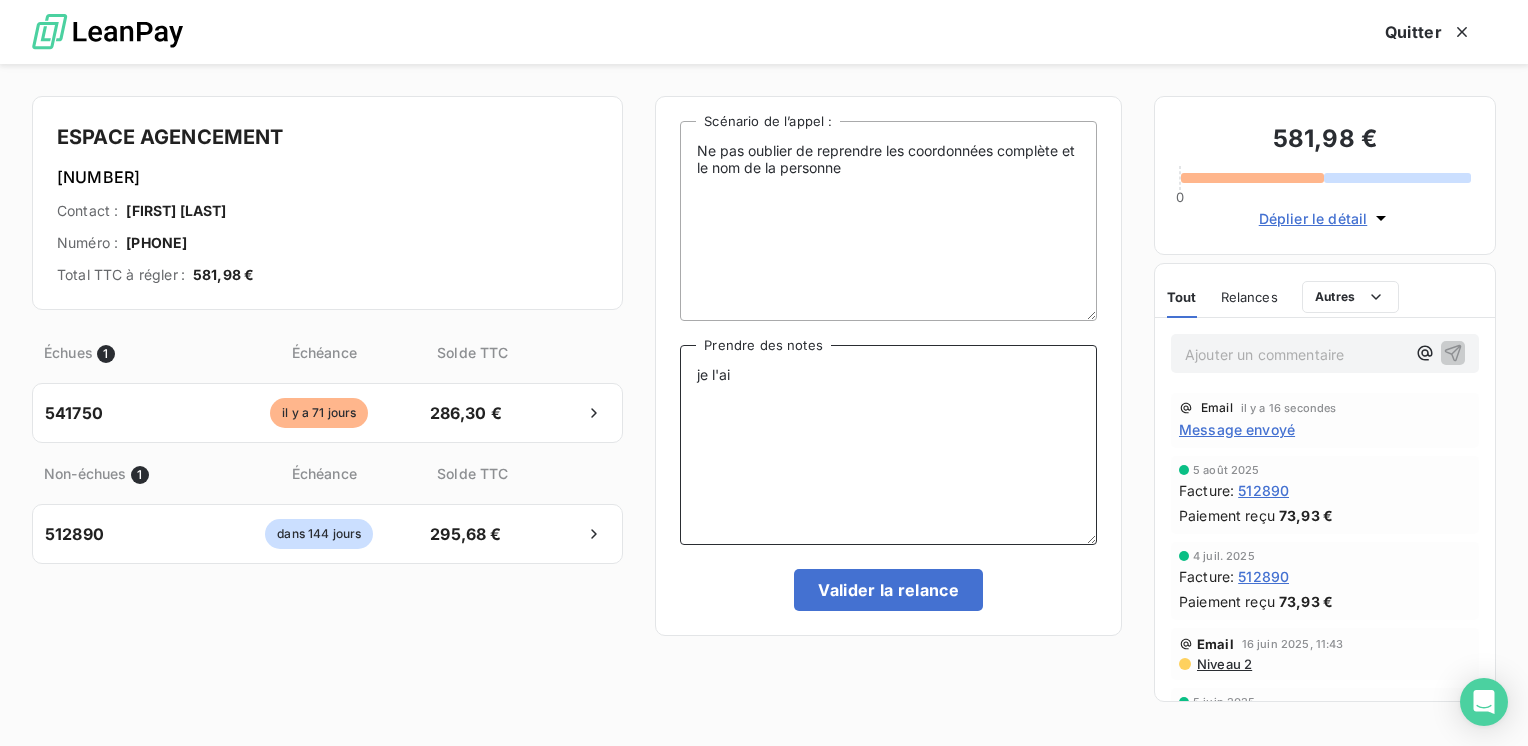 click on "je l'ai" at bounding box center (888, 445) 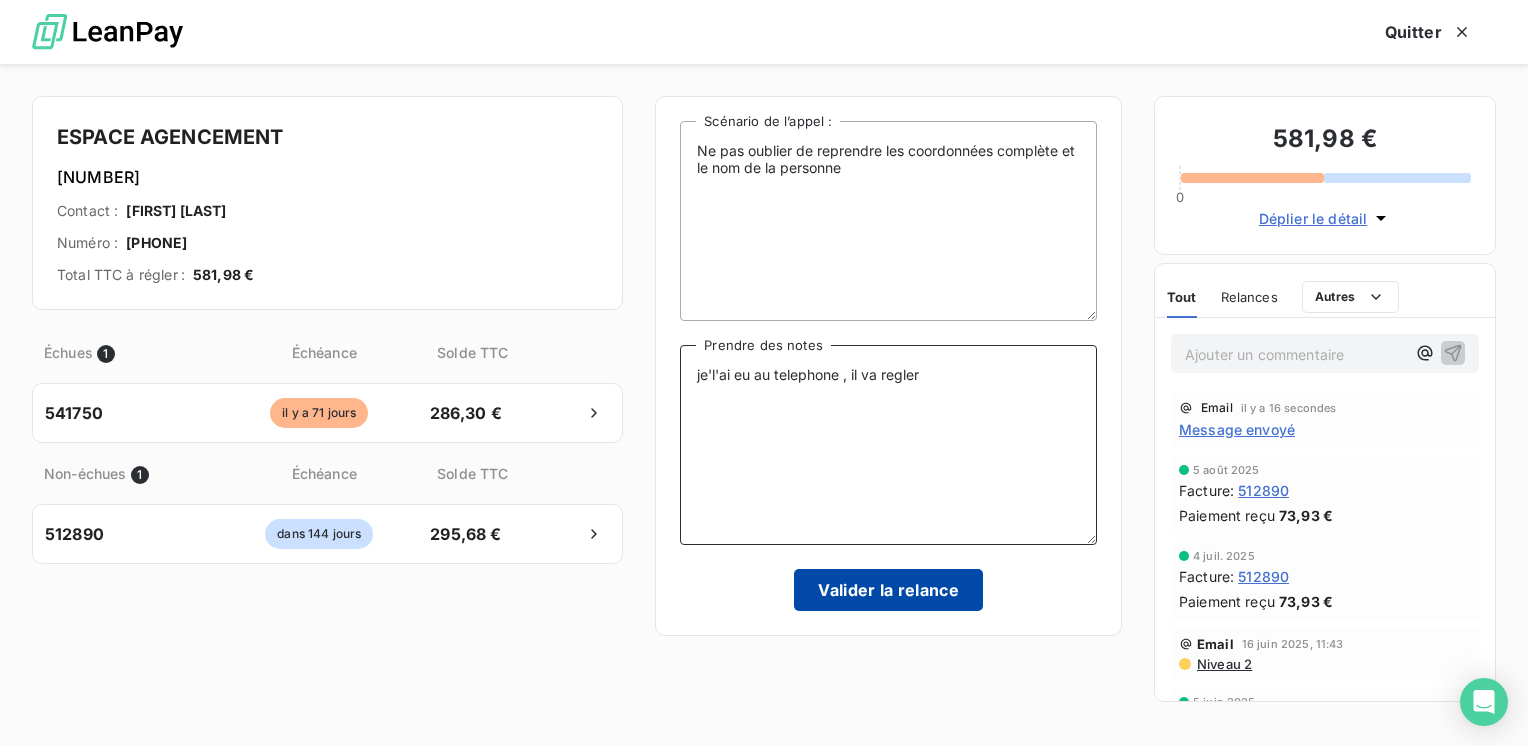 type on "je'l'ai eu au telephone , il va regler" 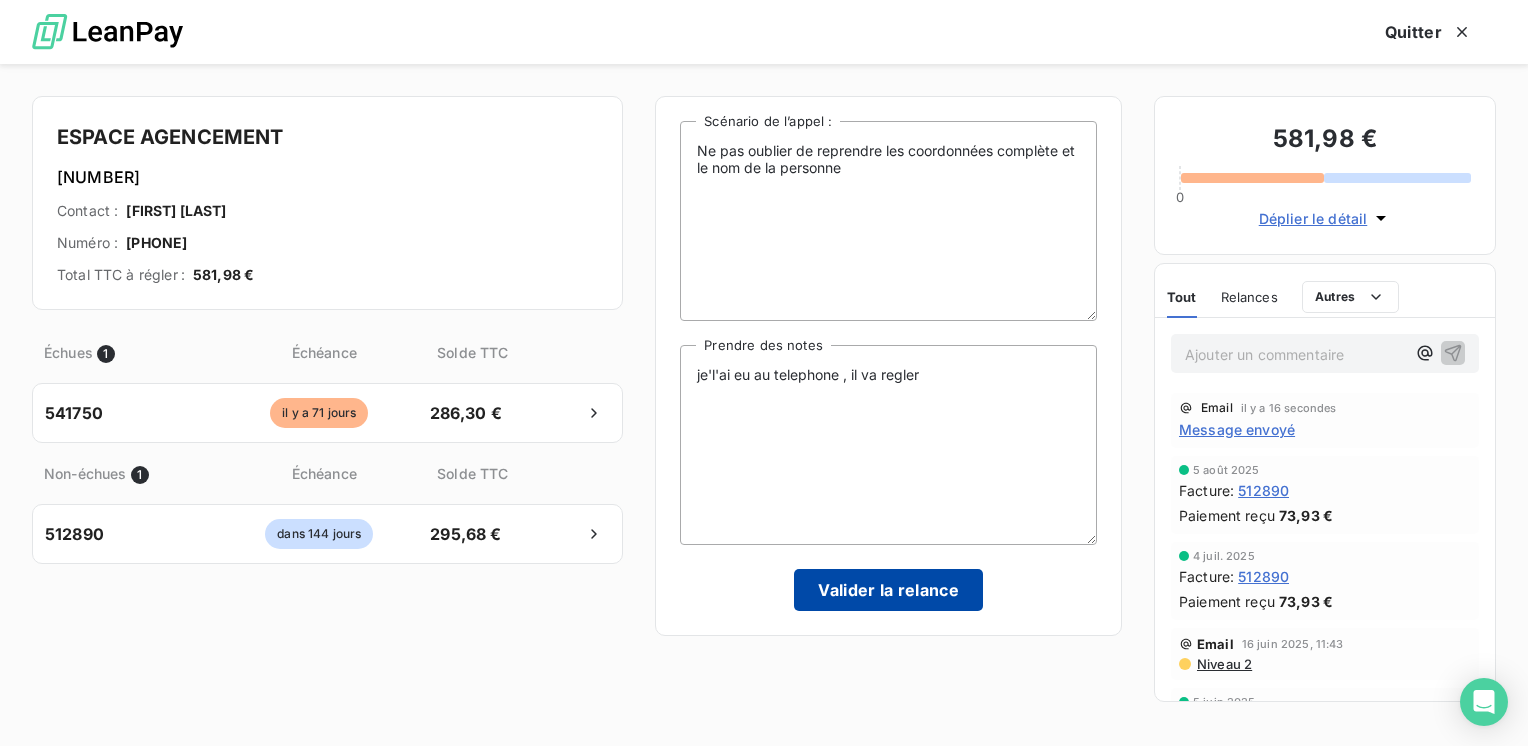 click on "Valider la relance" at bounding box center [888, 590] 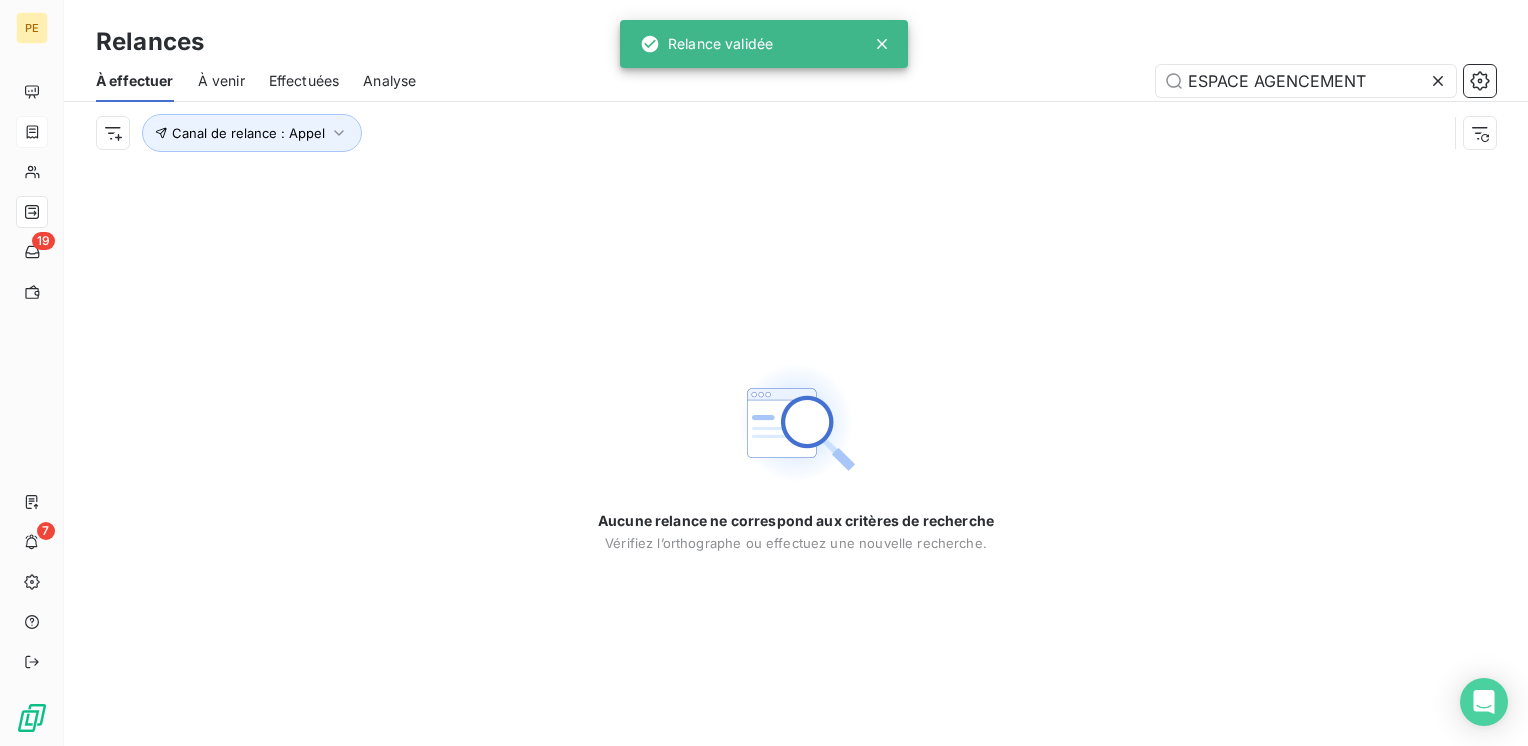 click 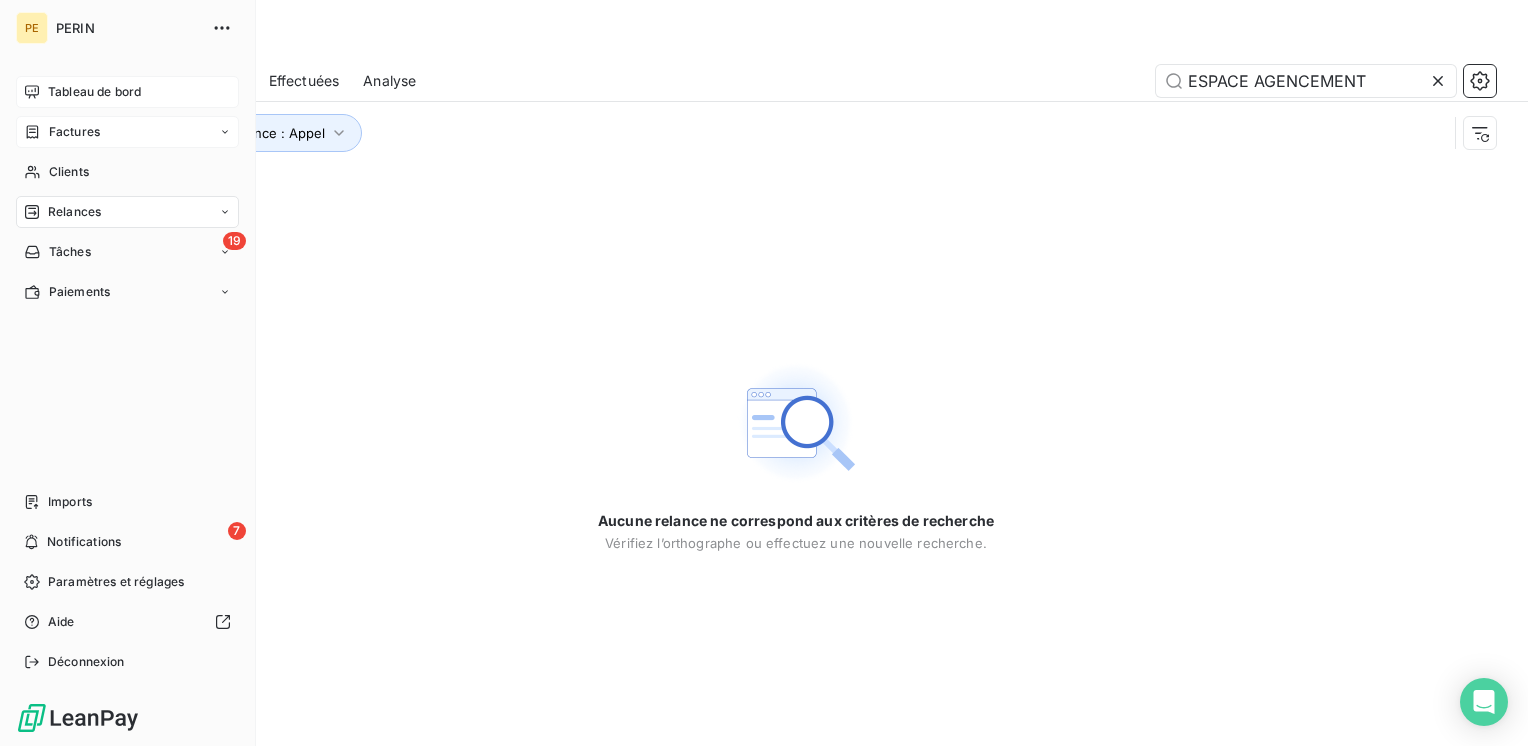 click on "Tableau de bord" at bounding box center (94, 92) 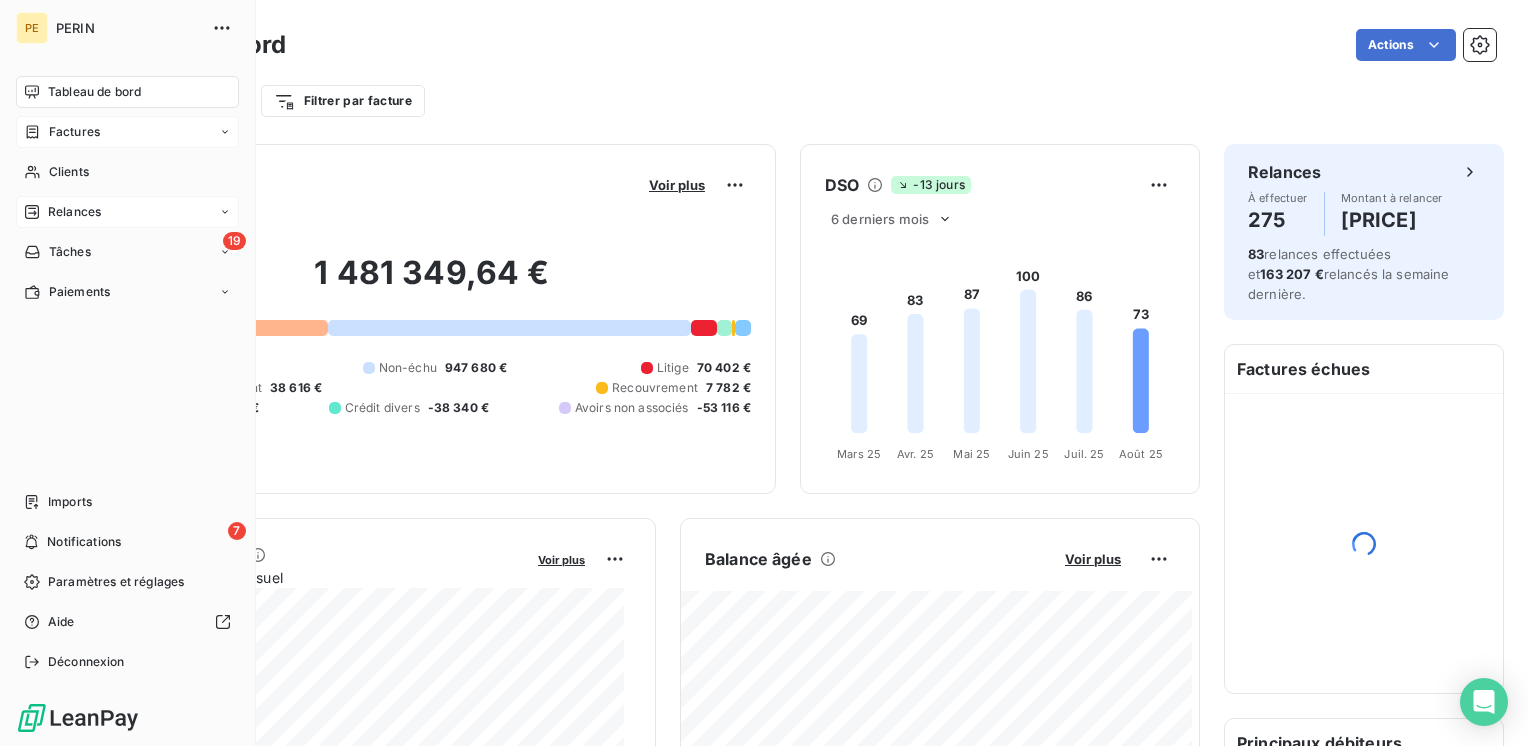 click on "Relances" at bounding box center [74, 212] 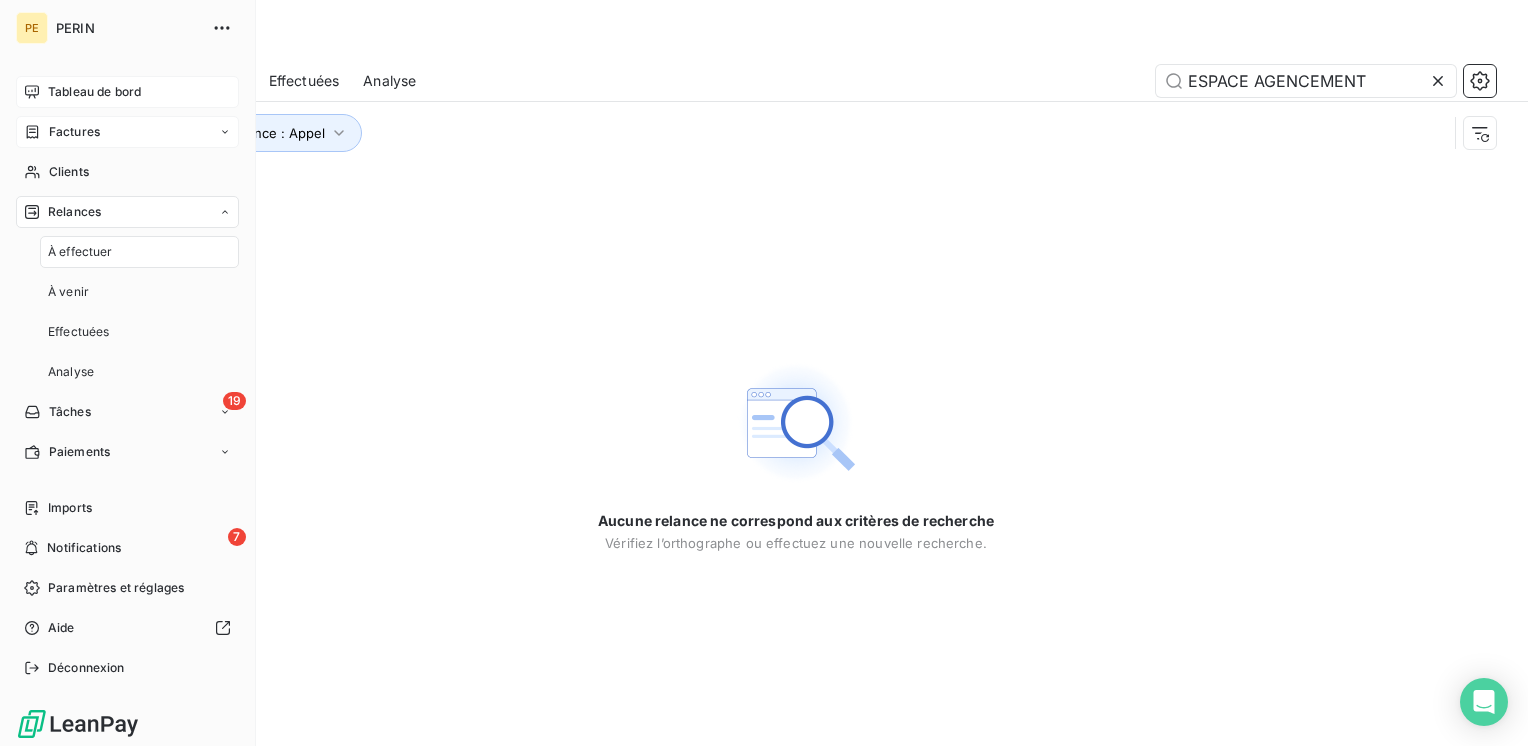 click on "À effectuer" at bounding box center (139, 252) 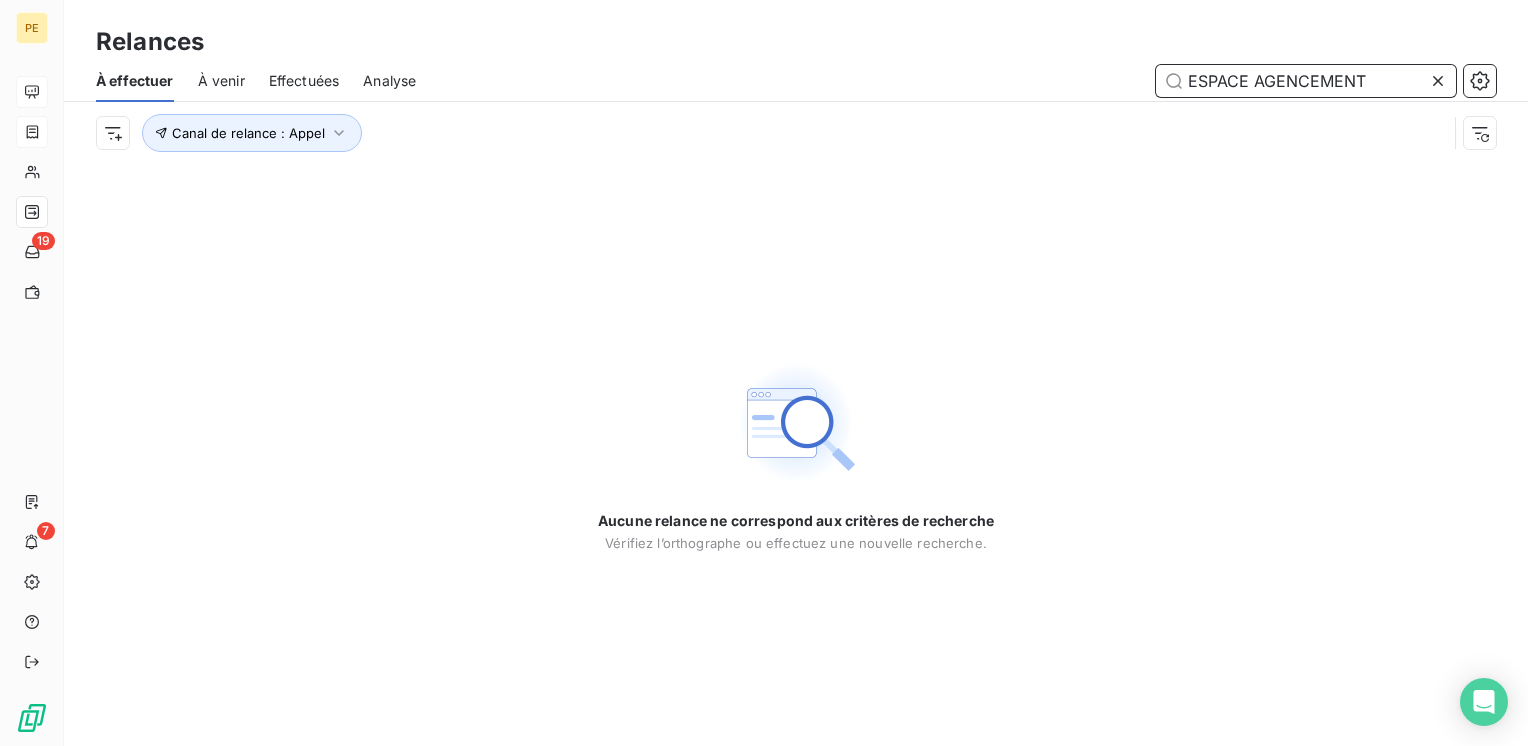 drag, startPoint x: 1392, startPoint y: 87, endPoint x: 1075, endPoint y: 120, distance: 318.71304 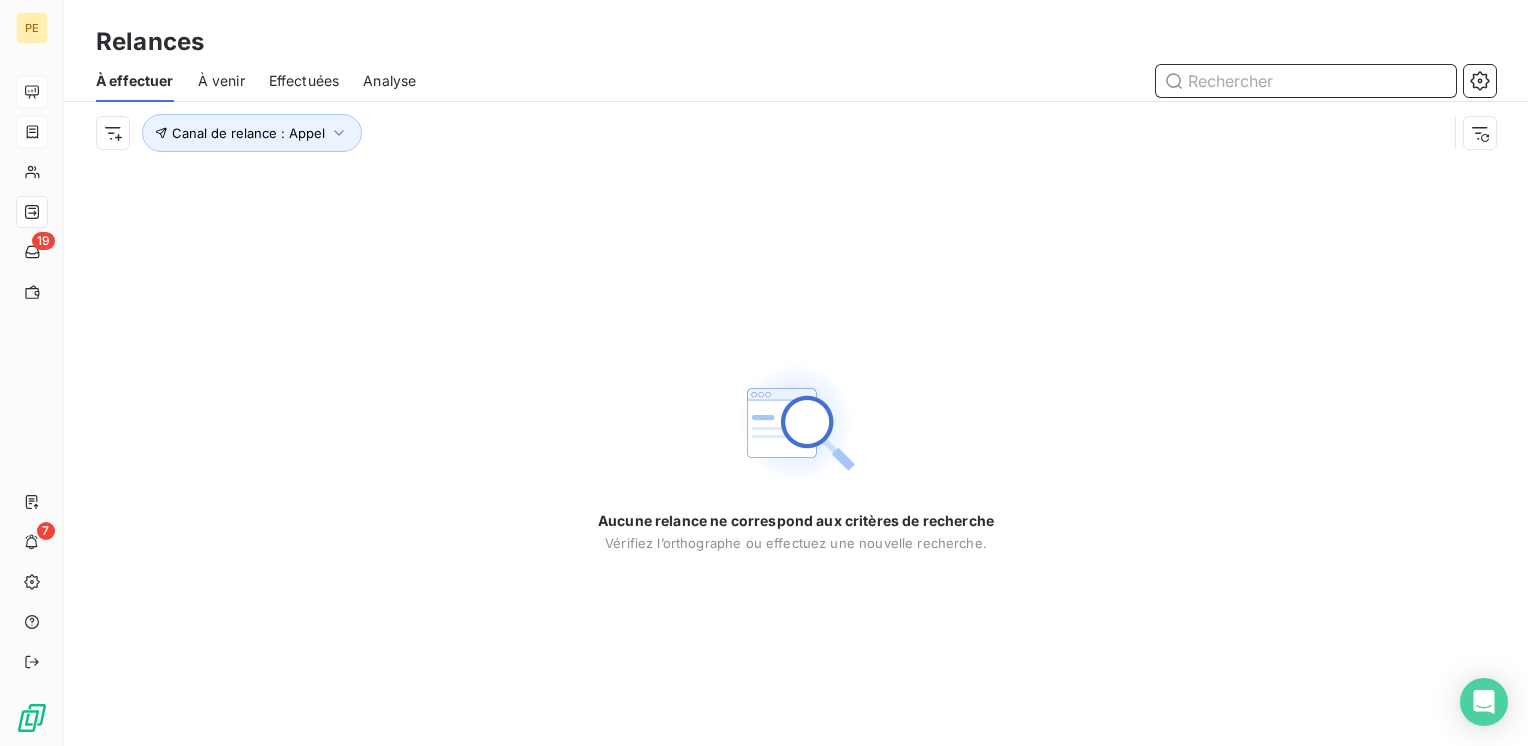type 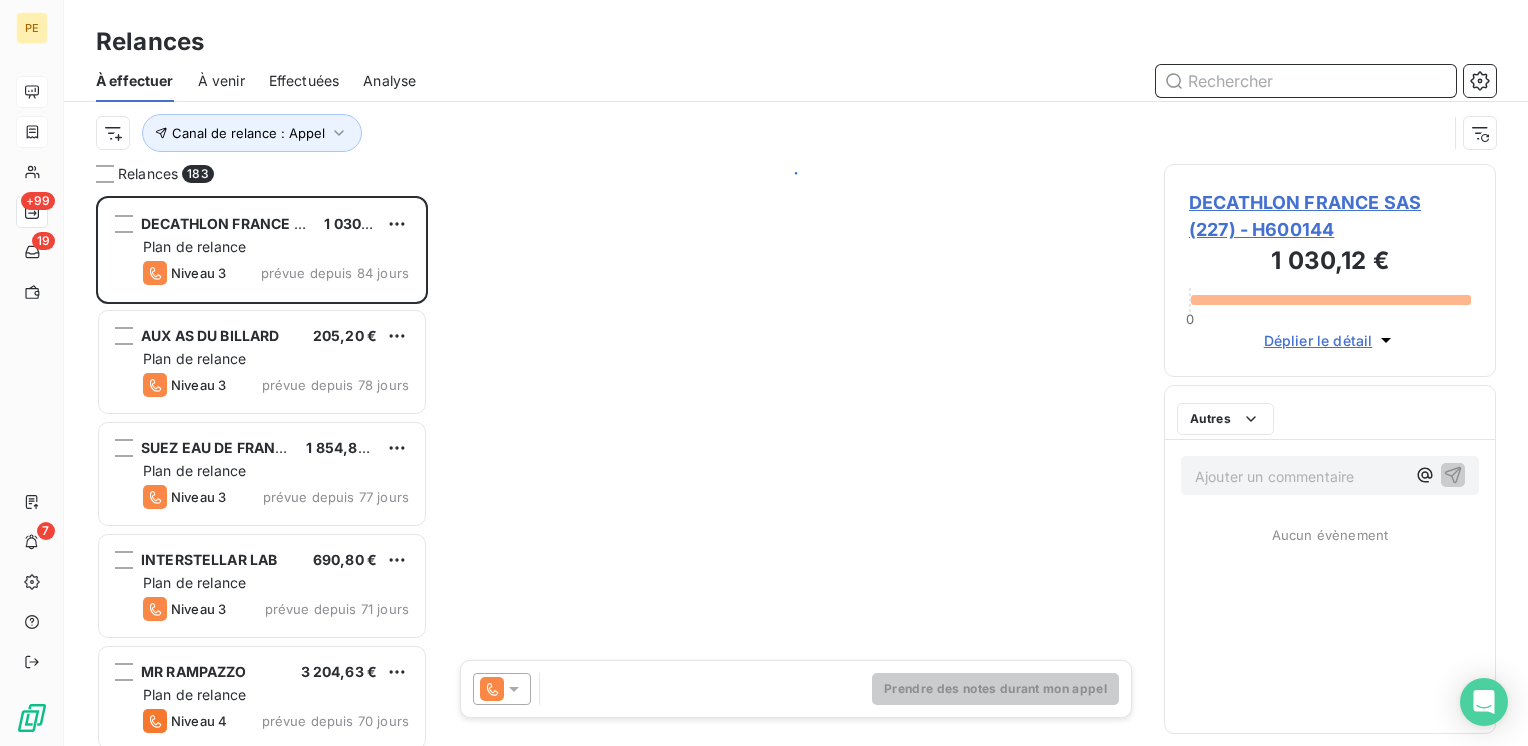 scroll, scrollTop: 16, scrollLeft: 16, axis: both 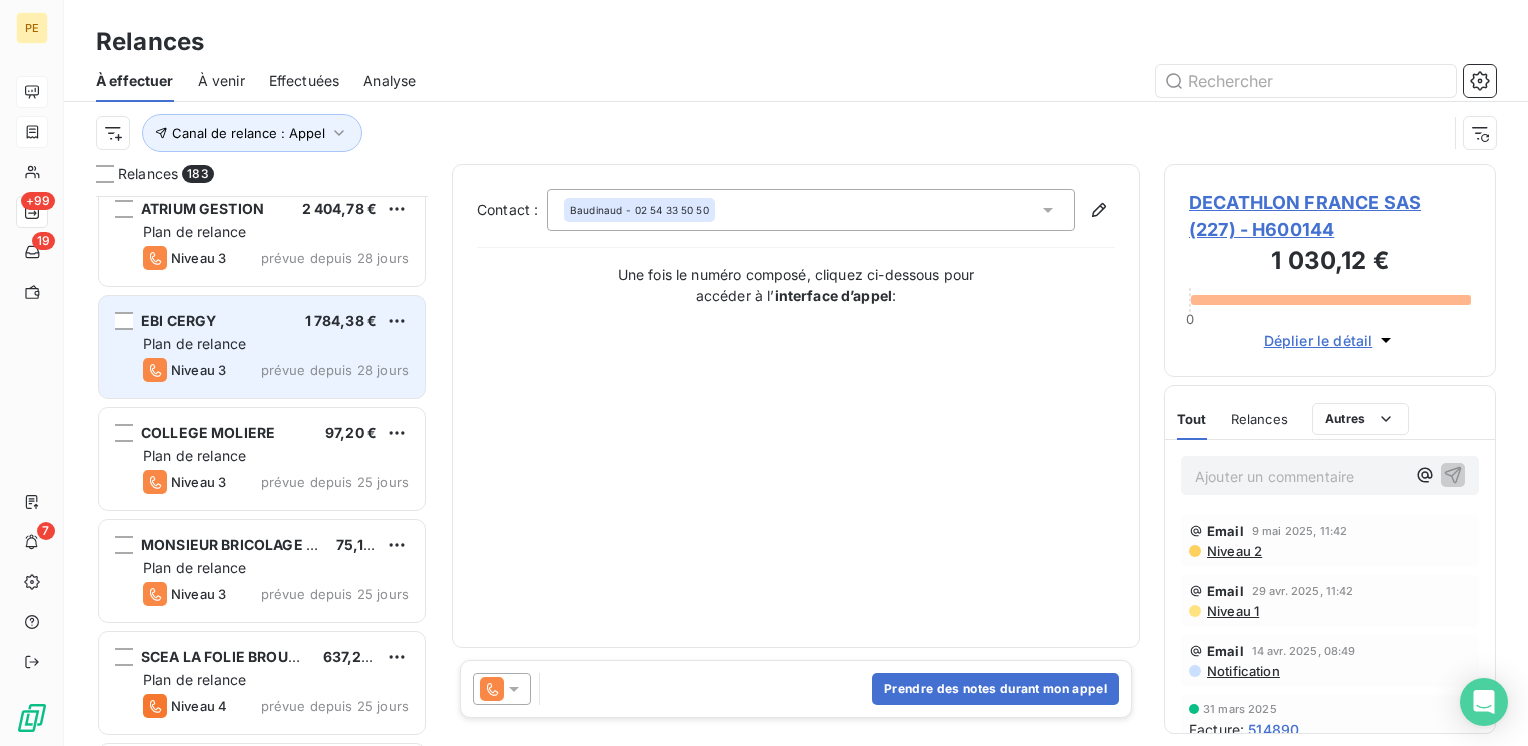 click on "Plan de relance" at bounding box center [276, 344] 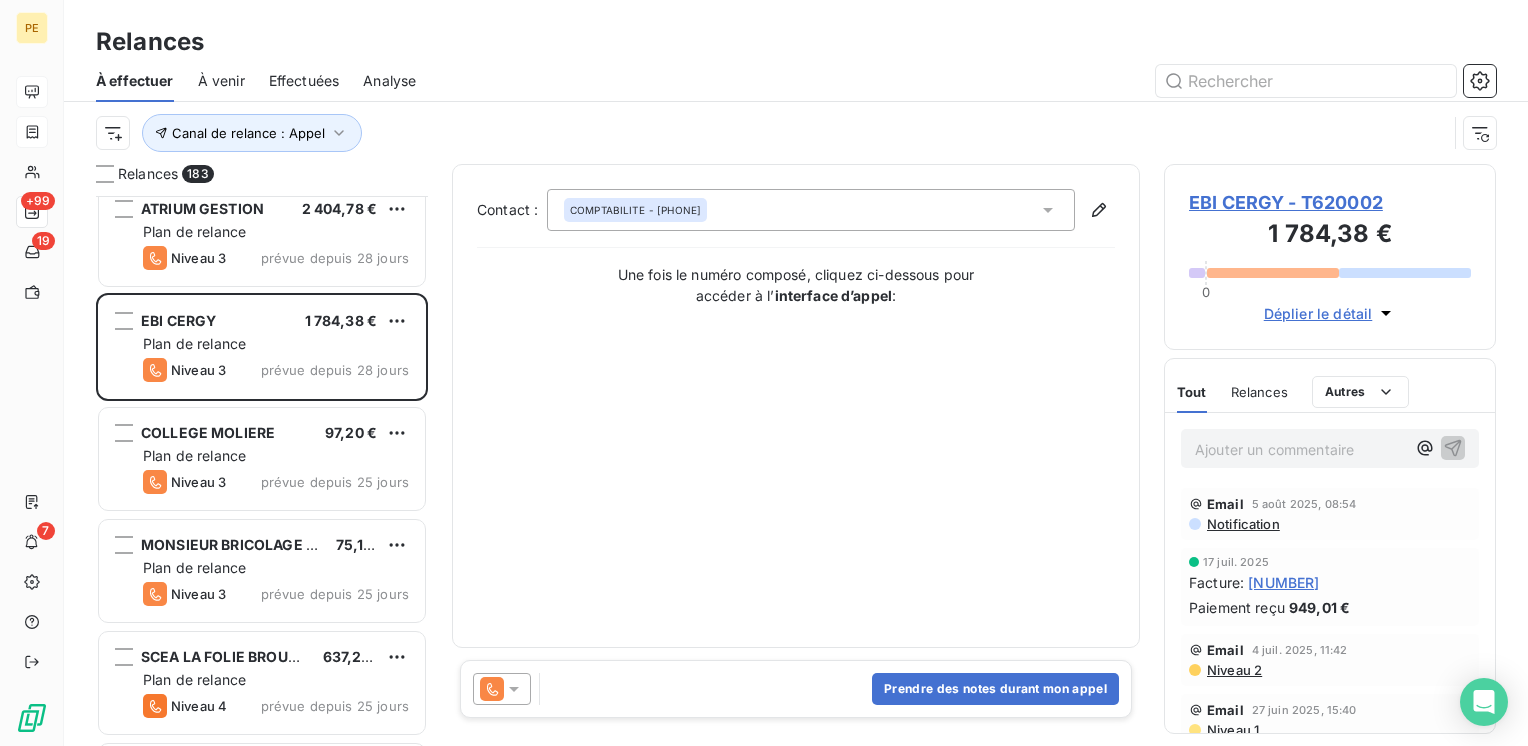 click on "Déplier le détail" at bounding box center [1318, 313] 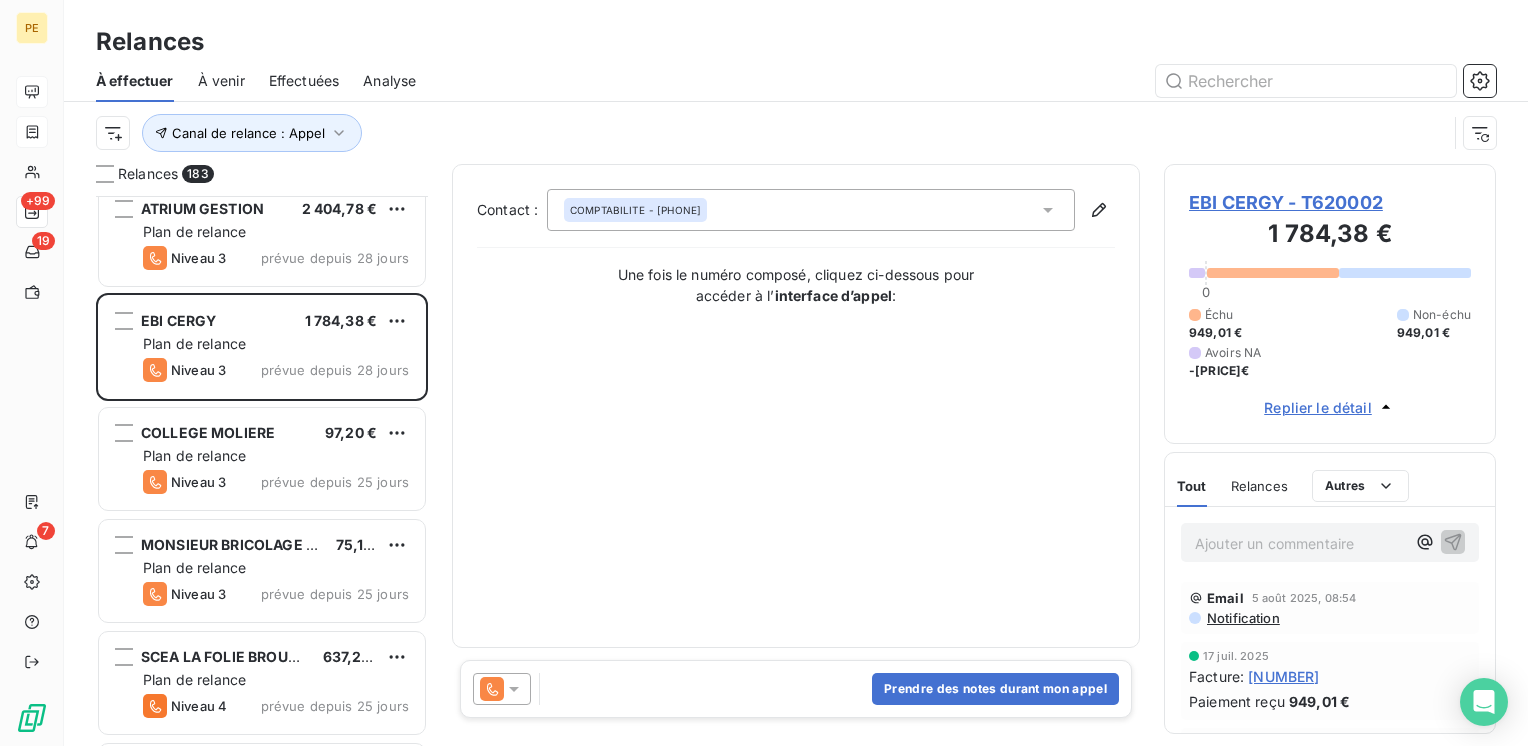 drag, startPoint x: 908, startPoint y: 303, endPoint x: 594, endPoint y: 262, distance: 316.66544 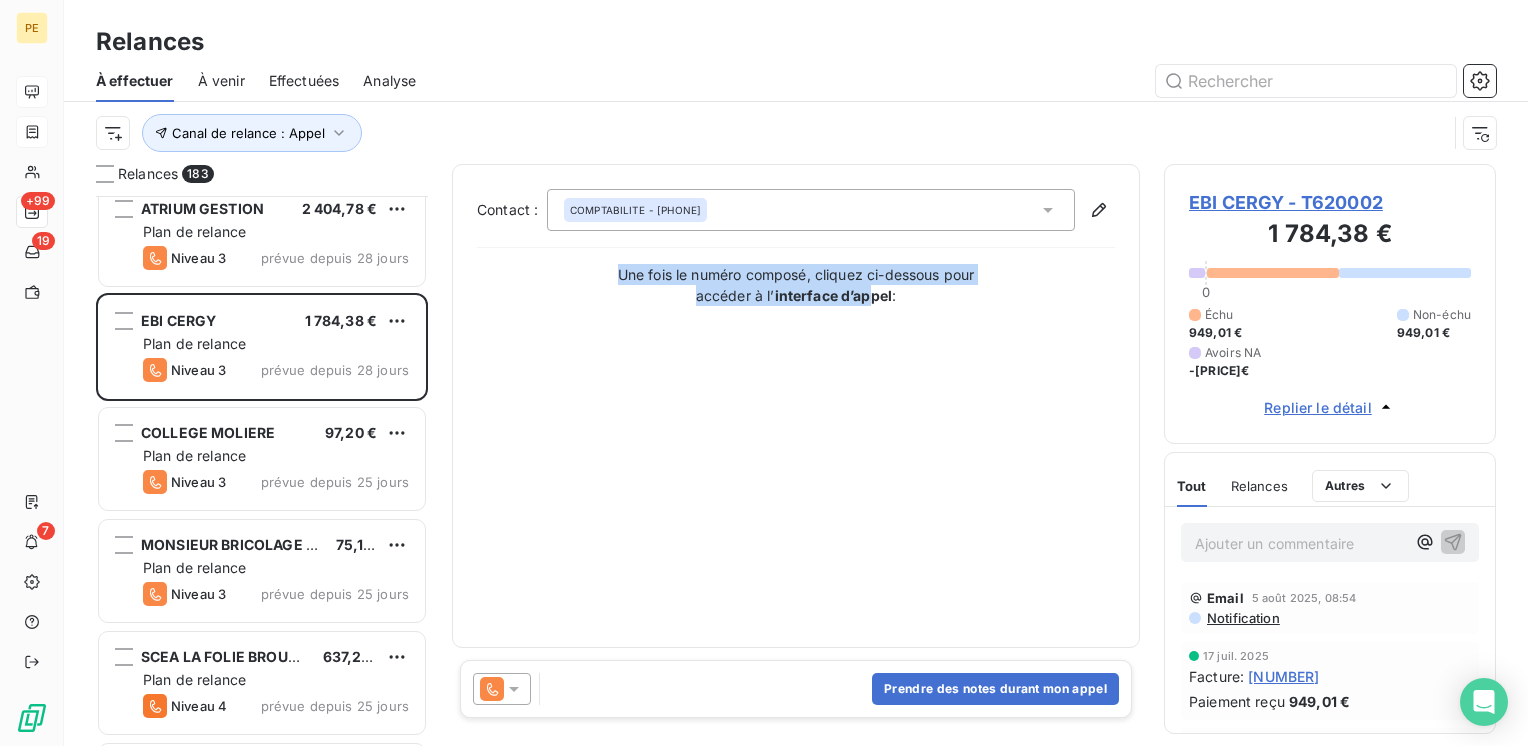 drag, startPoint x: 871, startPoint y: 371, endPoint x: 568, endPoint y: 262, distance: 322.0093 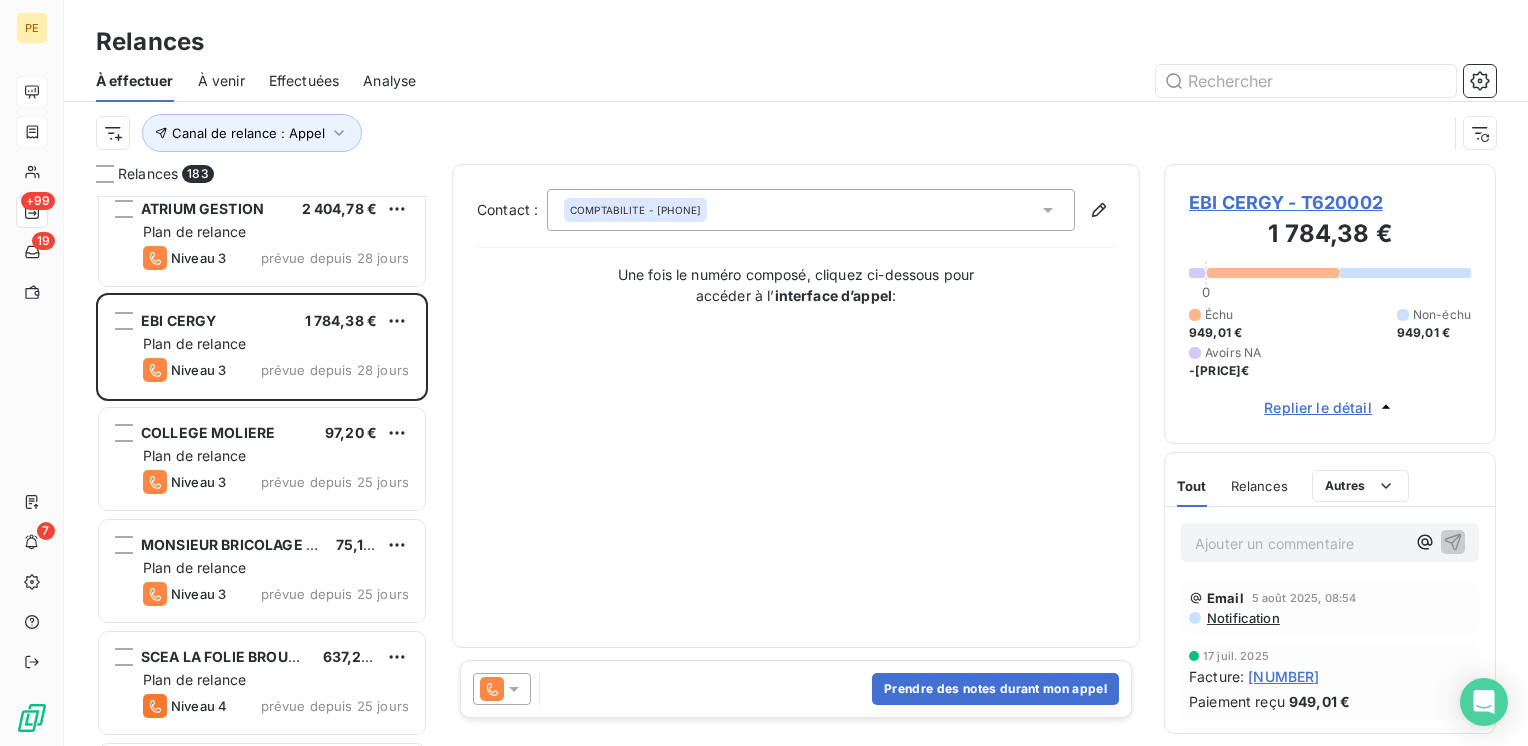 click on "Une fois le numéro composé, cliquez ci-dessous pour accéder à l’ interface d’appel  :" at bounding box center [796, 285] 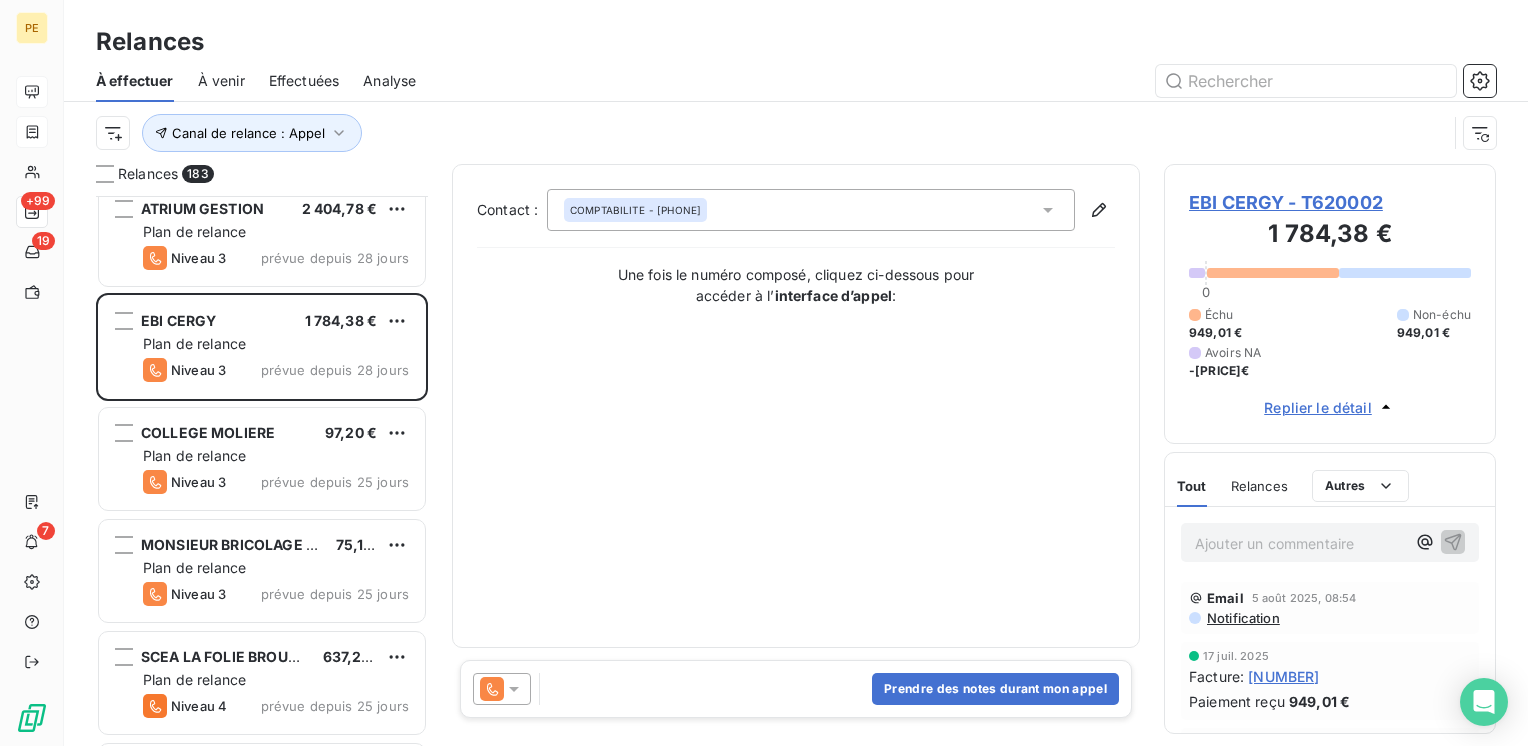 click on "[DEPARTMENT]   - [PHONE]" at bounding box center [811, 210] 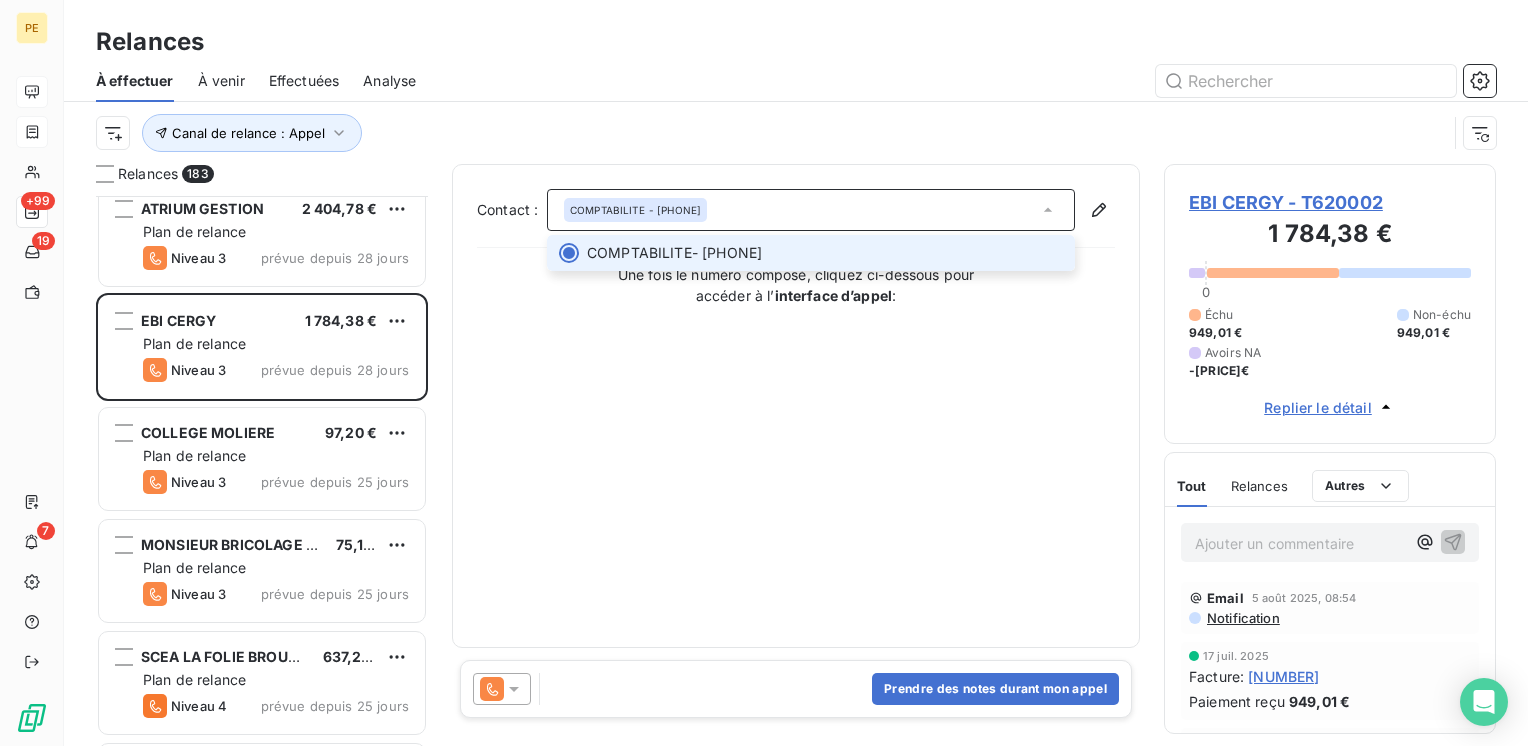 click 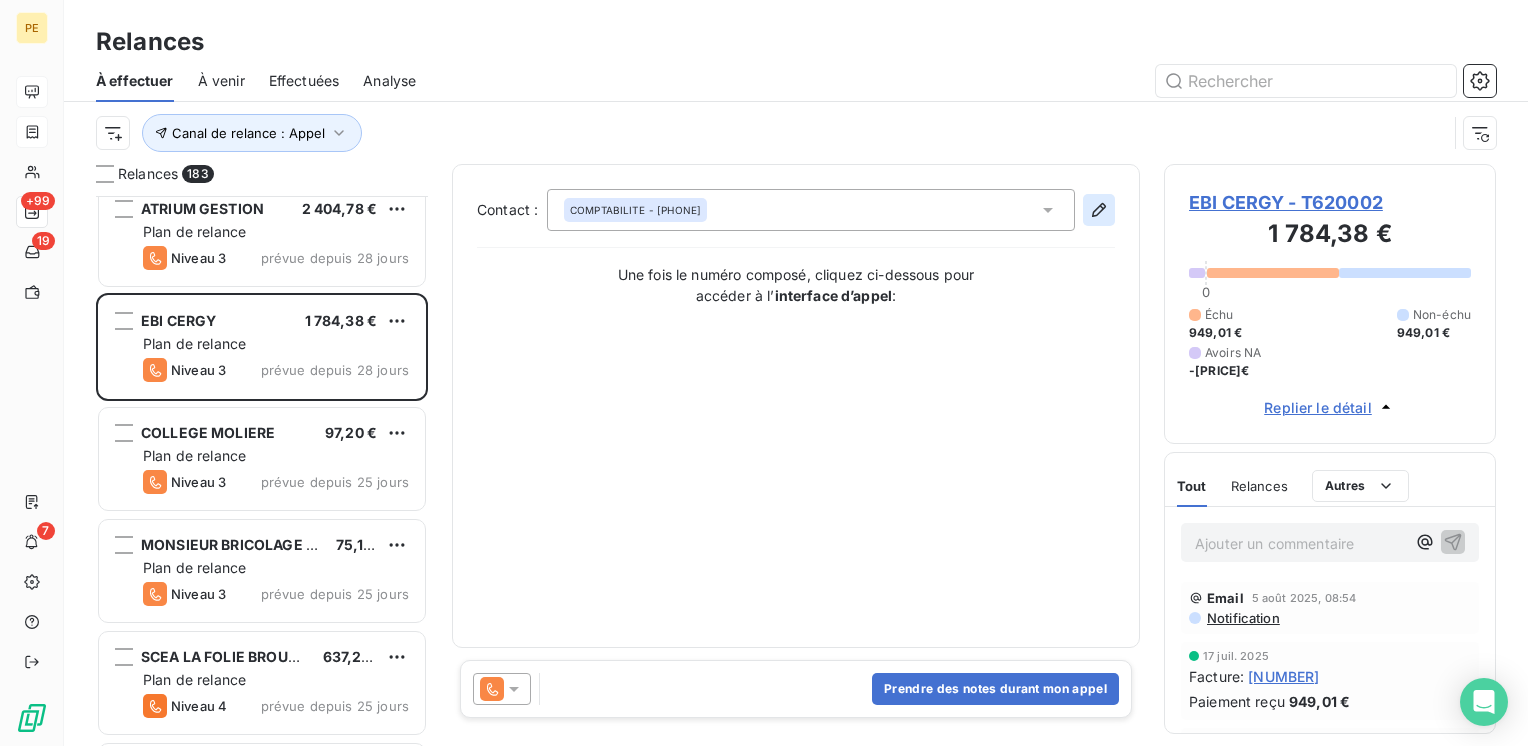 click 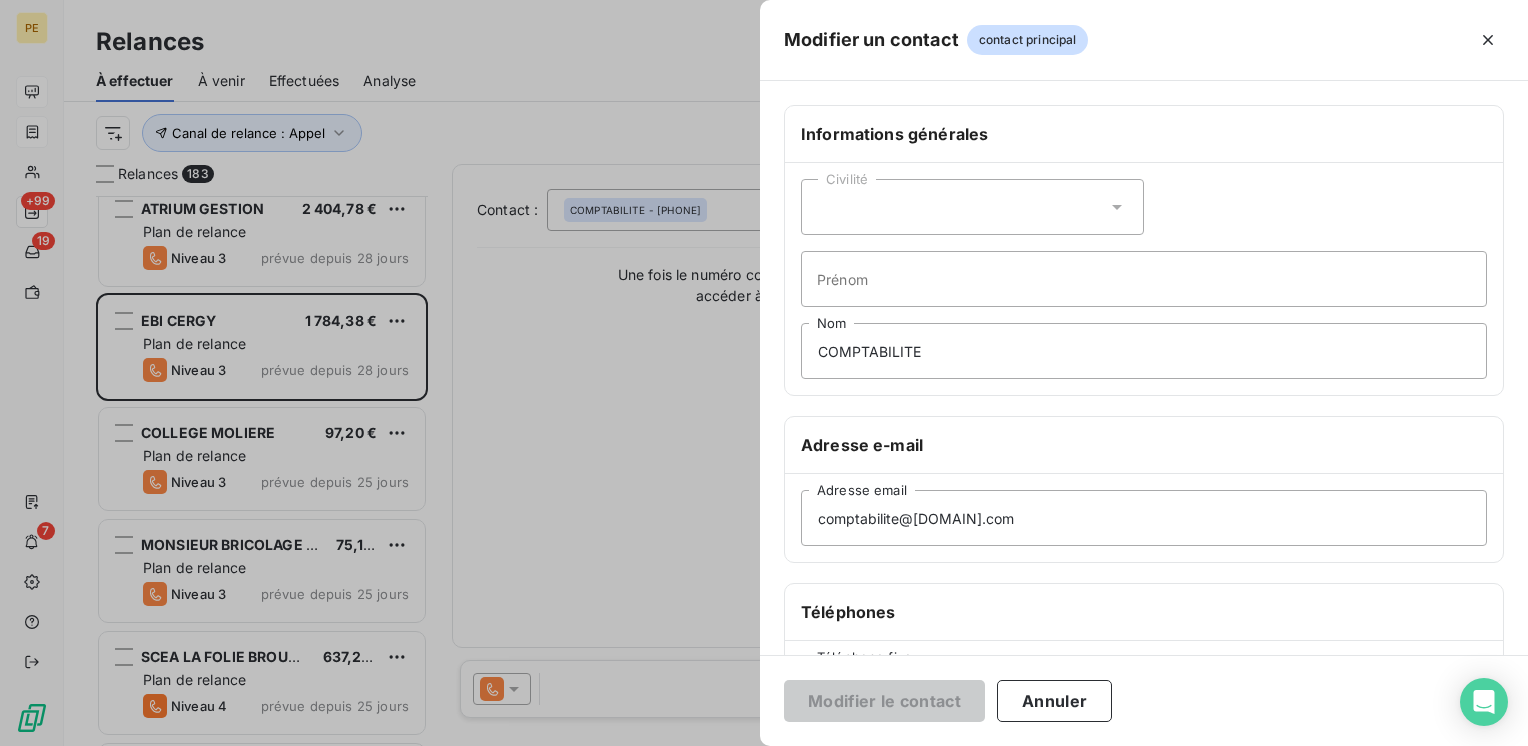 click at bounding box center [764, 373] 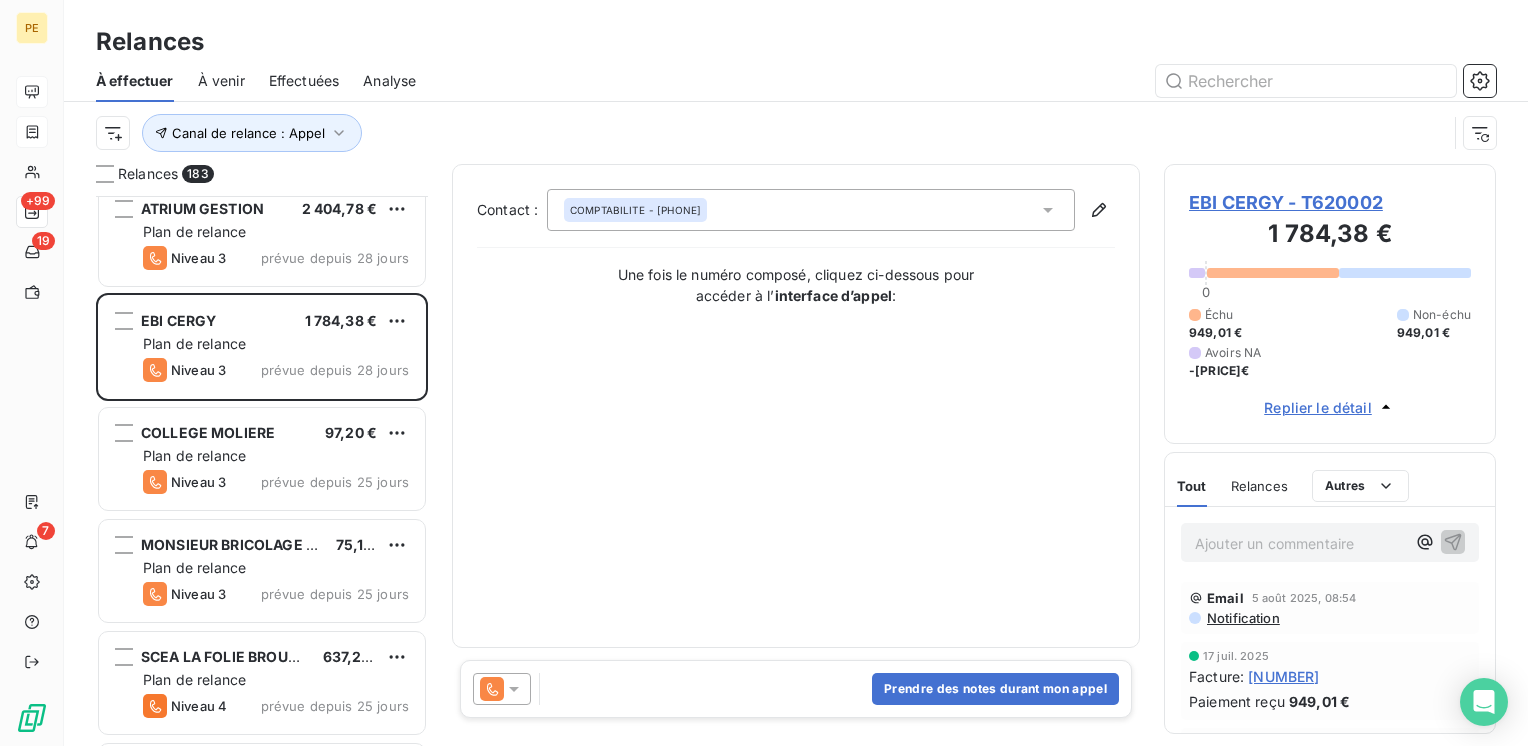 click on "Prendre des notes durant mon appel" at bounding box center (796, 689) 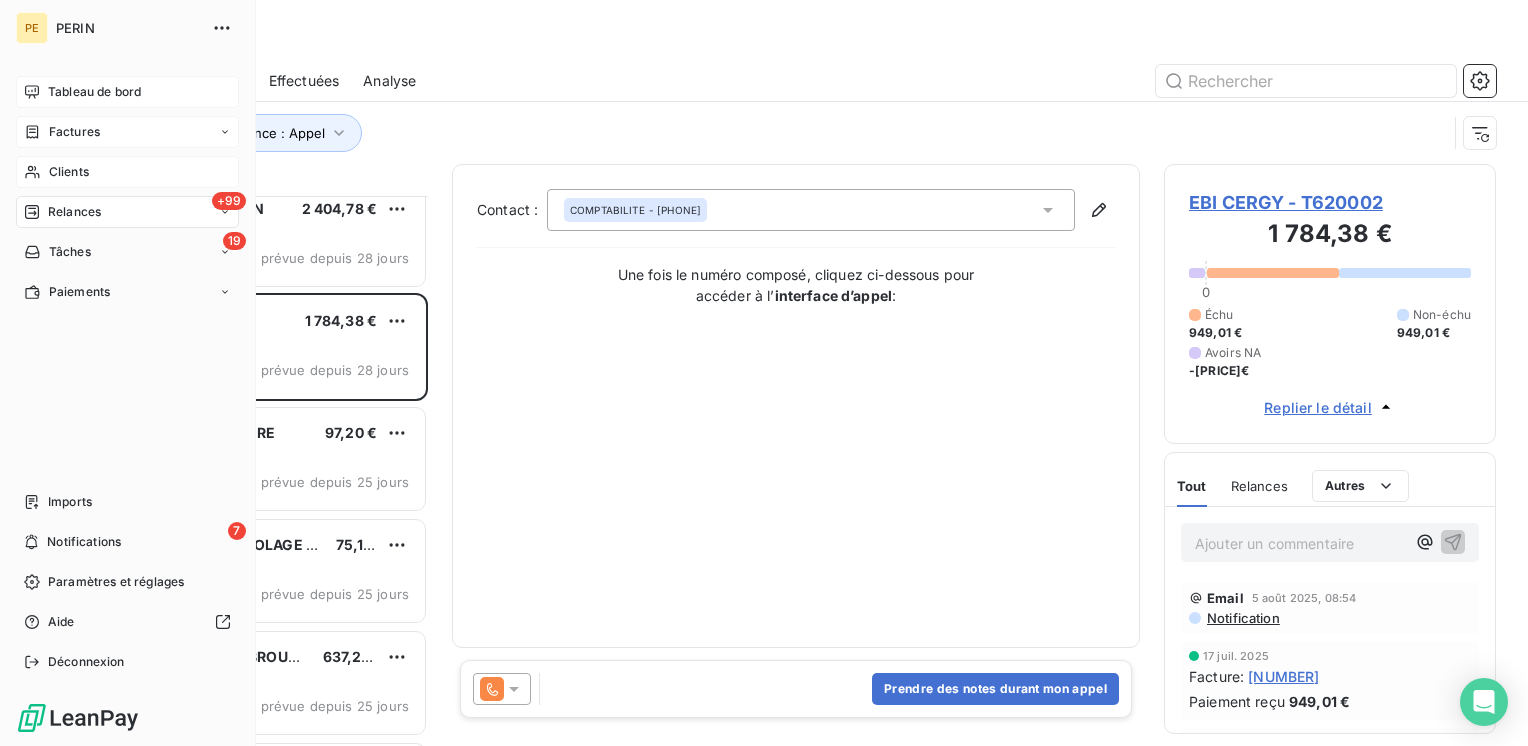 click on "Clients" at bounding box center [69, 172] 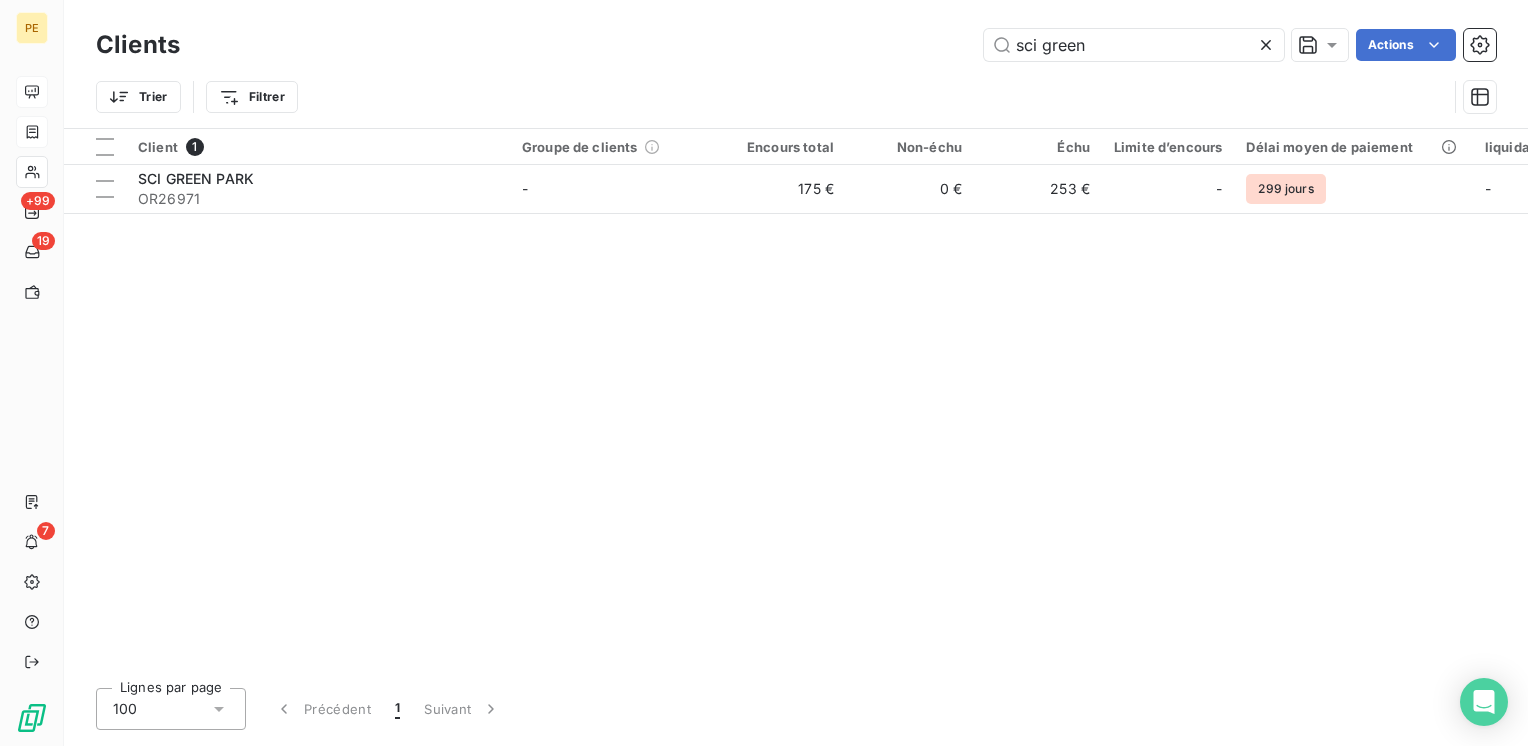 drag, startPoint x: 1117, startPoint y: 38, endPoint x: 848, endPoint y: 53, distance: 269.41788 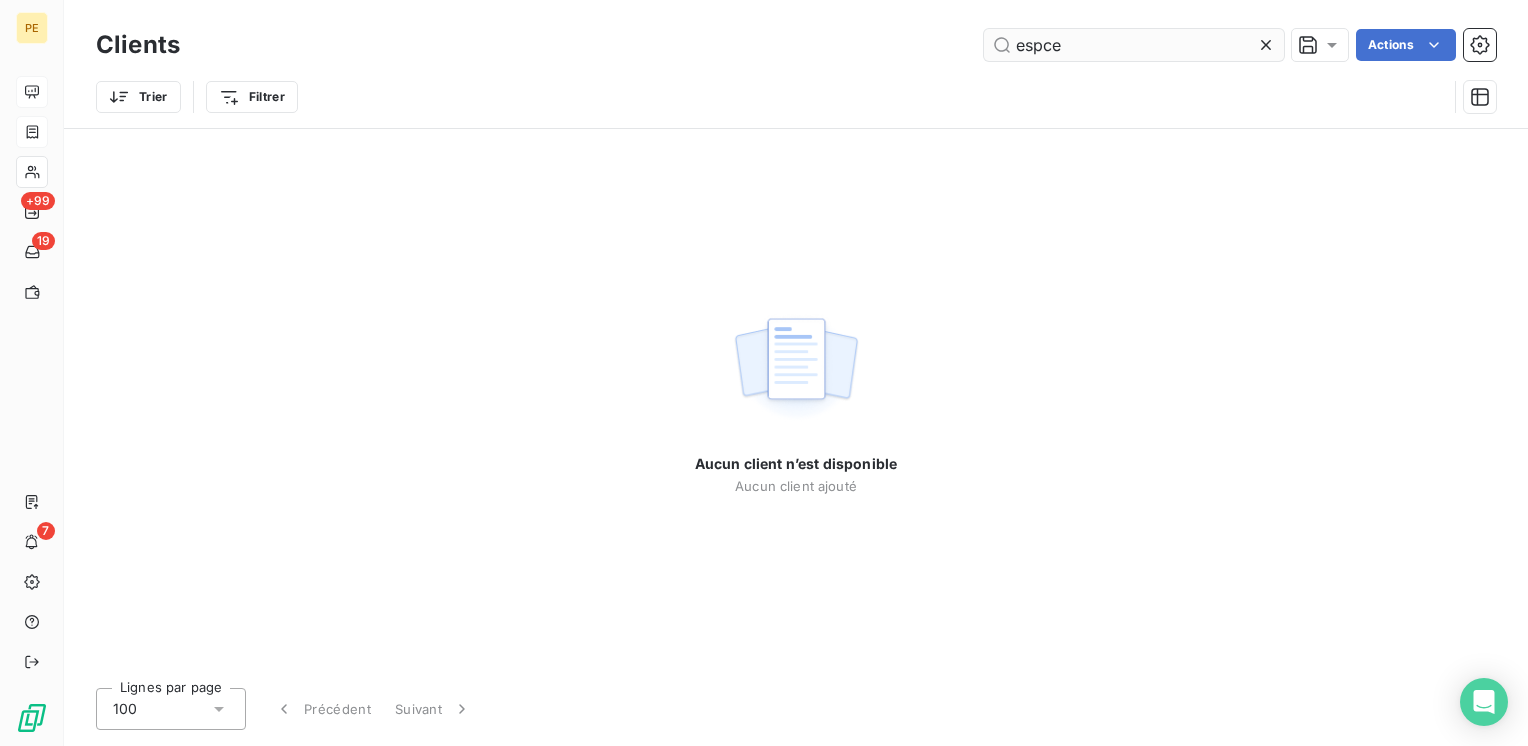 click on "espce" at bounding box center [1134, 45] 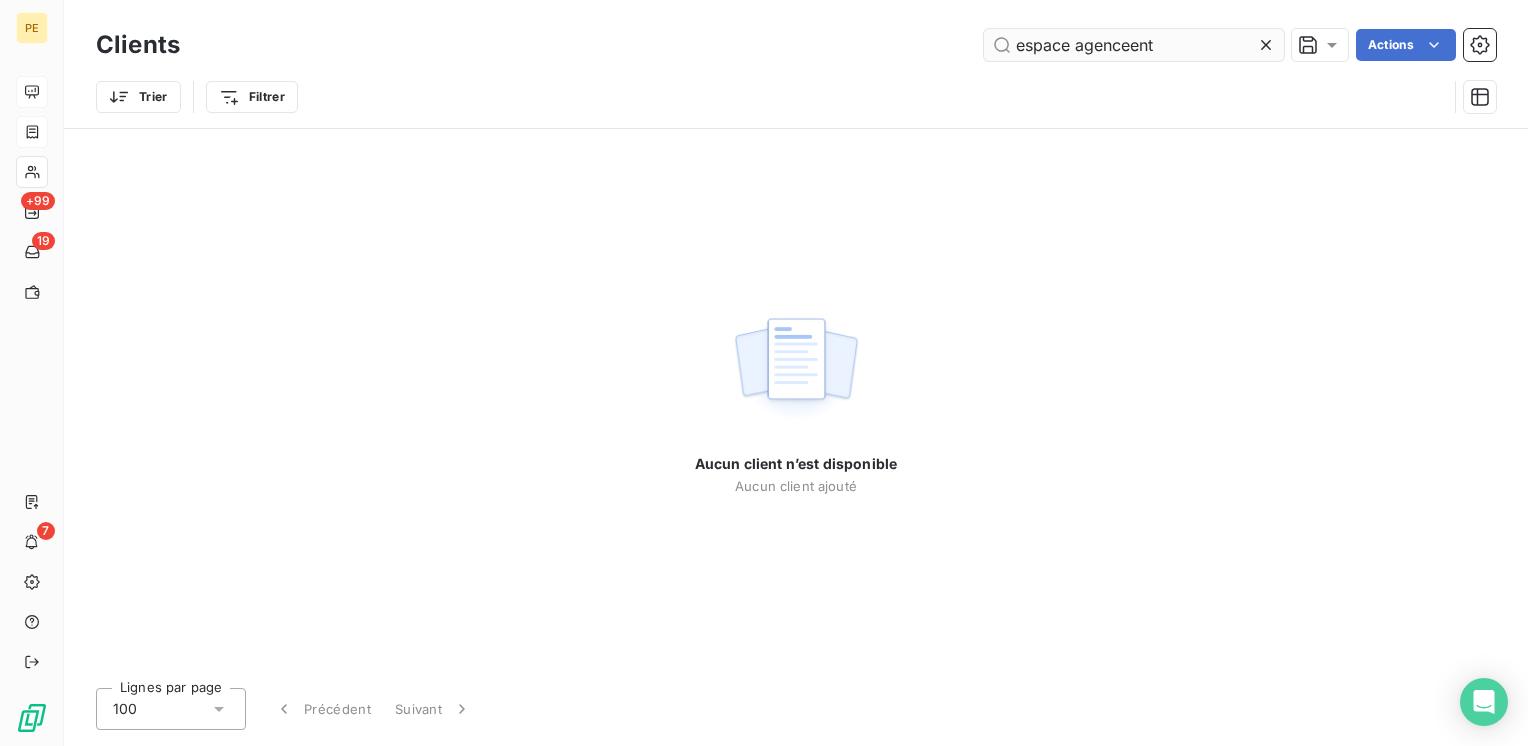 drag, startPoint x: 1076, startPoint y: 45, endPoint x: 1060, endPoint y: 43, distance: 16.124516 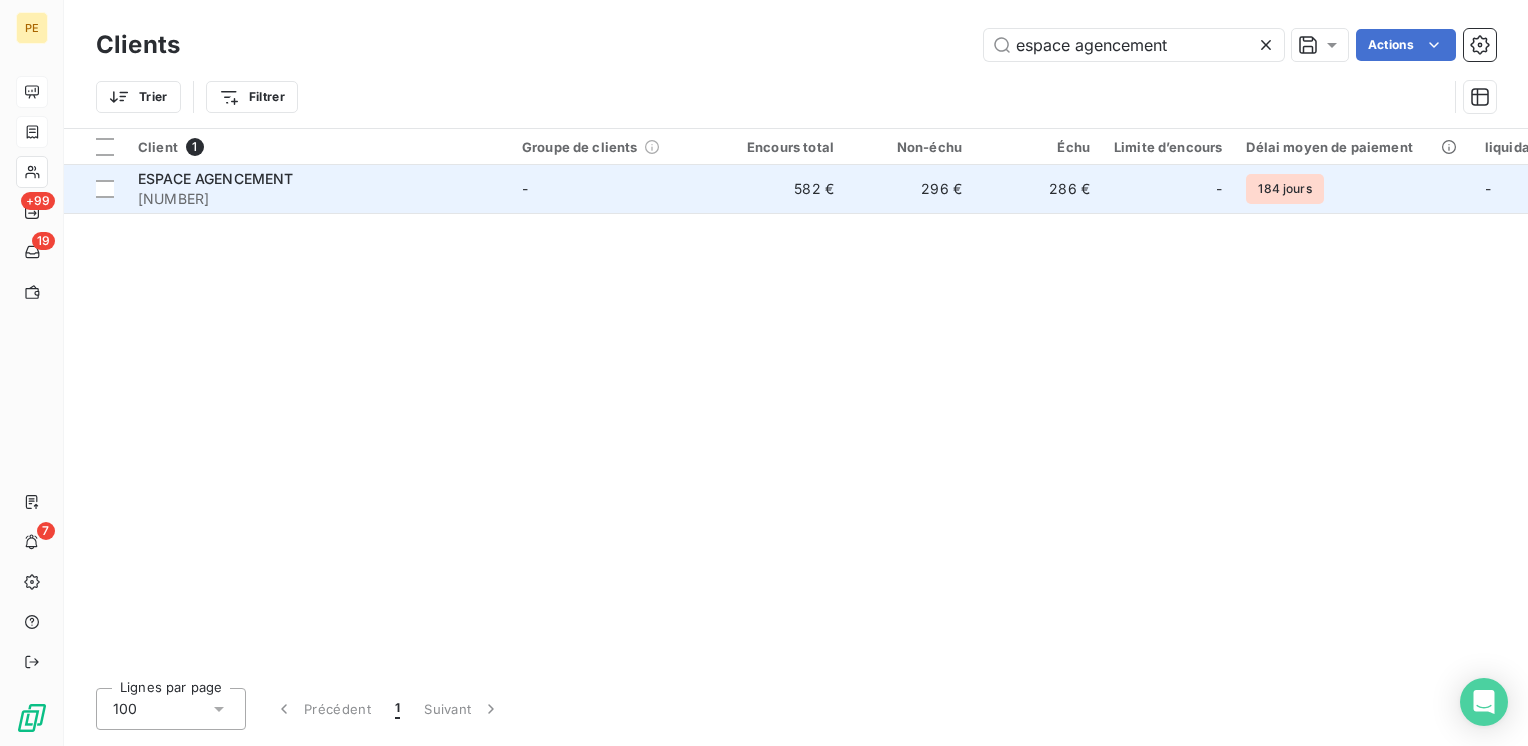 type on "espace agencement" 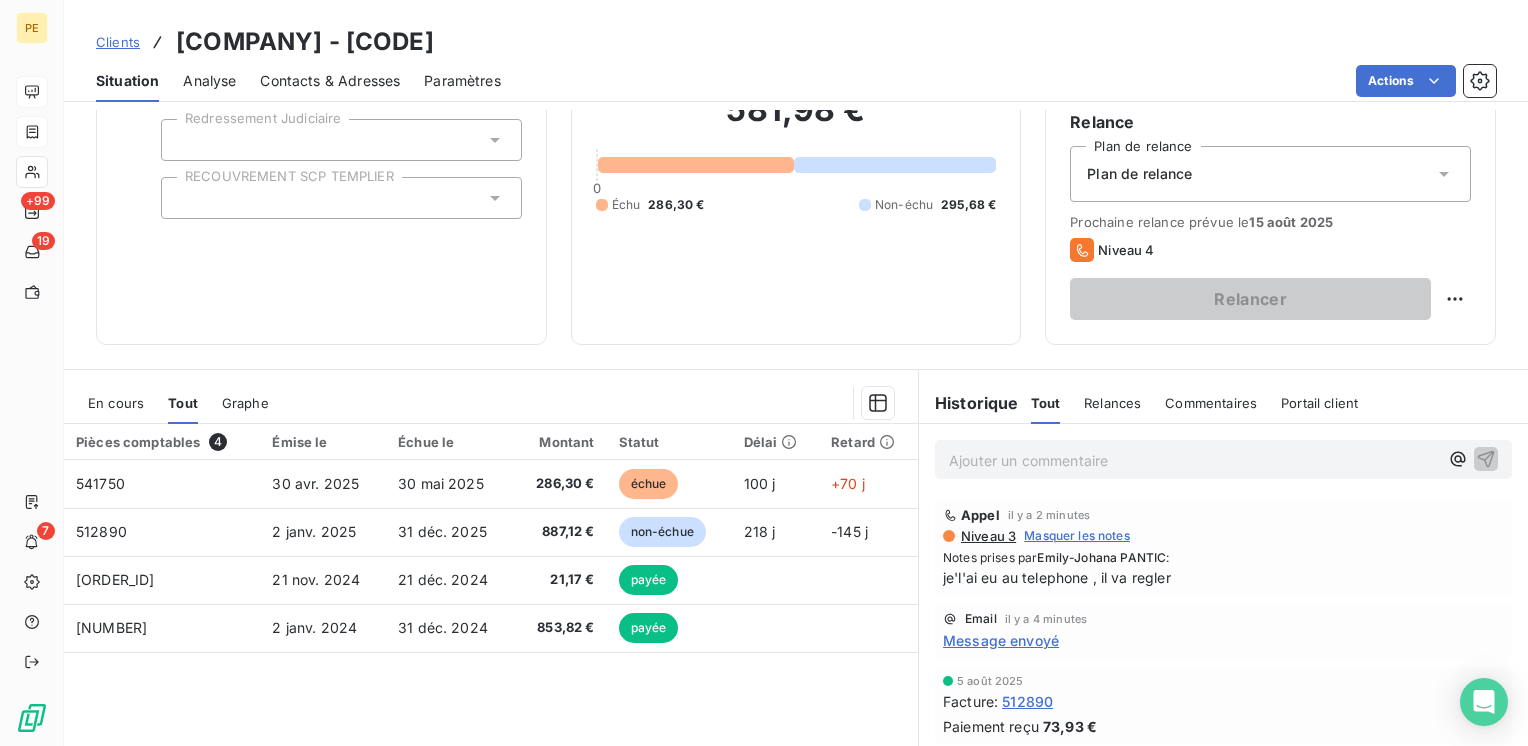 scroll, scrollTop: 266, scrollLeft: 0, axis: vertical 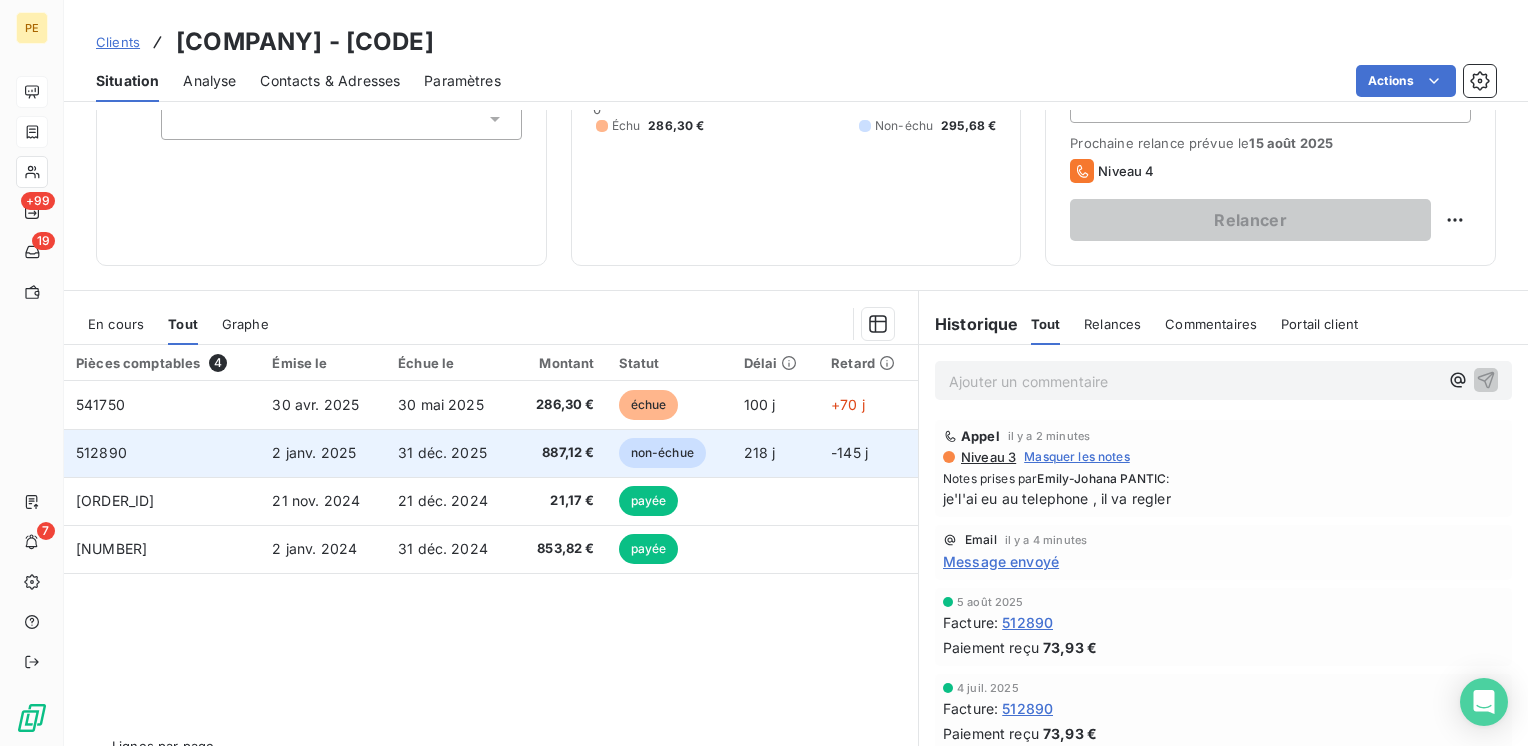 click on "887,12 €" at bounding box center [560, 453] 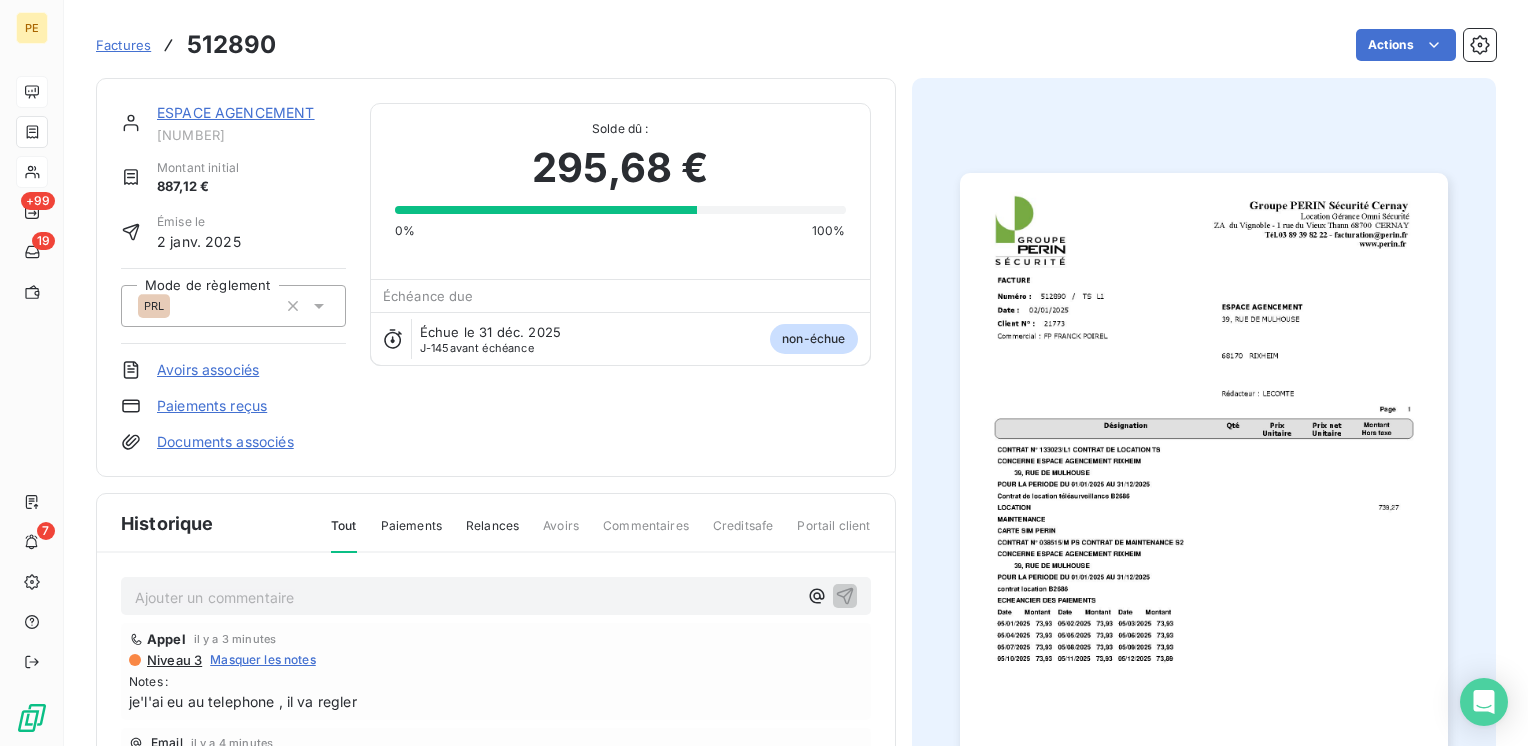 drag, startPoint x: 589, startPoint y: 435, endPoint x: 517, endPoint y: 432, distance: 72.06247 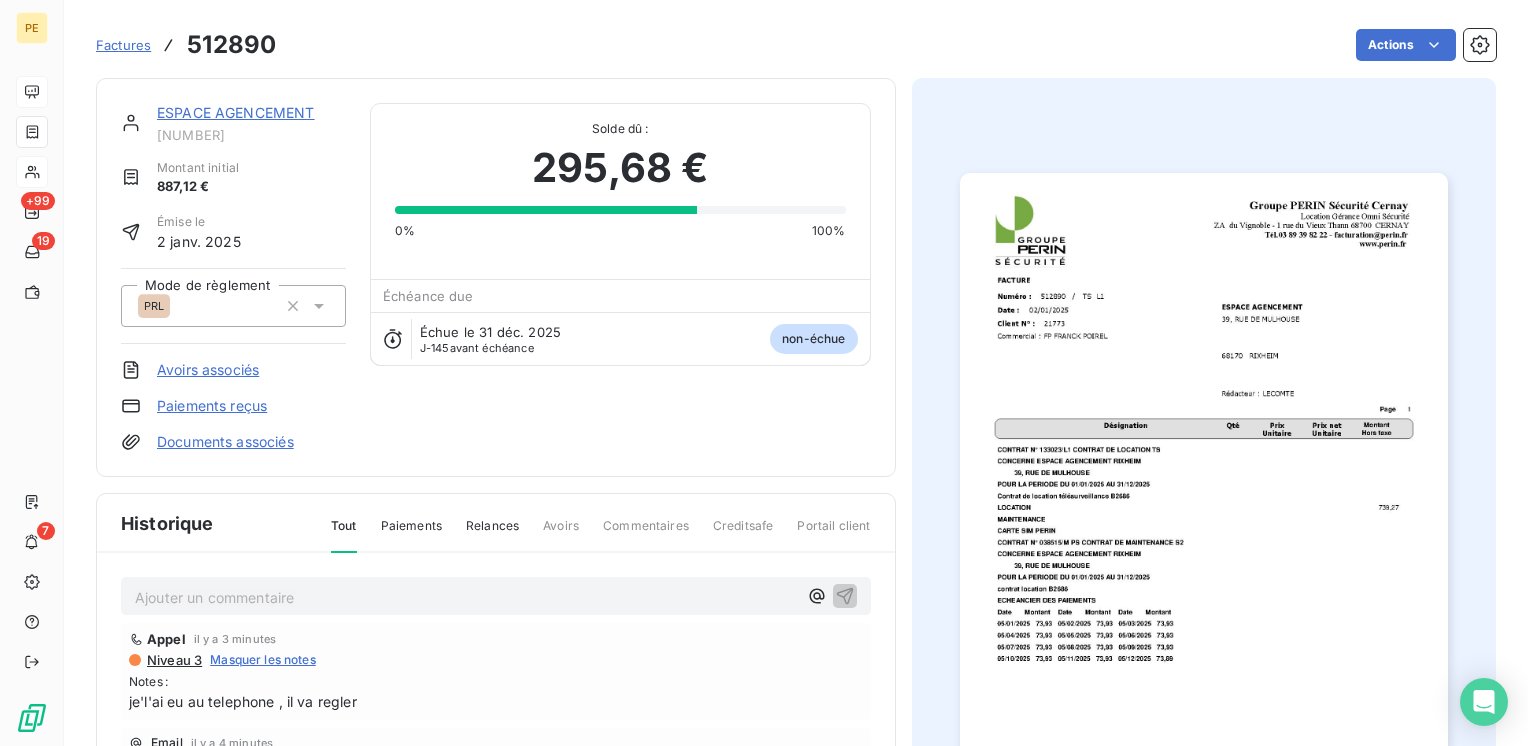 click on "Paiements reçus" at bounding box center [212, 406] 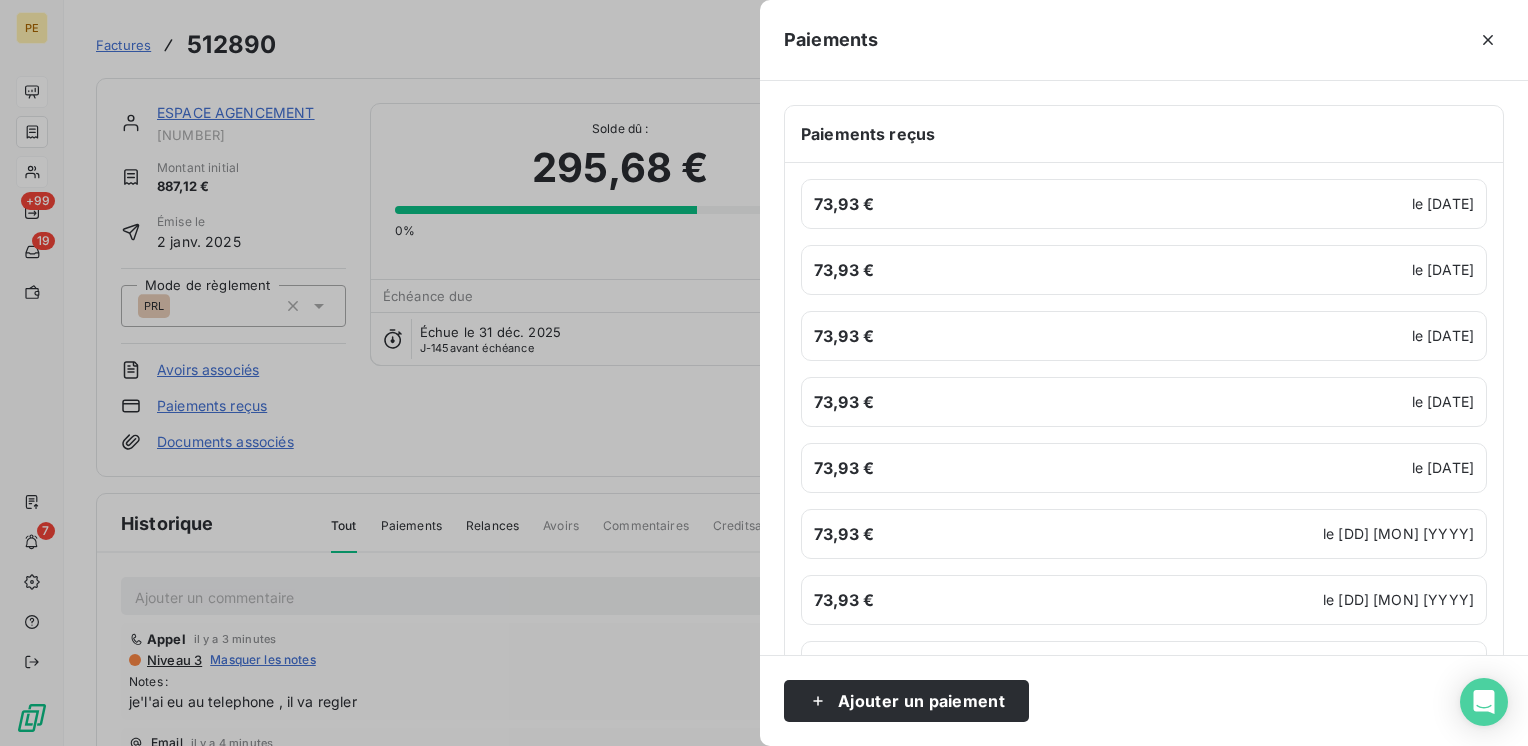 click at bounding box center [764, 373] 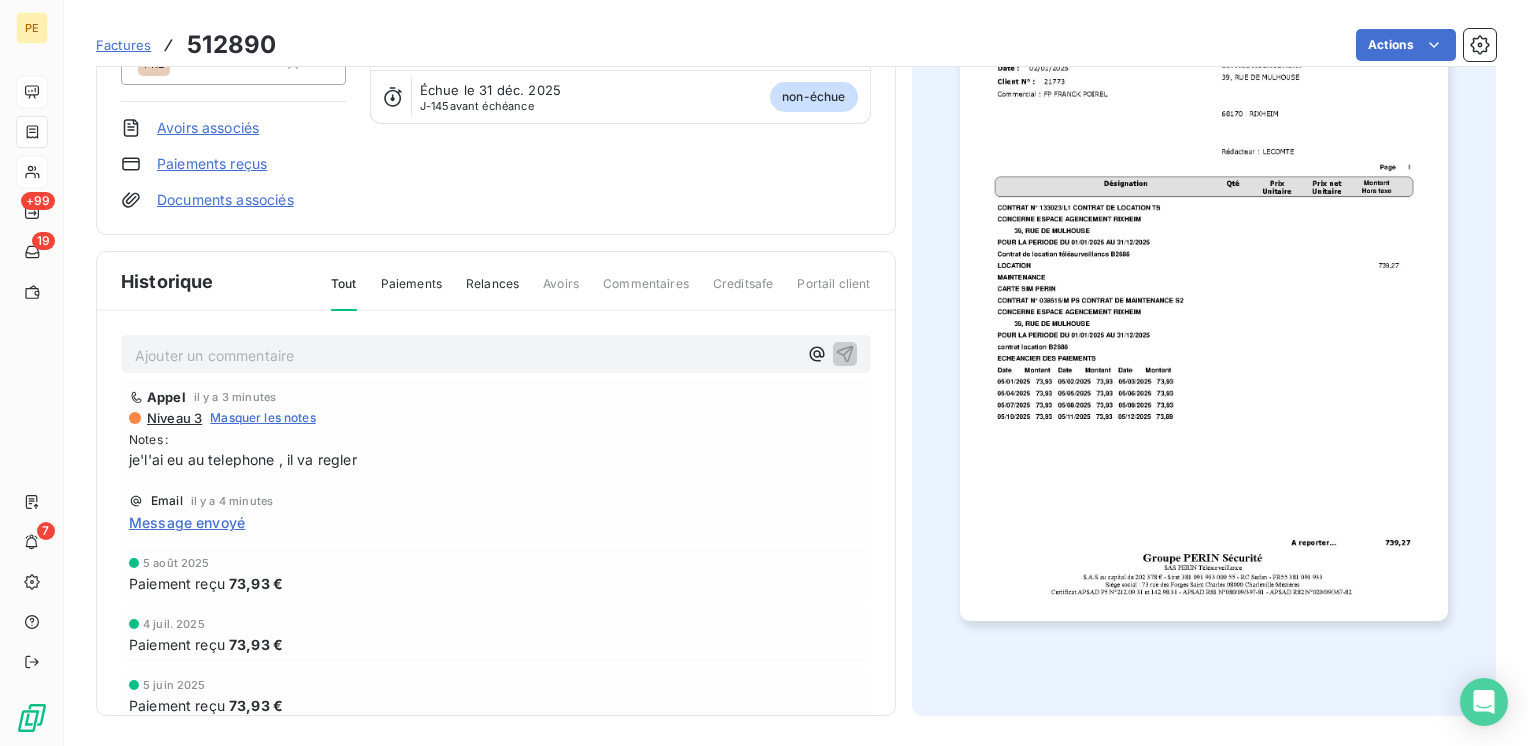 scroll, scrollTop: 0, scrollLeft: 0, axis: both 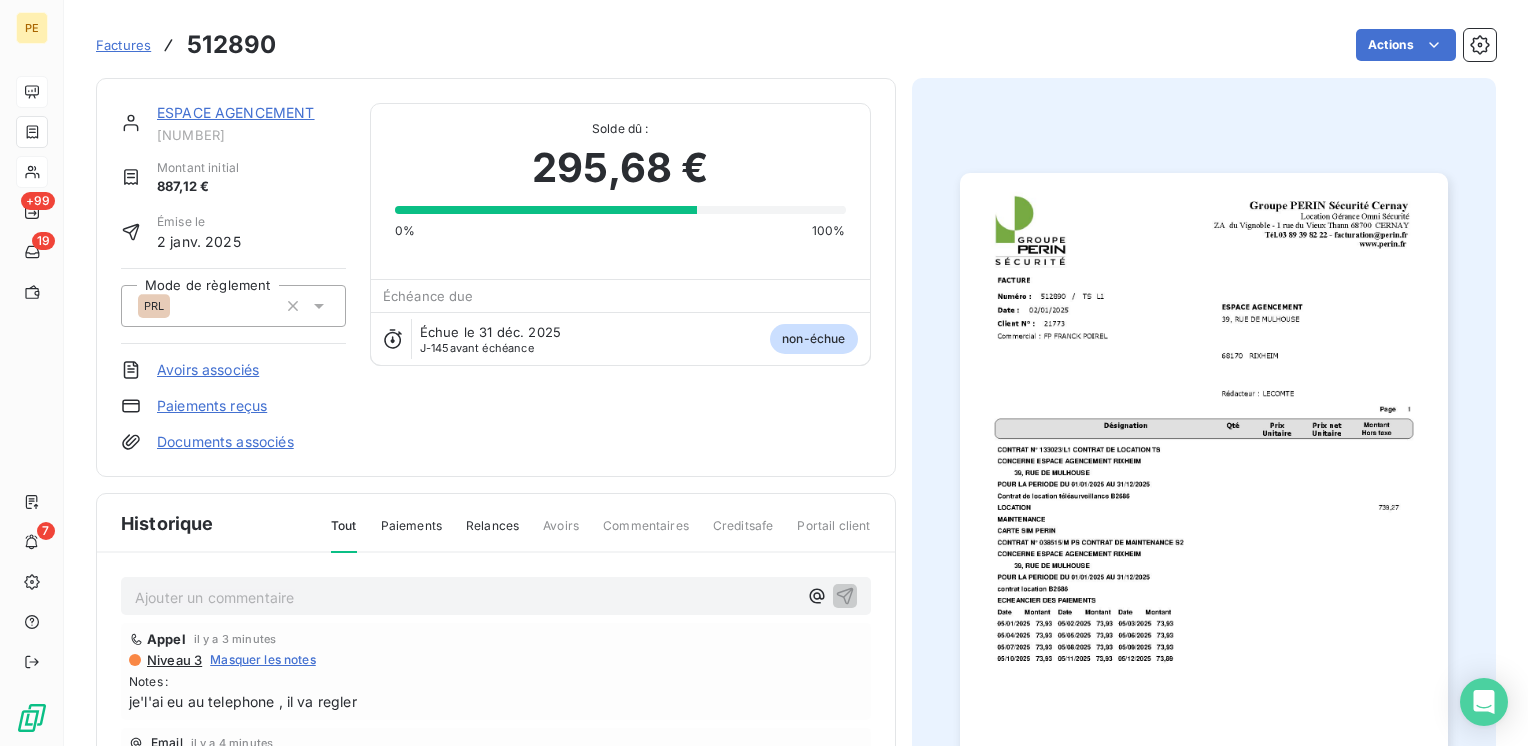 click on "Appel il y a 3 minutes Niveau 3 Masquer les notes Notes : je l'ai eu au telephone , il va regler" at bounding box center [496, 671] 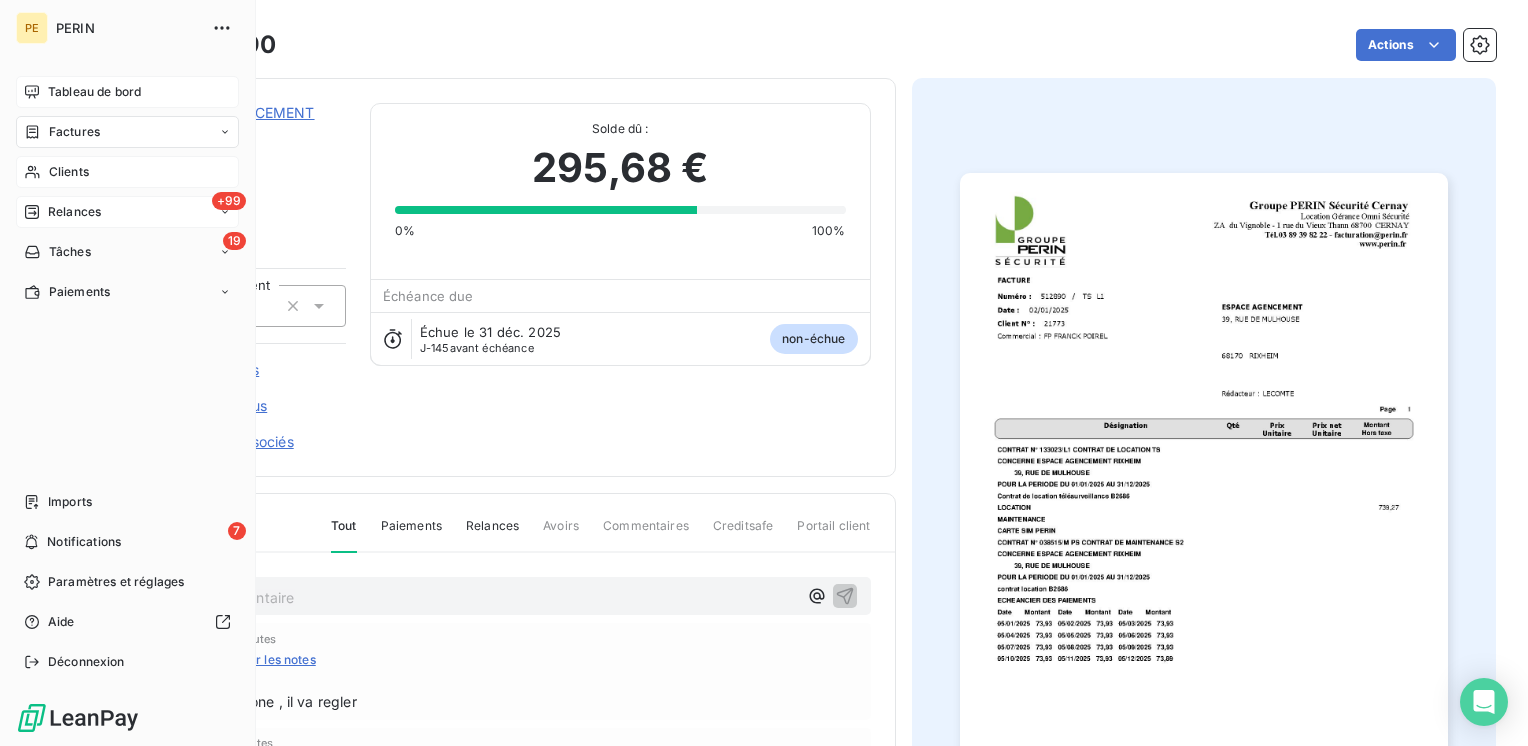 click on "+99 Relances" at bounding box center (127, 212) 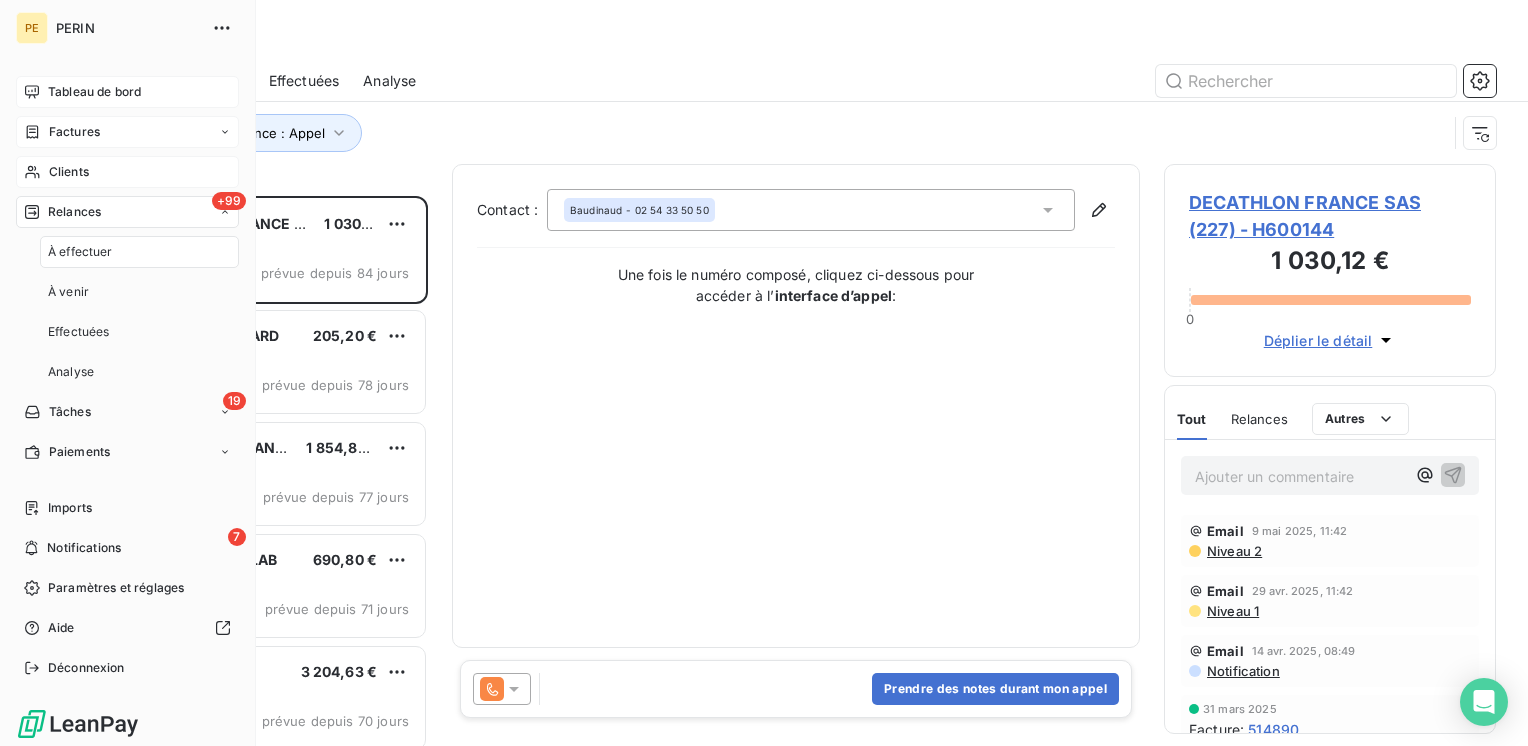 scroll, scrollTop: 16, scrollLeft: 16, axis: both 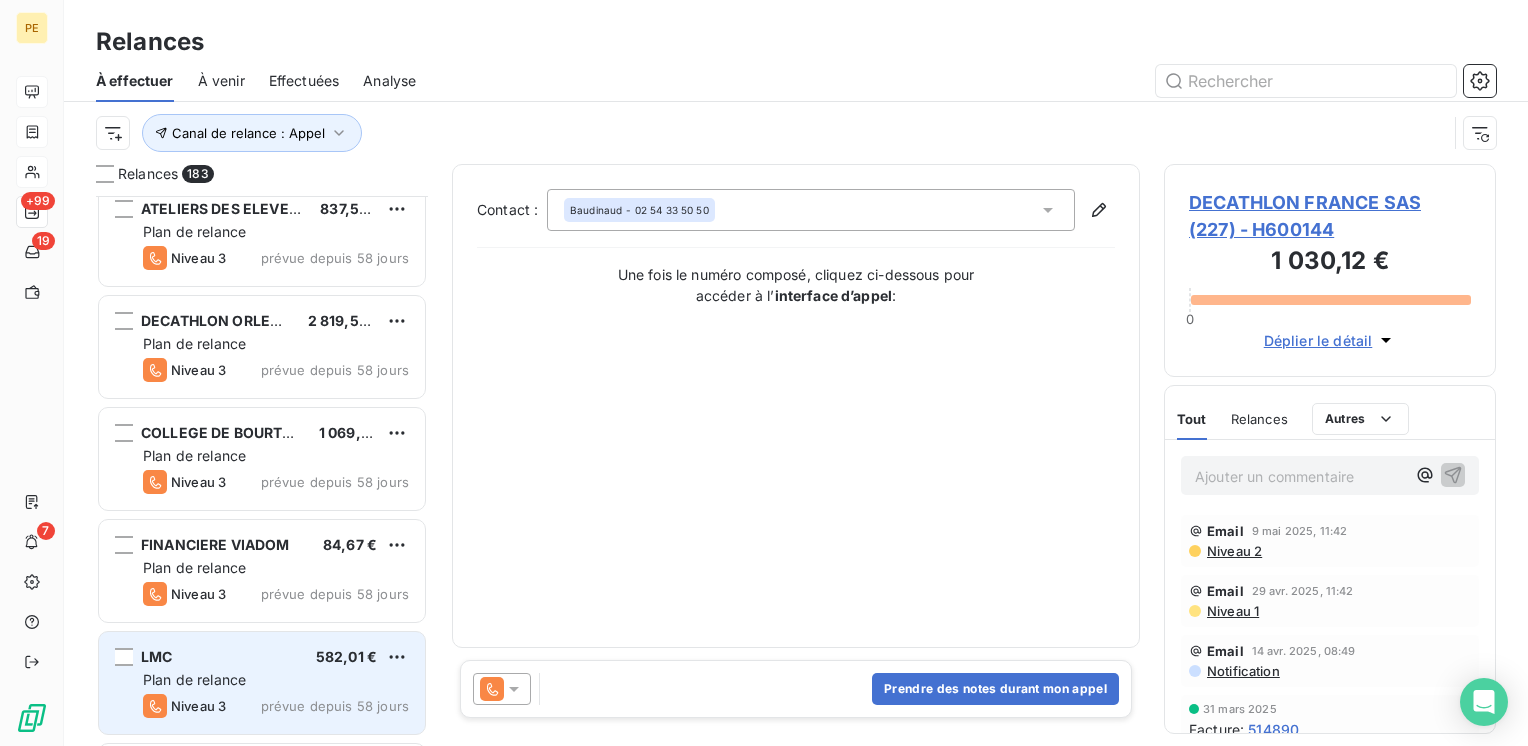 click on "Plan de relance" at bounding box center [276, 680] 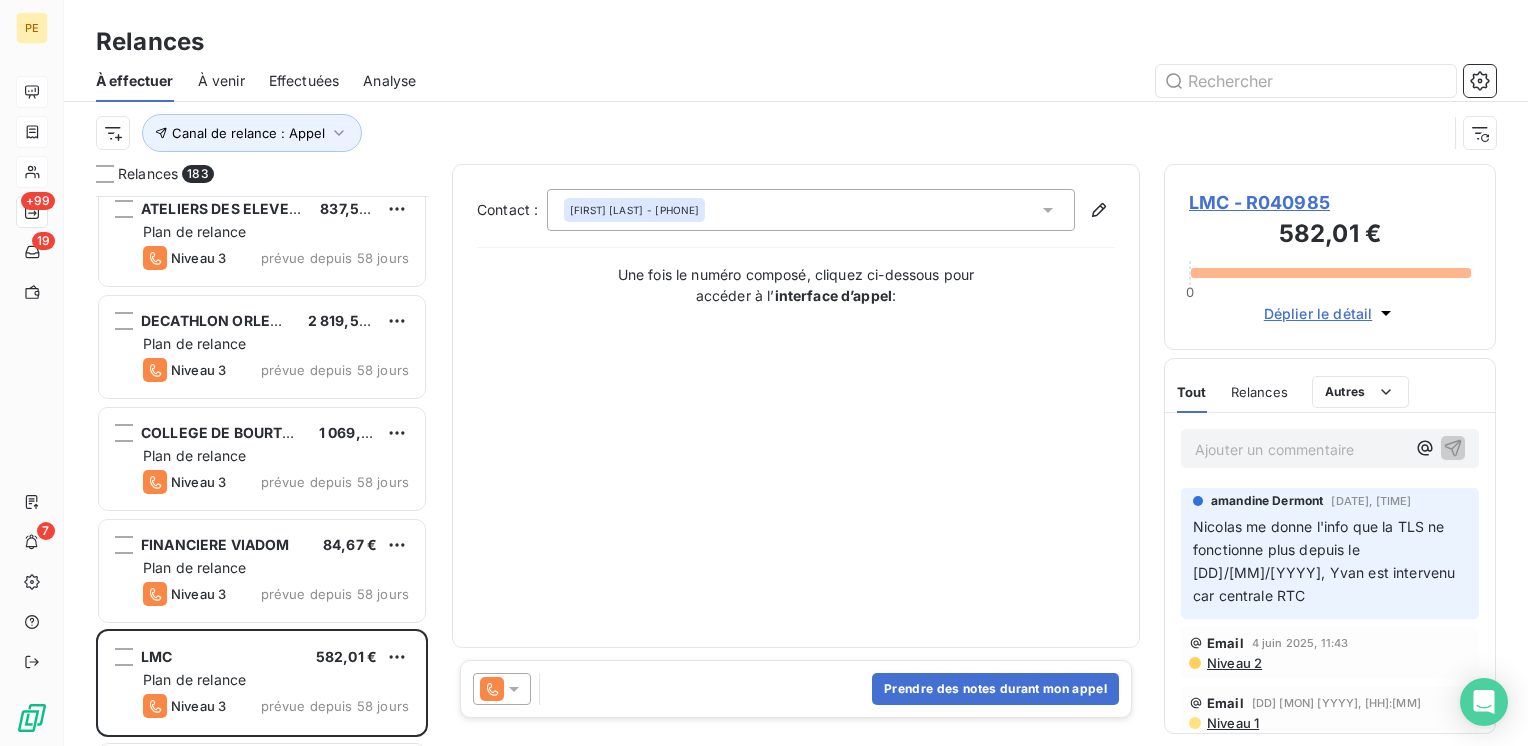 click on "Déplier le détail" at bounding box center (1330, 307) 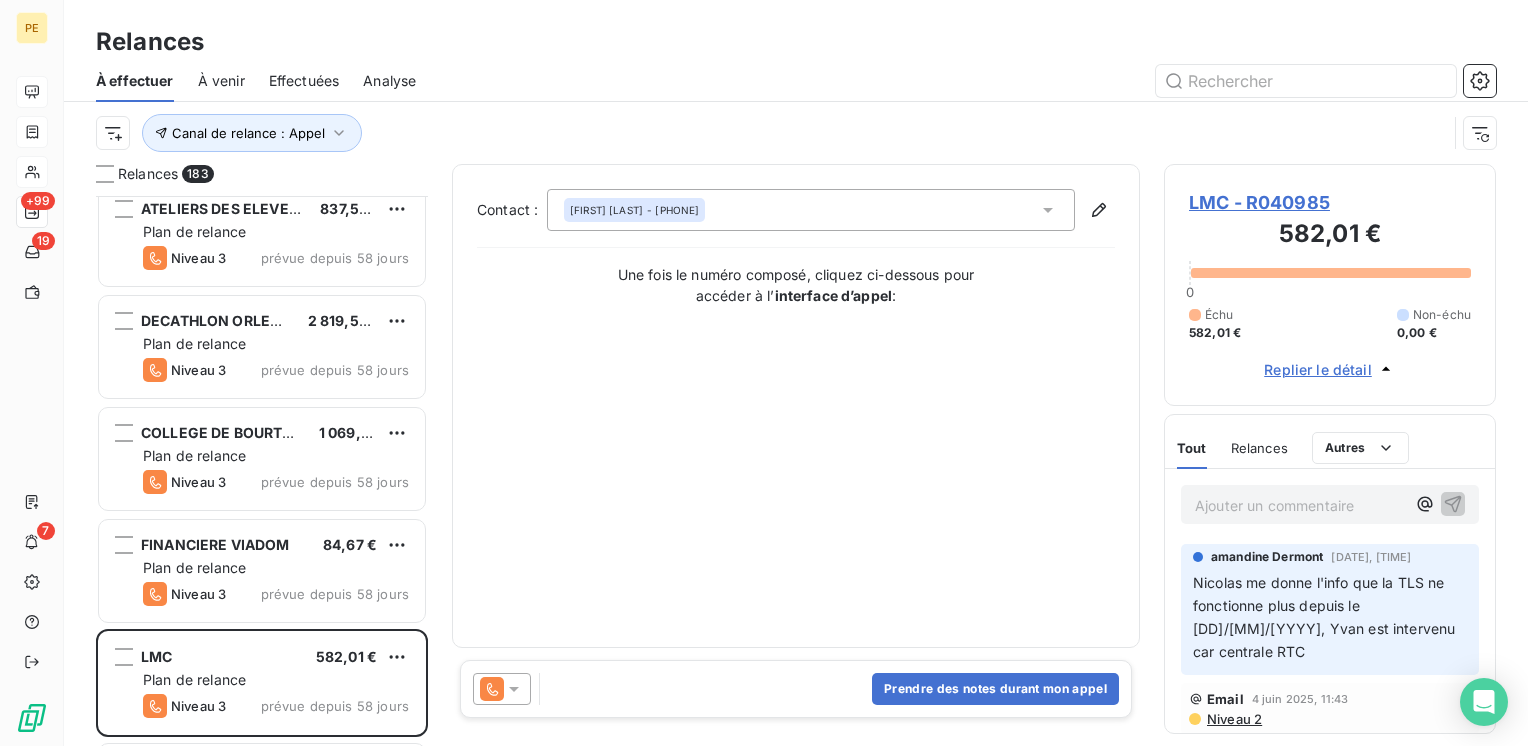 click on "Nicolas me donne l'info que la TLS ne fonctionne plus depuis le [DD]/[MM]/[YYYY], Yvan est intervenu car centrale RTC" at bounding box center (1326, 617) 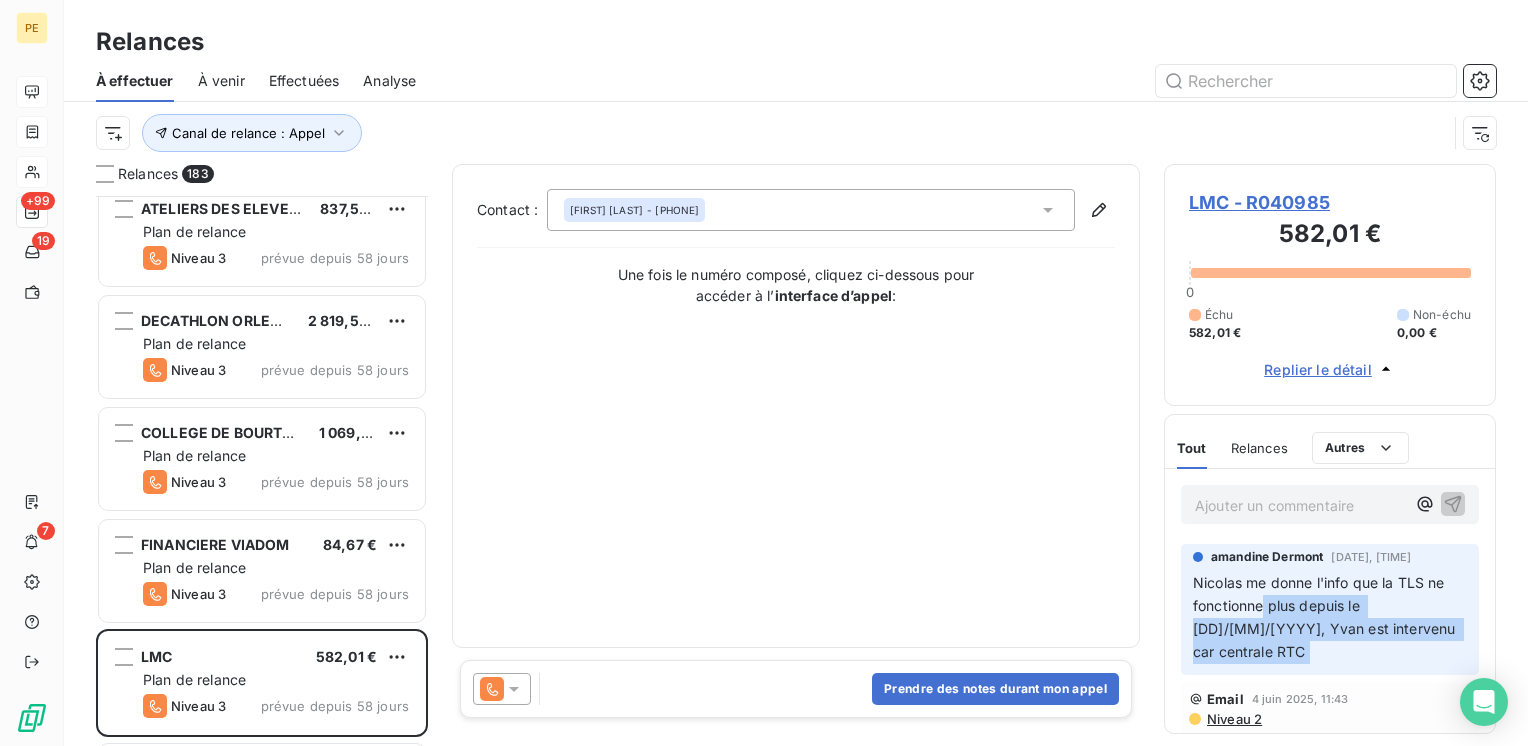 drag, startPoint x: 1265, startPoint y: 604, endPoint x: 1427, endPoint y: 648, distance: 167.869 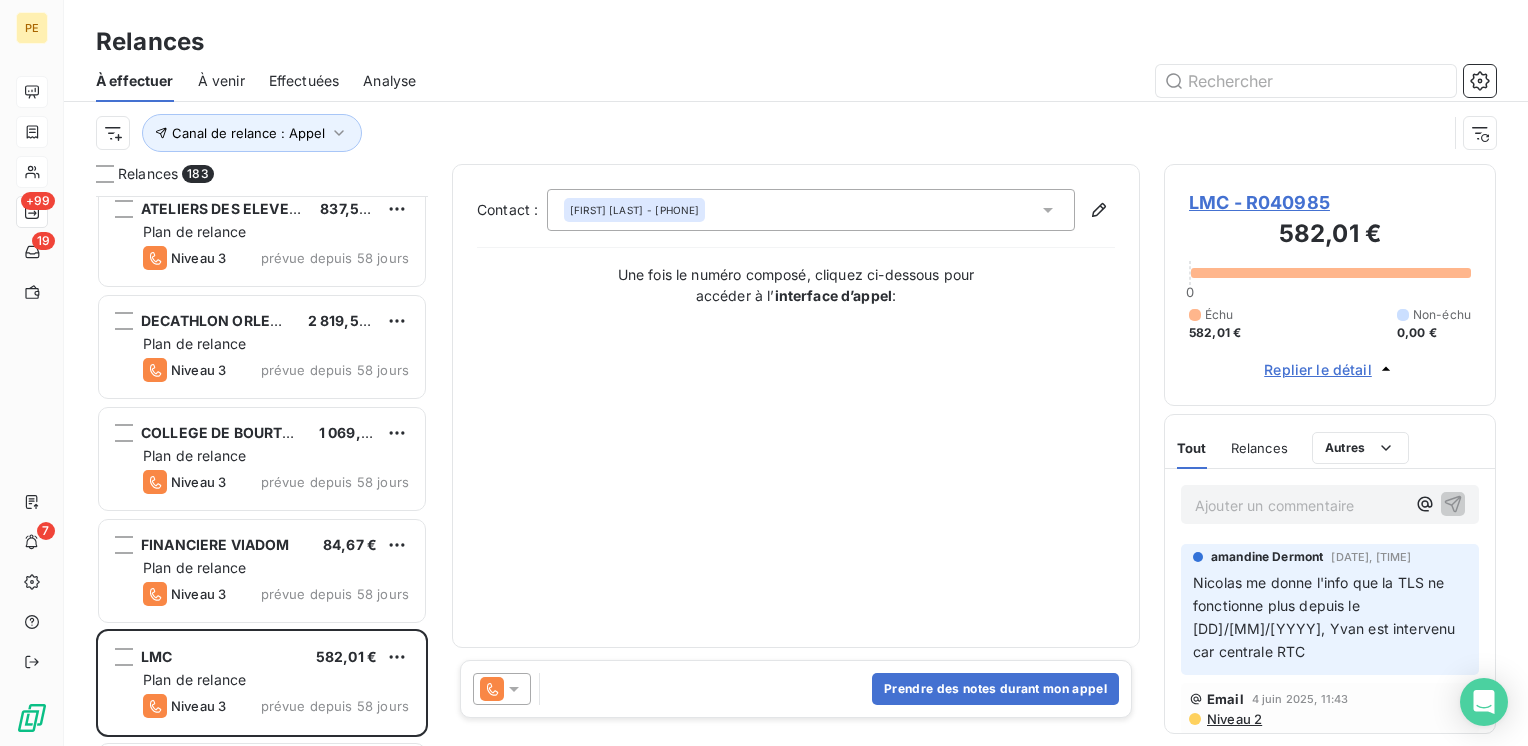 click on "Contact : [FIRST] [LAST]   - [PHONE] Une fois le numéro composé, cliquez ci-dessous pour accéder à l’ interface d’appel  :" at bounding box center [796, 406] 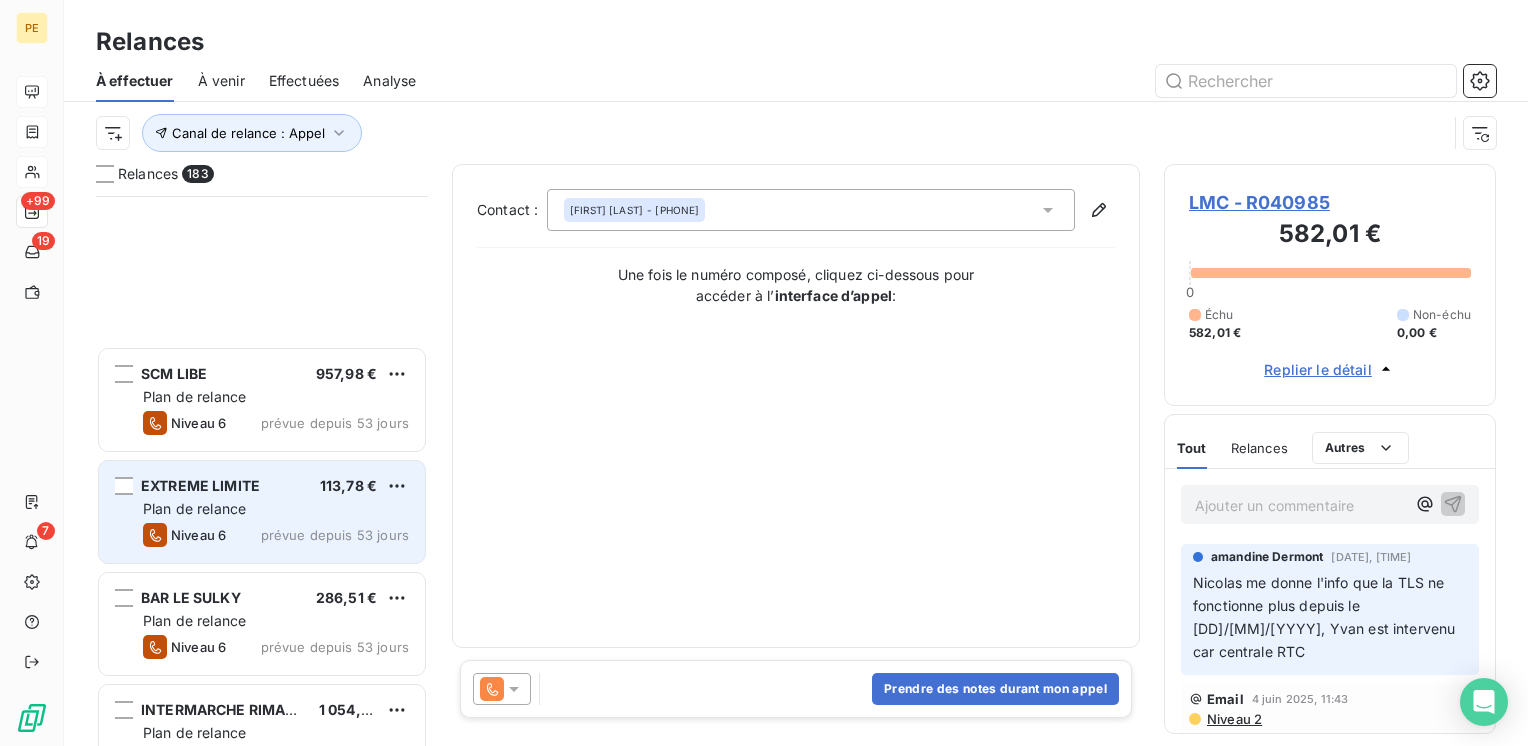 scroll, scrollTop: 5734, scrollLeft: 0, axis: vertical 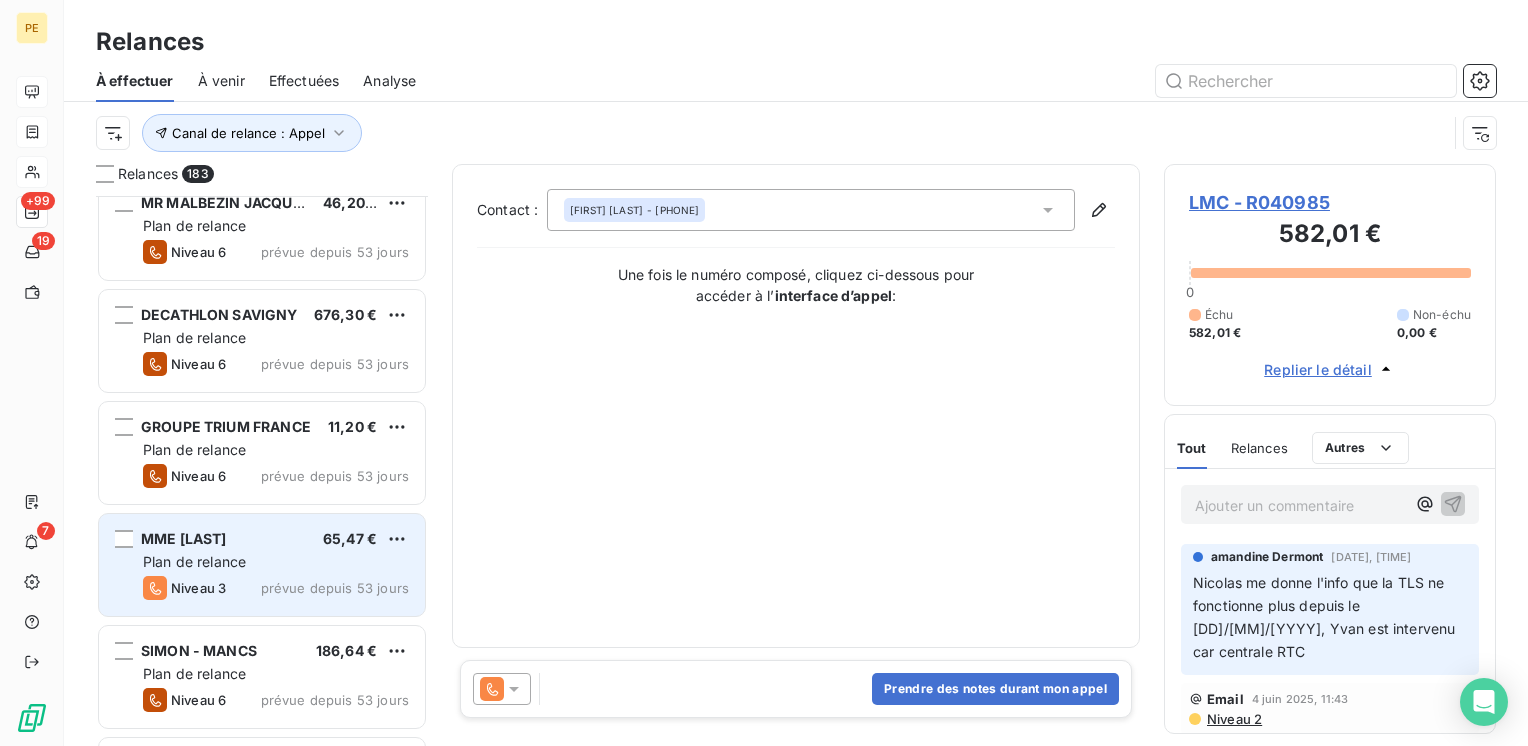 click on "Plan de relance" at bounding box center [276, 562] 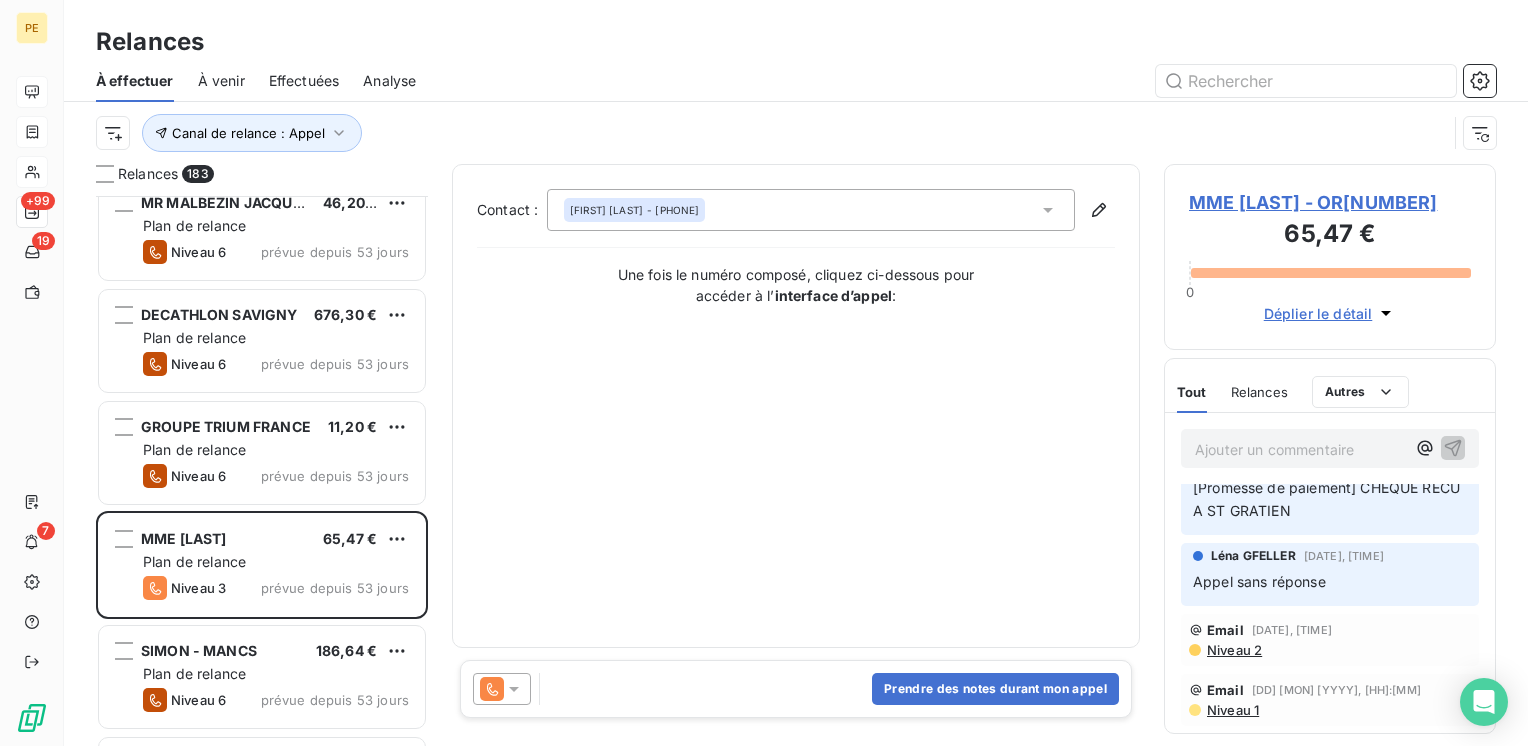 scroll, scrollTop: 133, scrollLeft: 0, axis: vertical 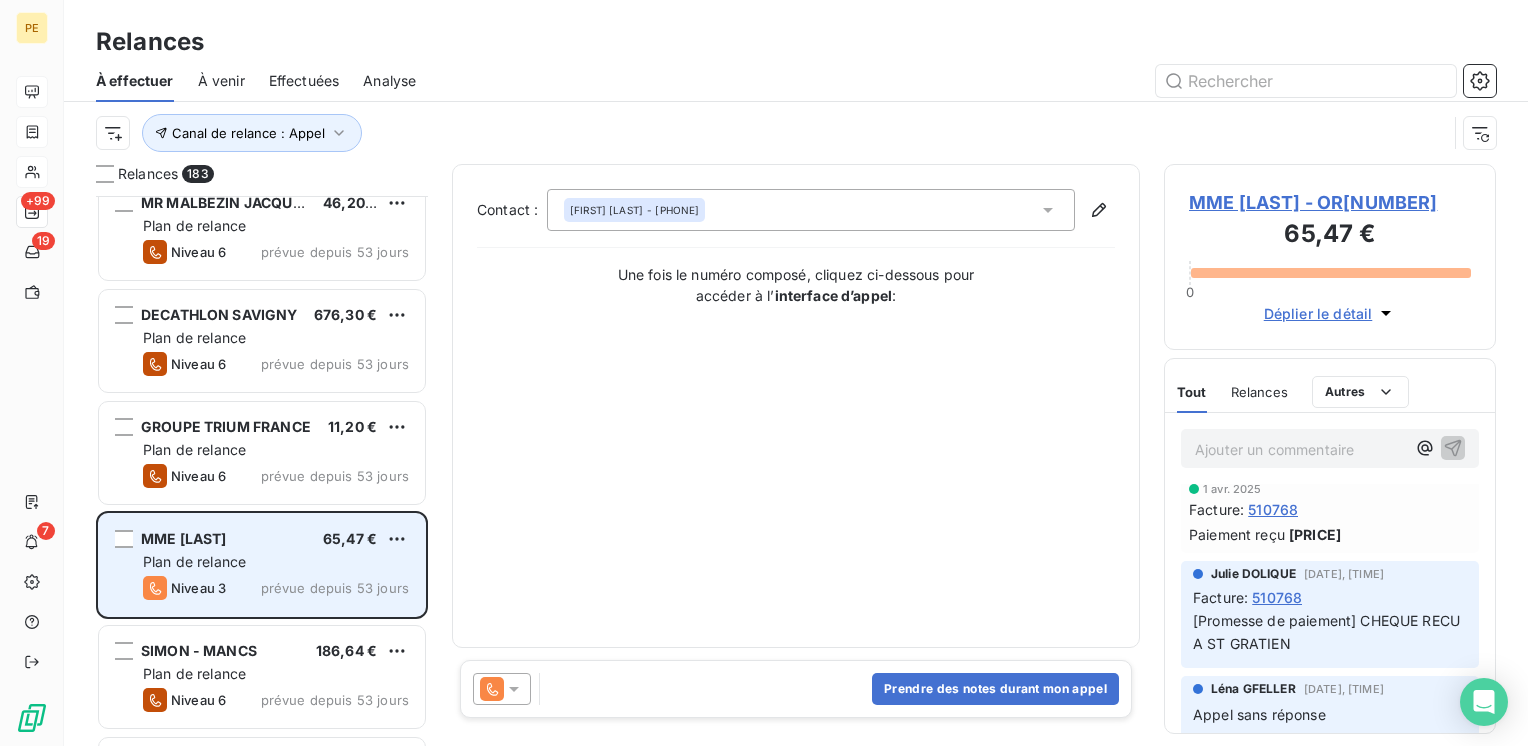 click on "Niveau 3 prévue depuis 53 jours" at bounding box center (276, 588) 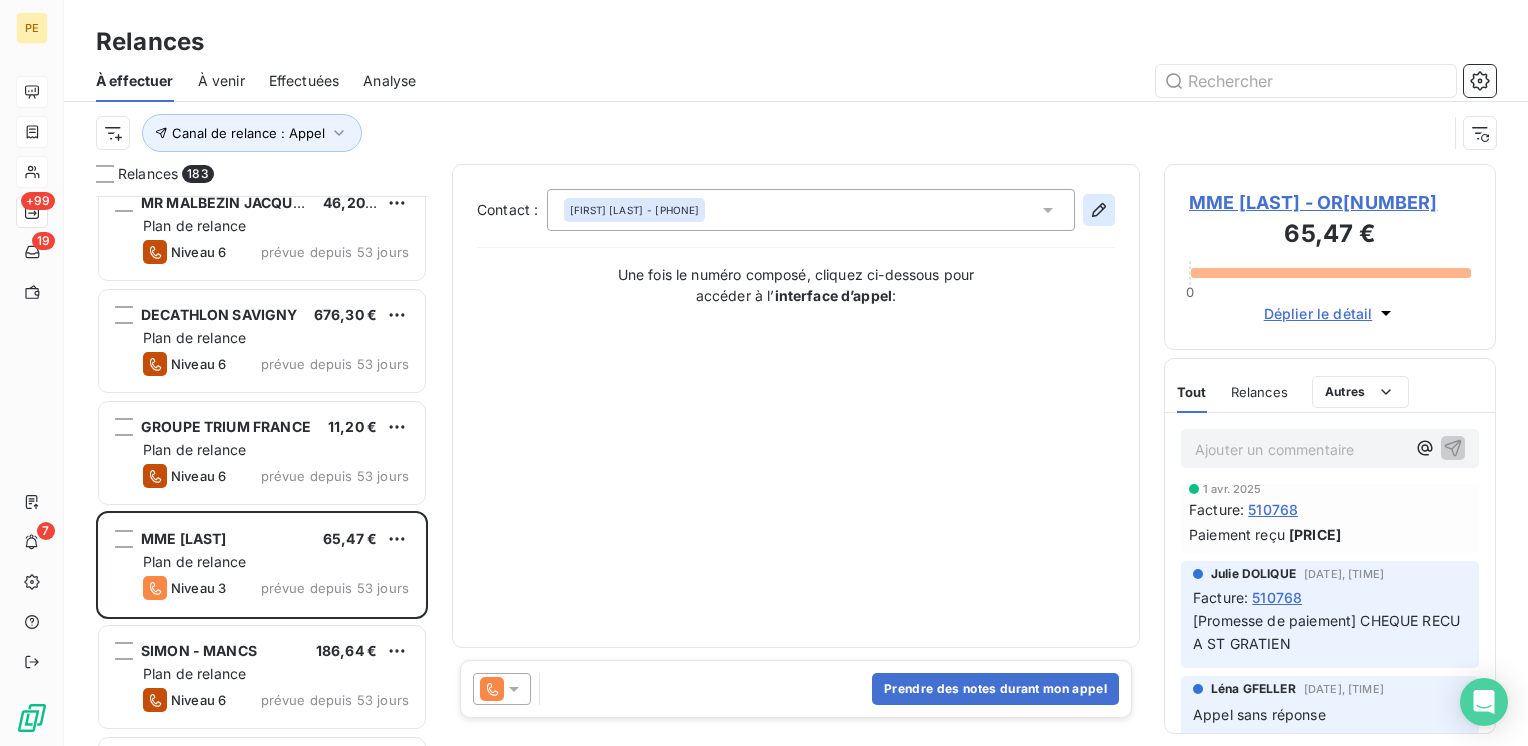 click 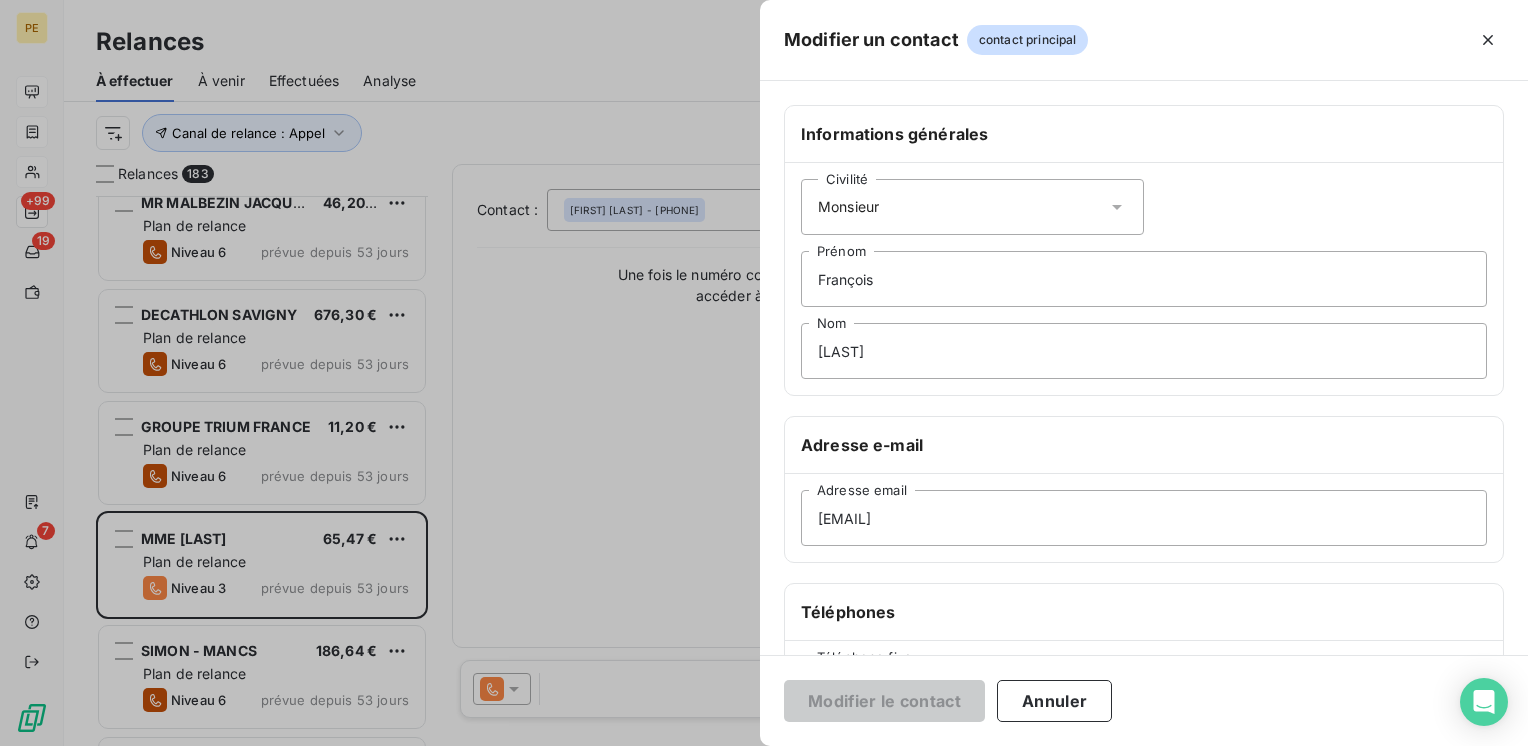 click at bounding box center (764, 373) 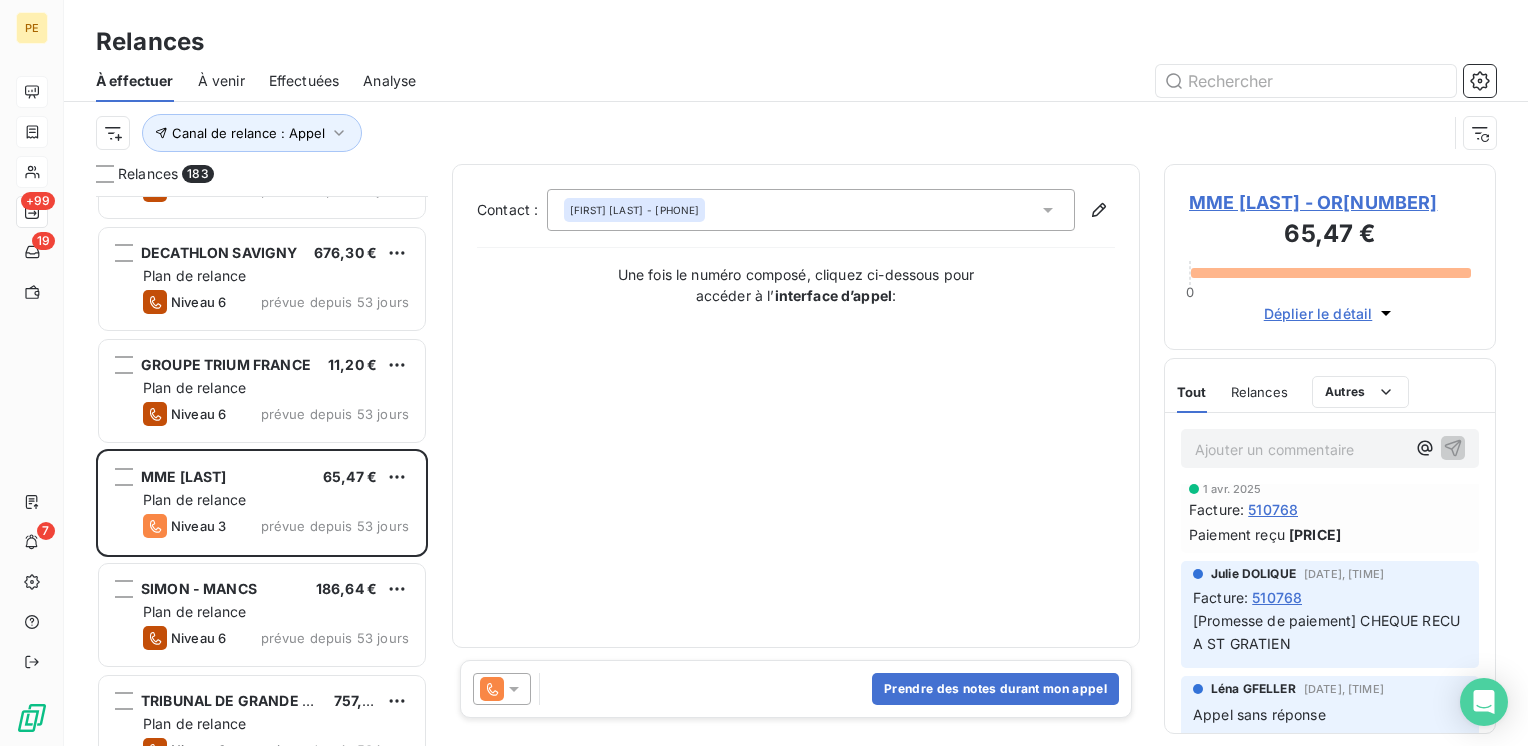 scroll, scrollTop: 5734, scrollLeft: 0, axis: vertical 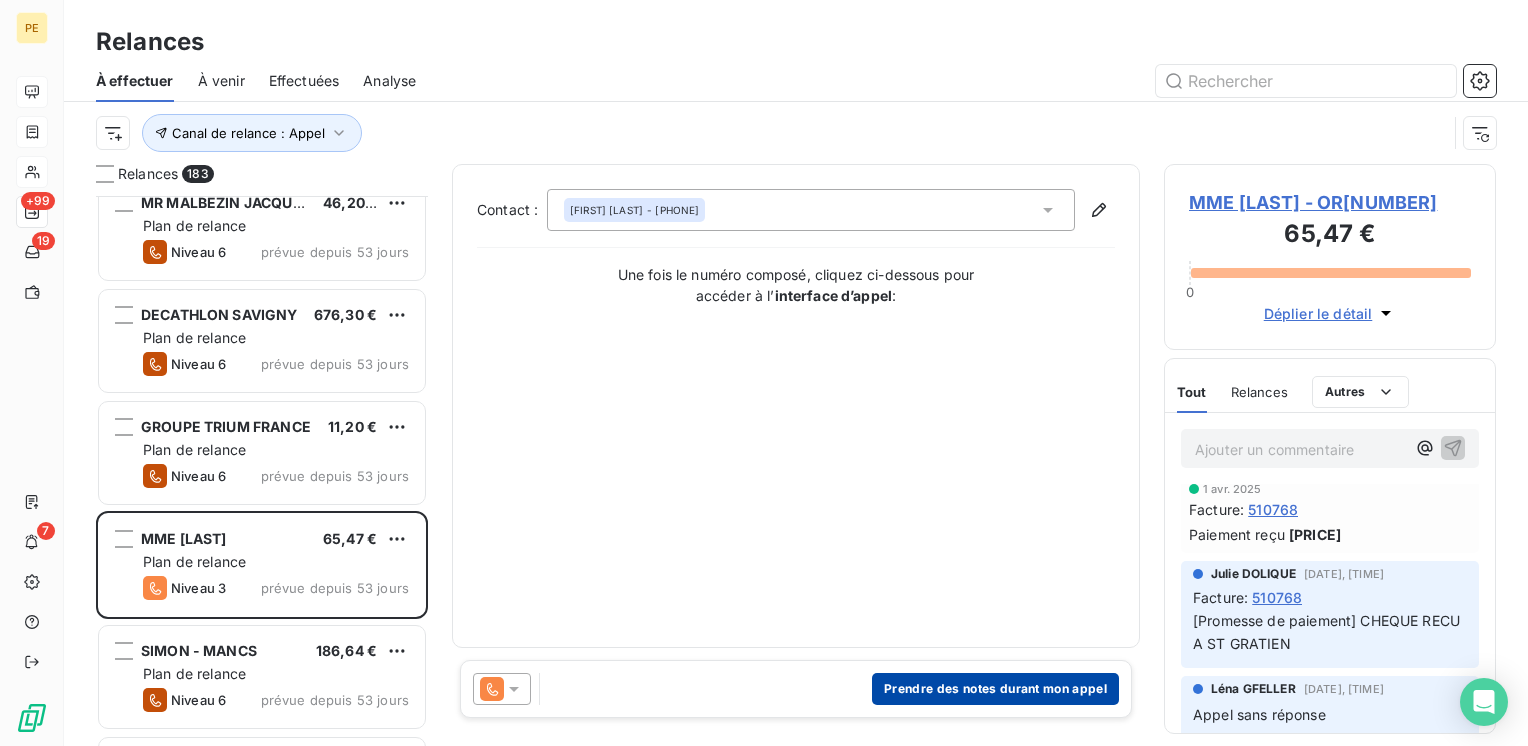 click on "Prendre des notes durant mon appel" at bounding box center [995, 689] 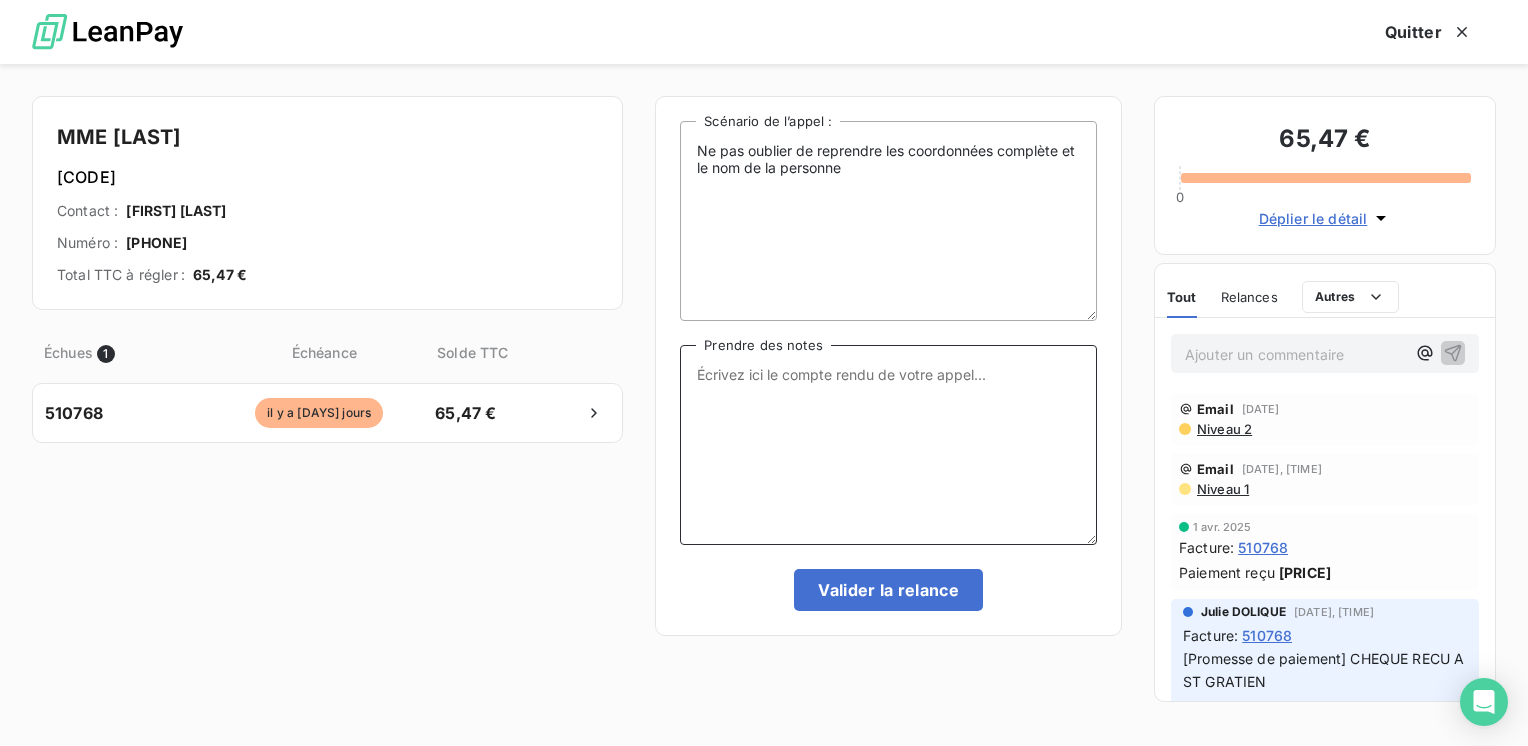 click on "Prendre des notes" at bounding box center [888, 445] 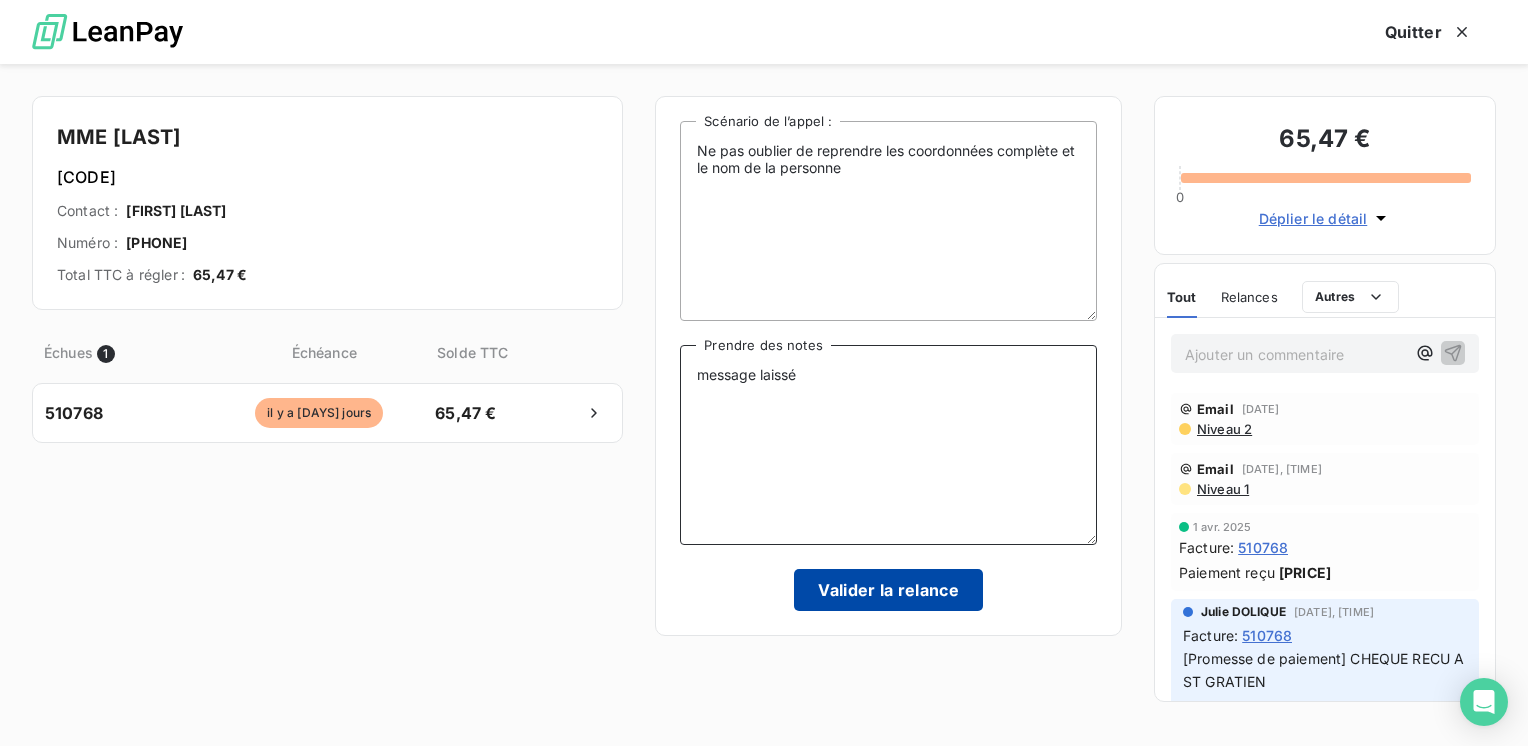 type on "message laissé" 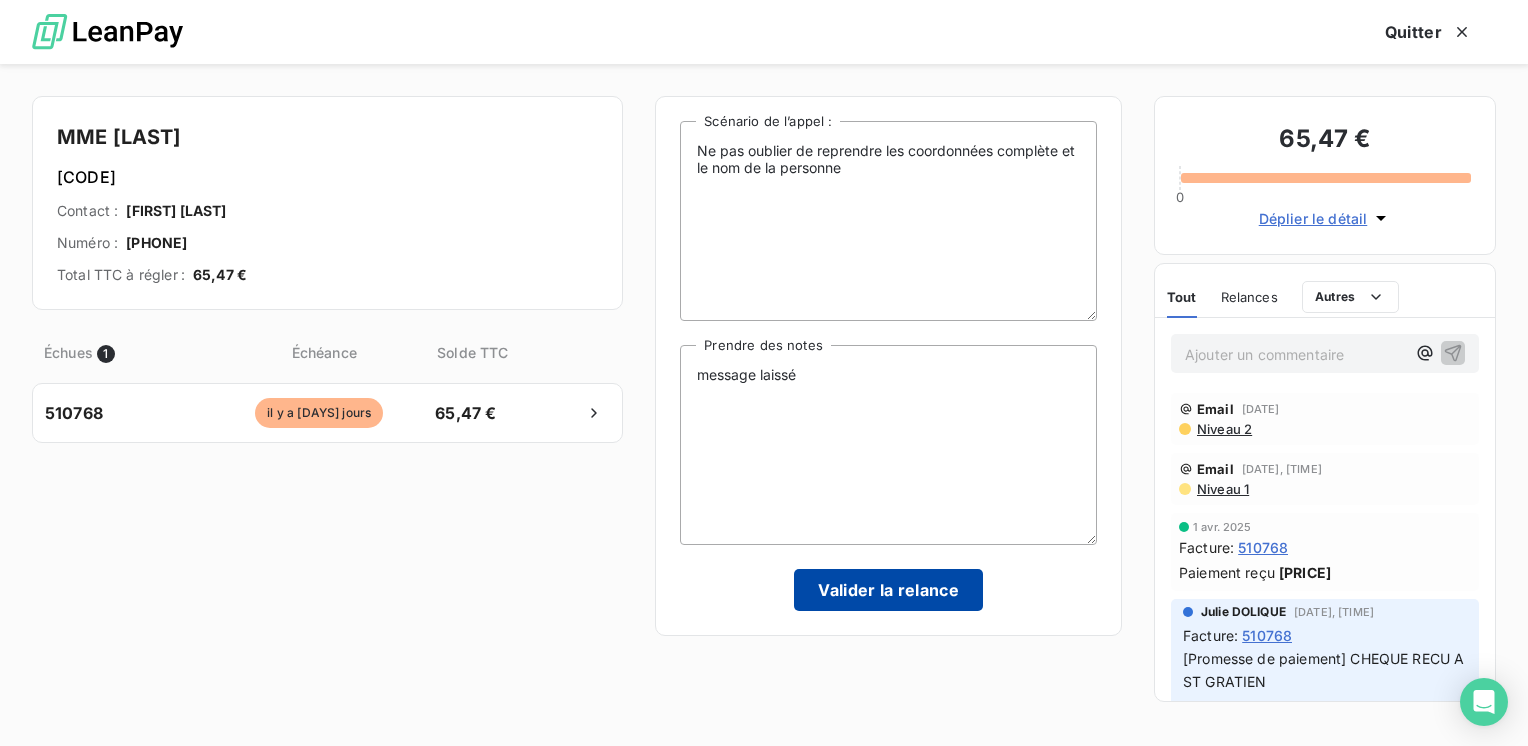 click on "Valider la relance" at bounding box center (888, 590) 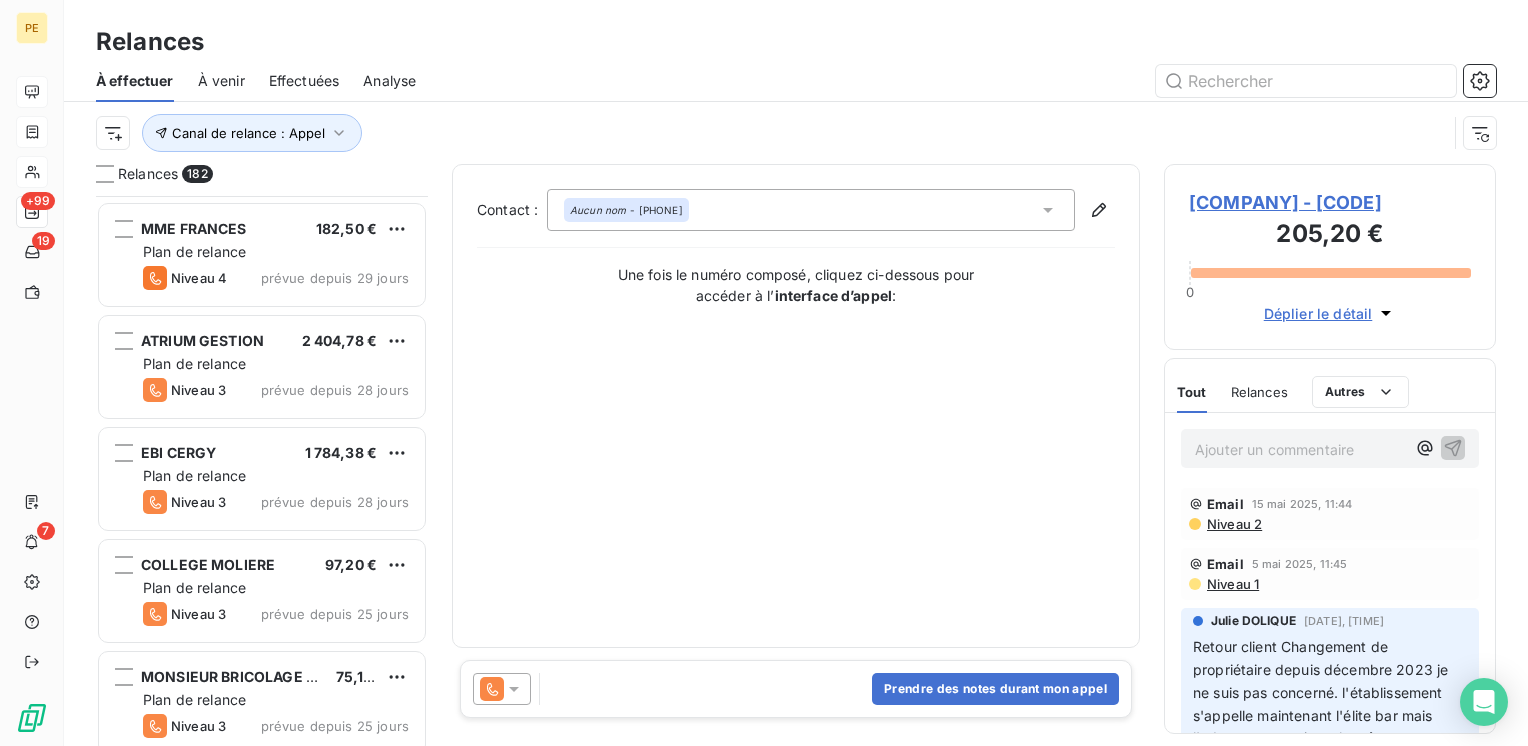 scroll, scrollTop: 11734, scrollLeft: 0, axis: vertical 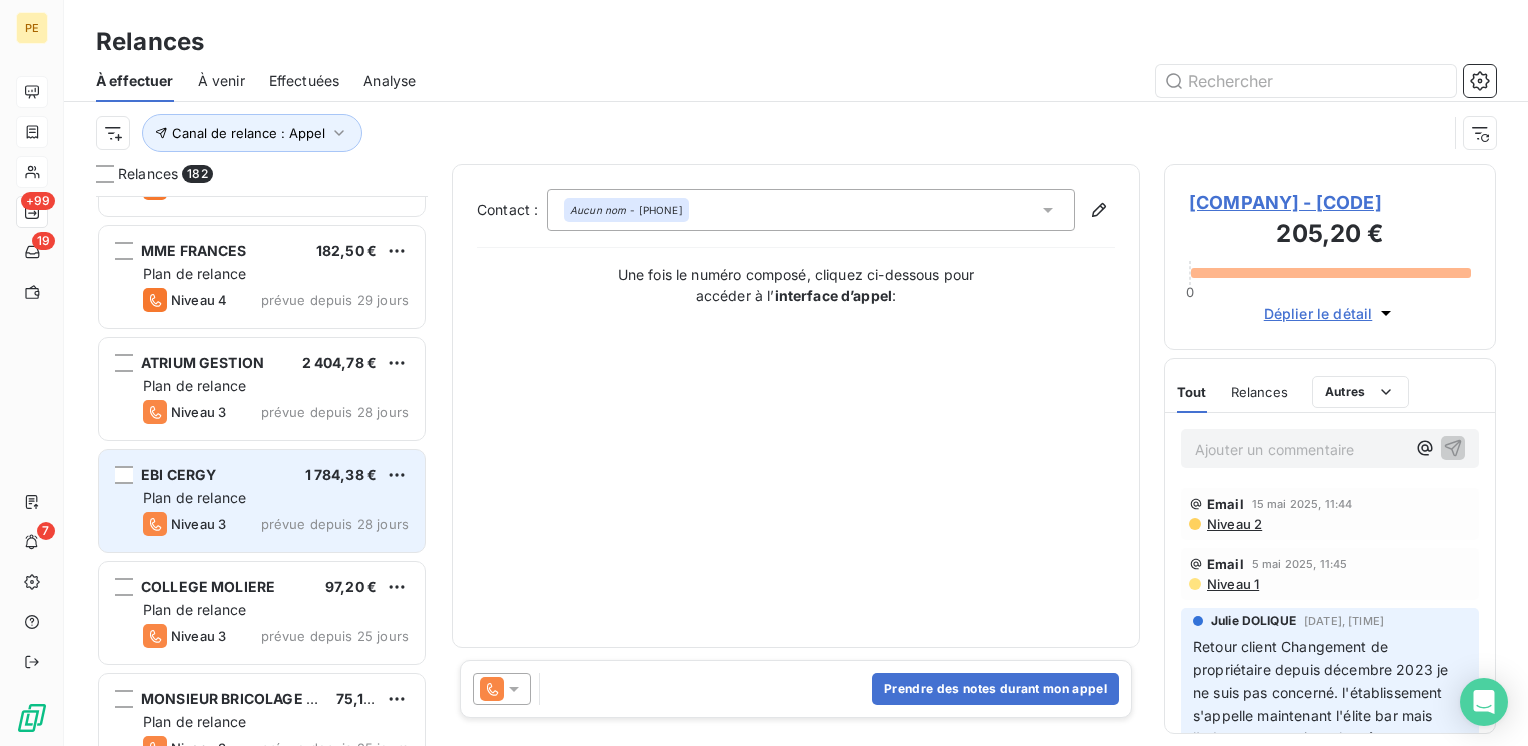 click on "EBI CERGY [PRICE] Plan de relance Niveau 3 prévue depuis 28 jours" at bounding box center [262, 501] 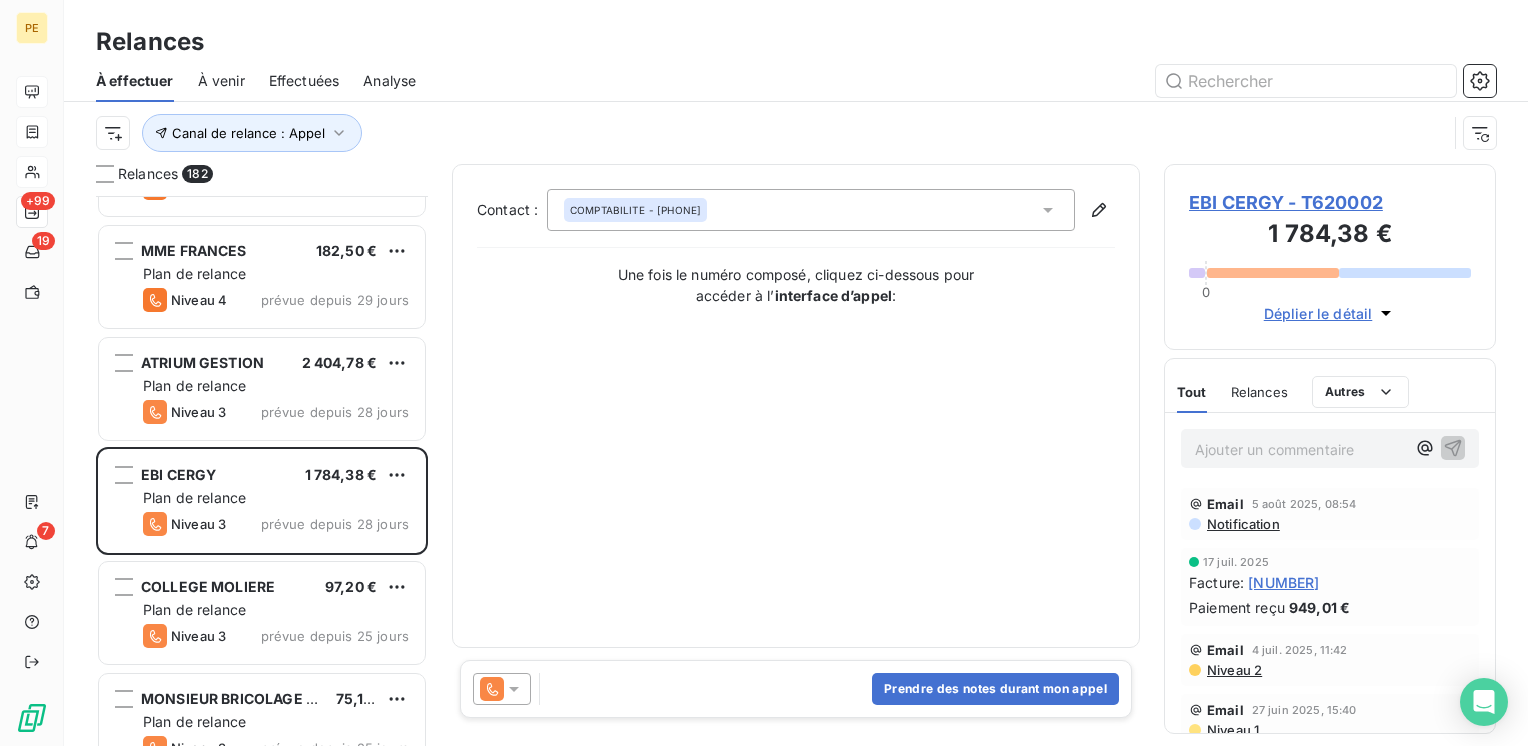 click on "[DEPARTMENT]   - [PHONE]" at bounding box center [811, 210] 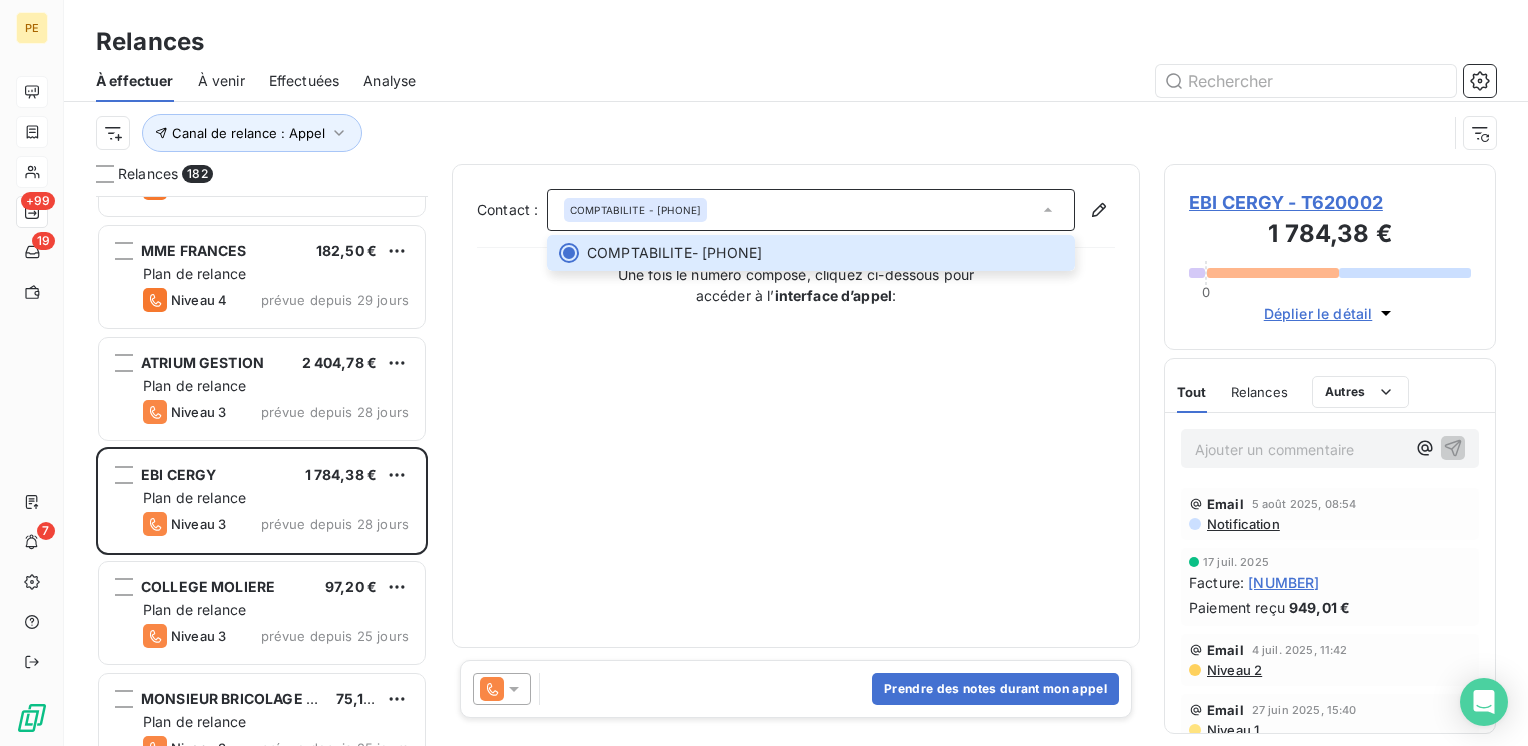 click on "Déplier le détail" at bounding box center (1318, 313) 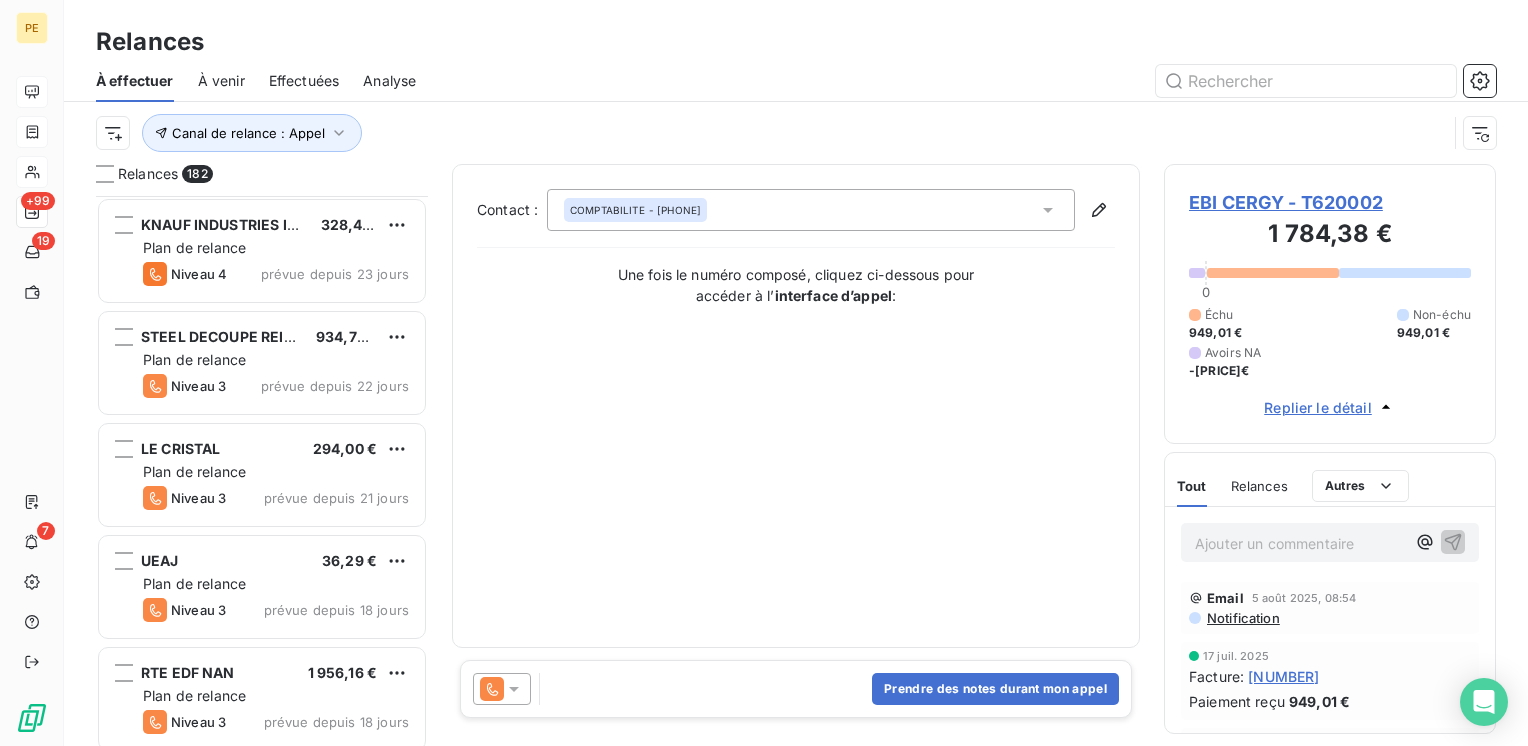 scroll, scrollTop: 13067, scrollLeft: 0, axis: vertical 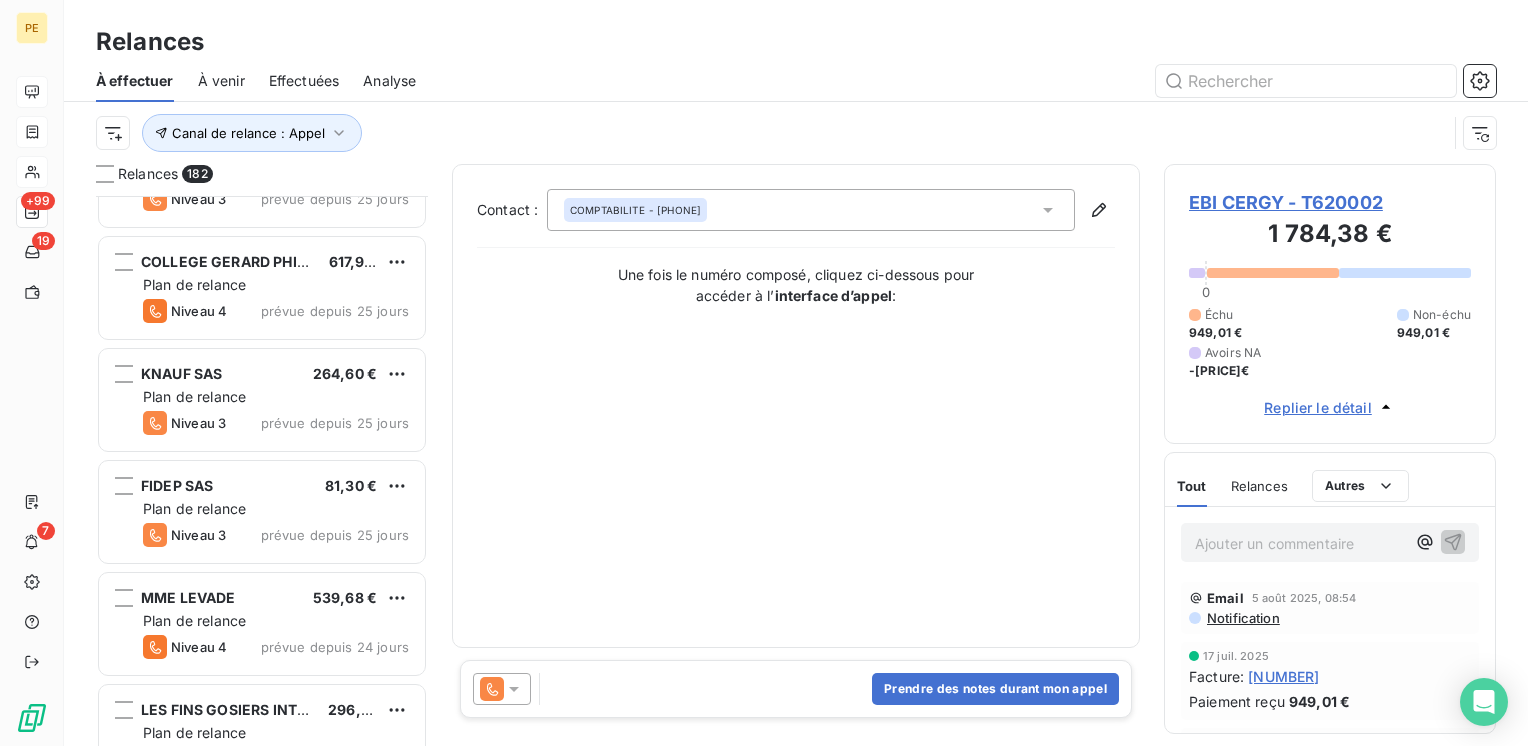 click on "EBI CERGY - T620002" at bounding box center [1330, 202] 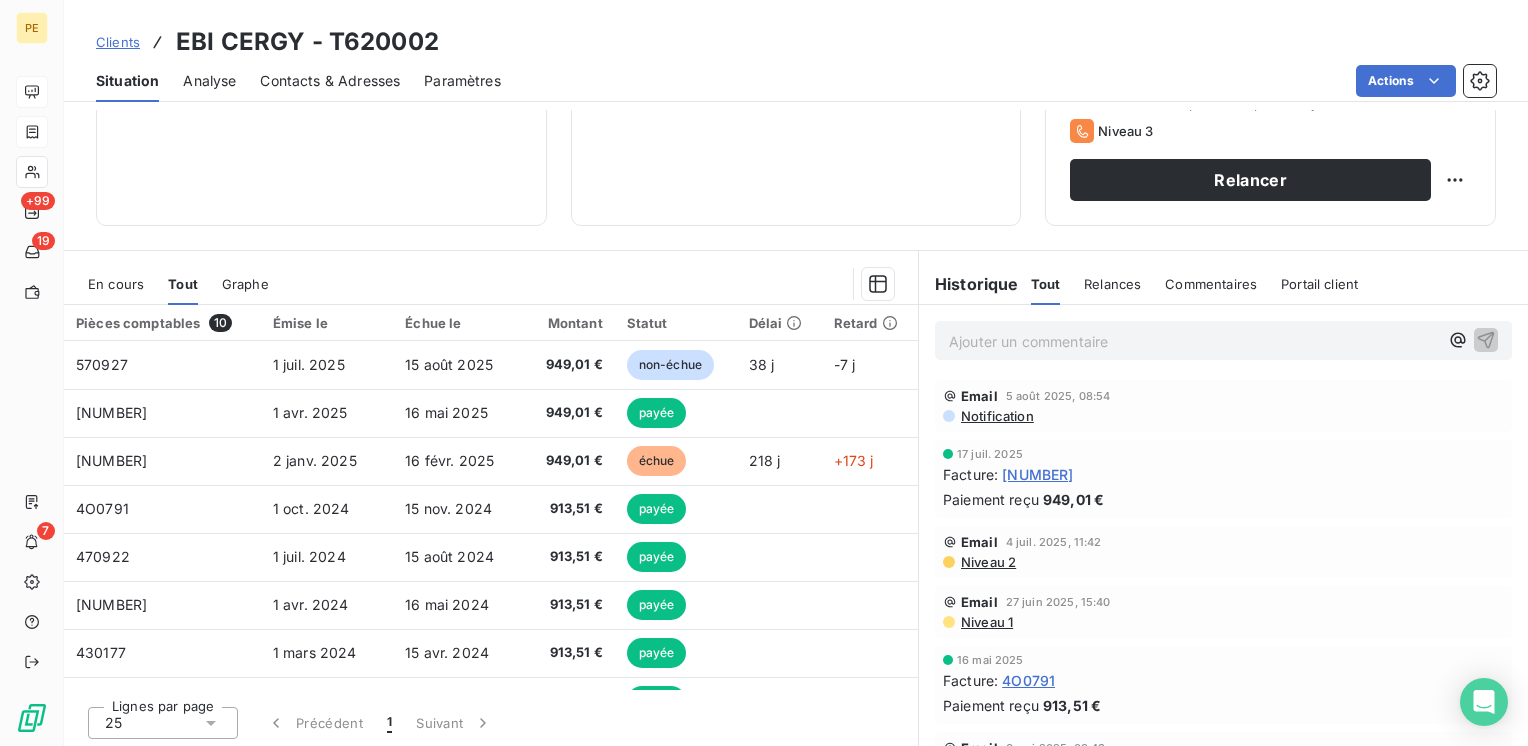 scroll, scrollTop: 308, scrollLeft: 0, axis: vertical 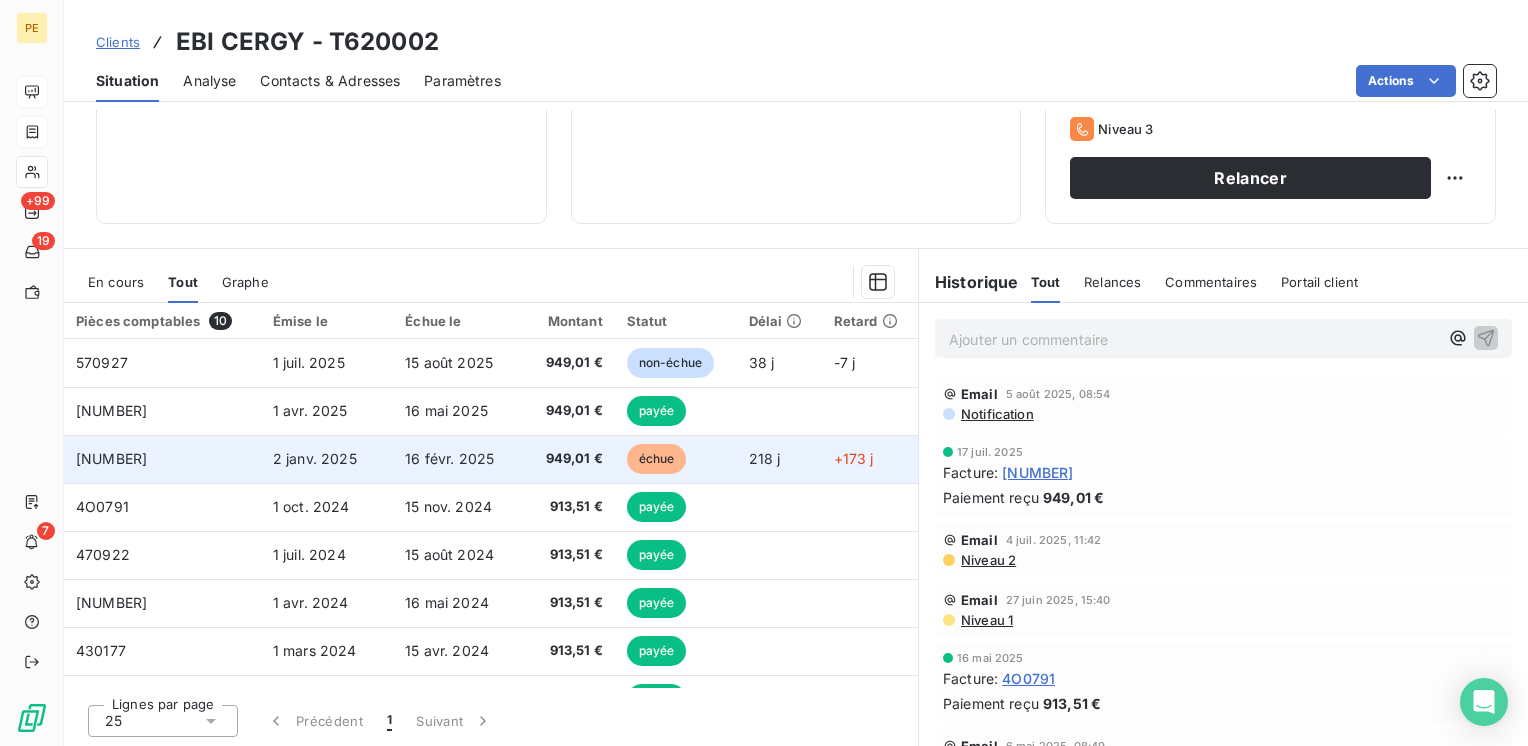 click on "949,01 €" at bounding box center [566, 459] 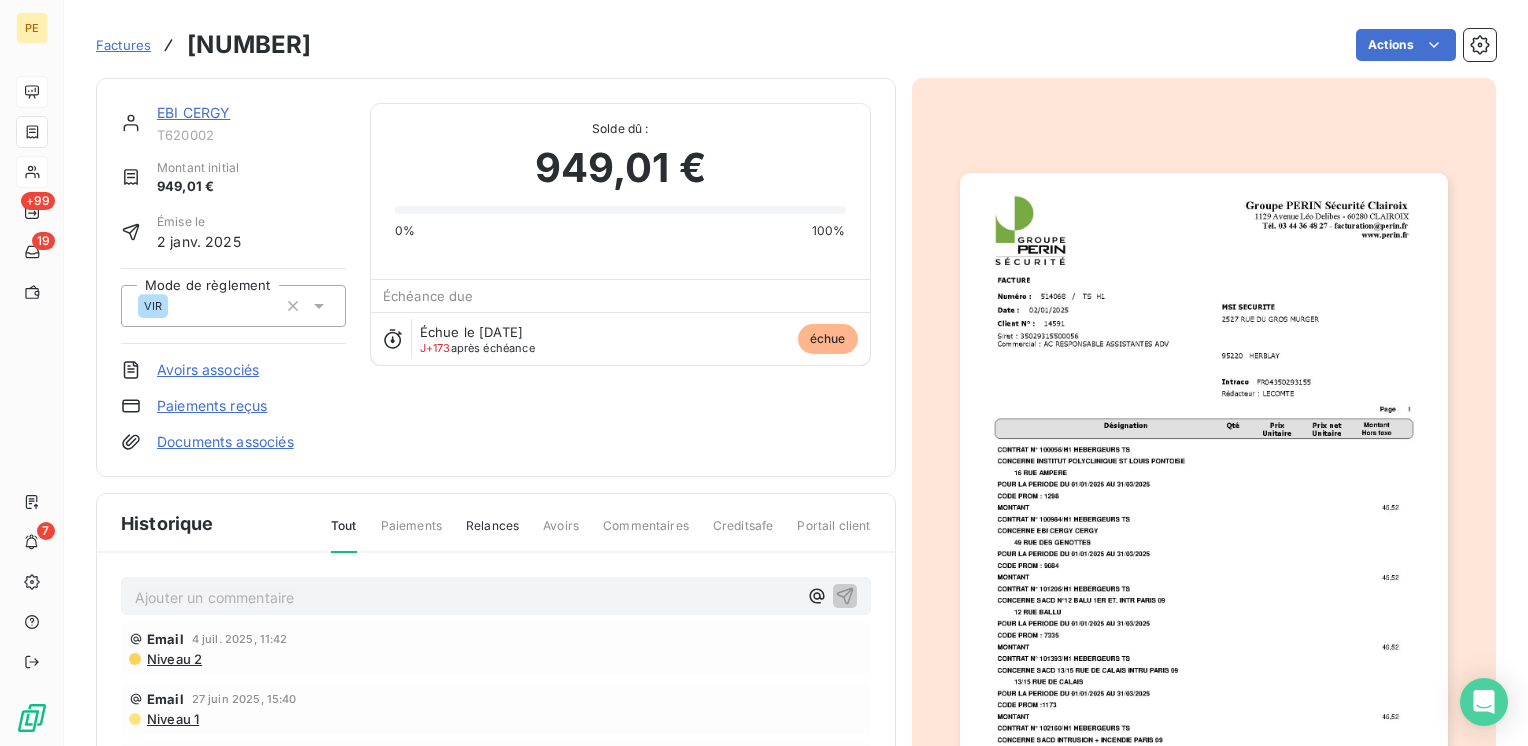 drag, startPoint x: 1116, startPoint y: 294, endPoint x: 1025, endPoint y: 238, distance: 106.850365 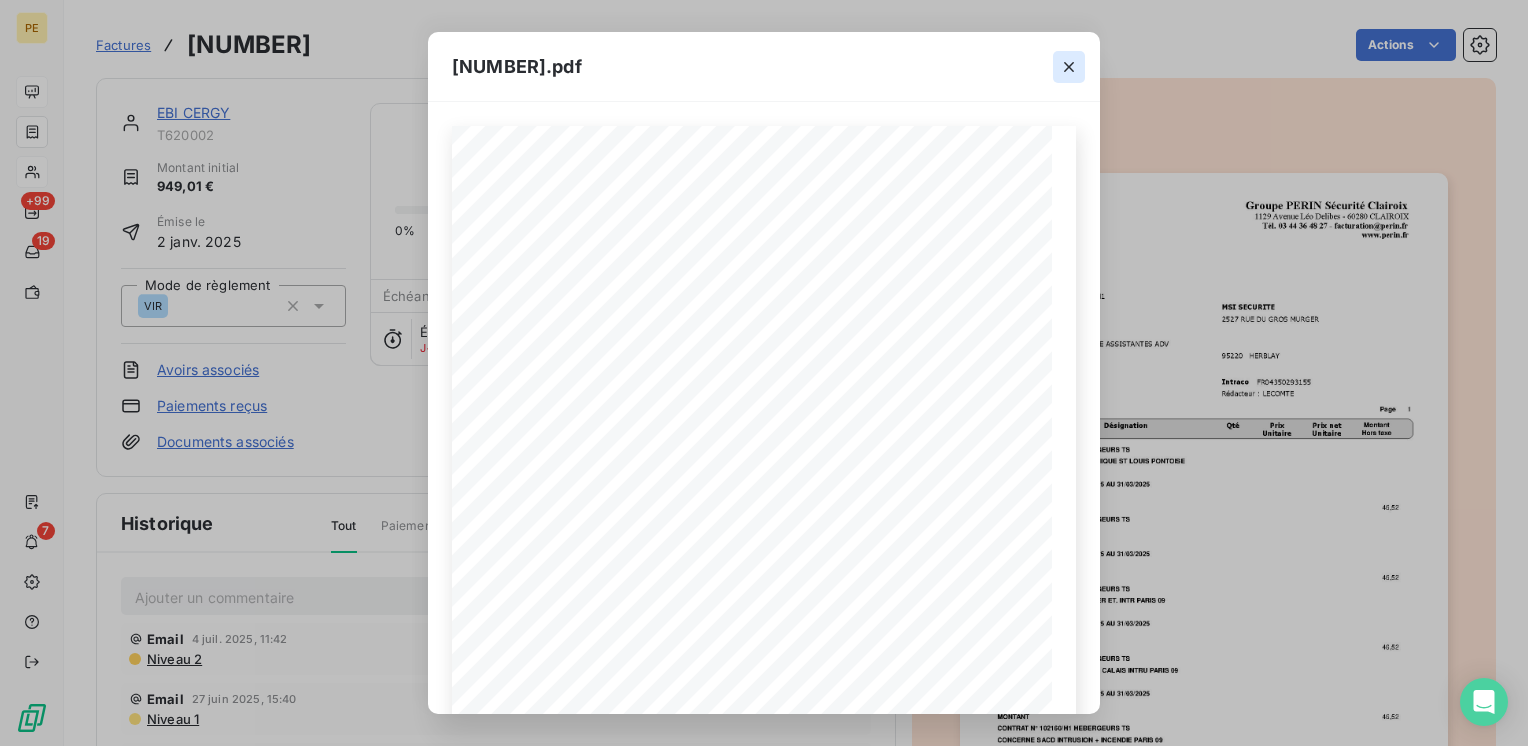 click 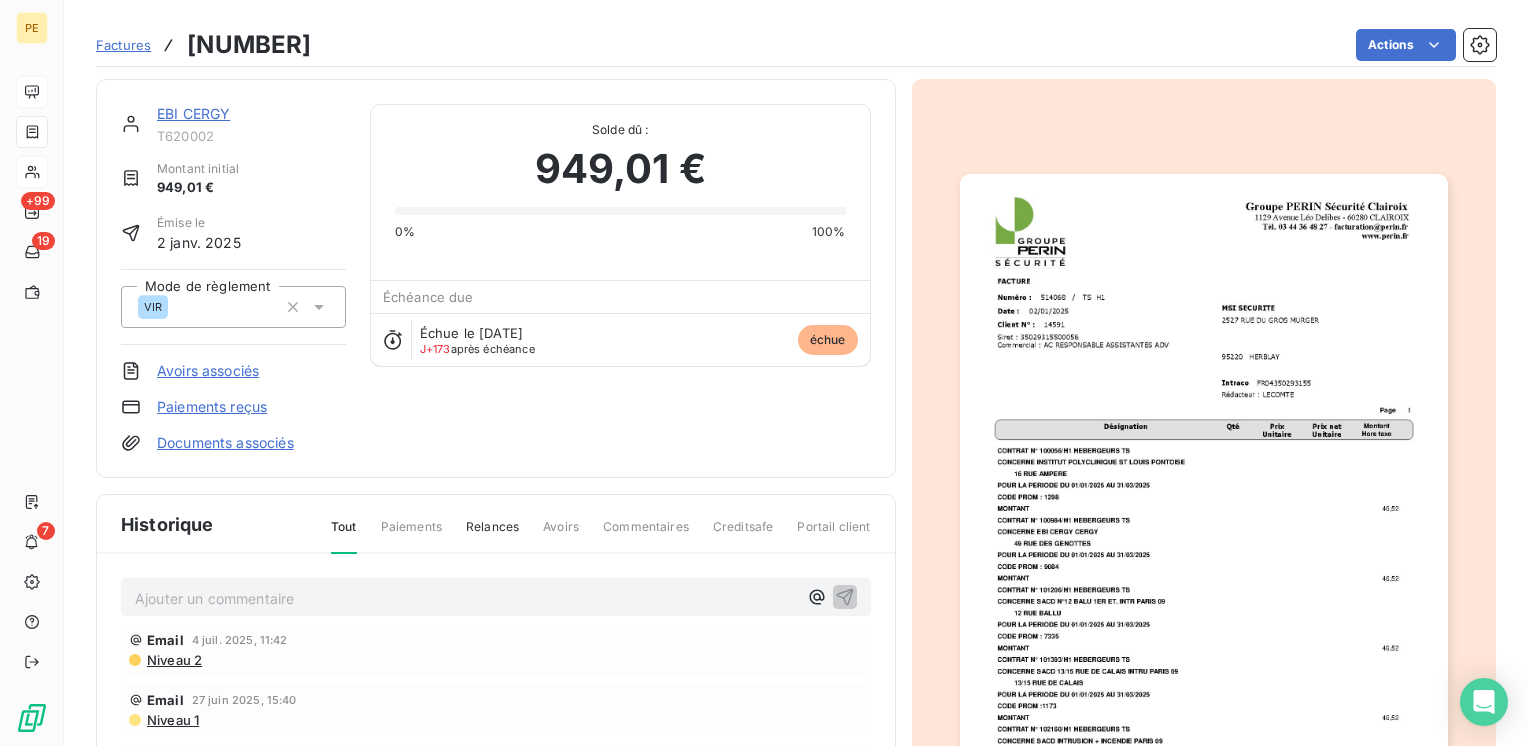 scroll, scrollTop: 243, scrollLeft: 0, axis: vertical 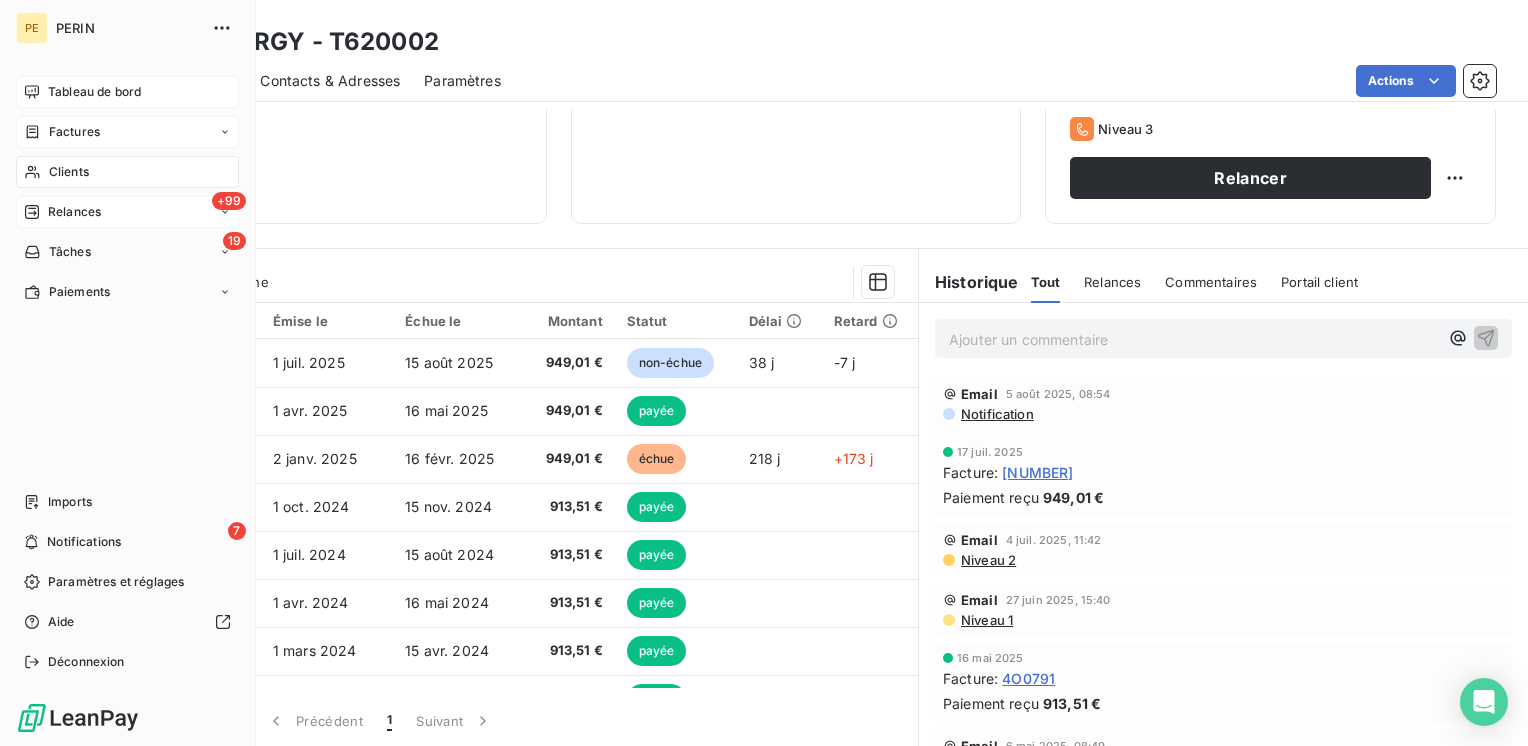 click on "Relances" at bounding box center (74, 212) 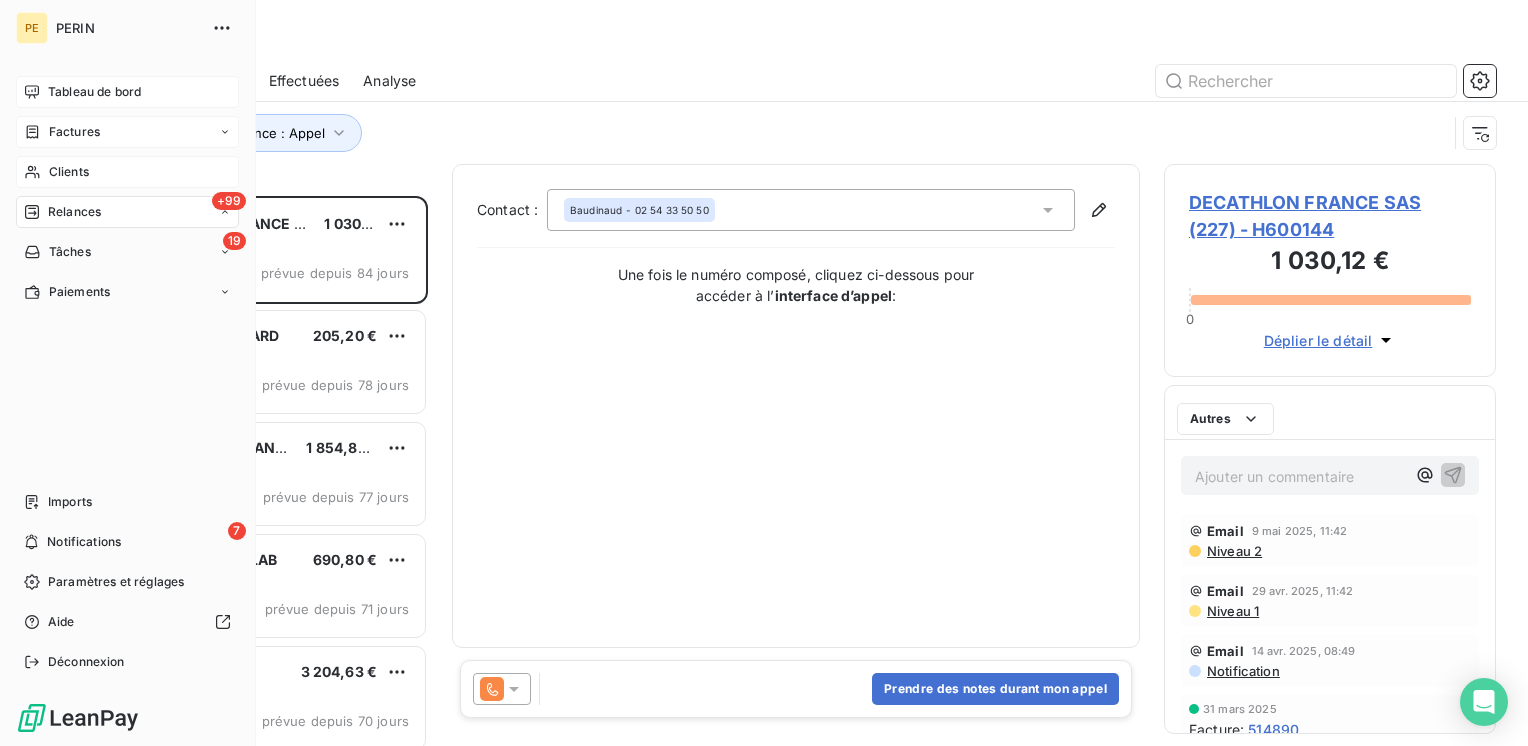 scroll, scrollTop: 16, scrollLeft: 16, axis: both 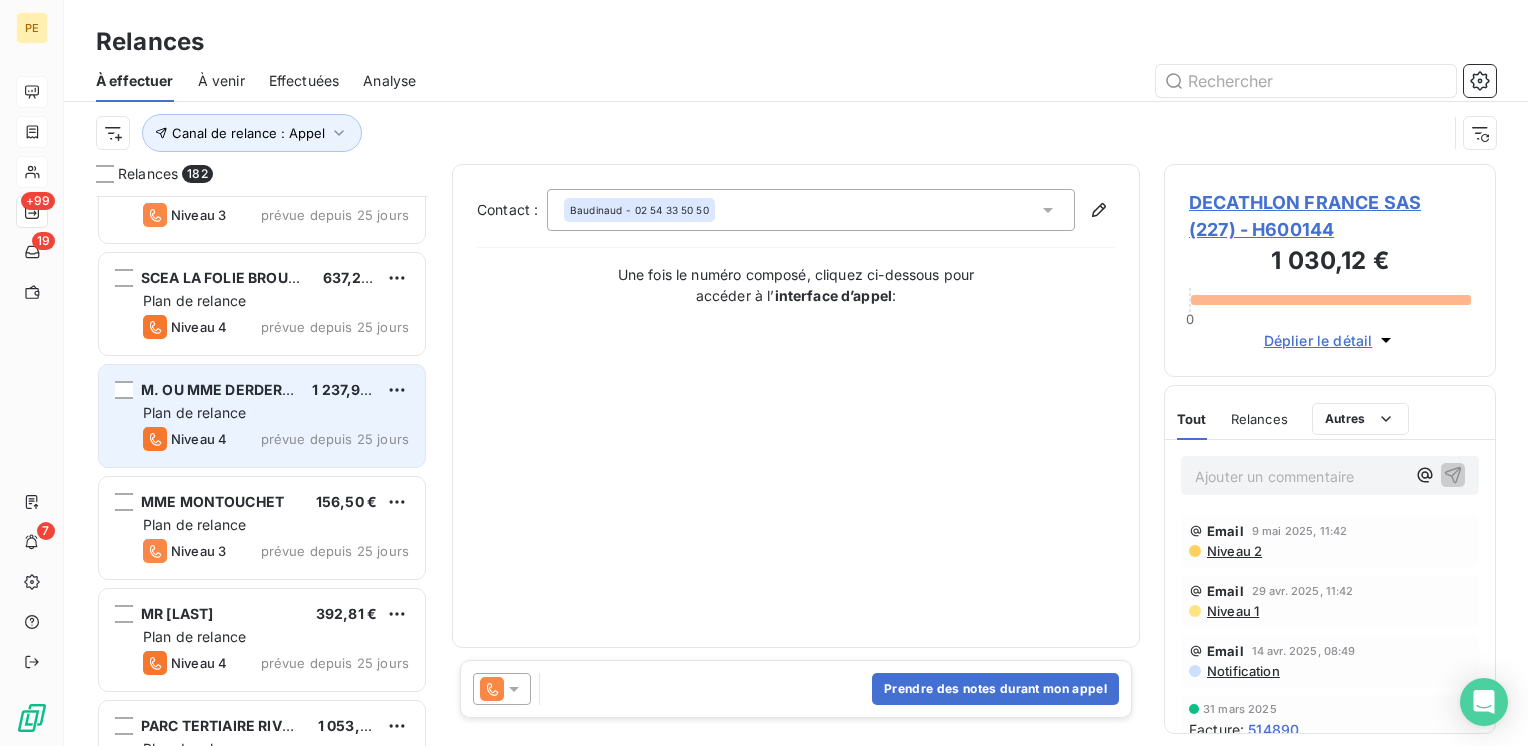 click on "Plan de relance" at bounding box center (194, 412) 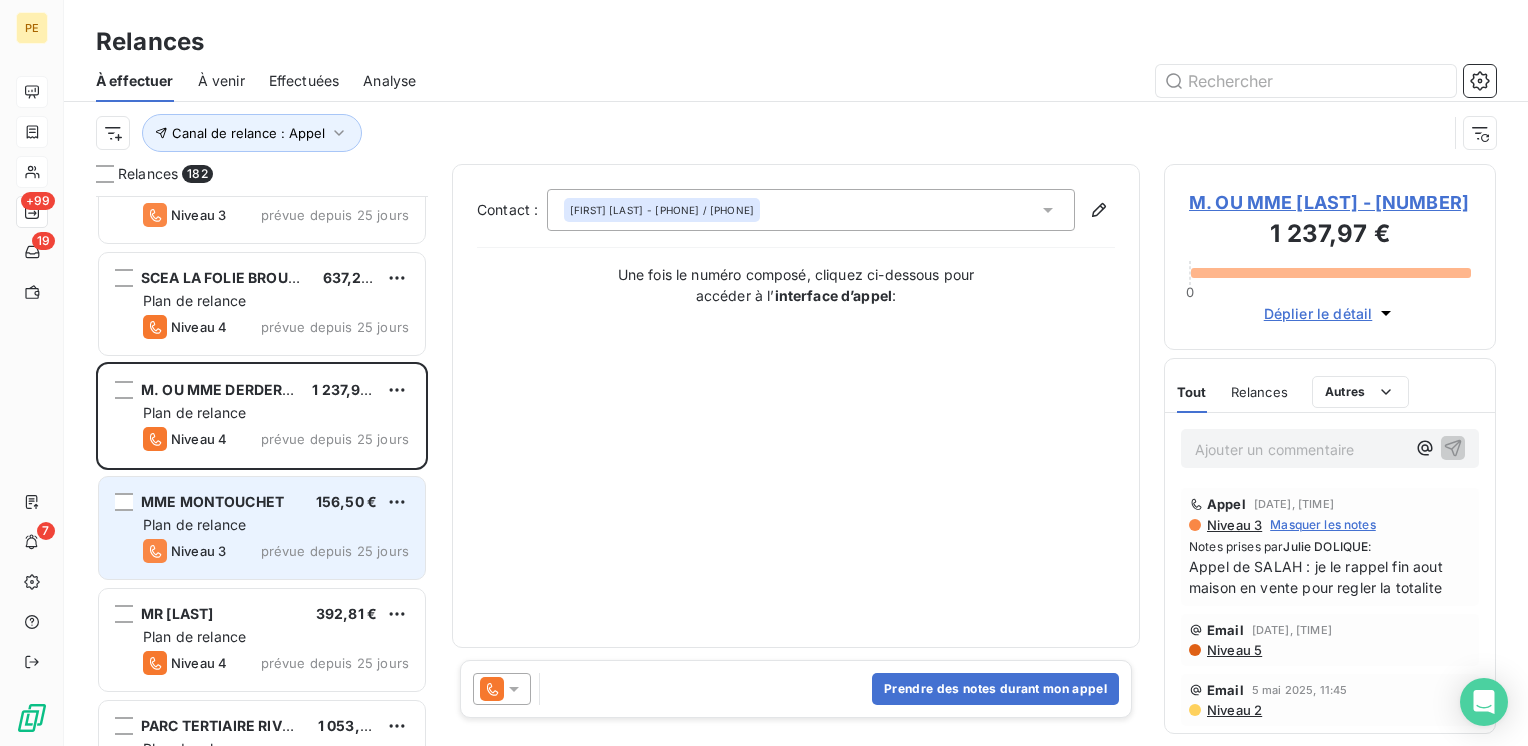 click on "Niveau 3 prévue depuis 25 jours" at bounding box center [276, 551] 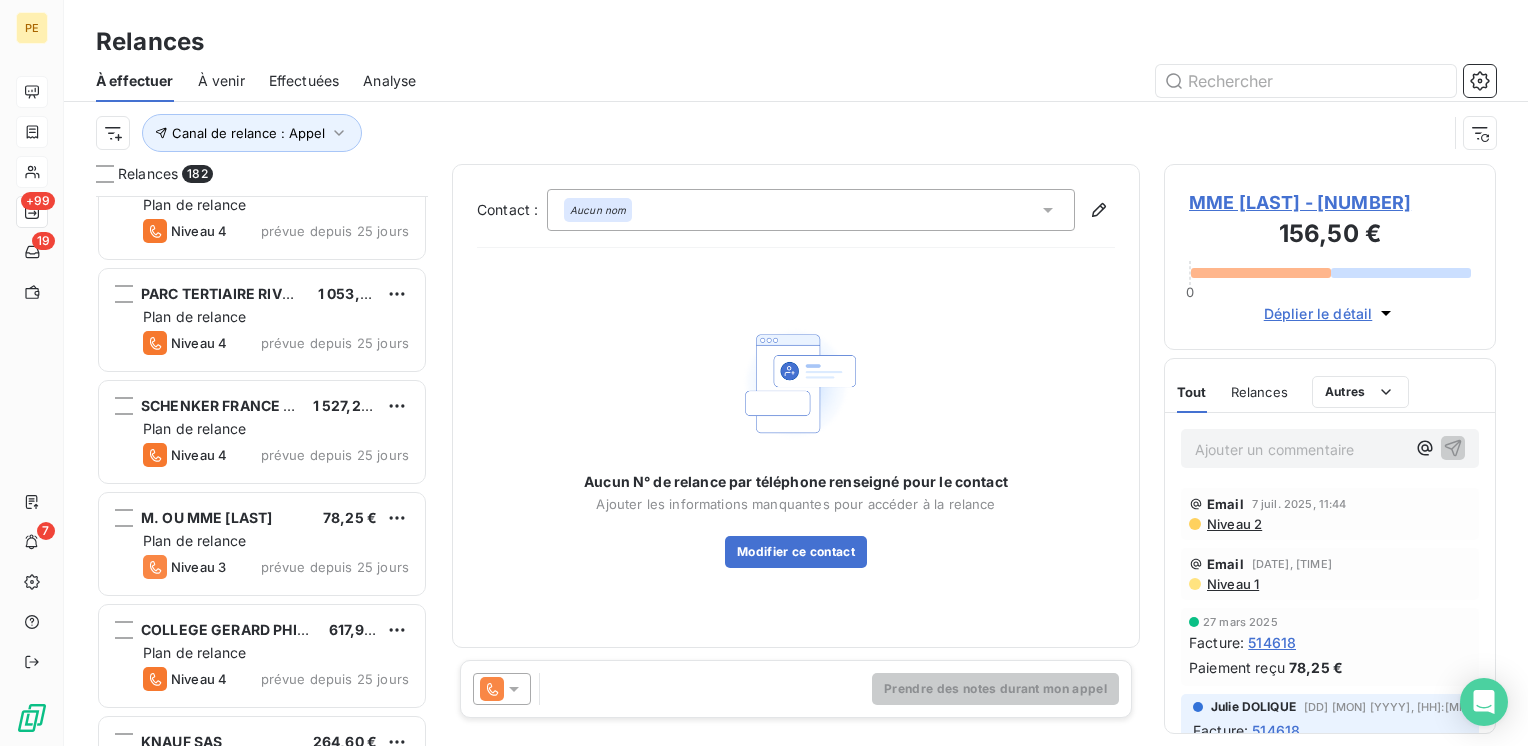 scroll, scrollTop: 12800, scrollLeft: 0, axis: vertical 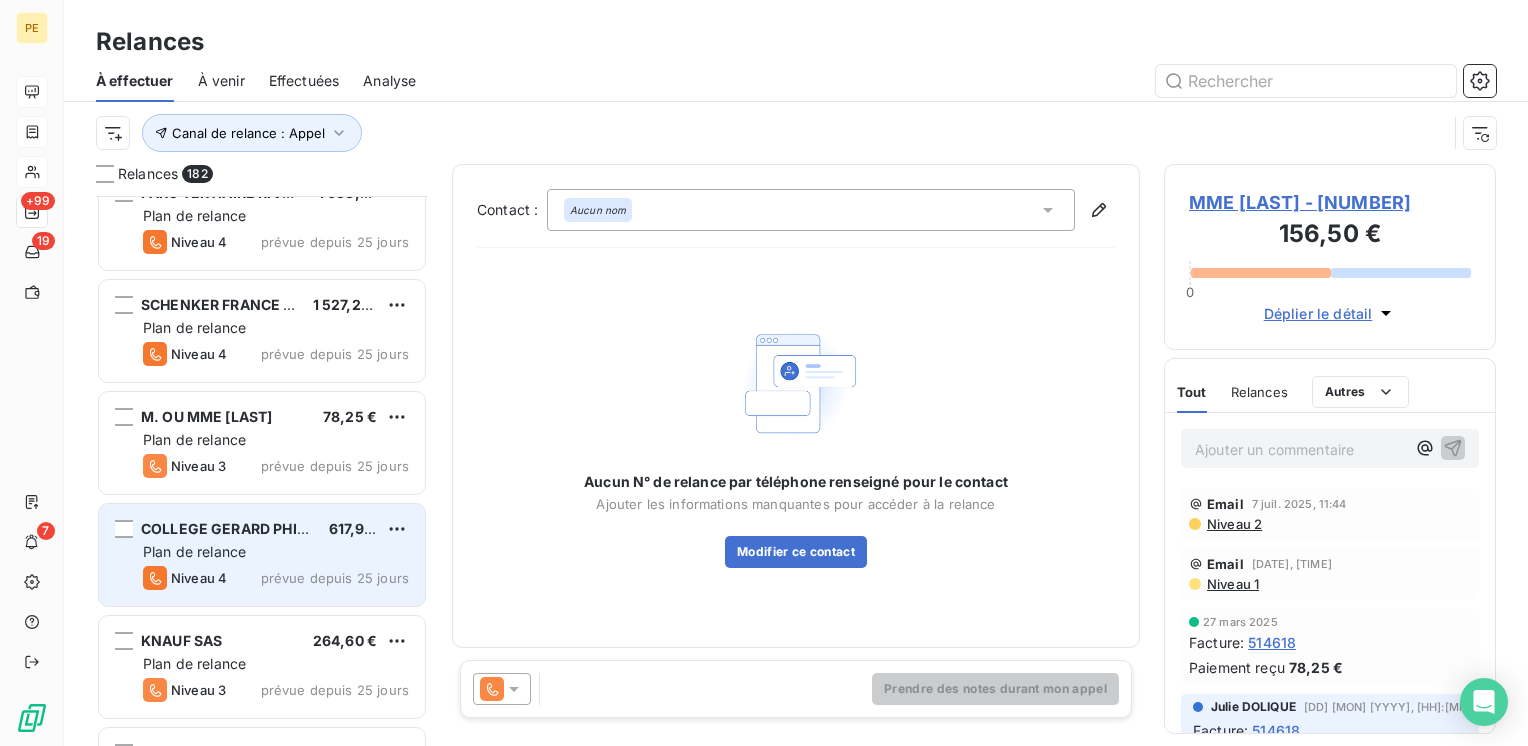 click on "Niveau 4 prévue depuis 25 jours" at bounding box center [276, 578] 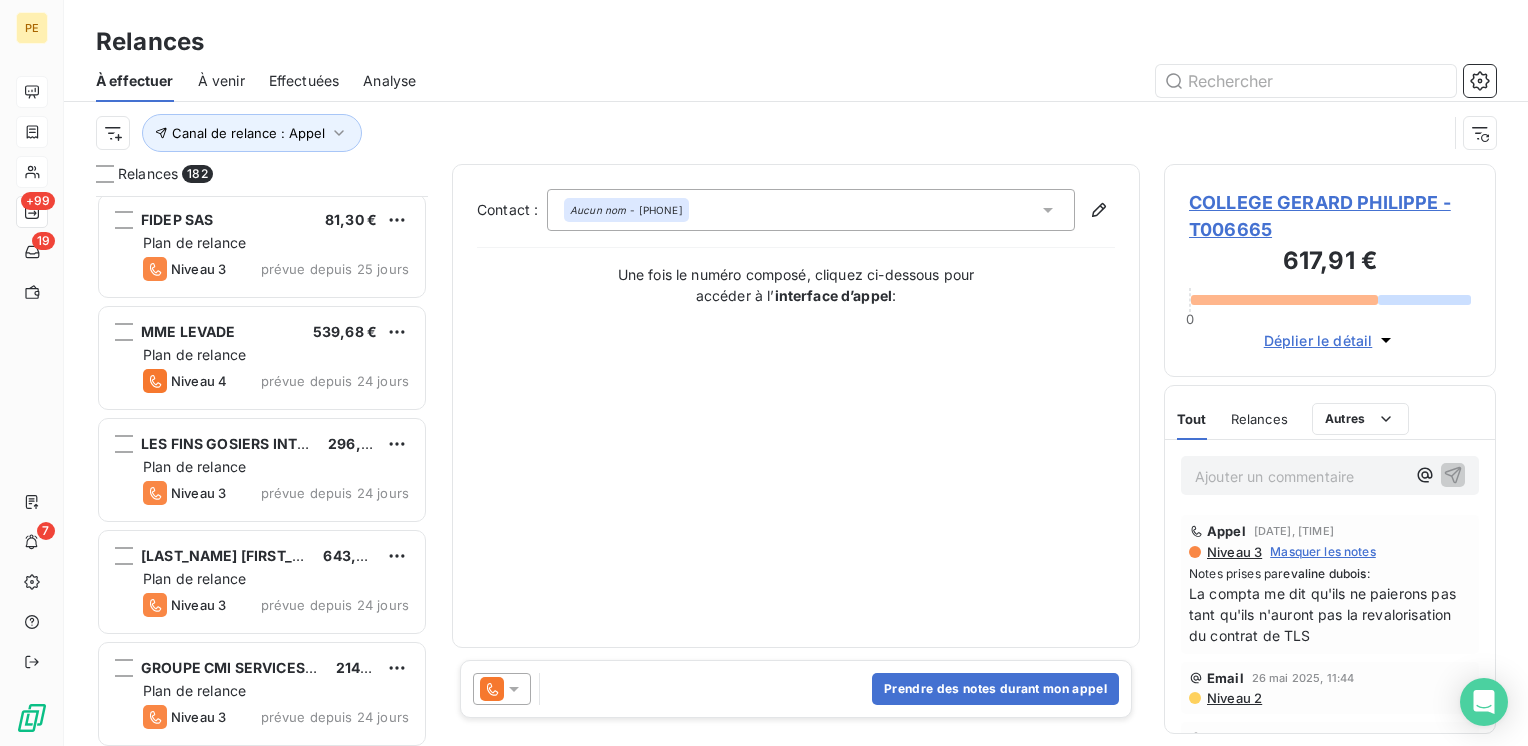 scroll, scrollTop: 13334, scrollLeft: 0, axis: vertical 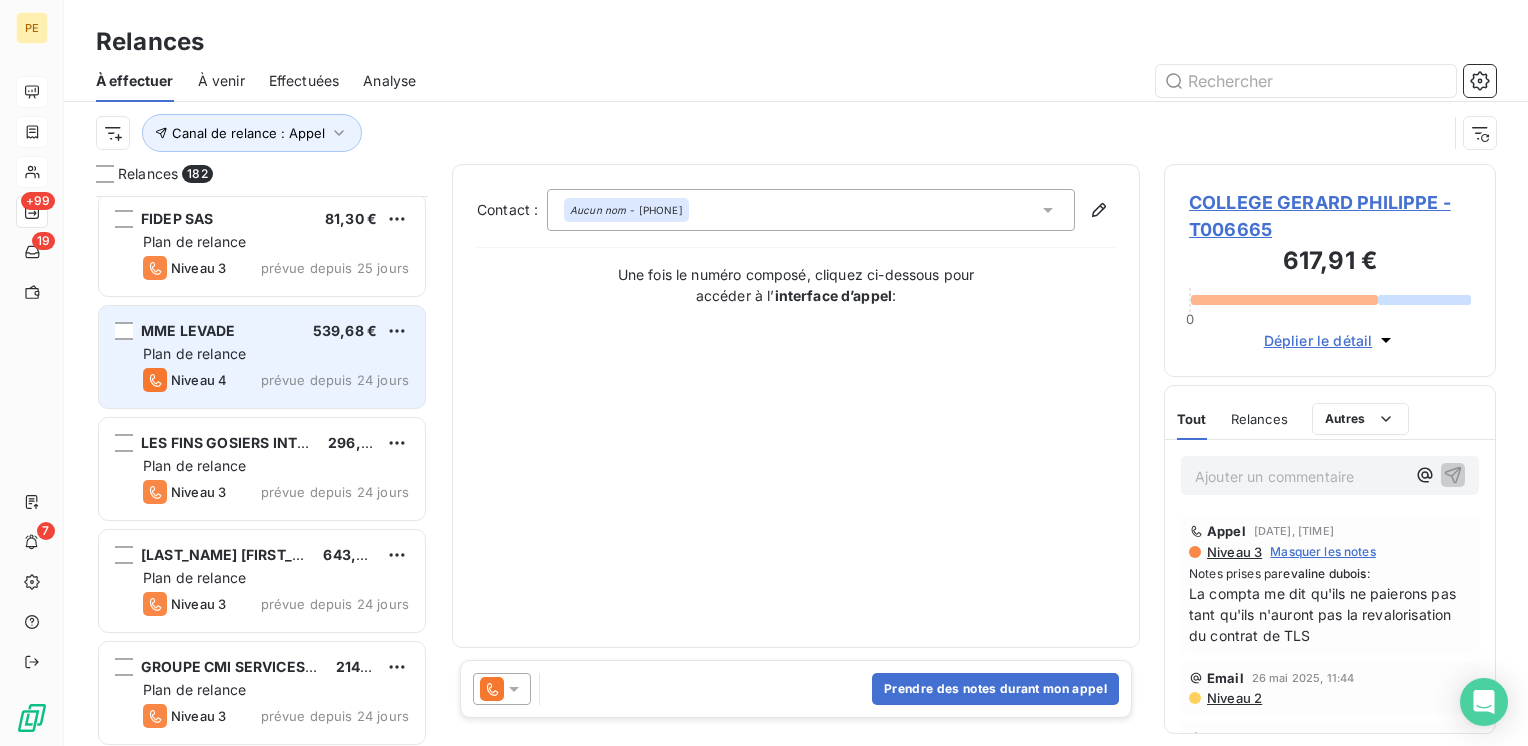 click on "Plan de relance" at bounding box center (276, 354) 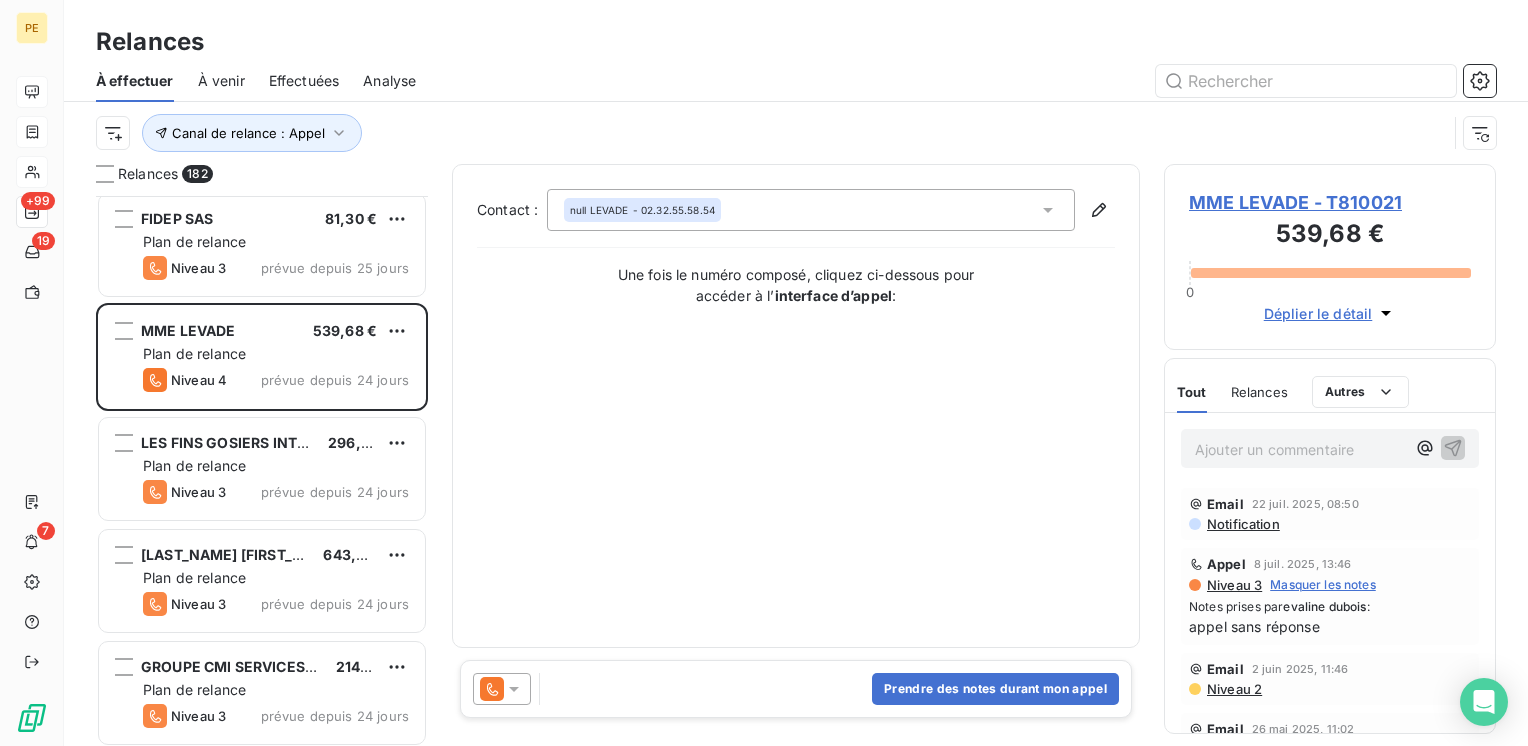 click on "Contact : null [LAST]   - [PHONE] Une fois le numéro composé, cliquez ci-dessous pour accéder à l’ interface d’appel  :" at bounding box center [796, 406] 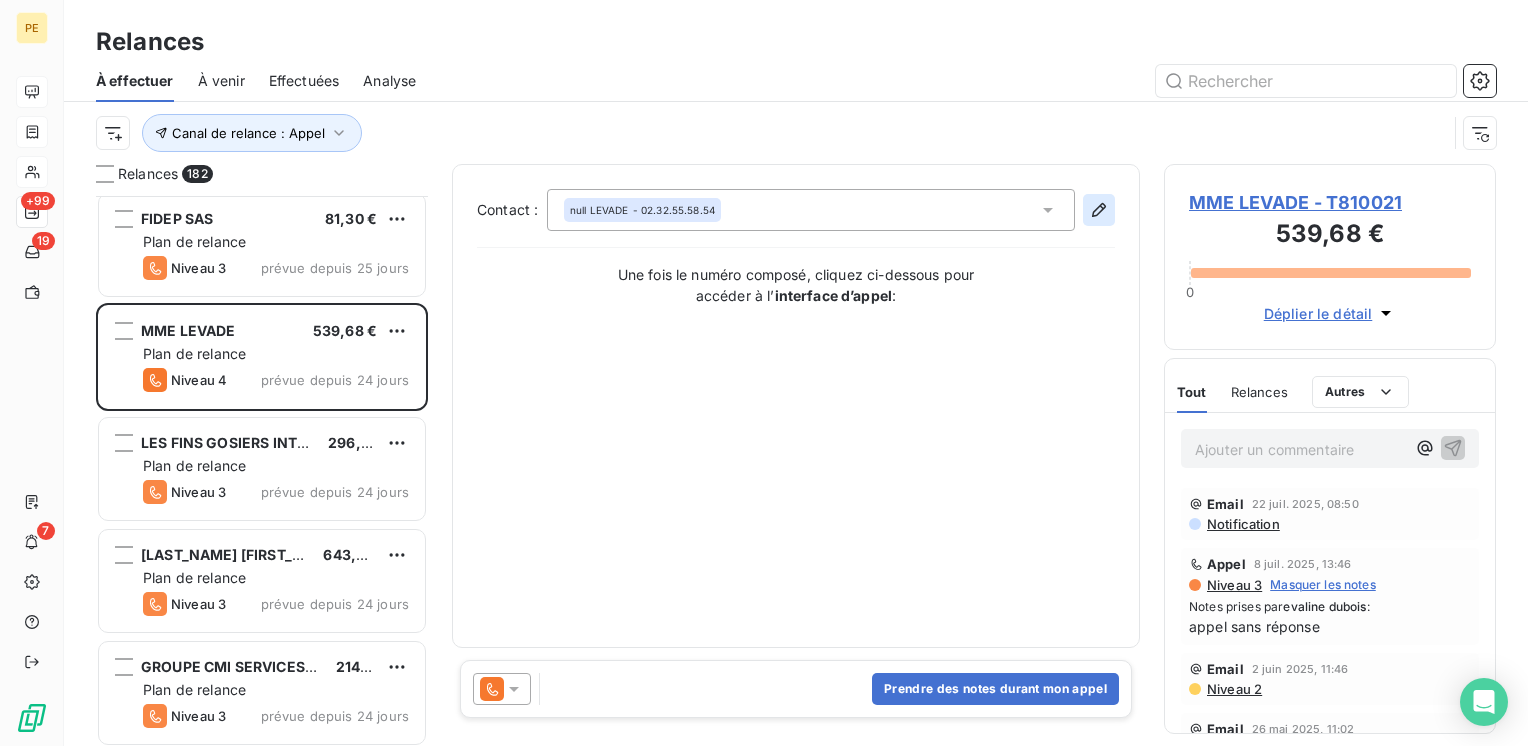 click at bounding box center [1099, 210] 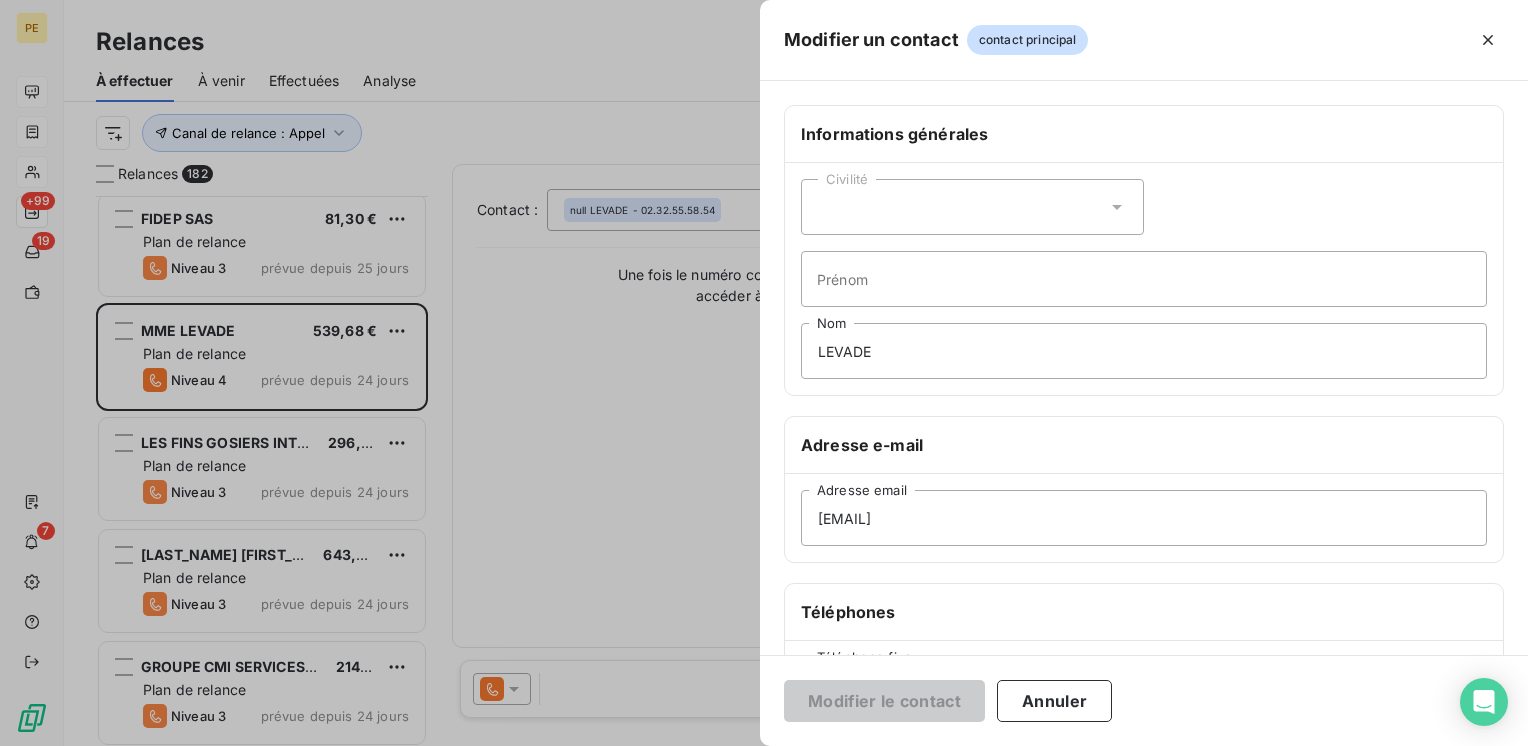 scroll, scrollTop: 334, scrollLeft: 0, axis: vertical 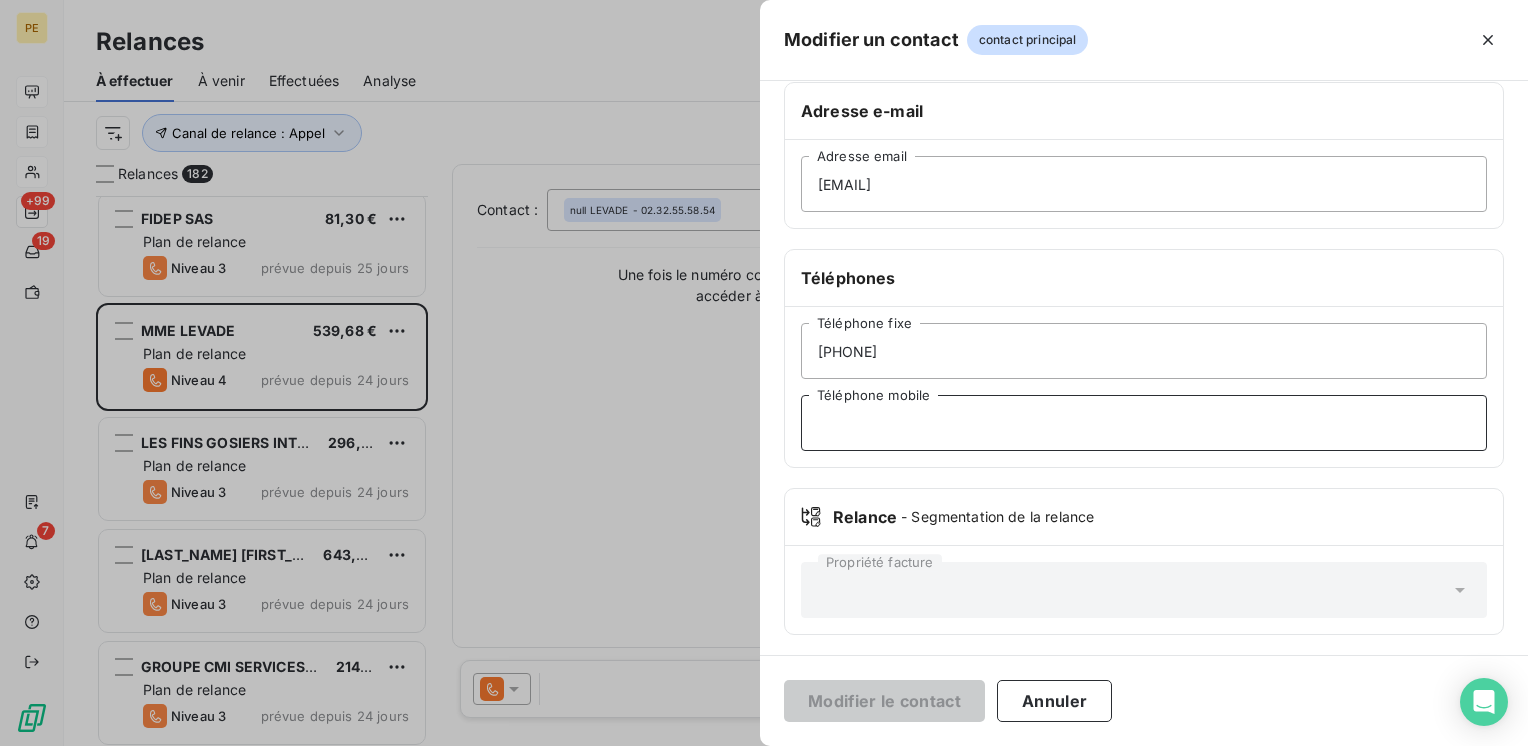 click on "Téléphone mobile" at bounding box center [1144, 423] 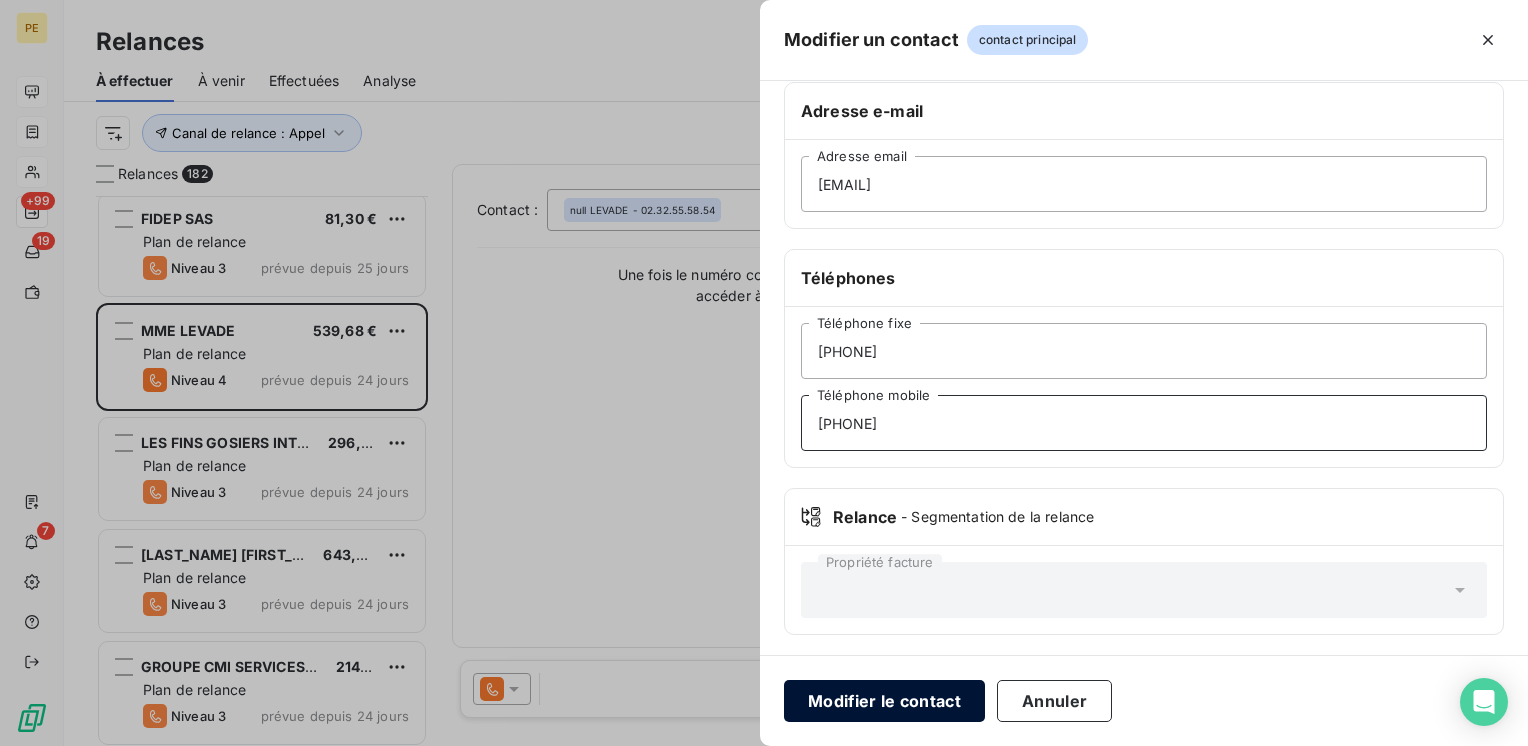 type on "[PHONE]" 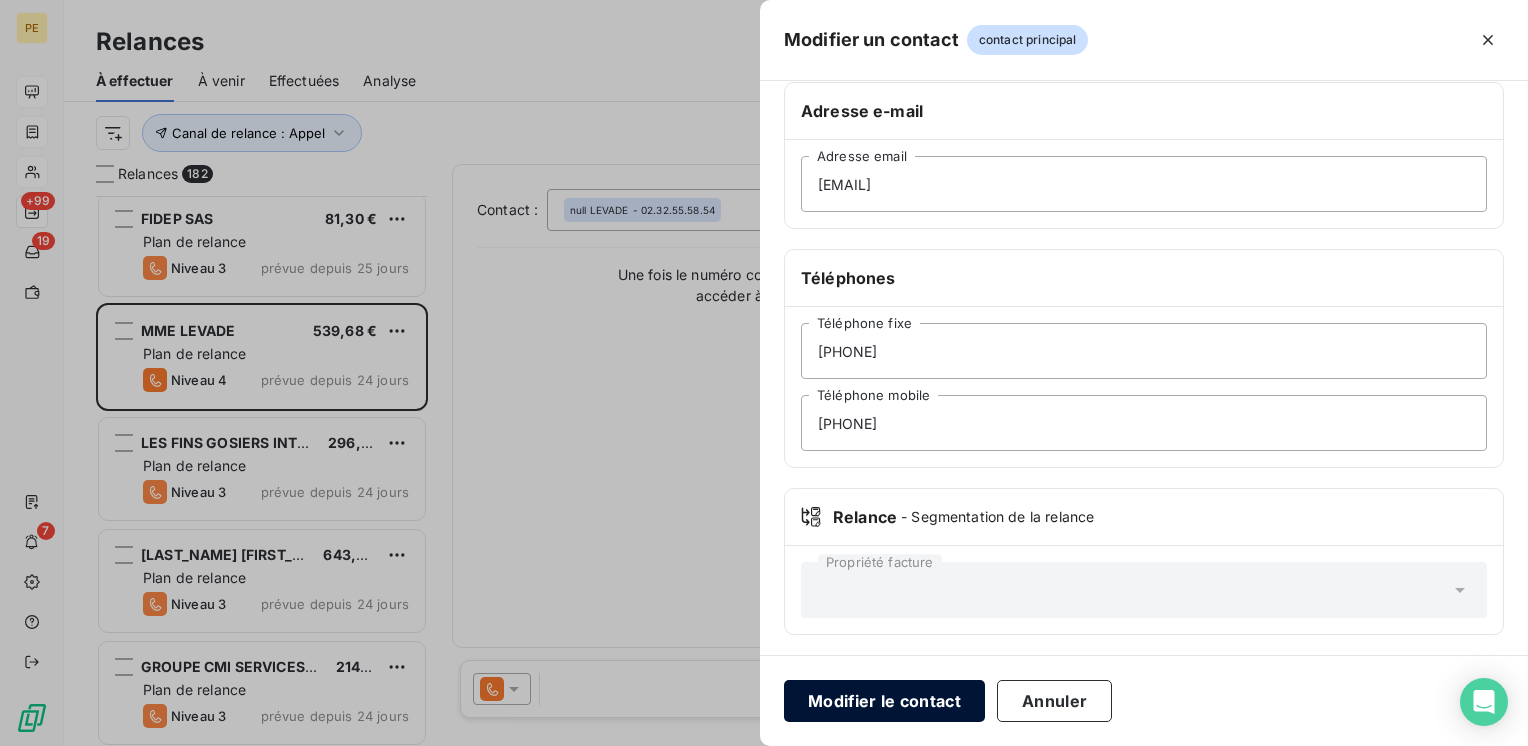 click on "Modifier le contact" at bounding box center (884, 701) 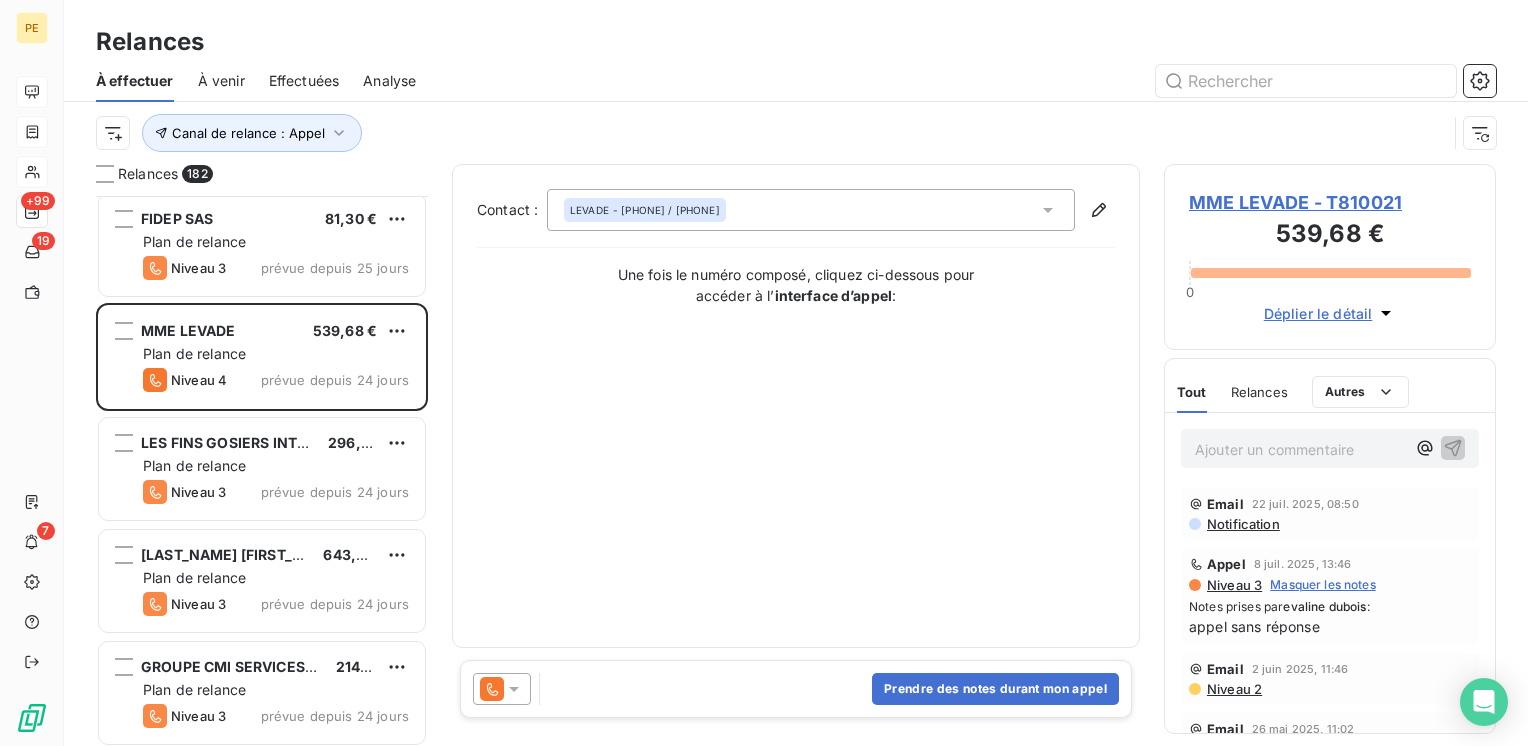 click on "Prendre des notes durant mon appel" at bounding box center [796, 689] 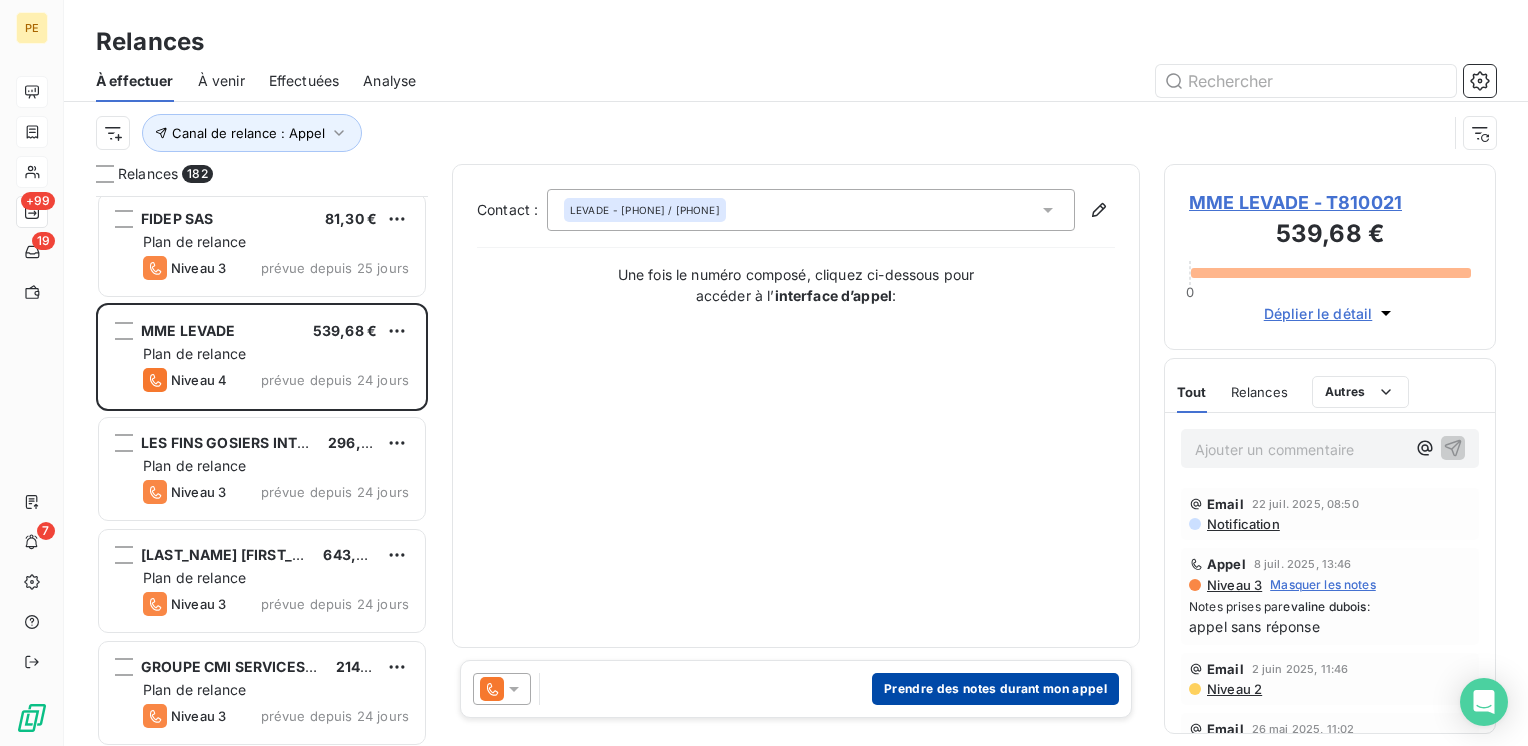 click on "Prendre des notes durant mon appel" at bounding box center [995, 689] 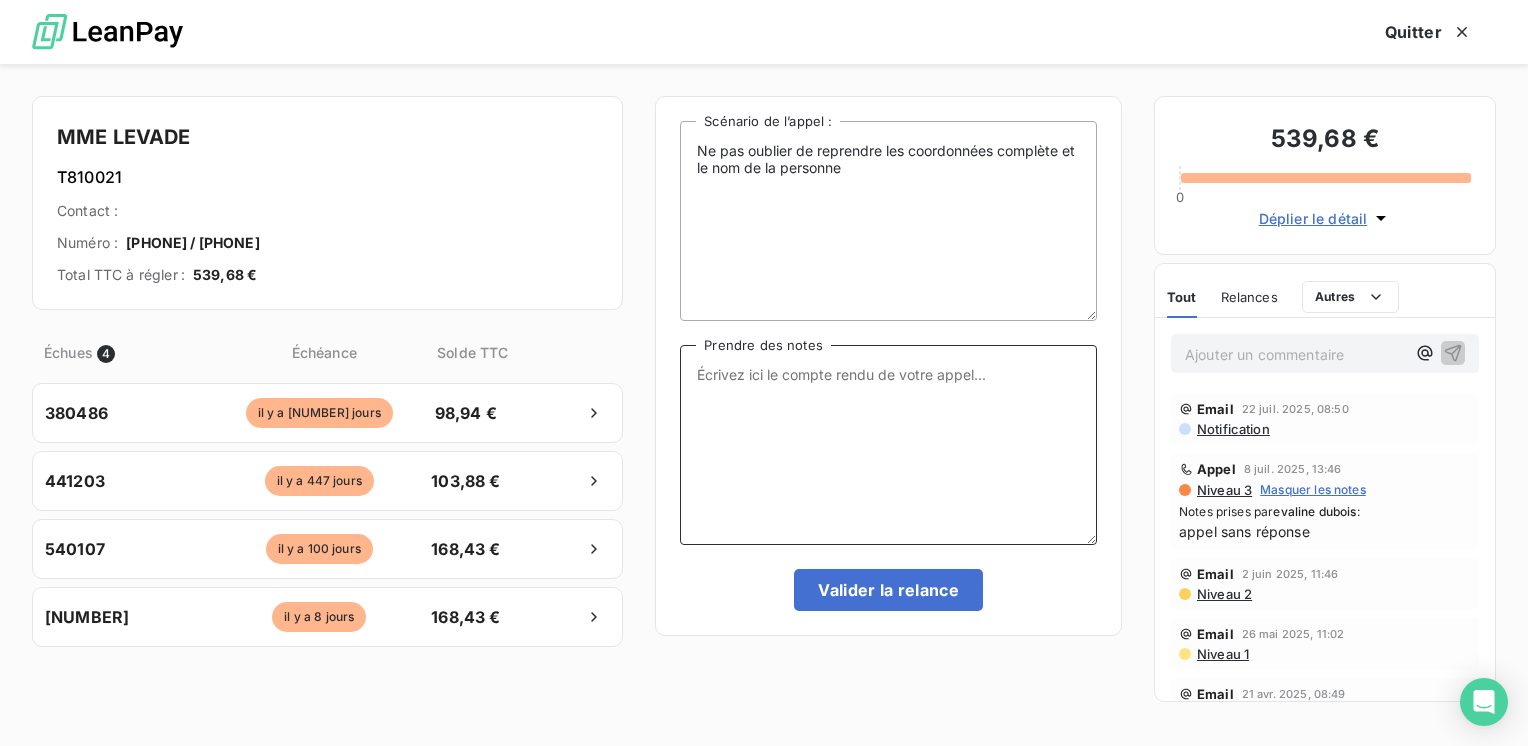 click on "Prendre des notes" at bounding box center (888, 445) 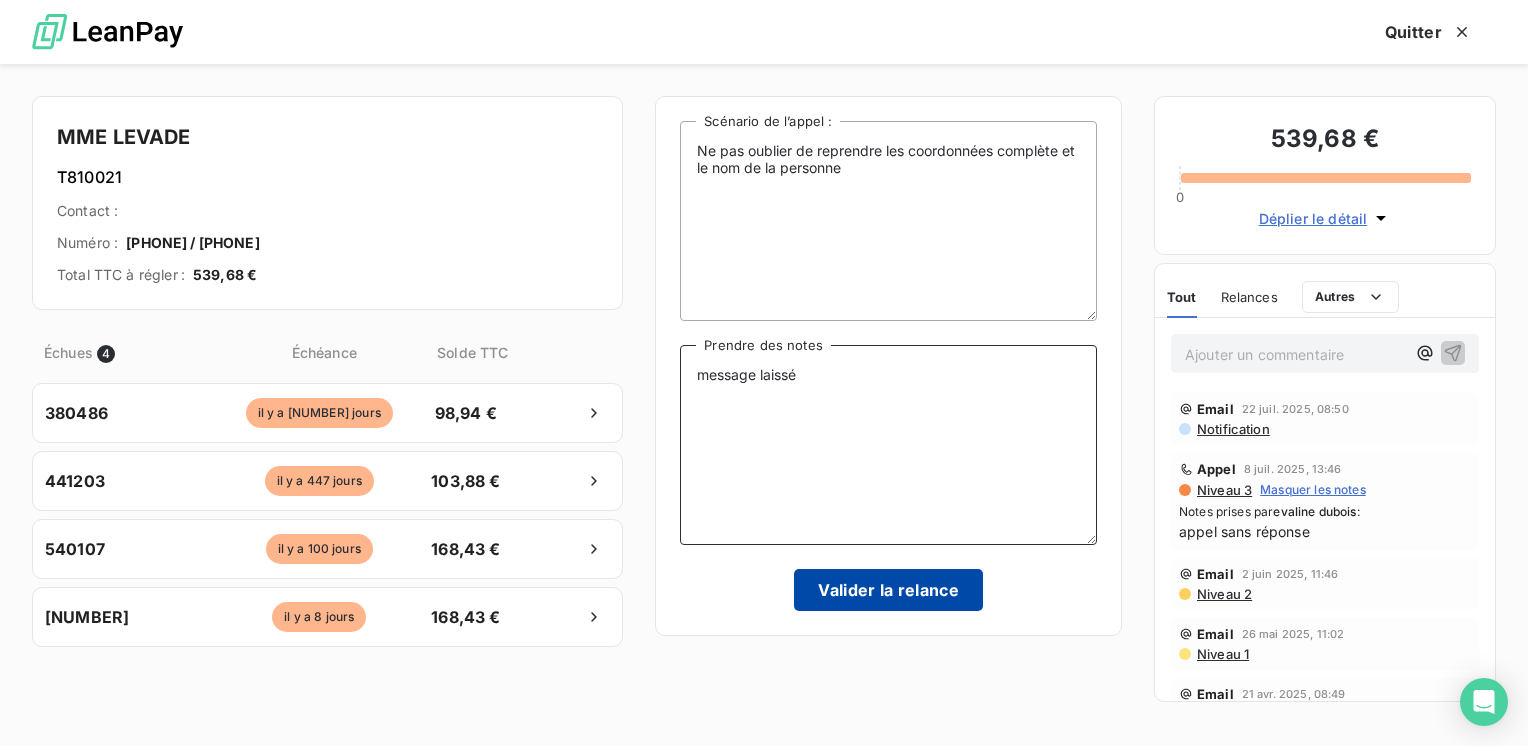 type on "message laissé" 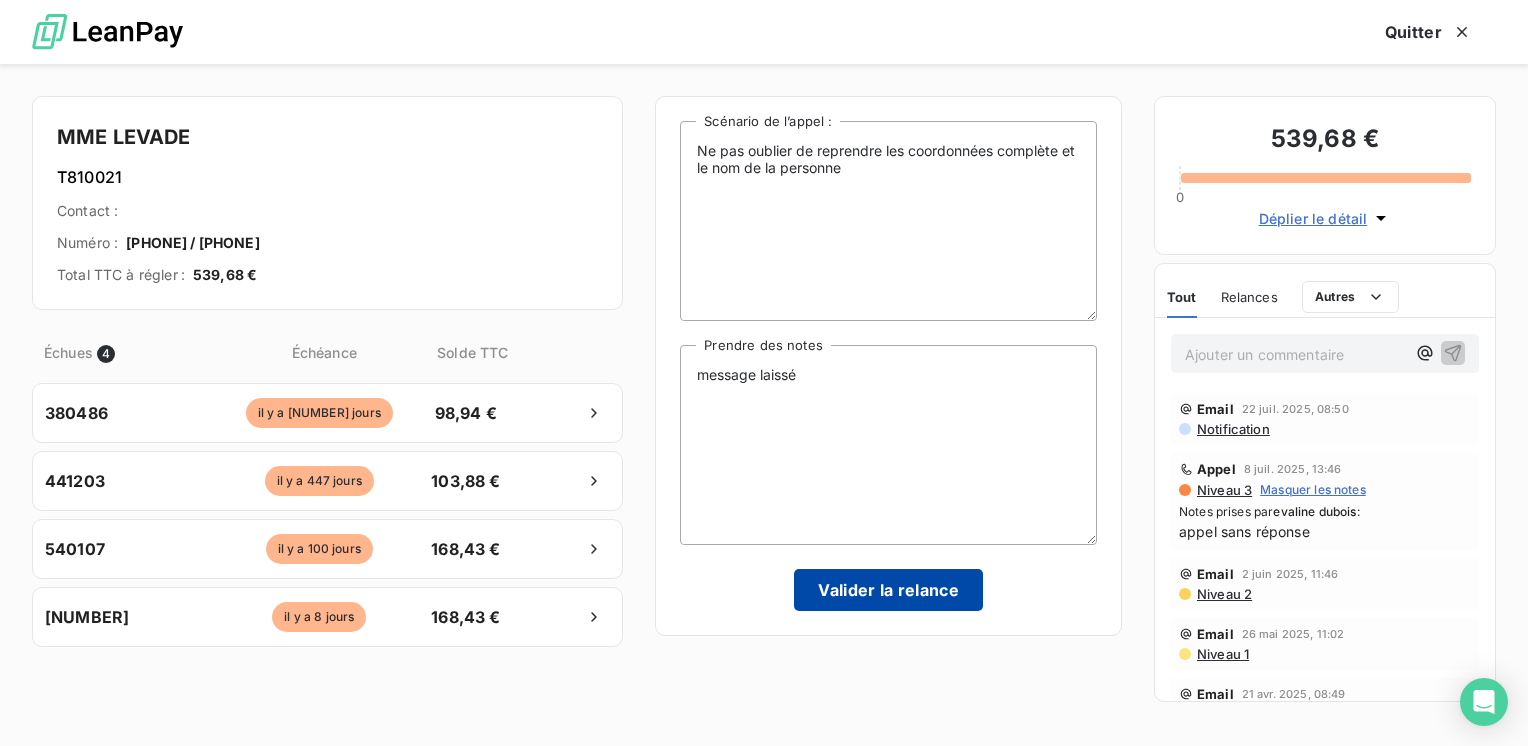 click on "Valider la relance" at bounding box center (888, 590) 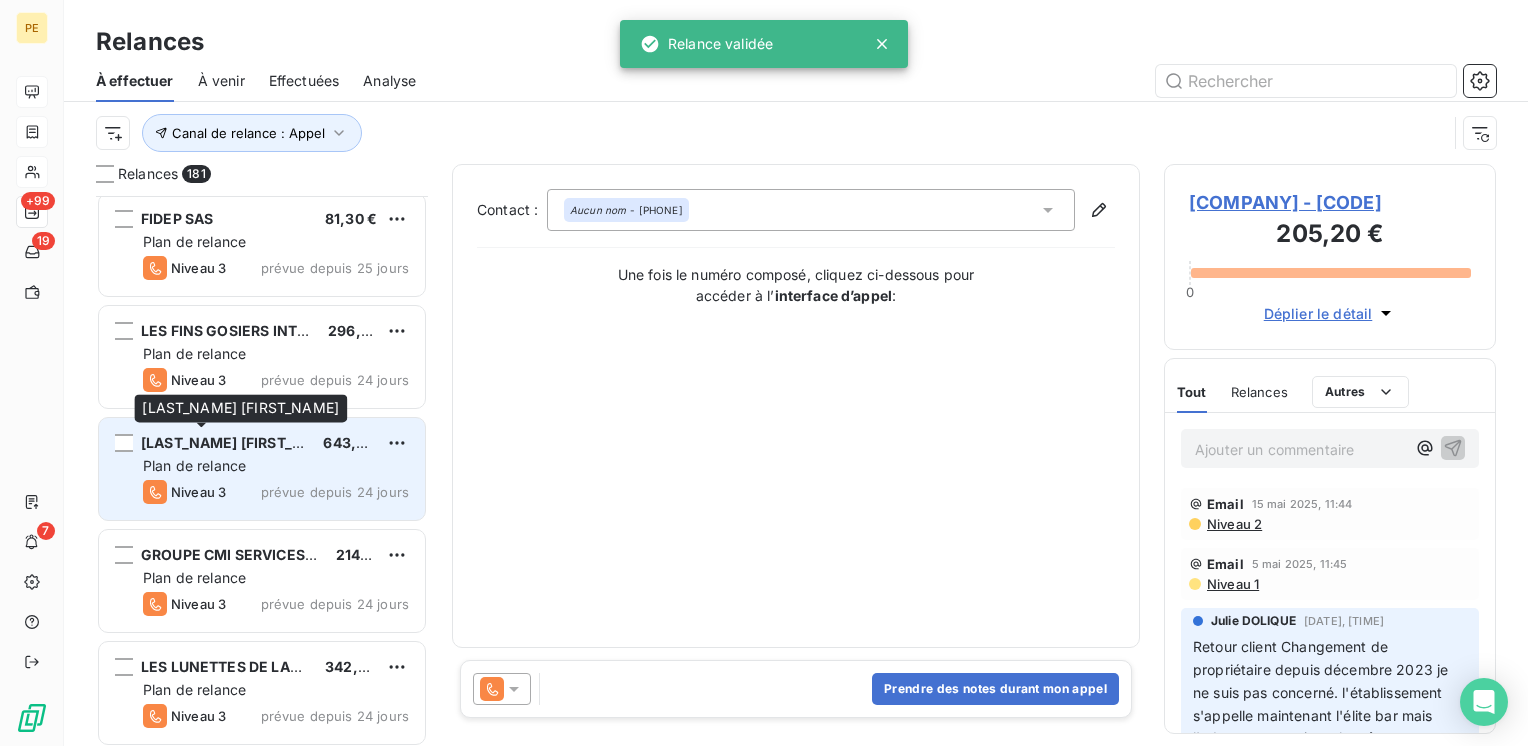 click on "[LAST_NAME] [FIRST_NAME]" at bounding box center [241, 442] 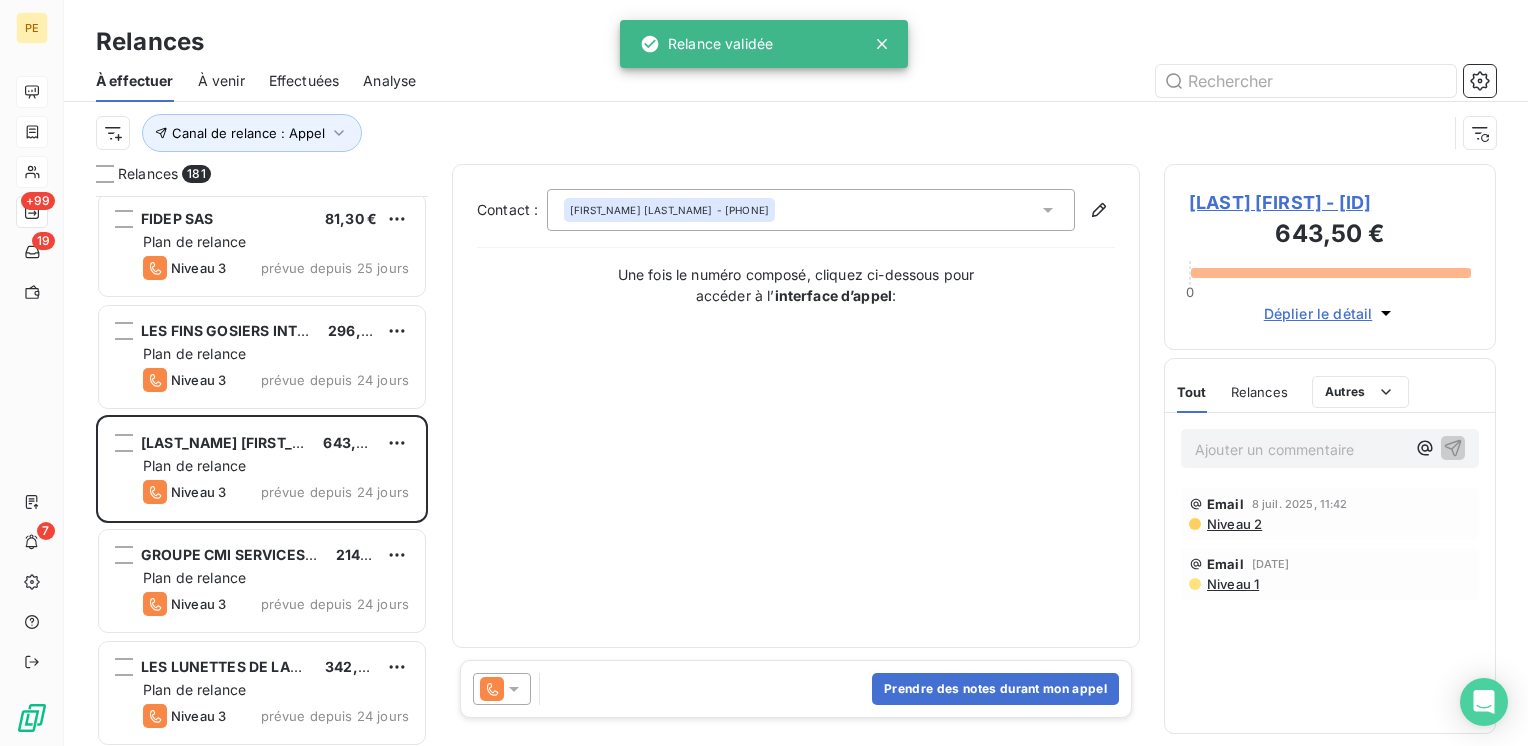 click on "[LAST] [FIRST] - [ID]" at bounding box center [1330, 202] 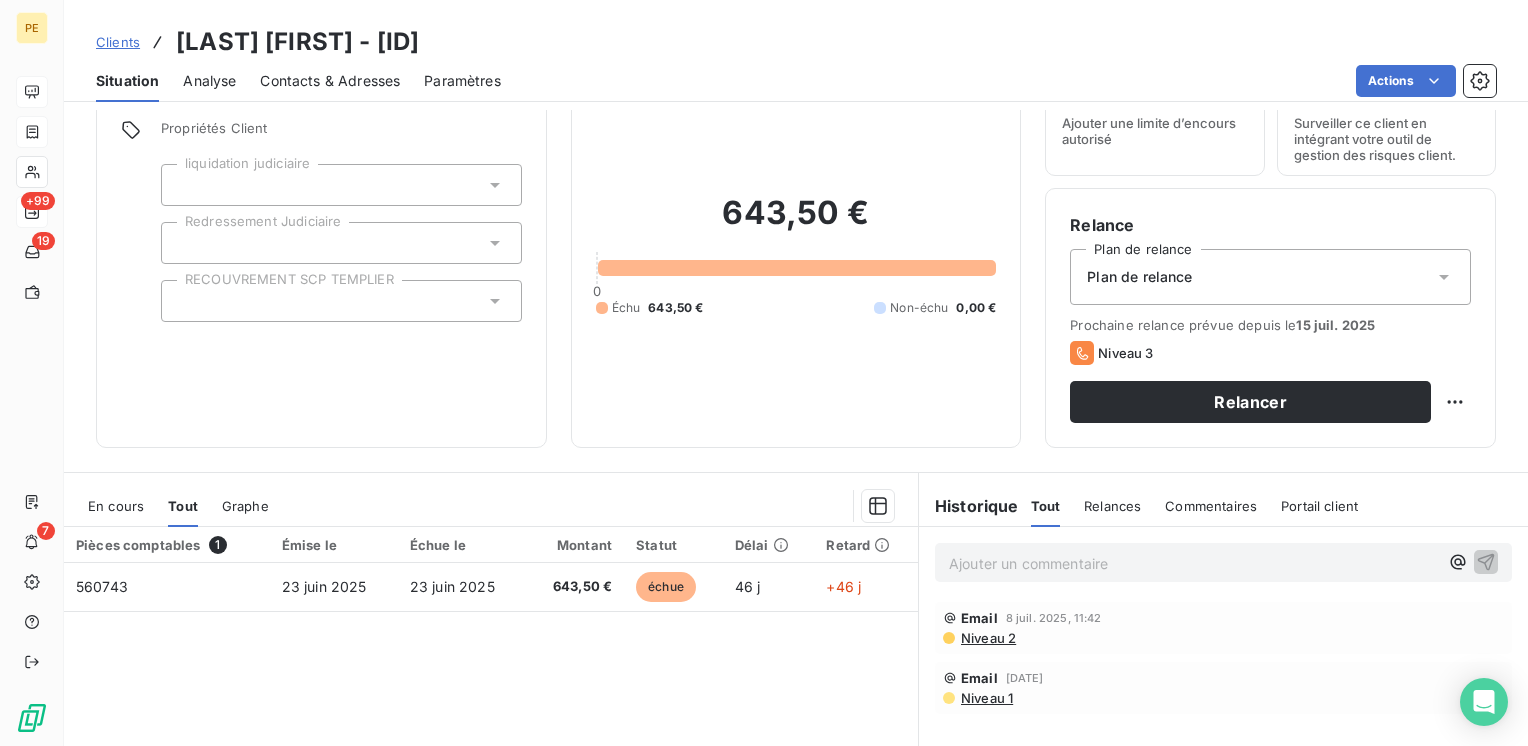 scroll, scrollTop: 0, scrollLeft: 0, axis: both 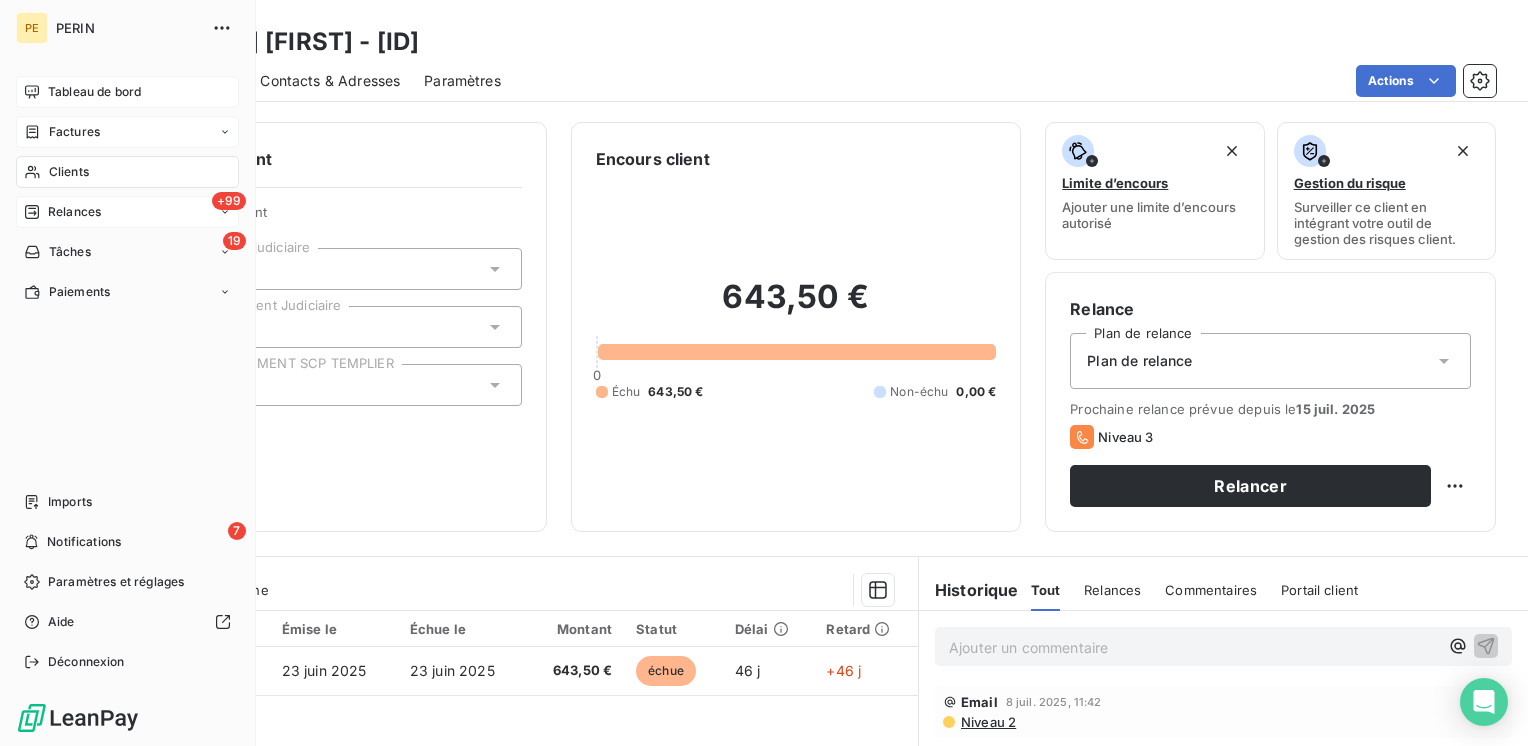 click on "Factures" at bounding box center [74, 132] 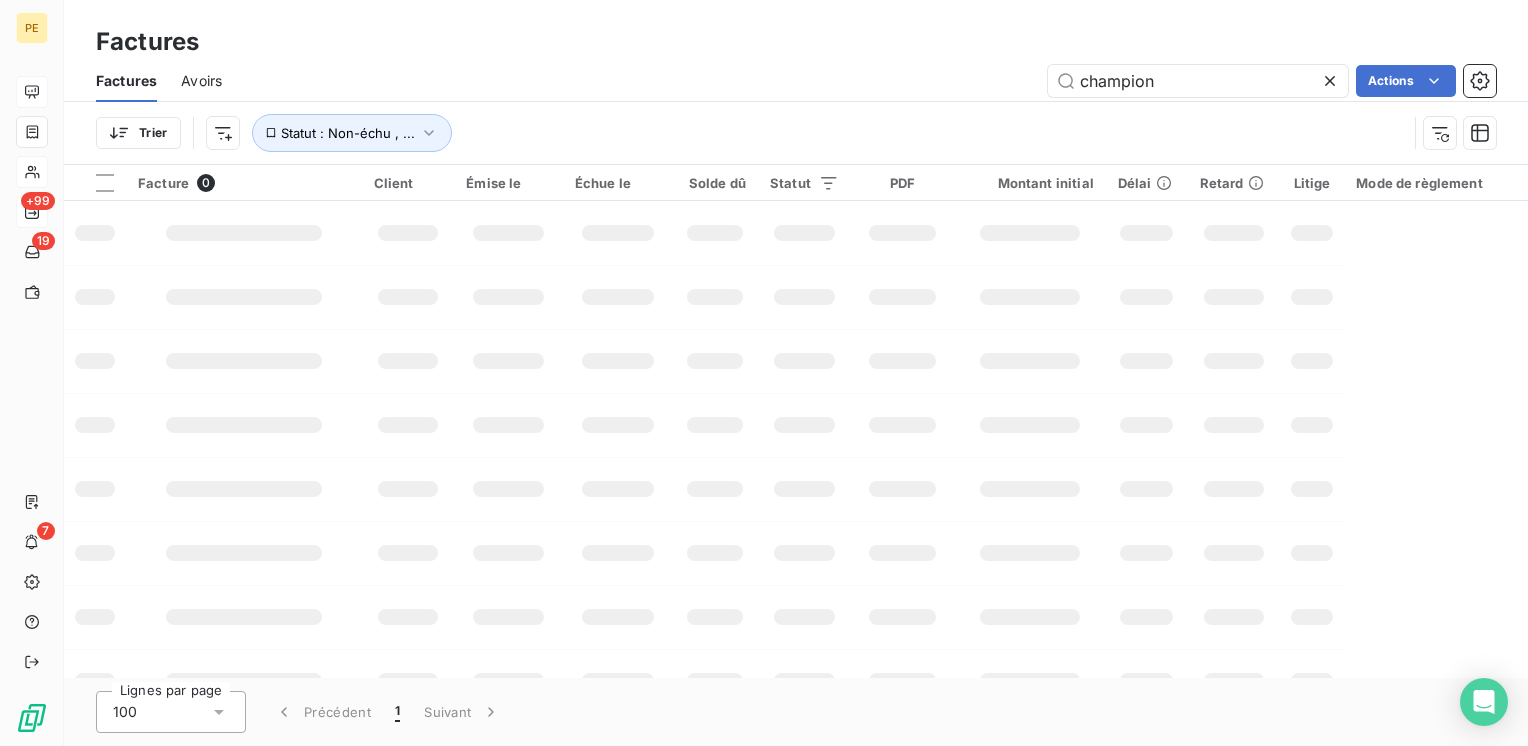 drag, startPoint x: 1168, startPoint y: 82, endPoint x: 918, endPoint y: 104, distance: 250.96614 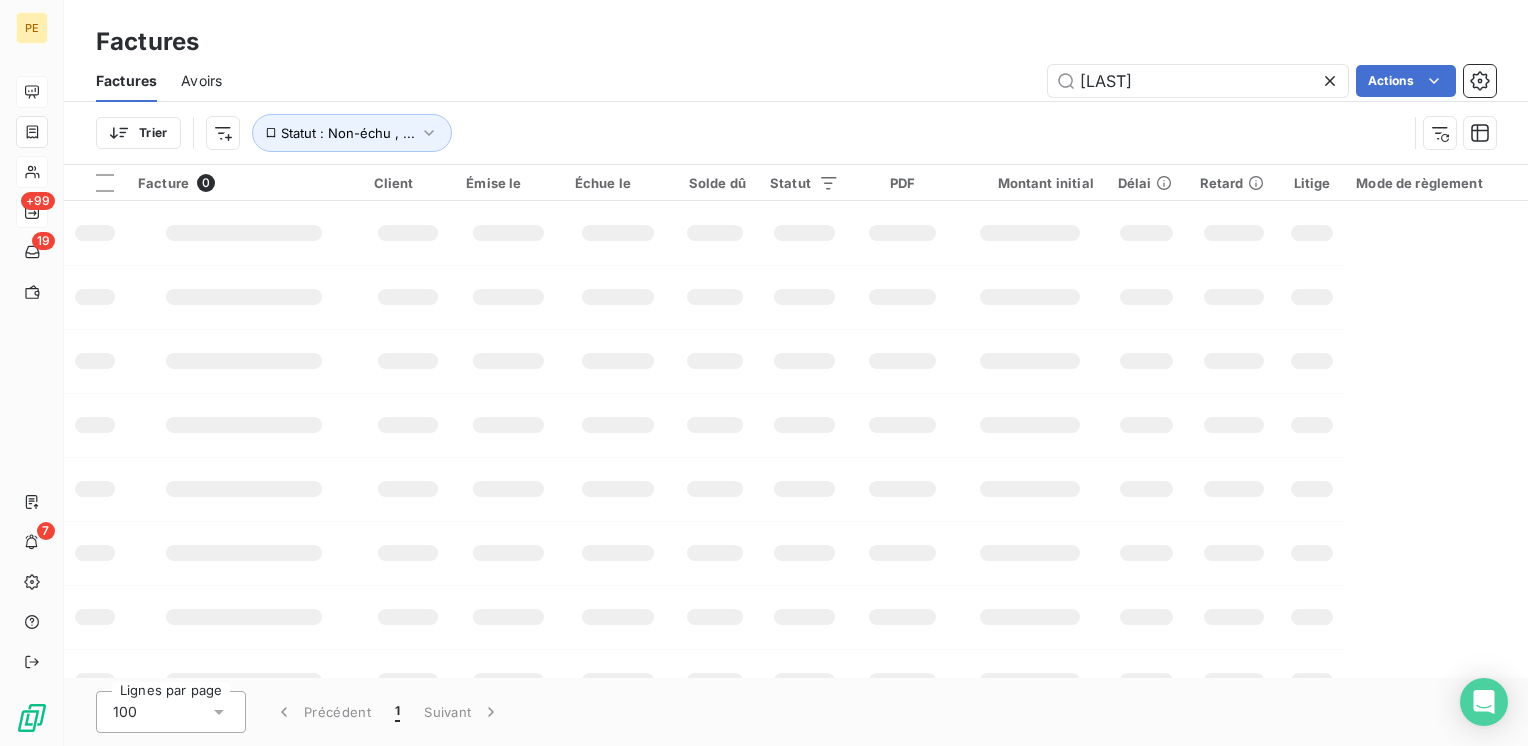 type on "[LAST]" 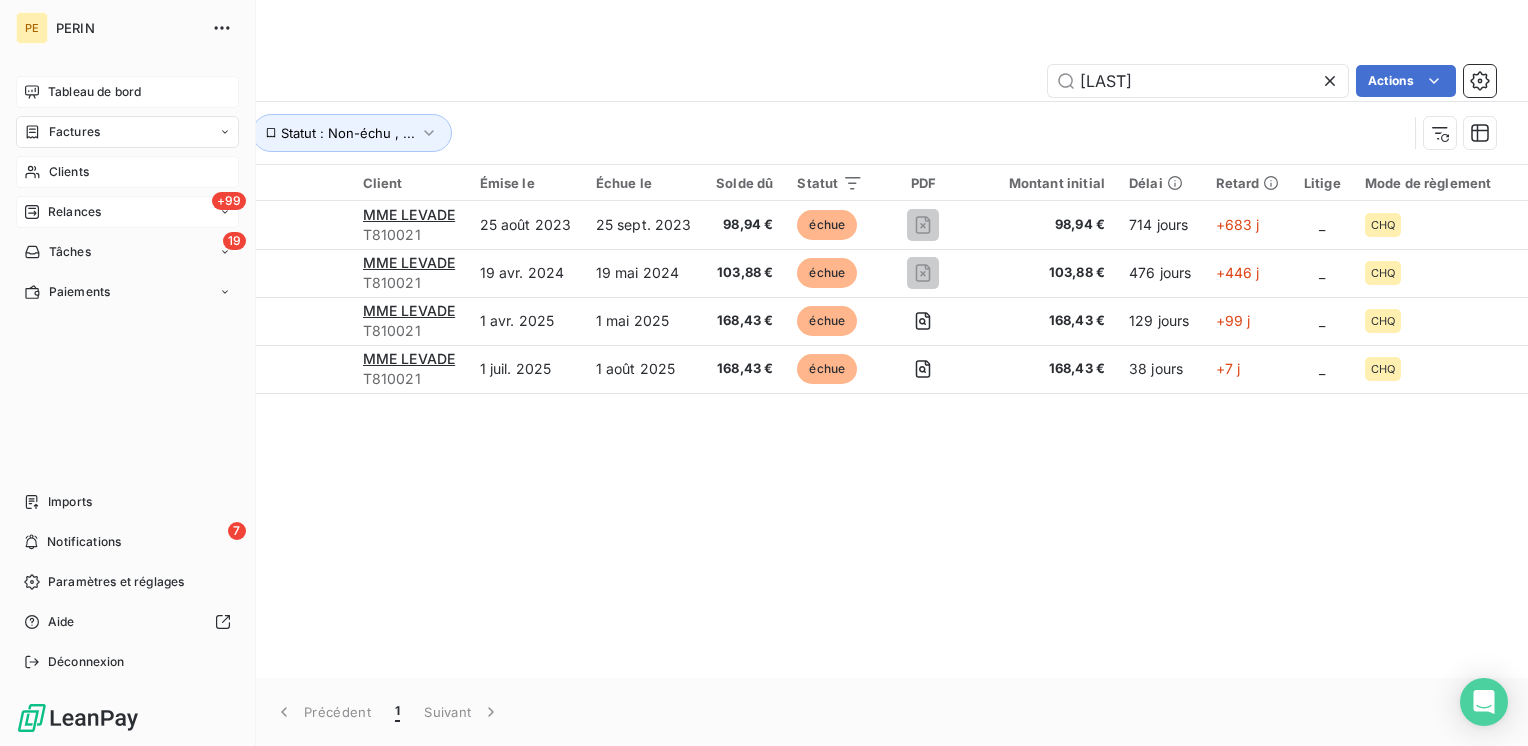 click on "Factures" at bounding box center (74, 132) 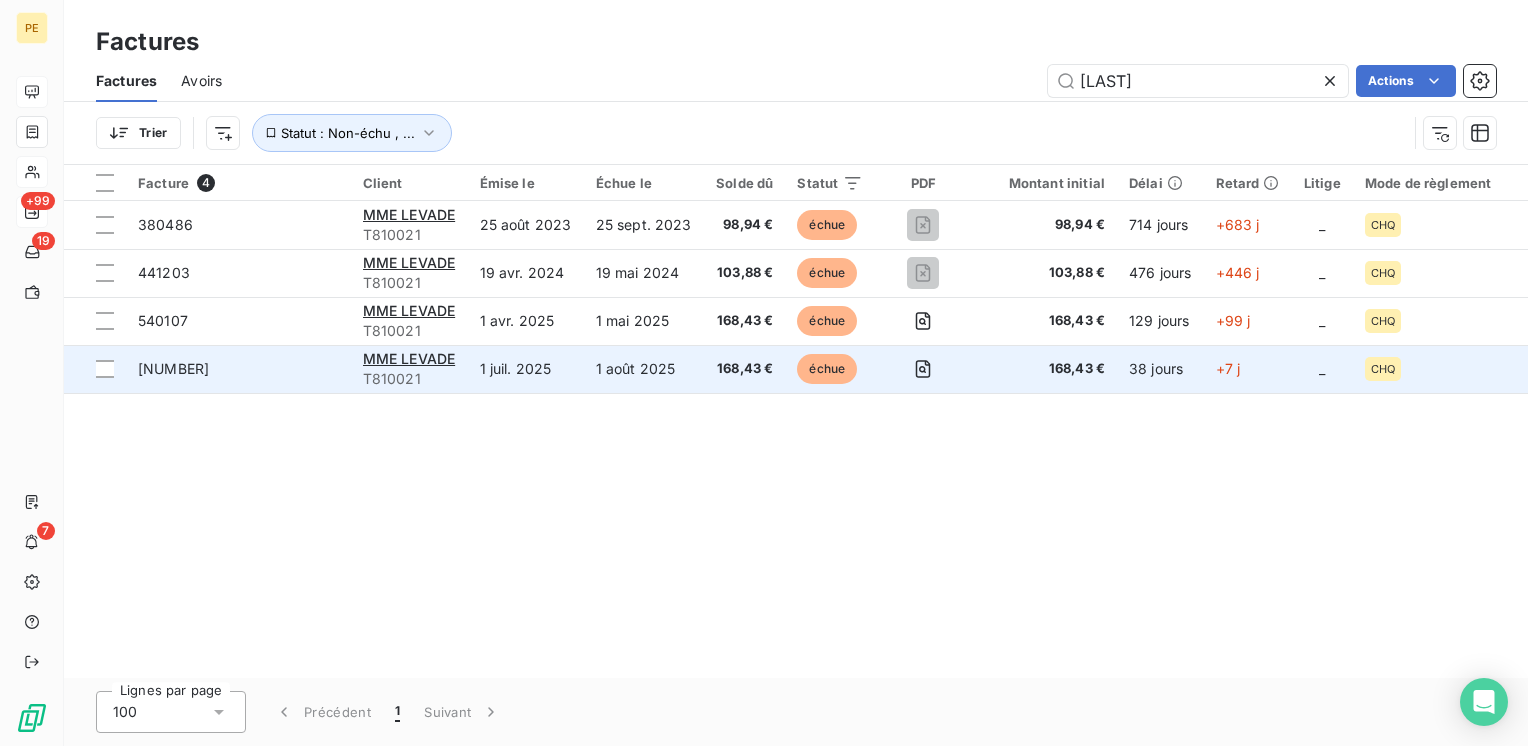 click on "1 août 2025" at bounding box center [644, 369] 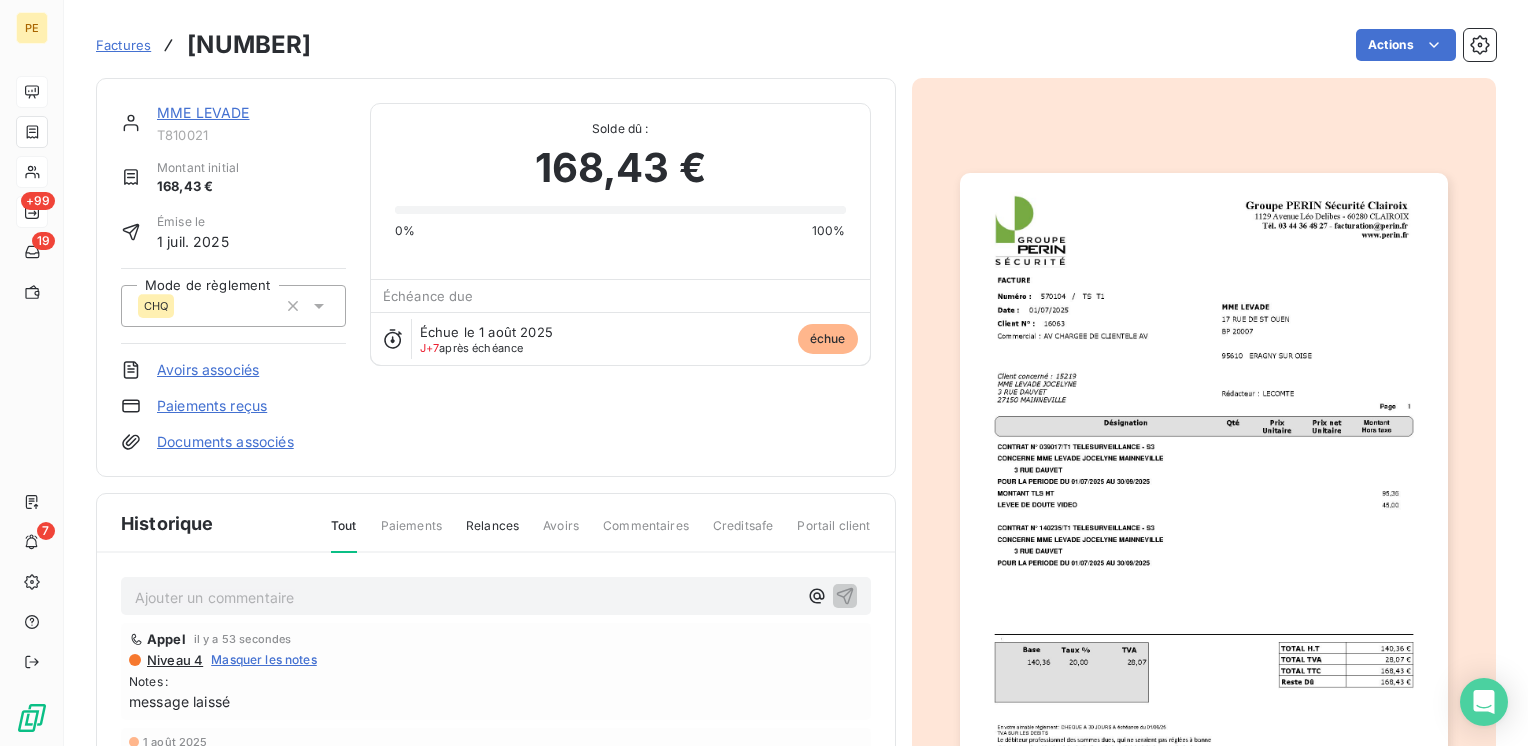 click on "MME LEVADE" at bounding box center (203, 112) 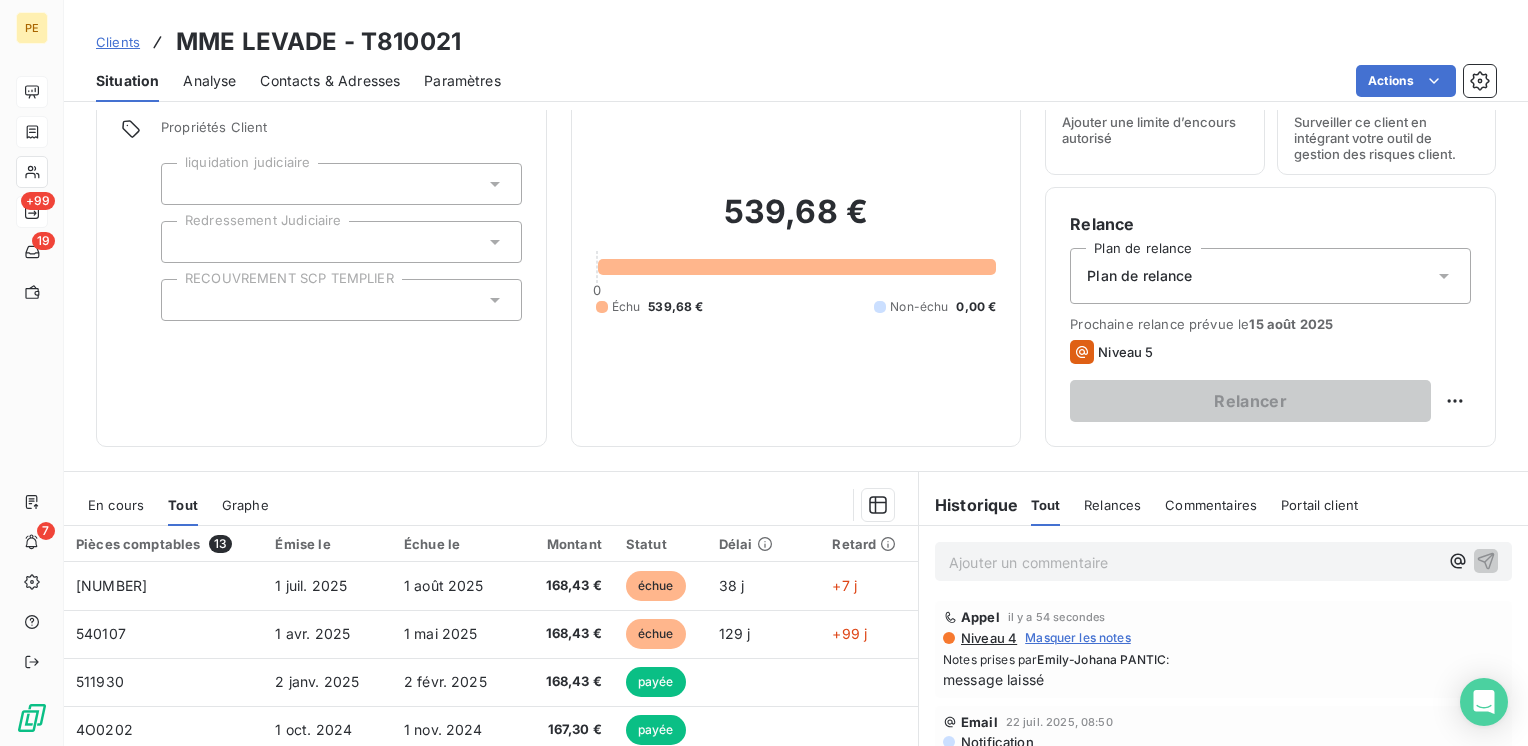 scroll, scrollTop: 0, scrollLeft: 0, axis: both 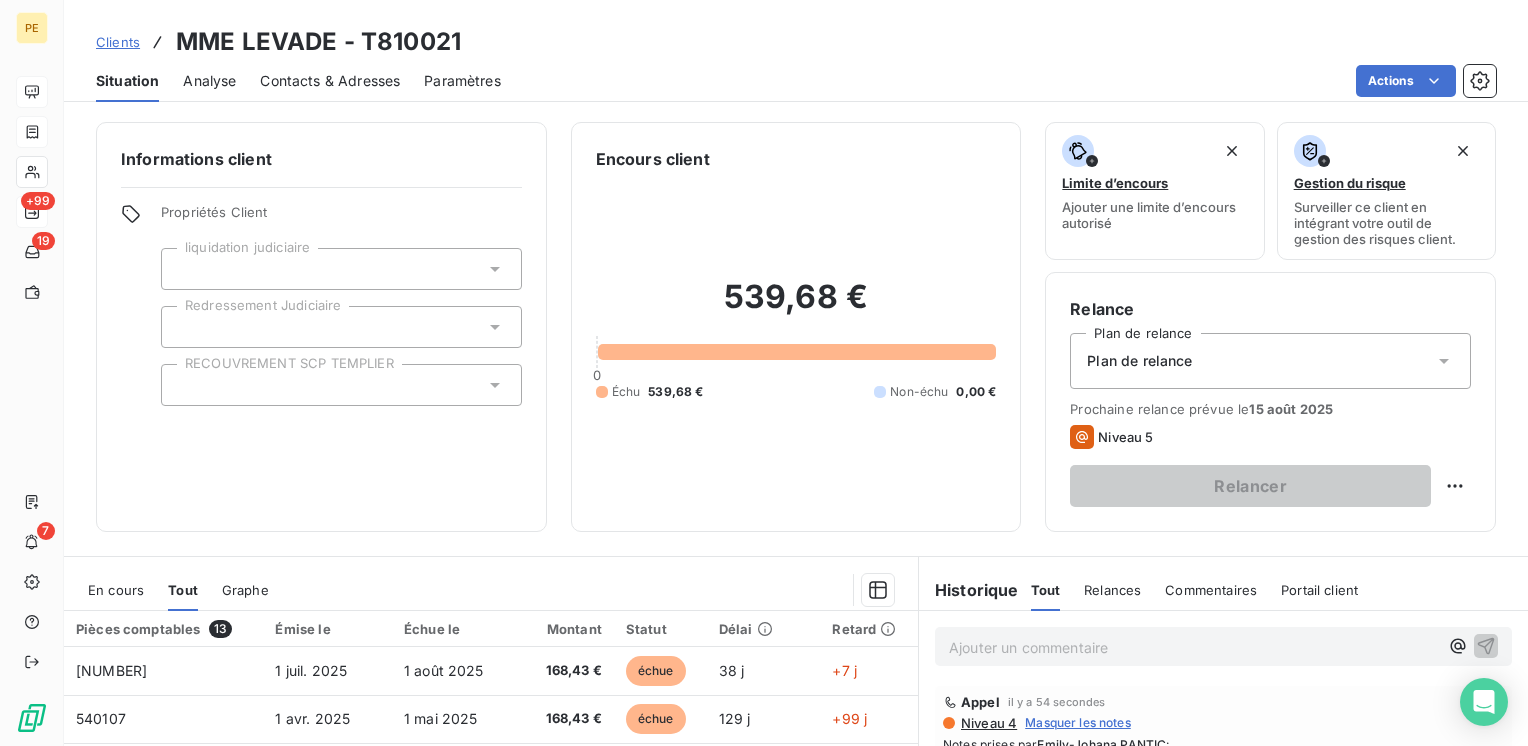click on "[PRICE] [PRICE] Non-échu [PRICE]" at bounding box center [796, 339] 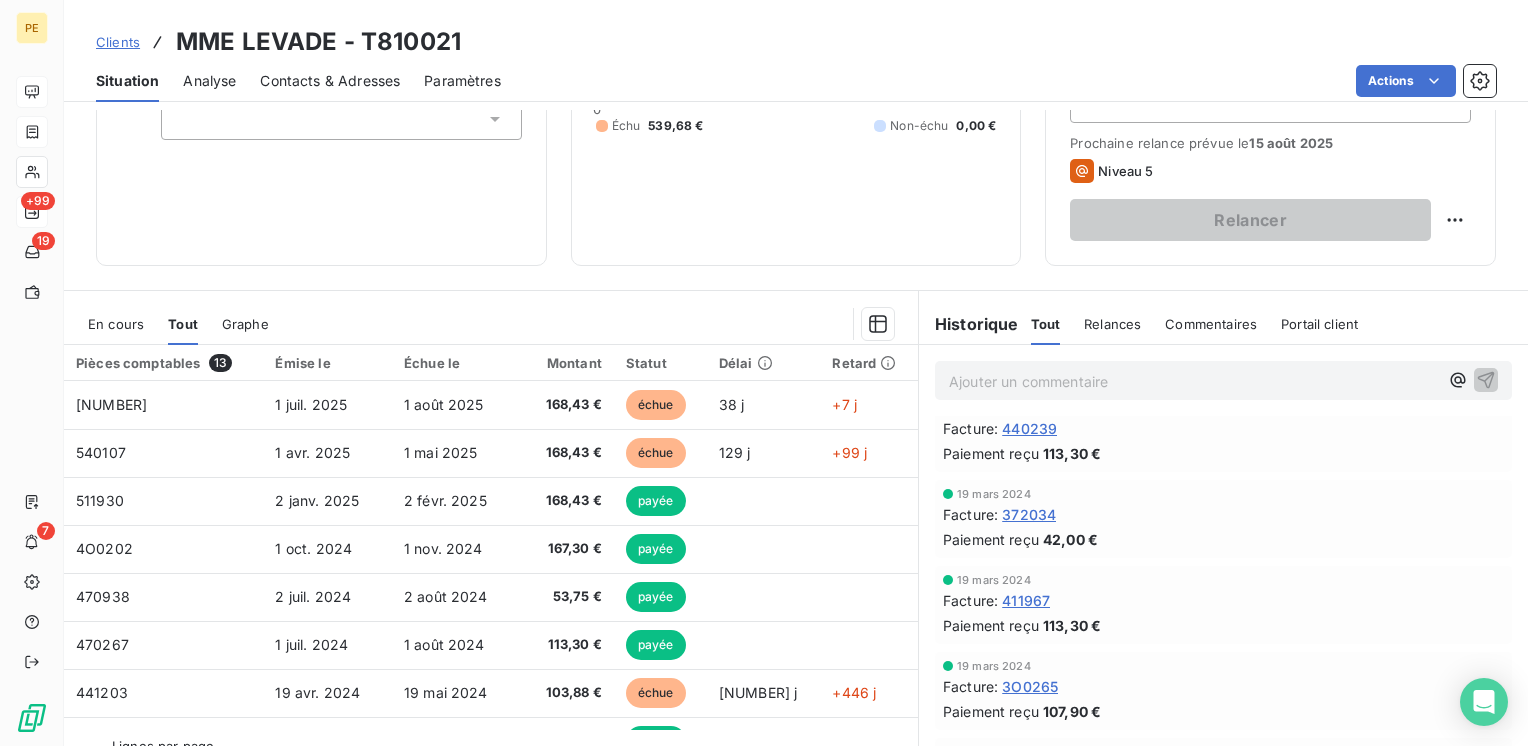 scroll, scrollTop: 1220, scrollLeft: 0, axis: vertical 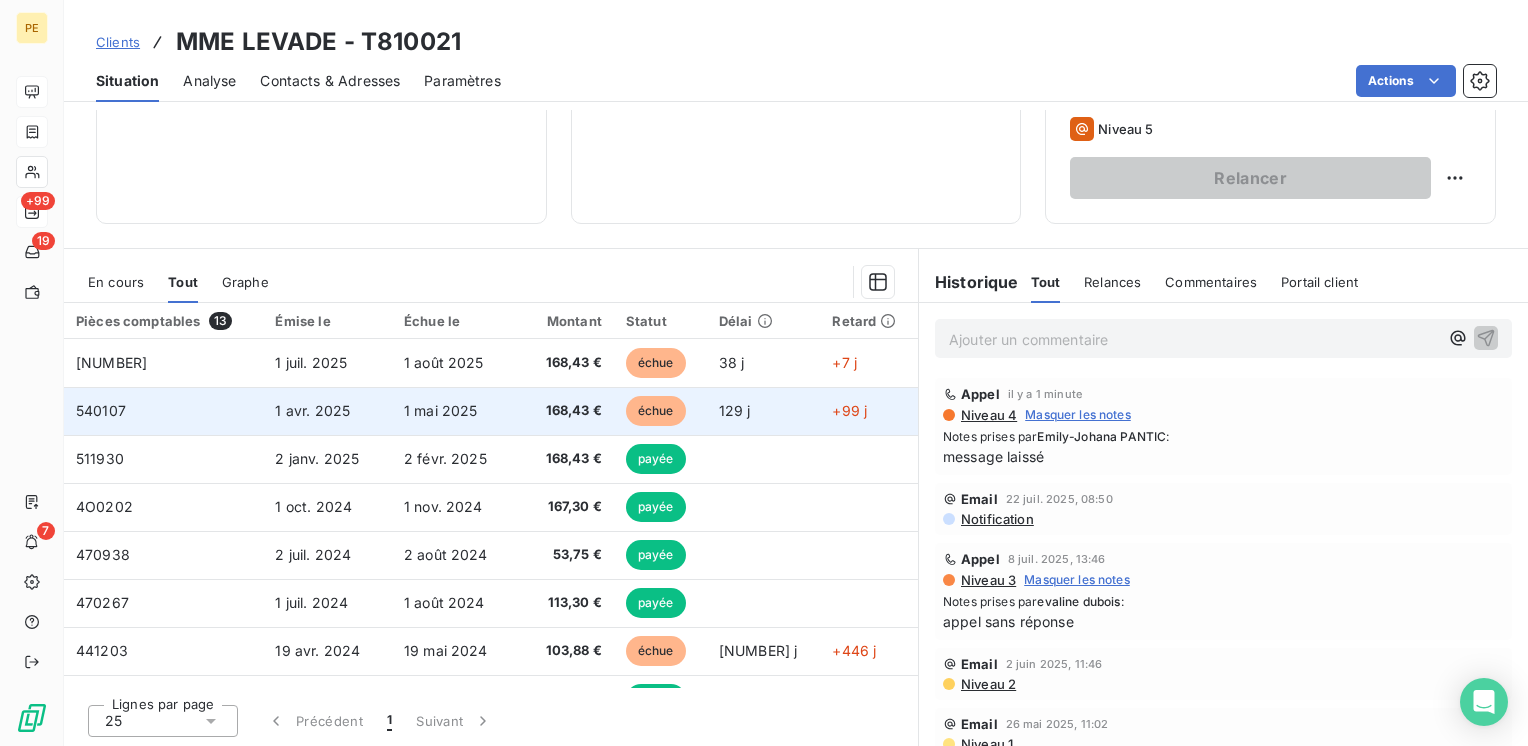 click on "168,43 €" at bounding box center [569, 411] 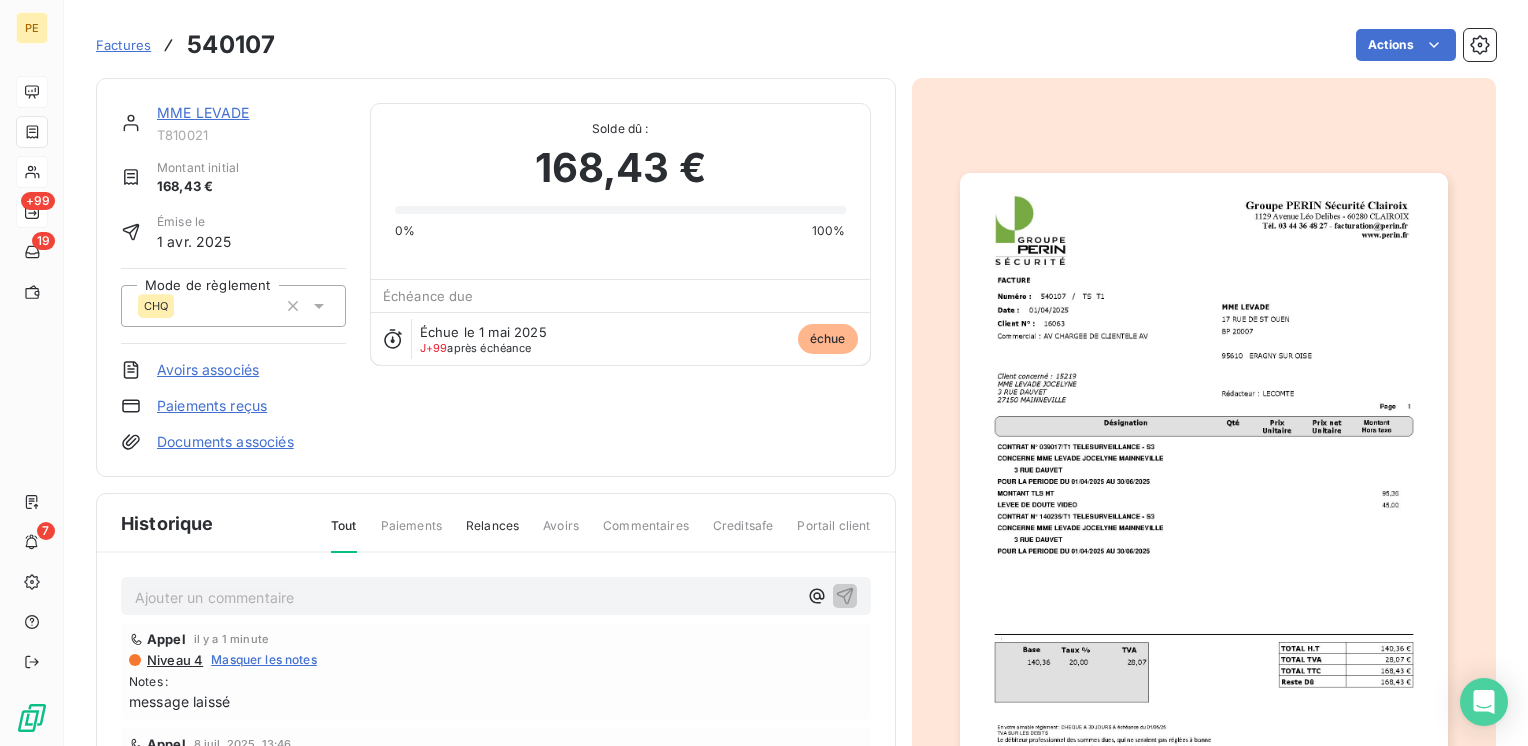 click on "MME LEVADE" at bounding box center (203, 112) 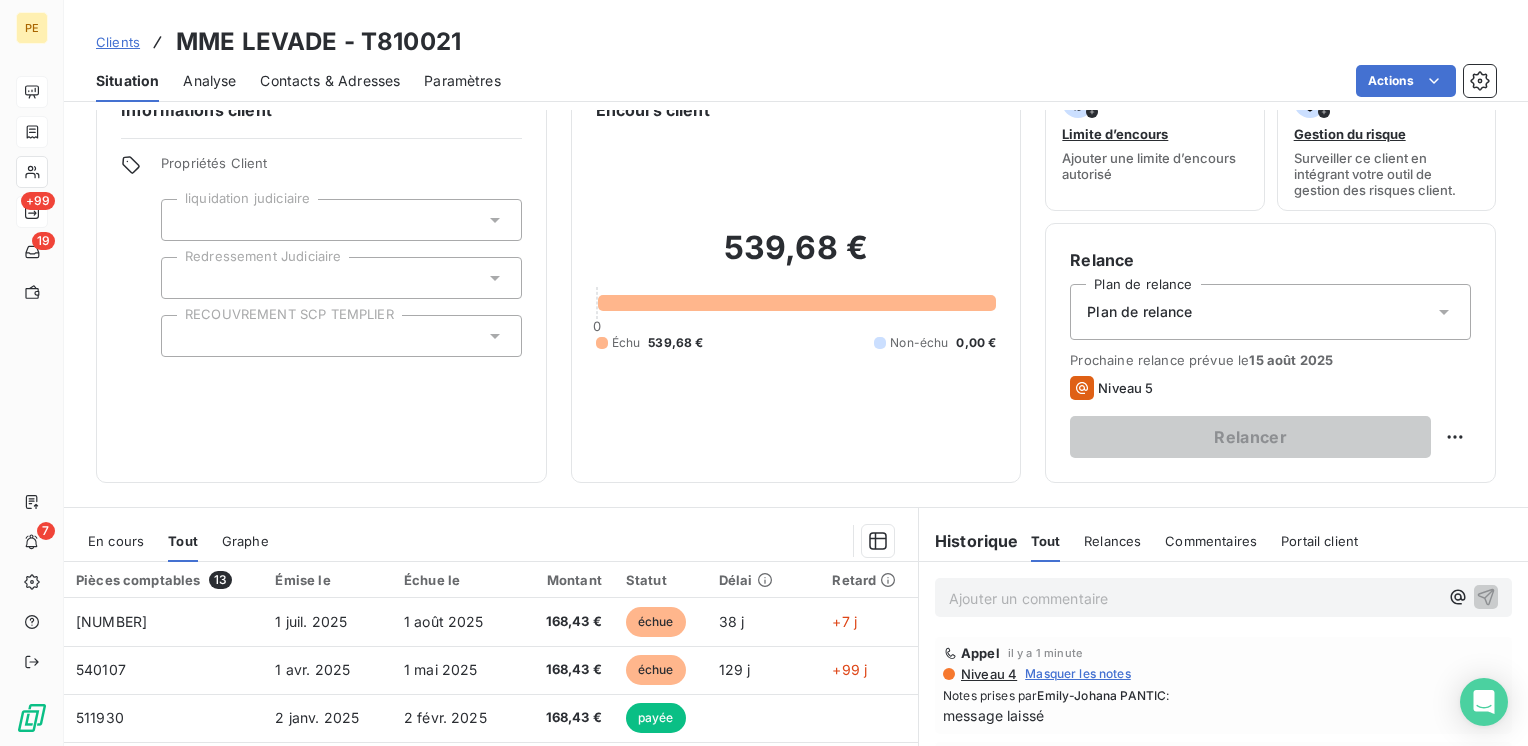 scroll, scrollTop: 0, scrollLeft: 0, axis: both 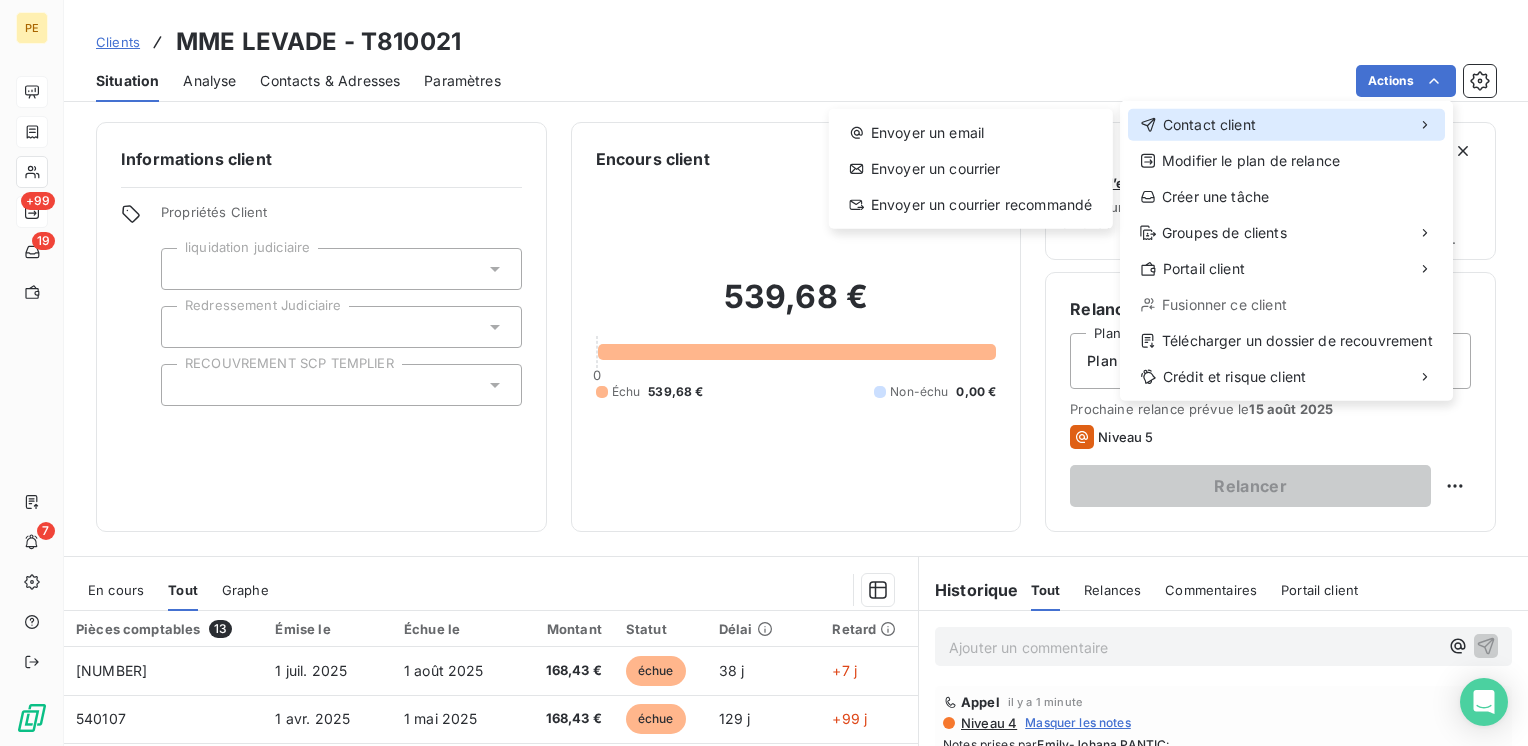 click on "Contact client" at bounding box center (1209, 125) 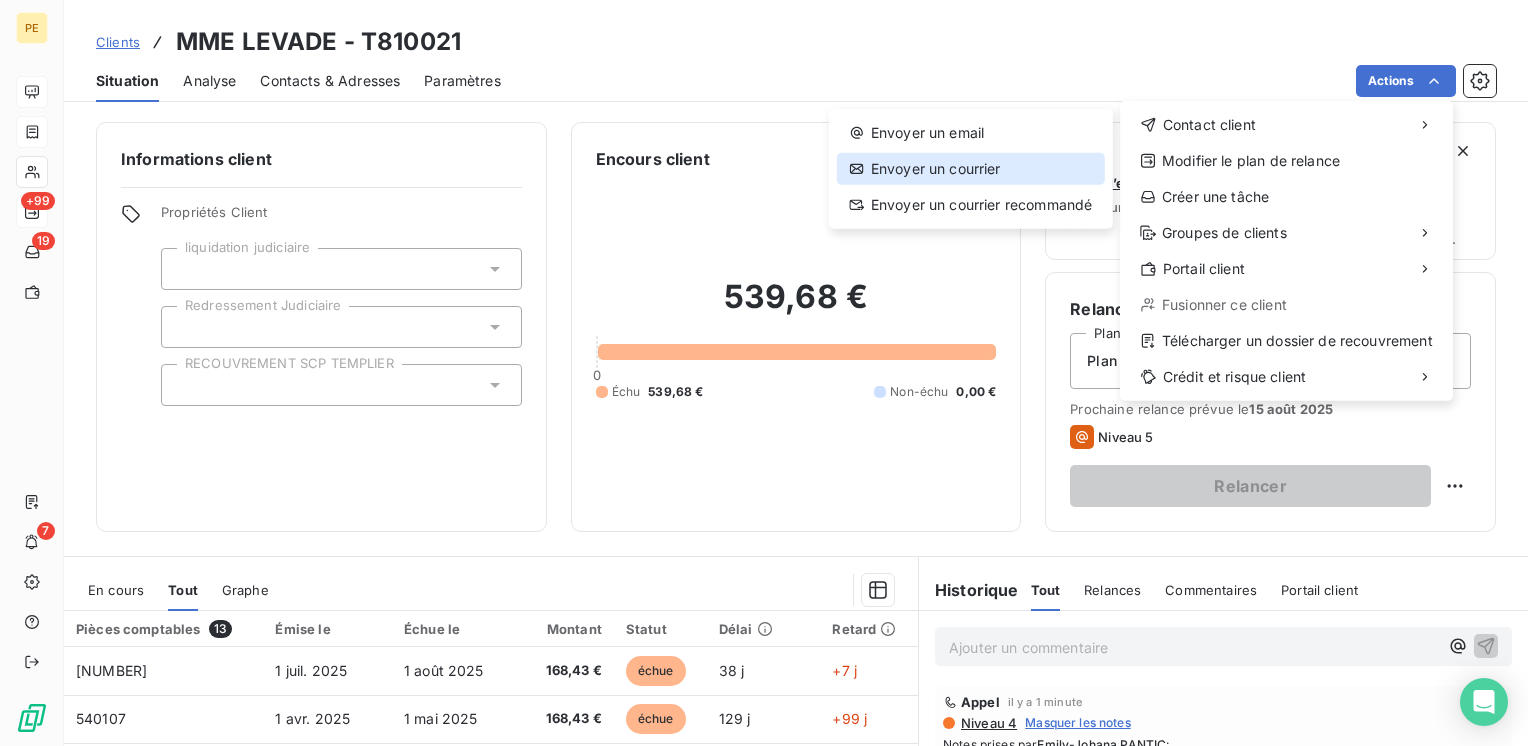click on "Envoyer un courrier" at bounding box center [971, 169] 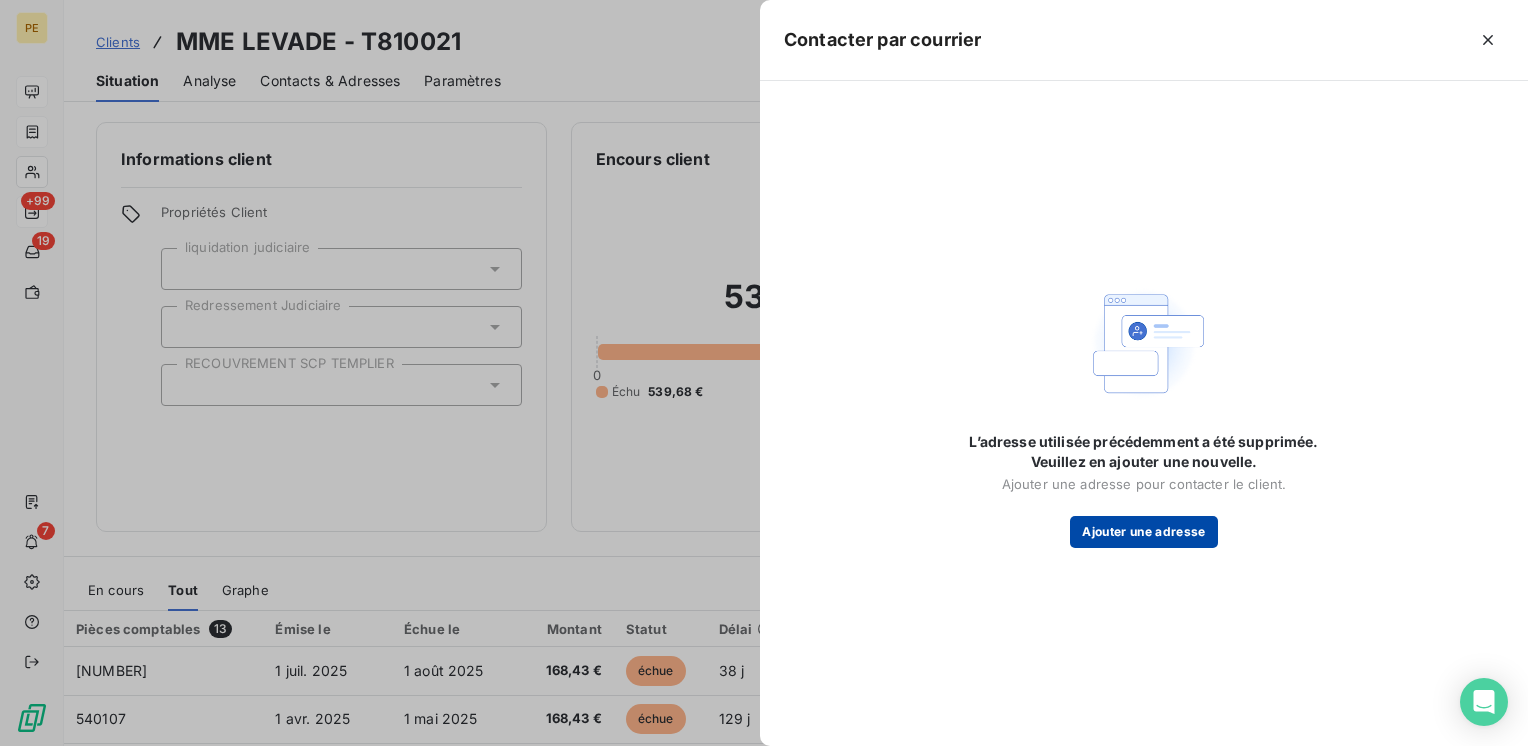 click on "Ajouter une adresse" at bounding box center (1143, 532) 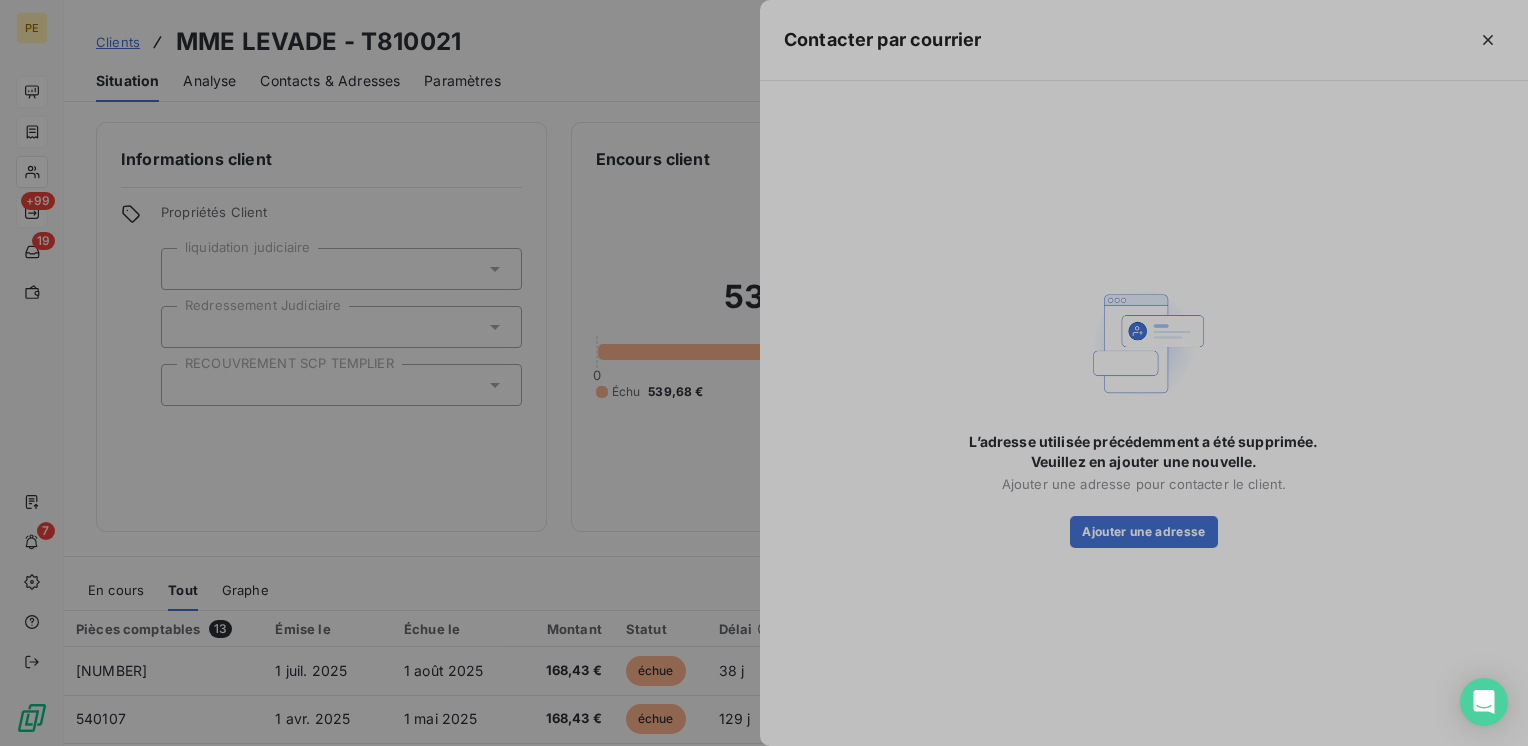 click on "Ajouter une adresse   Les champs marqués d’un astérisque (*) sont obligatoires. Adresse postale Destinataire * Nom de l’entreprise * Adresse ligne 1 * Adresse ligne 2 Adresse ligne 3 Code postal * Ville * Pays * Enregistrer" at bounding box center (764, 746) 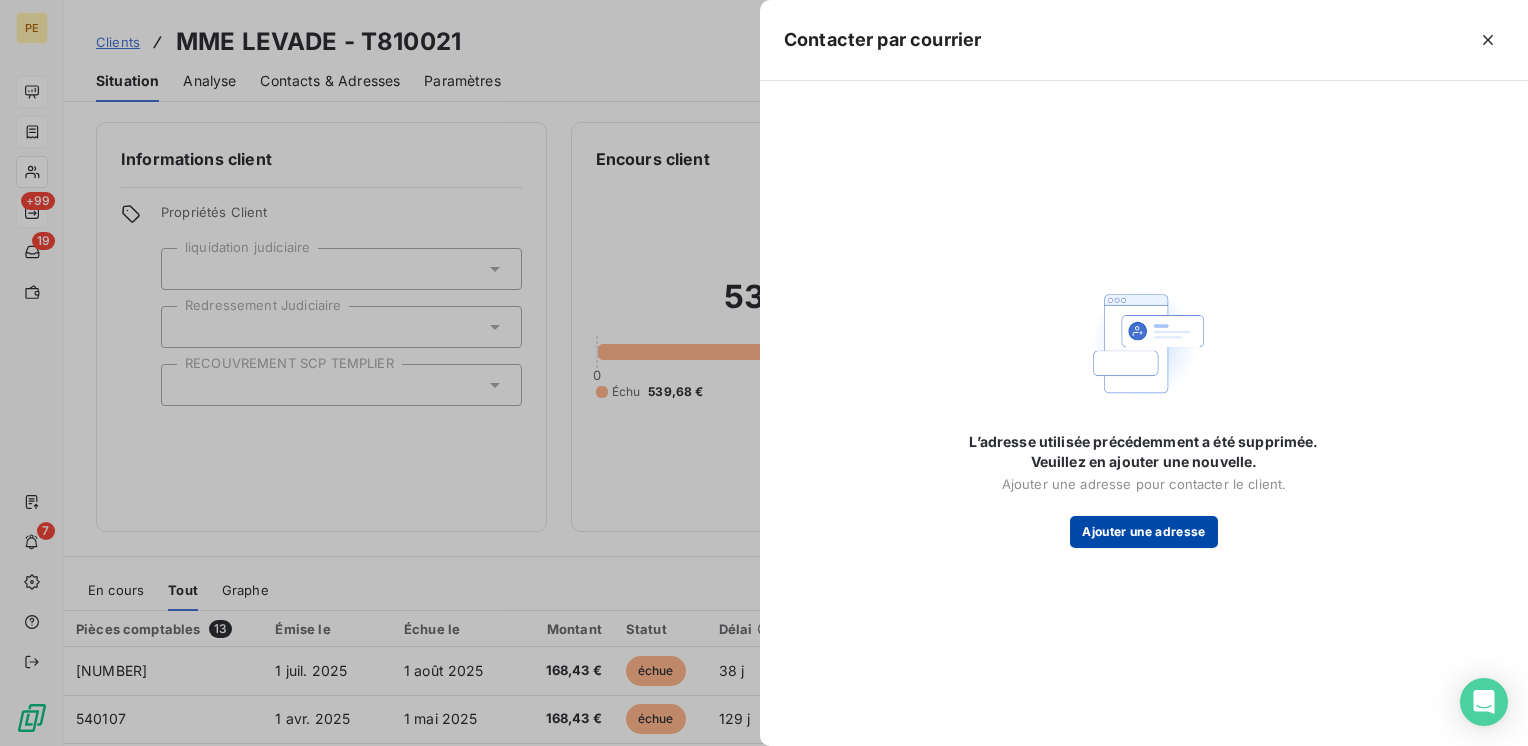 click on "Ajouter une adresse" at bounding box center [1143, 532] 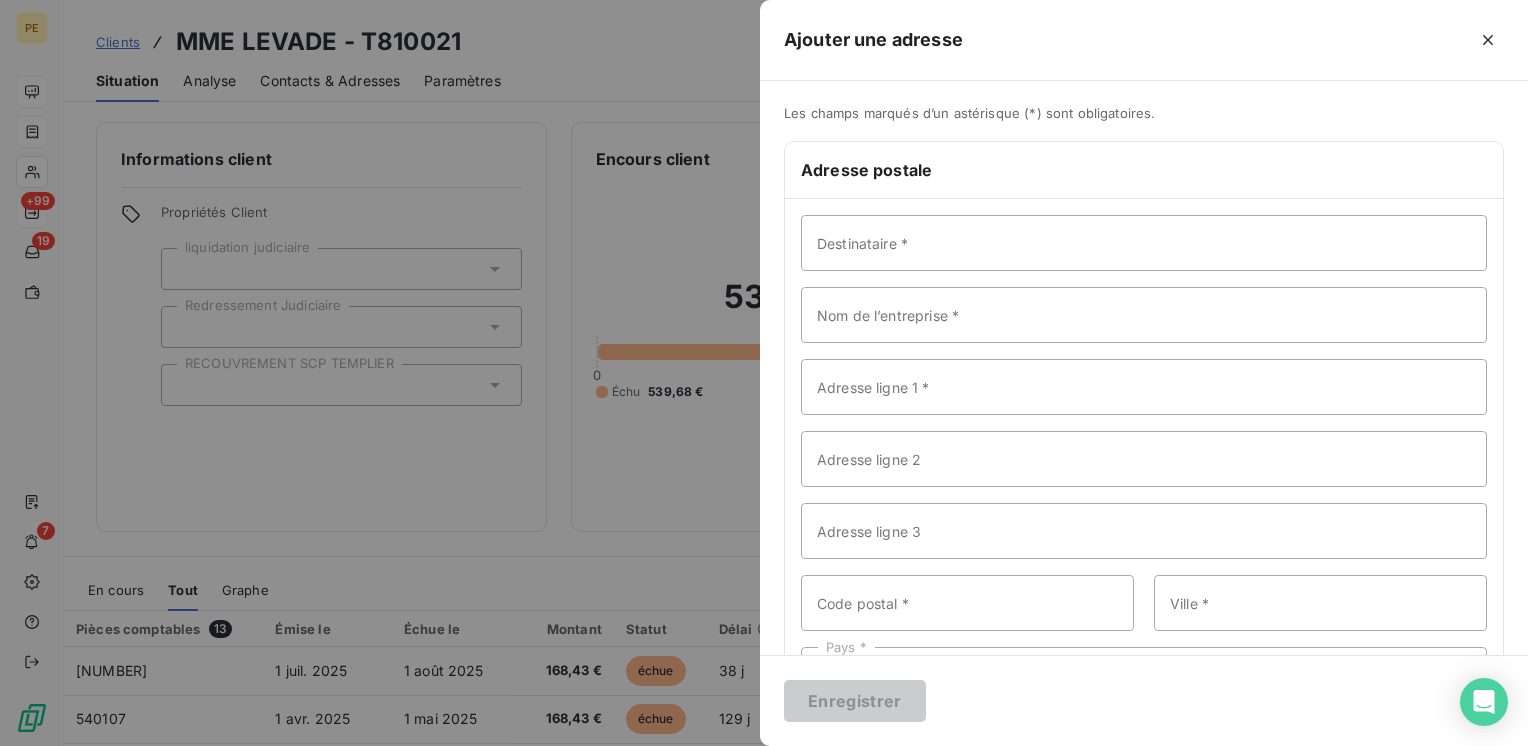 click on "Destinataire * Nom de l’entreprise * Adresse ligne 1 * Adresse ligne 2 Adresse ligne 3 Code postal * Ville * Pays *" at bounding box center (1144, 459) 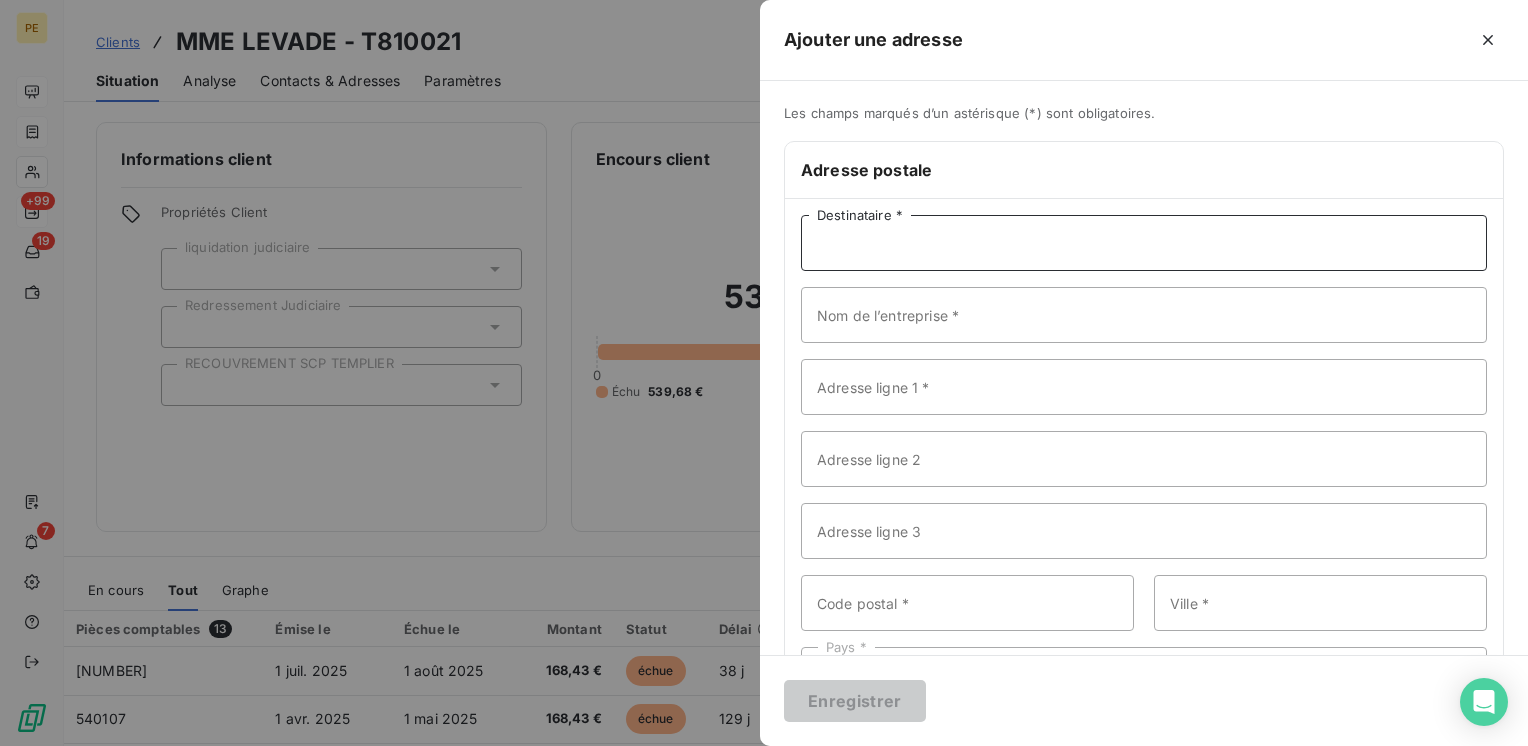 click on "Destinataire *" at bounding box center [1144, 243] 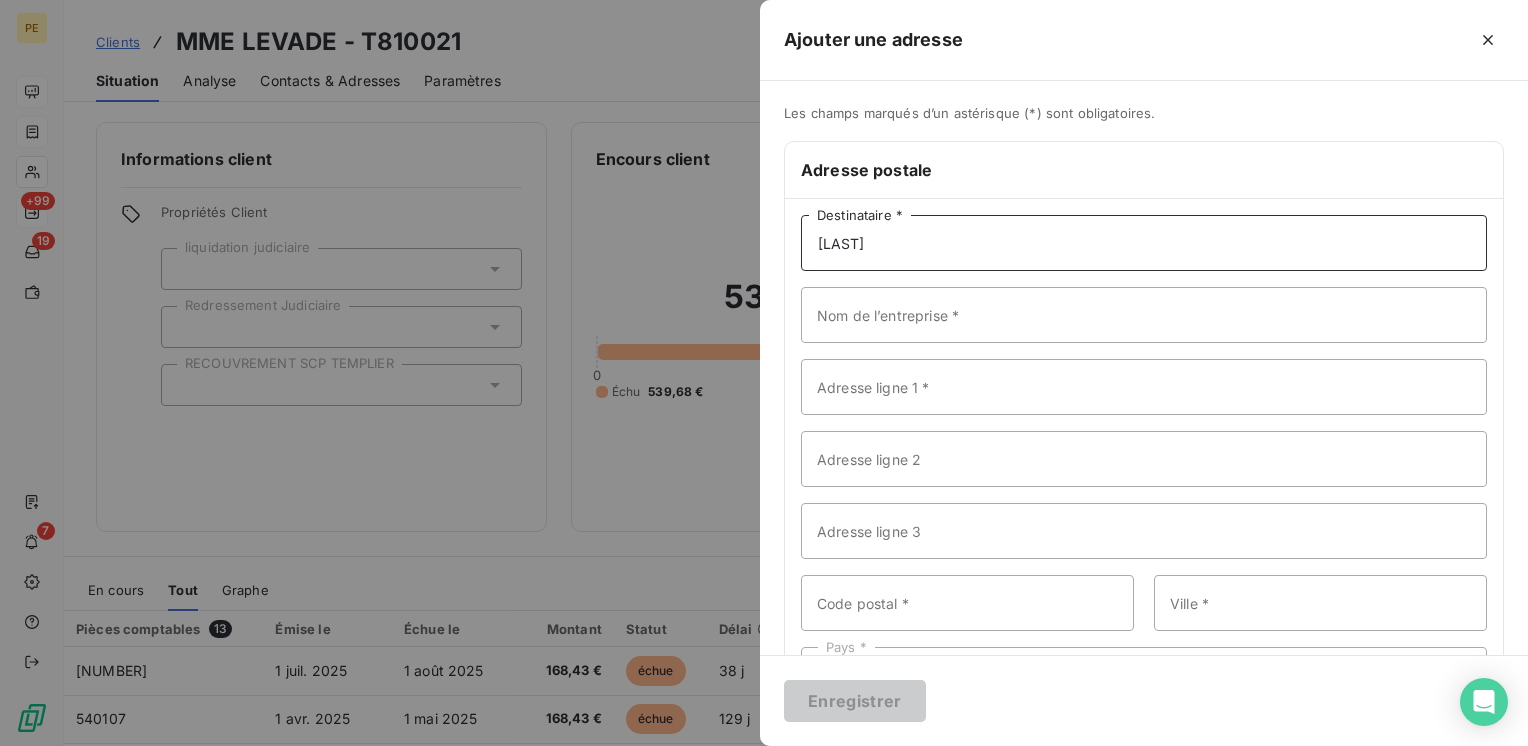 drag, startPoint x: 908, startPoint y: 247, endPoint x: 628, endPoint y: 310, distance: 287 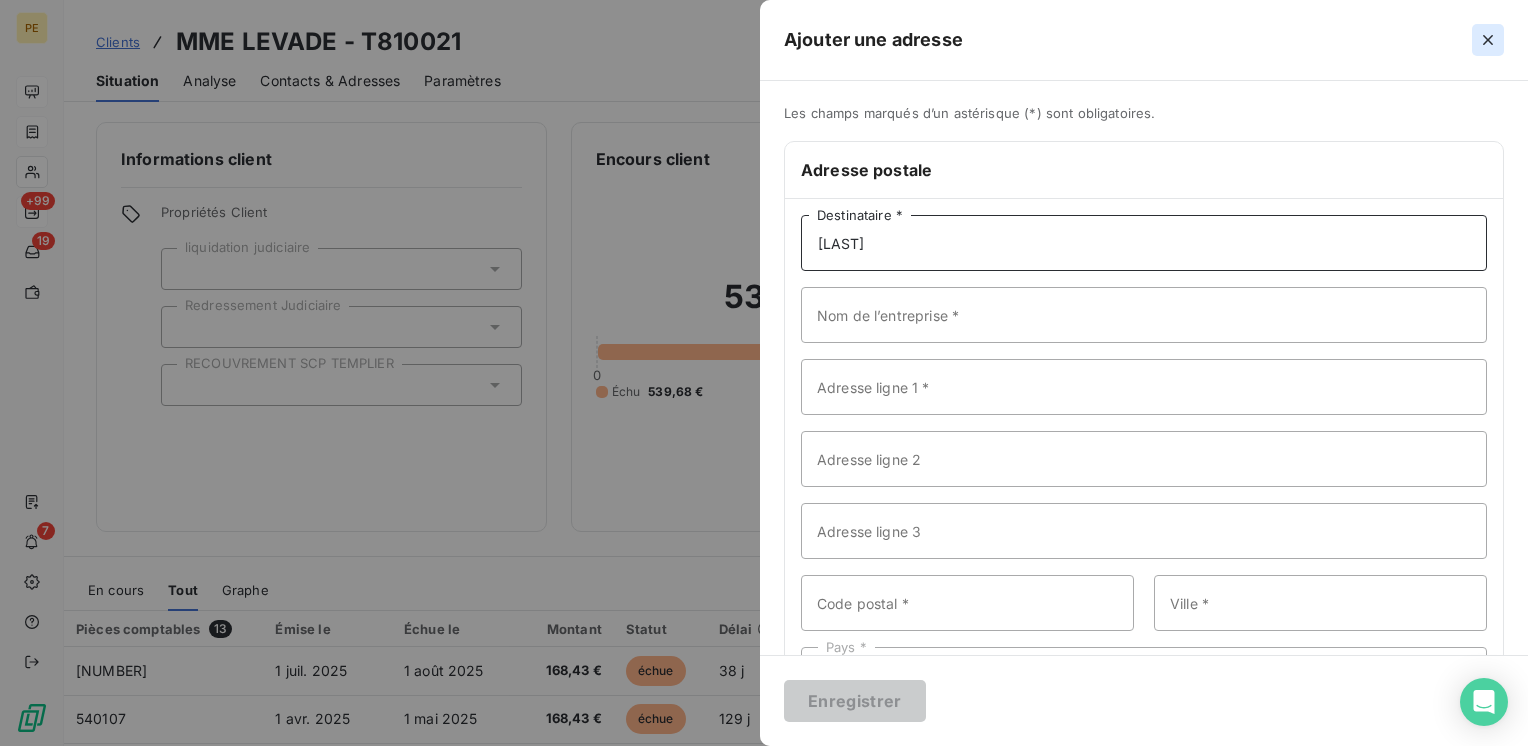type on "[LAST]" 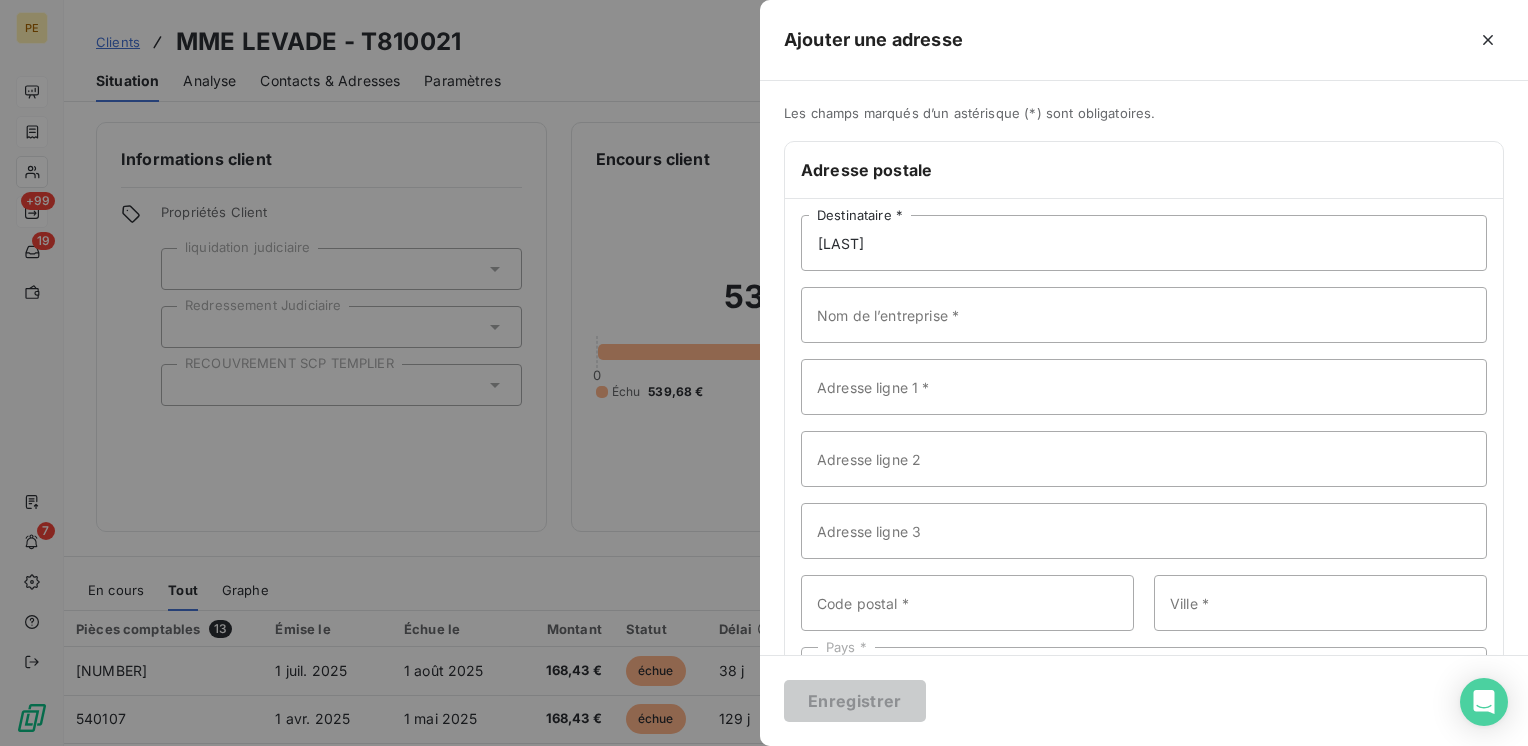 drag, startPoint x: 1491, startPoint y: 52, endPoint x: 1224, endPoint y: 49, distance: 267.01685 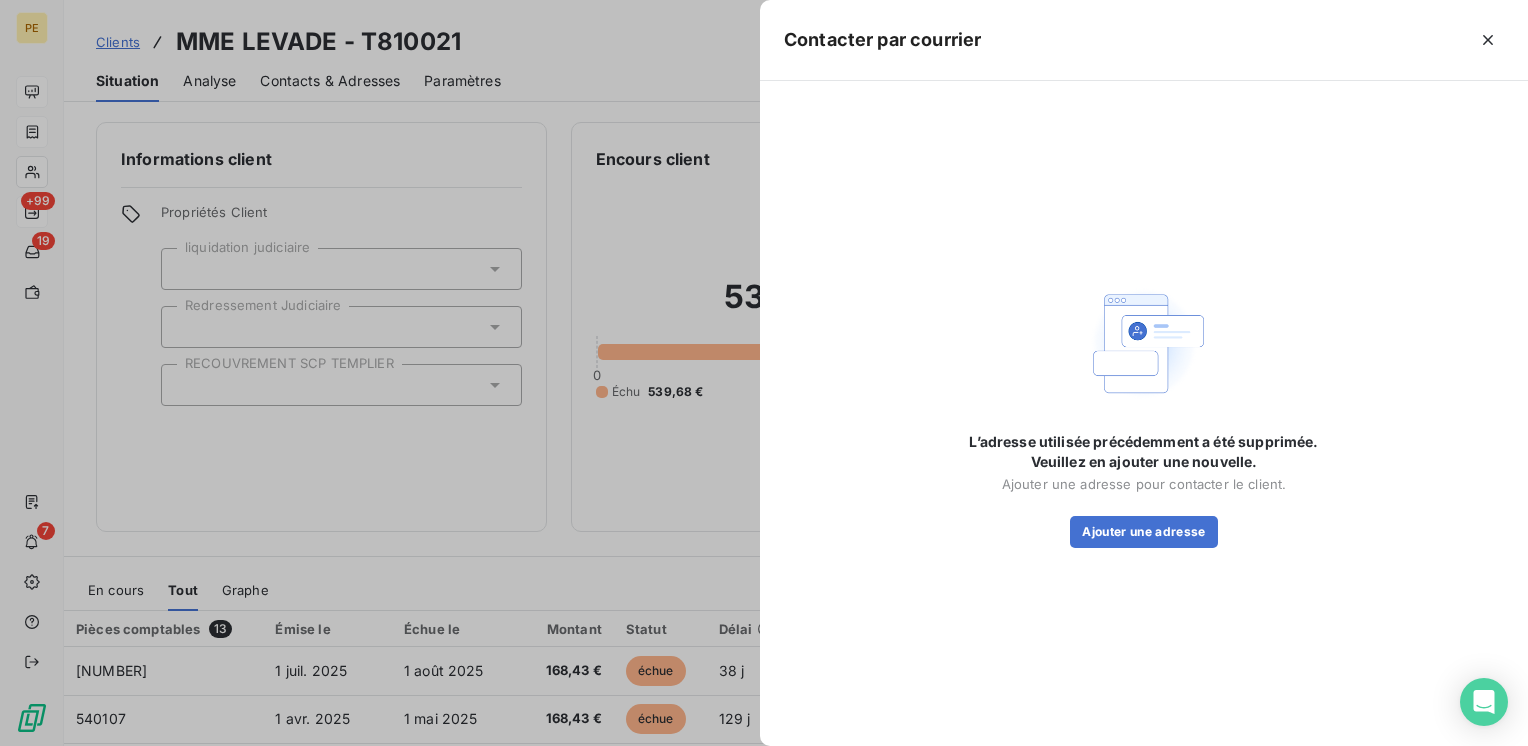 click at bounding box center [764, 373] 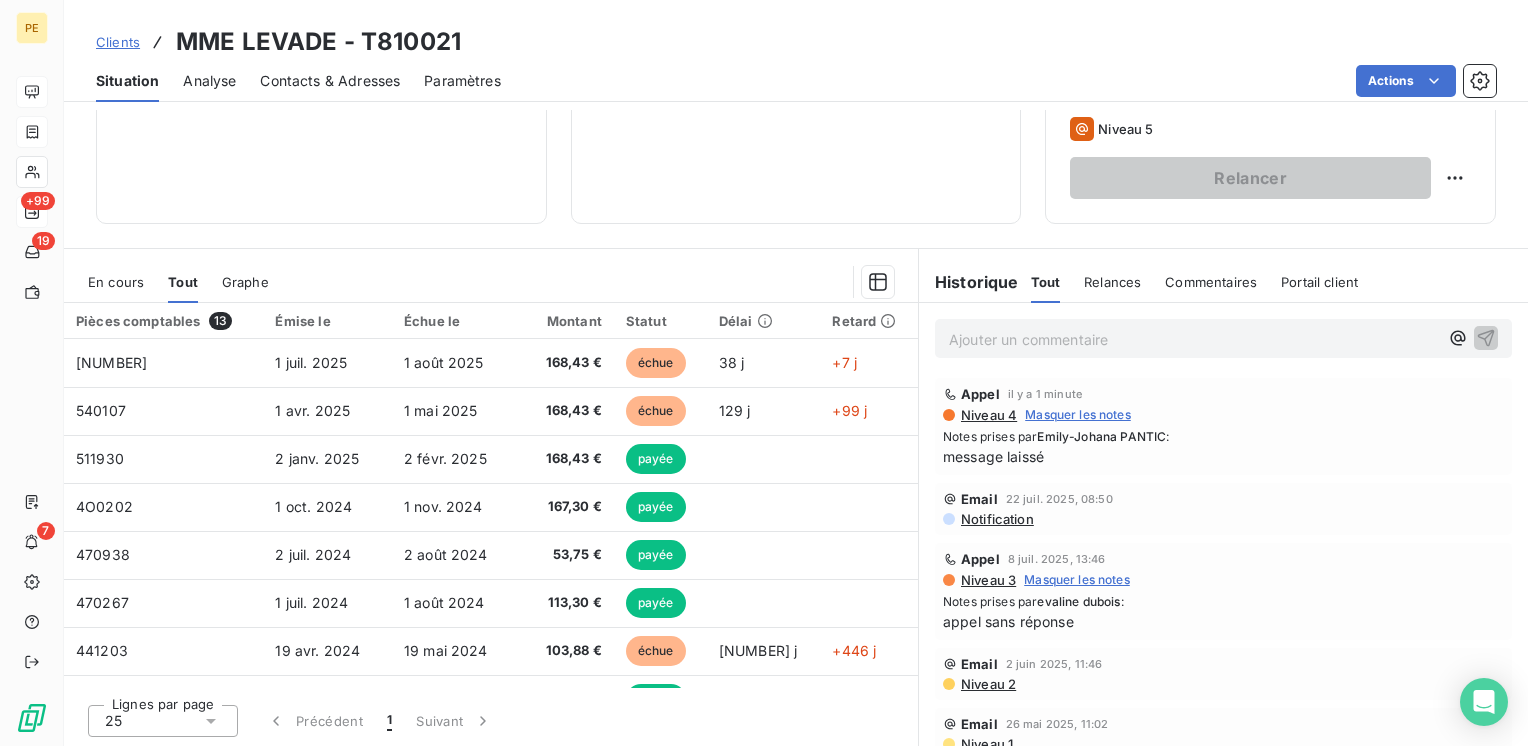 scroll, scrollTop: 308, scrollLeft: 0, axis: vertical 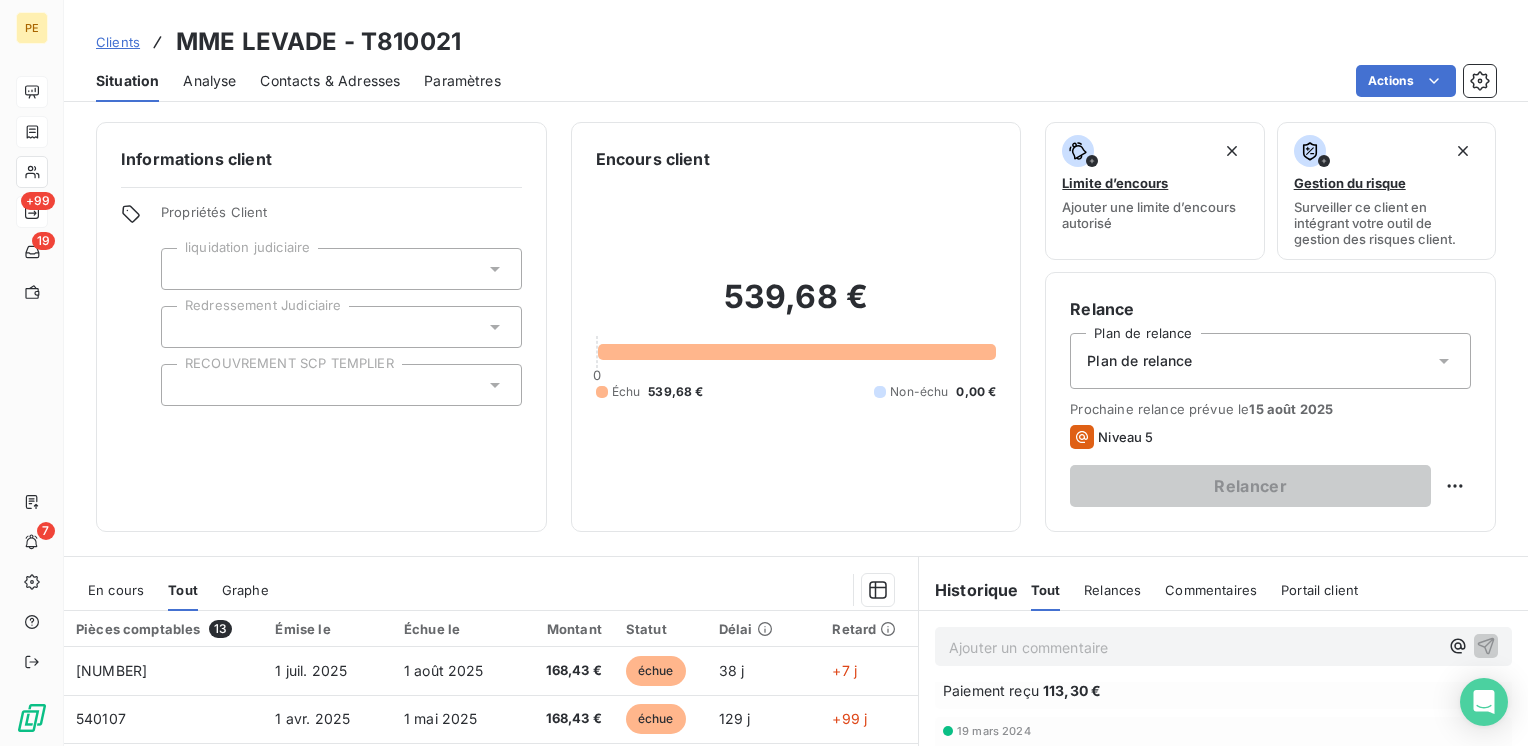 click on "Contacts & Adresses" at bounding box center (330, 81) 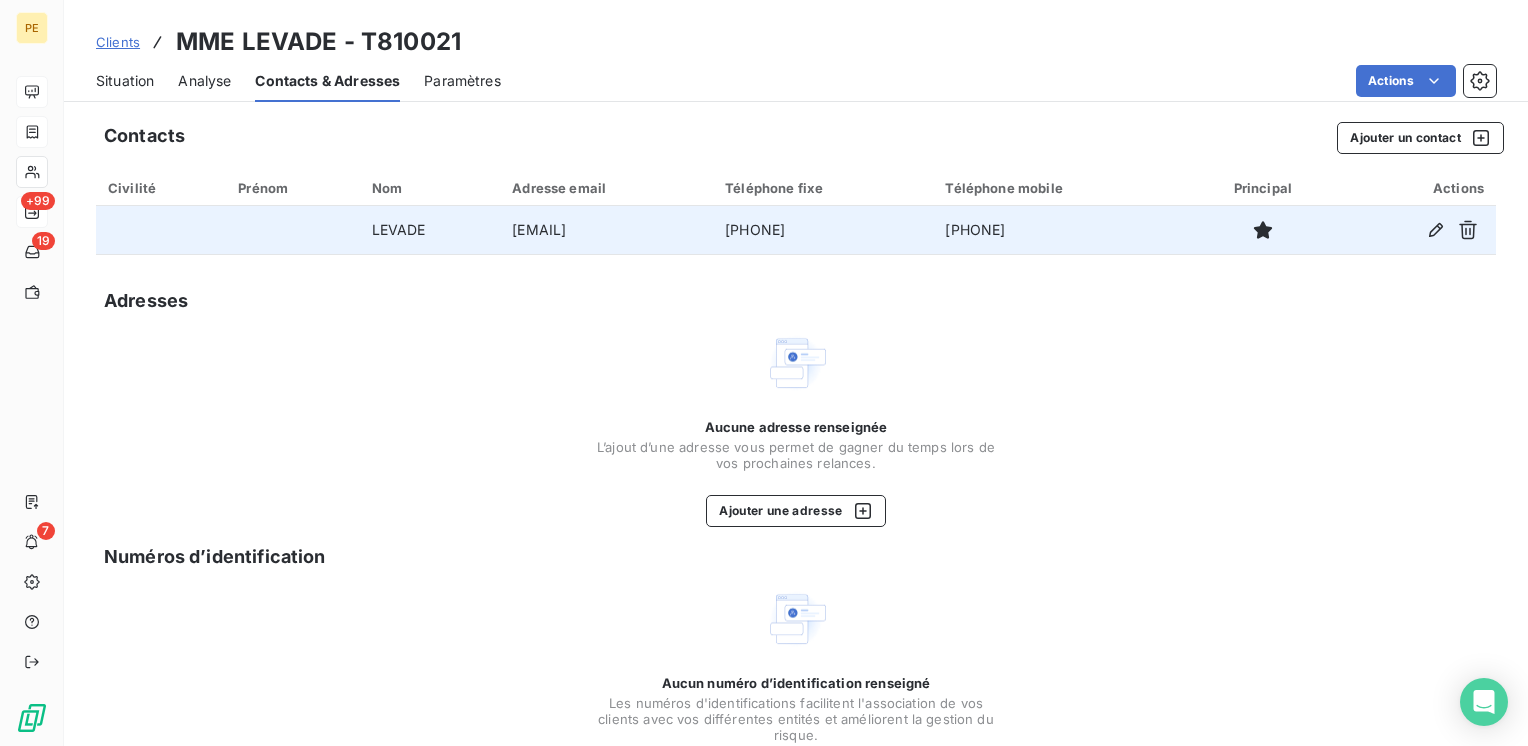 click on "[EMAIL]" at bounding box center (606, 230) 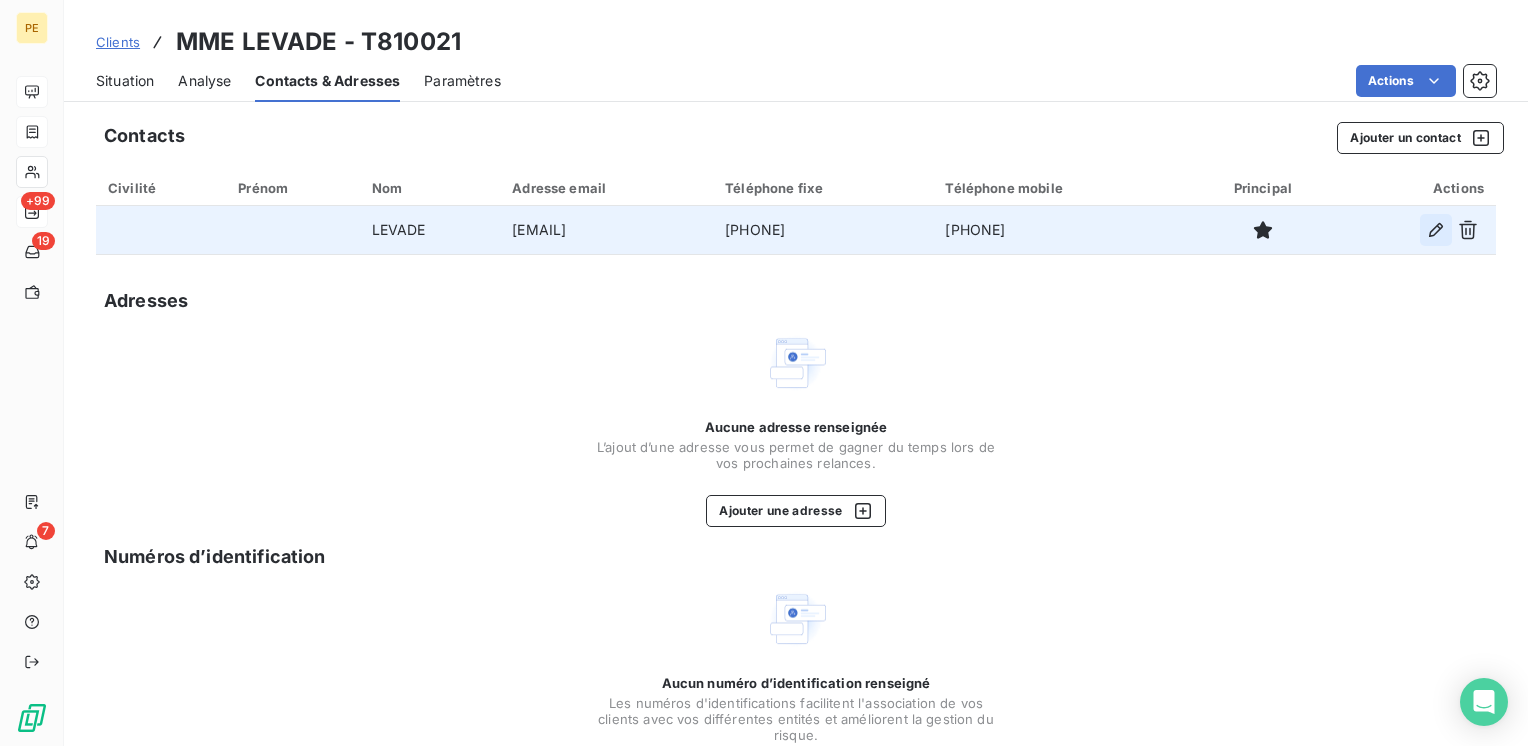 click 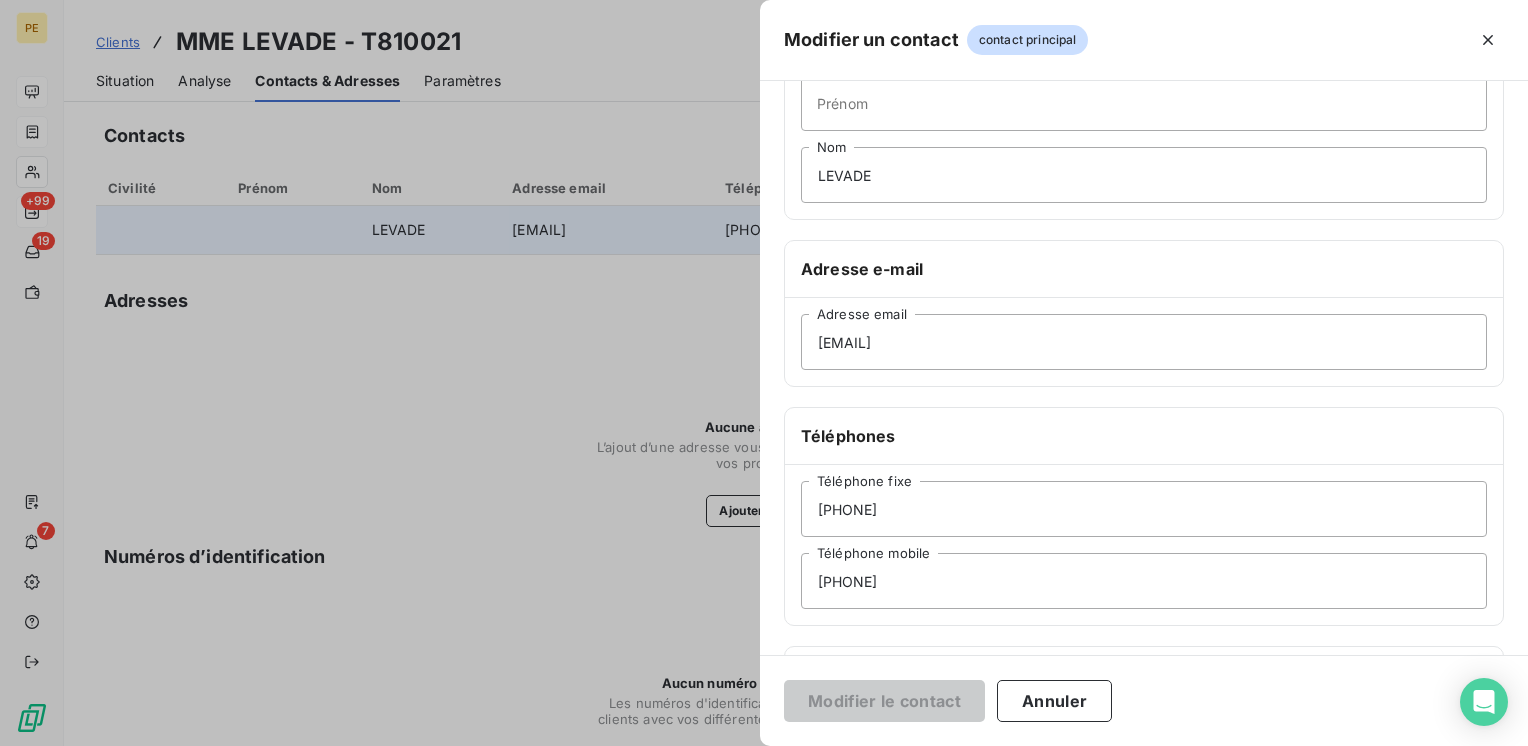 scroll, scrollTop: 0, scrollLeft: 0, axis: both 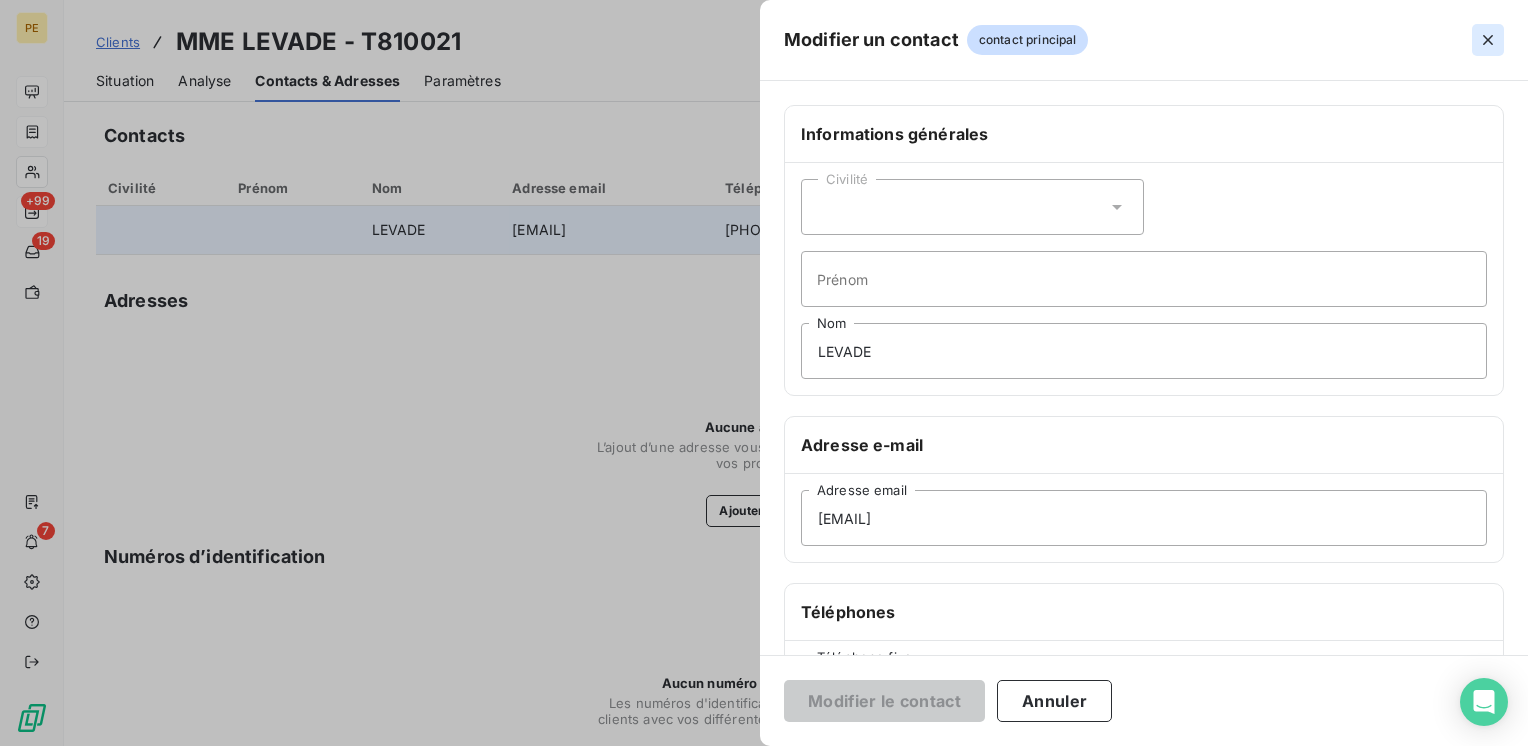click 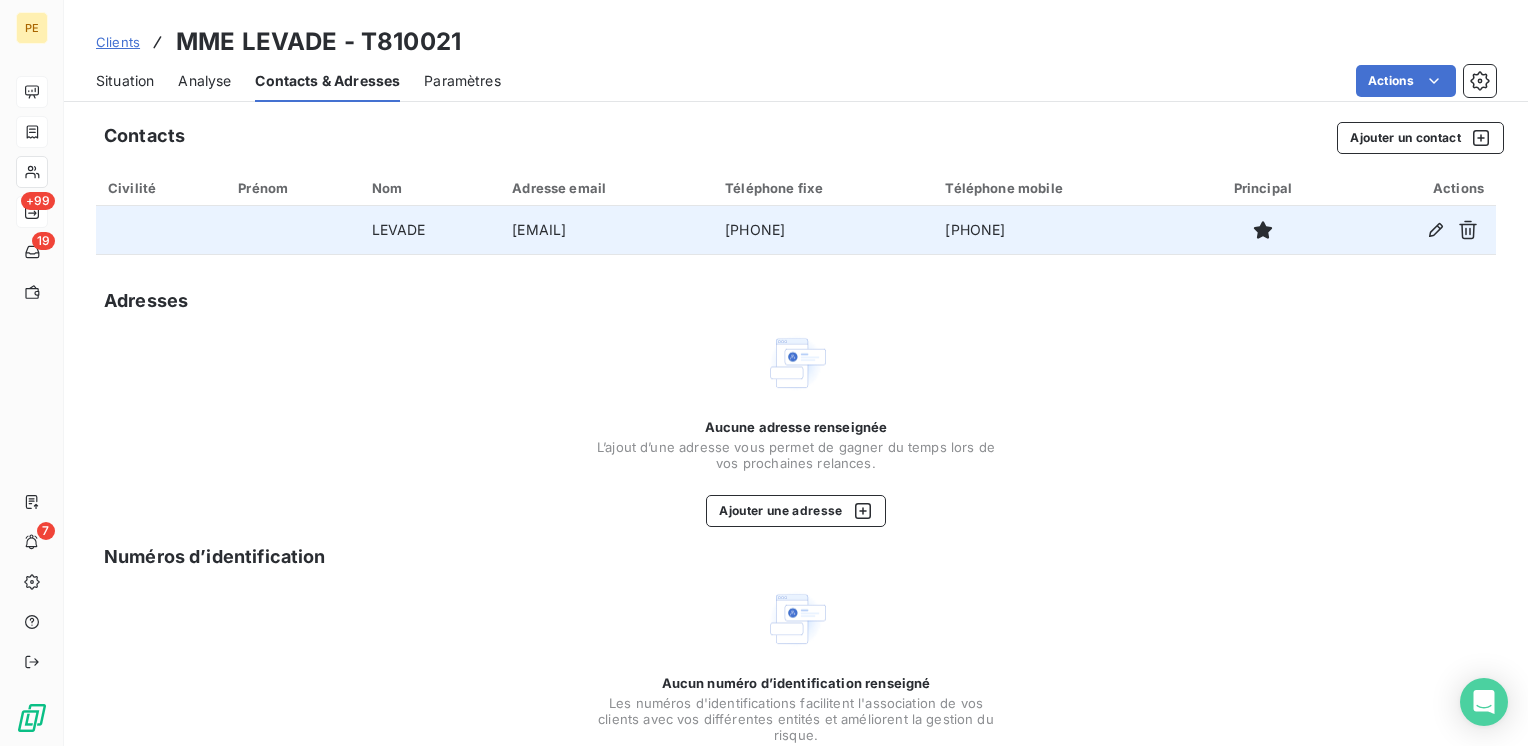 click on "Clients MME [LAST_NAME] - [NUMBER]" at bounding box center (796, 42) 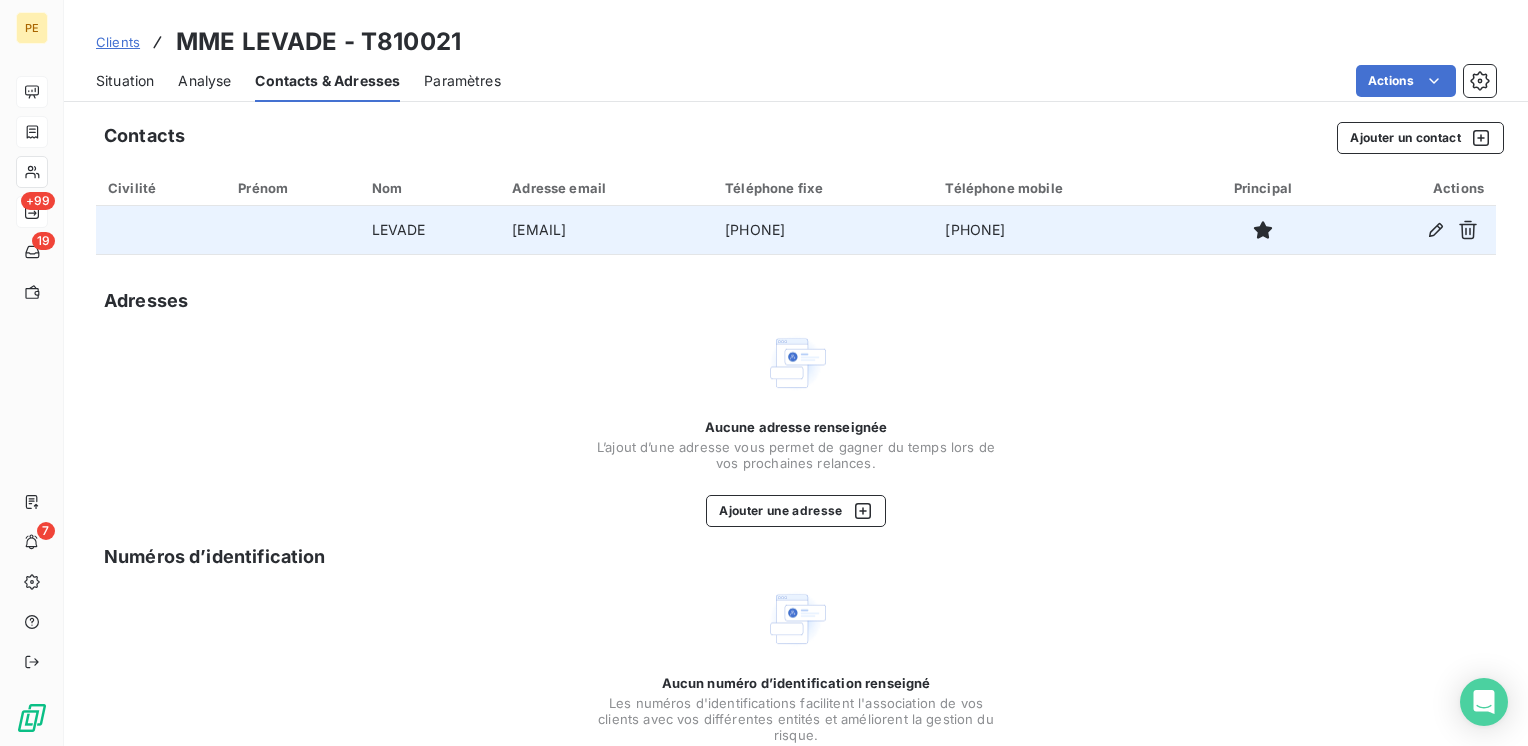 click on "Situation" at bounding box center (125, 81) 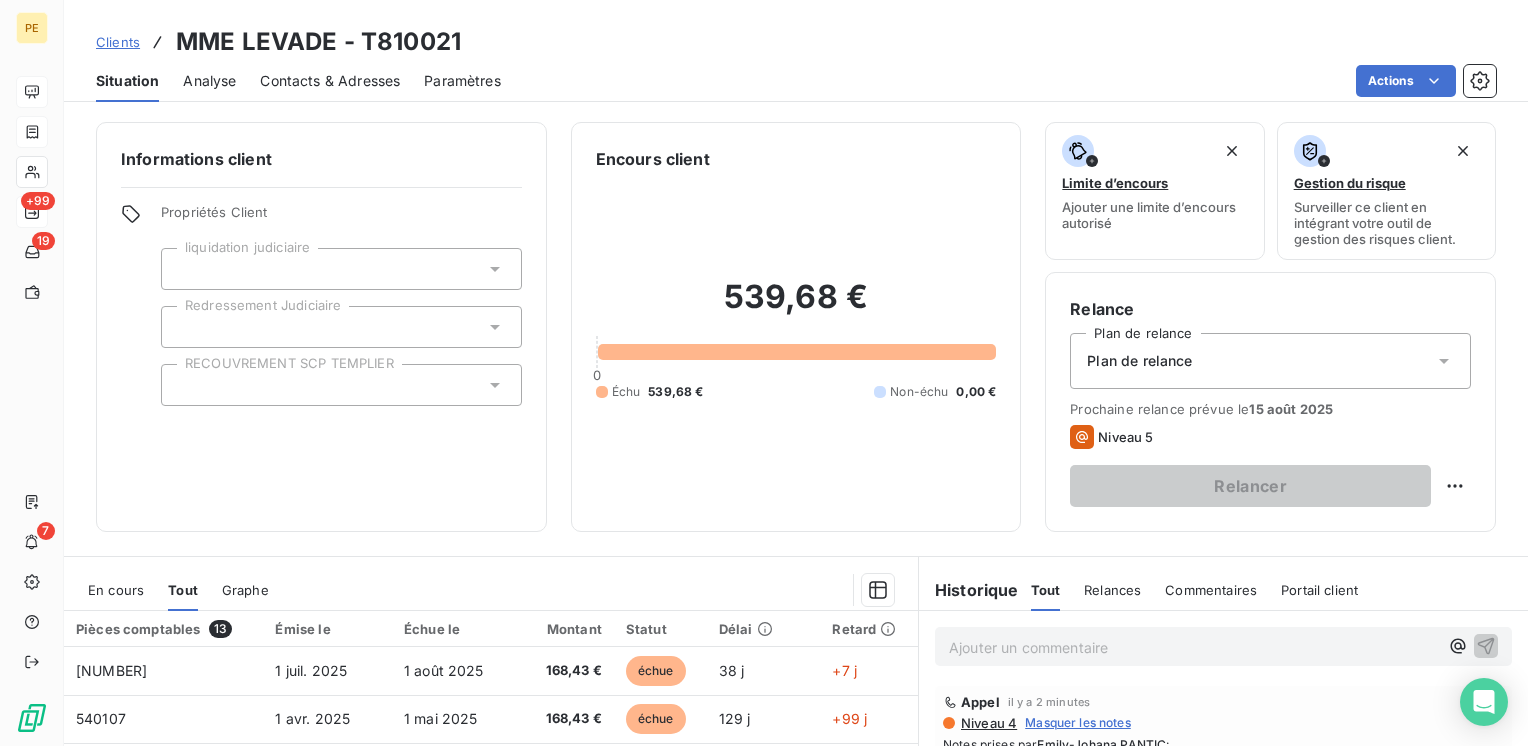 click on "Contacts & Adresses" at bounding box center [330, 81] 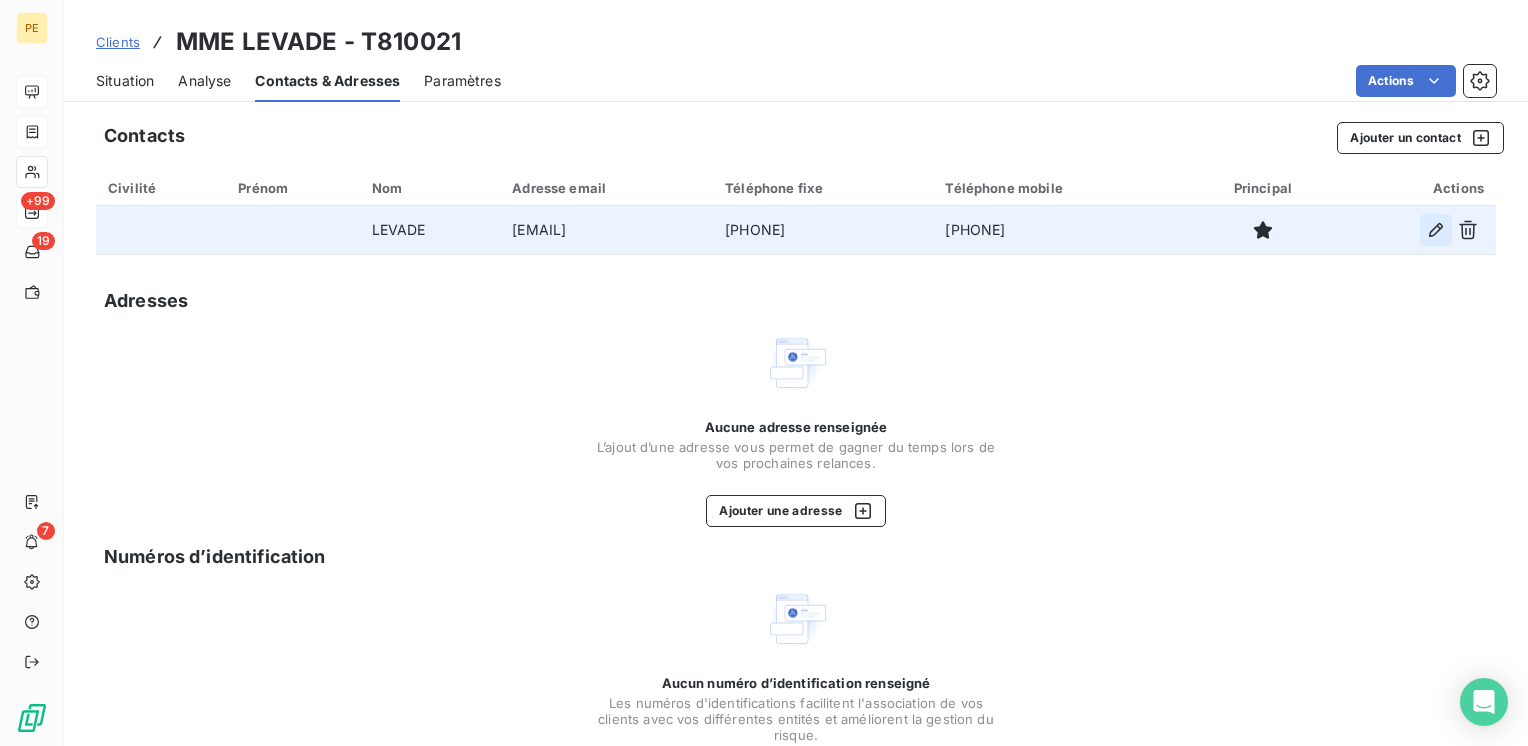 click 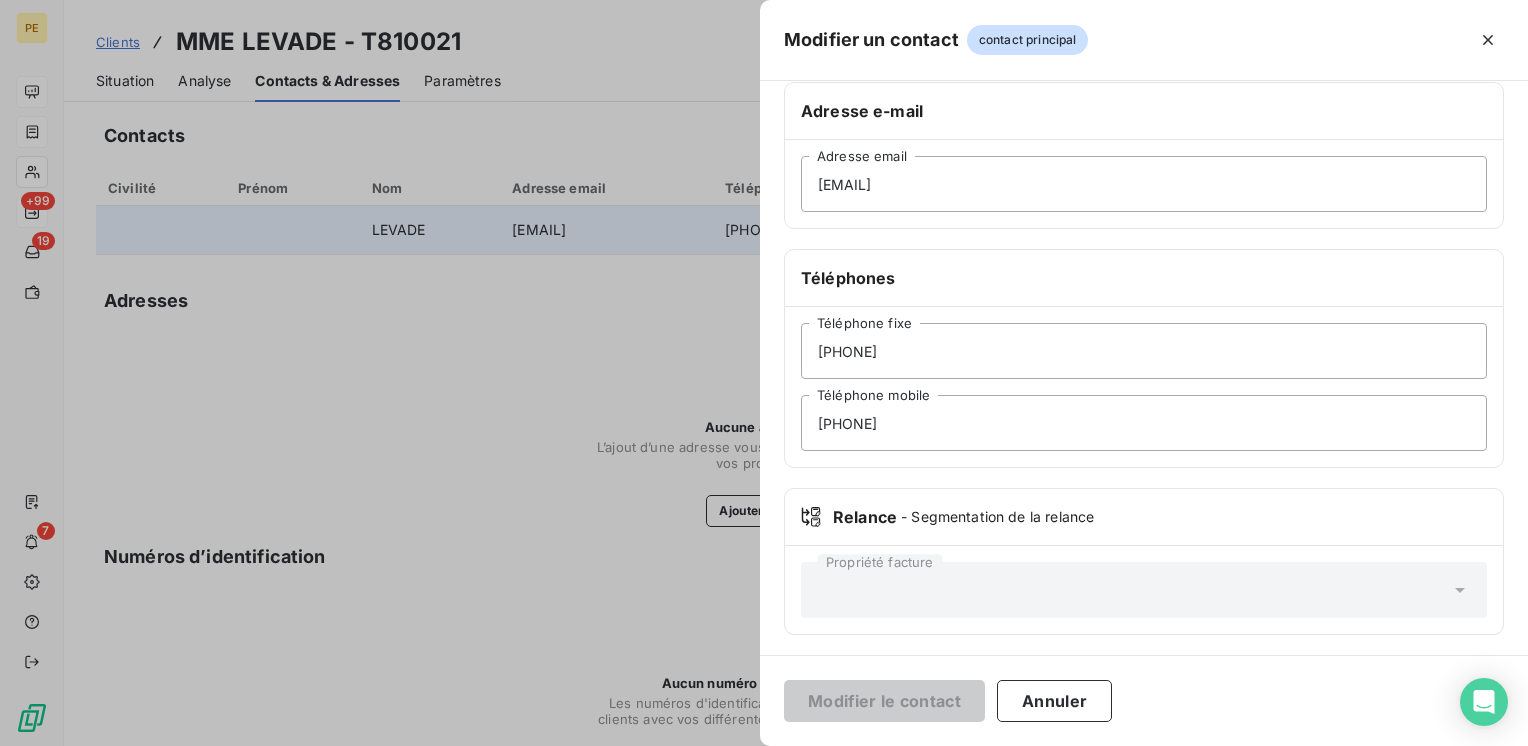 scroll, scrollTop: 0, scrollLeft: 0, axis: both 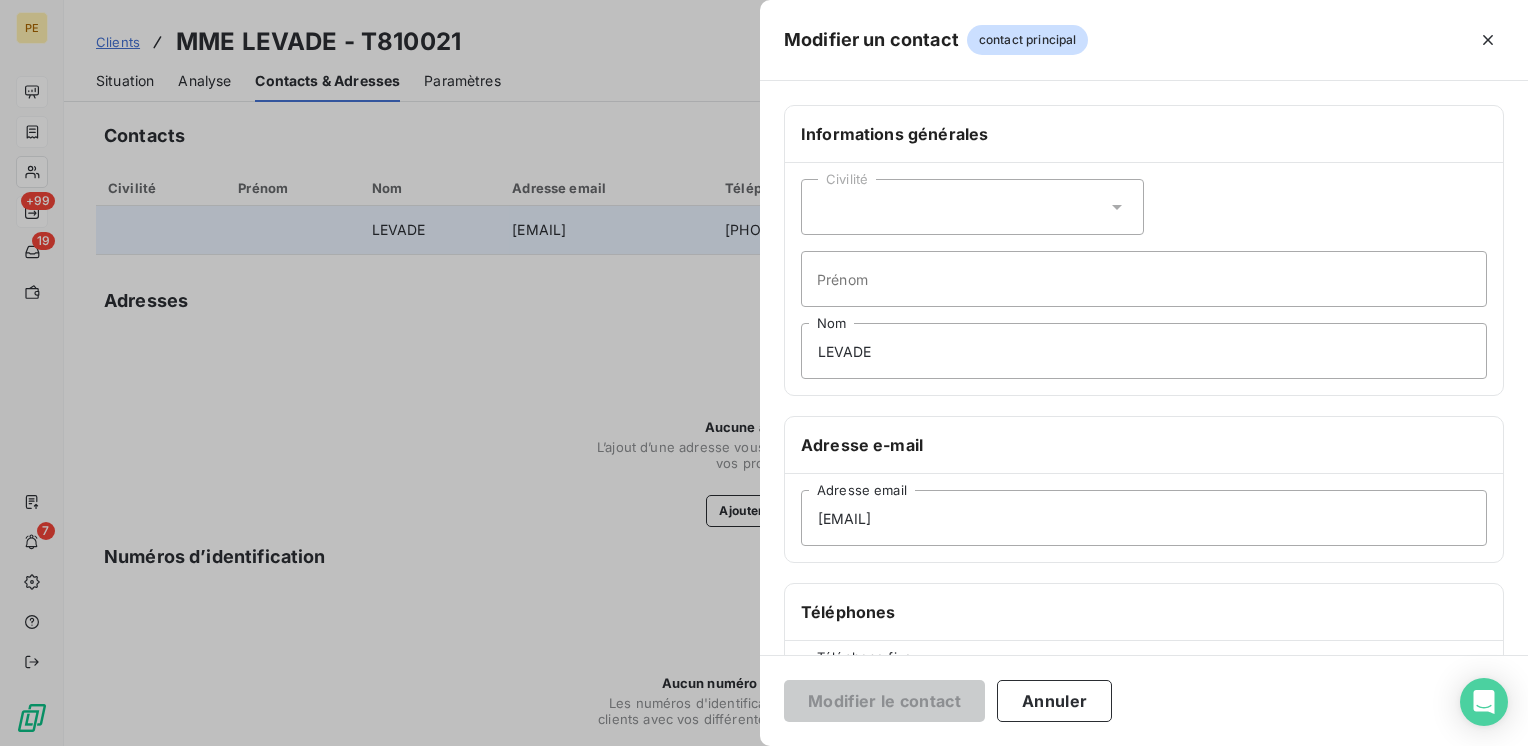 click on "Informations générales" at bounding box center (1144, 134) 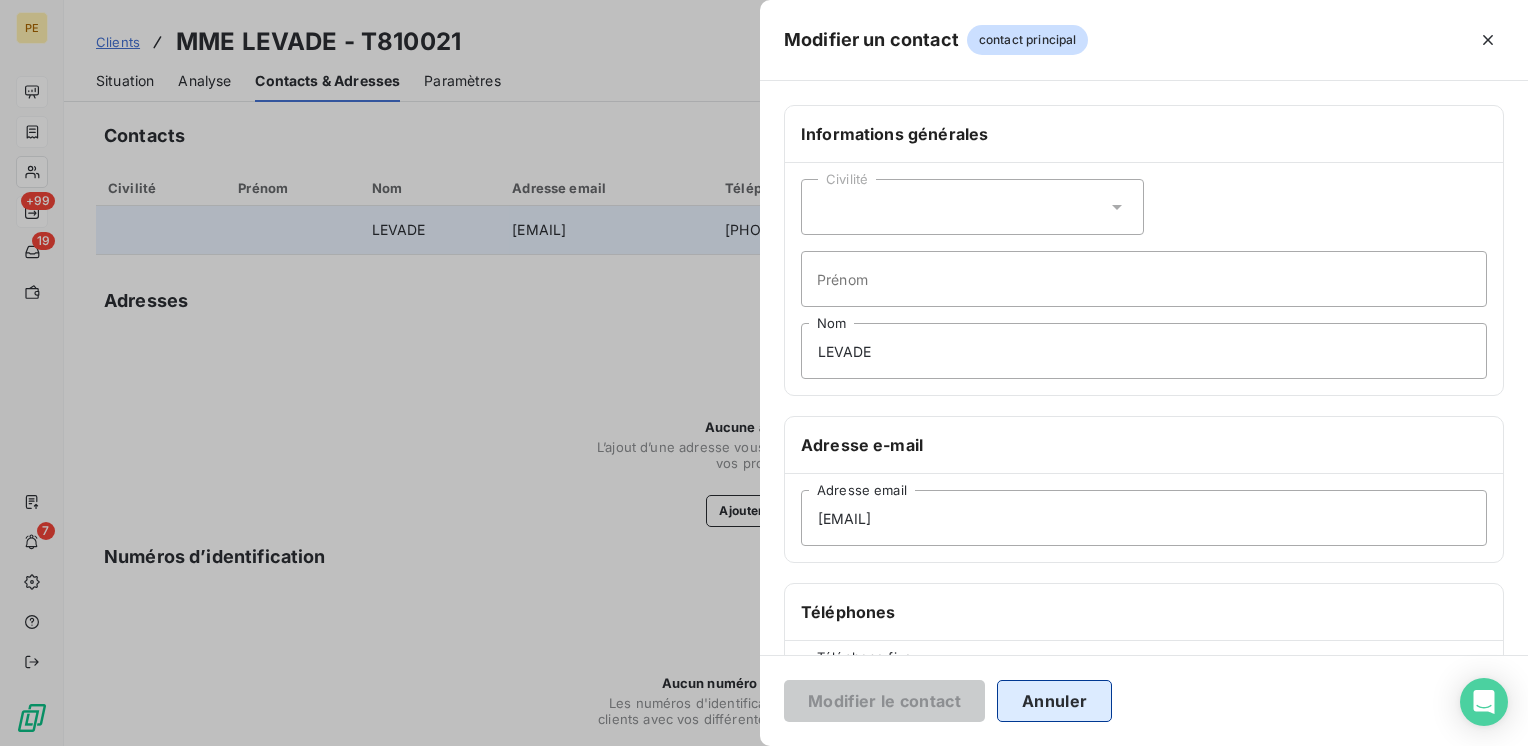 click on "Annuler" at bounding box center (1054, 701) 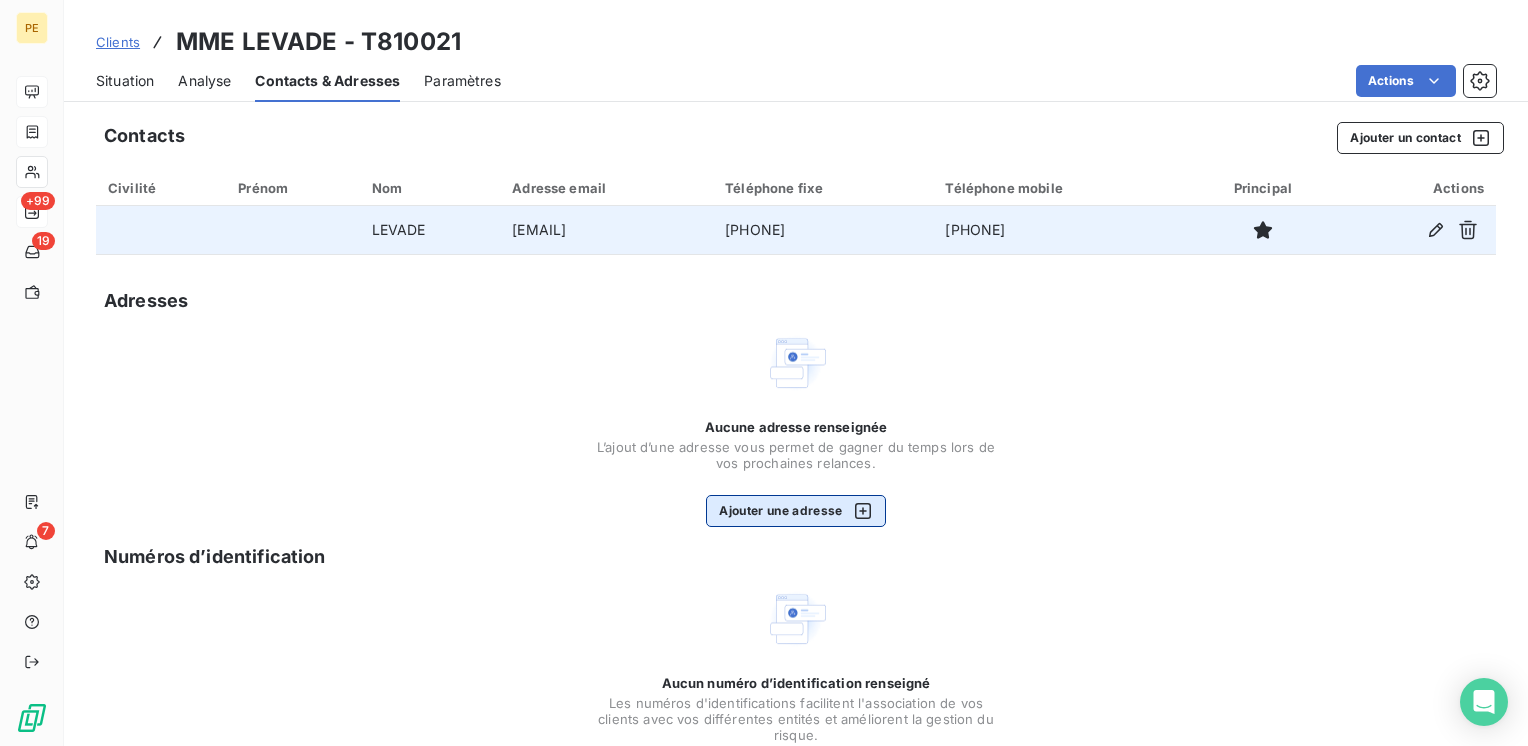 click on "Ajouter une adresse" at bounding box center (795, 511) 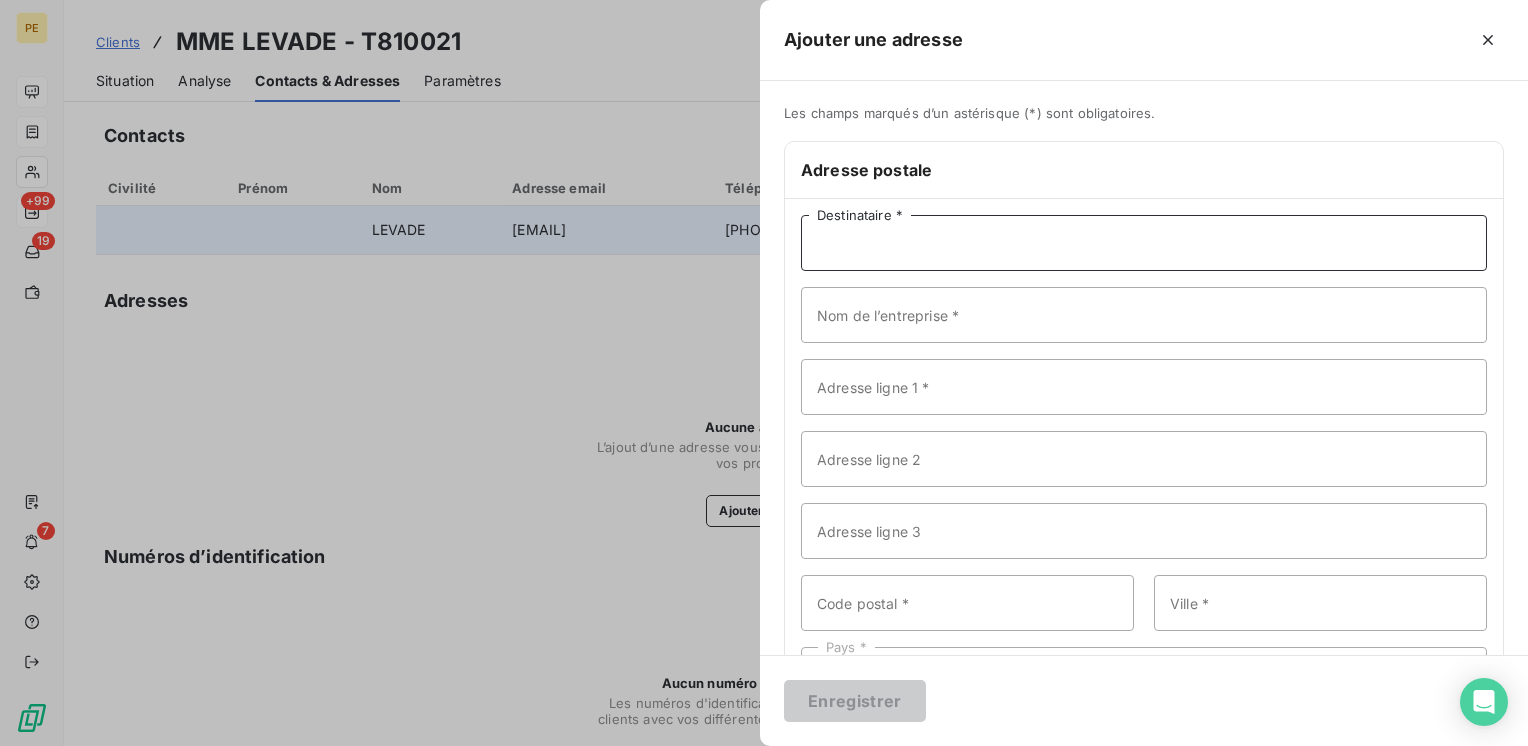 click on "Destinataire *" at bounding box center (1144, 243) 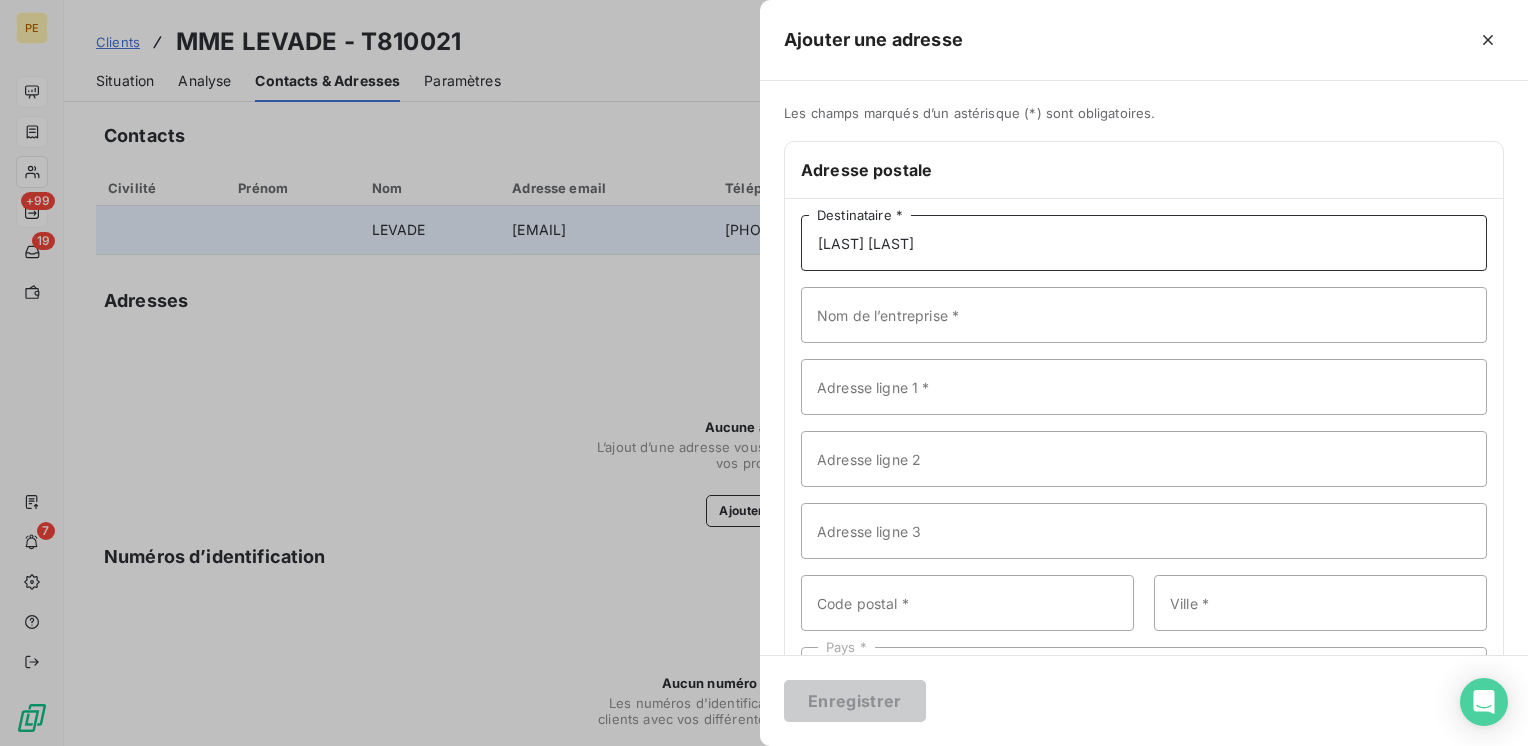 type on "[LAST] [LAST]" 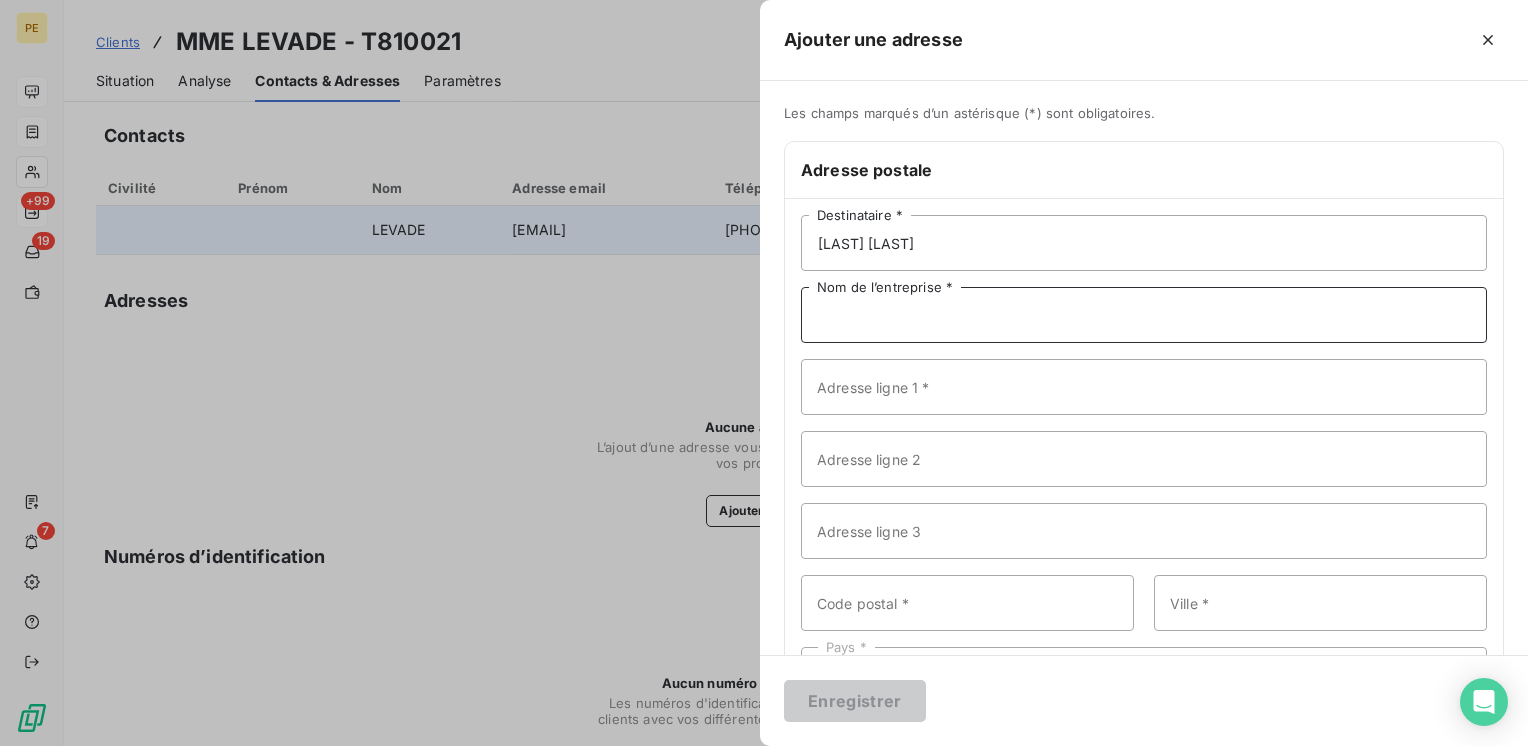 click on "Nom de l’entreprise *" at bounding box center [1144, 315] 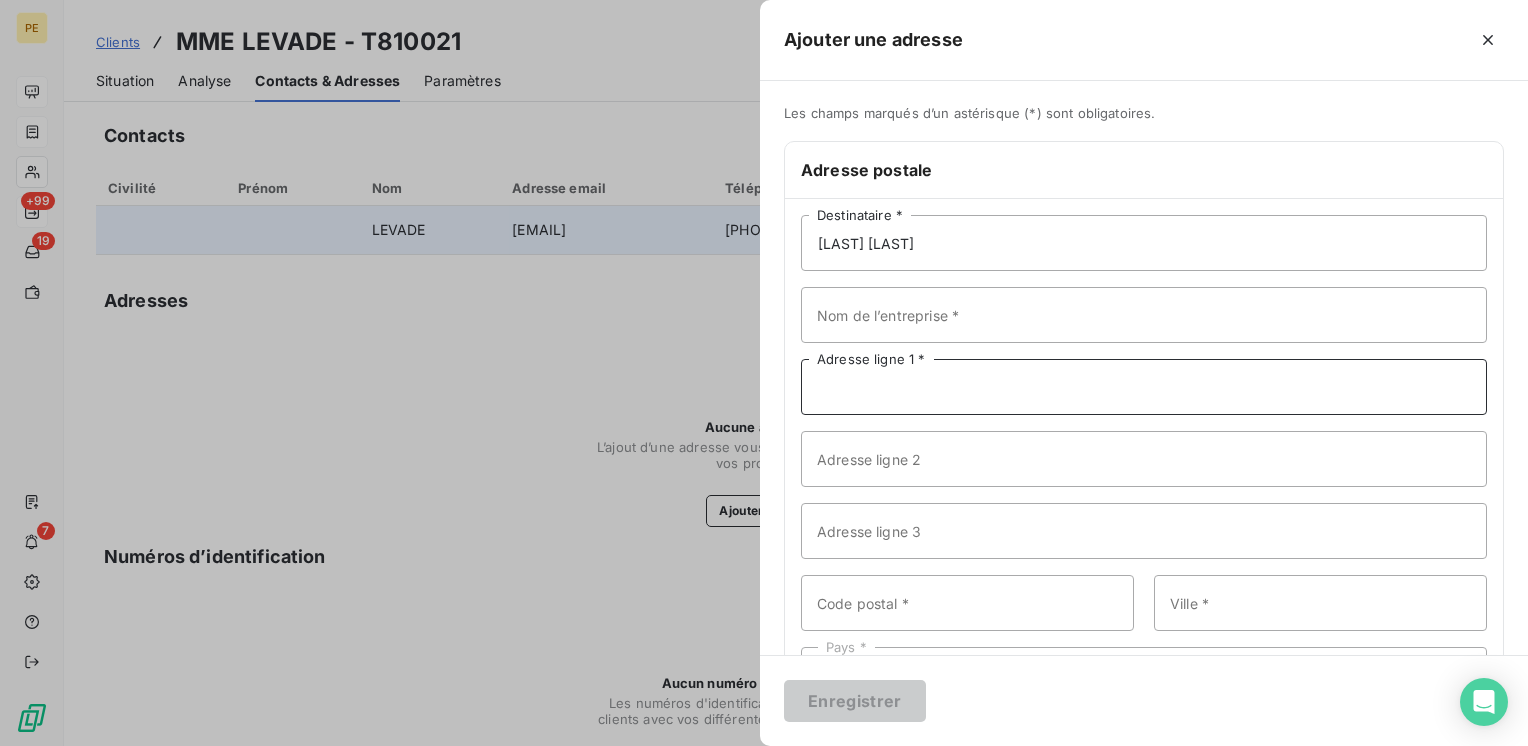 click on "Adresse ligne 1 *" at bounding box center (1144, 387) 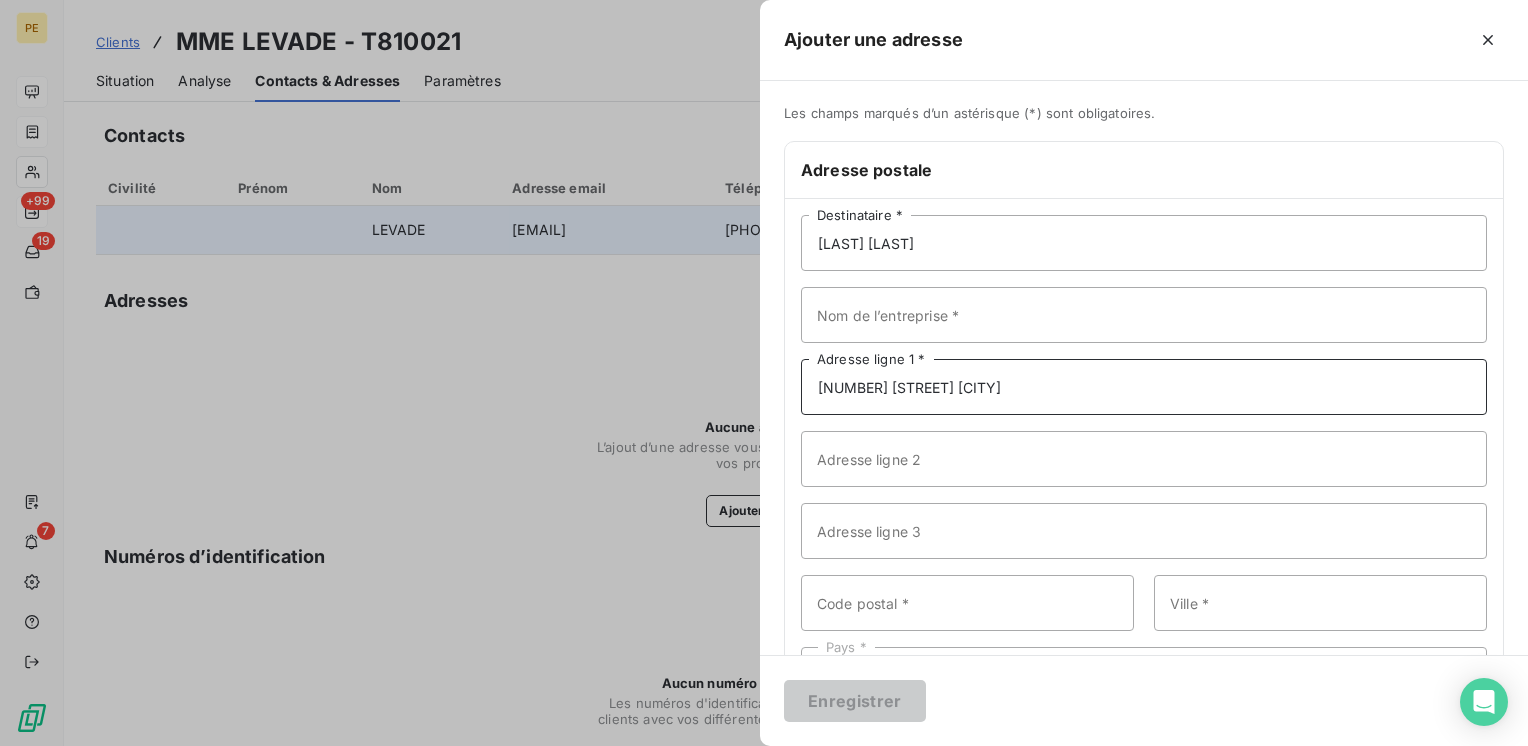 type on "[NUMBER] [STREET] [CITY]" 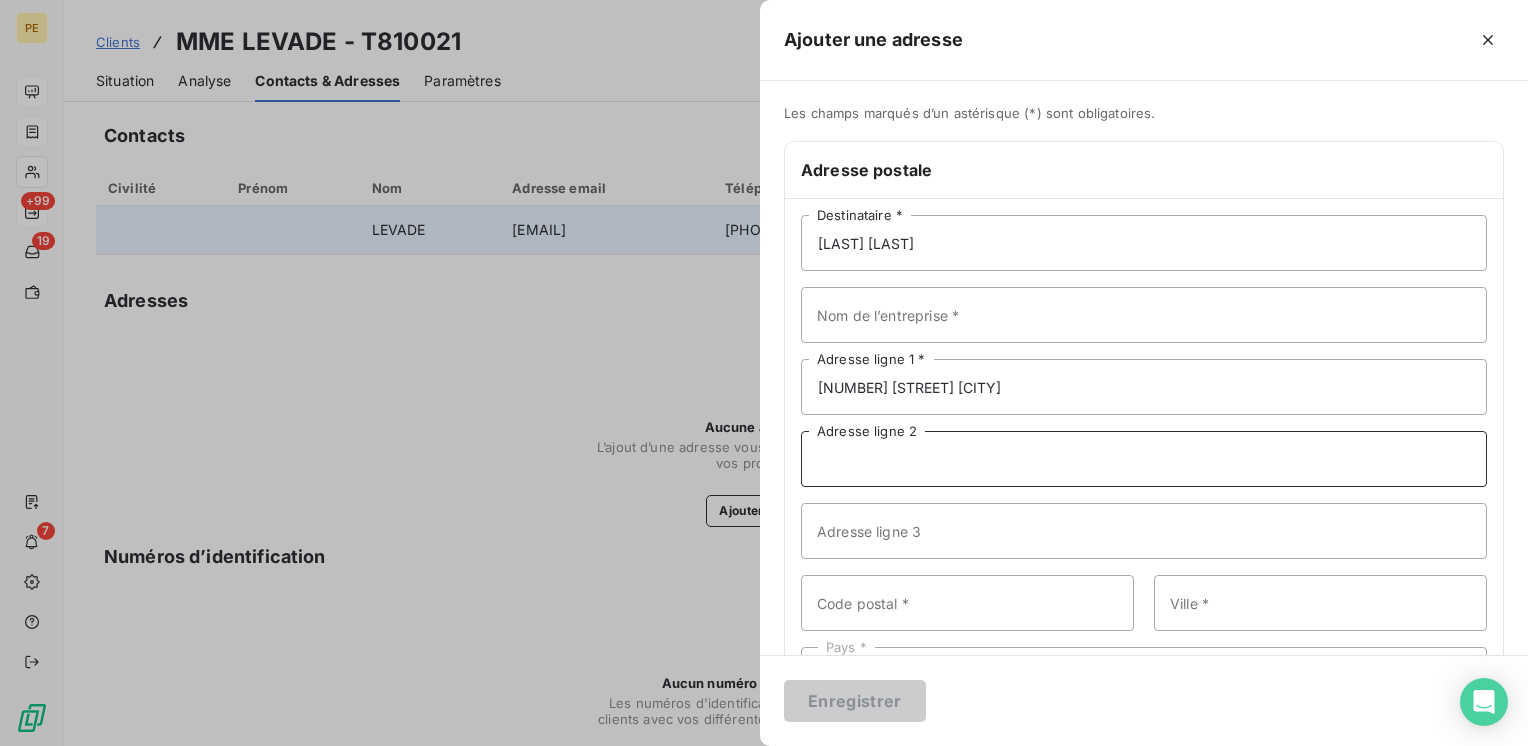 click on "Adresse ligne 2" at bounding box center (1144, 459) 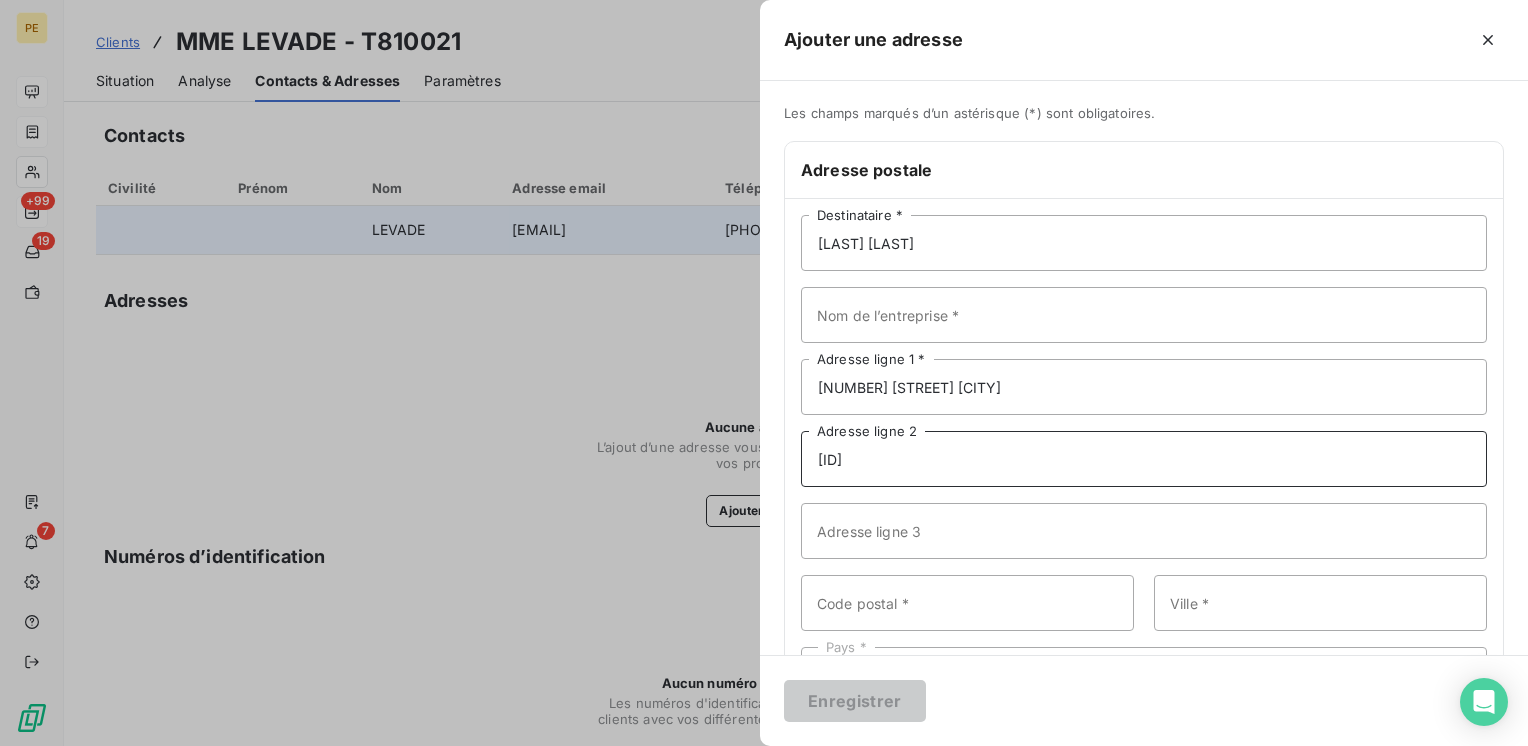 click on "[ID]" at bounding box center (1144, 459) 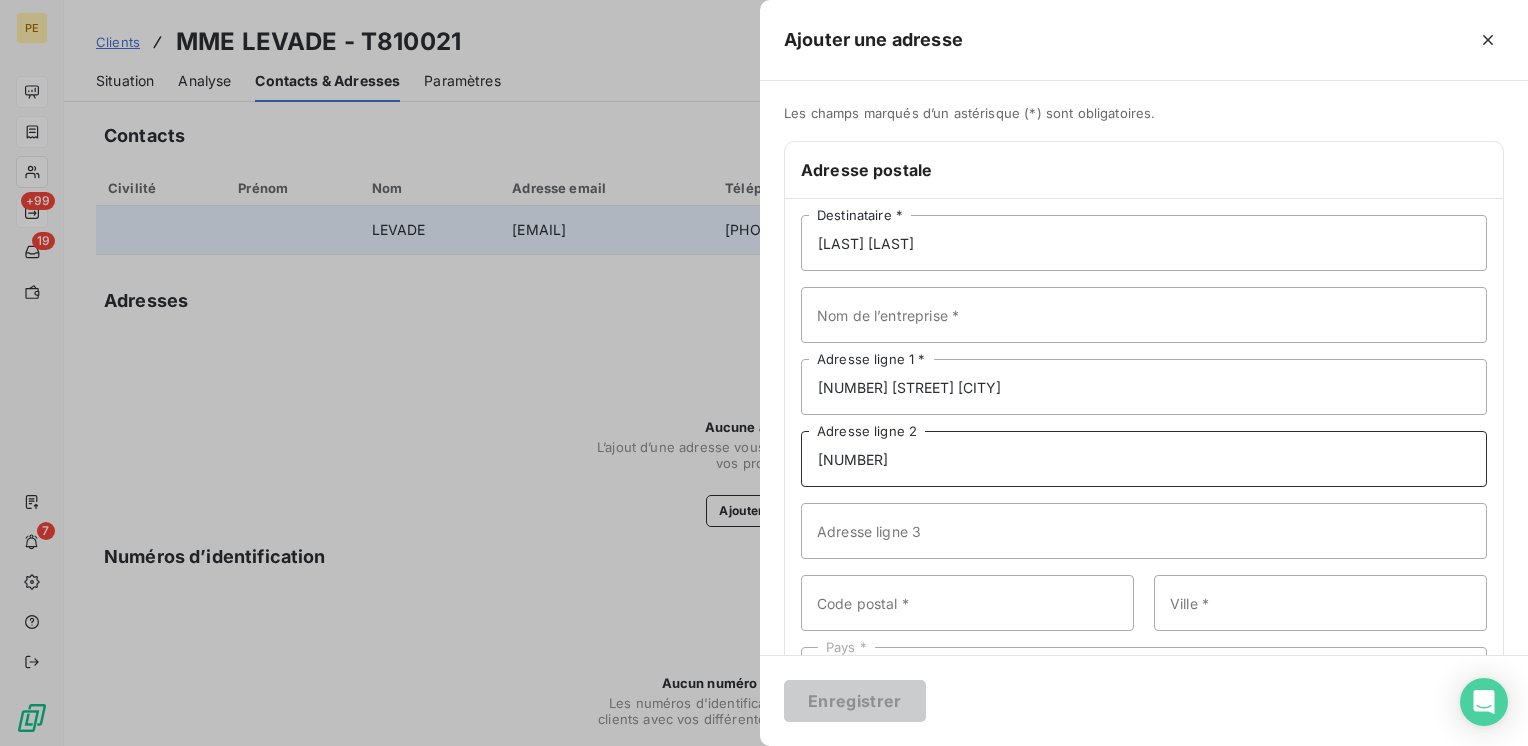 drag, startPoint x: 833, startPoint y: 461, endPoint x: 814, endPoint y: 452, distance: 21.023796 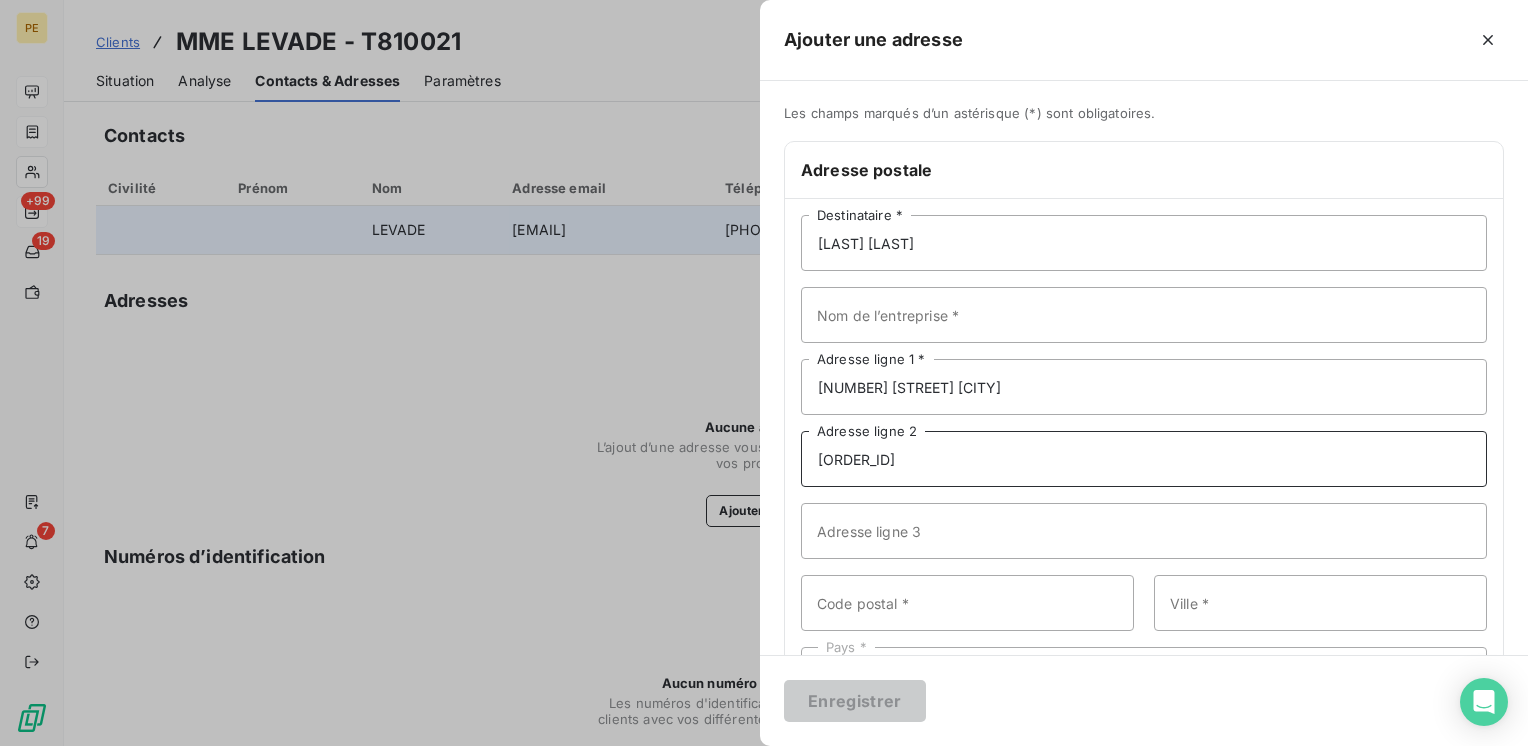 drag, startPoint x: 860, startPoint y: 458, endPoint x: 868, endPoint y: 527, distance: 69.46222 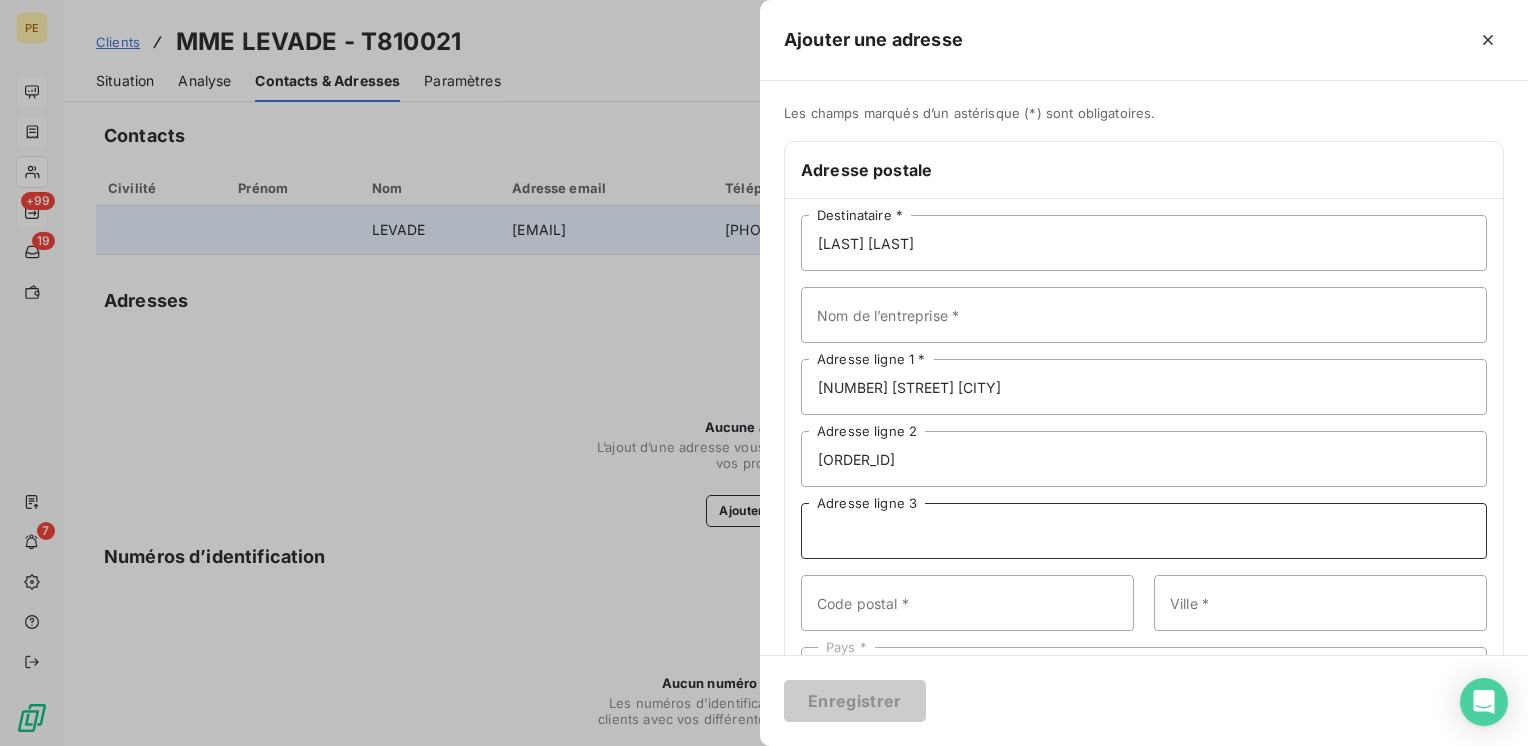 click on "Adresse ligne 3" at bounding box center (1144, 531) 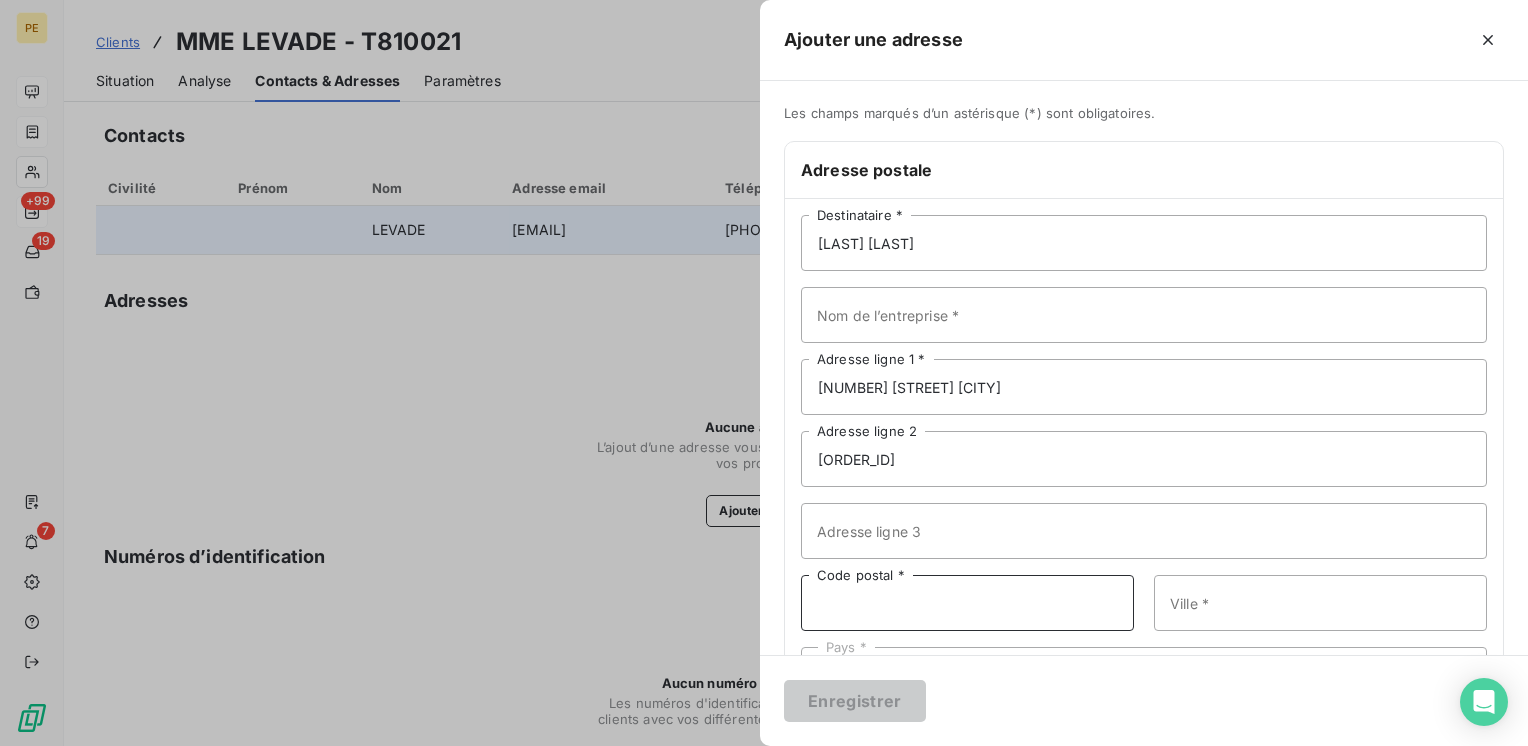 click on "Code postal *" at bounding box center [967, 603] 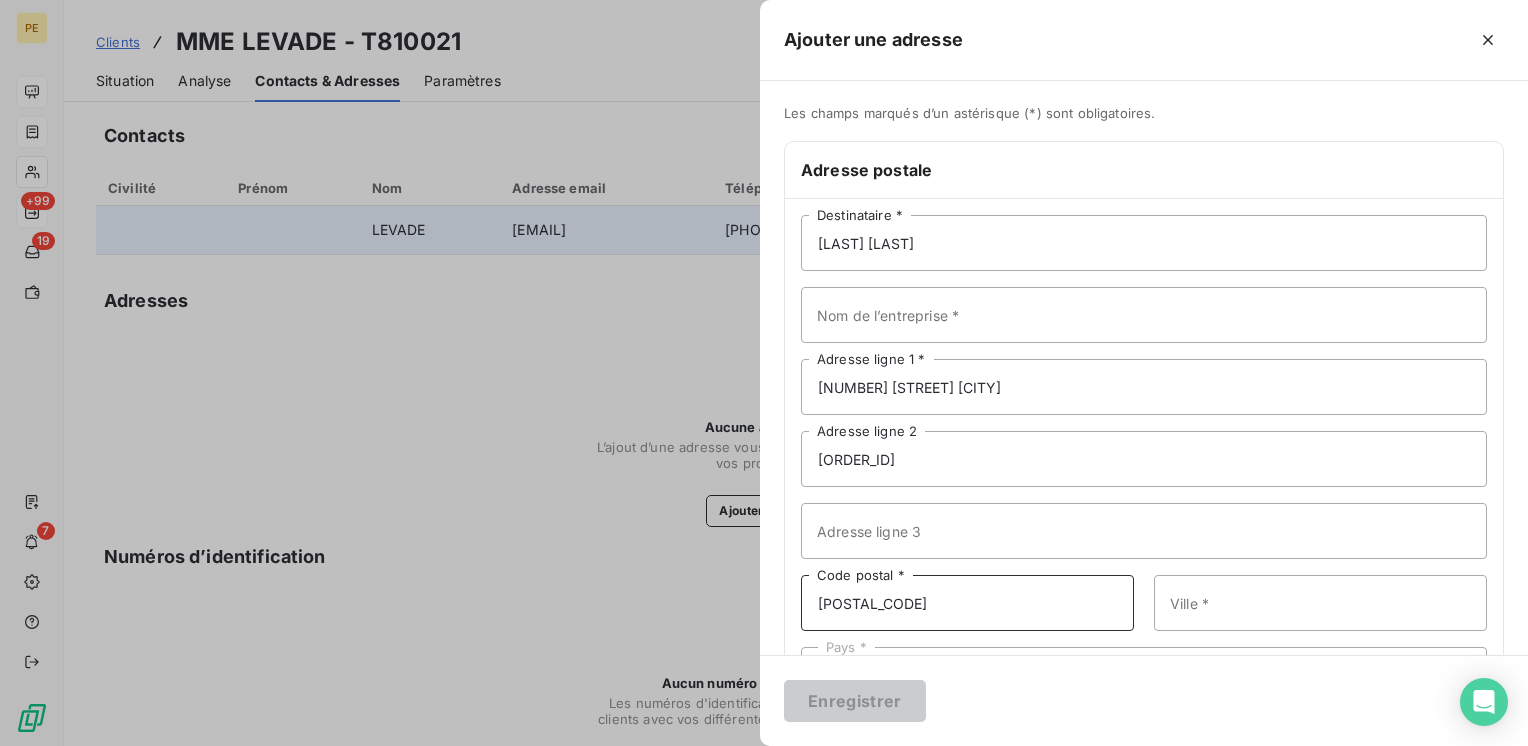 type on "[POSTAL_CODE]" 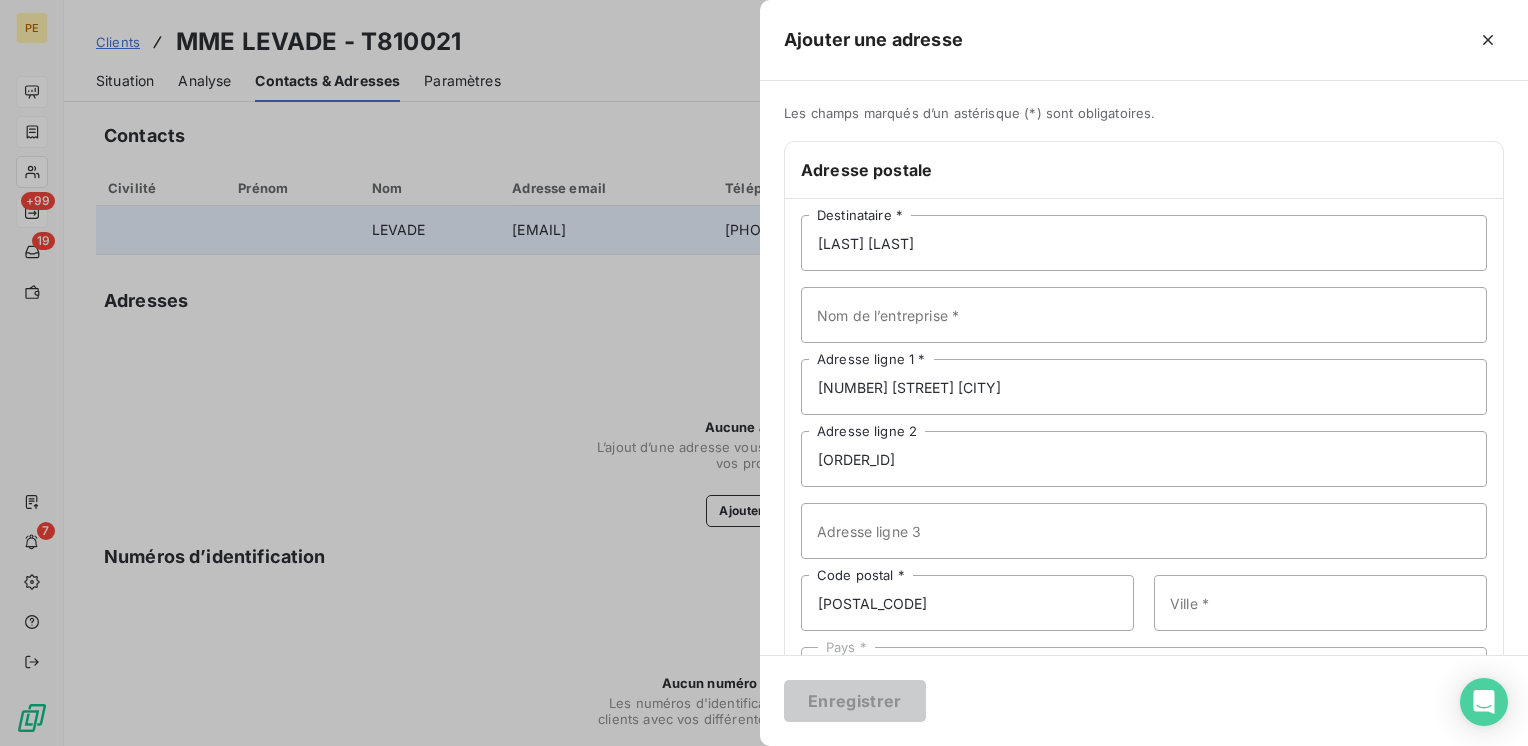 drag, startPoint x: 1234, startPoint y: 671, endPoint x: 1240, endPoint y: 632, distance: 39.45884 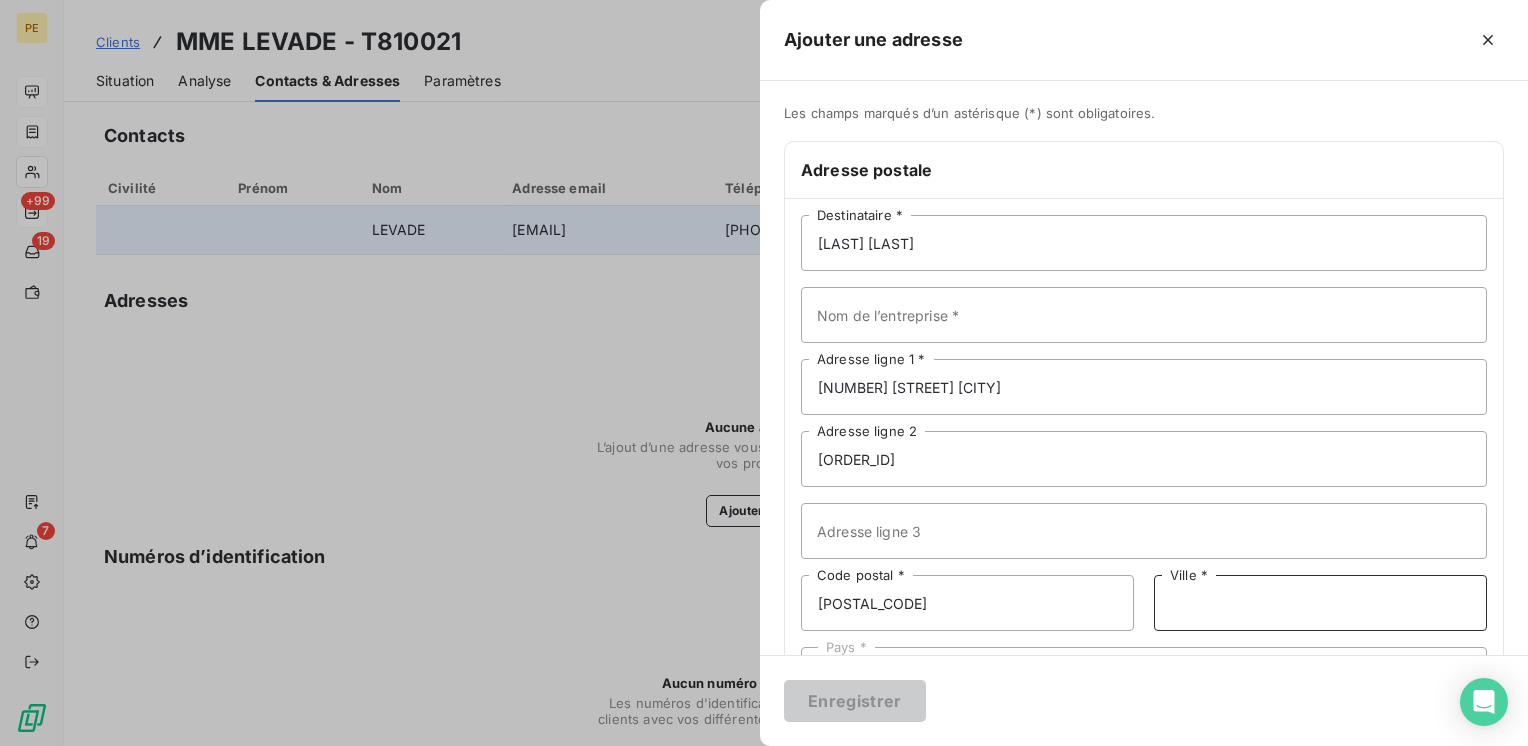 click on "Ville *" at bounding box center (1320, 603) 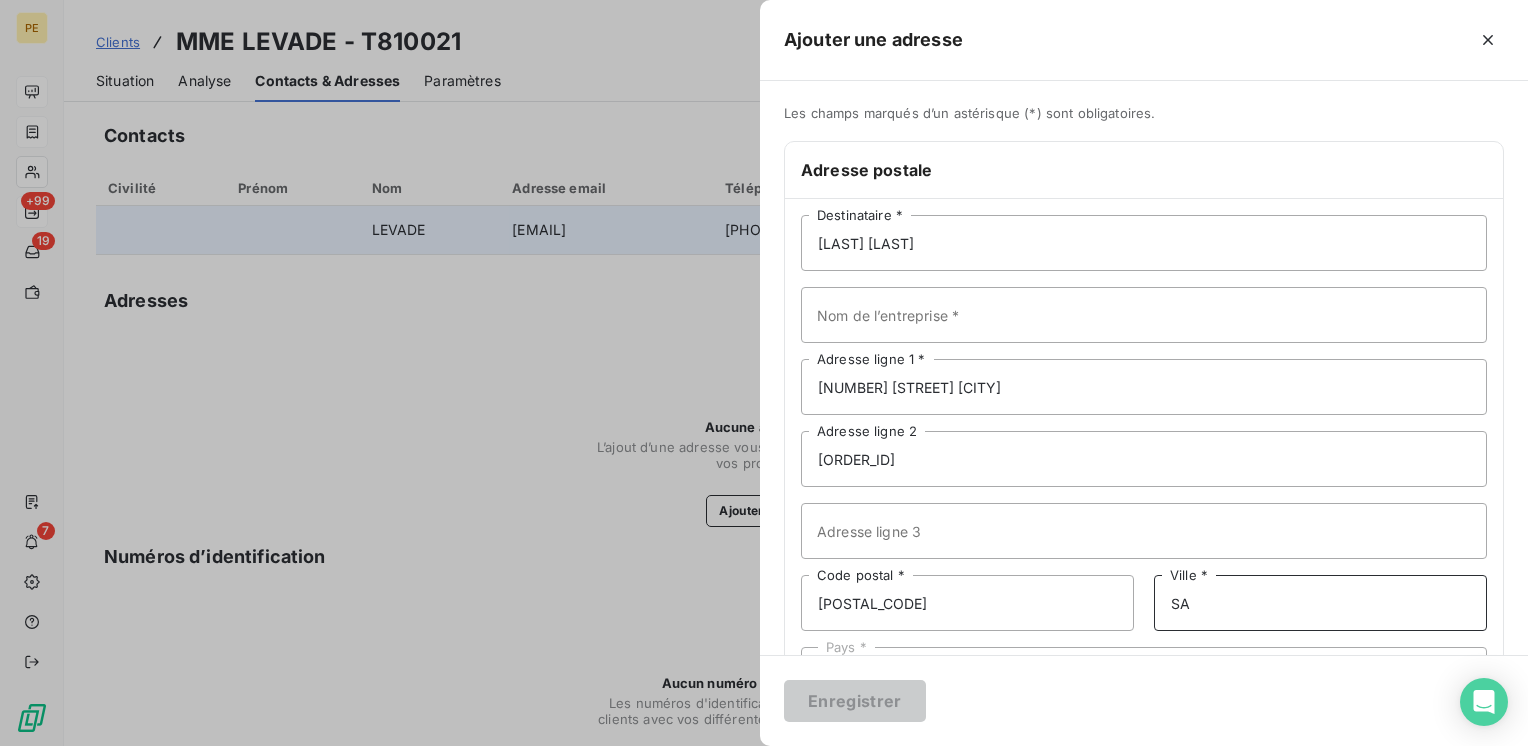 type on "S" 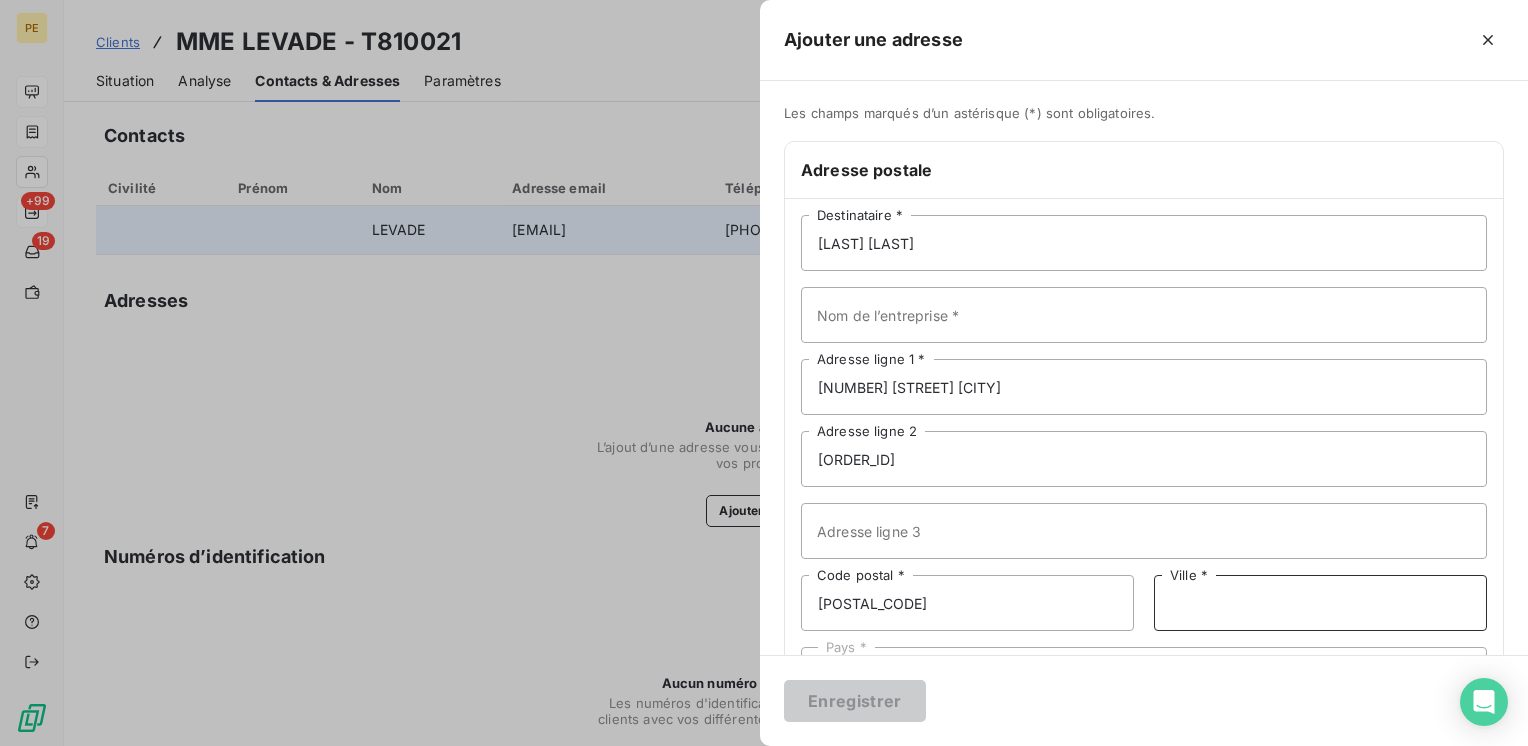 click on "Ville *" at bounding box center (1320, 603) 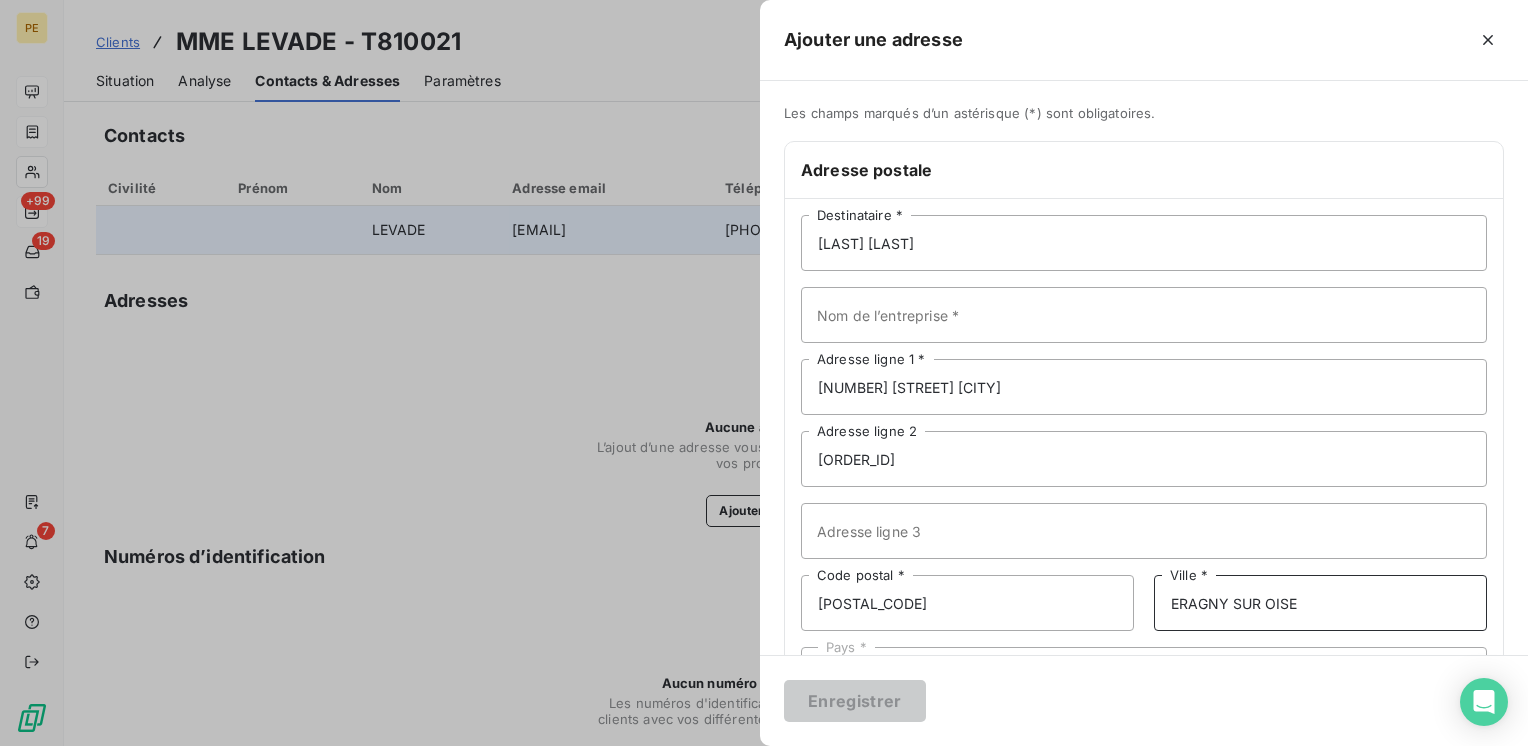 type on "ERAGNY SUR OISE" 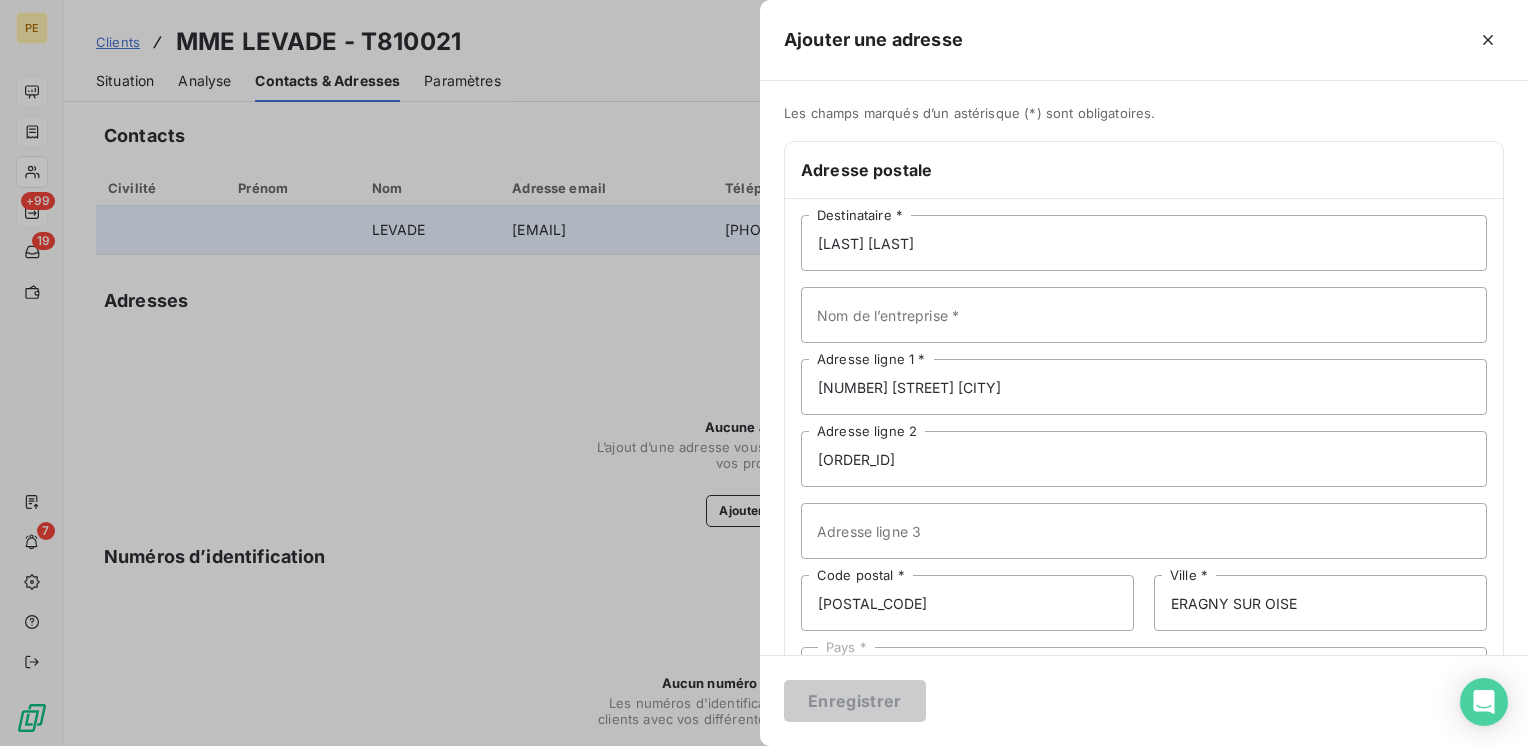 click on "Enregistrer" at bounding box center [1144, 700] 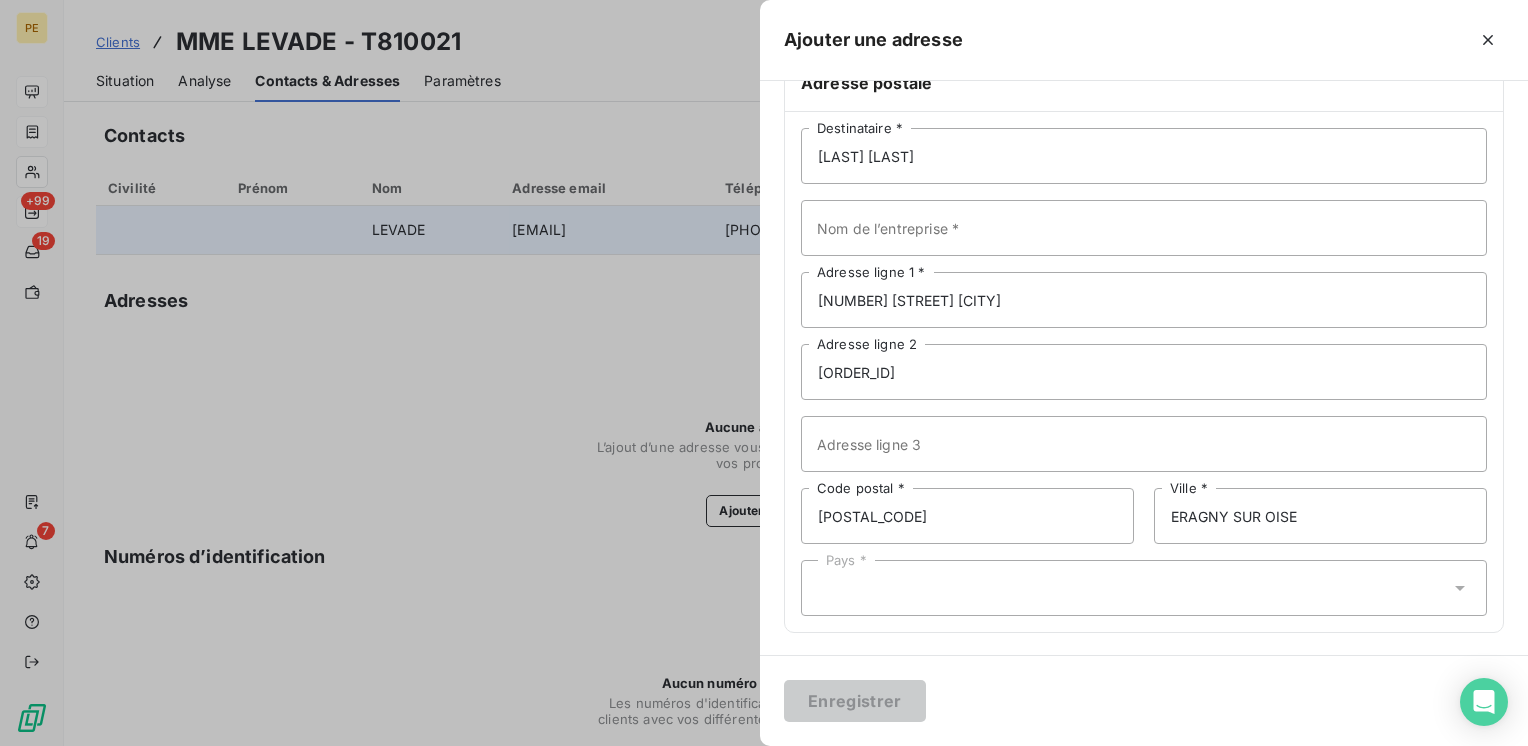click on "Pays *" at bounding box center [1144, 588] 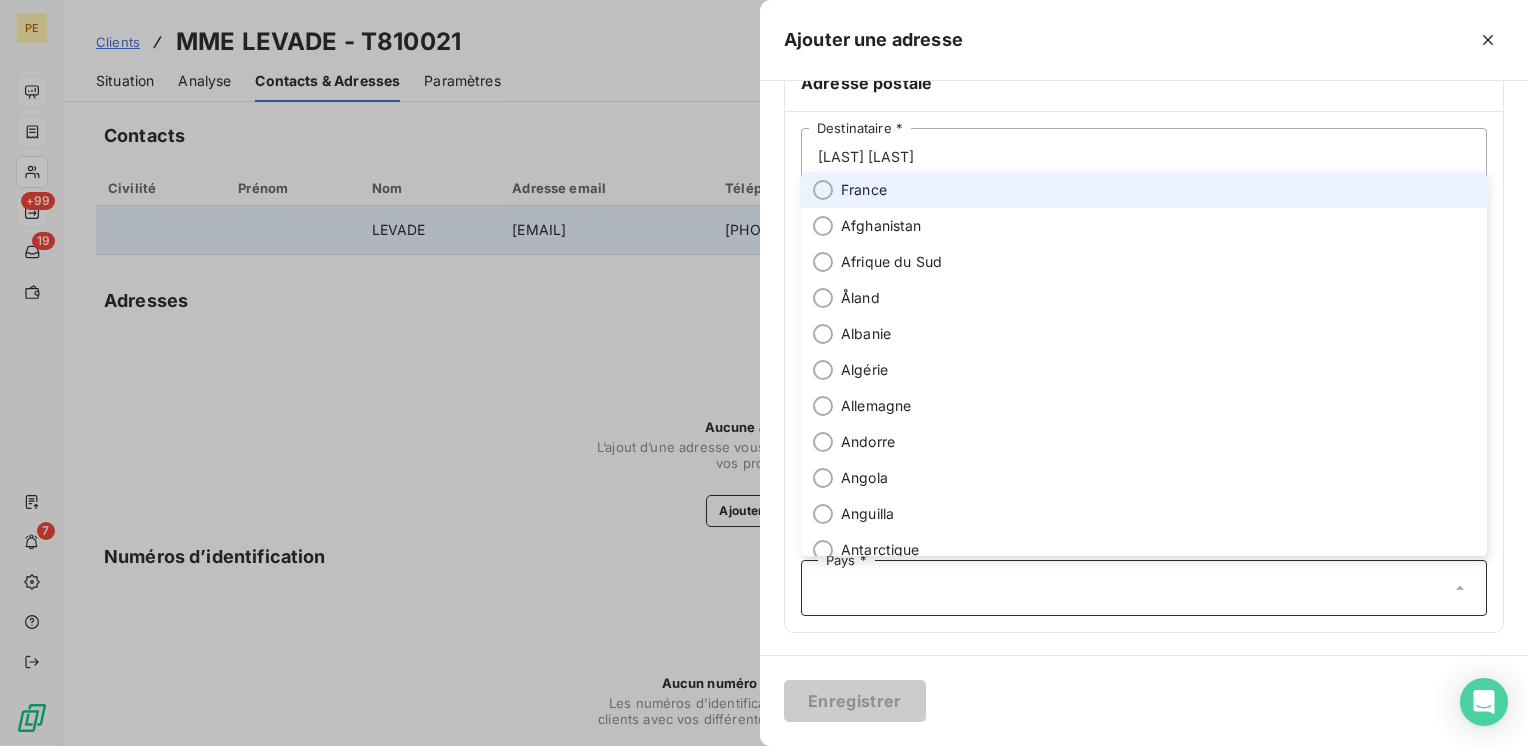 click on "France" at bounding box center [864, 190] 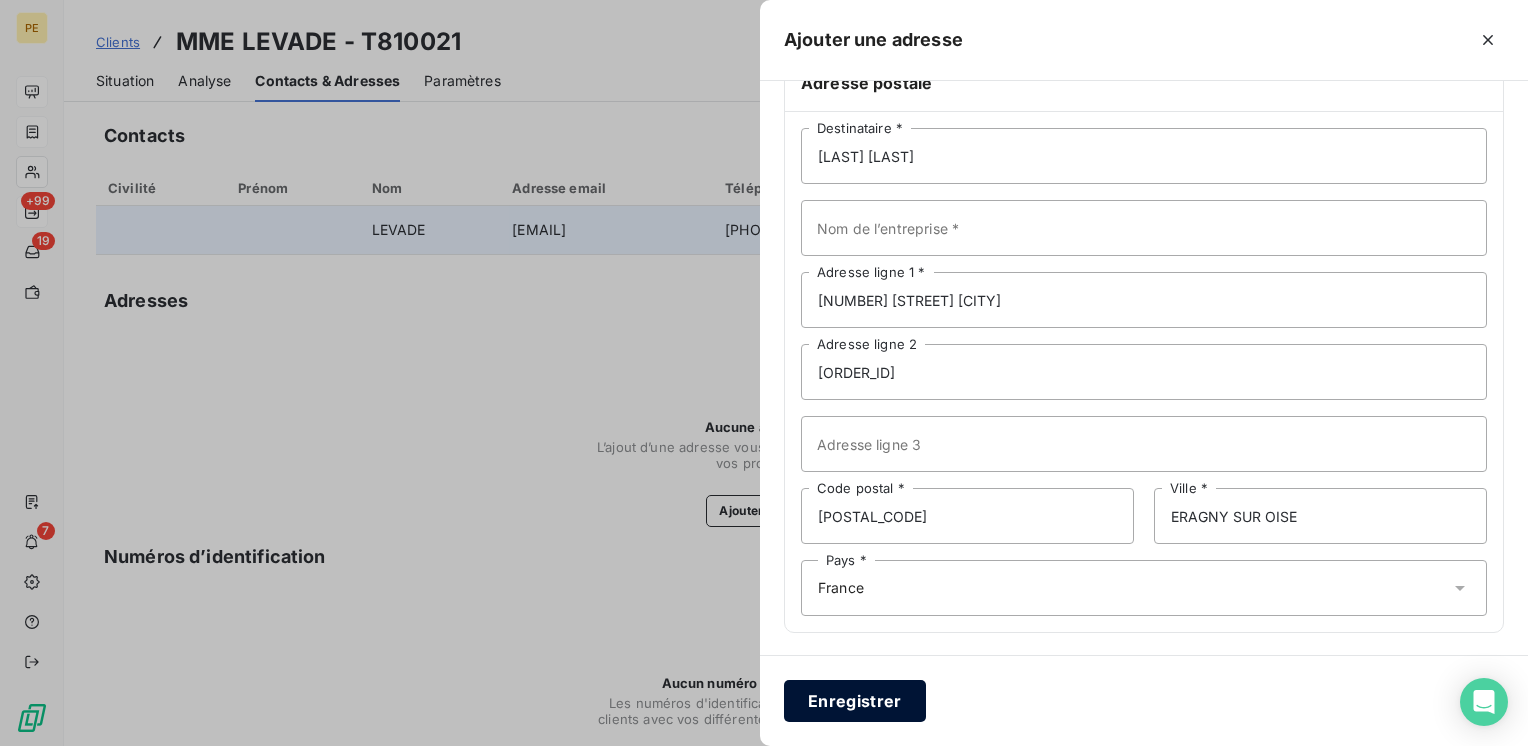 click on "Enregistrer" at bounding box center [855, 701] 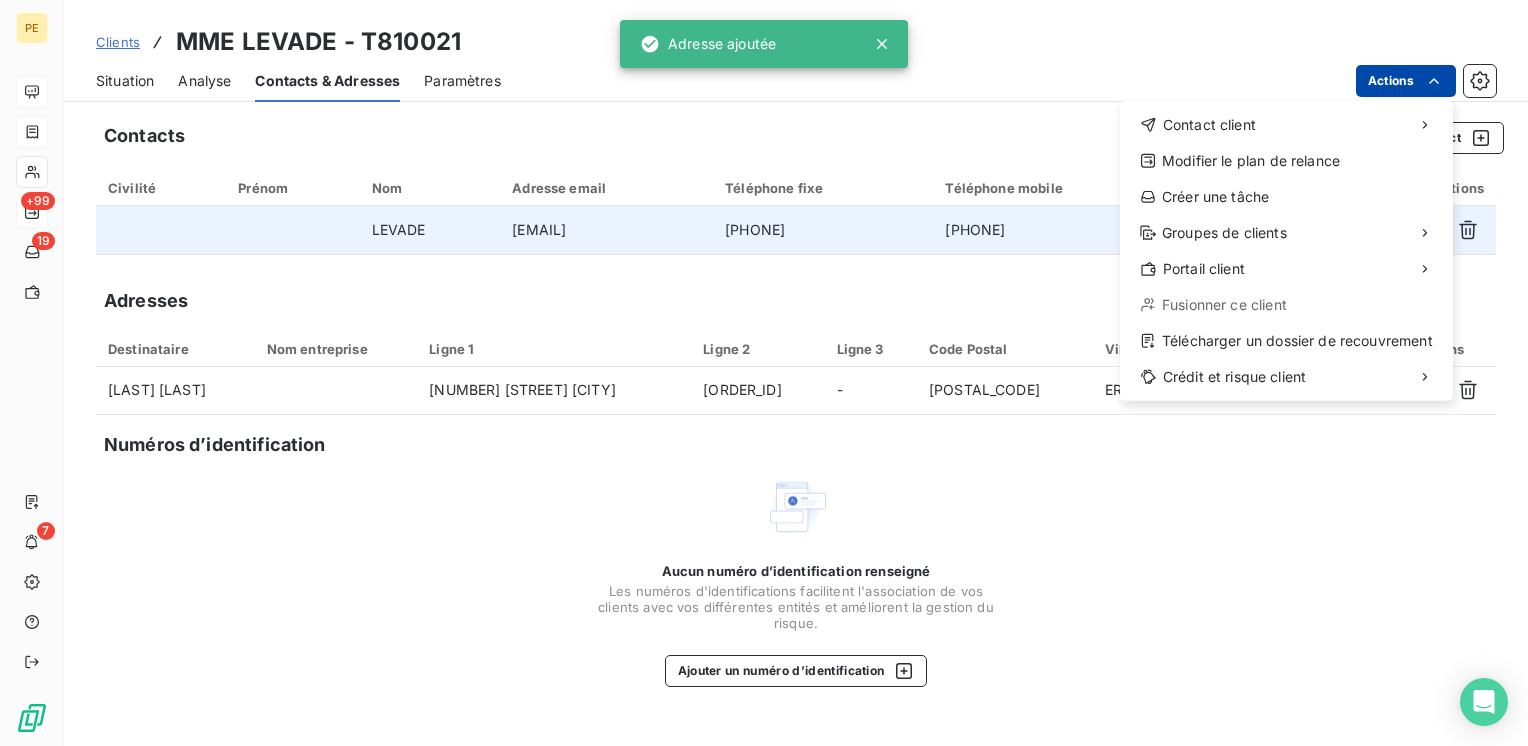 click on "Contacts Ajouter un contact Civilité Prénom Nom Adresse email Téléphone fixe Téléphone mobile Principal Actions LEVADE Jocelyne [EMAIL] [PHONE] [PHONE] Adresses Destinataire Nom entreprise Ligne 1 Ligne 2 Ligne 3 Code Postal Ville Pays Actions LEVADE Jocelyne 17 rue de saint Ouen  BP20007 - 95610 ERAGNY SUR OISE  France Numéros d’identification Aucun numéro d’identification renseigné Les numéros d'identifications facilitent l'association de vos clients avec vos différentes entités et améliorent la gestion du risque. Ajouter un numéro d’identification Adresse ajoutée" at bounding box center [764, 373] 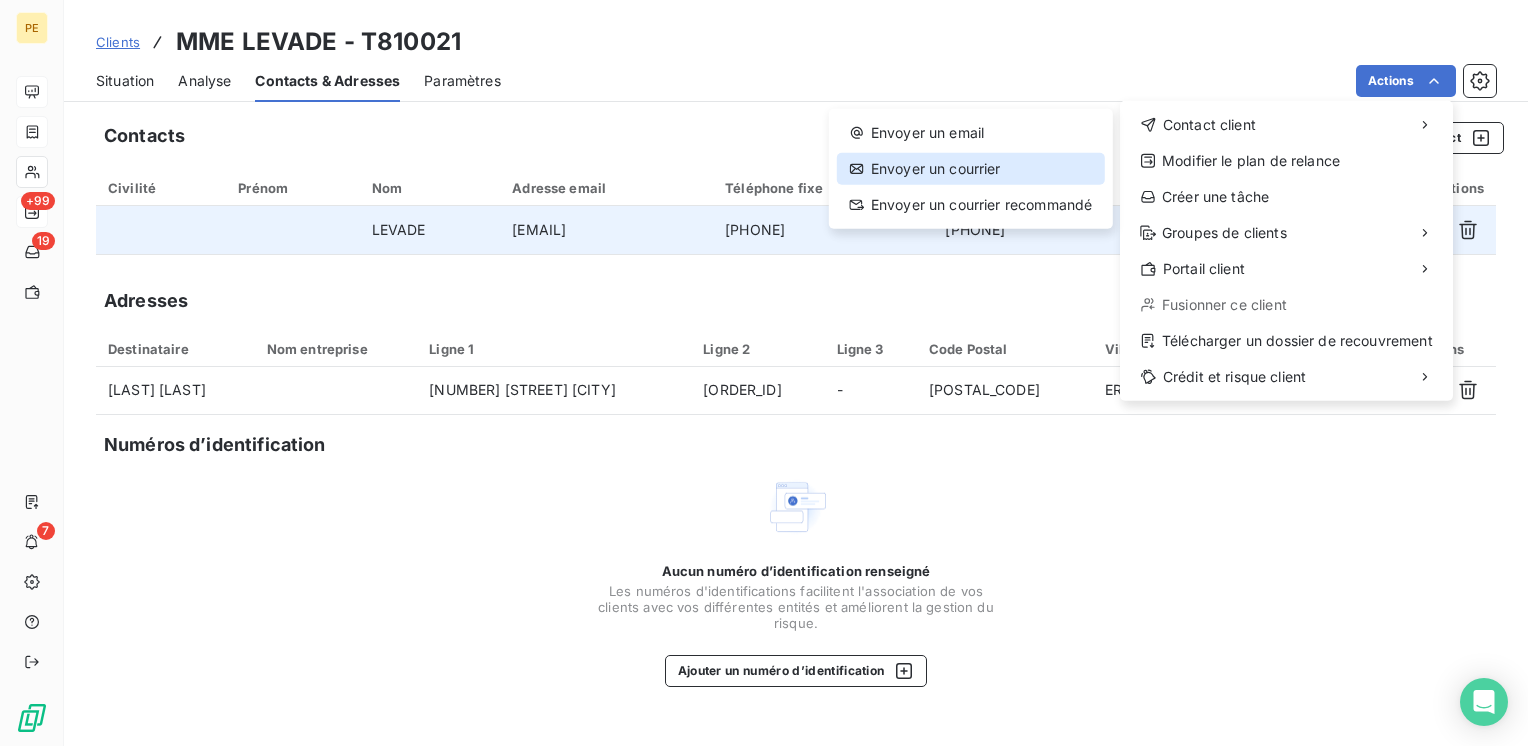 click on "Envoyer un courrier" at bounding box center [971, 169] 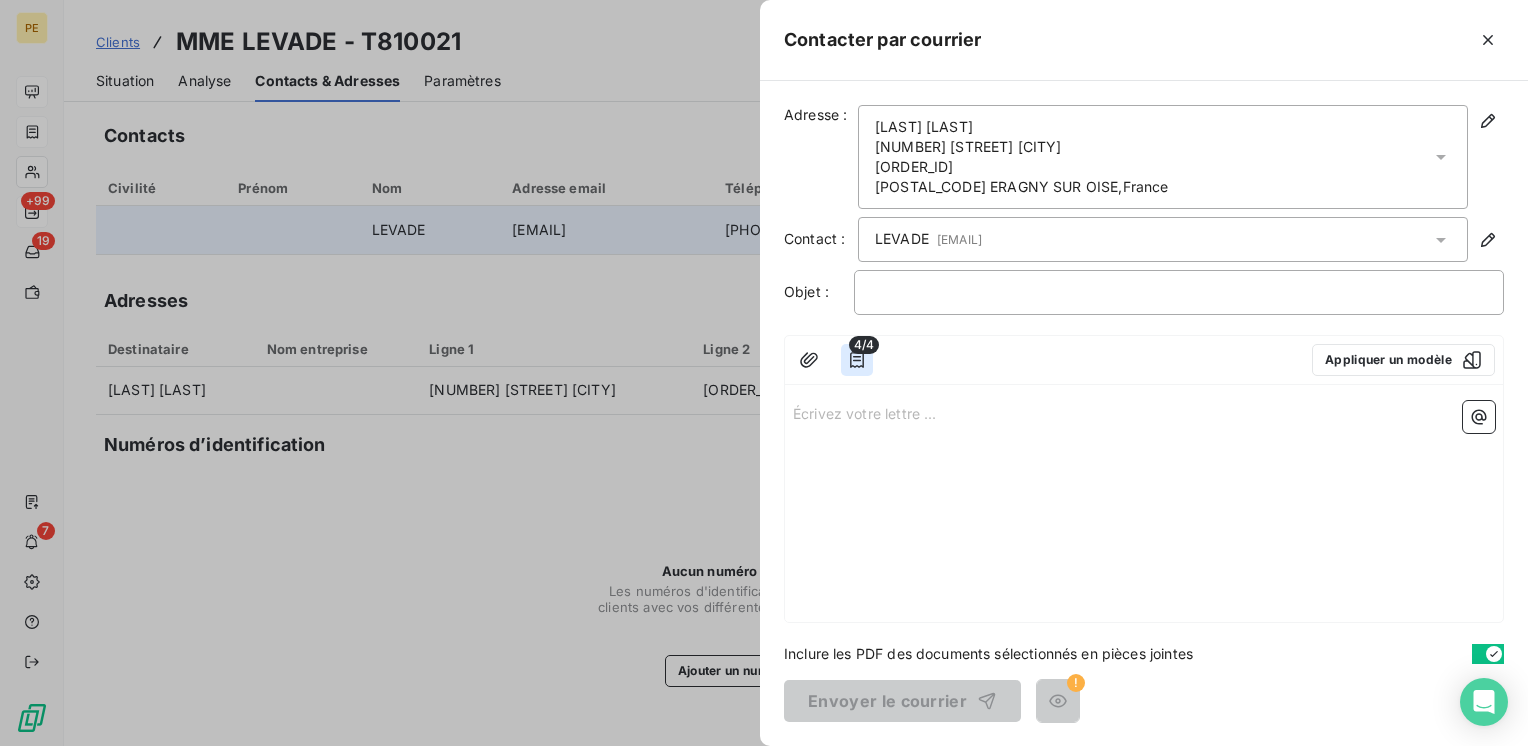 click 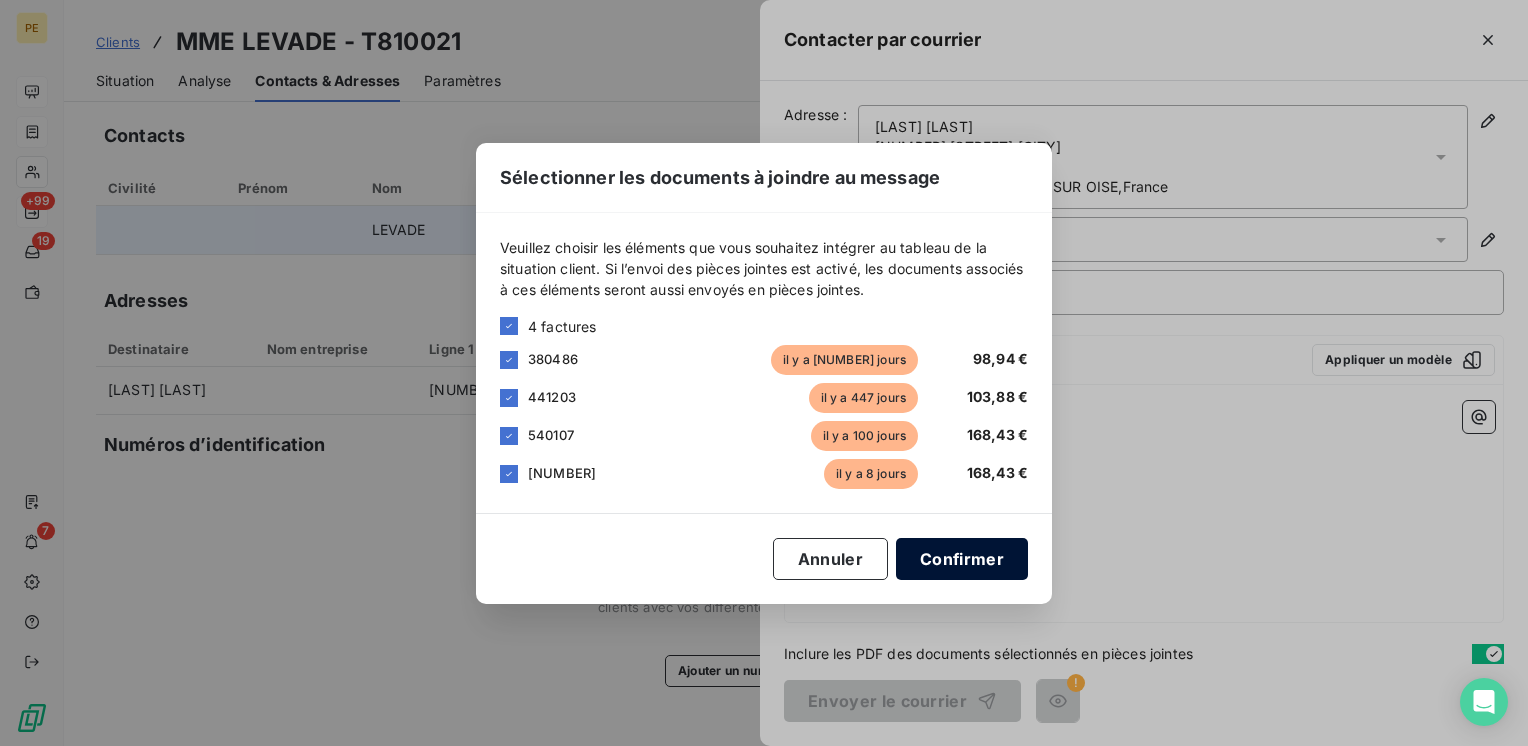 click on "Confirmer" at bounding box center (962, 559) 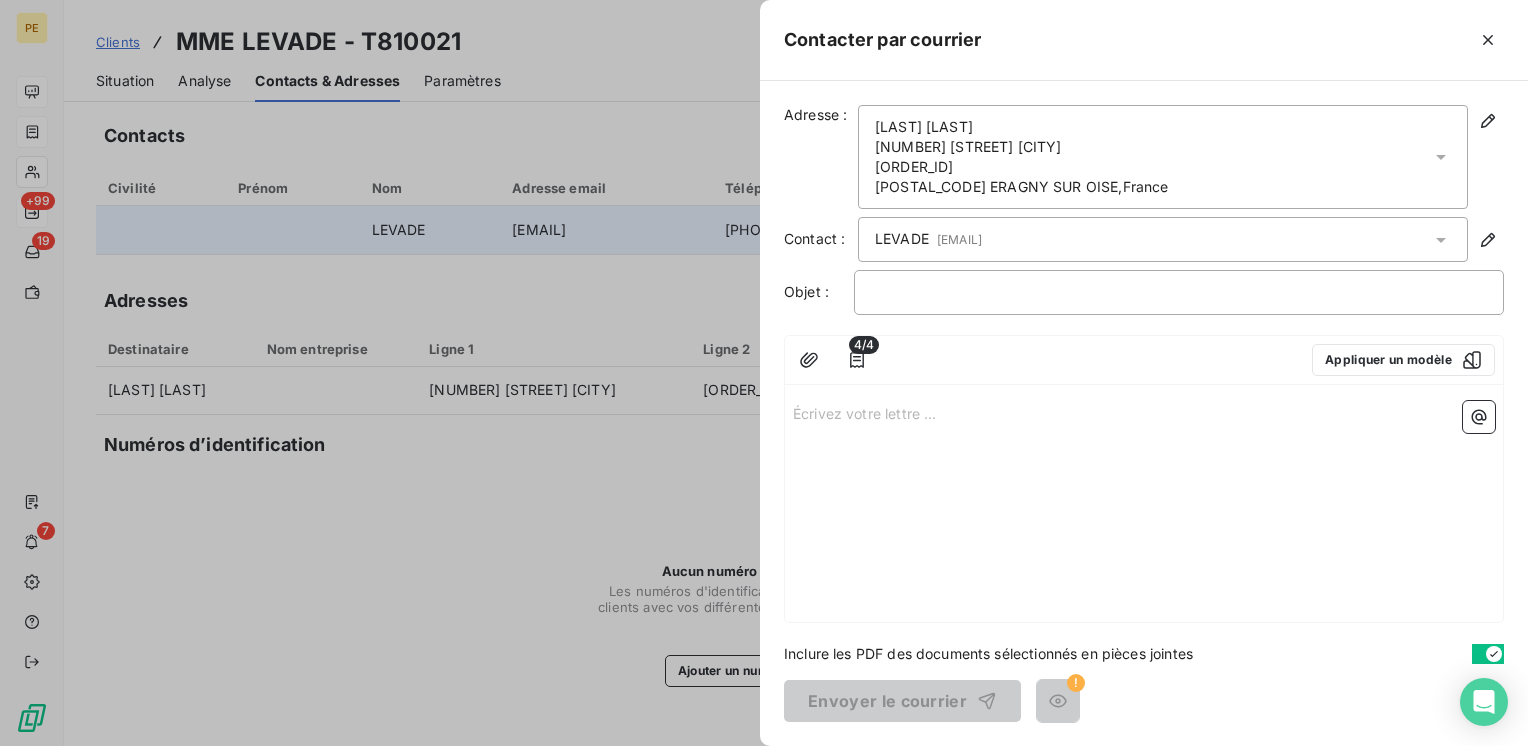 click on "Écrivez votre lettre ... ﻿" at bounding box center [1144, 507] 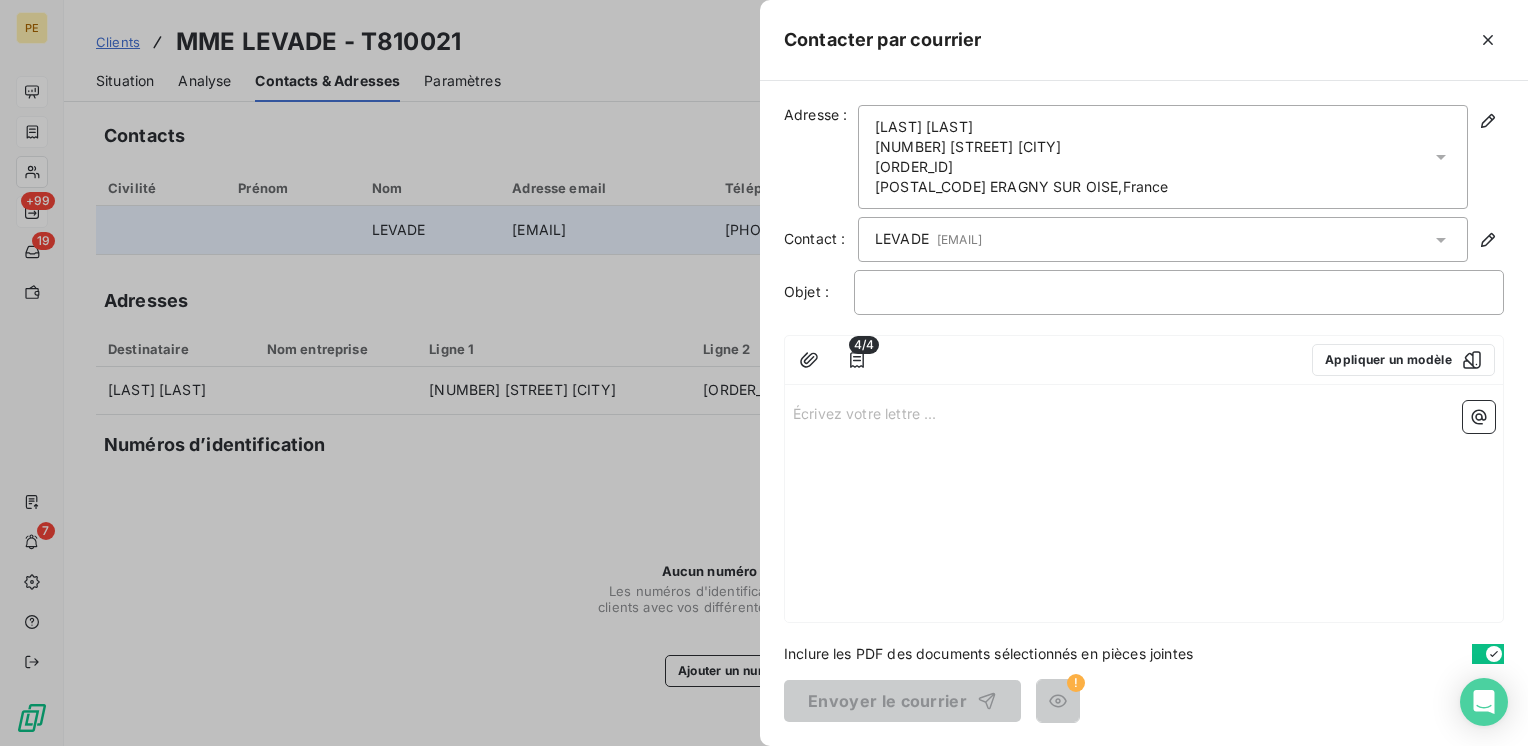click on "Écrivez votre lettre ... ﻿" at bounding box center [1144, 507] 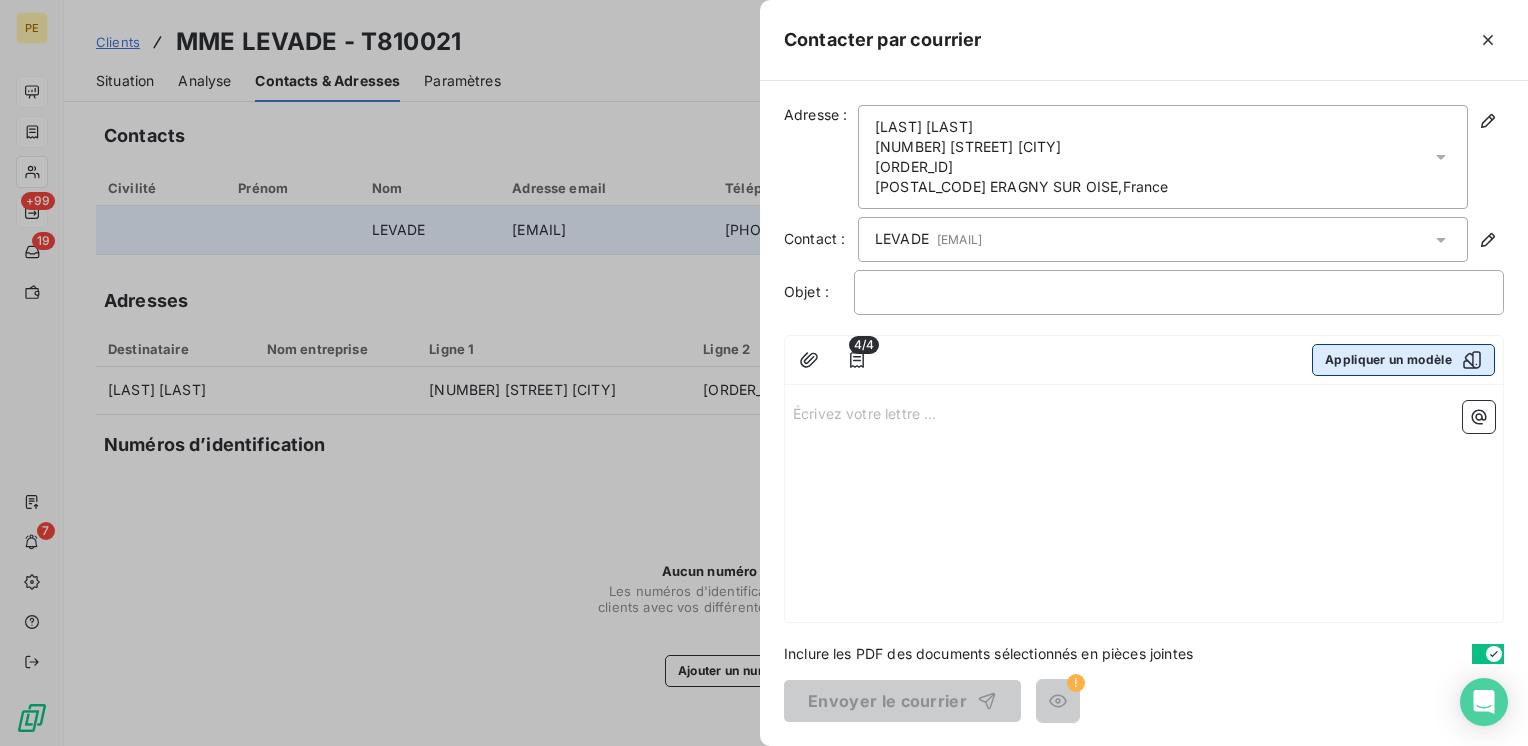 click on "Appliquer un modèle" at bounding box center [1403, 360] 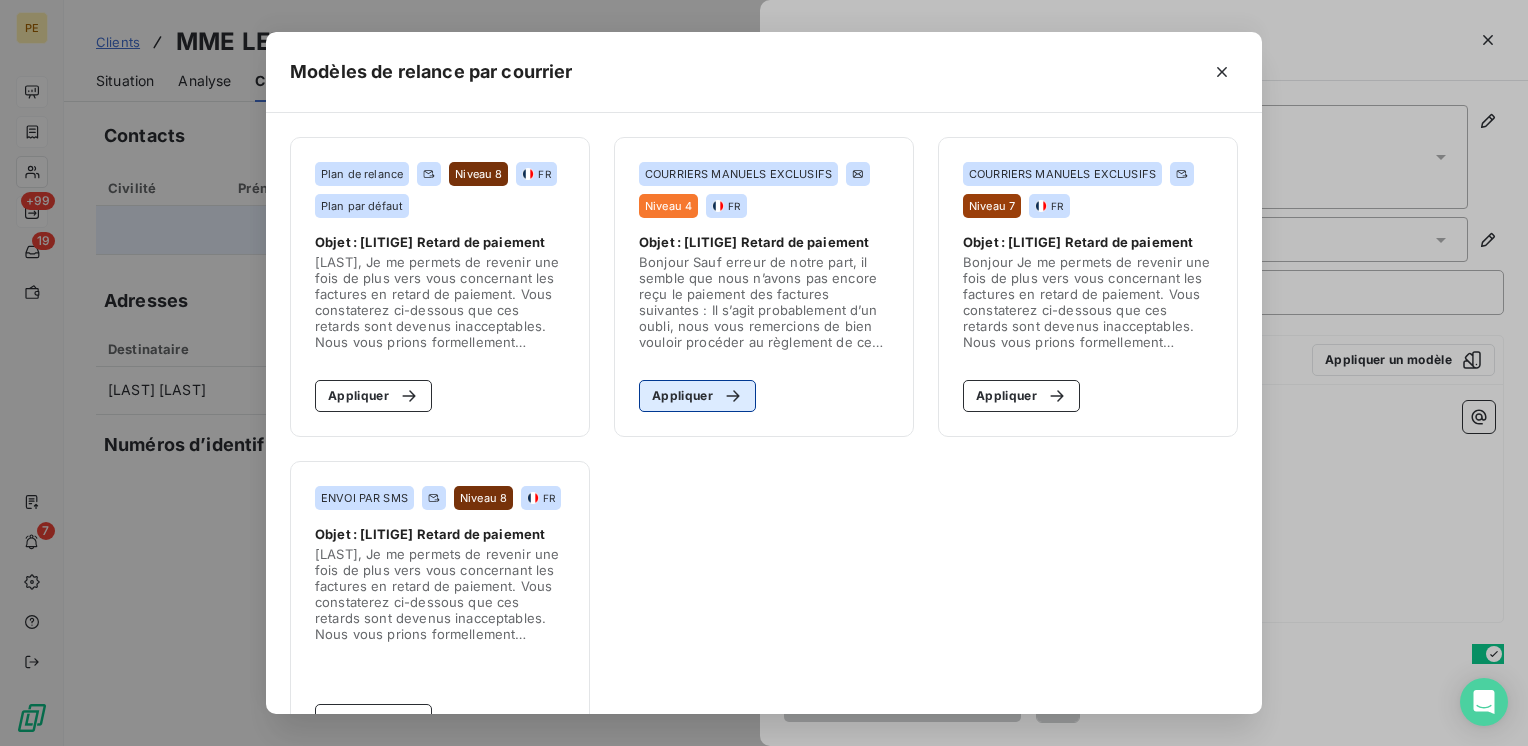 click on "Appliquer" at bounding box center (697, 396) 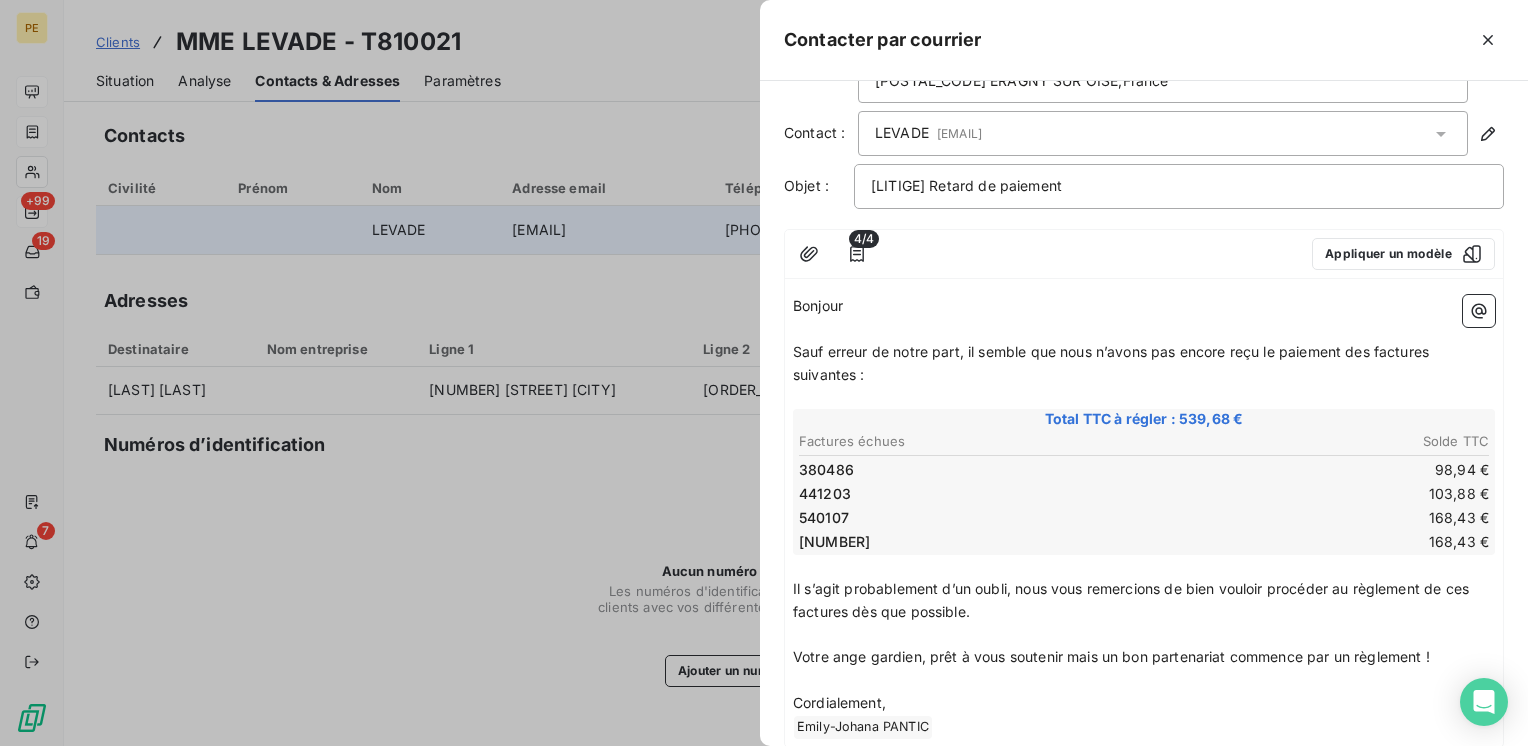 scroll, scrollTop: 225, scrollLeft: 0, axis: vertical 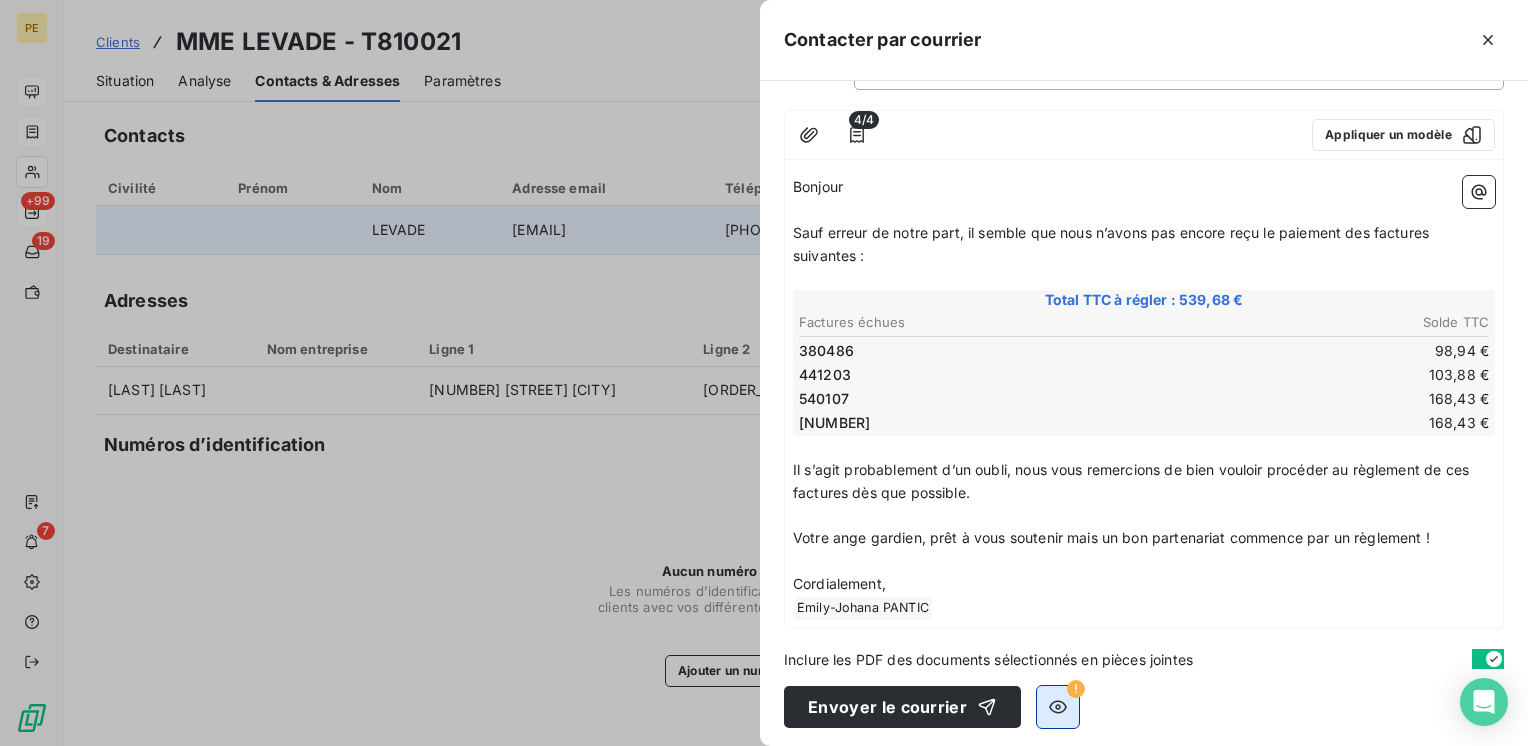 click 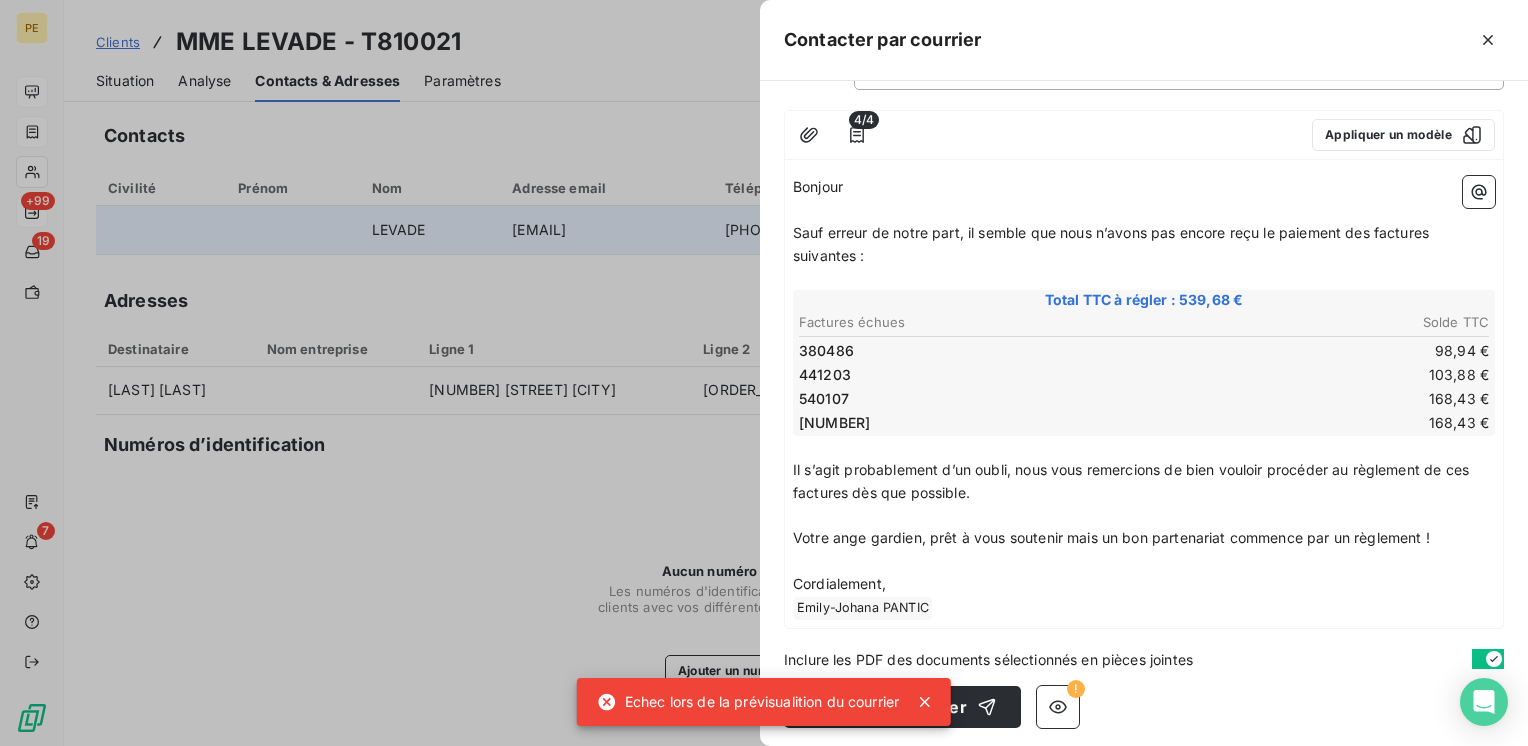 click on "Inclure les PDF des documents sélectionnés en pièces jointes" at bounding box center [1144, 659] 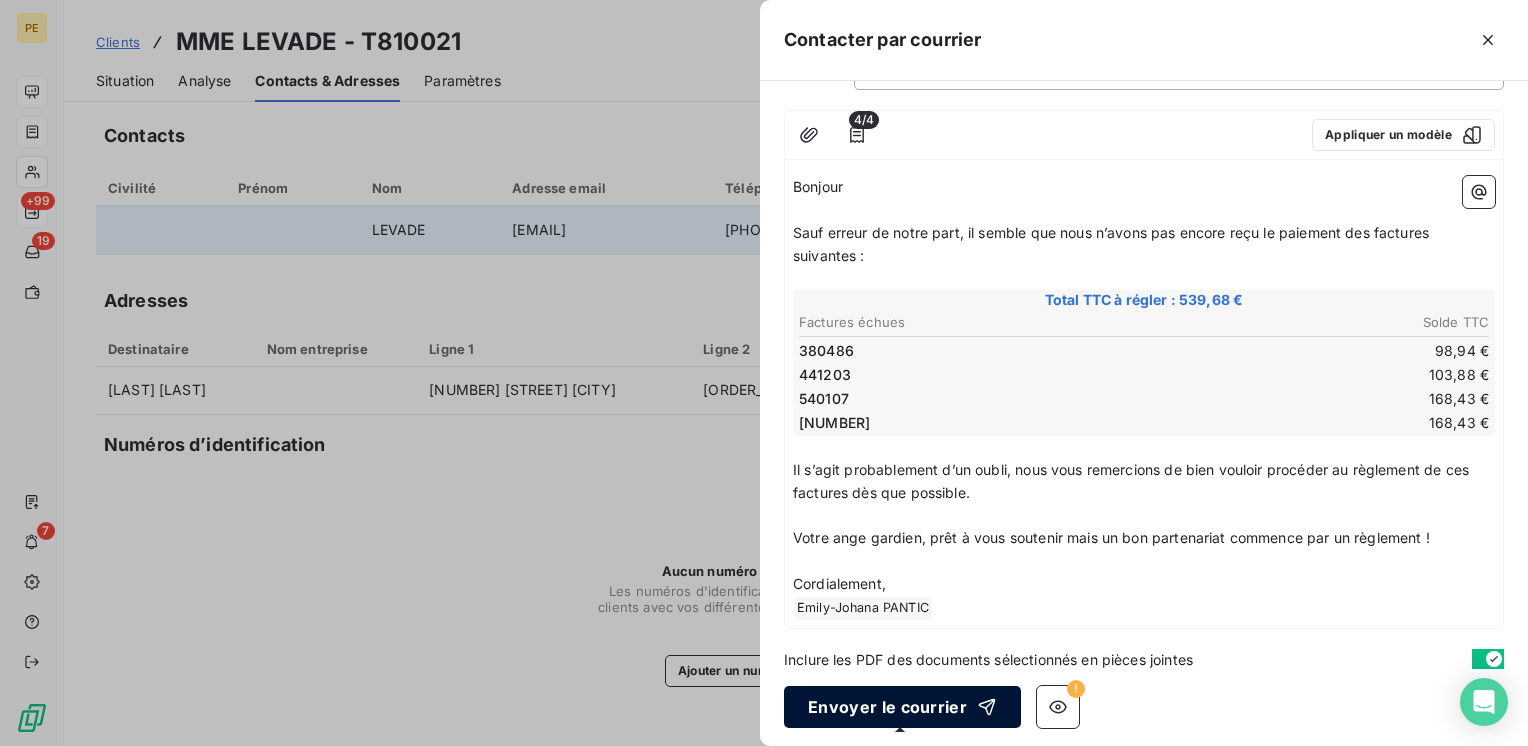 click on "Envoyer le courrier" at bounding box center (902, 707) 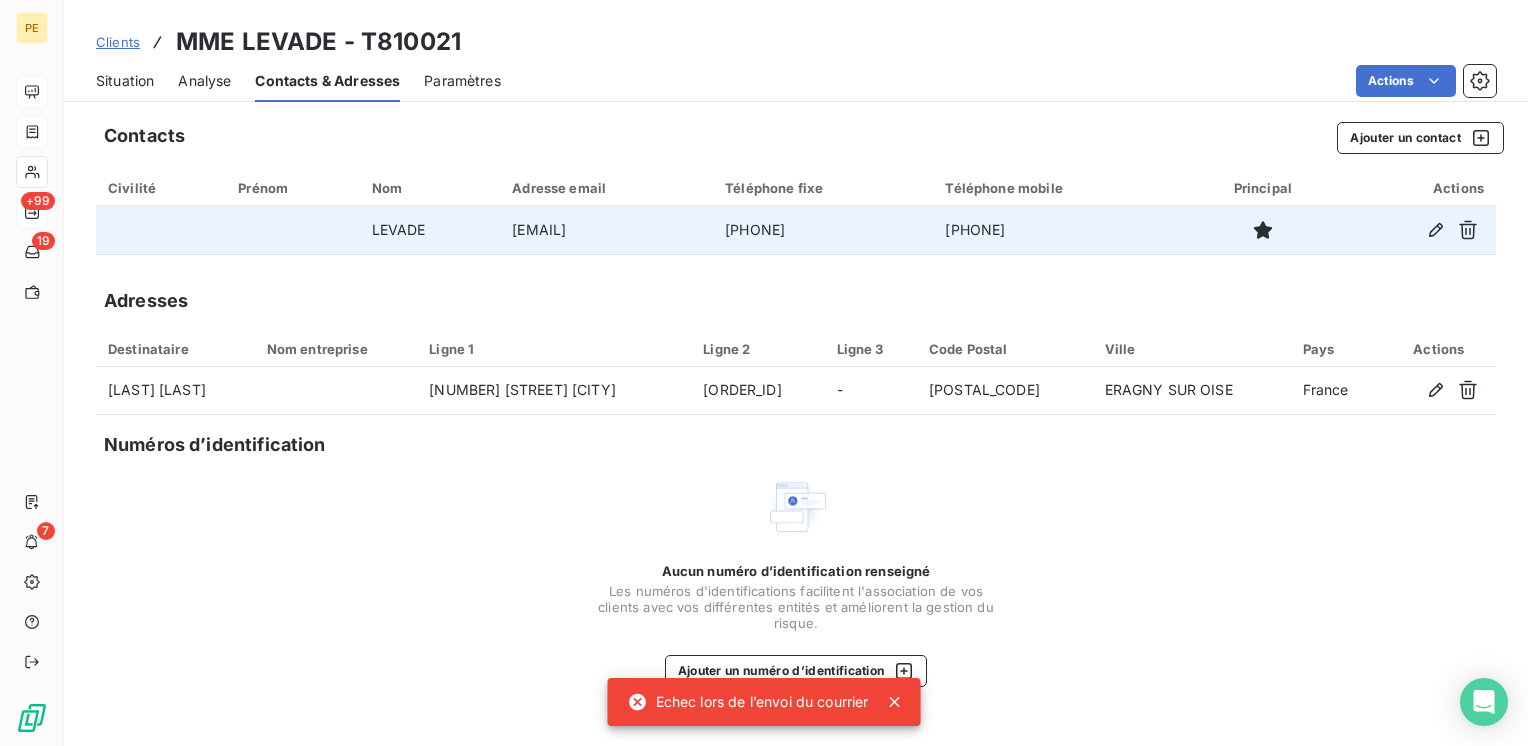 click 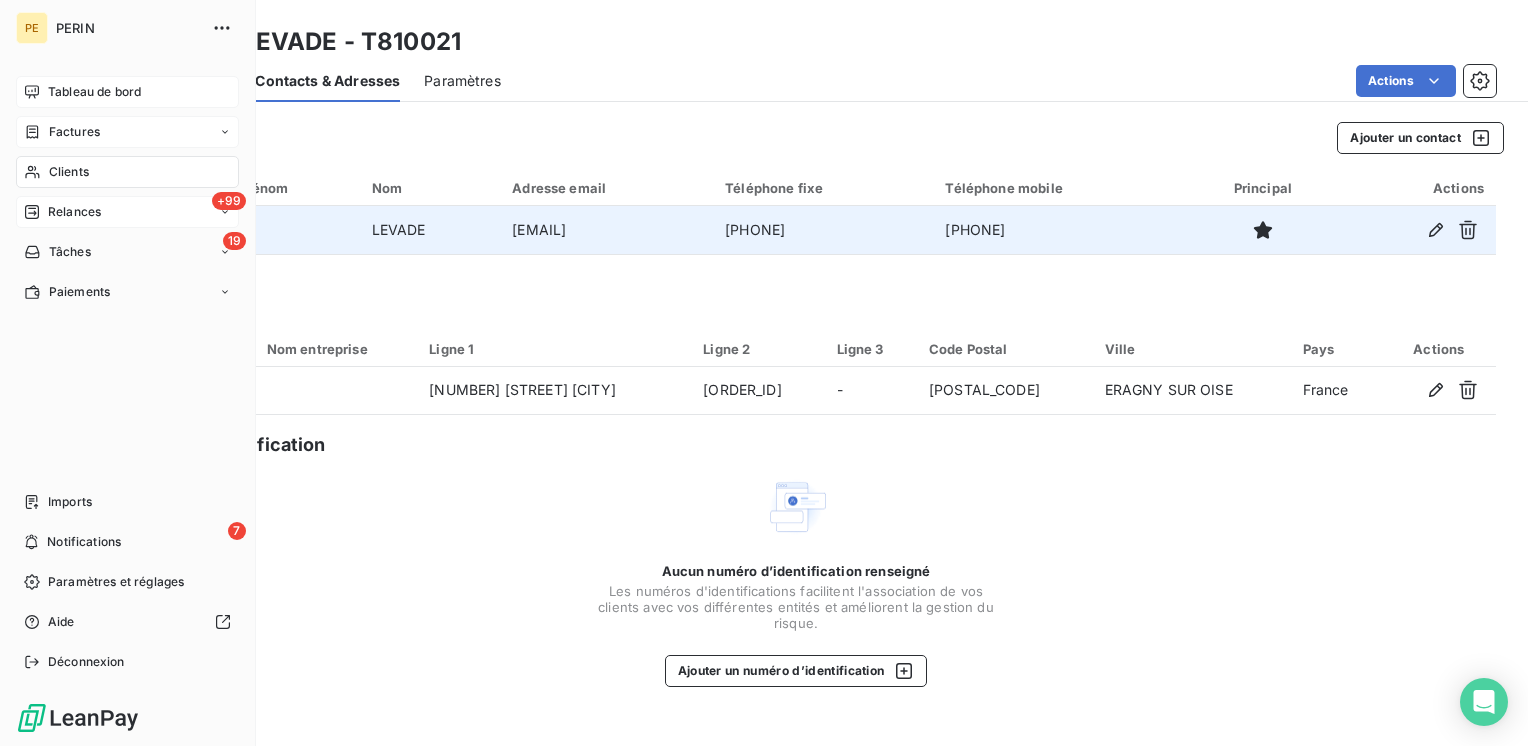 click on "+99 Relances" at bounding box center (127, 212) 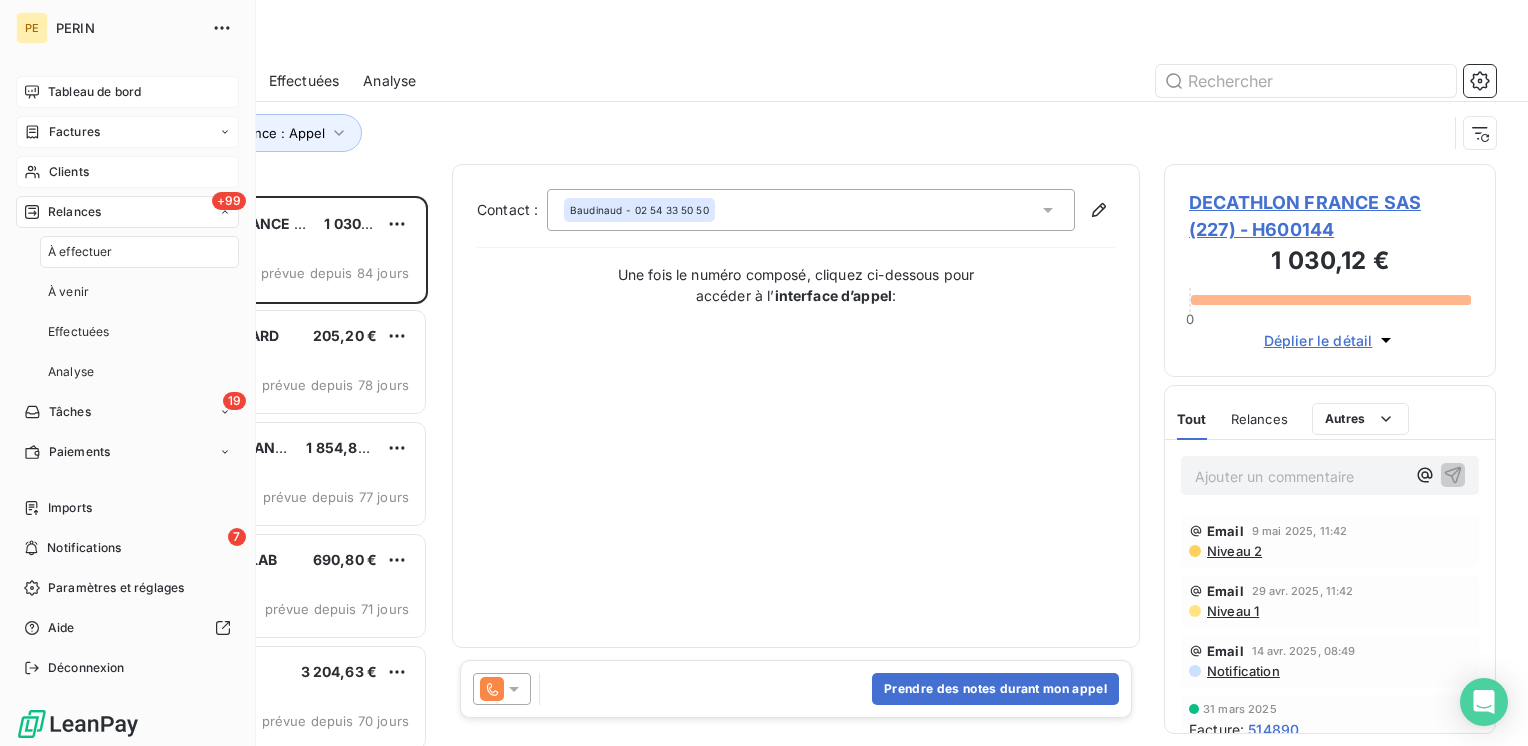 scroll, scrollTop: 16, scrollLeft: 16, axis: both 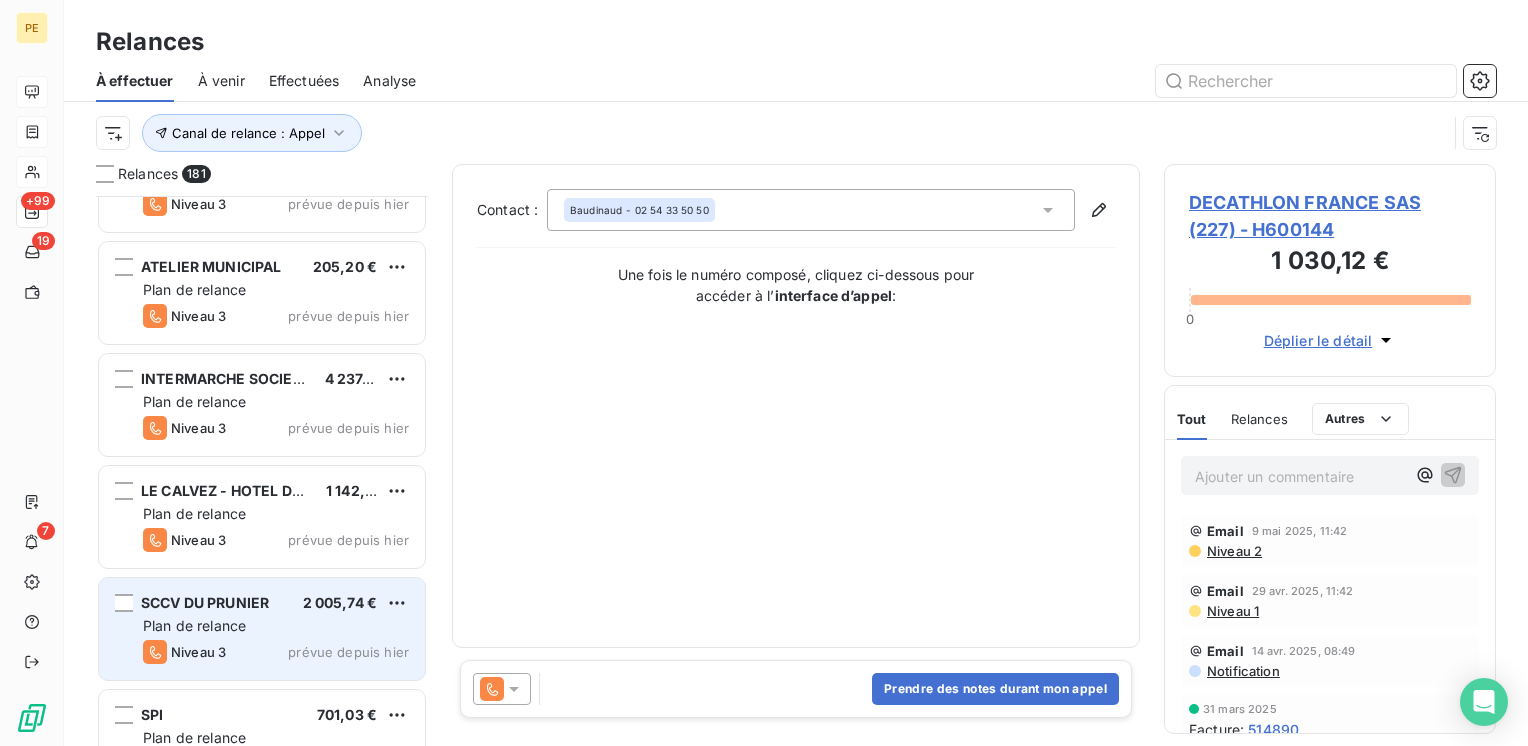 click on "Plan de relance" at bounding box center (276, 626) 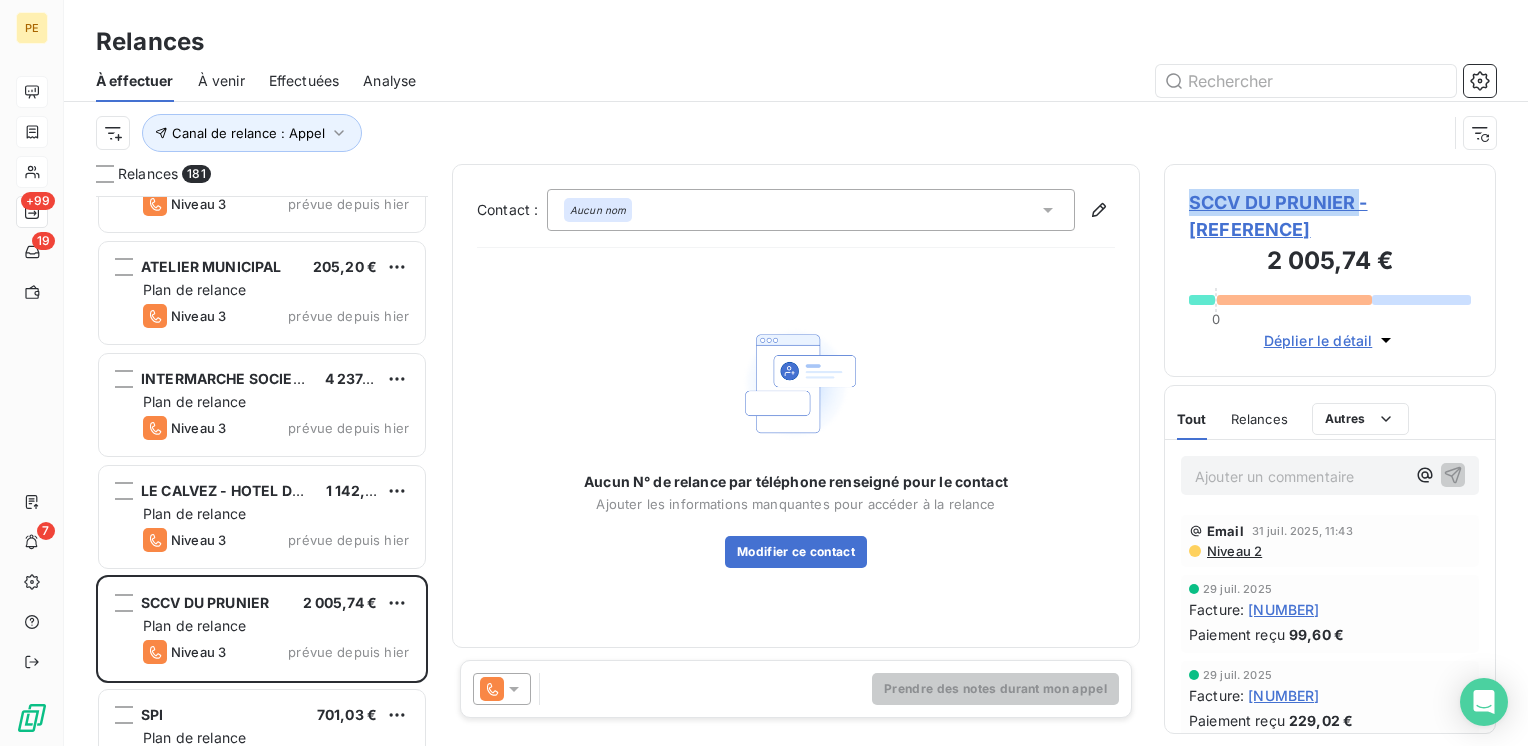 drag, startPoint x: 1359, startPoint y: 199, endPoint x: 1185, endPoint y: 212, distance: 174.48495 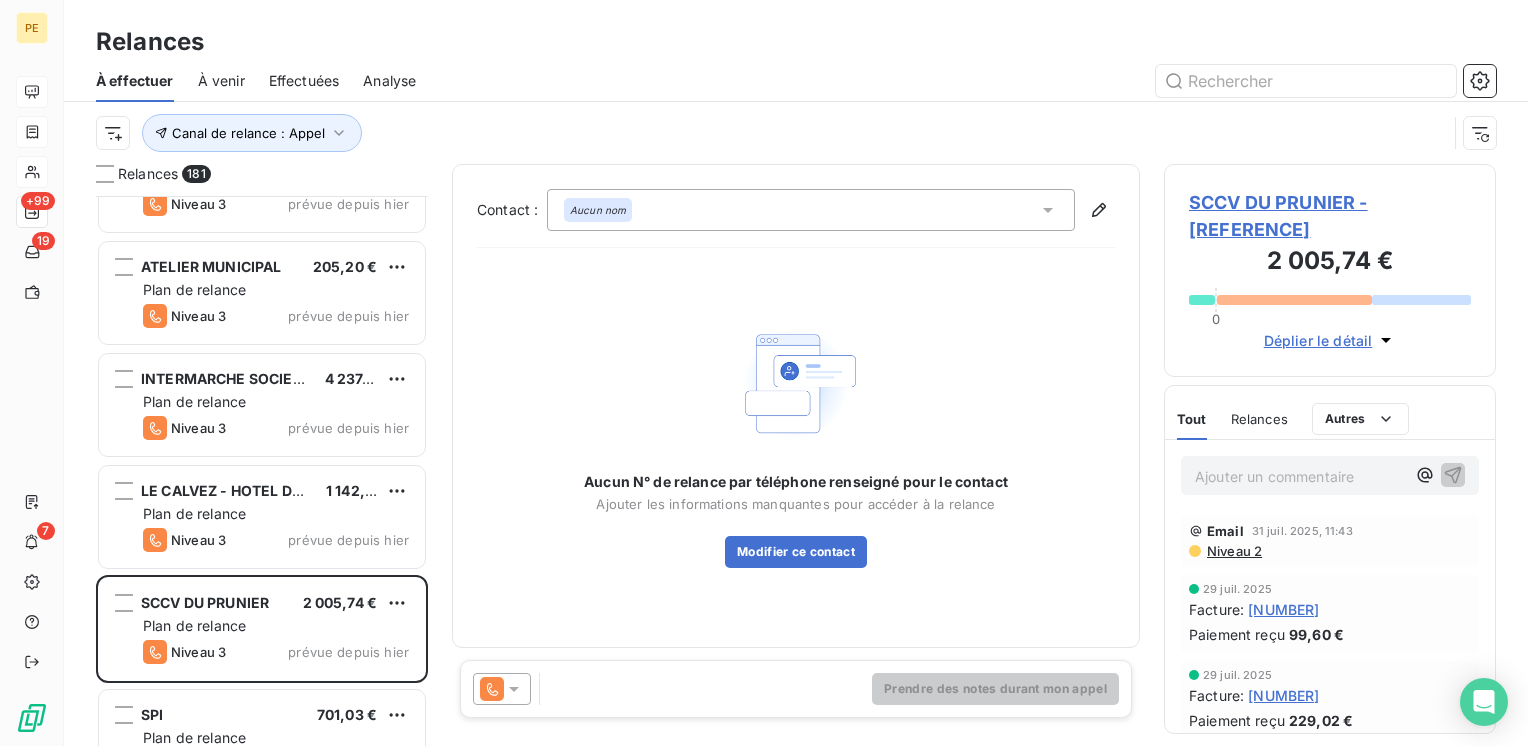 click on "SCCV DU PRUNIER - [REFERENCE]" at bounding box center (1330, 216) 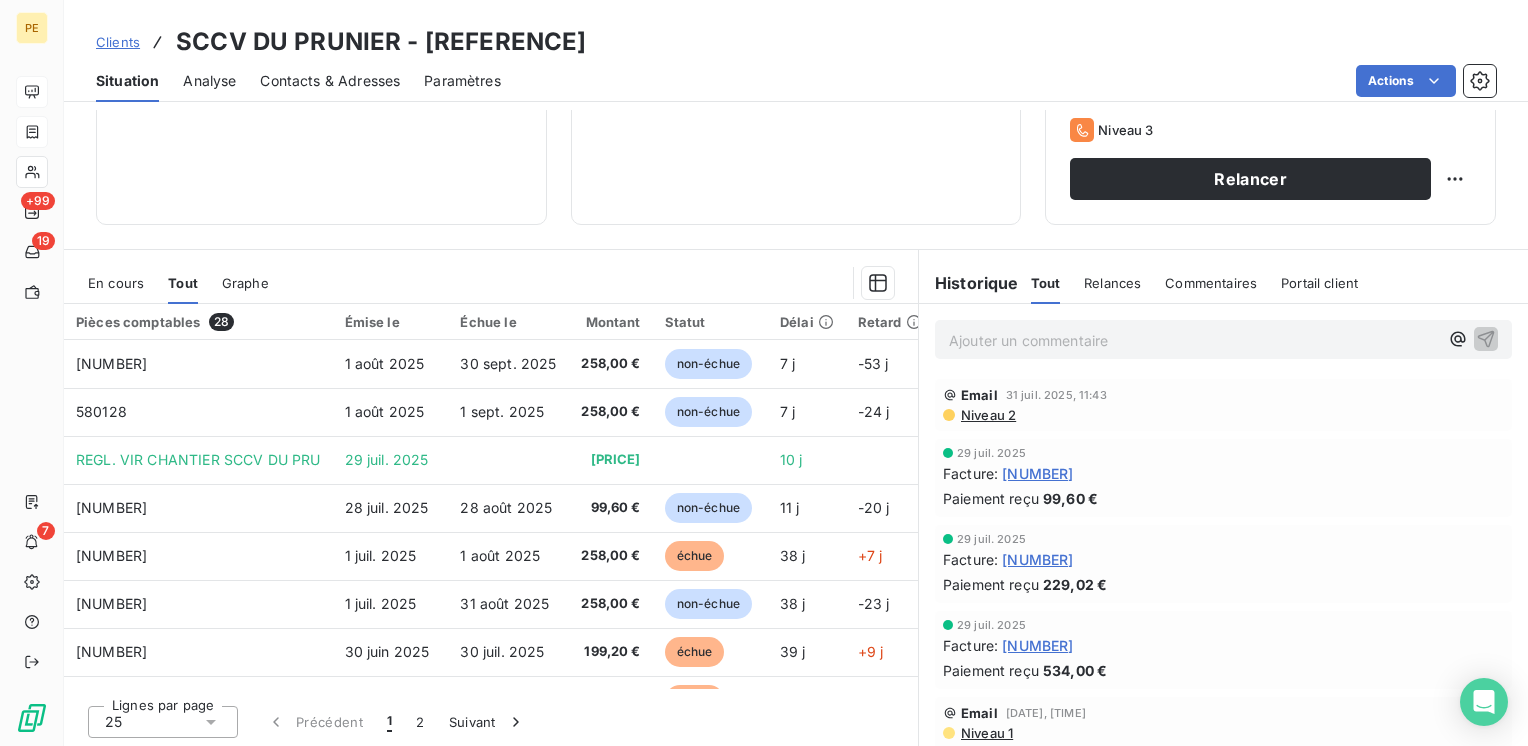 scroll, scrollTop: 308, scrollLeft: 0, axis: vertical 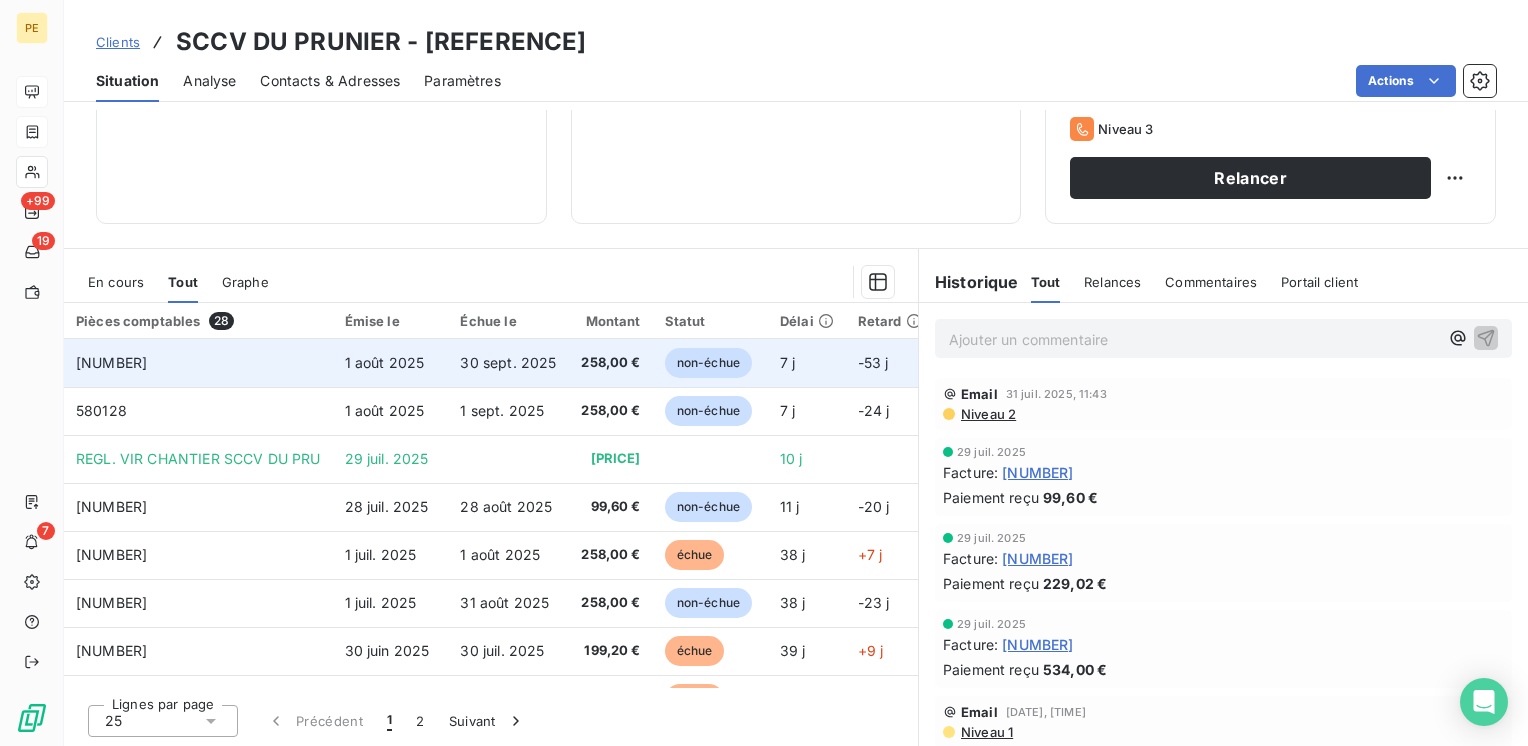 click on "non-échue" at bounding box center [708, 363] 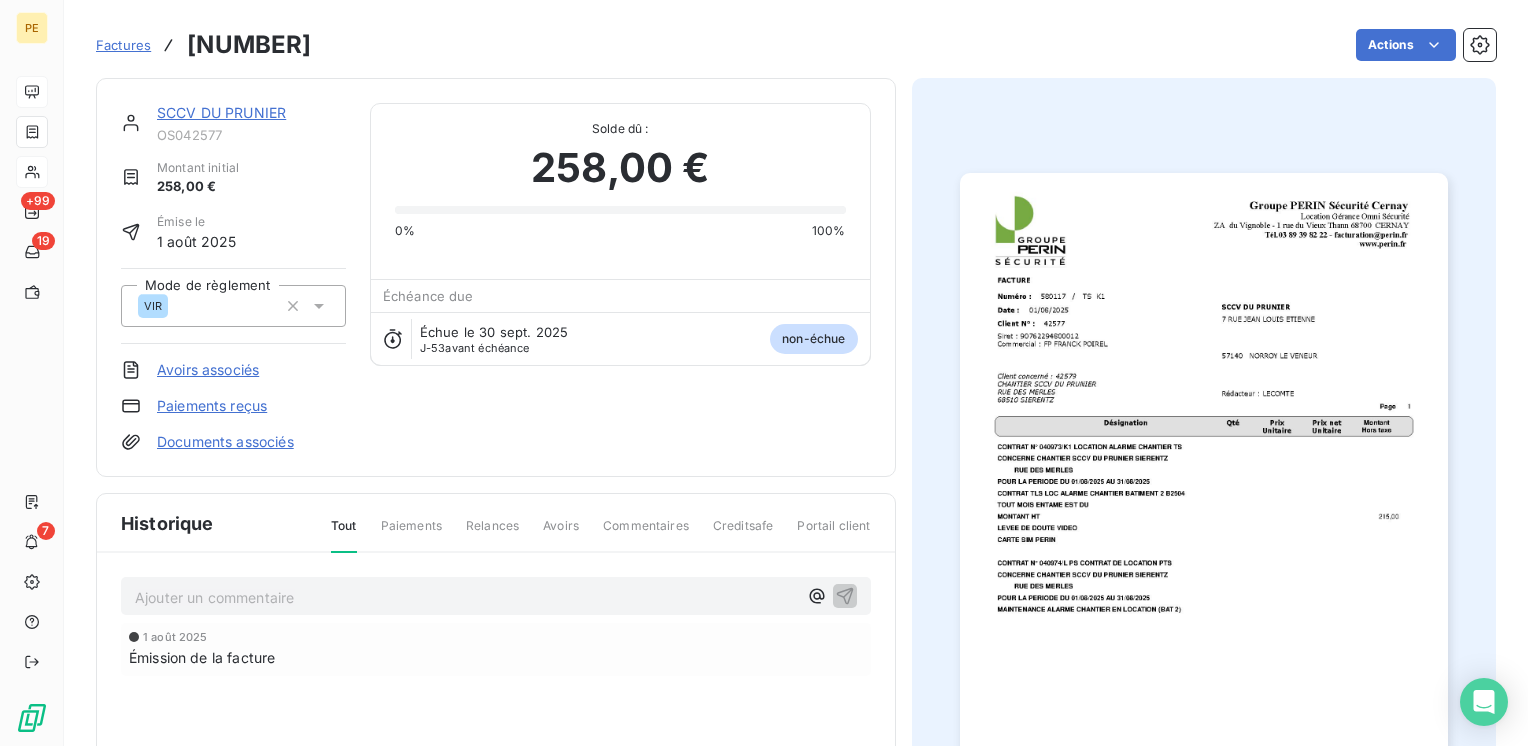 click on "SCCV DU PRUNIER" at bounding box center [221, 112] 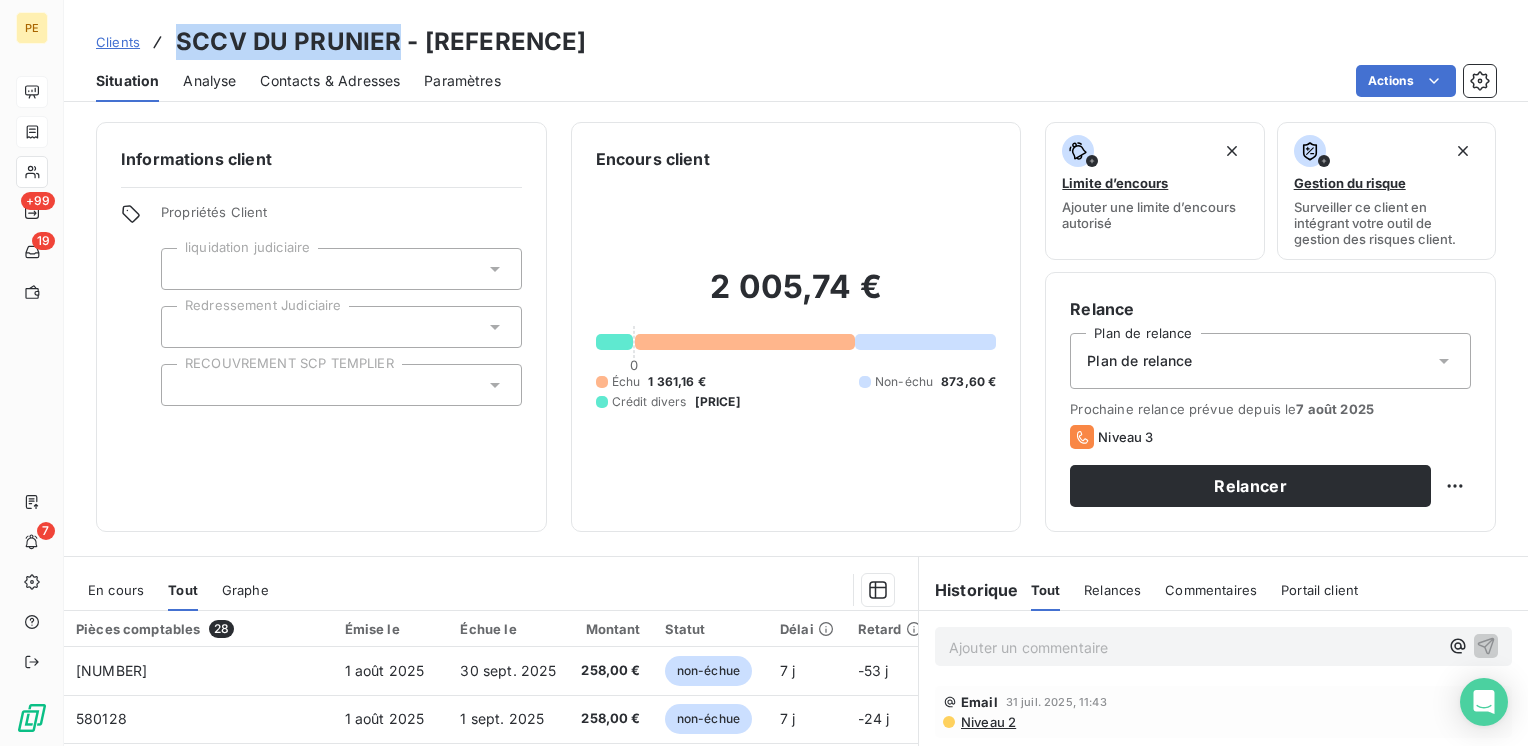 drag, startPoint x: 179, startPoint y: 41, endPoint x: 391, endPoint y: 36, distance: 212.05896 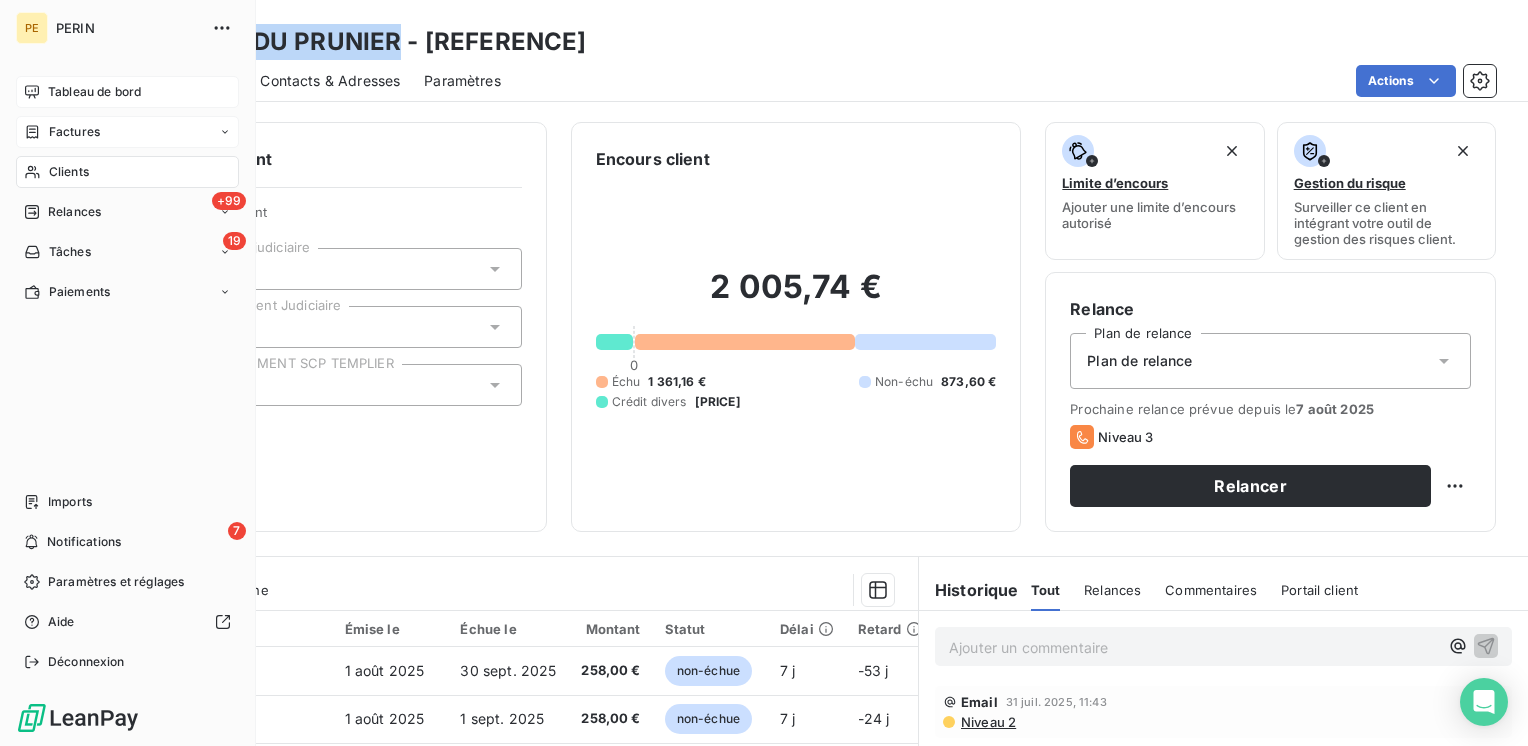 click on "Clients" at bounding box center (69, 172) 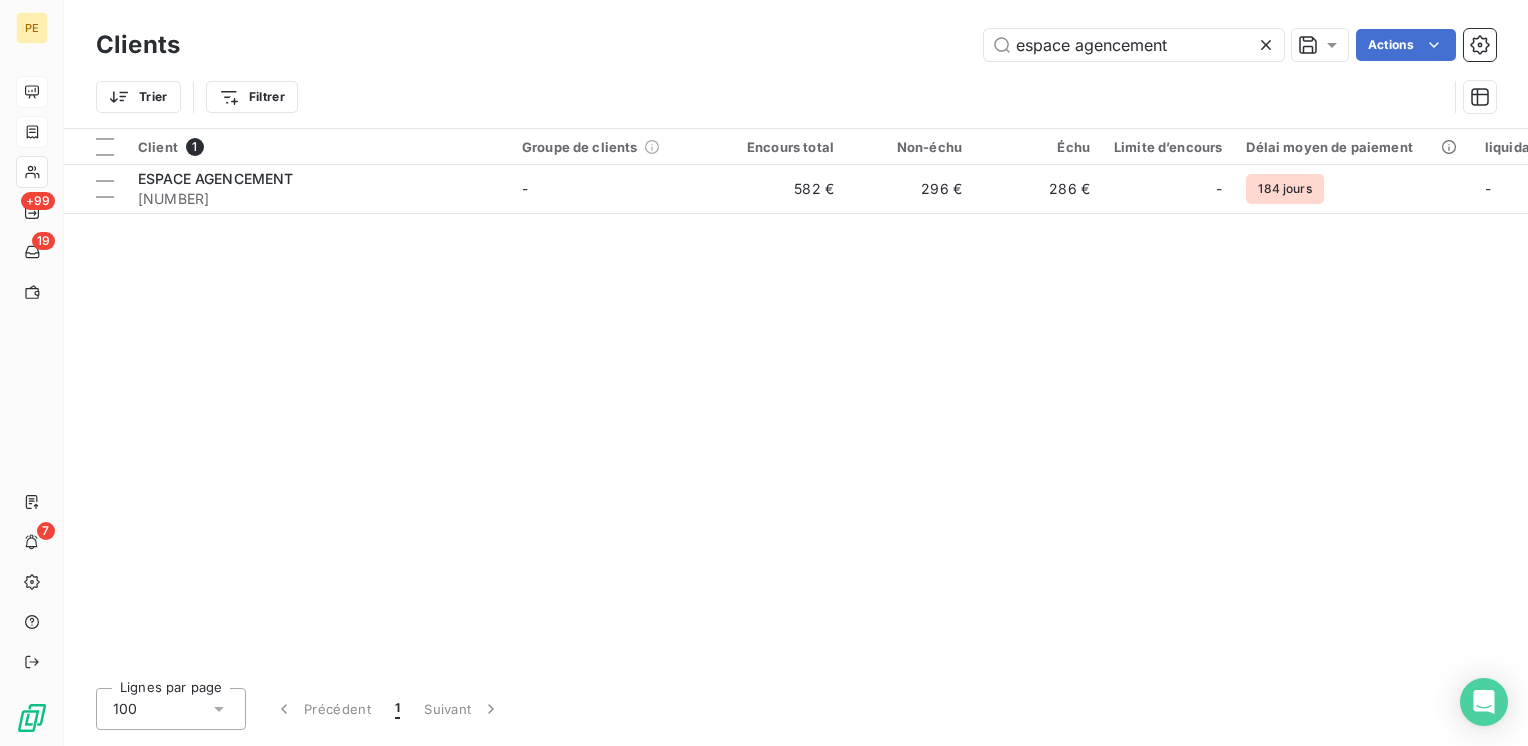 drag, startPoint x: 1147, startPoint y: 44, endPoint x: 857, endPoint y: 8, distance: 292.22595 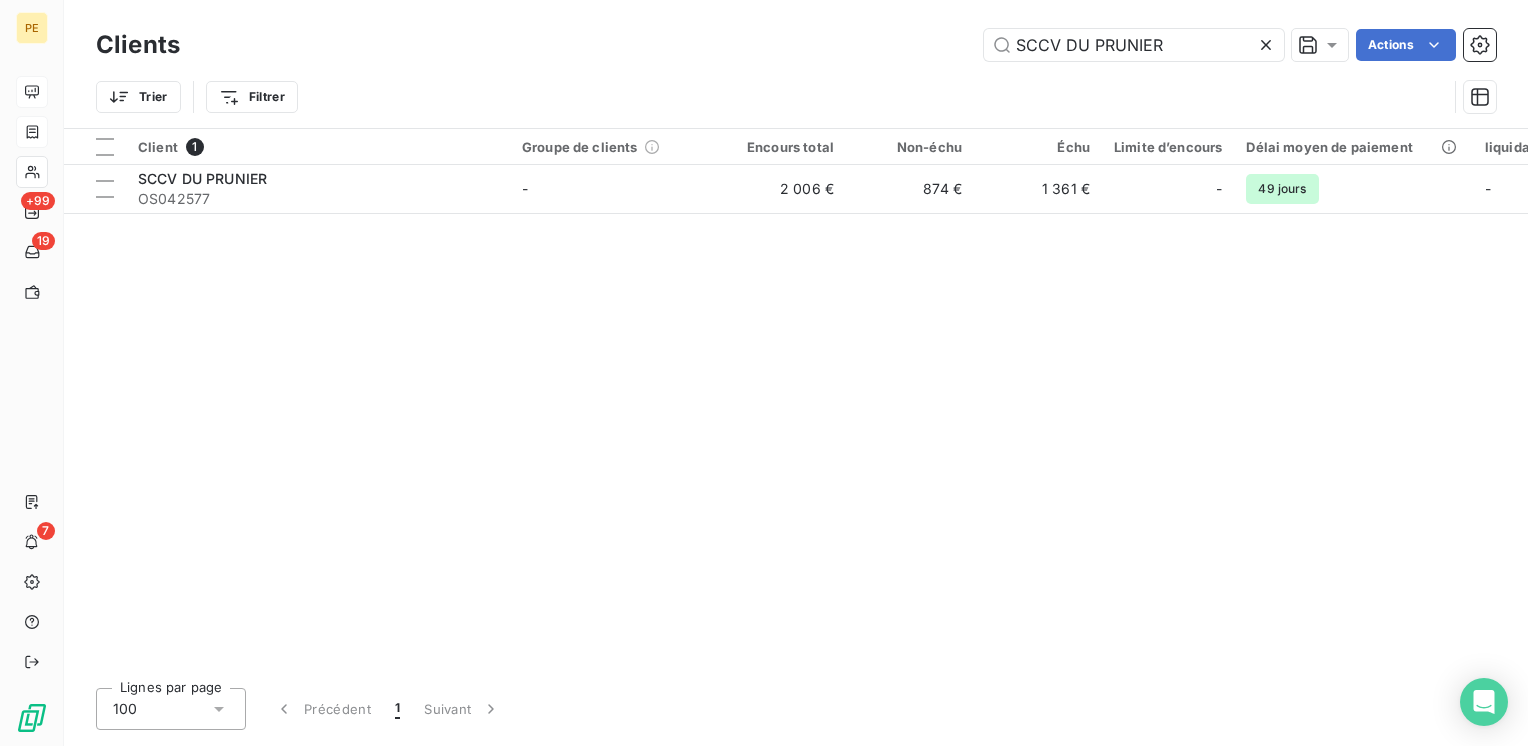 type on "SCCV DU PRUNIER" 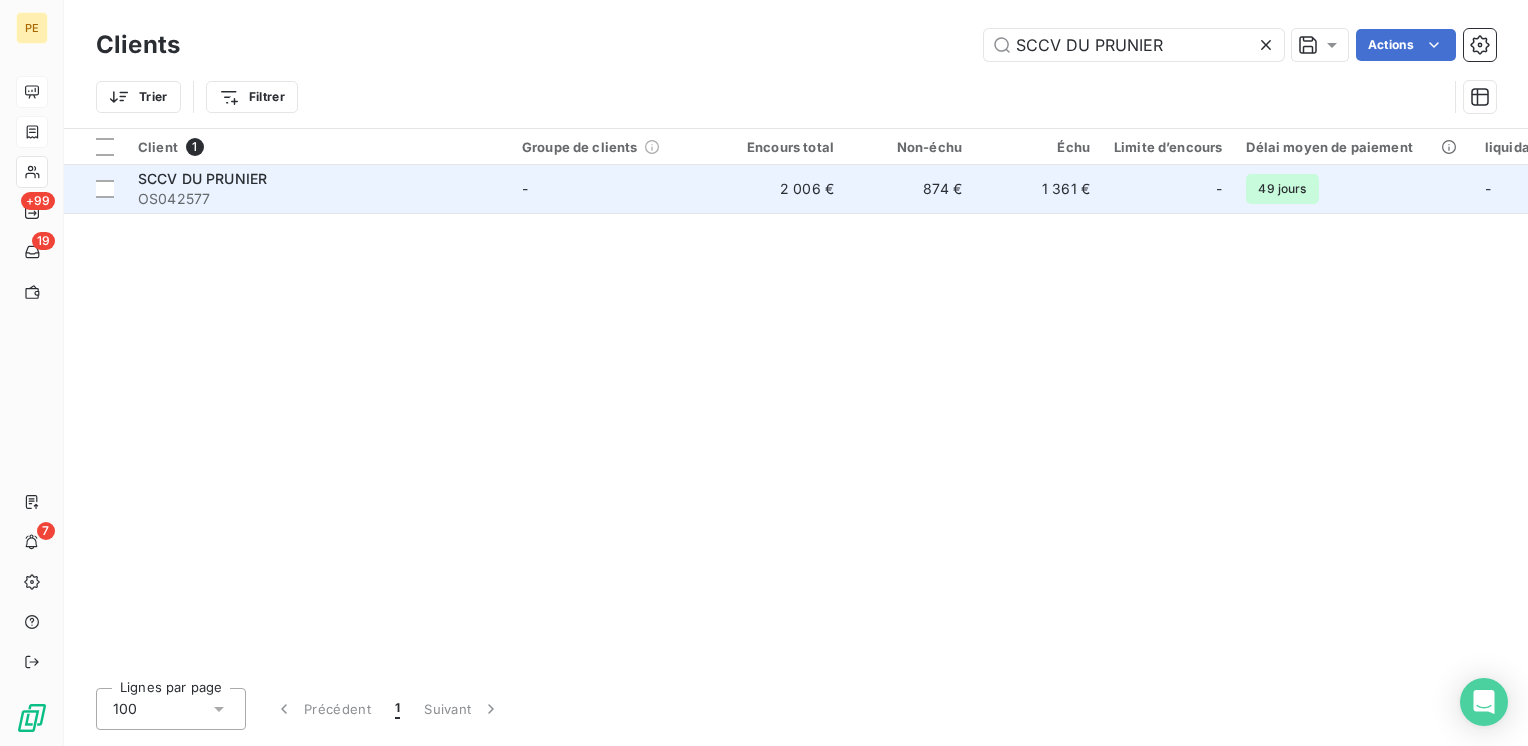 click on "OS042577" at bounding box center [318, 199] 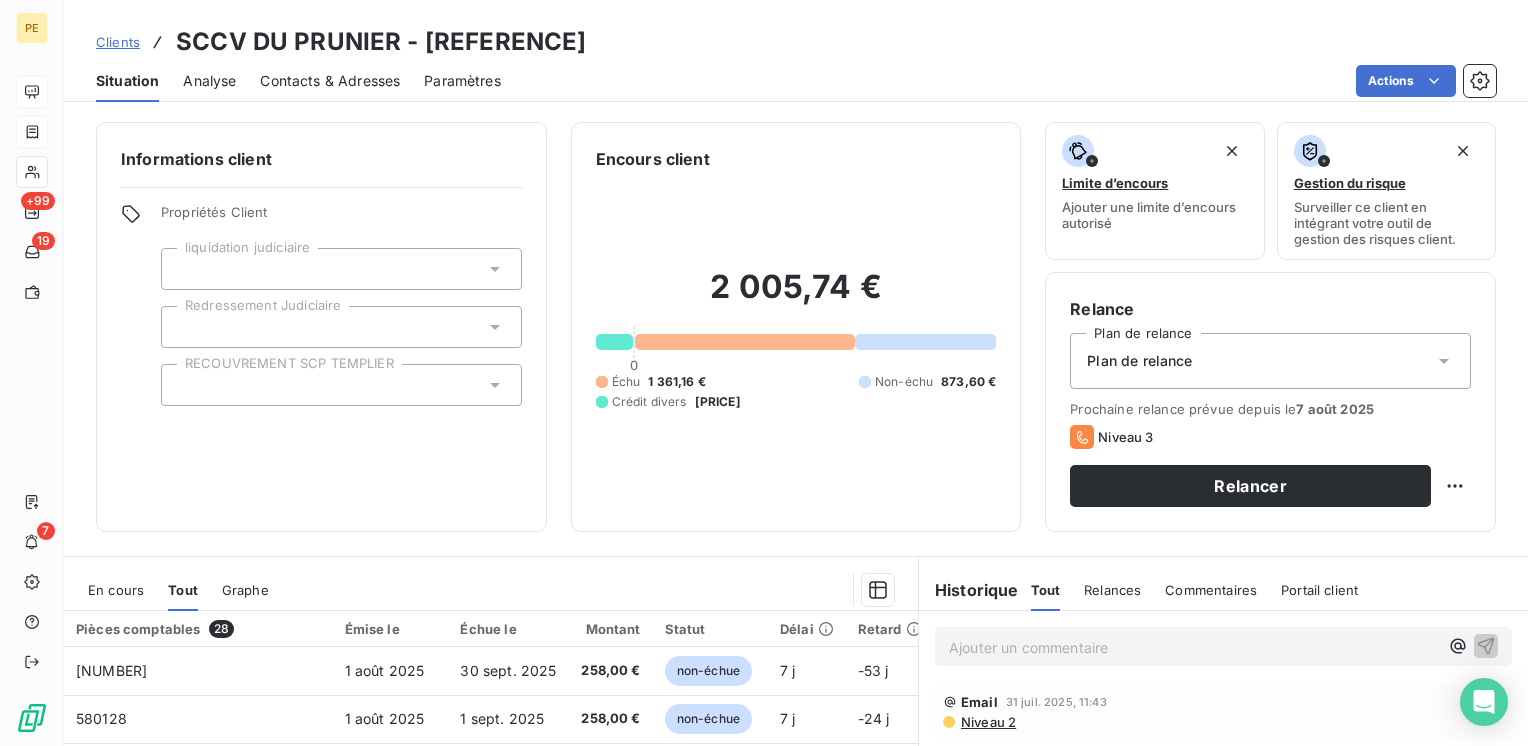 click on "Contacts & Adresses" at bounding box center (330, 81) 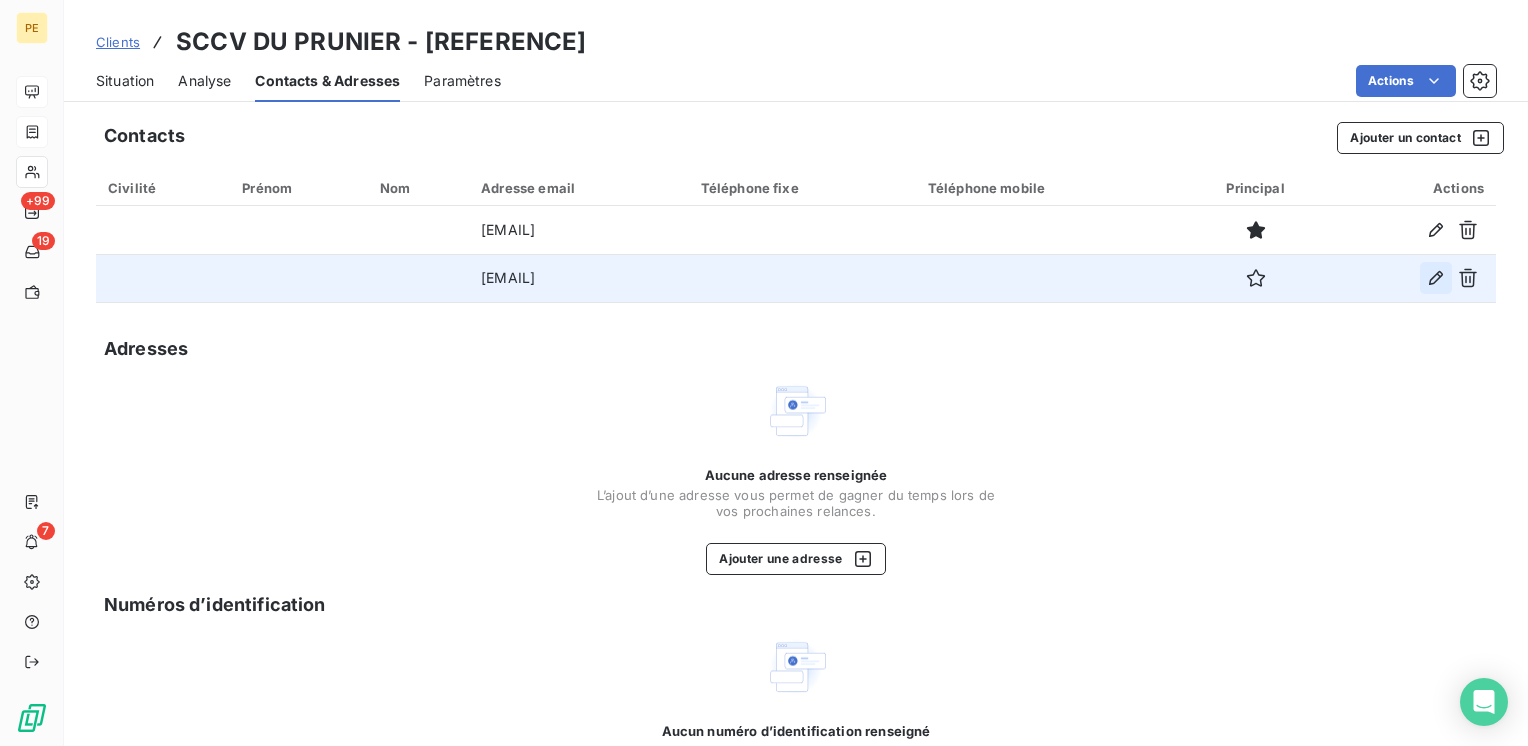 click 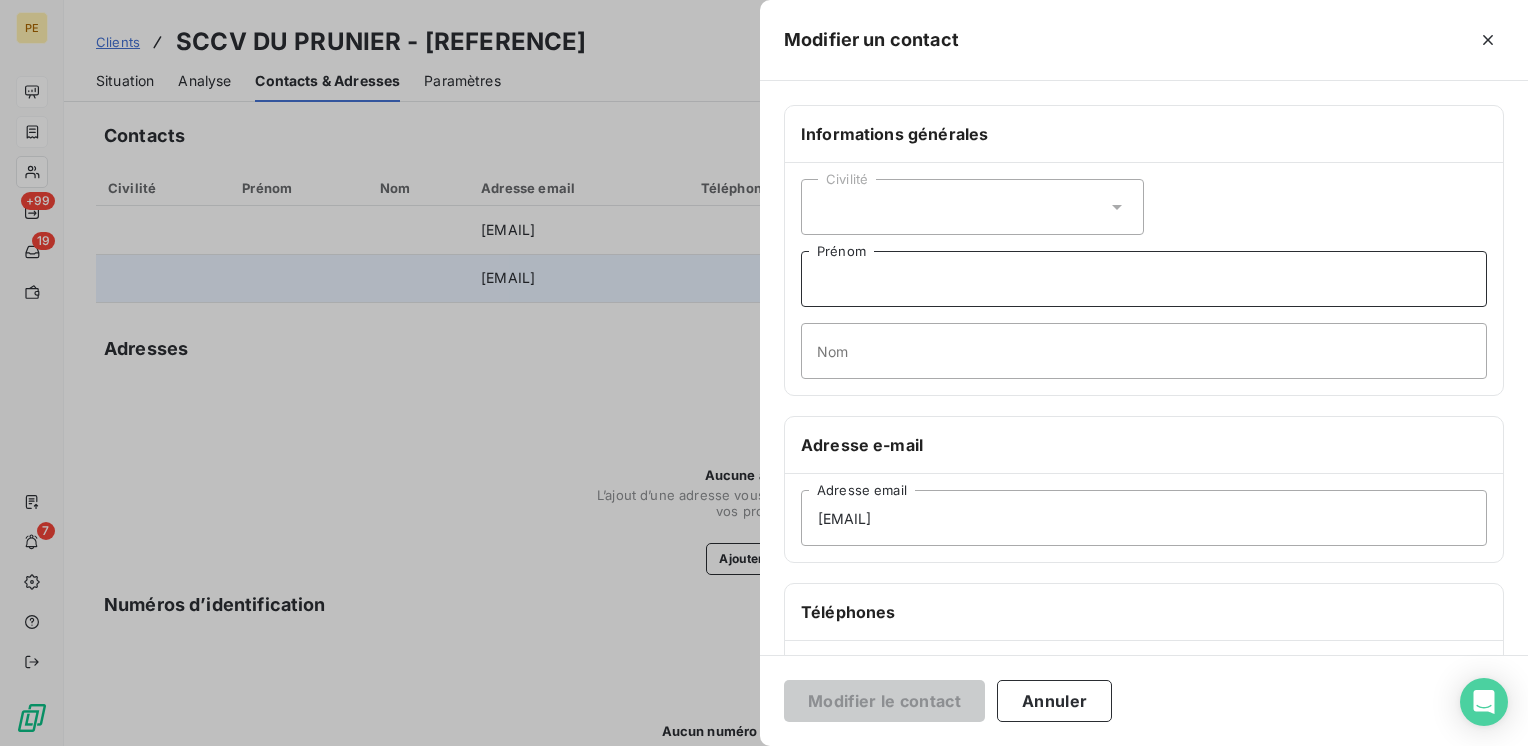 click on "Prénom" at bounding box center (1144, 279) 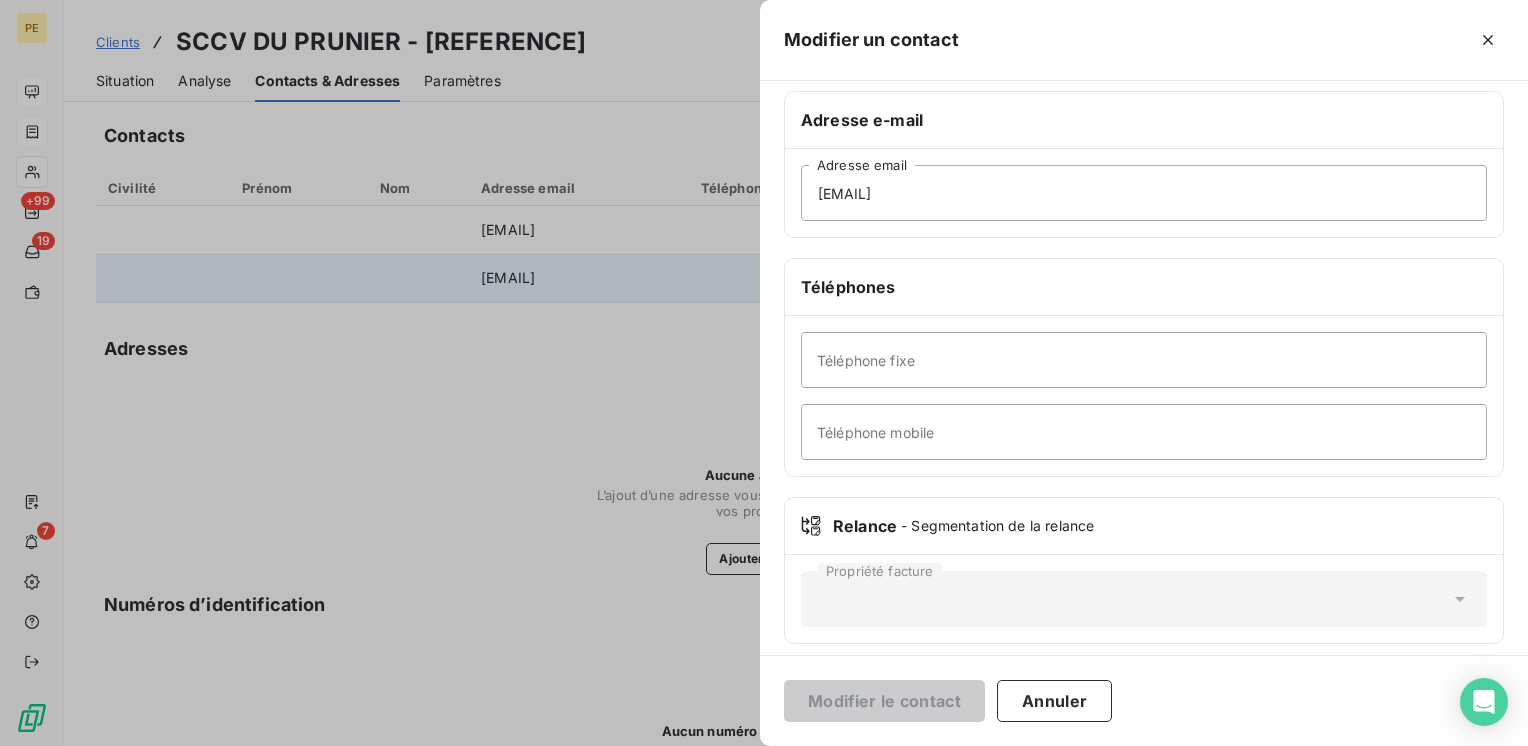 scroll, scrollTop: 200, scrollLeft: 0, axis: vertical 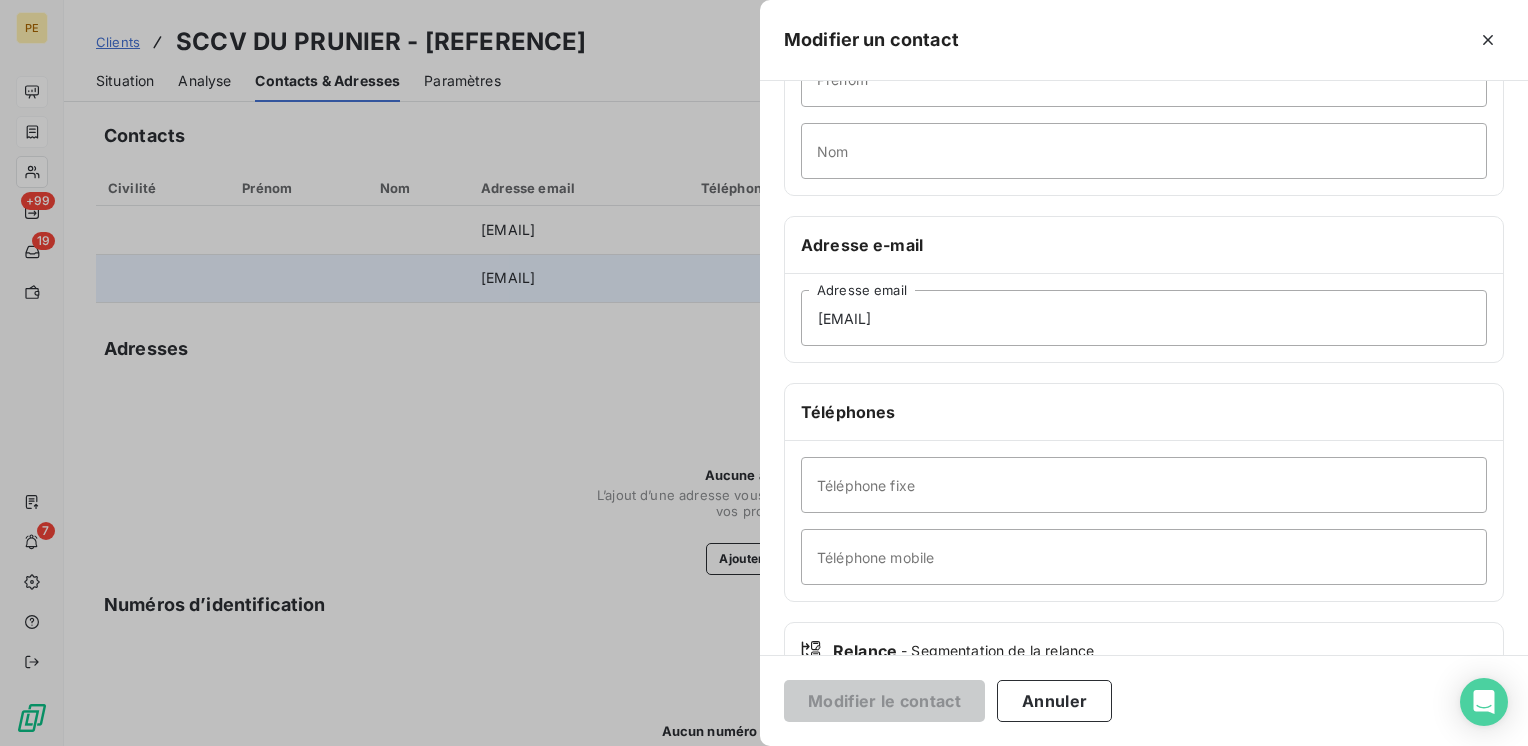 click on "Téléphone fixe Téléphone mobile" at bounding box center [1144, 521] 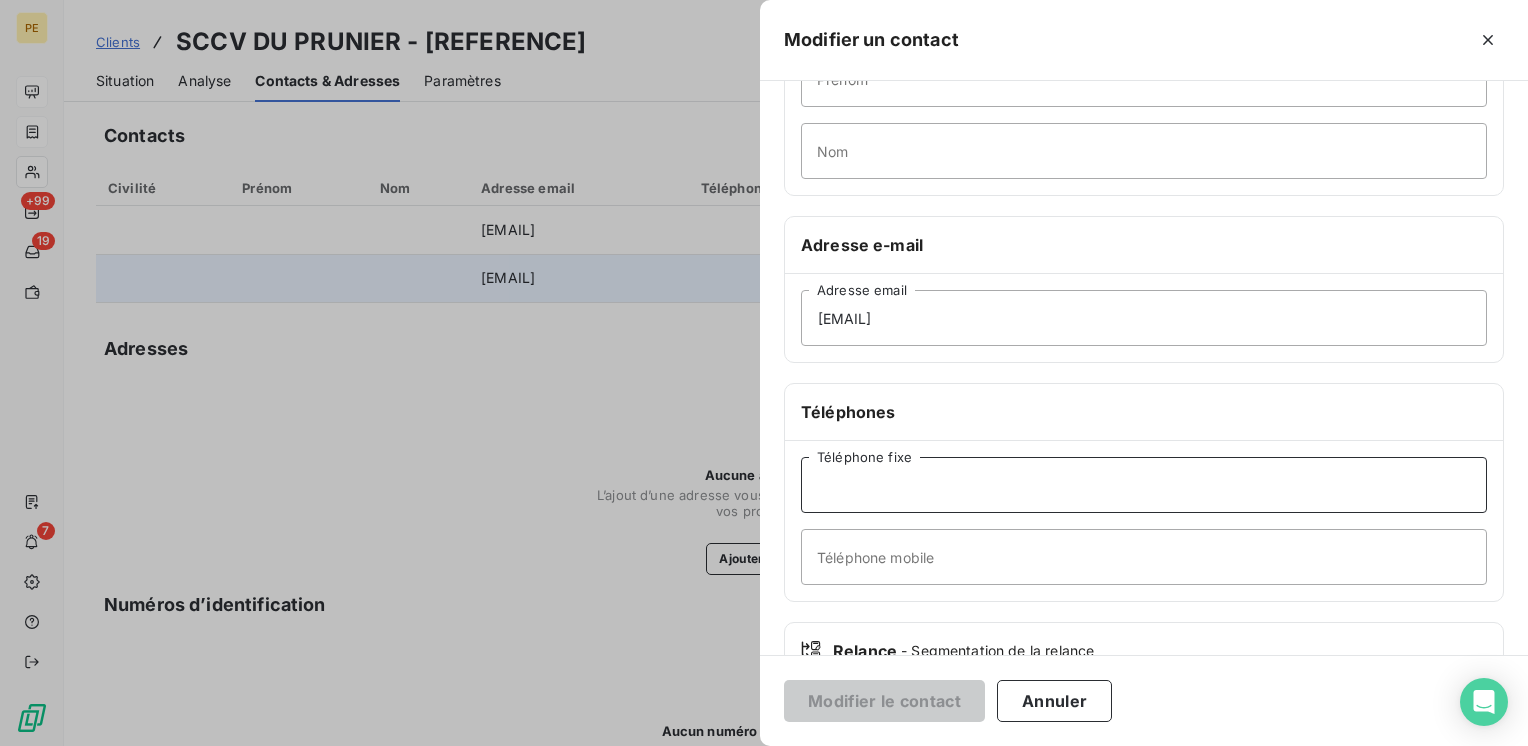 click on "Téléphone fixe" at bounding box center [1144, 485] 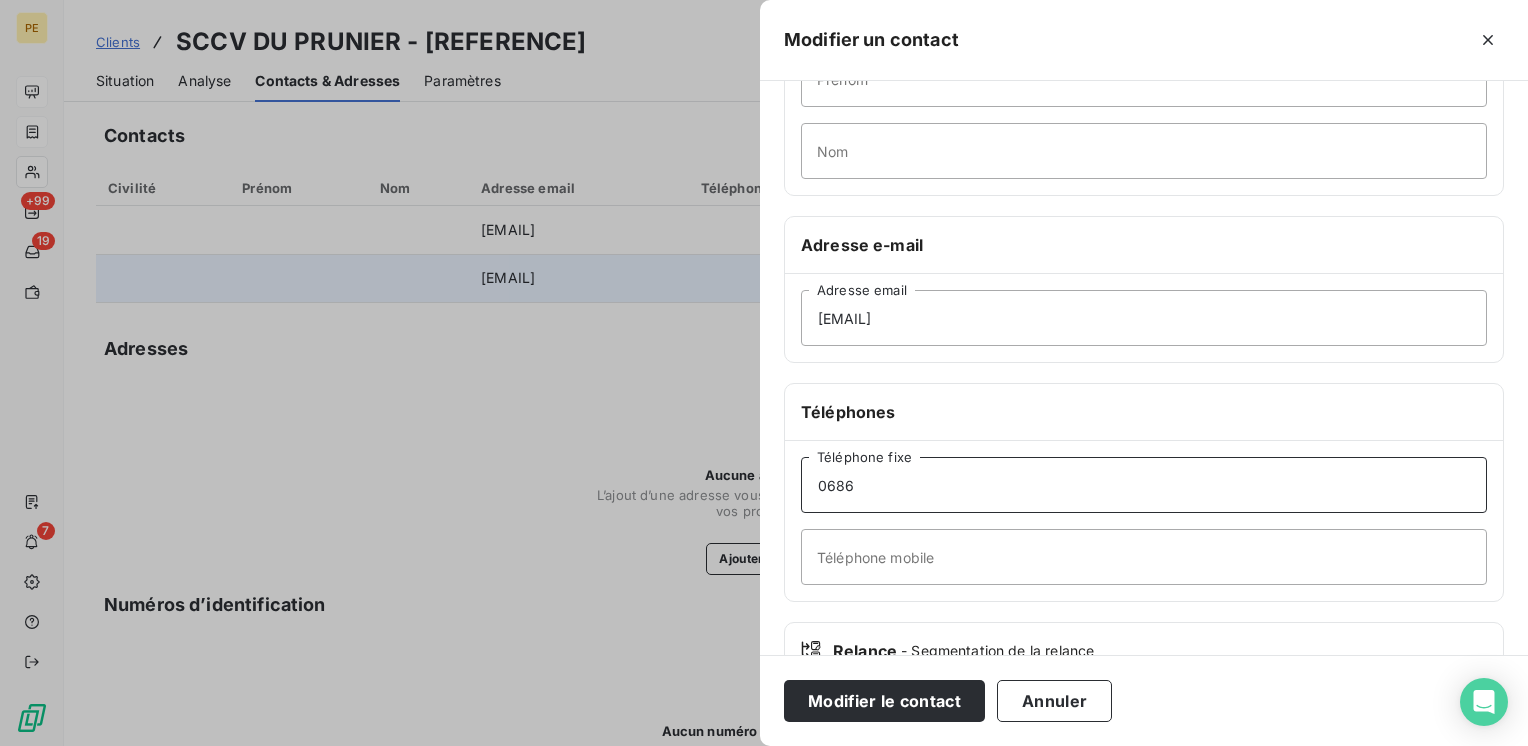 drag, startPoint x: 940, startPoint y: 482, endPoint x: 765, endPoint y: 476, distance: 175.10283 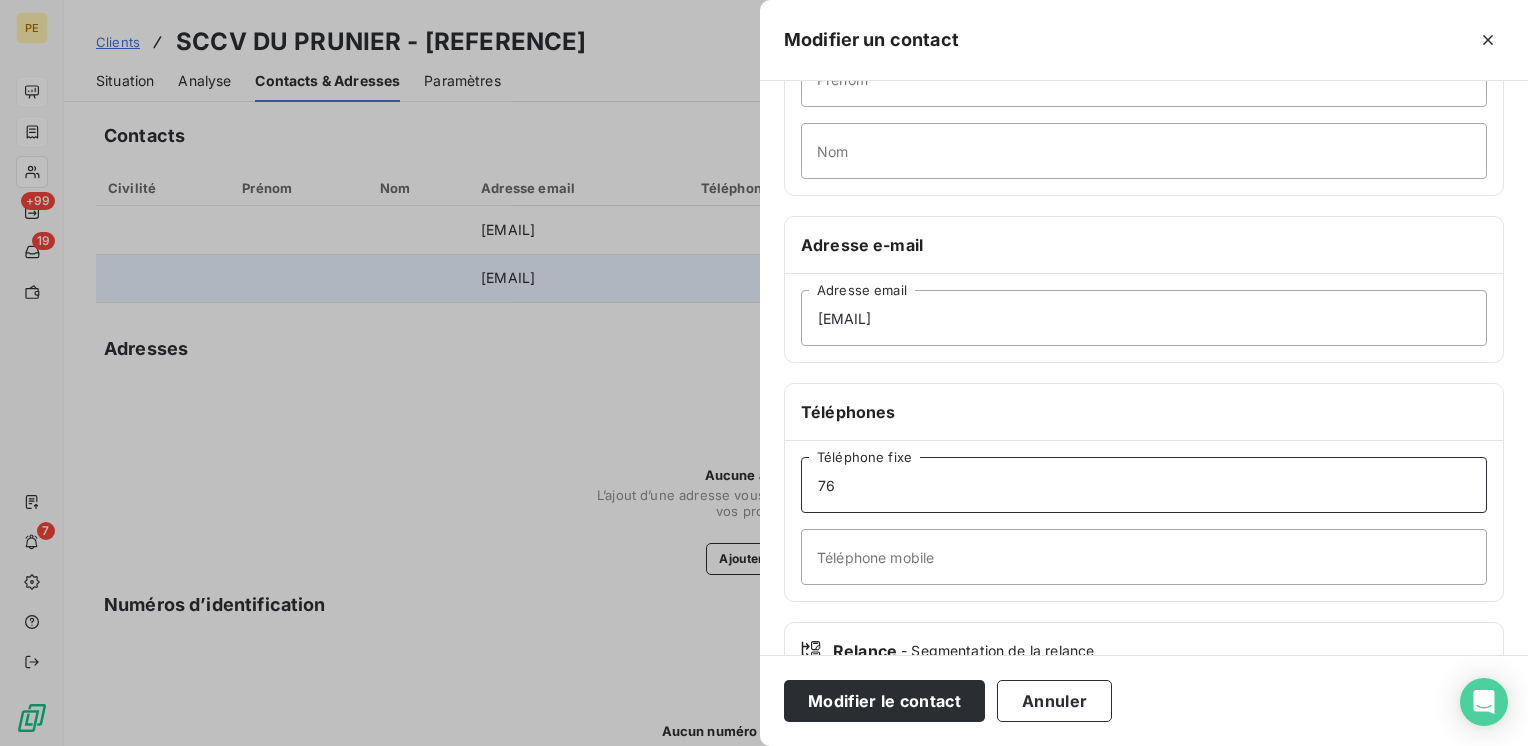 type on "7" 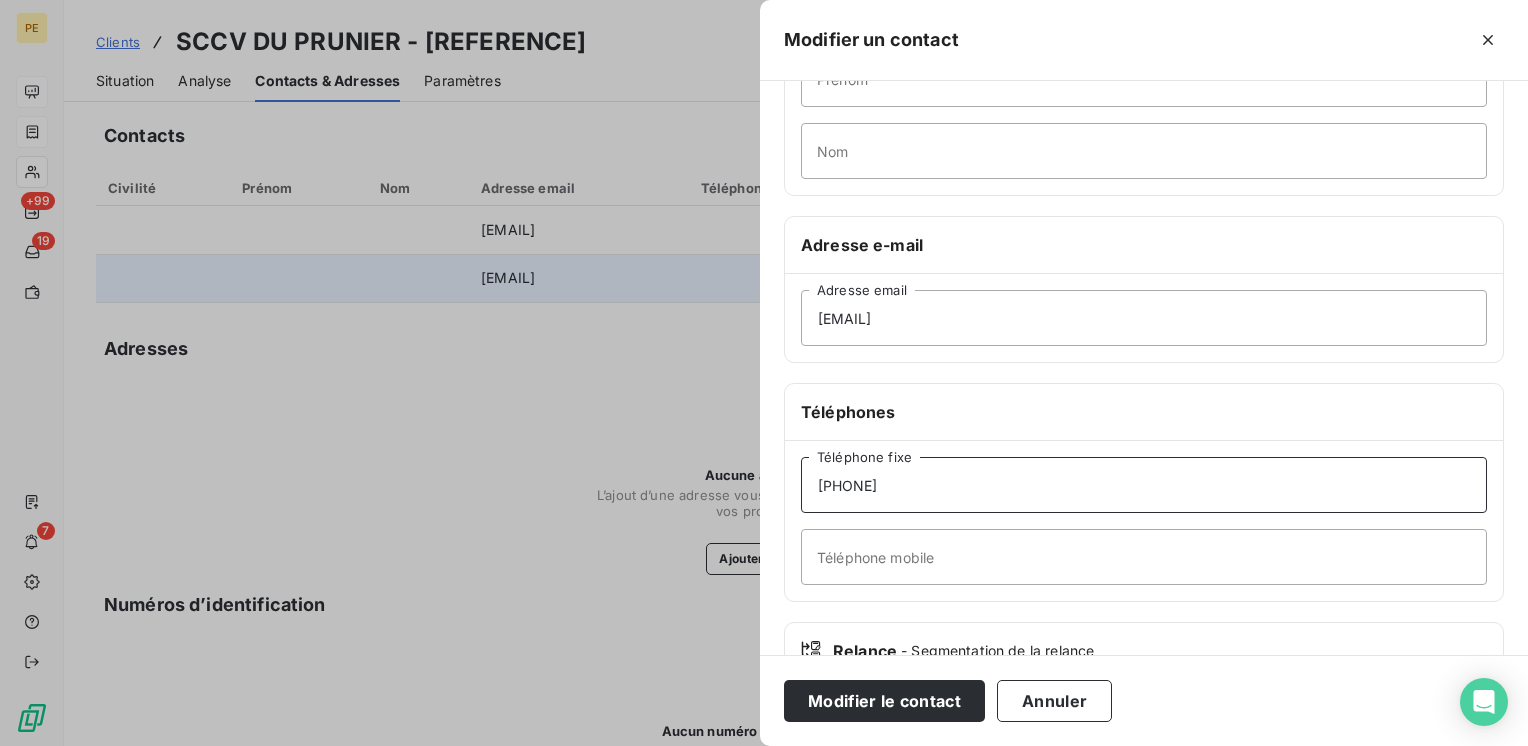 drag, startPoint x: 1232, startPoint y: 503, endPoint x: 573, endPoint y: 457, distance: 660.6035 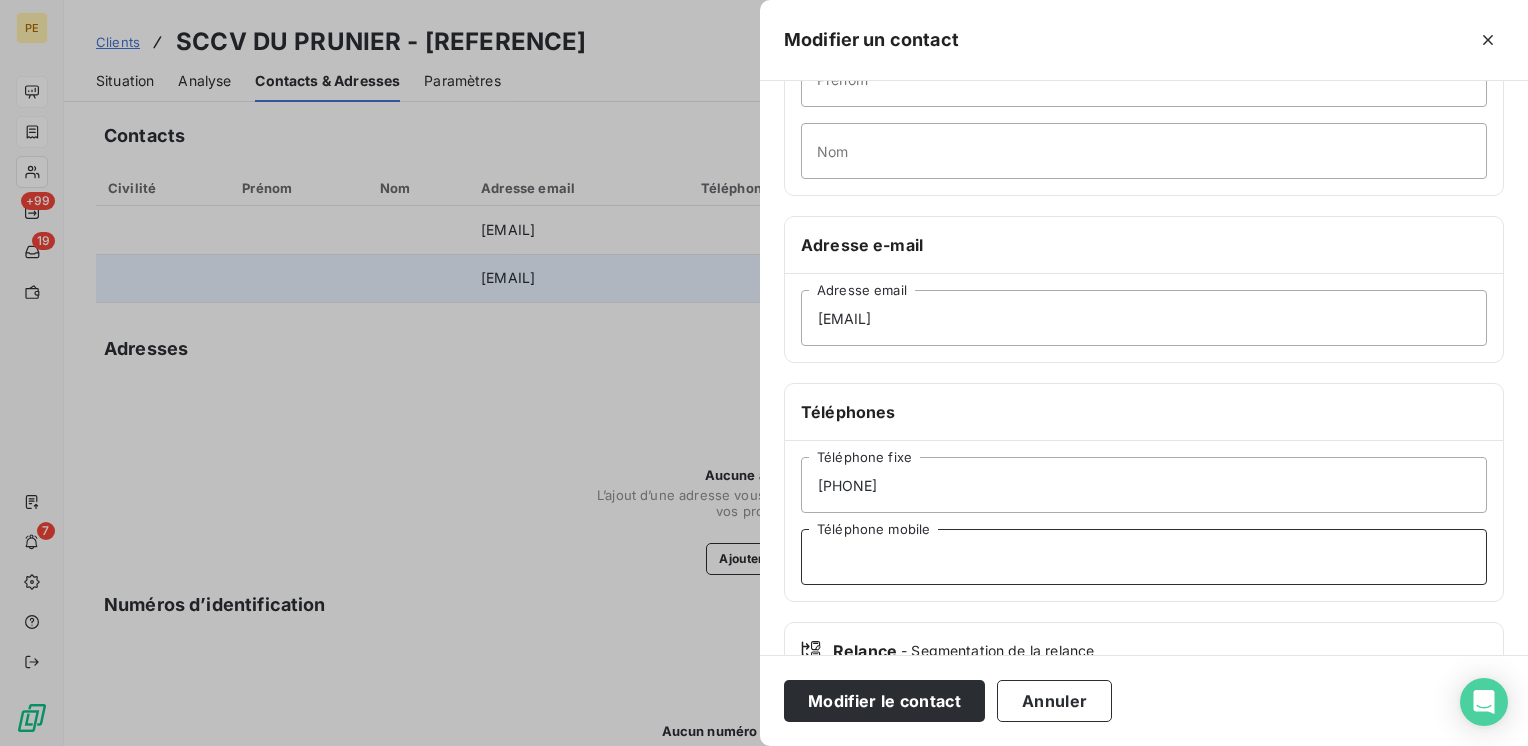 click on "Téléphone mobile" at bounding box center (1144, 557) 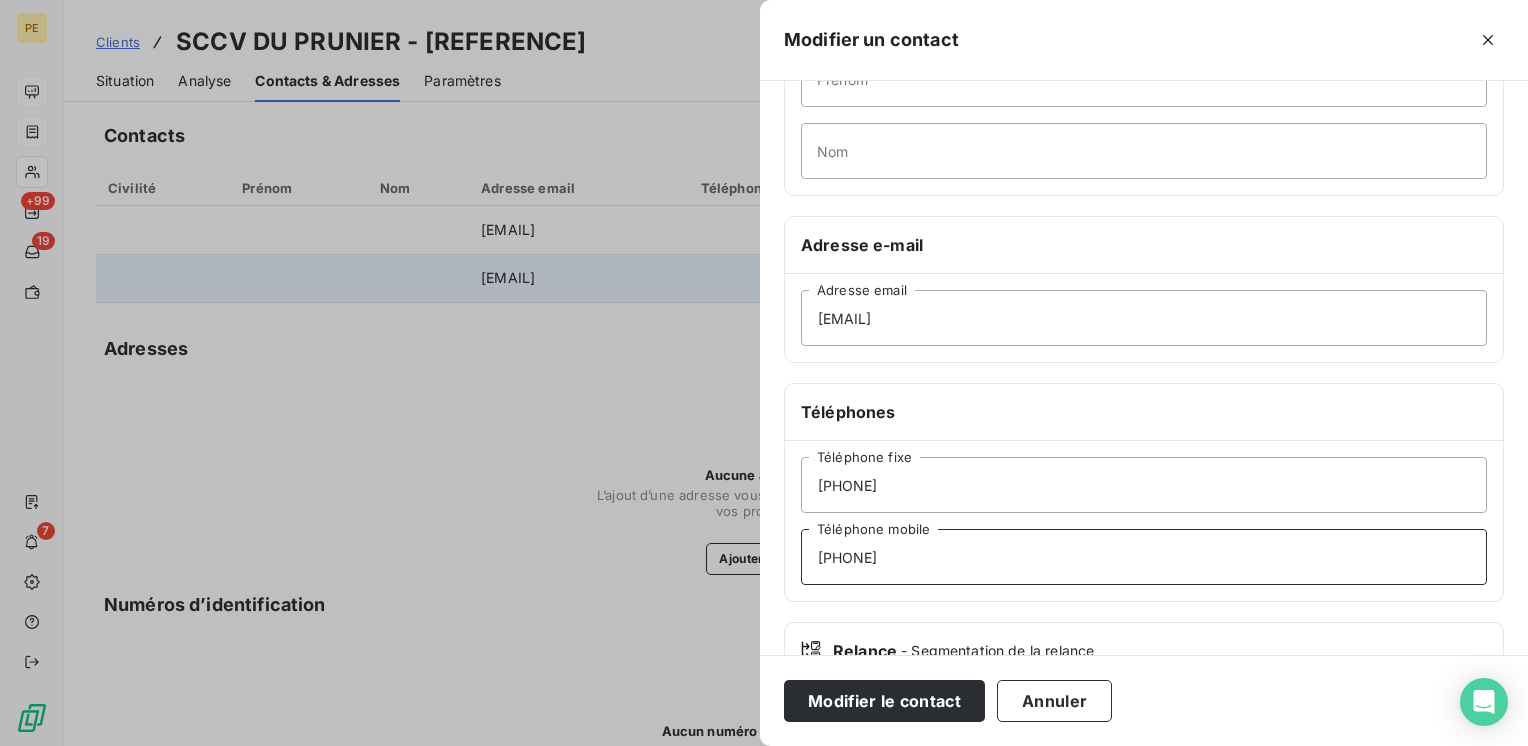 type on "[PHONE]" 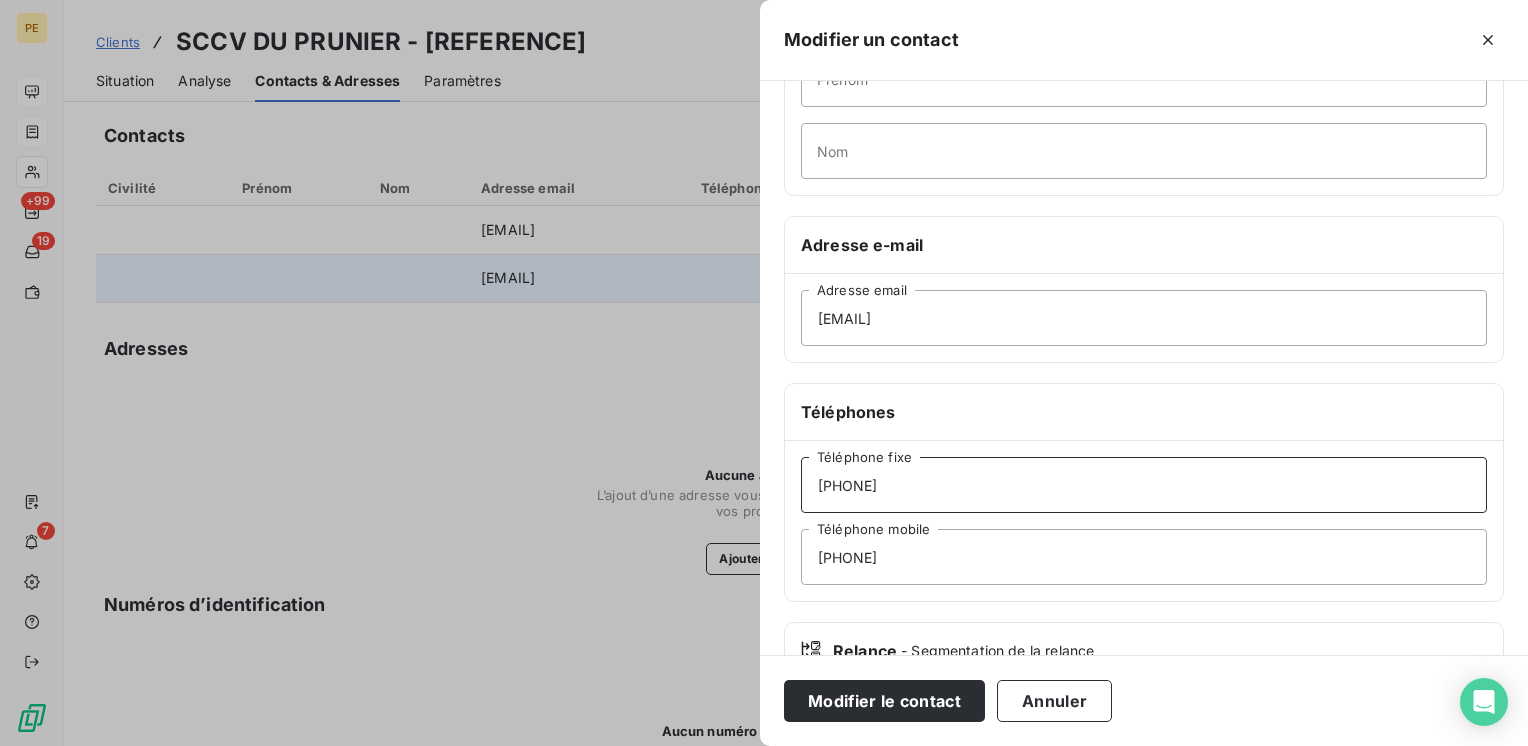 drag, startPoint x: 920, startPoint y: 485, endPoint x: 560, endPoint y: 444, distance: 362.3272 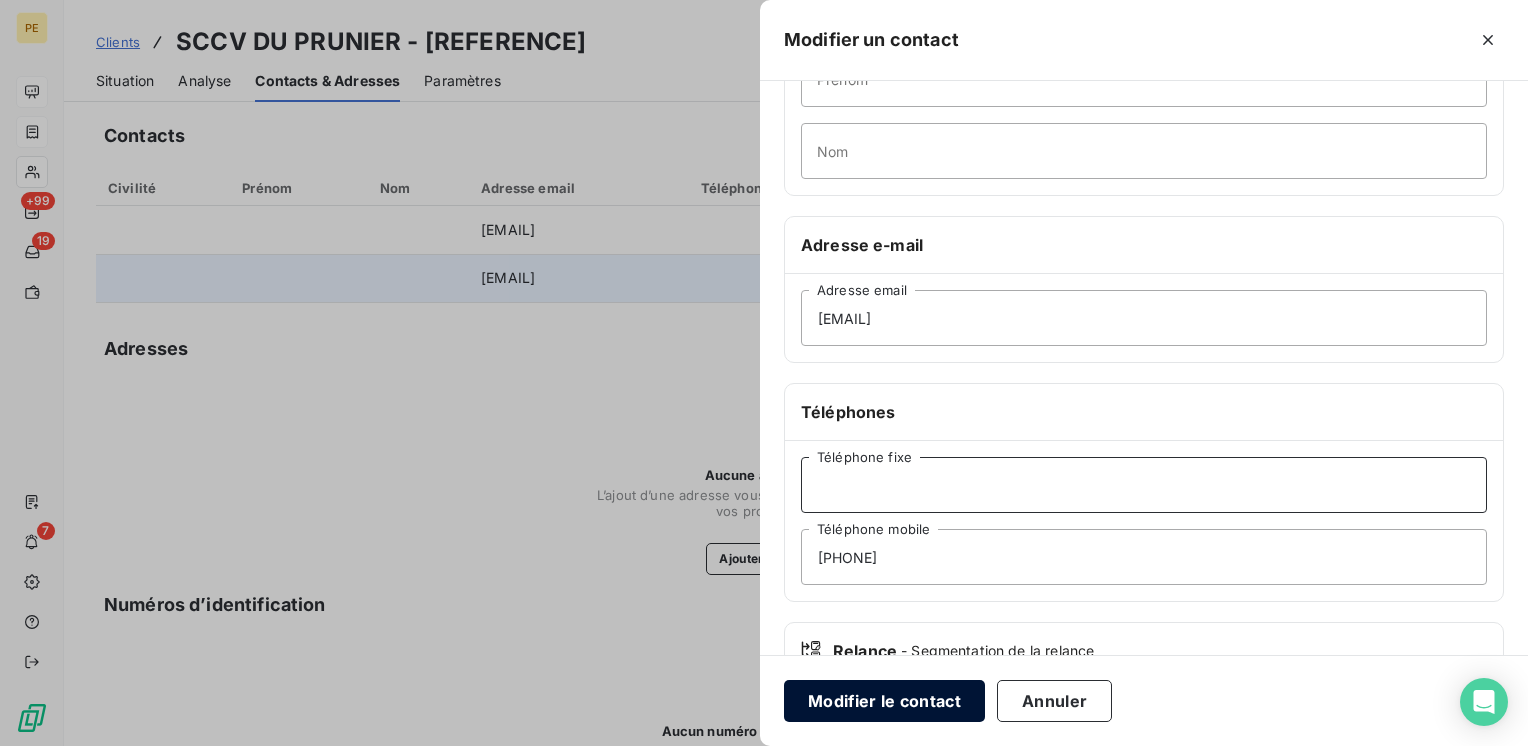 type 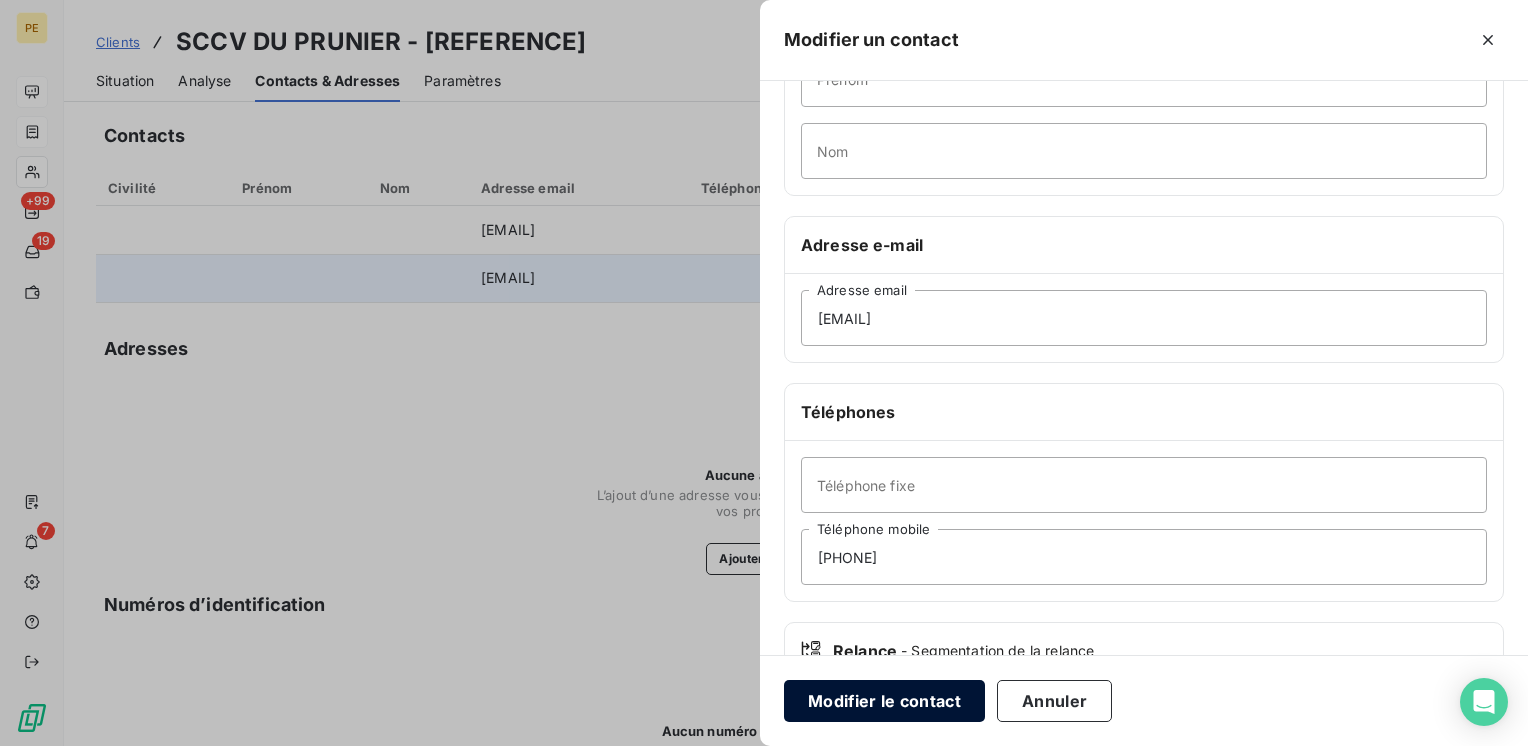 click on "Modifier le contact" at bounding box center (884, 701) 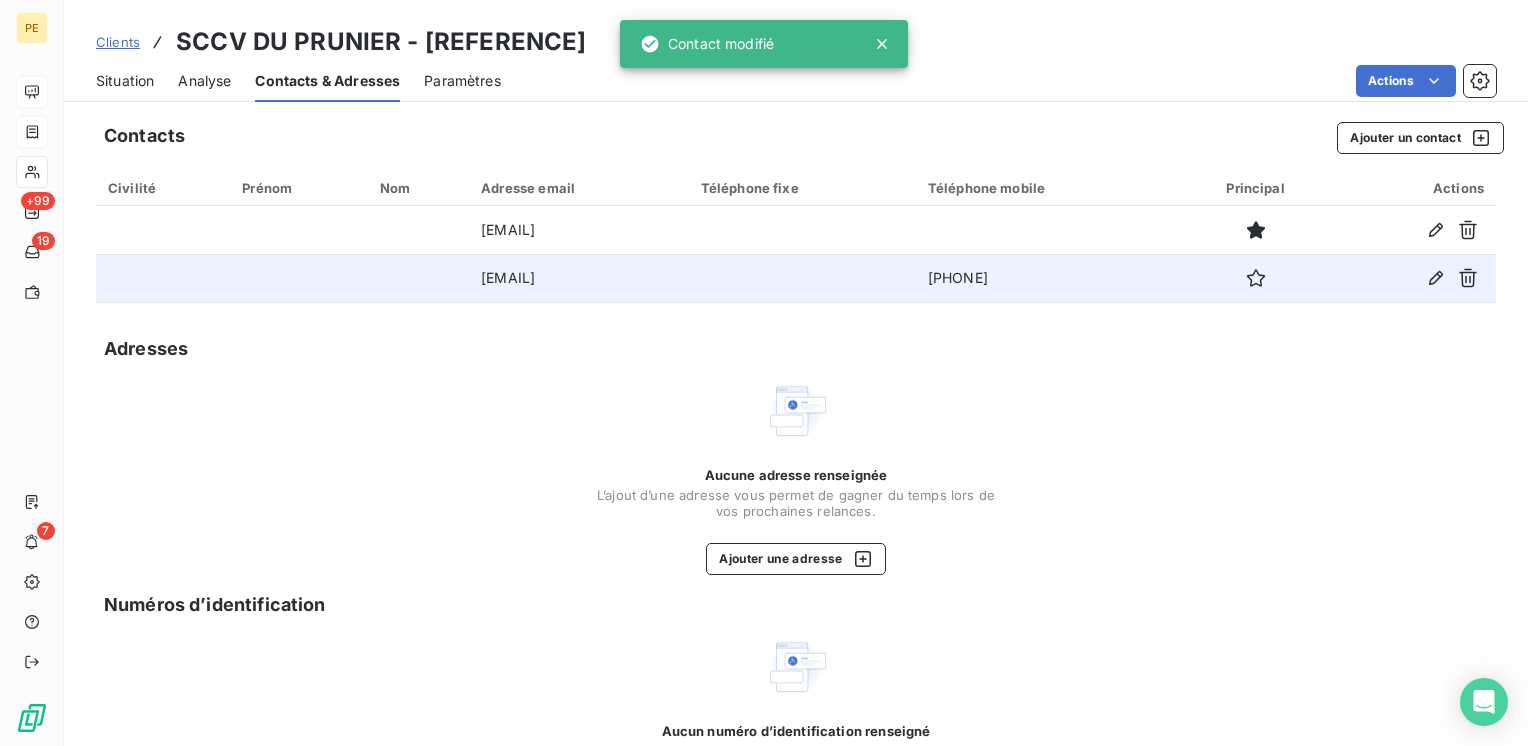 drag, startPoint x: 679, startPoint y: 284, endPoint x: 352, endPoint y: 254, distance: 328.37326 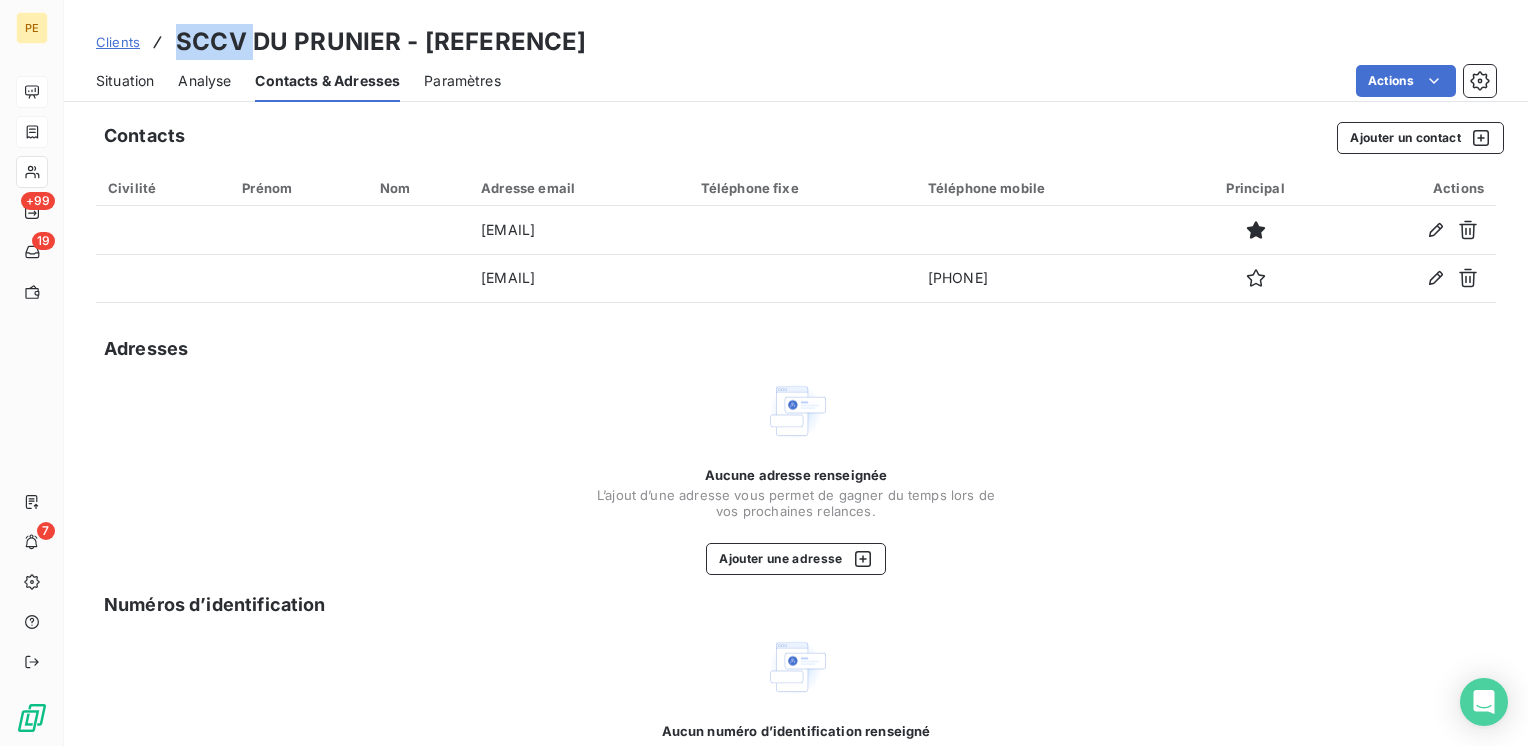 drag, startPoint x: 175, startPoint y: 42, endPoint x: 248, endPoint y: 50, distance: 73.43705 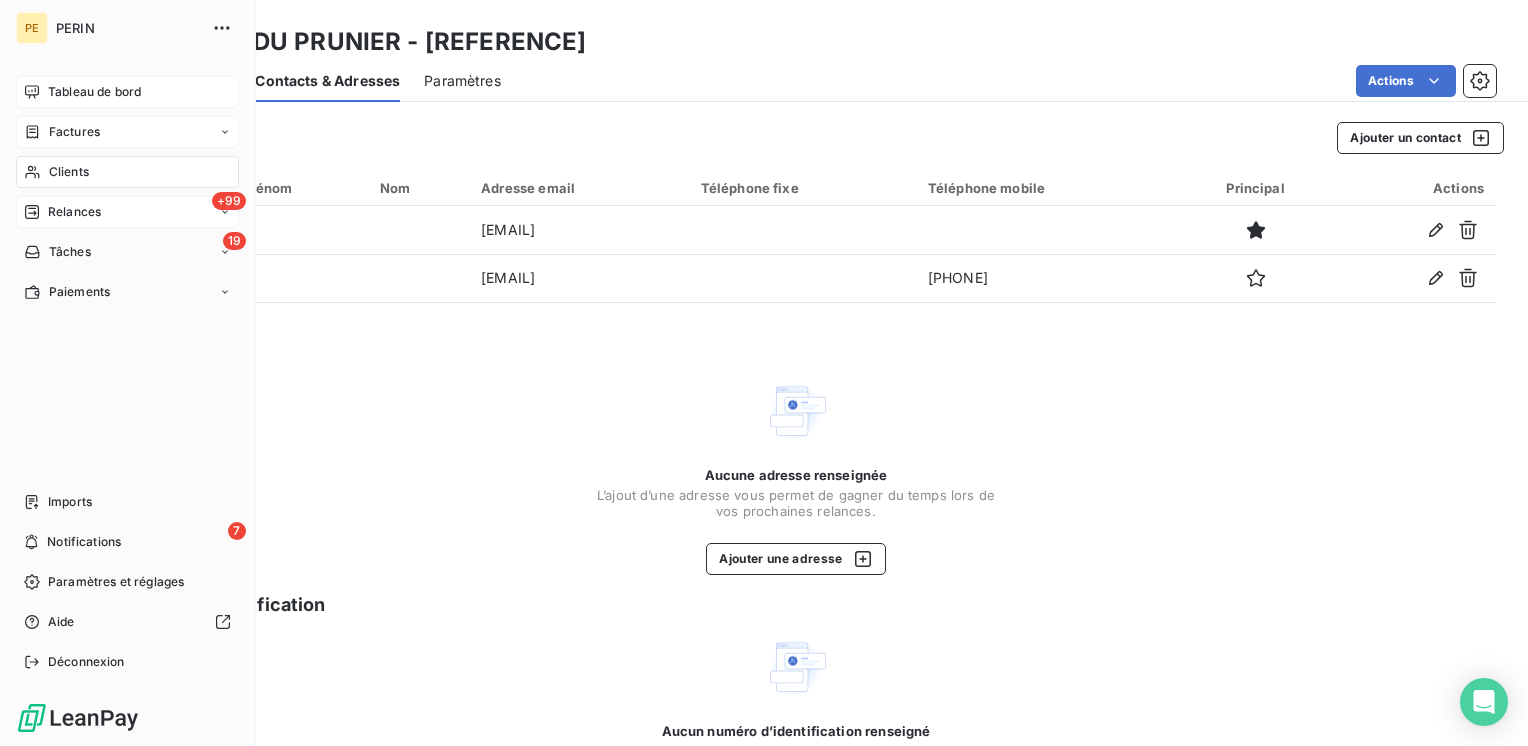 click on "+99 Relances" at bounding box center (127, 212) 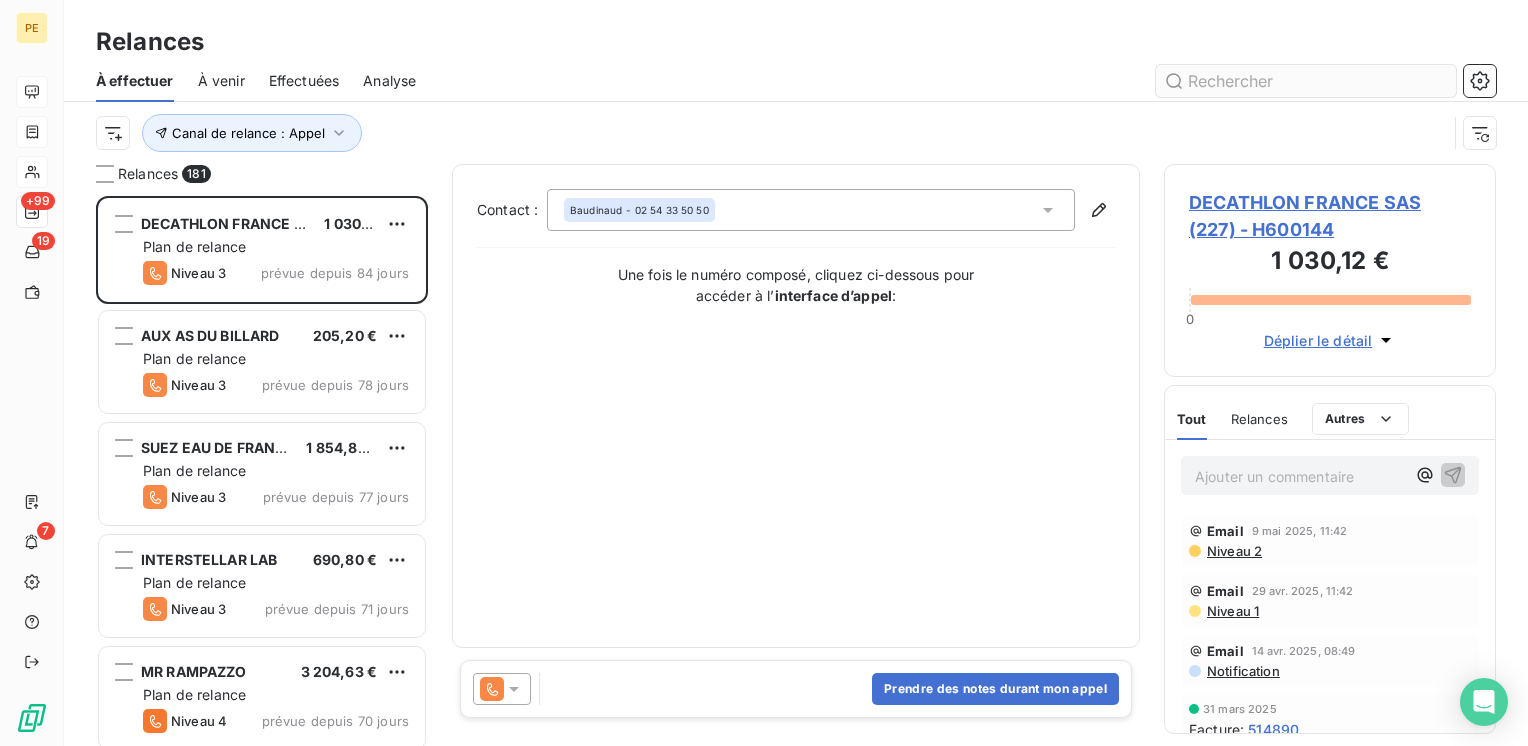 scroll, scrollTop: 16, scrollLeft: 16, axis: both 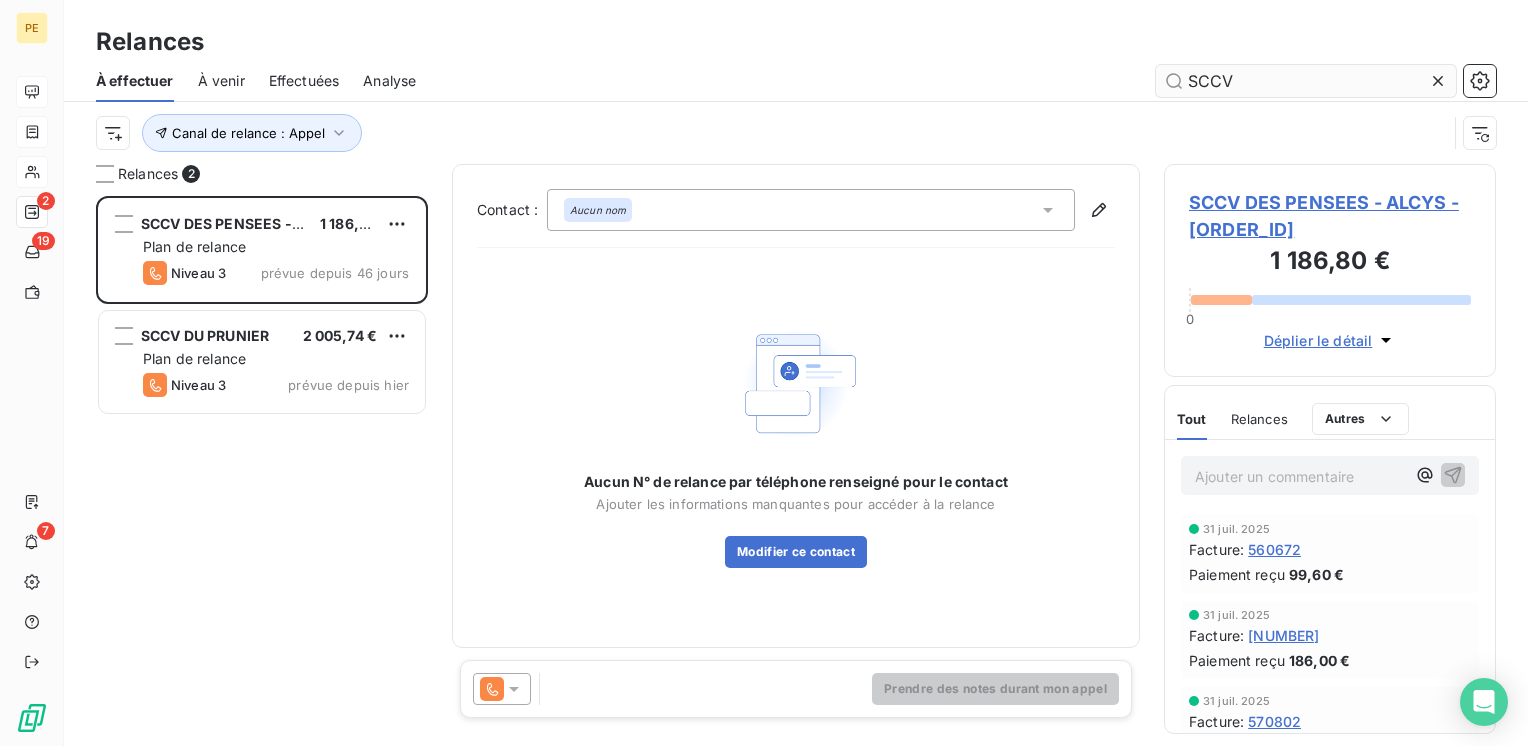 type on "SCCV" 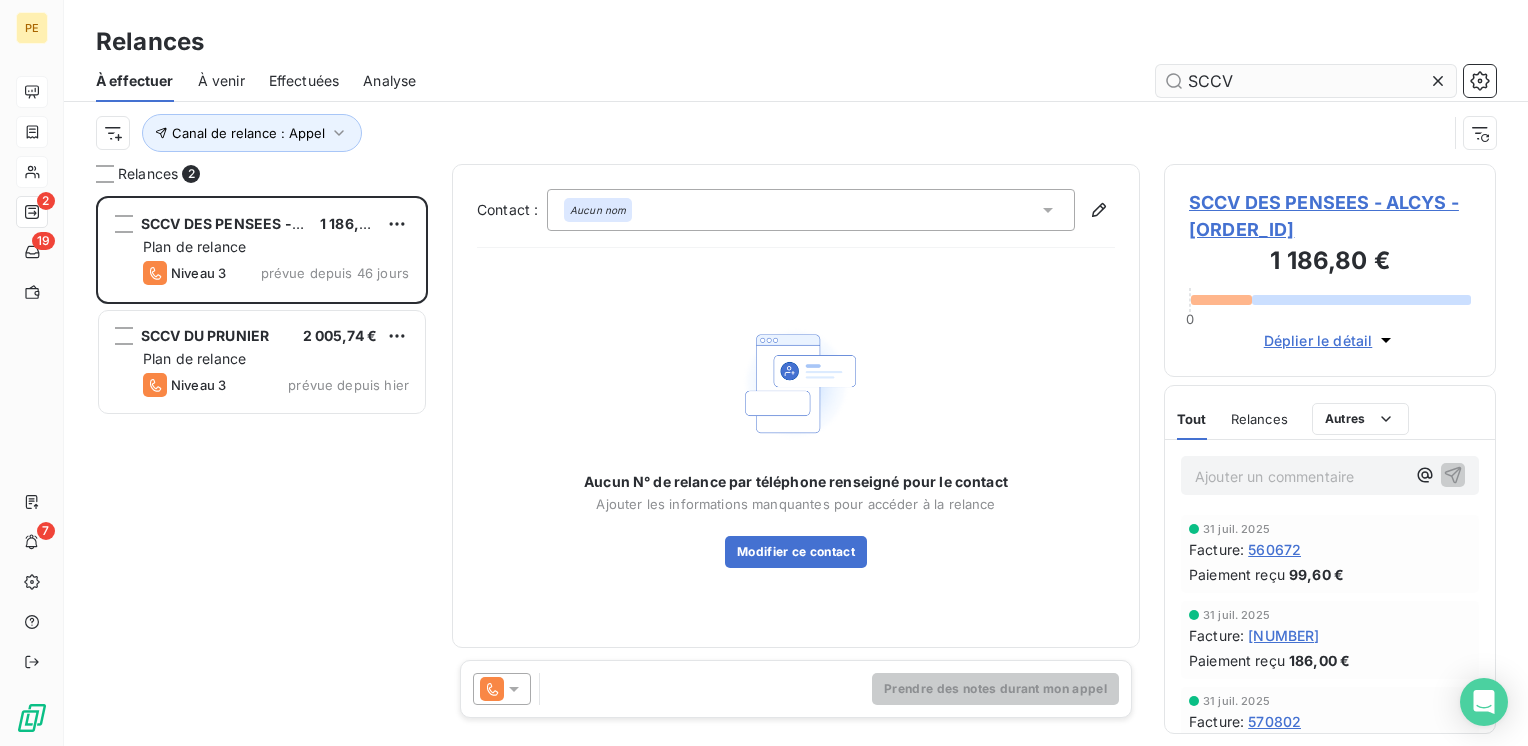 scroll, scrollTop: 16, scrollLeft: 16, axis: both 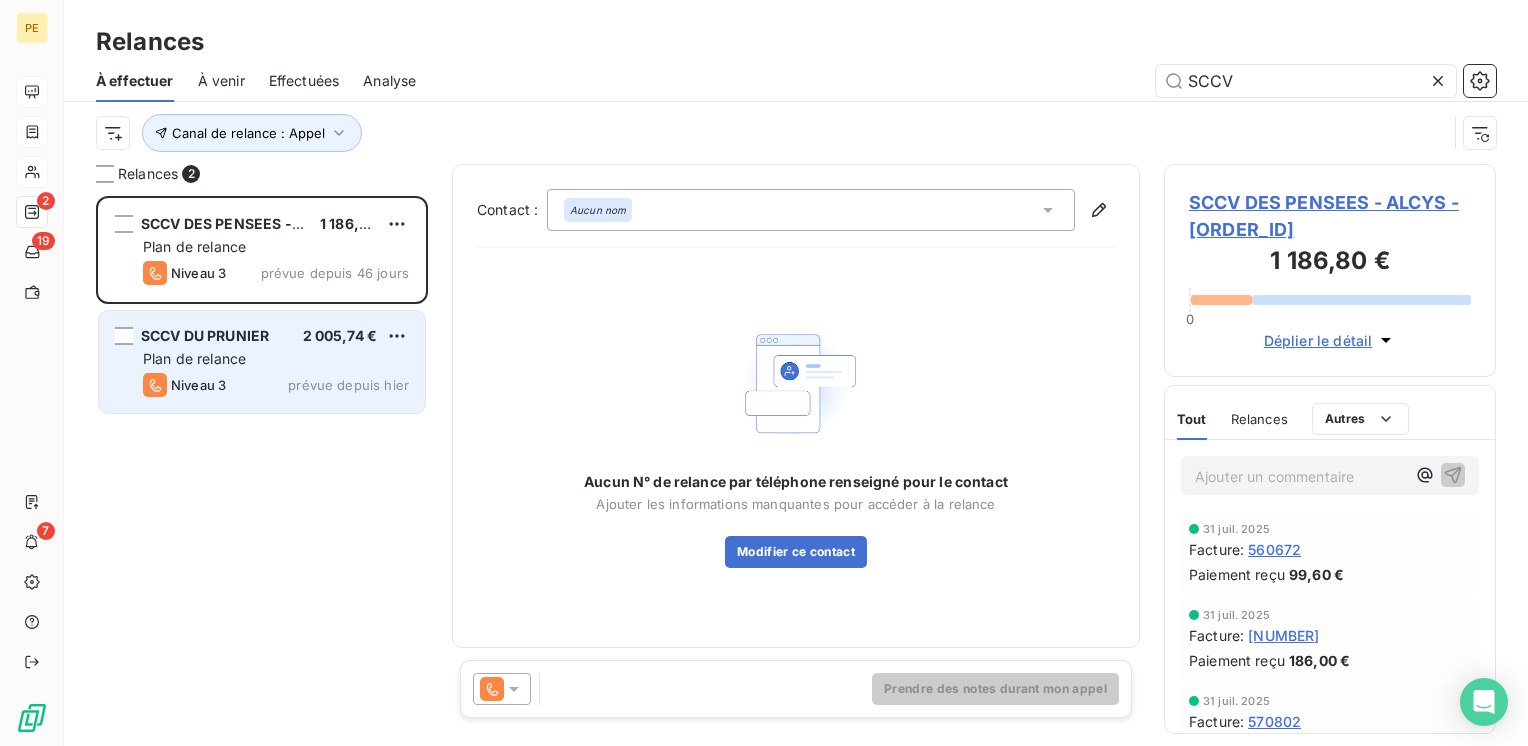 click on "Plan de relance" at bounding box center [276, 359] 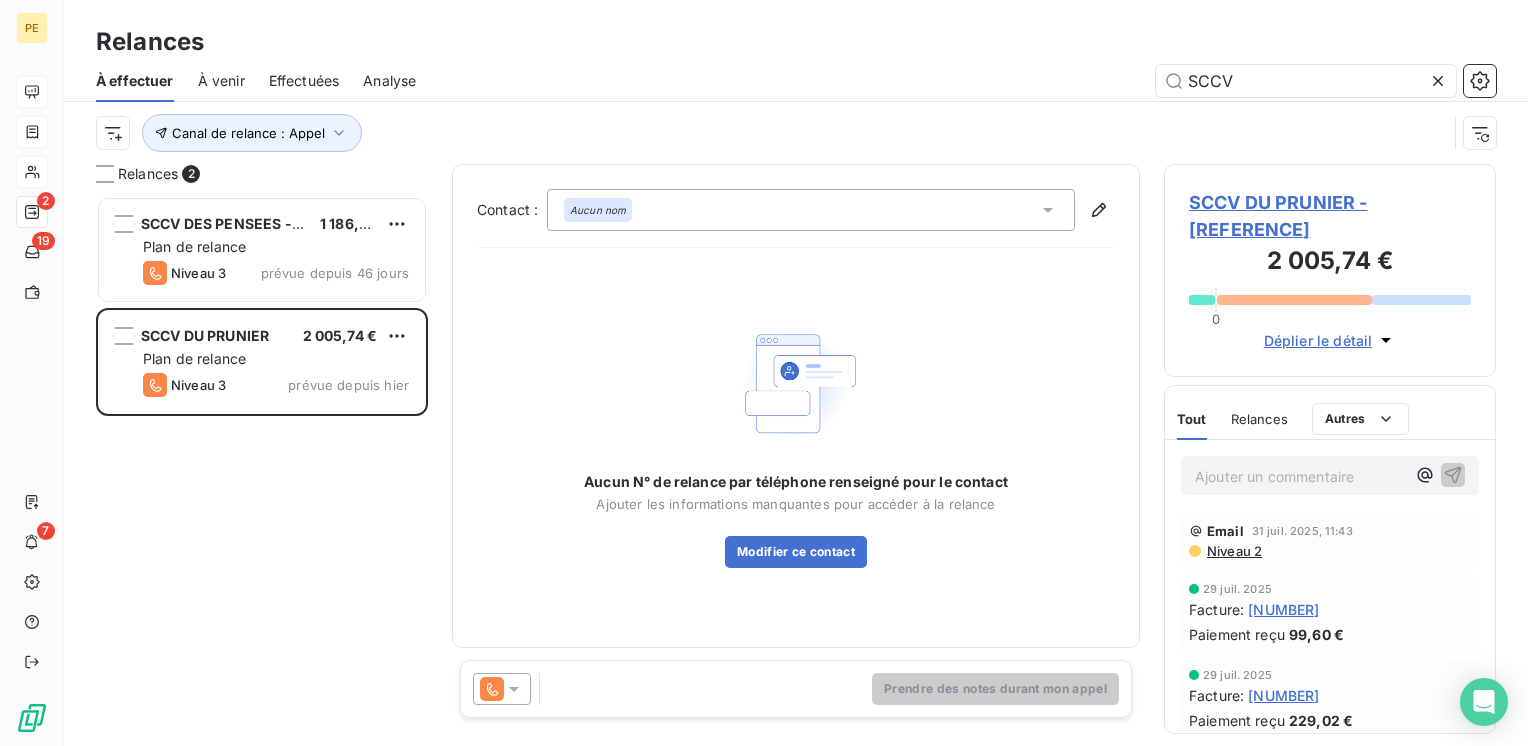 click on "Aucun nom" at bounding box center (811, 210) 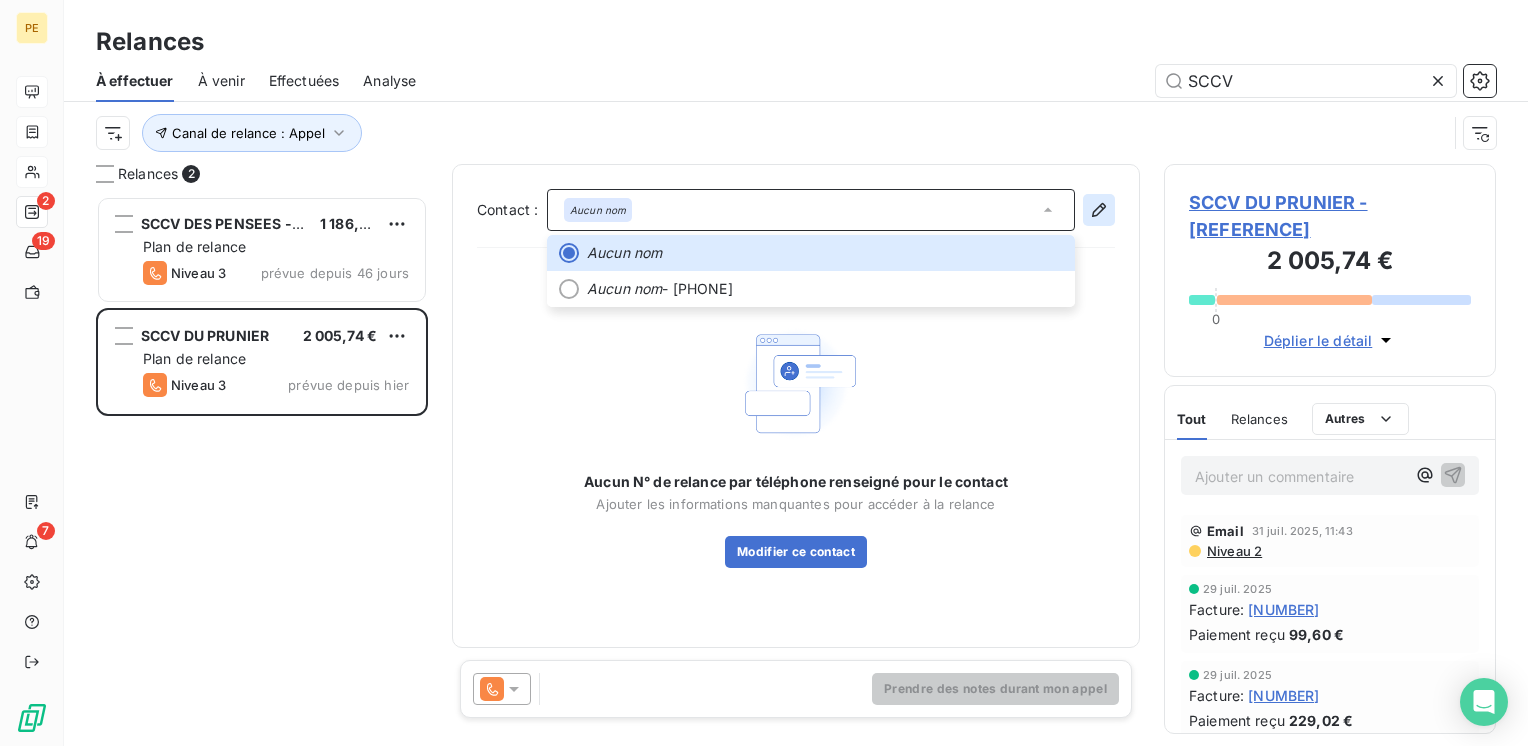 click 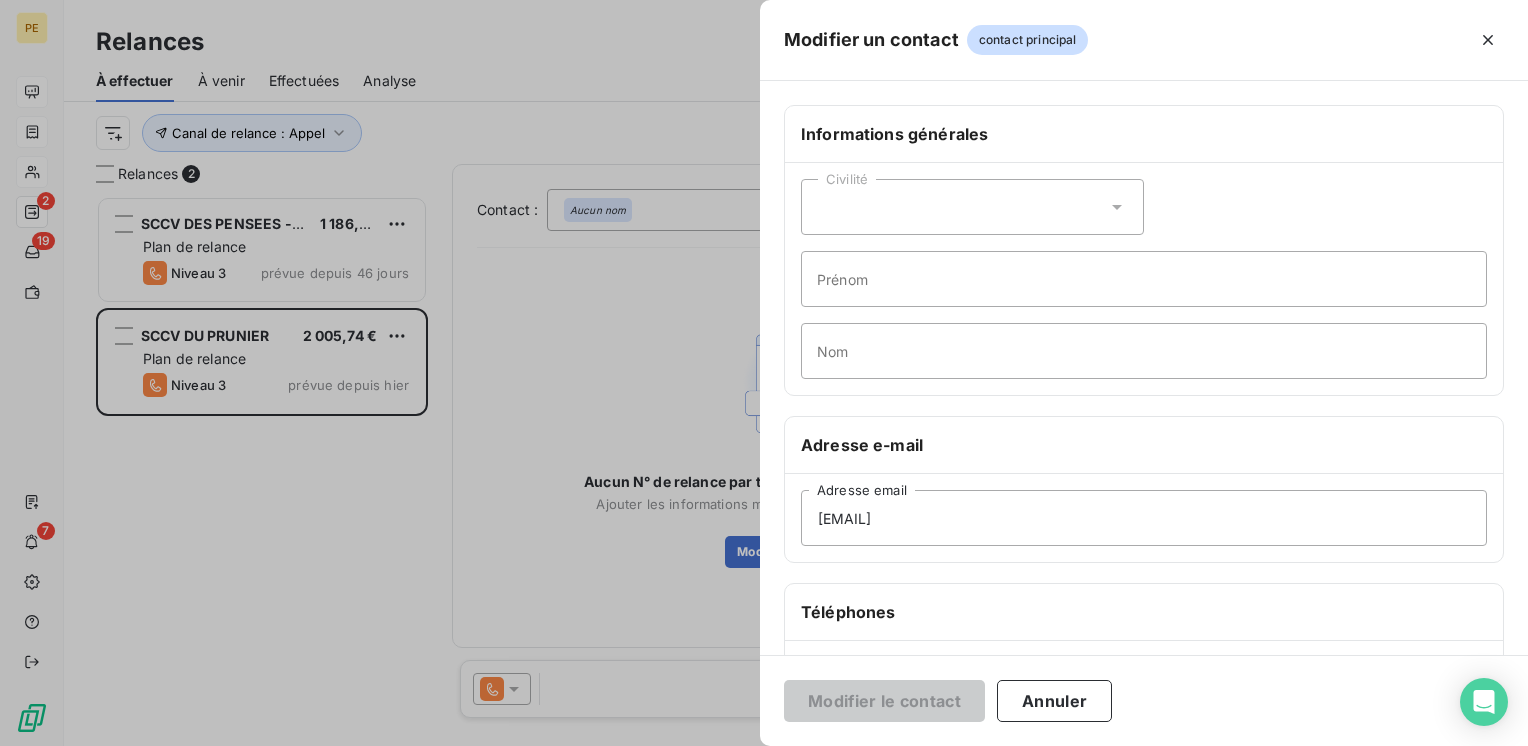 click at bounding box center [764, 373] 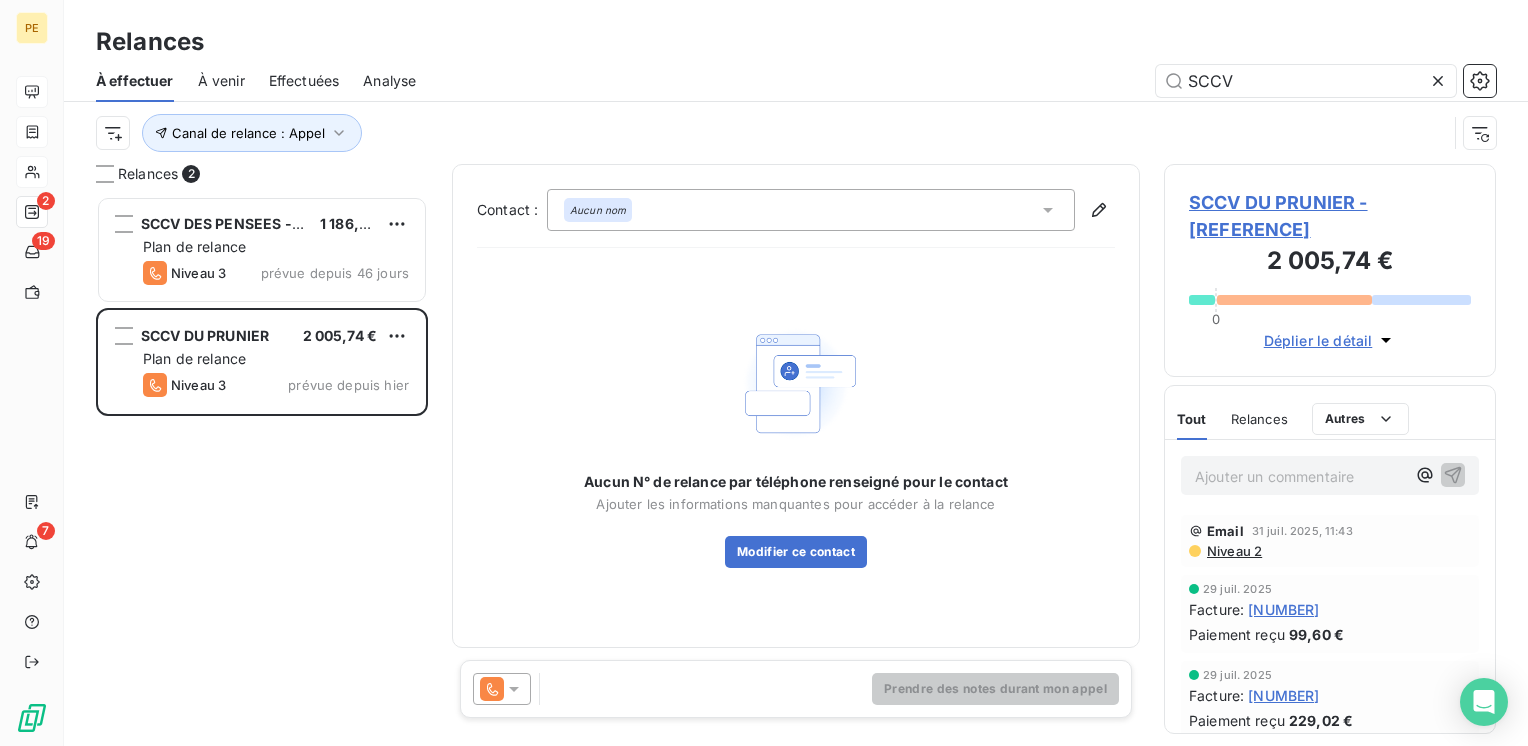 click 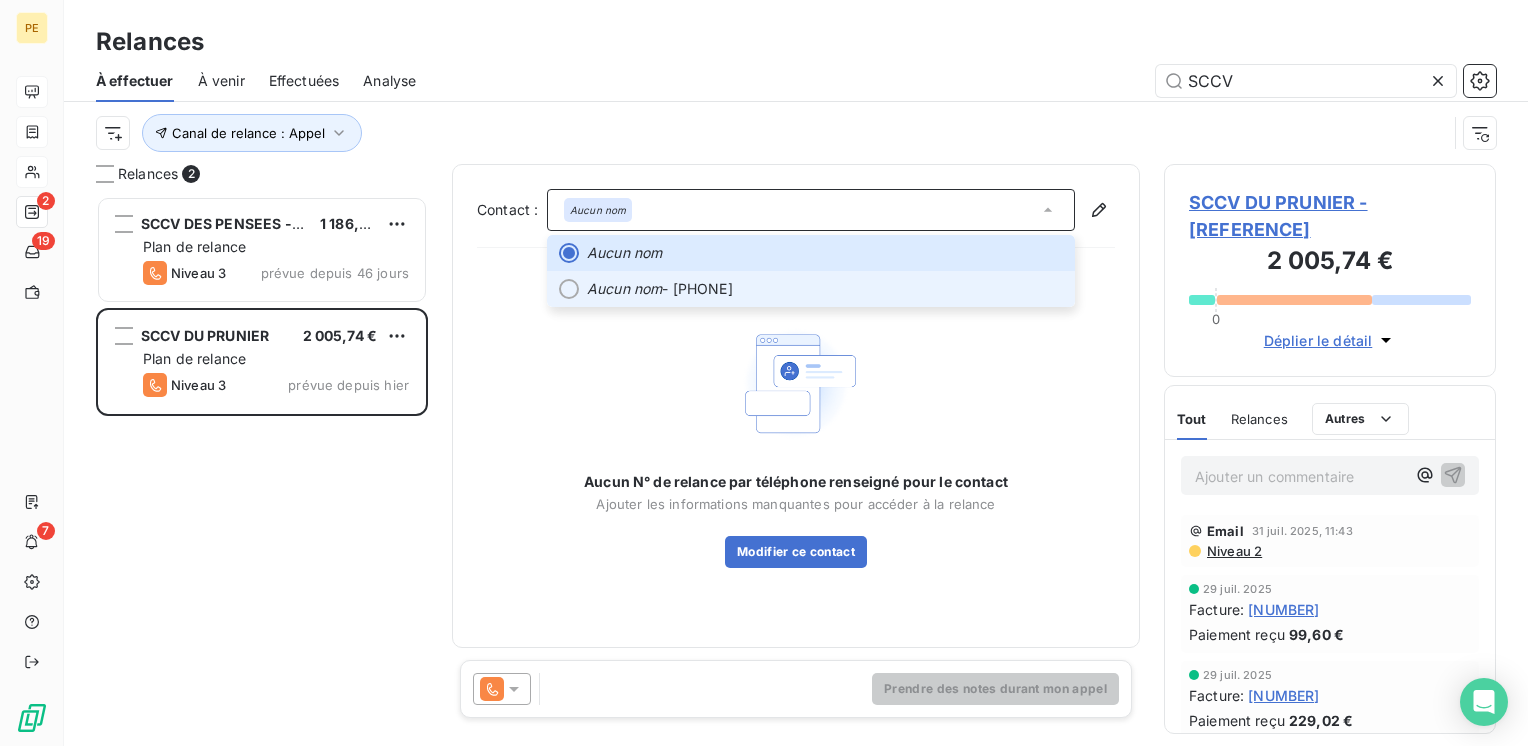 click on "Aucun nom   - [PHONE]" at bounding box center [825, 289] 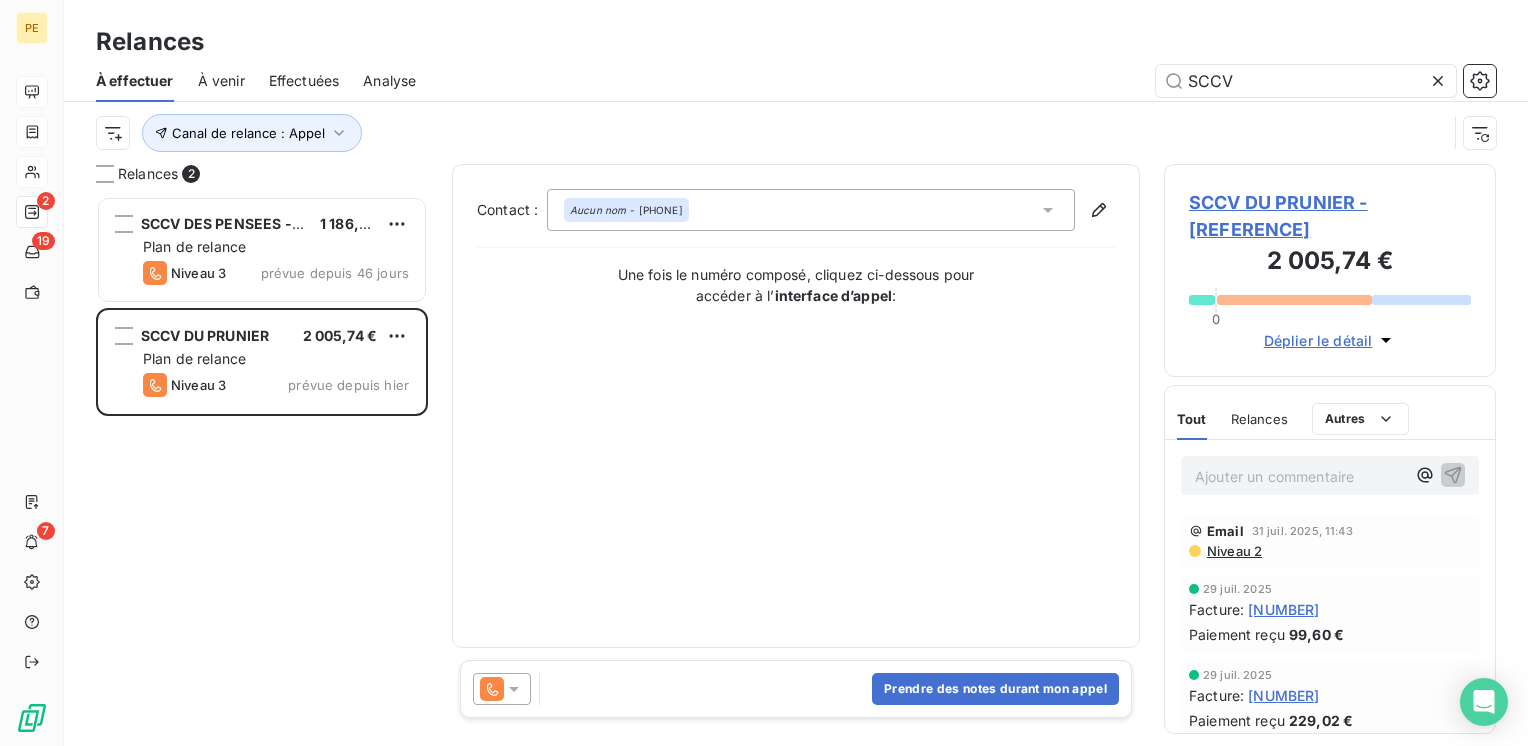 drag, startPoint x: 609, startPoint y: 679, endPoint x: 737, endPoint y: 700, distance: 129.71121 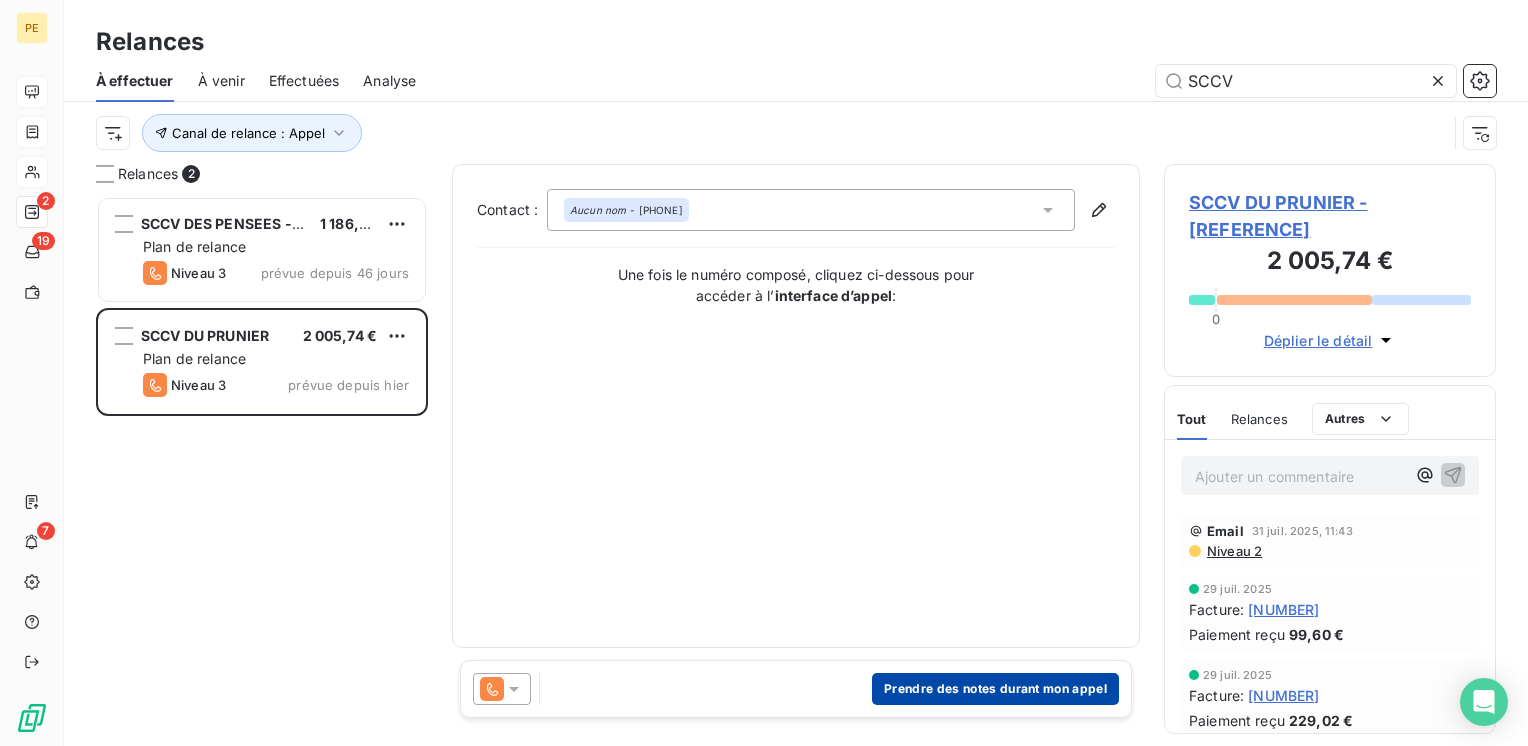 click on "Prendre des notes durant mon appel" at bounding box center (995, 689) 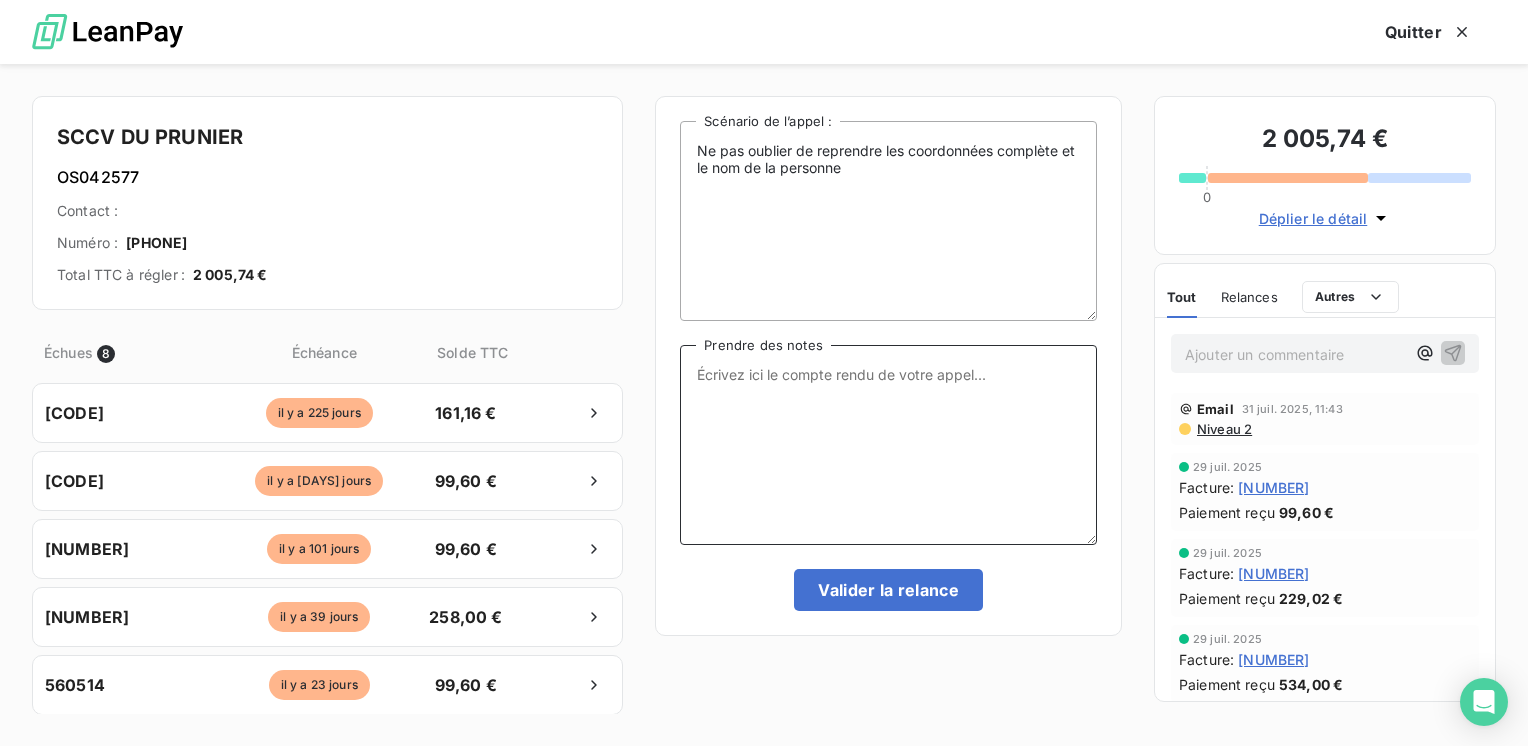click on "Prendre des notes" at bounding box center [888, 445] 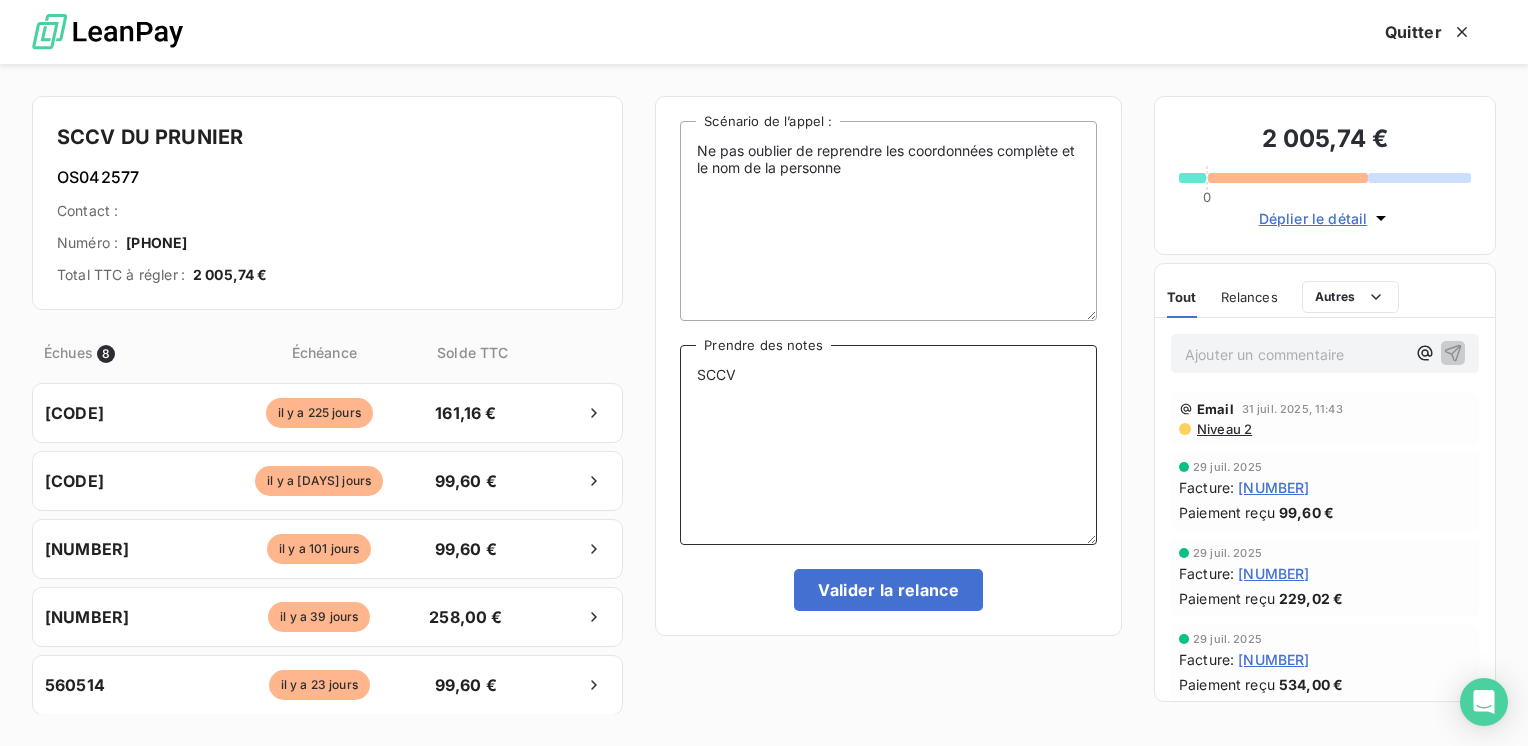 drag, startPoint x: 780, startPoint y: 386, endPoint x: 539, endPoint y: 370, distance: 241.53053 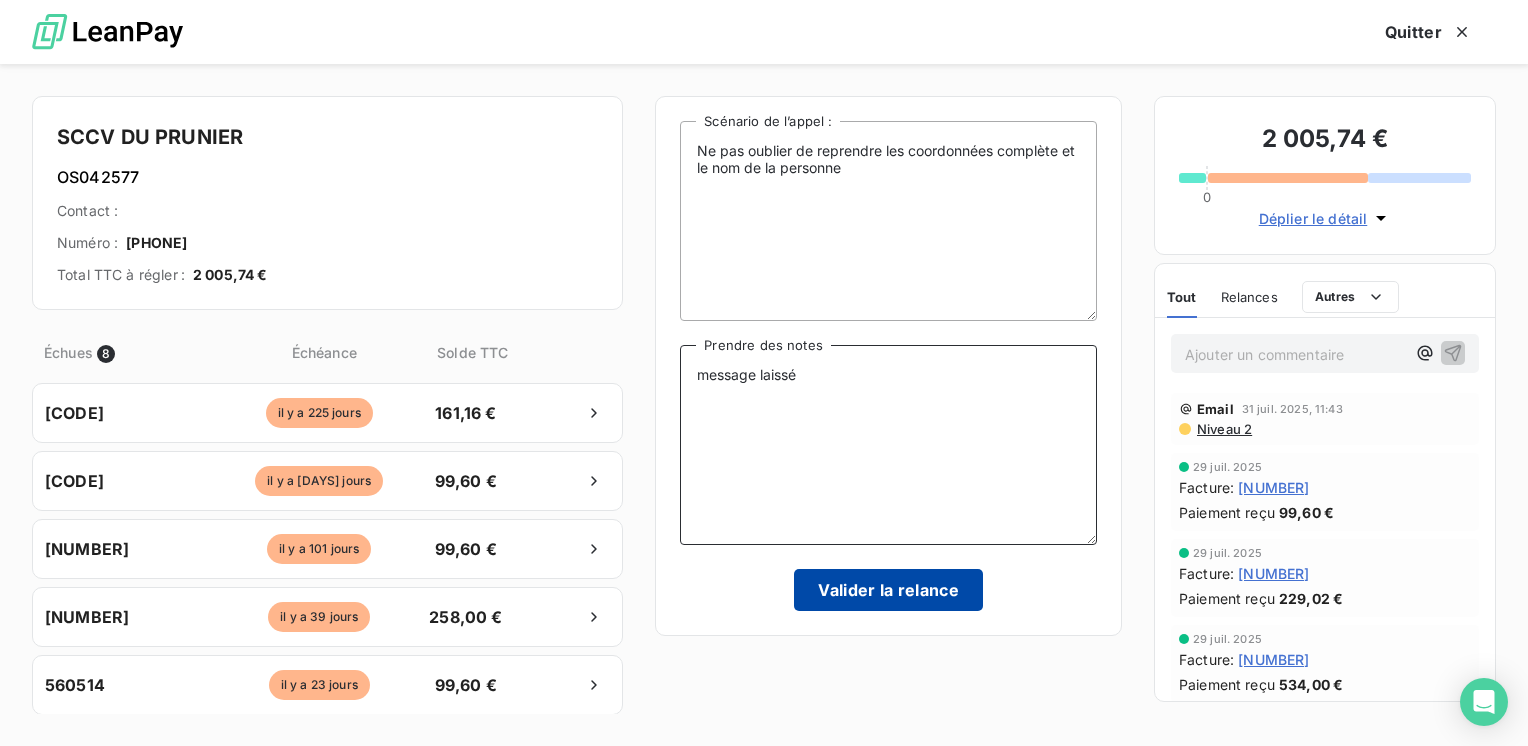 type on "message laissé" 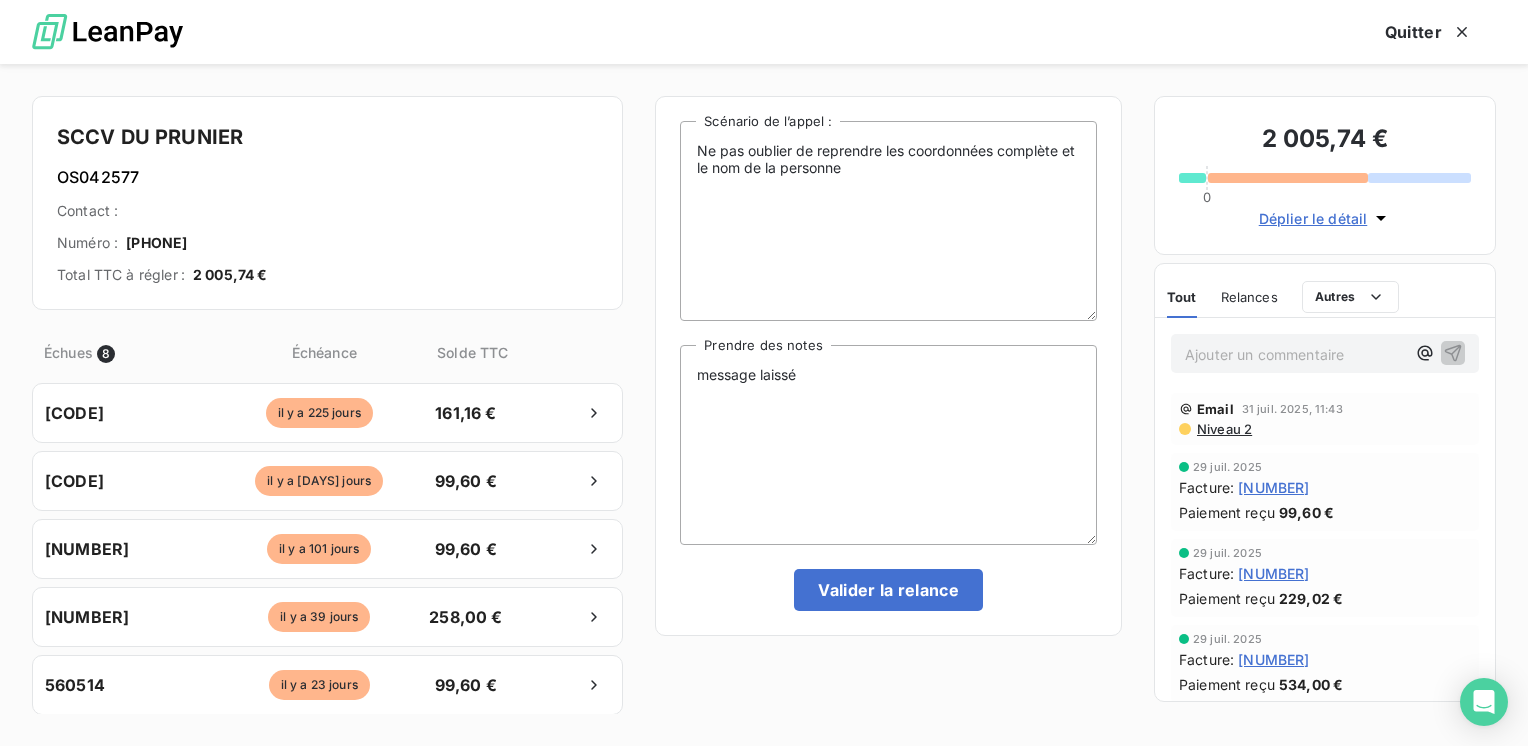 drag, startPoint x: 936, startPoint y: 600, endPoint x: 900, endPoint y: 225, distance: 376.72403 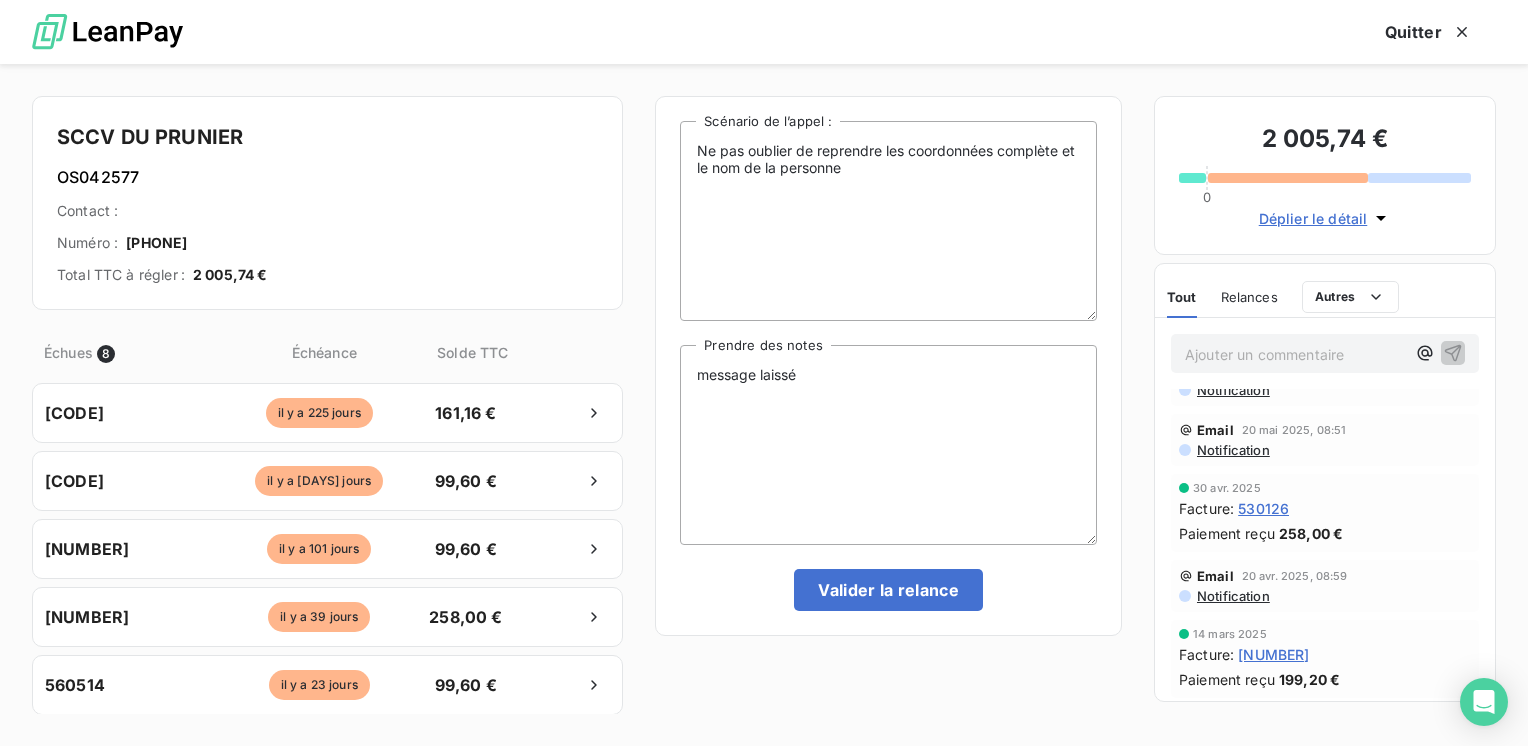 scroll, scrollTop: 0, scrollLeft: 0, axis: both 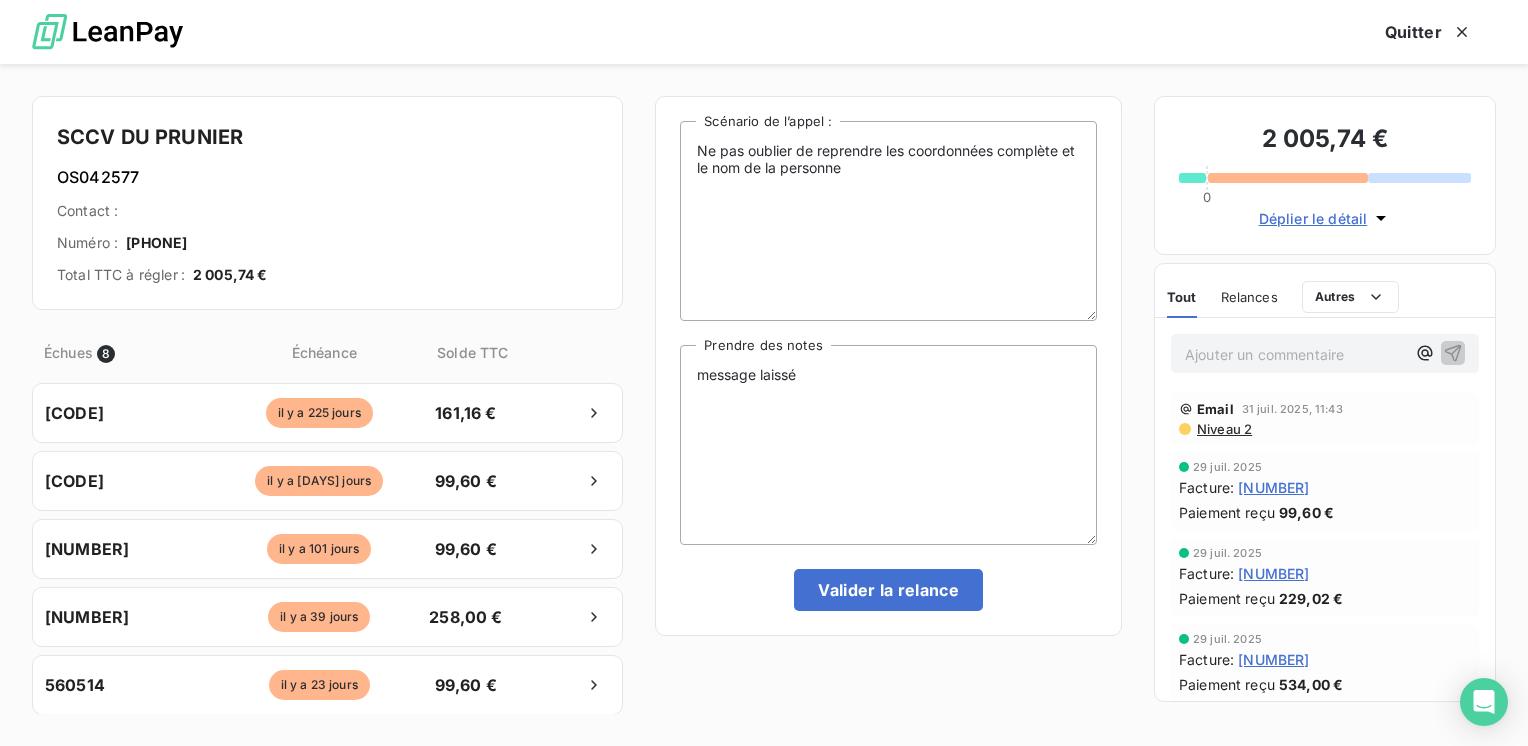 click on "Déplier le détail" at bounding box center [1313, 218] 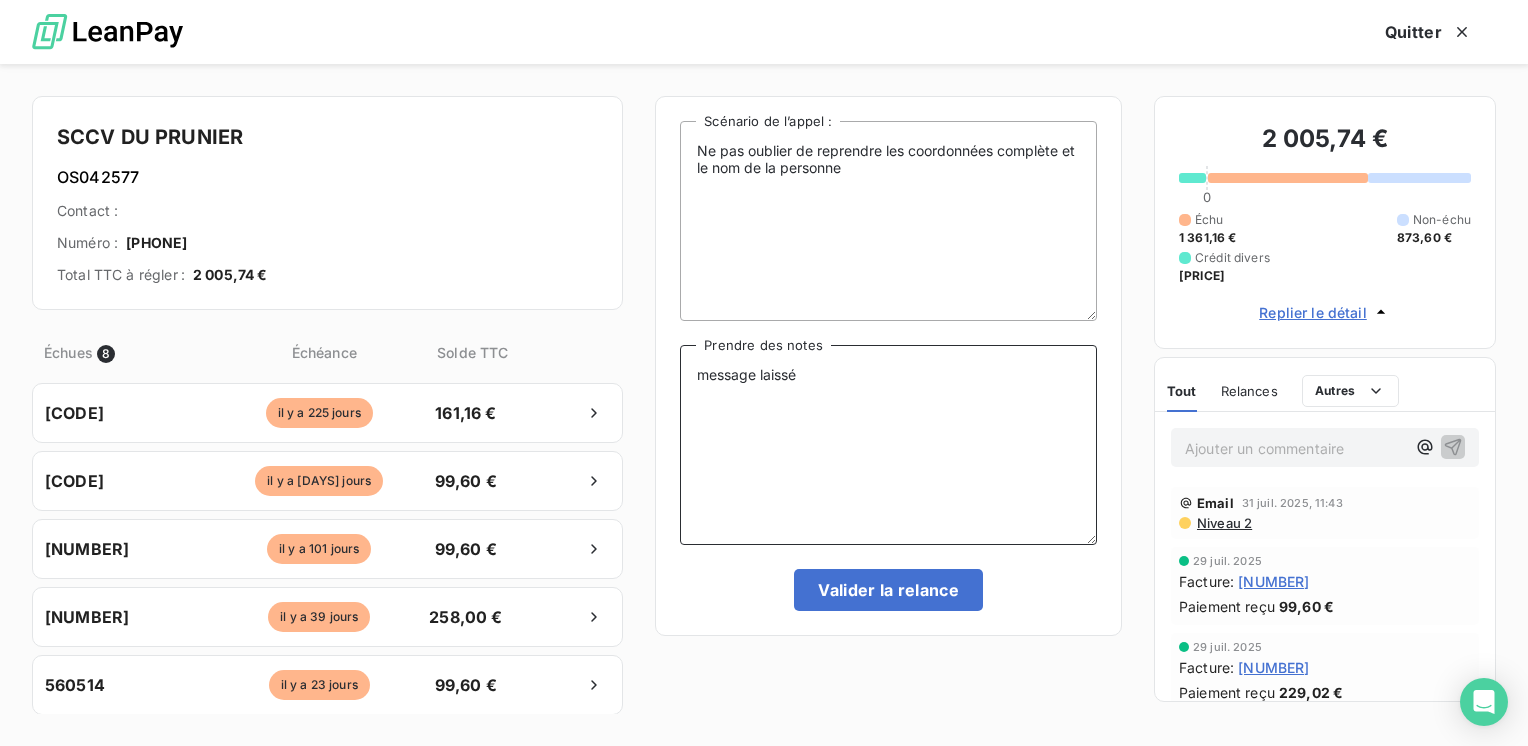 click on "message laissé" at bounding box center (888, 445) 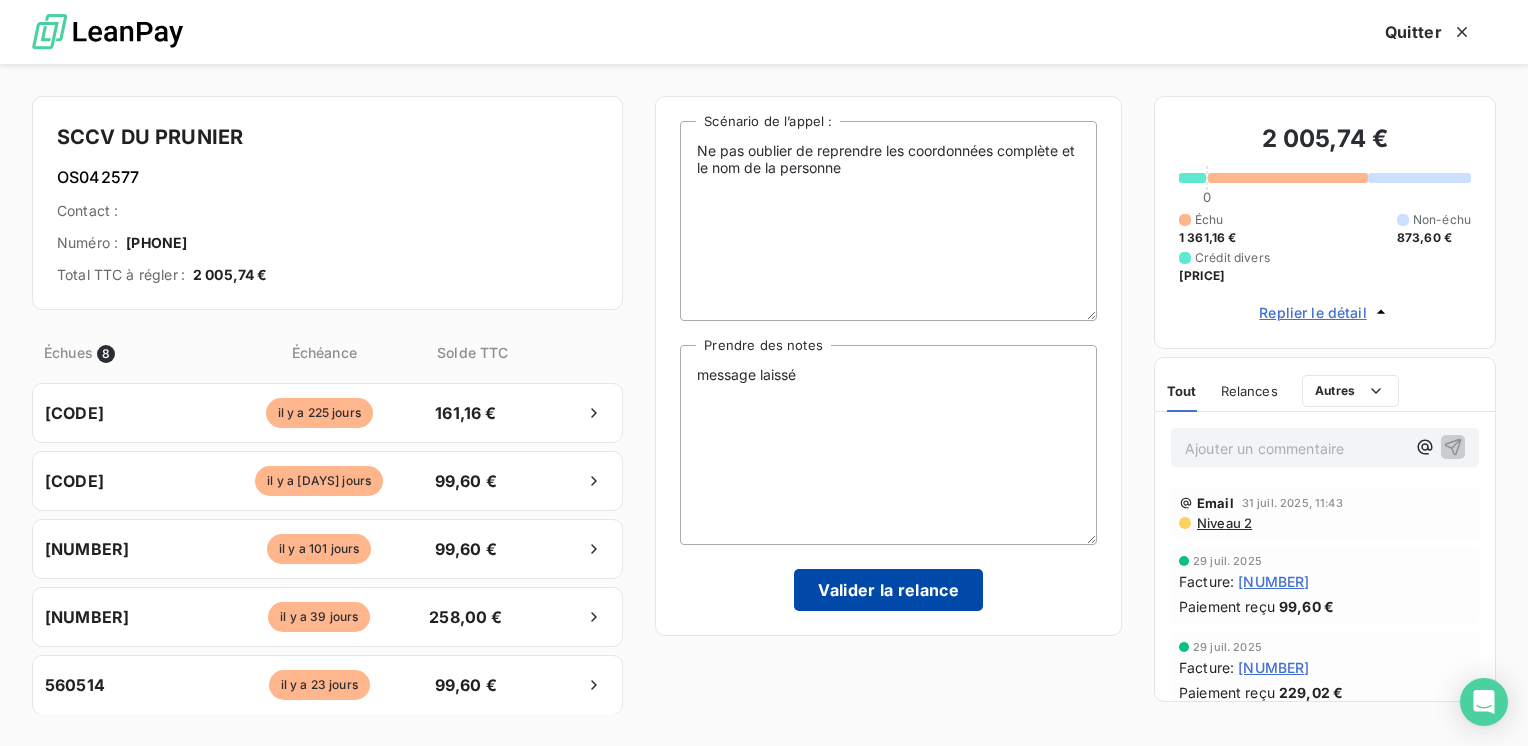 click on "Valider la relance" at bounding box center [888, 590] 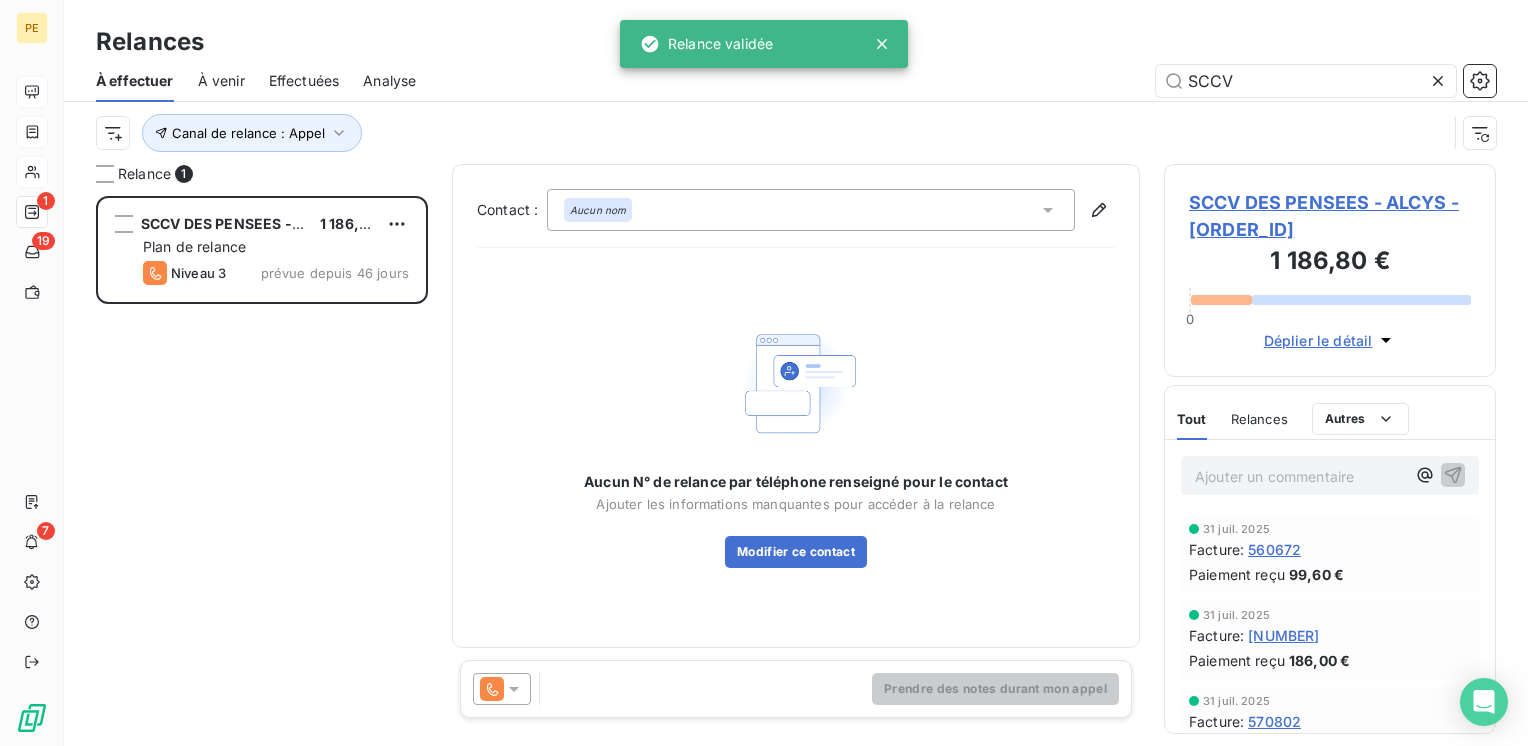 click 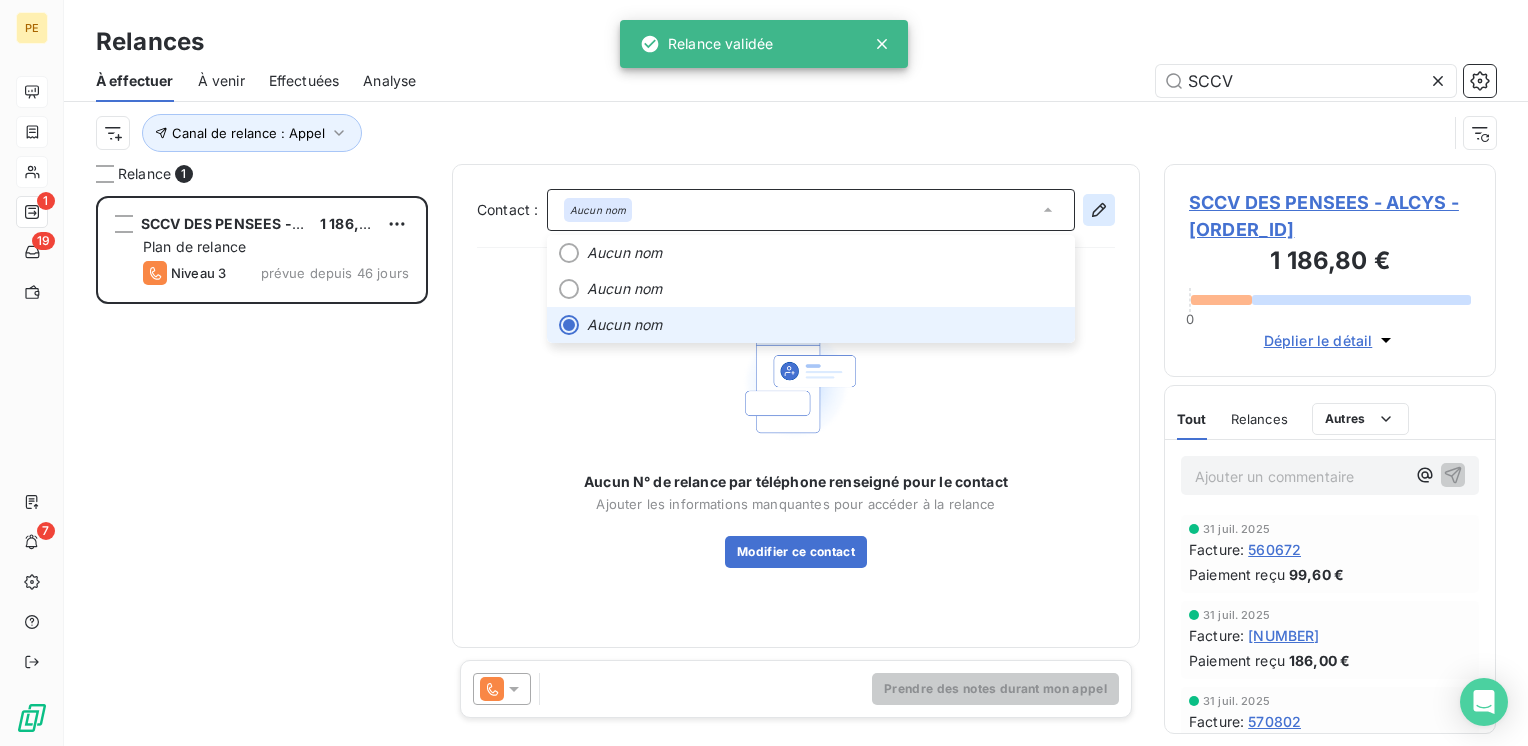 click at bounding box center (1099, 210) 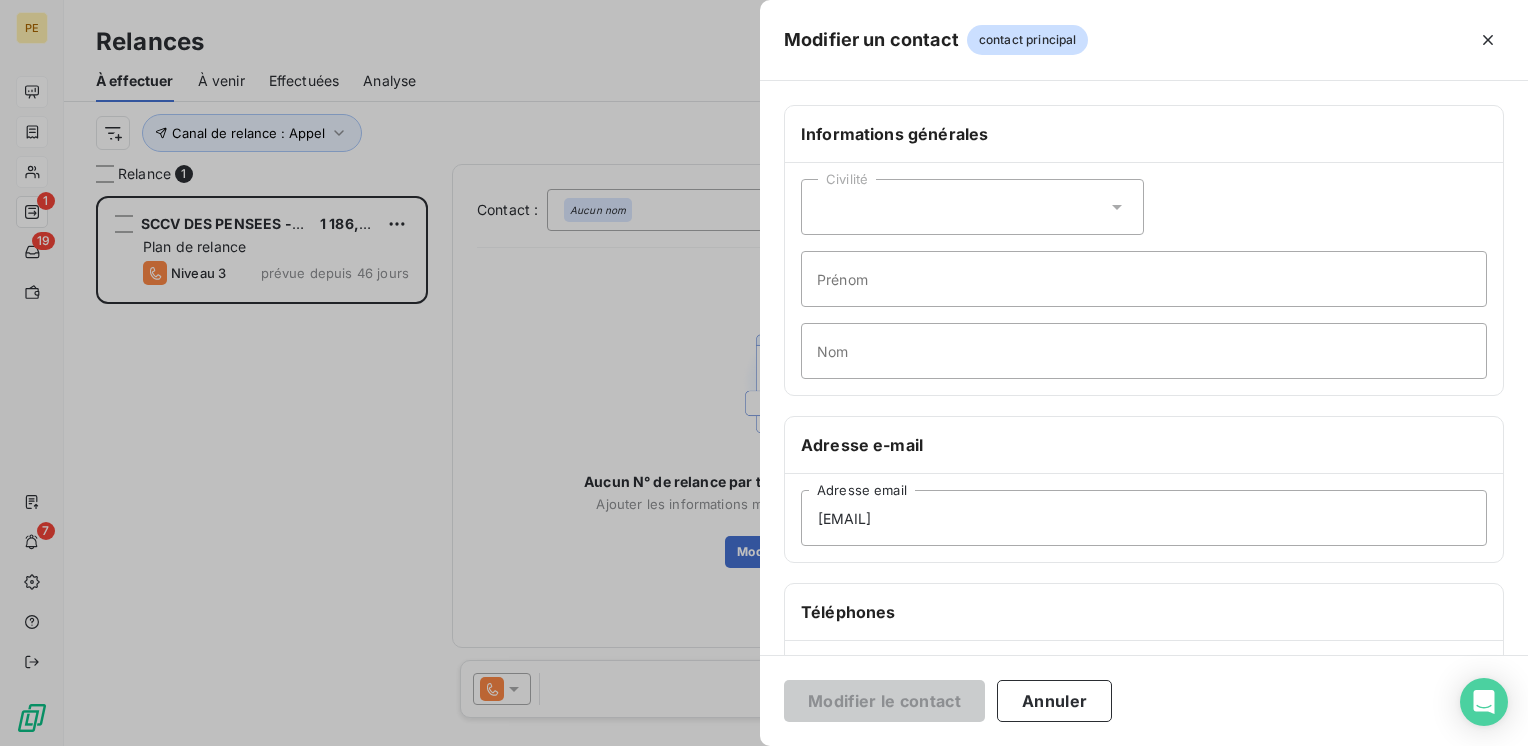 click at bounding box center (764, 373) 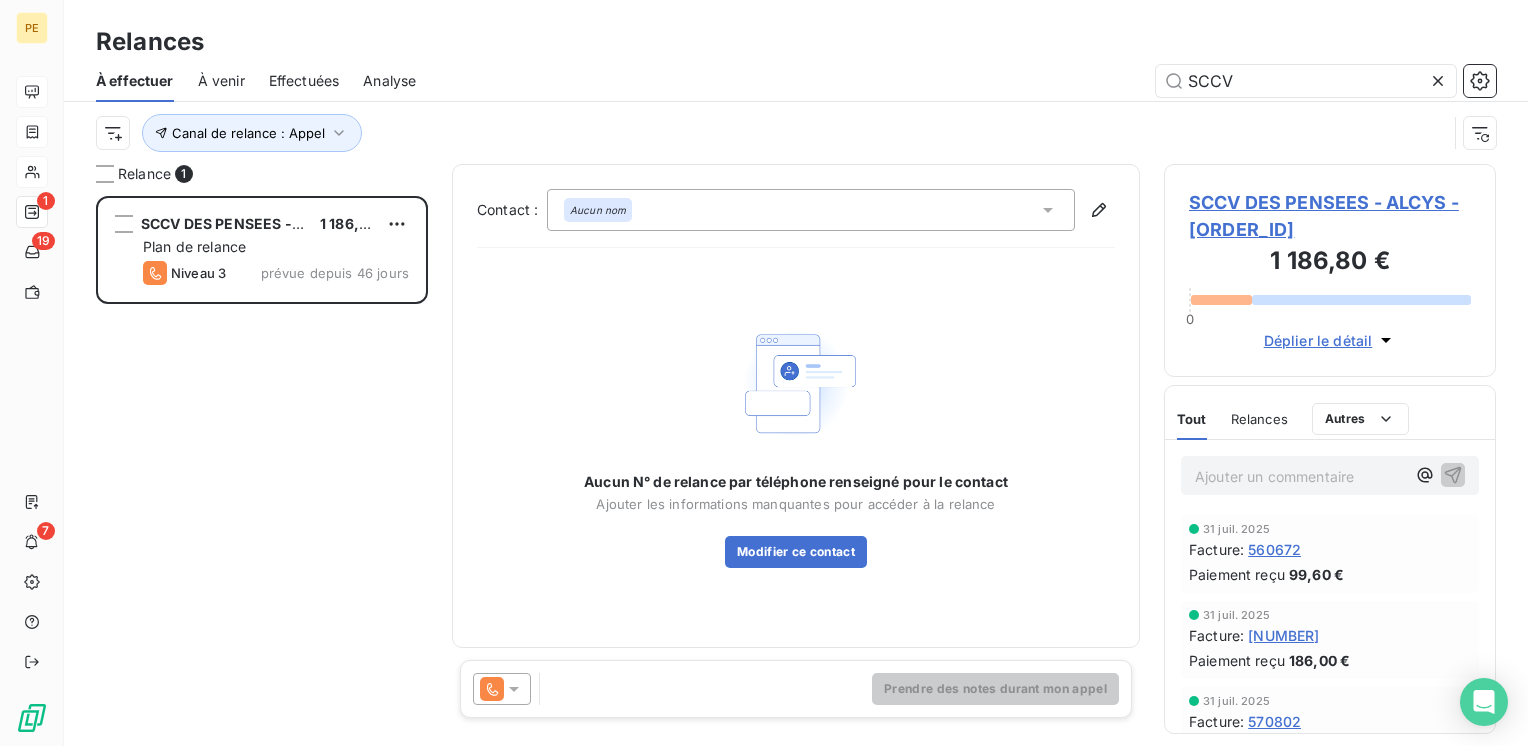 click on "Aucun nom" at bounding box center (811, 210) 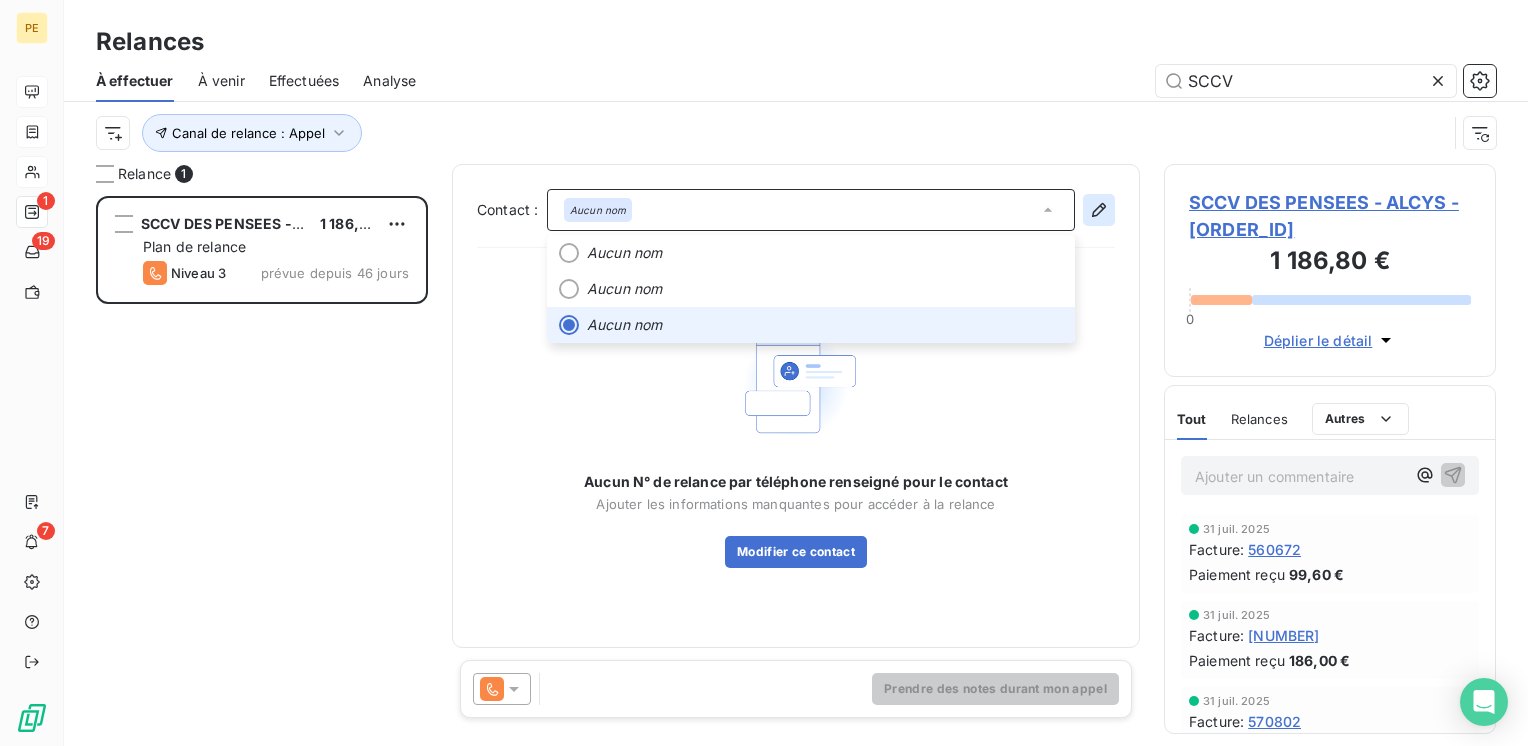 drag, startPoint x: 1074, startPoint y: 208, endPoint x: 1095, endPoint y: 206, distance: 21.095022 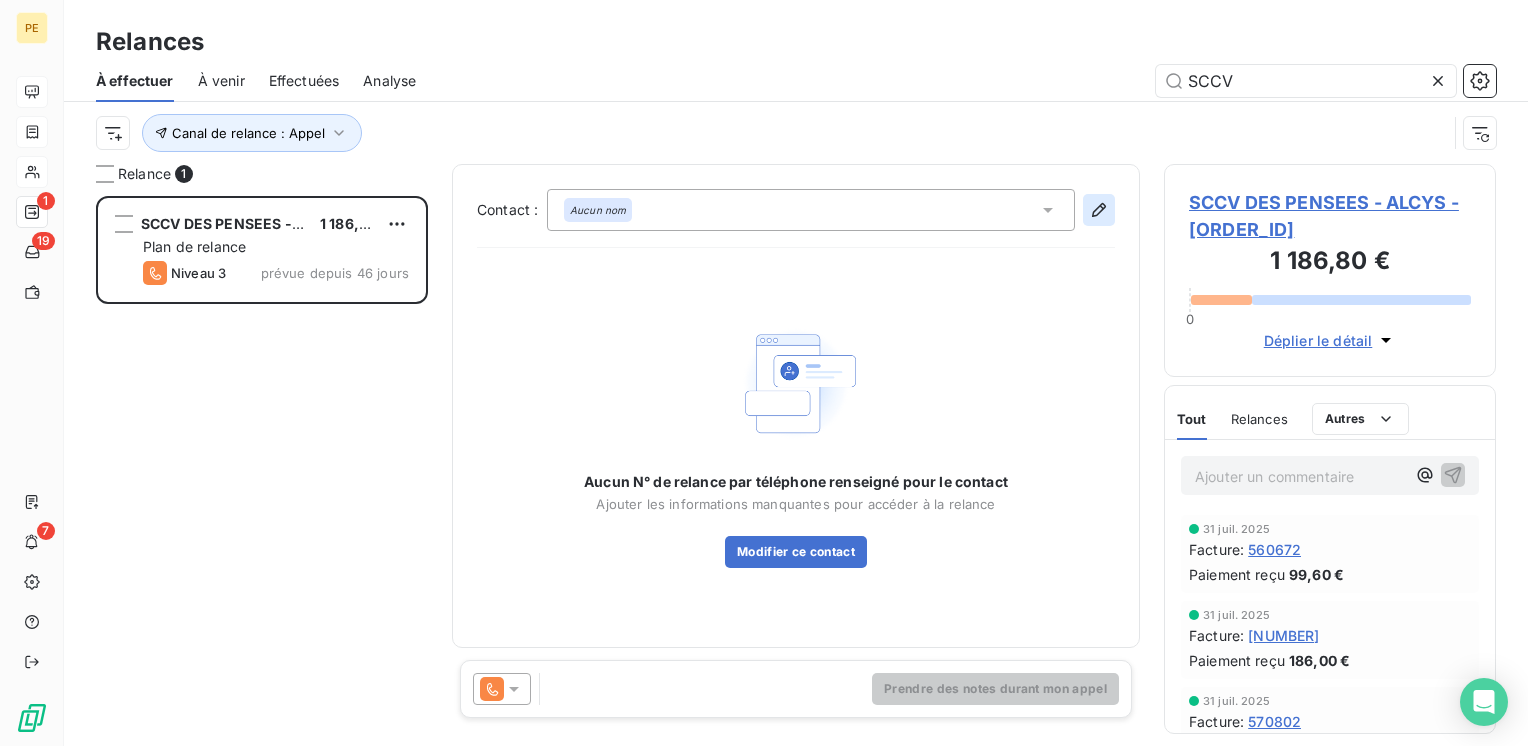 type on "[EMAIL]" 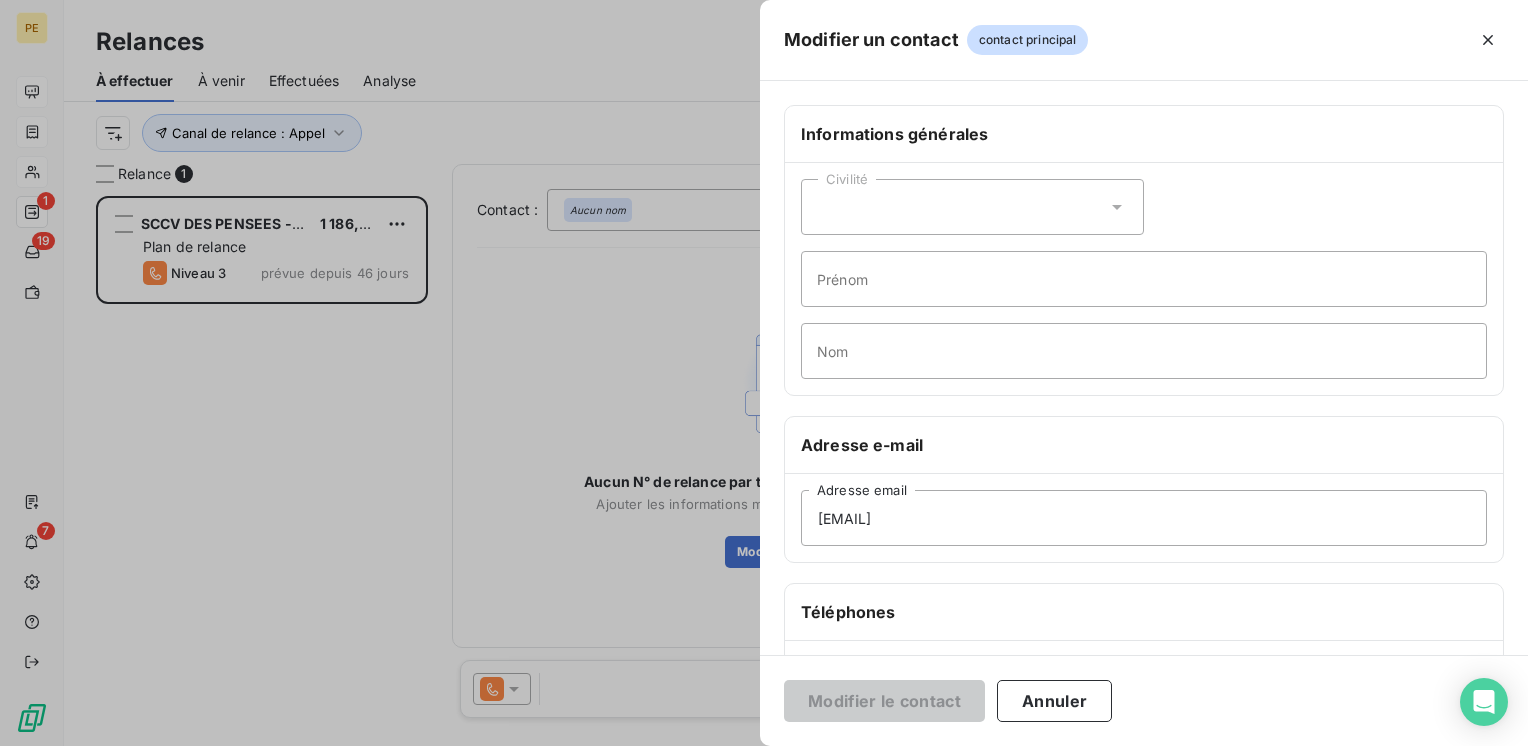 click on "Téléphones" at bounding box center [1144, 612] 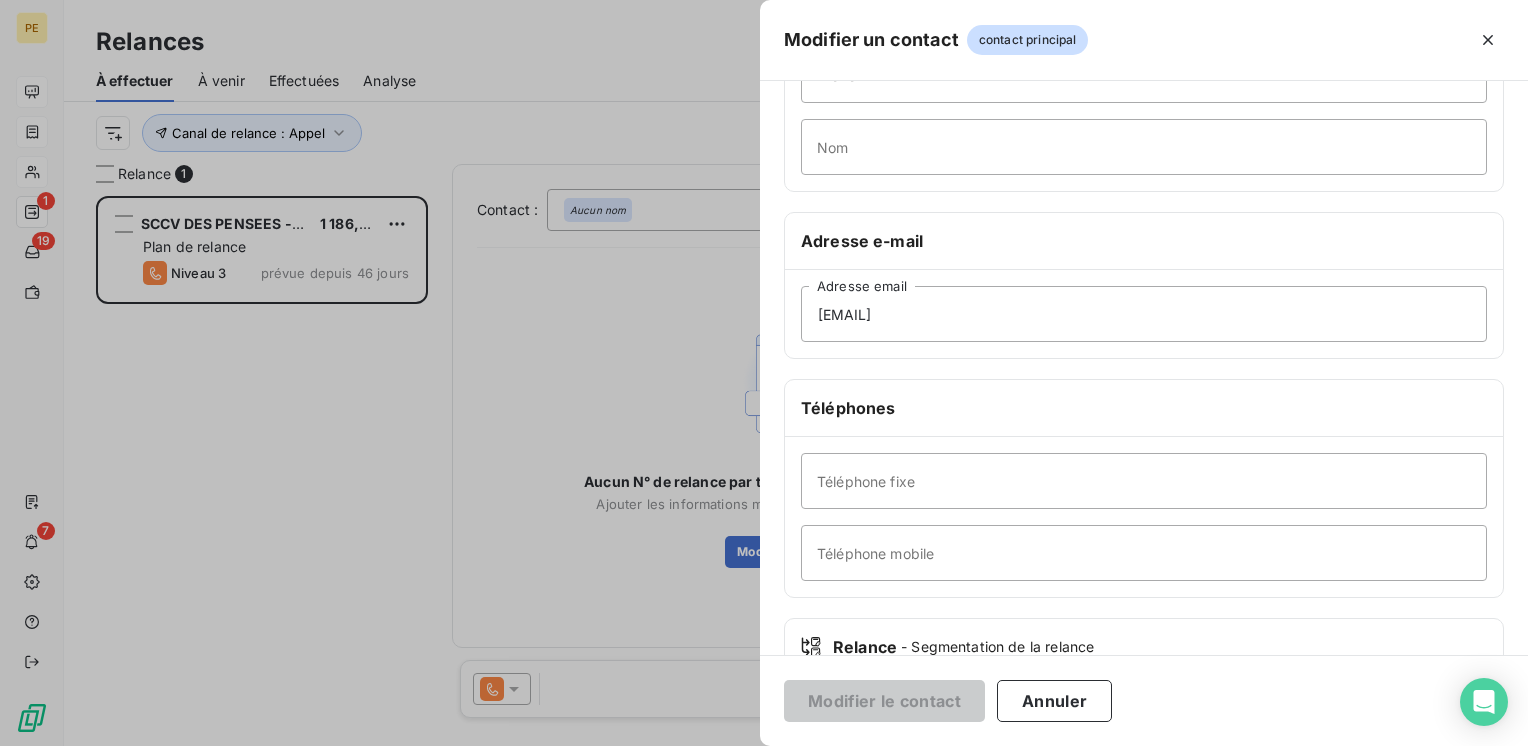 scroll, scrollTop: 266, scrollLeft: 0, axis: vertical 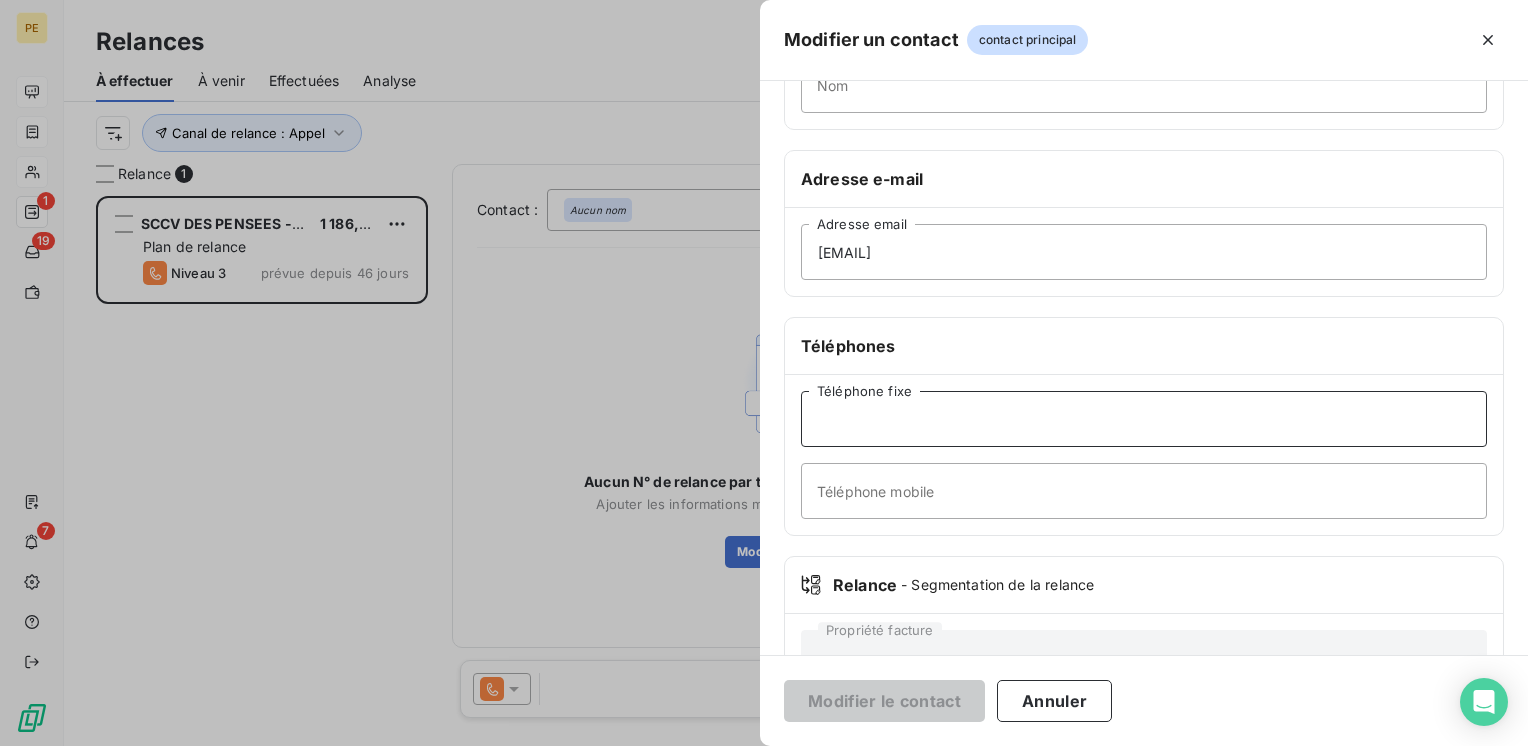 click on "Téléphone fixe" at bounding box center [1144, 419] 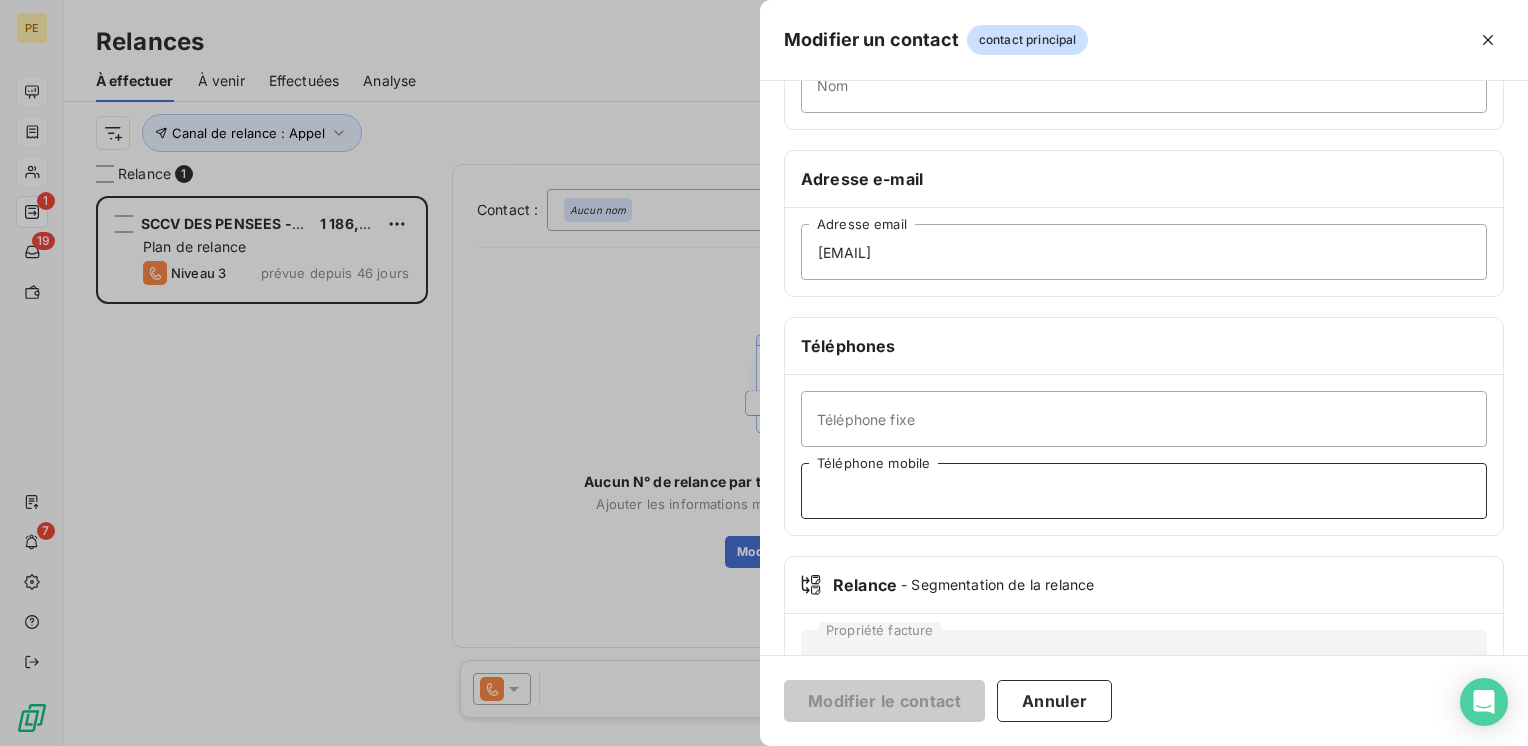 click on "Téléphone mobile" at bounding box center (1144, 491) 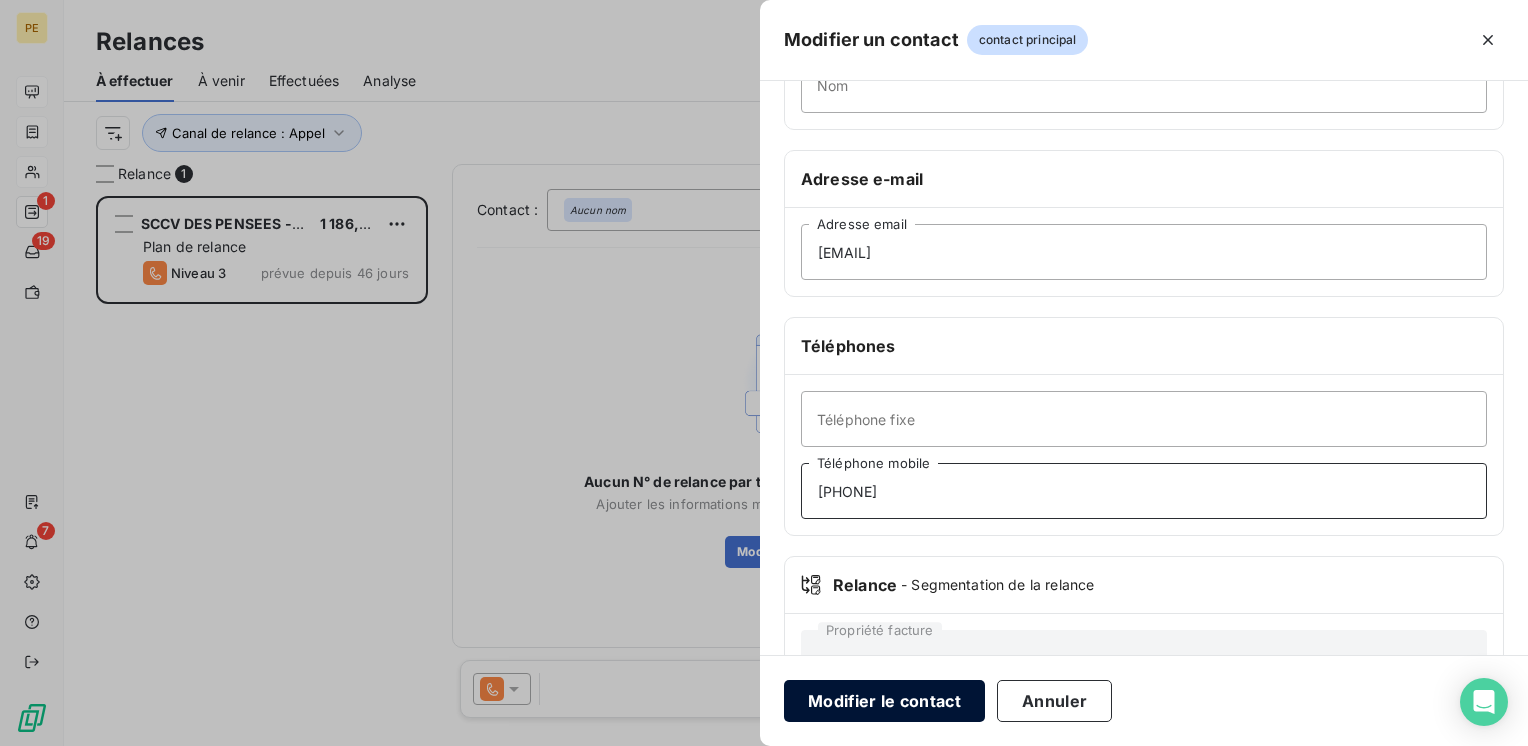 type on "[PHONE]" 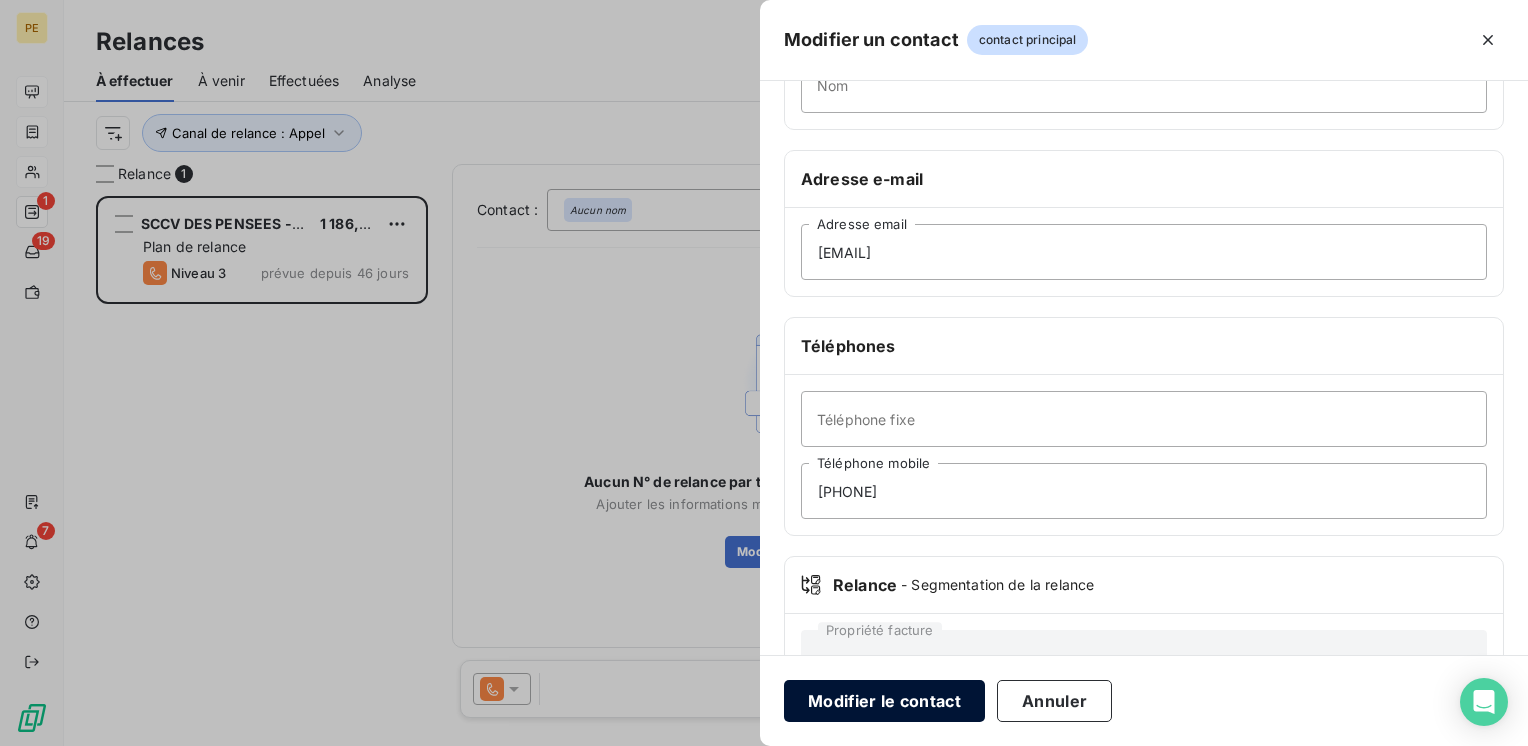click on "Modifier le contact" at bounding box center [884, 701] 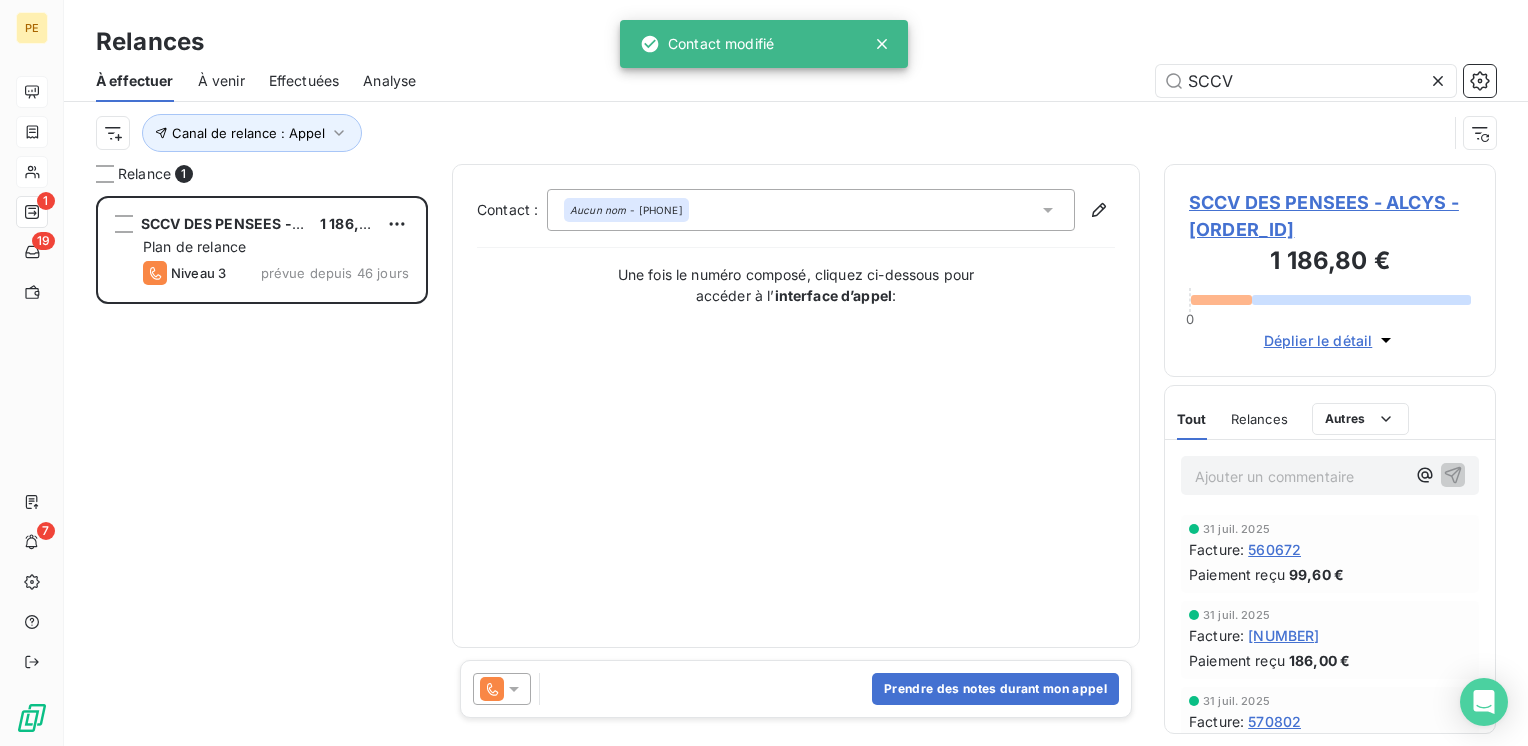 click on "Prendre des notes durant mon appel" at bounding box center (796, 689) 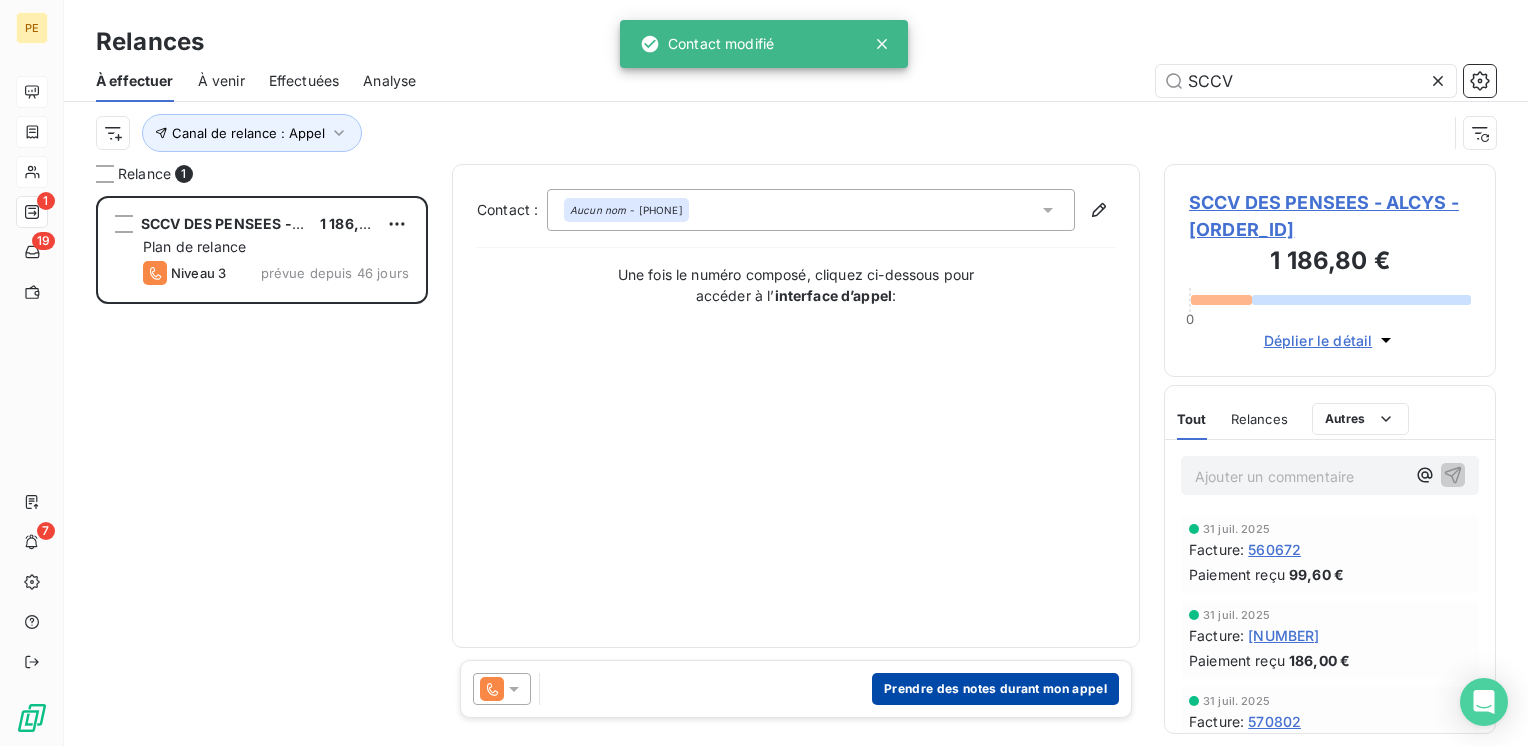 drag, startPoint x: 977, startPoint y: 694, endPoint x: 974, endPoint y: 683, distance: 11.401754 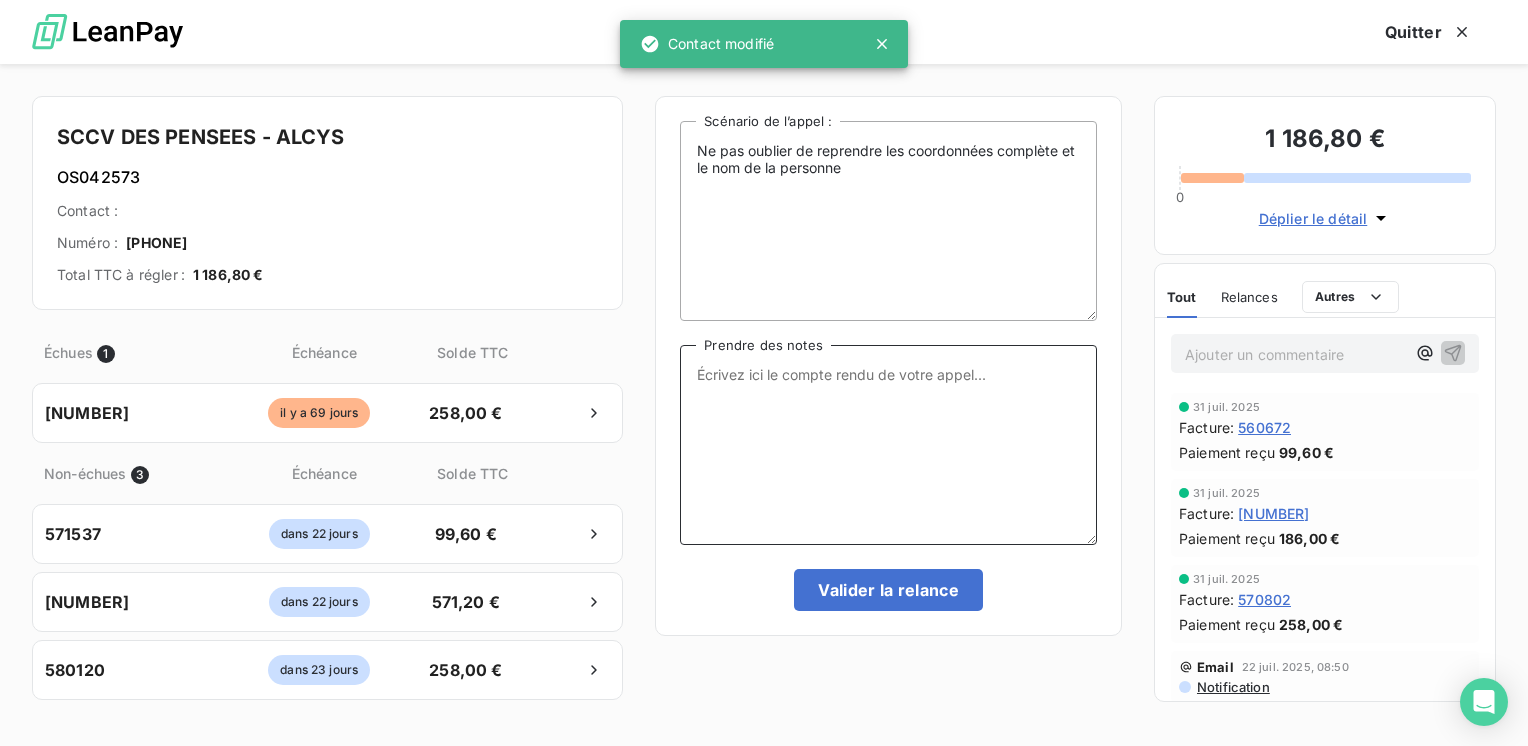 click on "Prendre des notes" at bounding box center [888, 445] 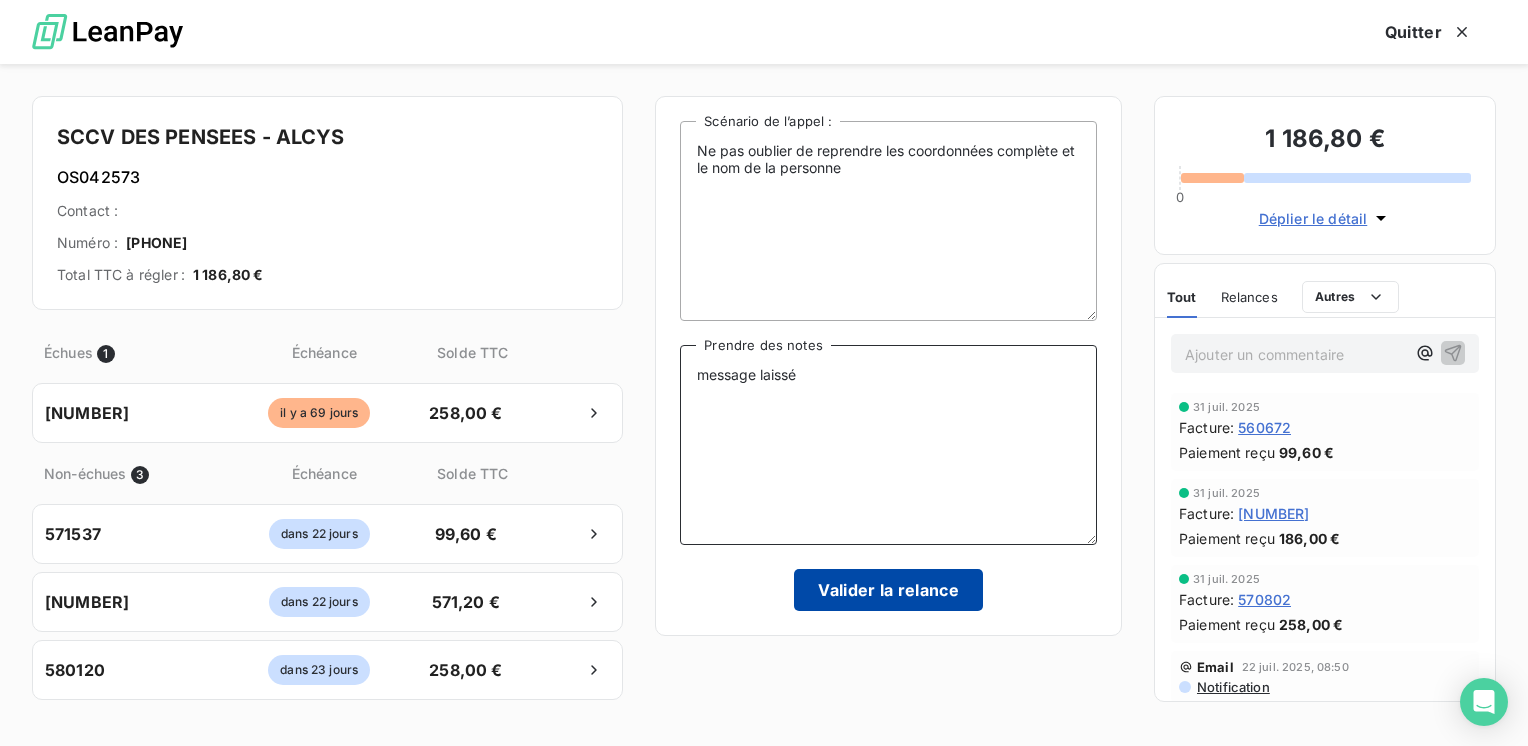 type on "message laissé" 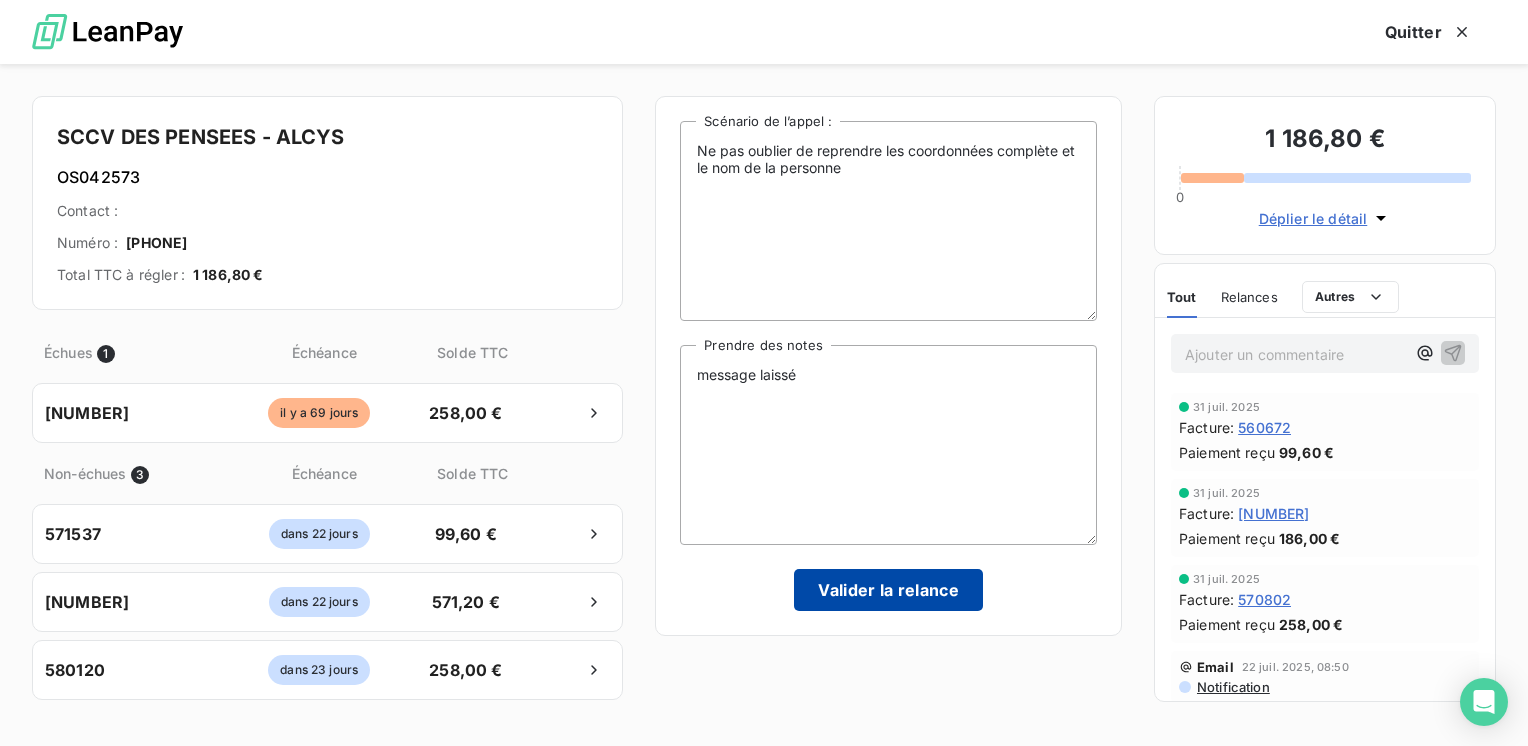 click on "Valider la relance" at bounding box center [888, 590] 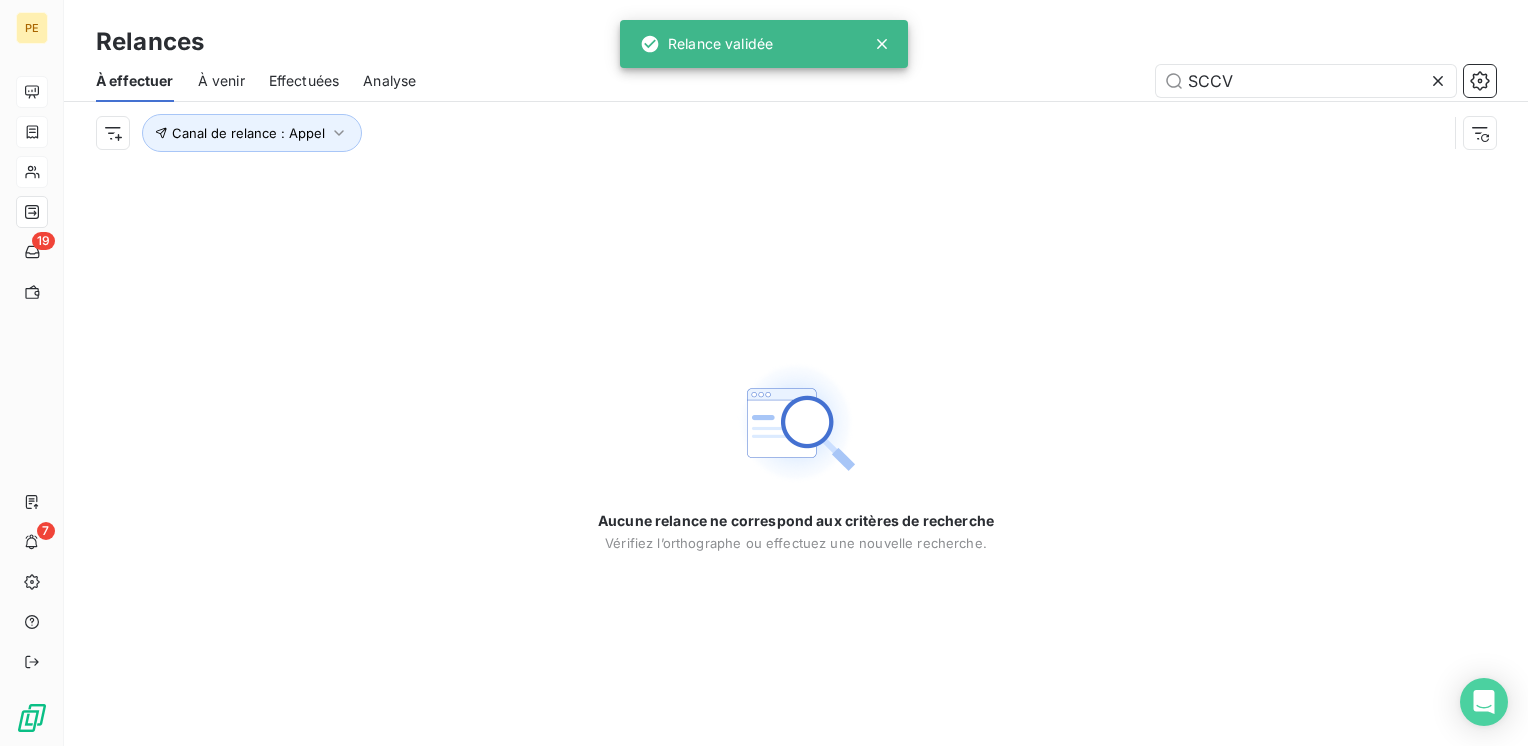 drag, startPoint x: 863, startPoint y: 265, endPoint x: 814, endPoint y: 238, distance: 55.946404 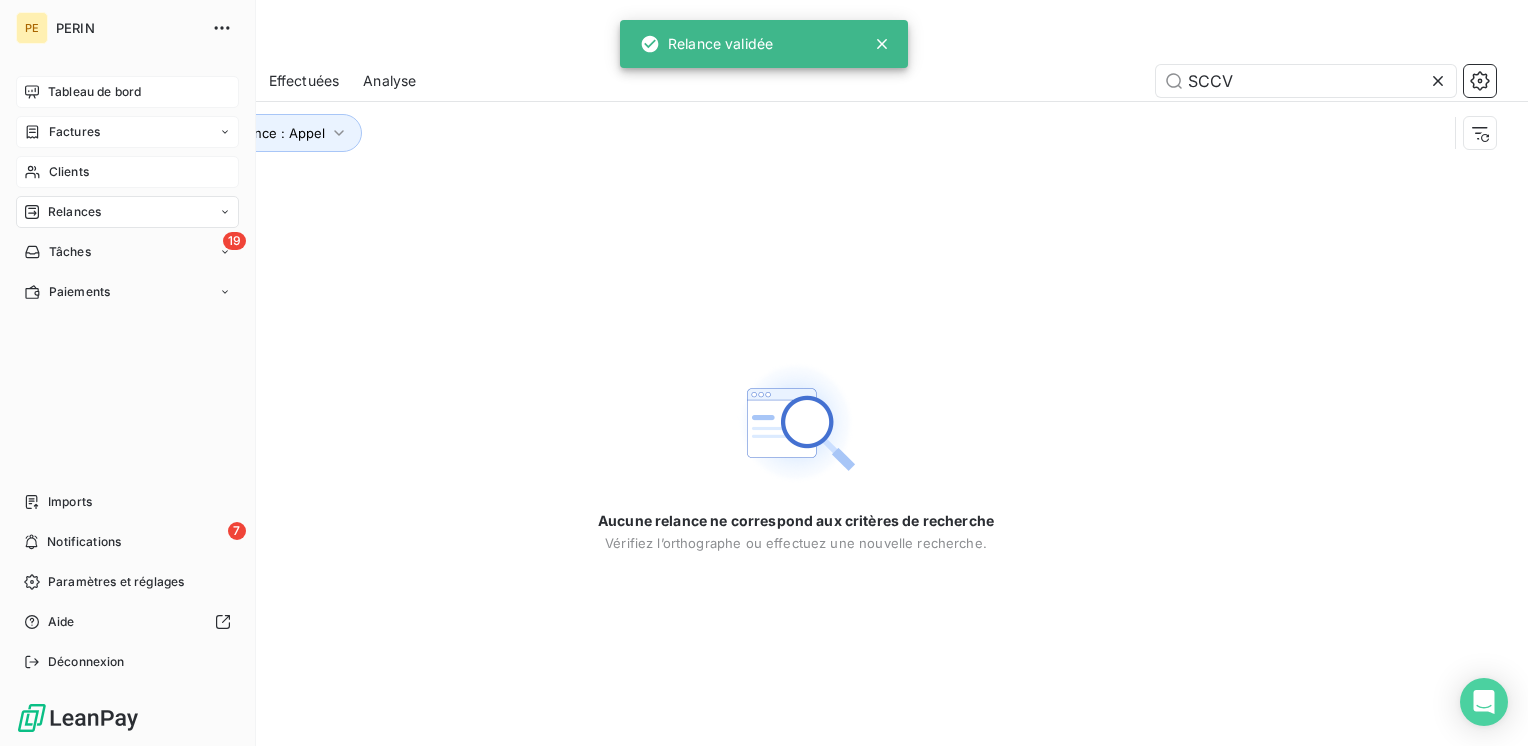 click on "Relances" at bounding box center [74, 212] 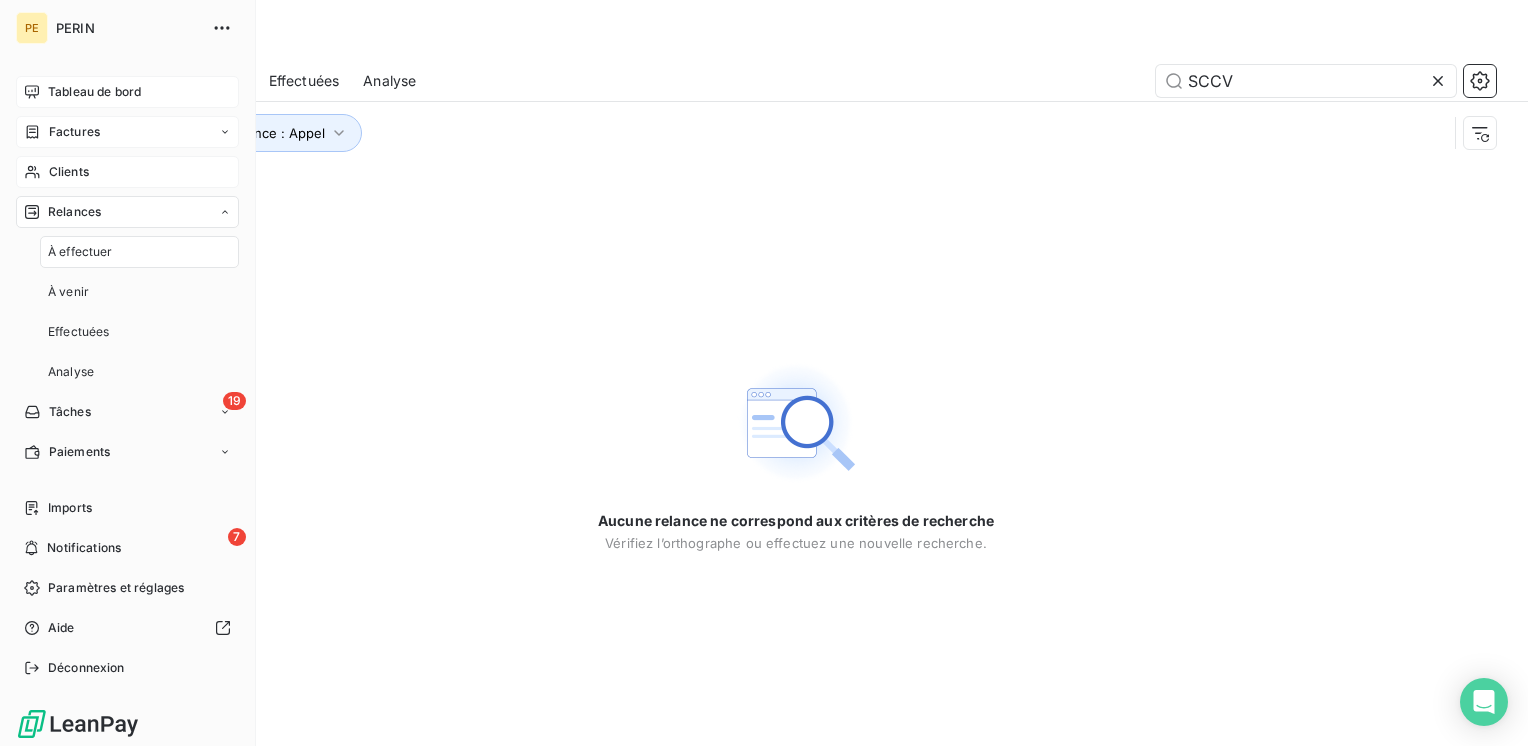 click on "À effectuer" at bounding box center [80, 252] 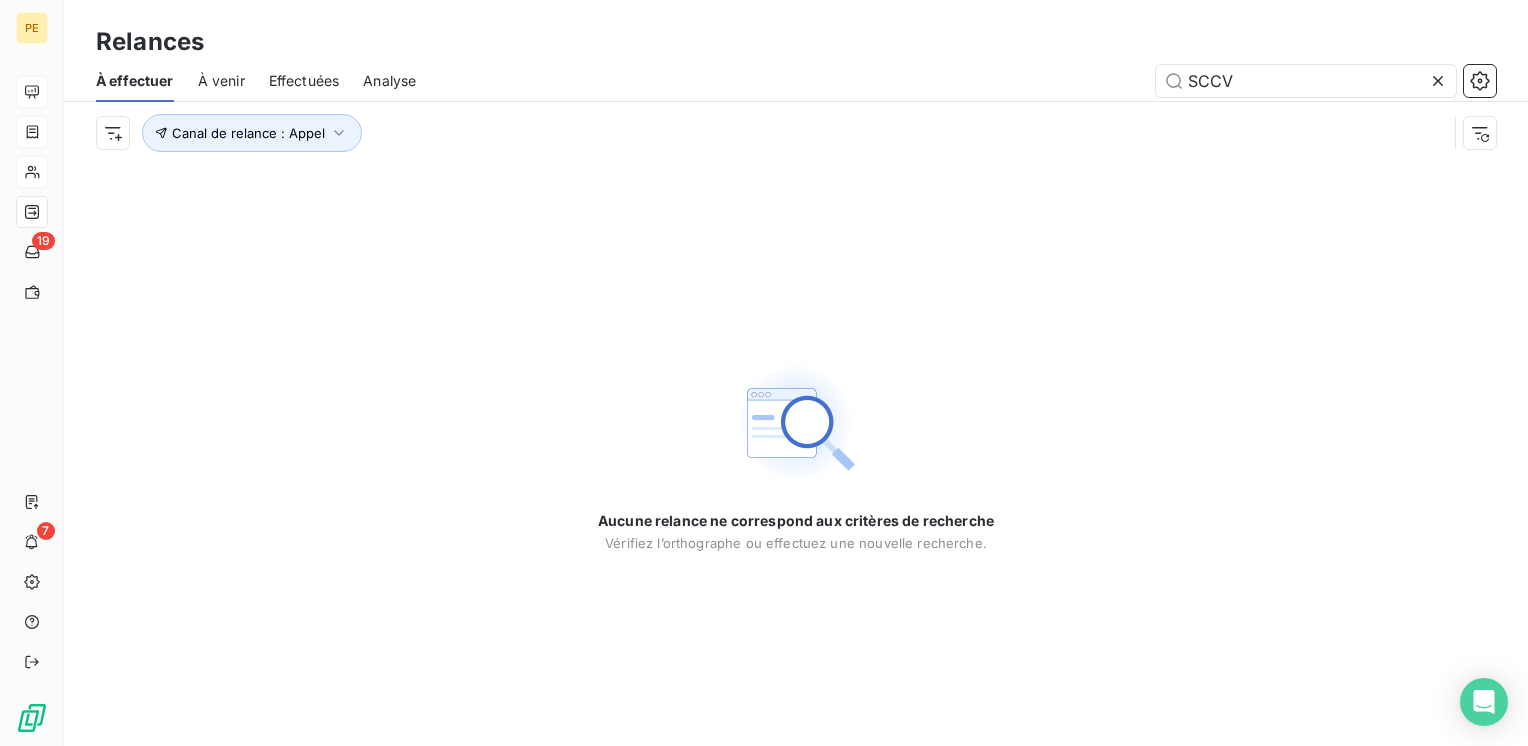 drag, startPoint x: 452, startPoint y: 202, endPoint x: 312, endPoint y: 74, distance: 189.69449 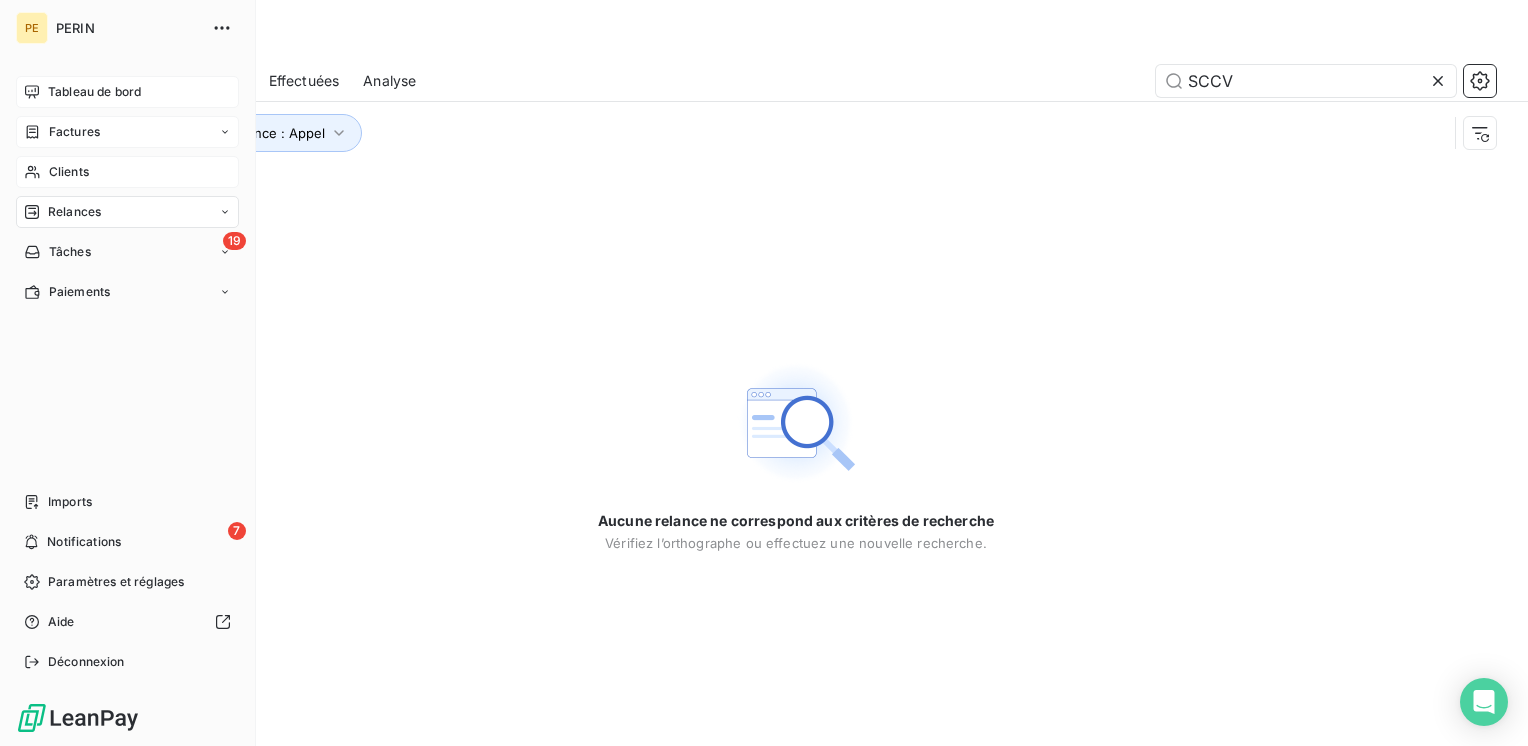 click on "Relances" at bounding box center (127, 212) 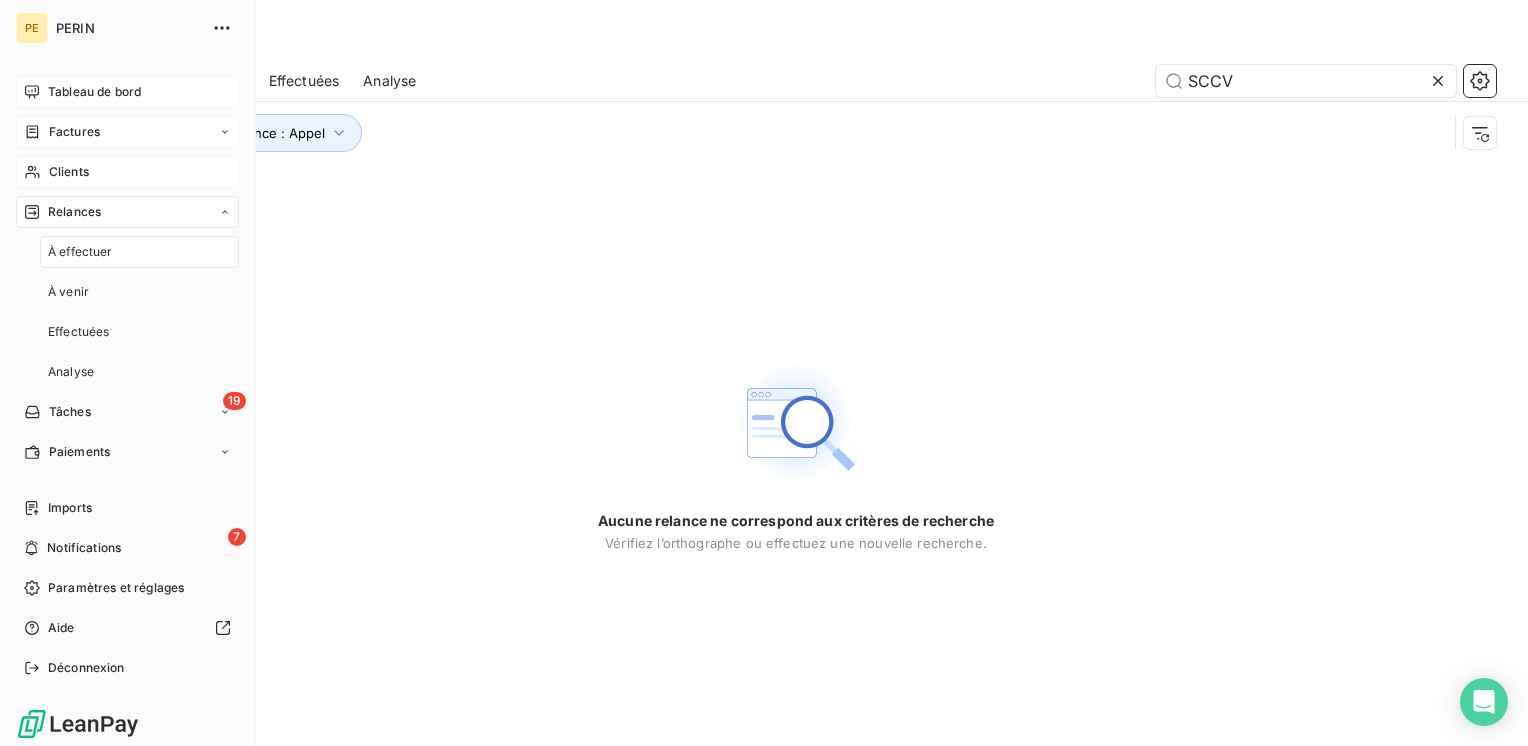 click on "À effectuer" at bounding box center [80, 252] 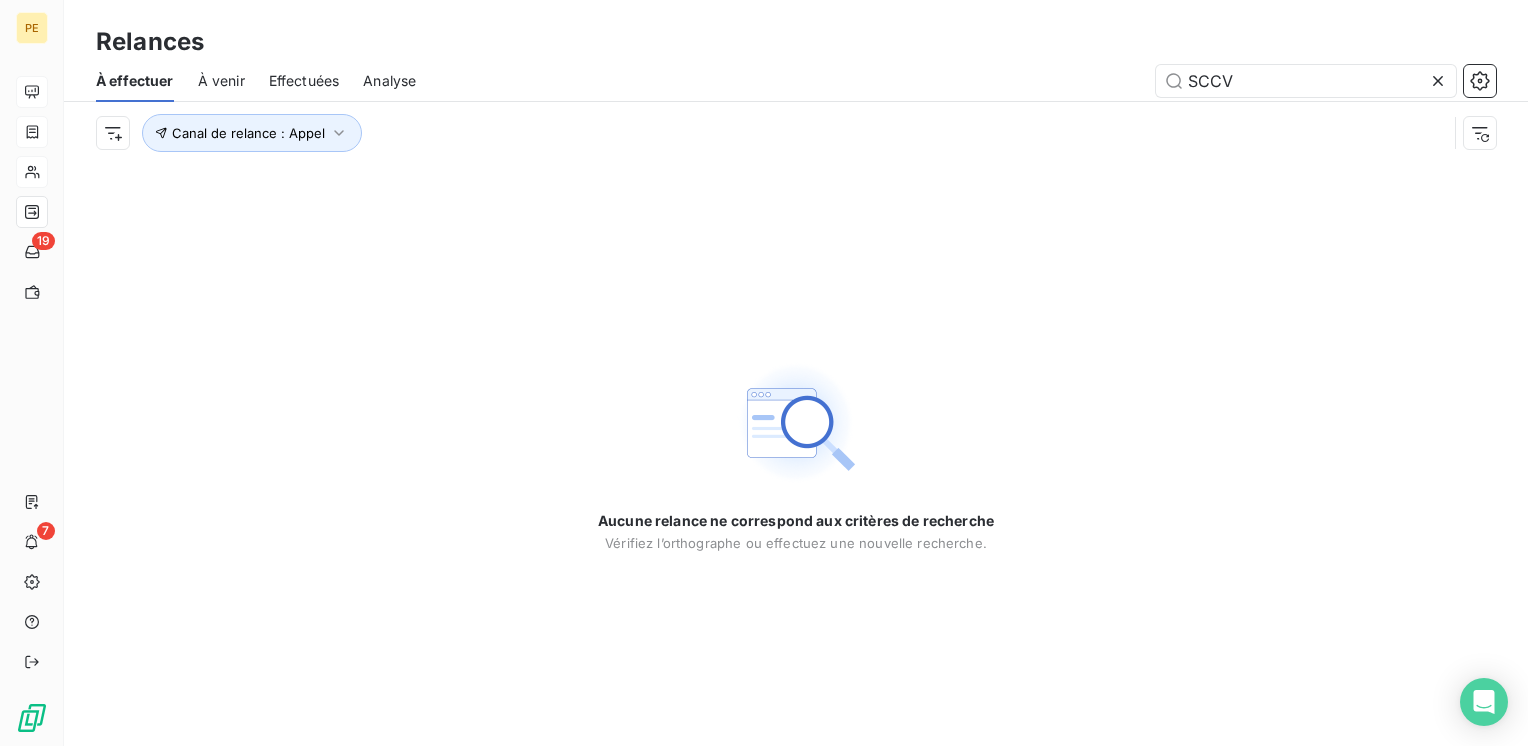 drag, startPoint x: 582, startPoint y: 270, endPoint x: 488, endPoint y: 211, distance: 110.98198 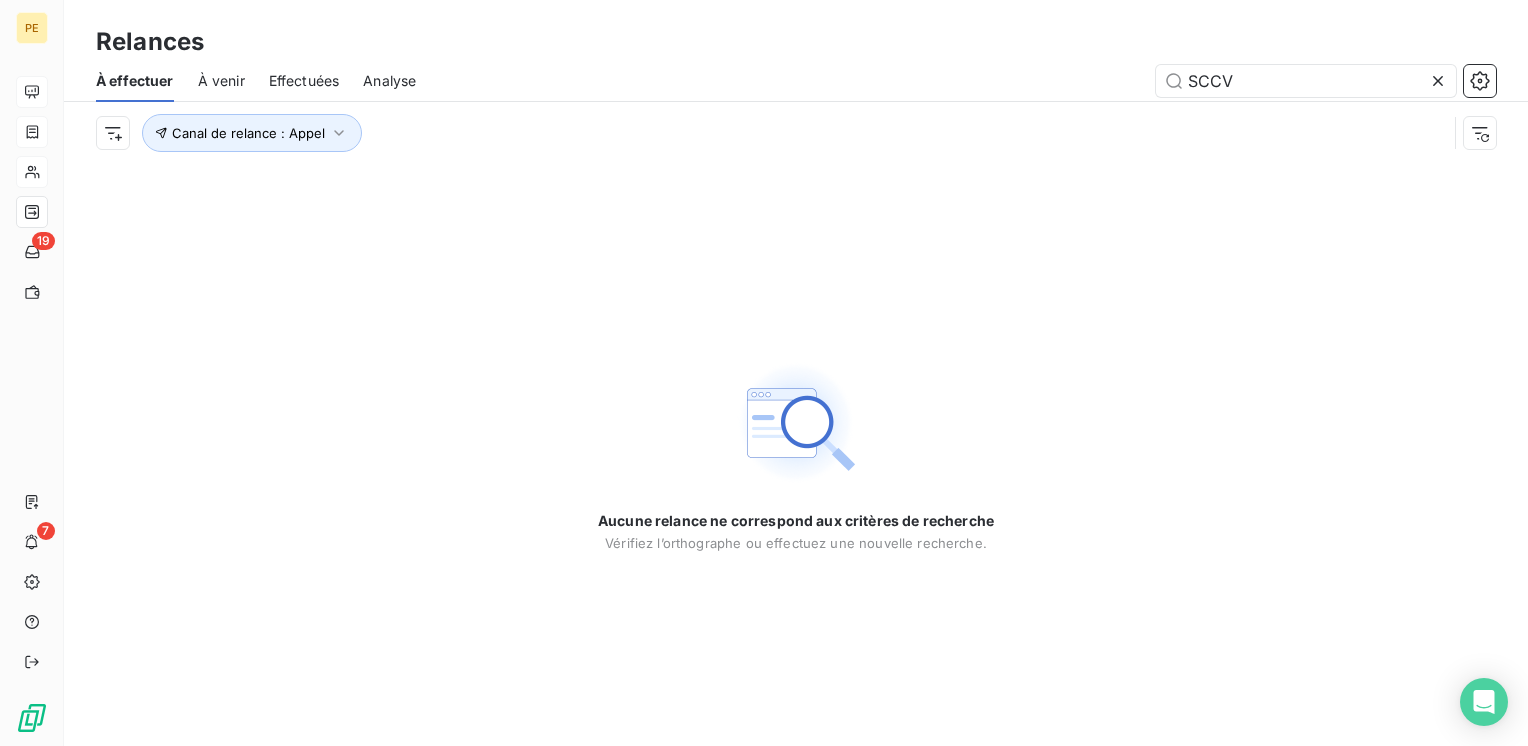 click on "À effectuer" at bounding box center [135, 81] 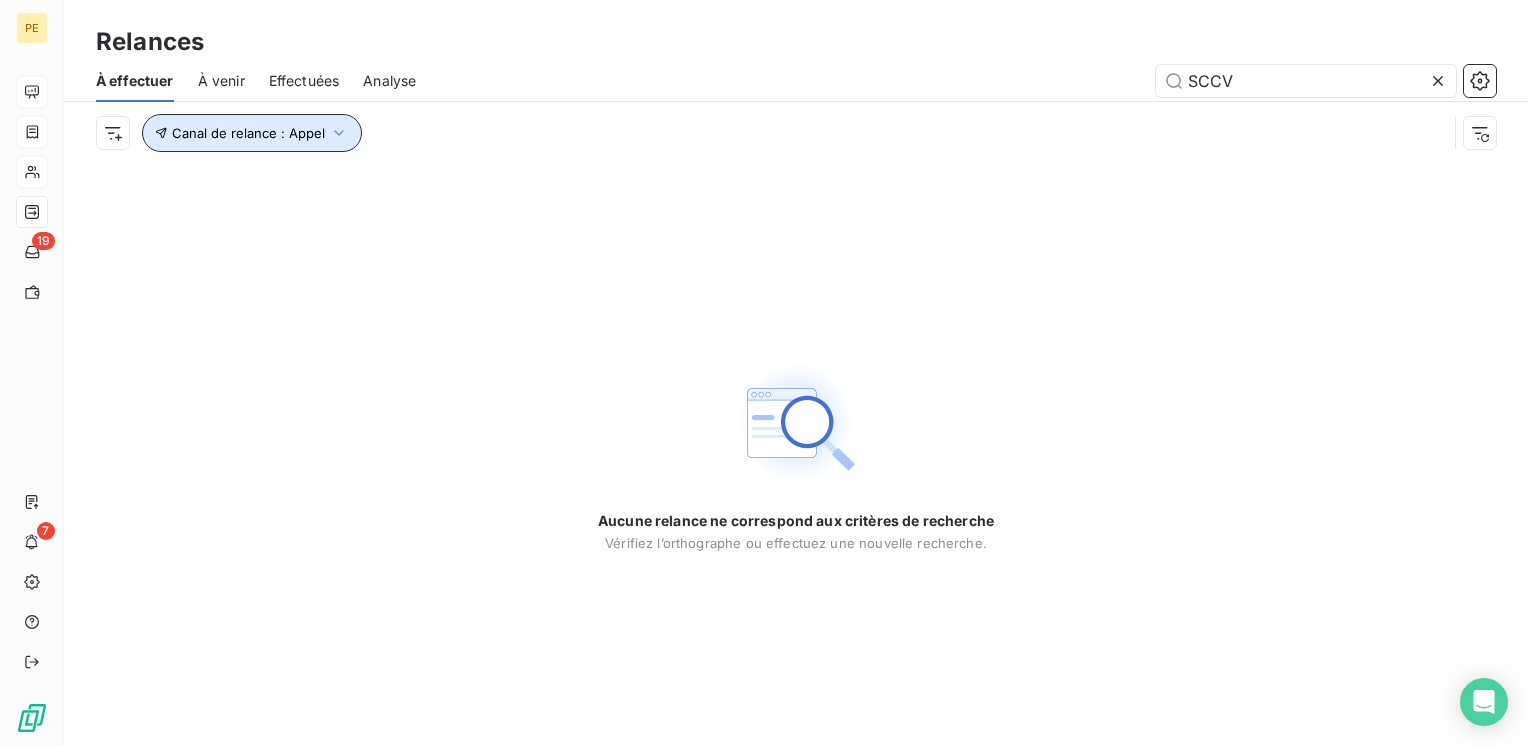 click on "Canal de relance  : Appel" at bounding box center [248, 133] 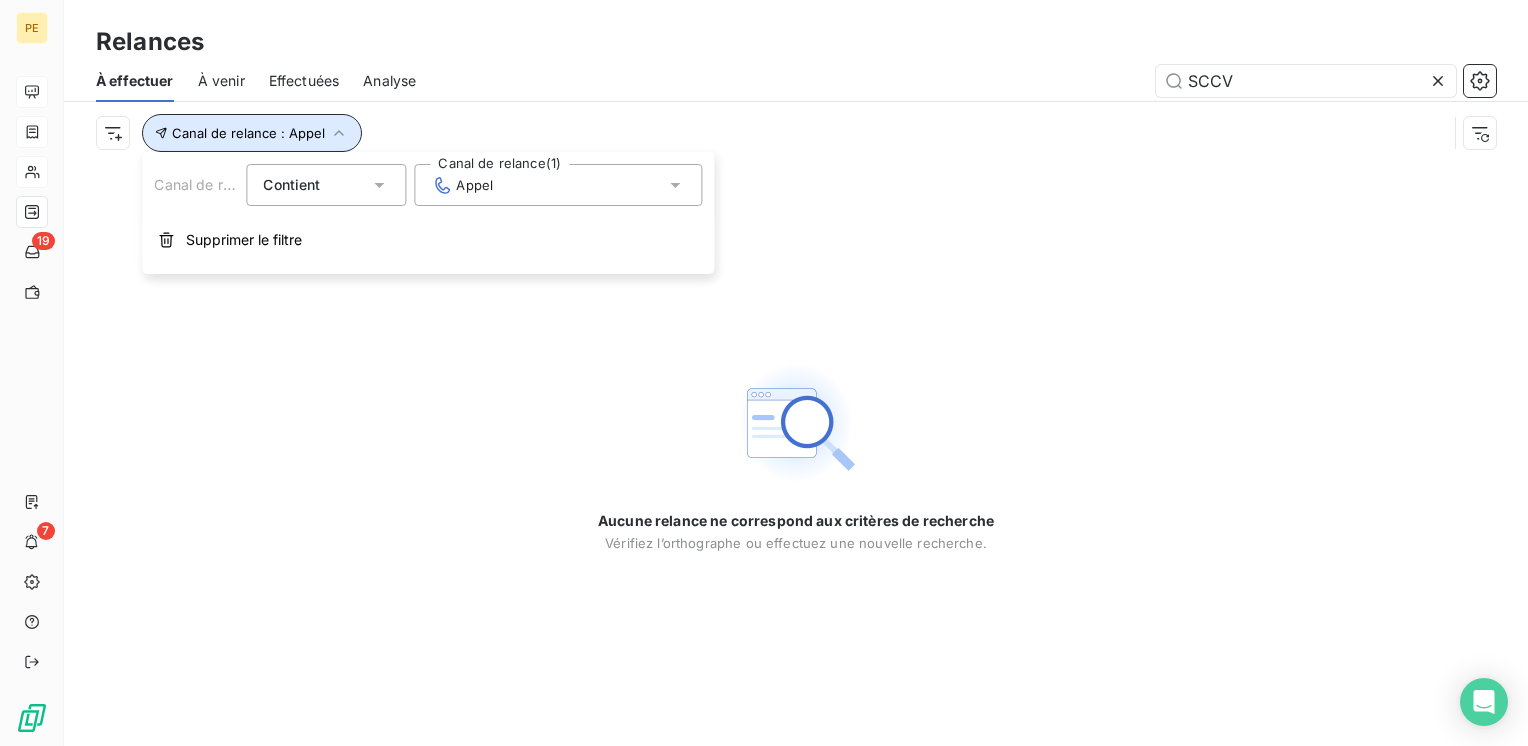 click on "Canal de relance  : Appel" at bounding box center (248, 133) 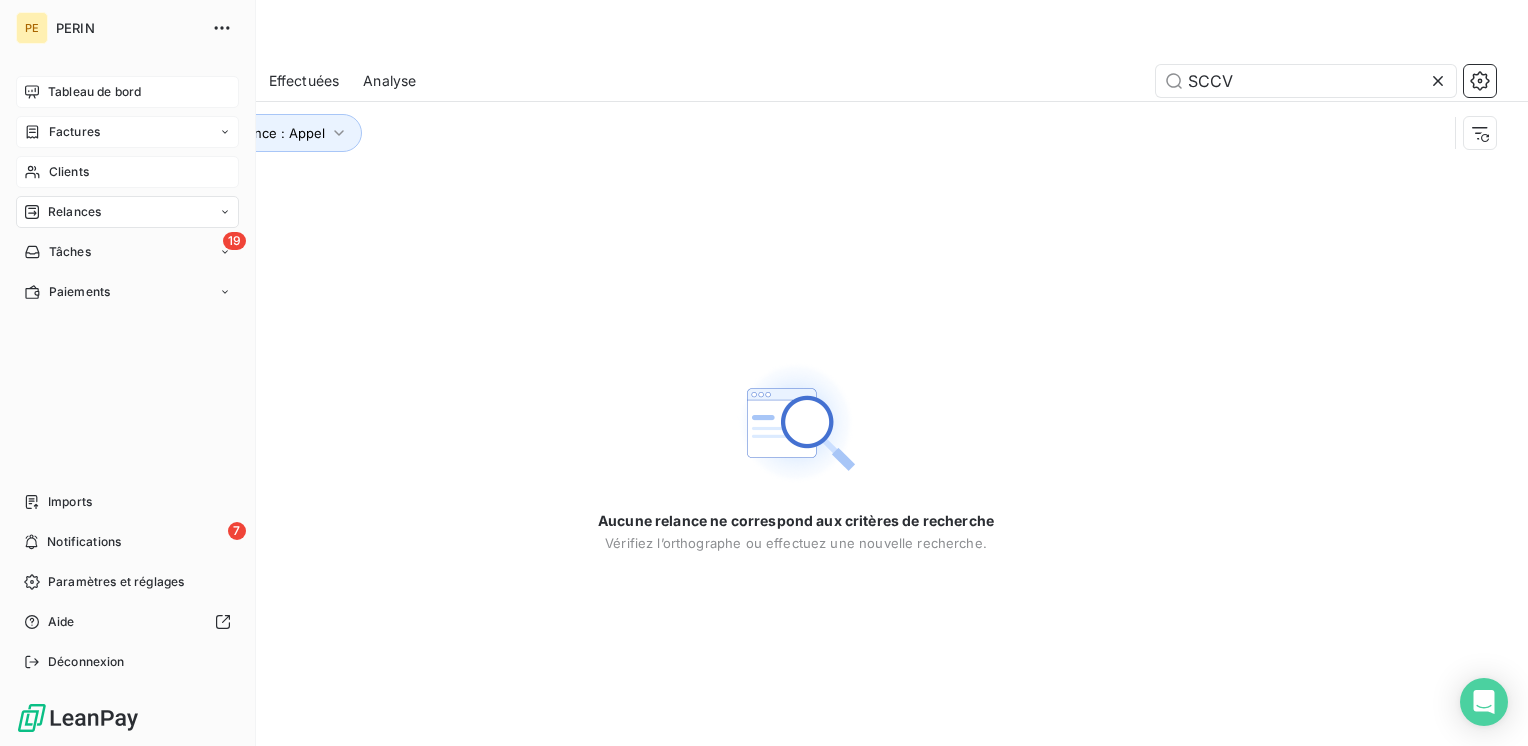 click 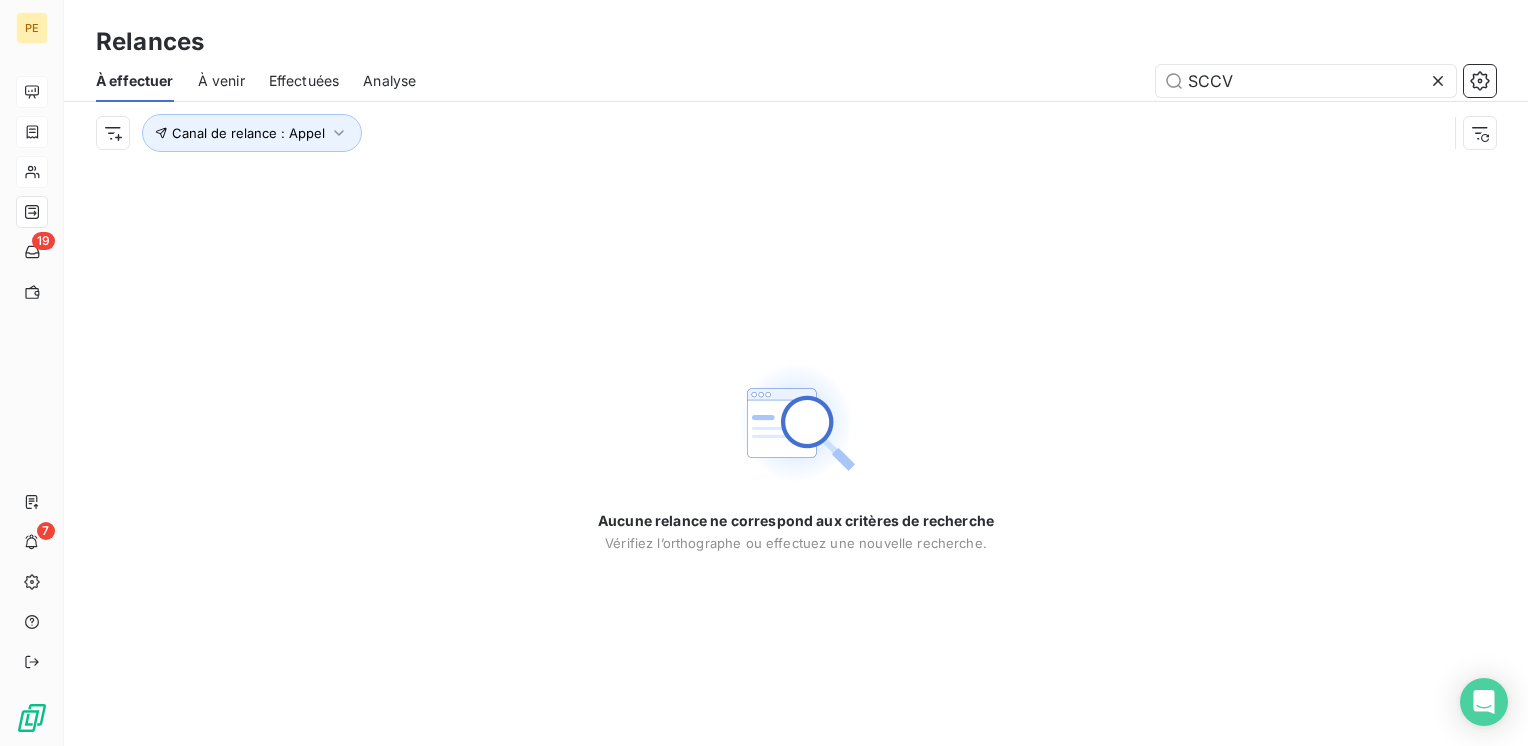 drag, startPoint x: 502, startPoint y: 382, endPoint x: 186, endPoint y: 106, distance: 419.56168 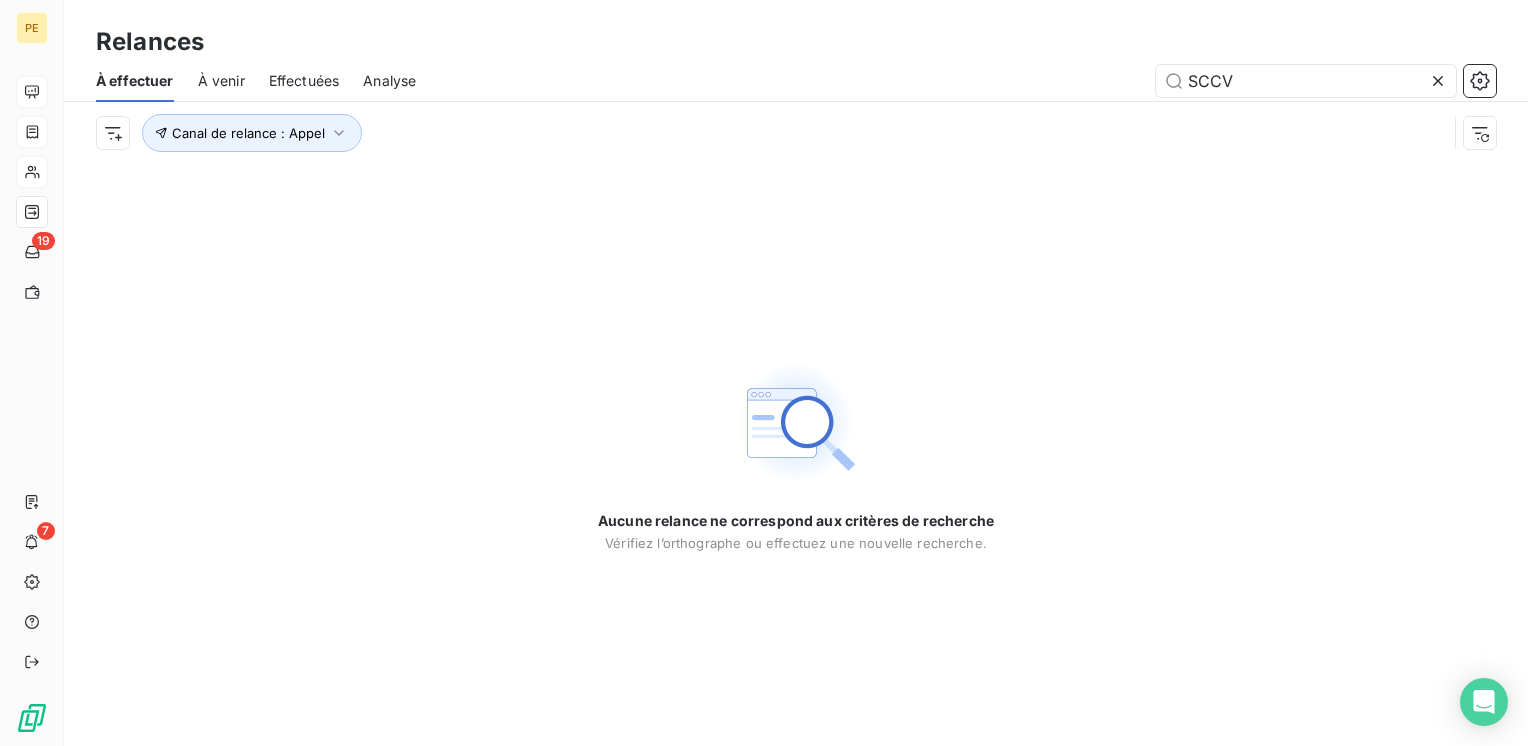 click on "Relances" at bounding box center (150, 42) 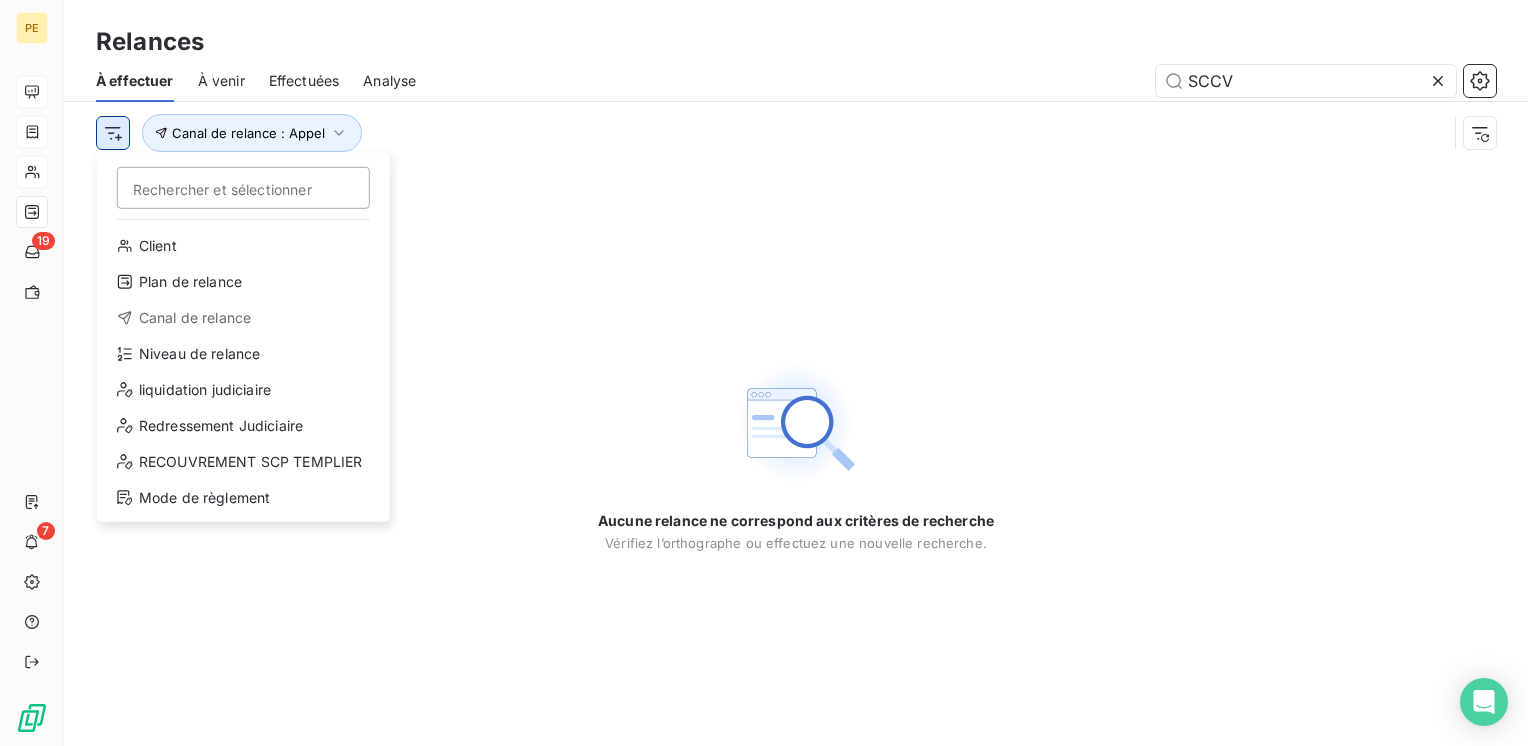 click on "PE 19 7 Relances À effectuer À venir Effectuées Analyse SCCV Rechercher et sélectionner Client Plan de relance Canal de relance Niveau de relance liquidation judiciaire Redressement Judiciaire RECOUVREMENT SCP TEMPLIER Mode de règlement Canal de relance  : Appel  Aucune relance ne correspond aux critères de recherche Vérifiez l’orthographe ou effectuez une nouvelle recherche." at bounding box center (764, 373) 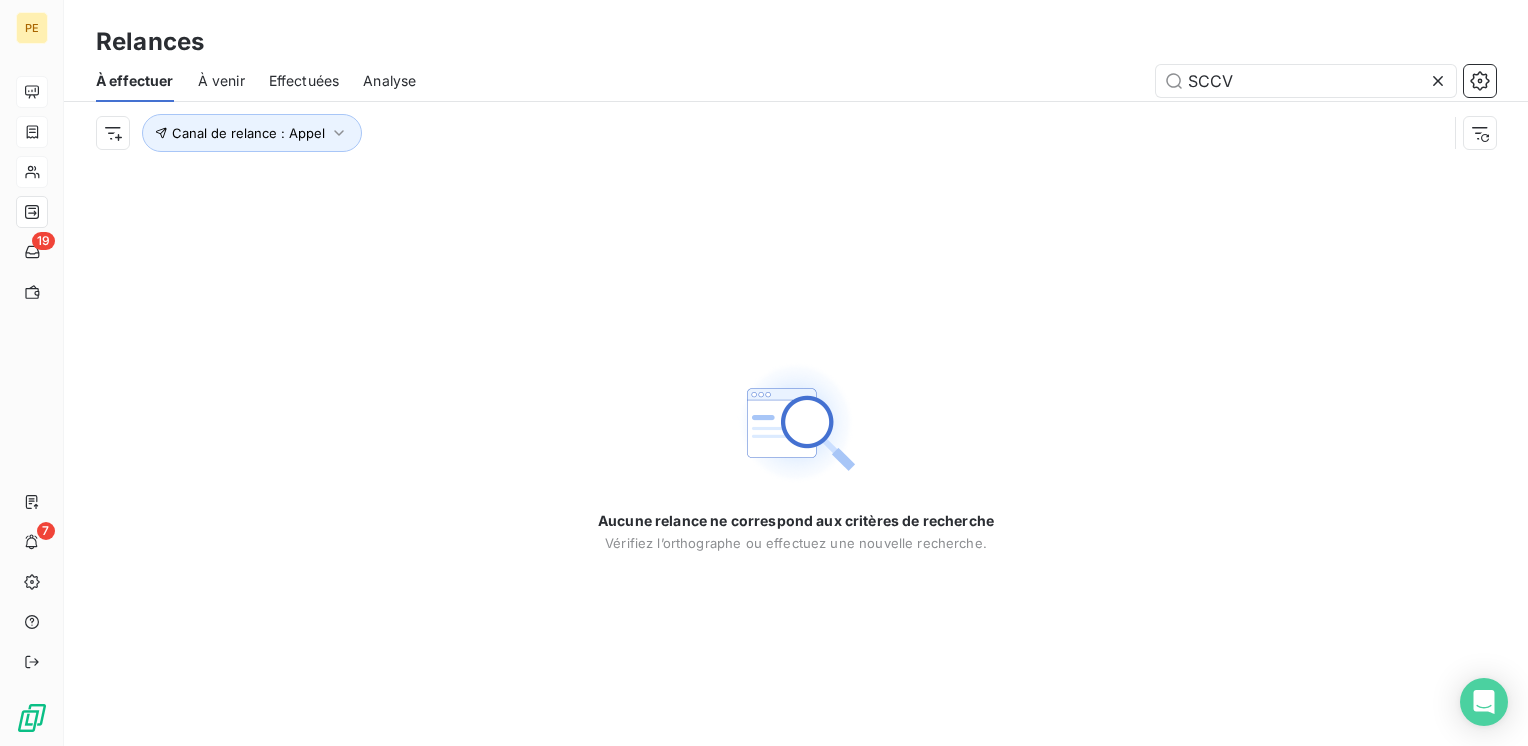 click on "PE 19 7 Relances À effectuer À venir Effectuées Analyse SCCV Canal de relance  : Appel  Aucune relance ne correspond aux critères de recherche Vérifiez l’orthographe ou effectuez une nouvelle recherche." at bounding box center [764, 373] 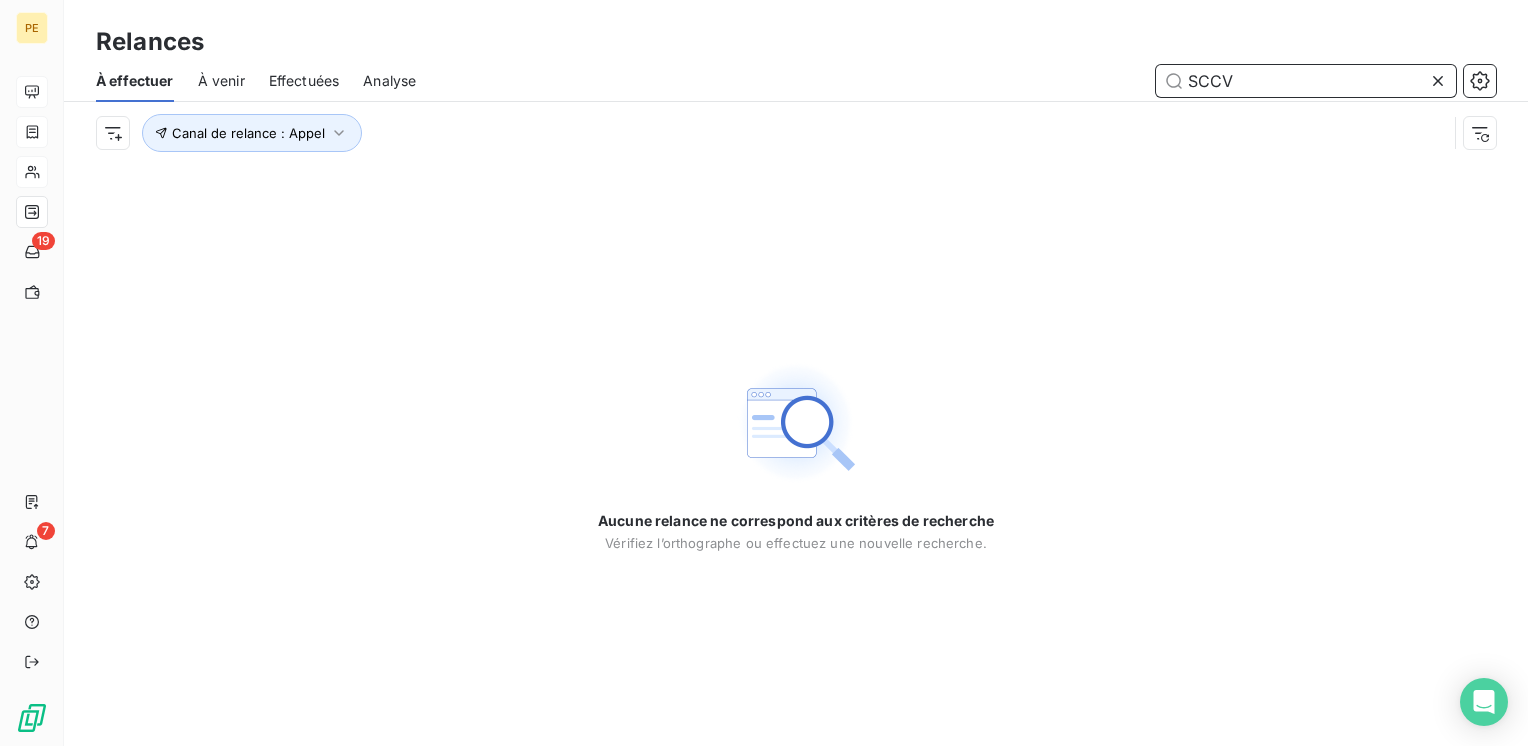 drag, startPoint x: 1244, startPoint y: 75, endPoint x: 963, endPoint y: 106, distance: 282.7048 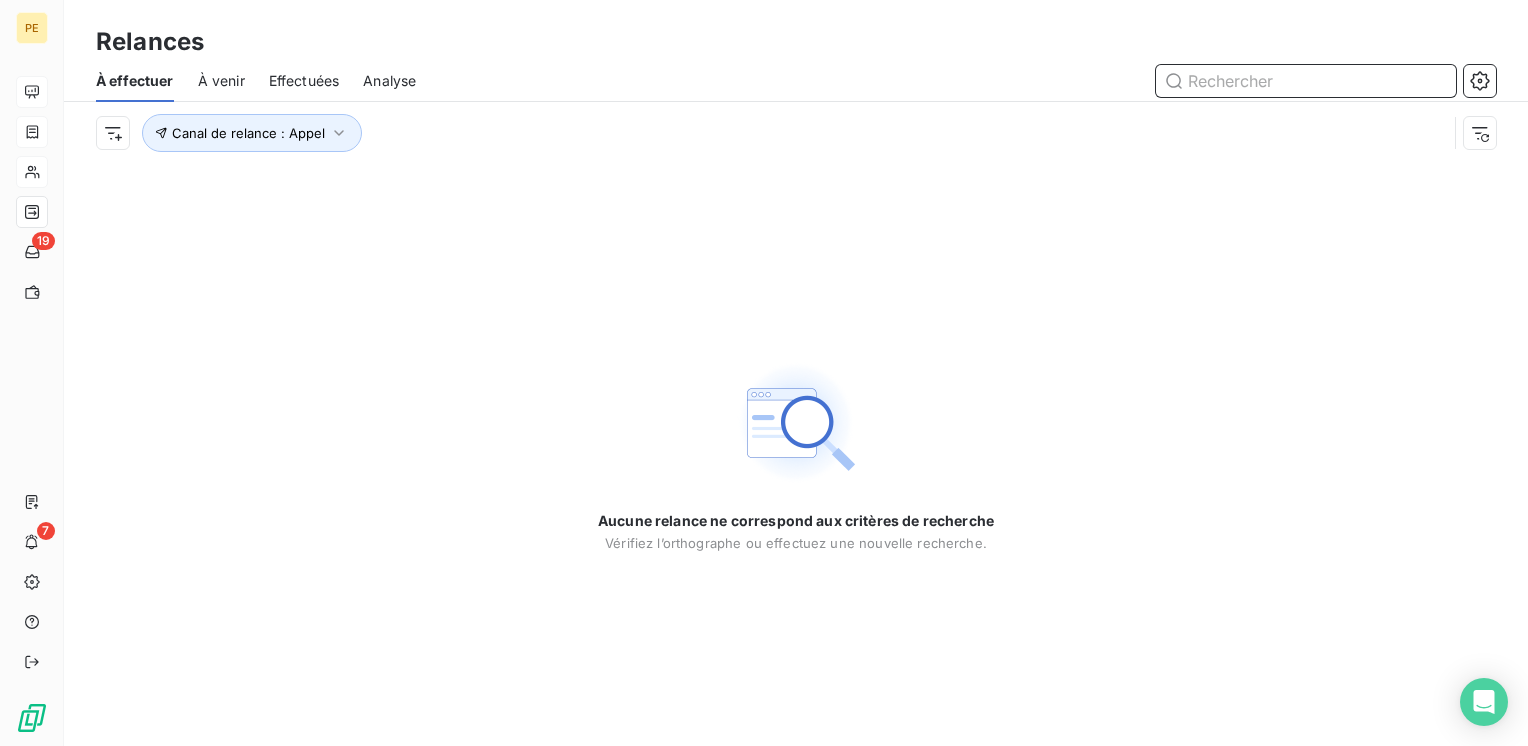 type 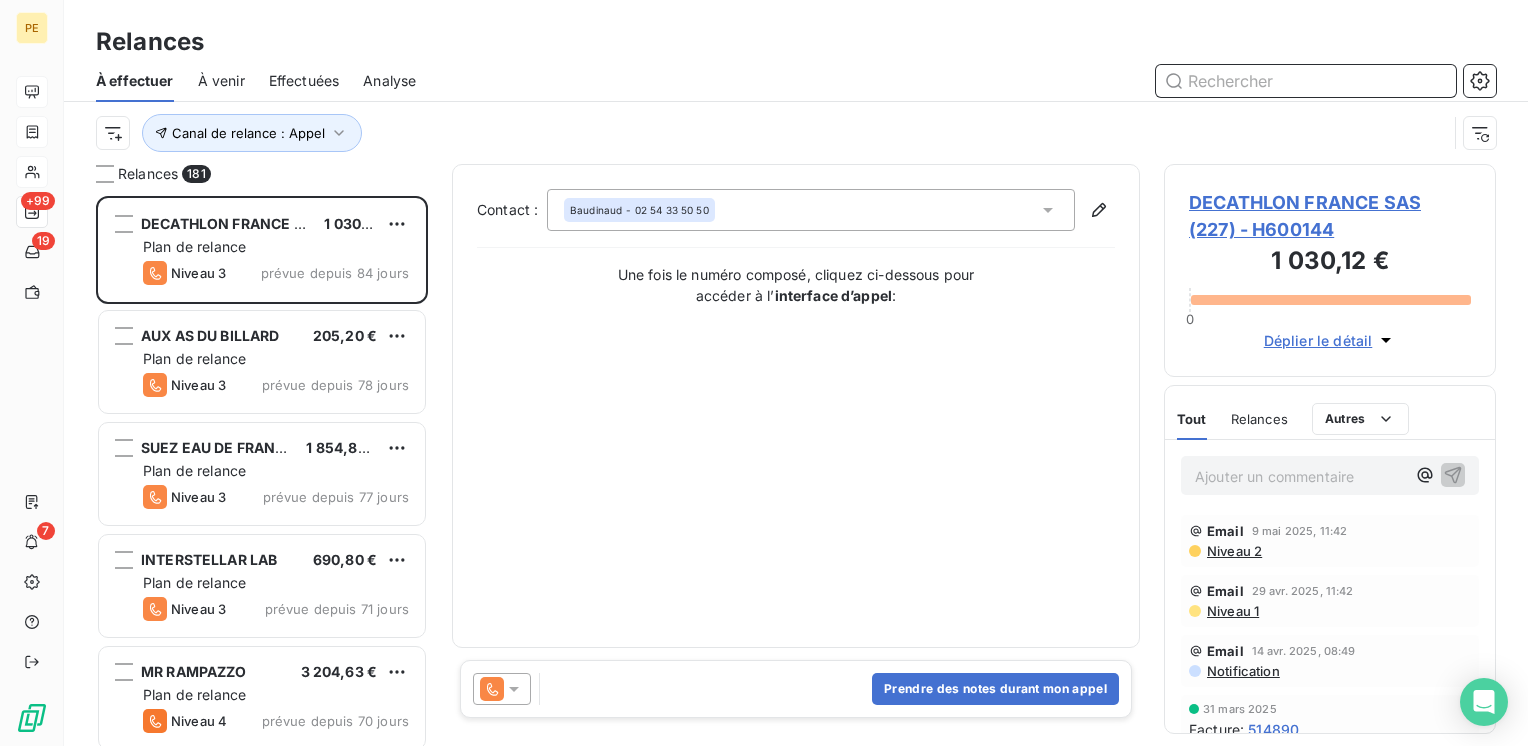 scroll, scrollTop: 16, scrollLeft: 16, axis: both 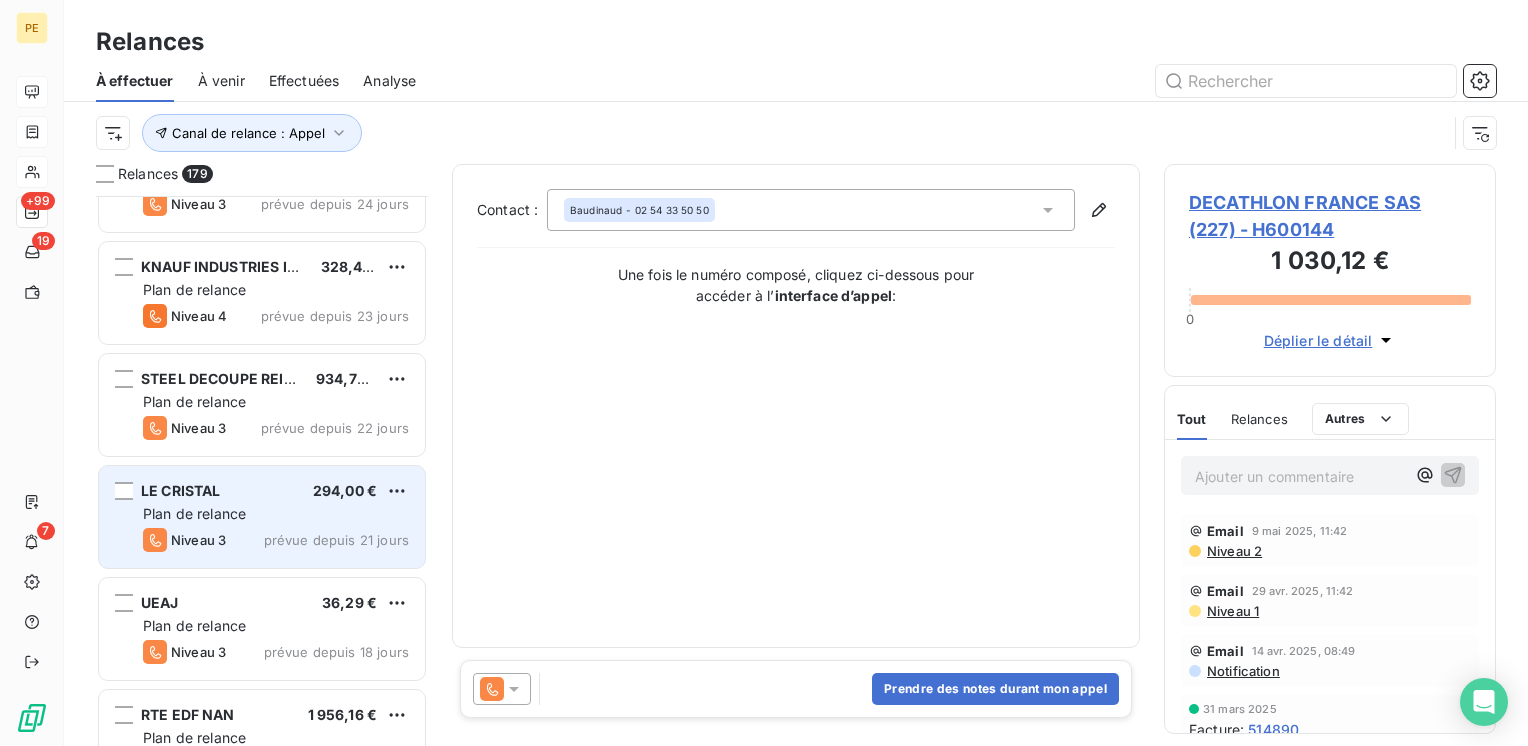 click on "Plan de relance" at bounding box center (276, 514) 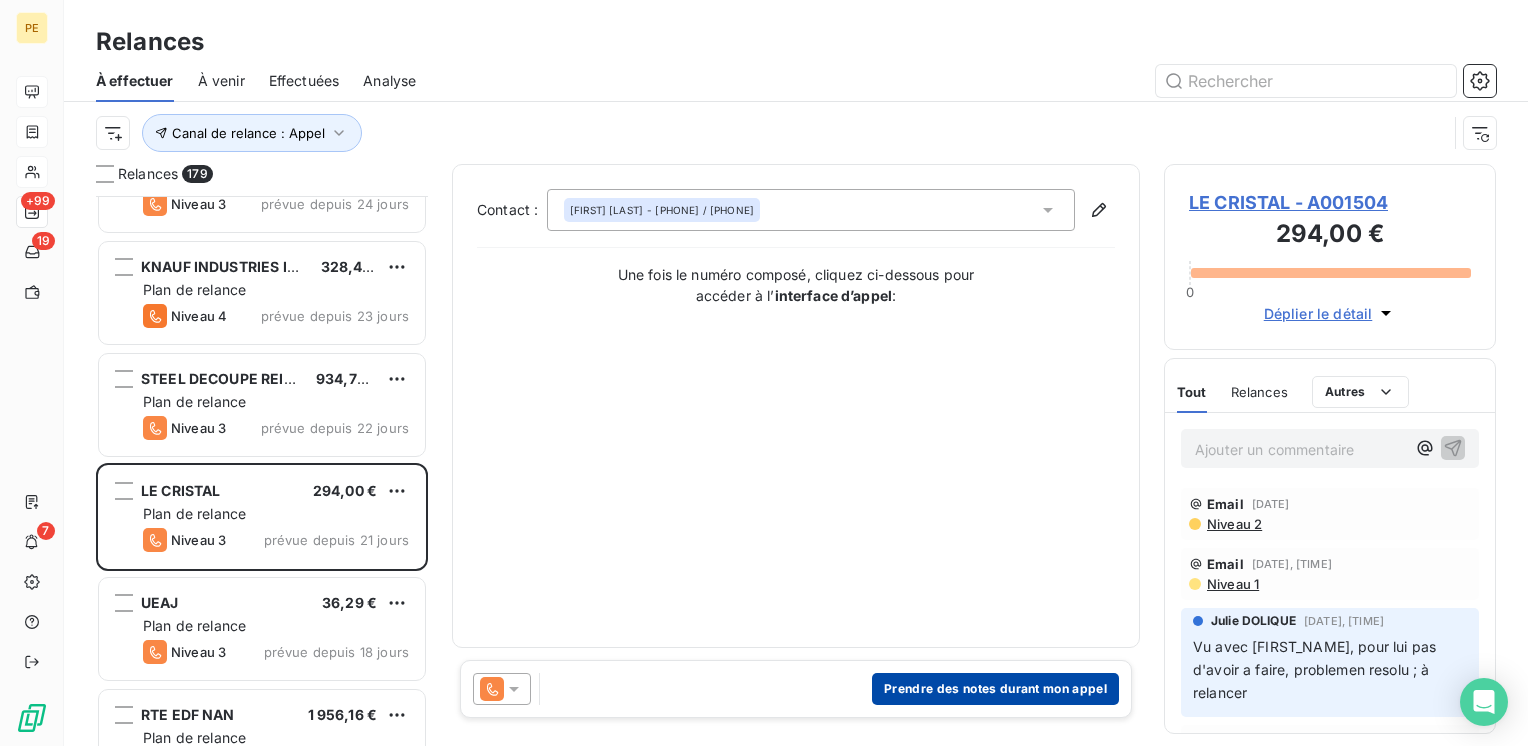 click on "Prendre des notes durant mon appel" at bounding box center (995, 689) 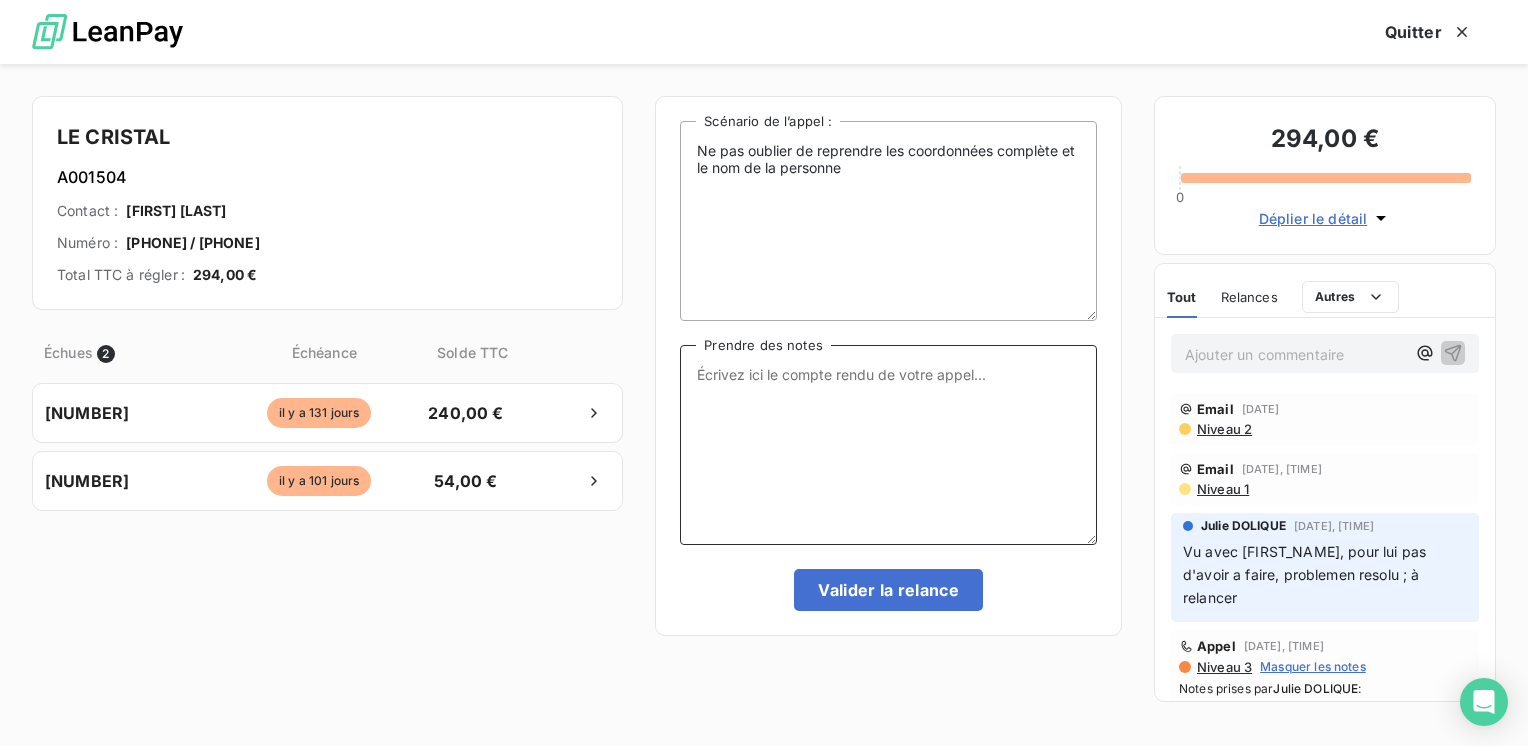 click on "Prendre des notes" at bounding box center [888, 445] 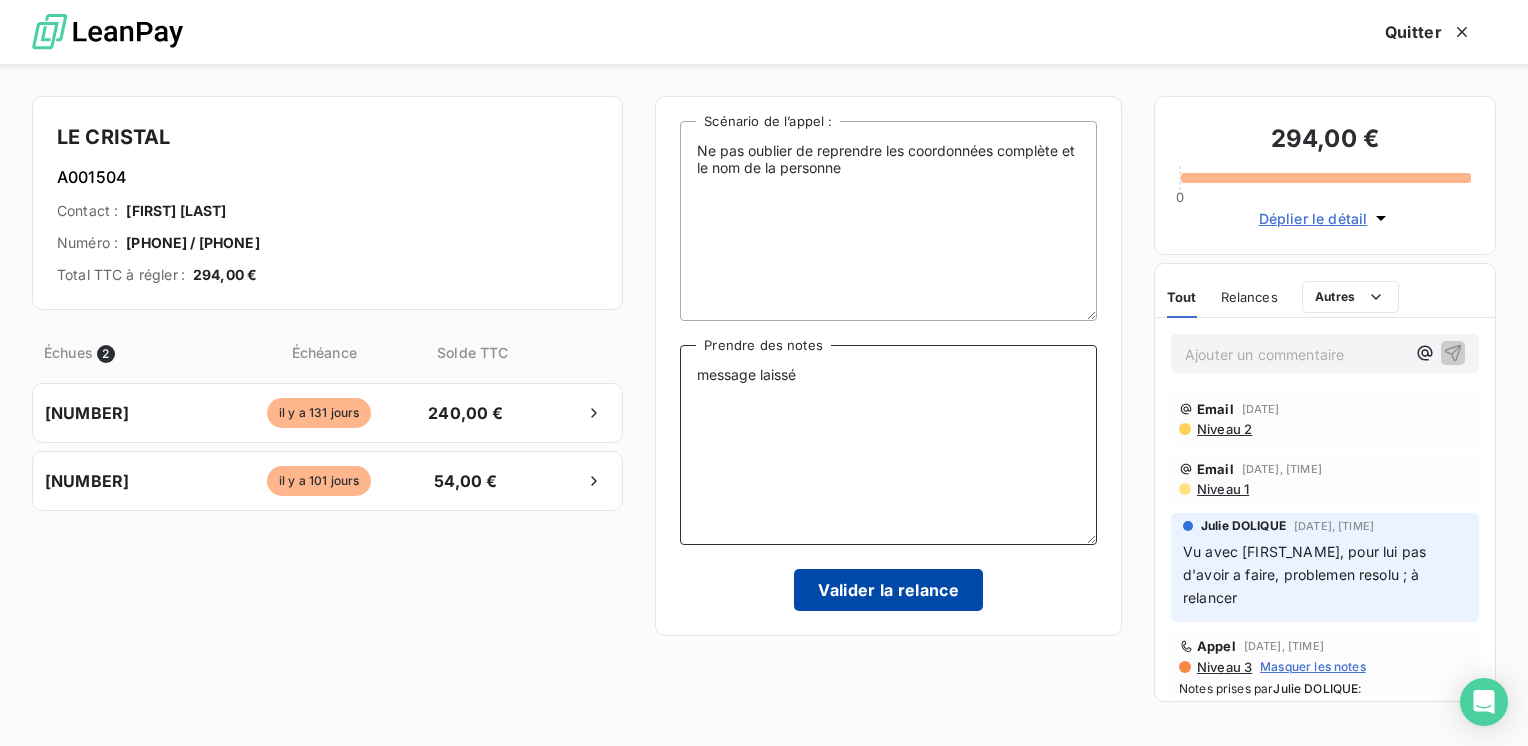 type on "message laissé" 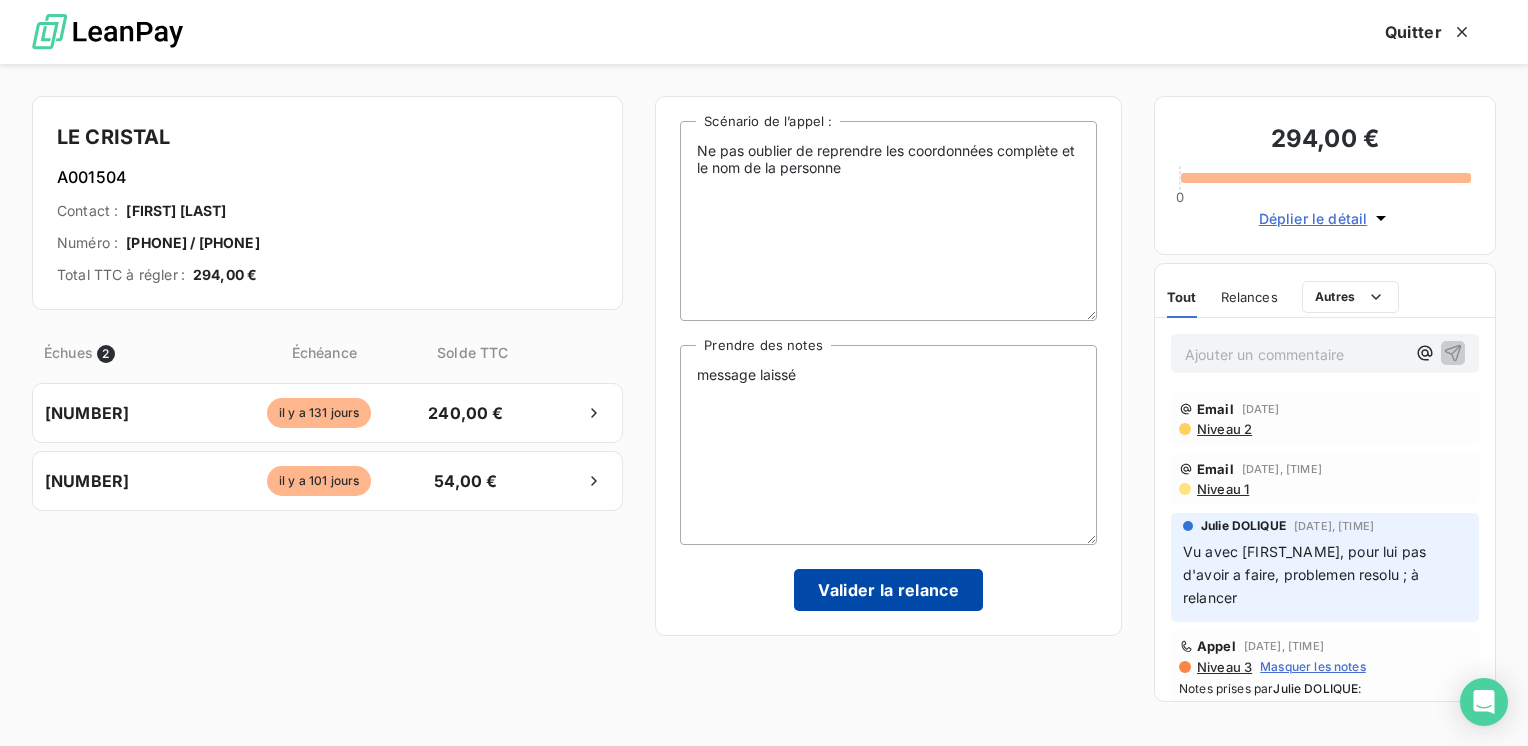 click on "Valider la relance" at bounding box center (888, 590) 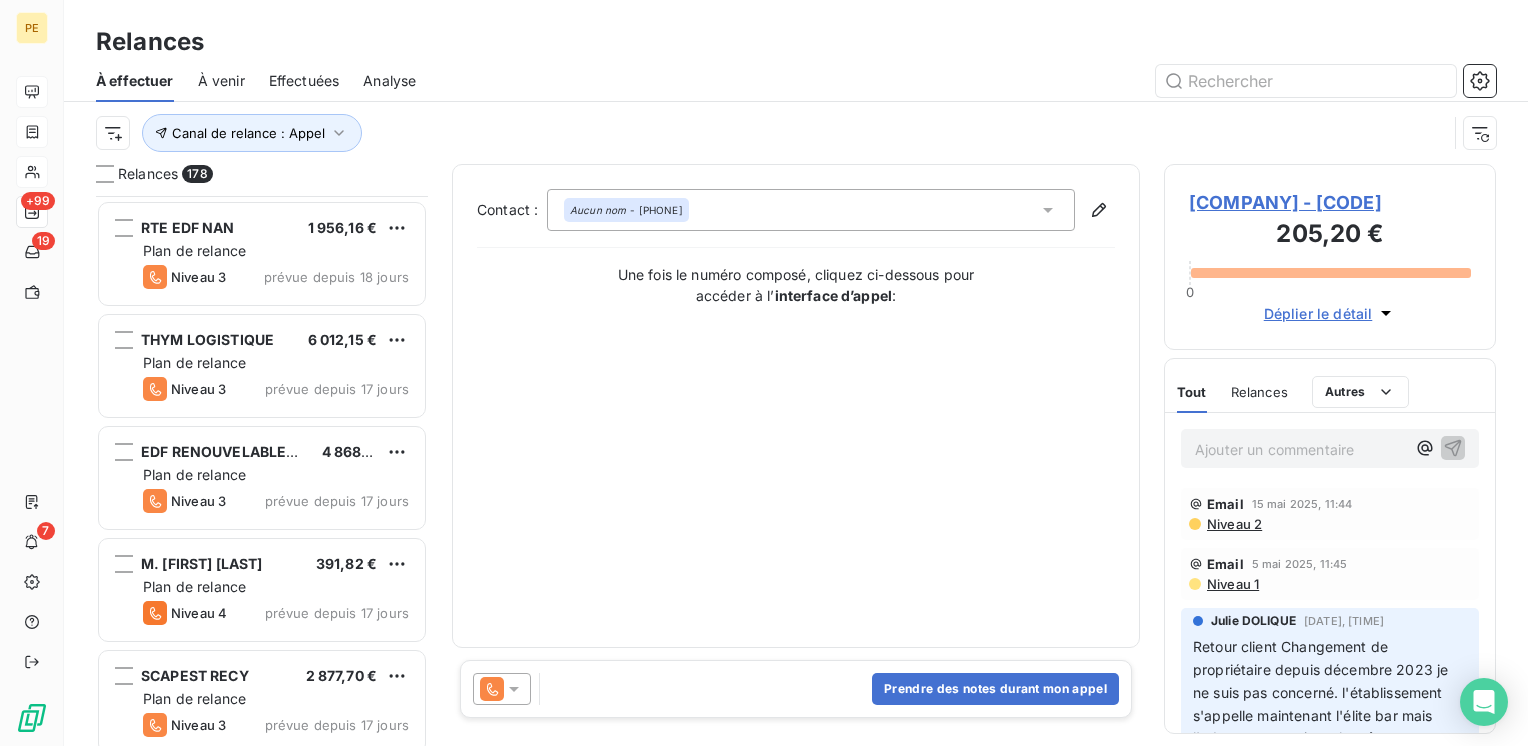 scroll, scrollTop: 14134, scrollLeft: 0, axis: vertical 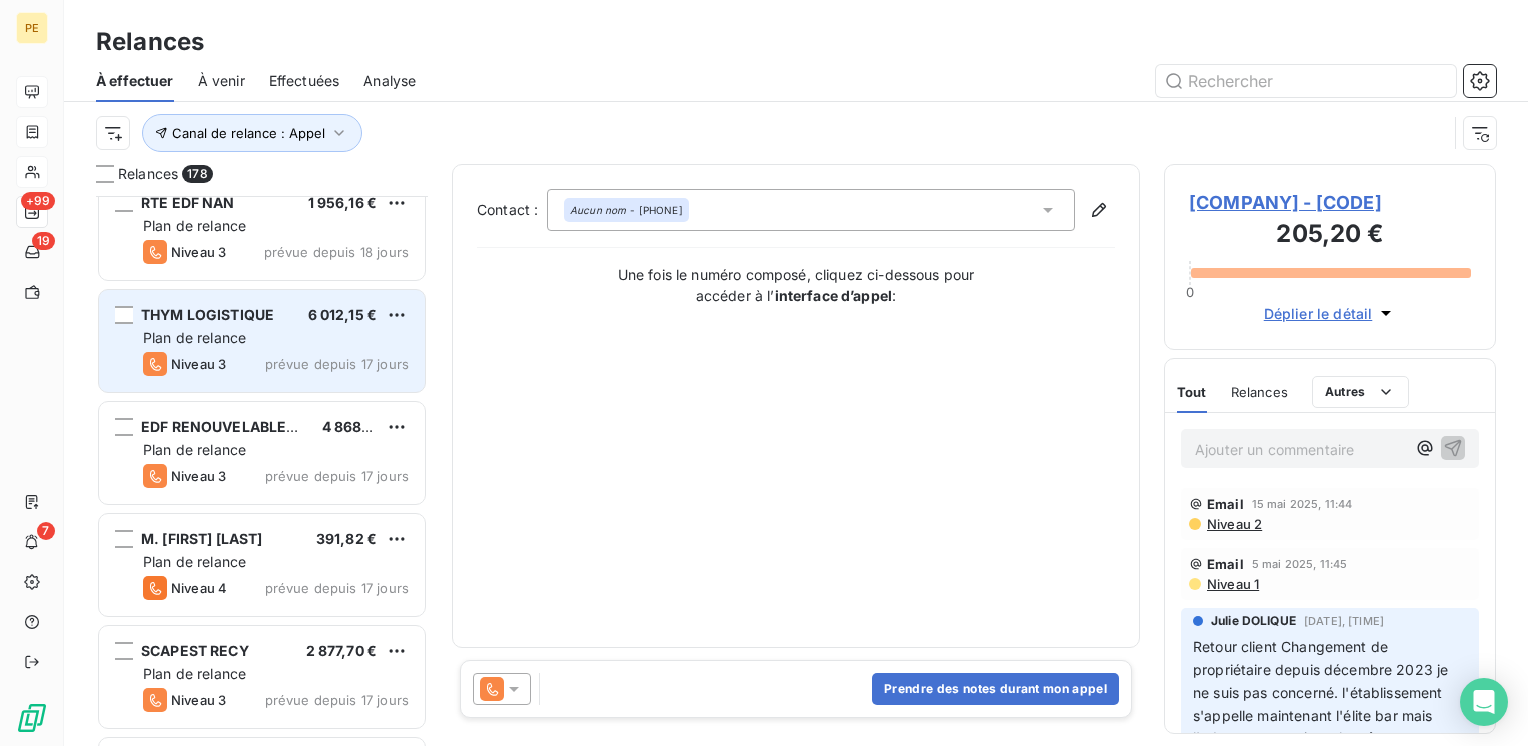 click on "[BRAND] [AMOUNT] Plan de relance Niveau 3 prévue depuis [NUMBER] jours" at bounding box center (262, 341) 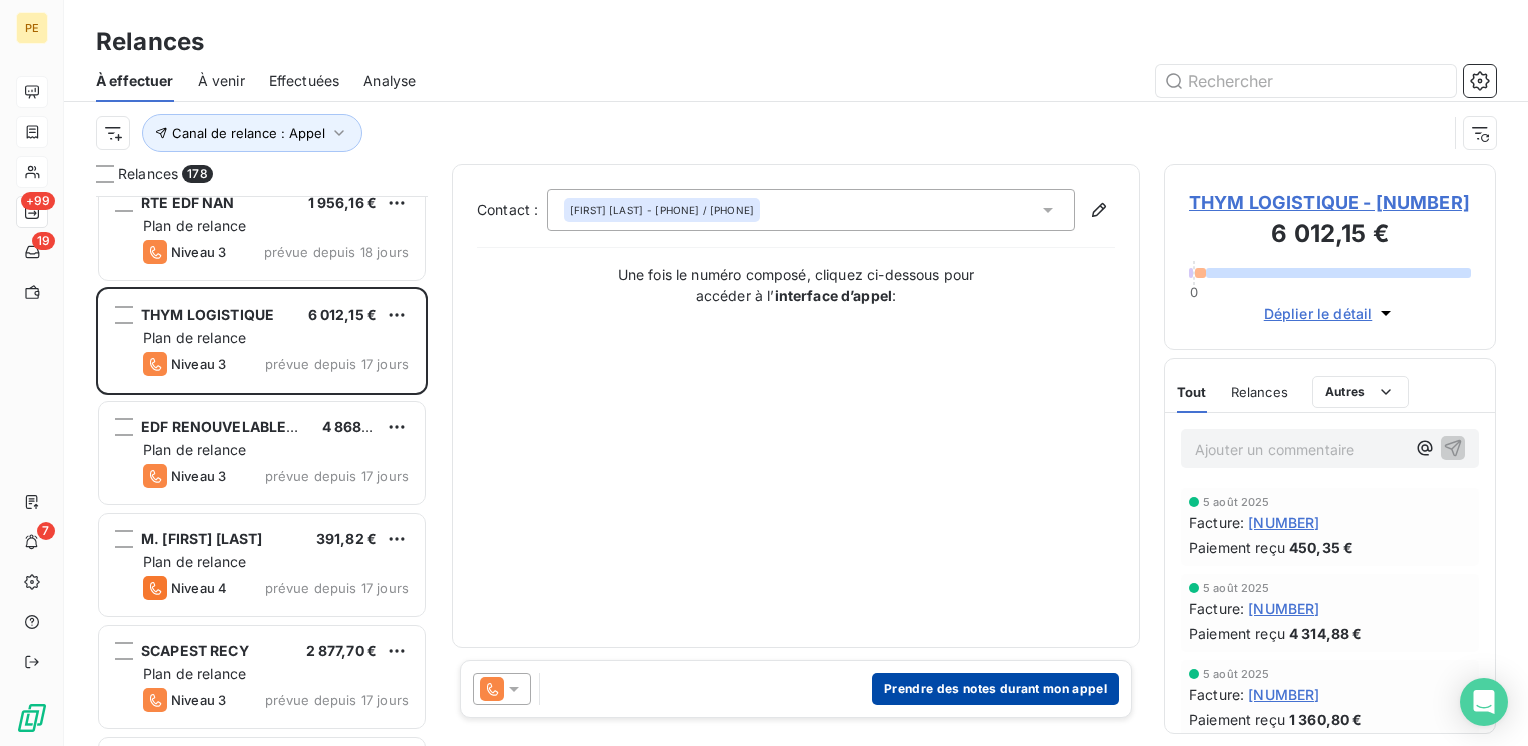 click on "Prendre des notes durant mon appel" at bounding box center (995, 689) 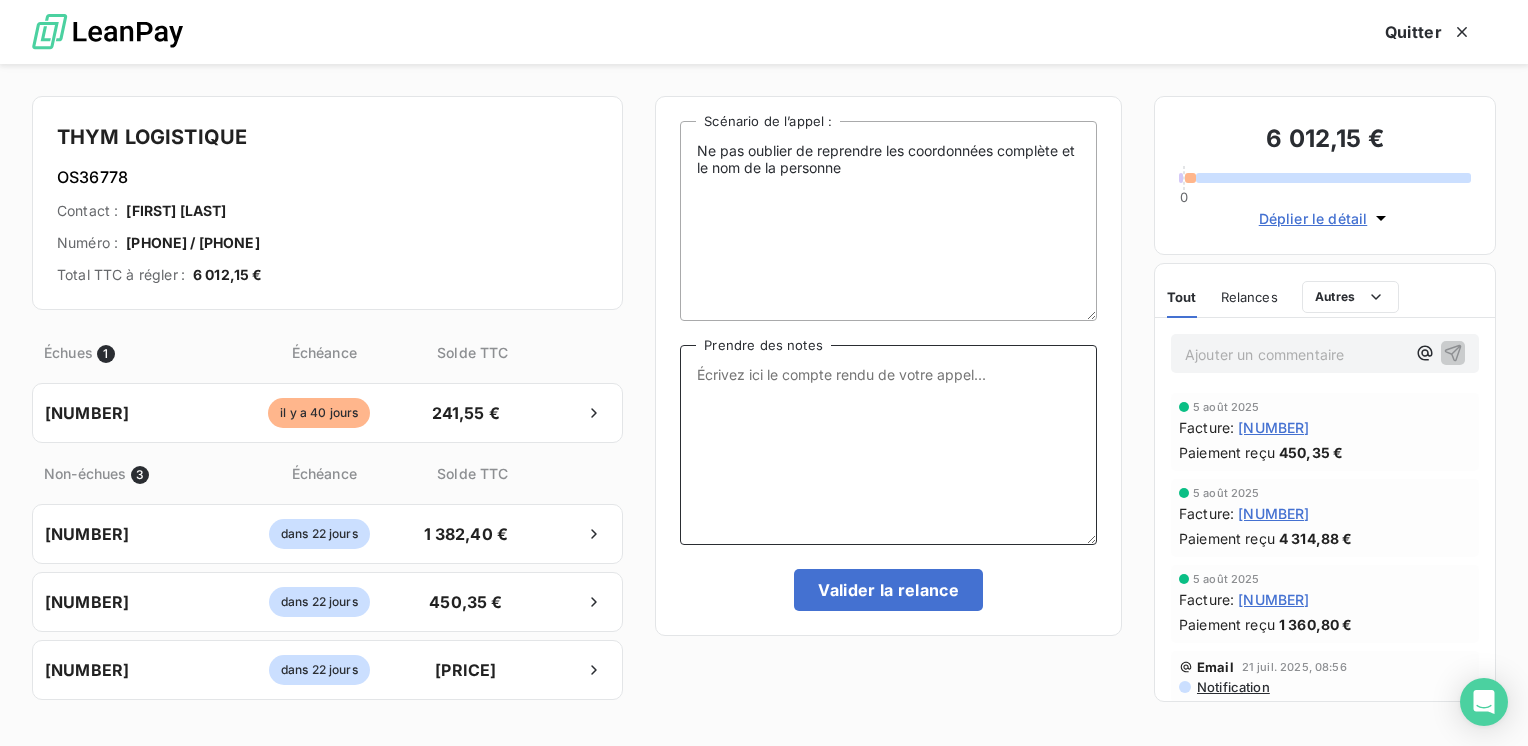 click on "Prendre des notes" at bounding box center [888, 445] 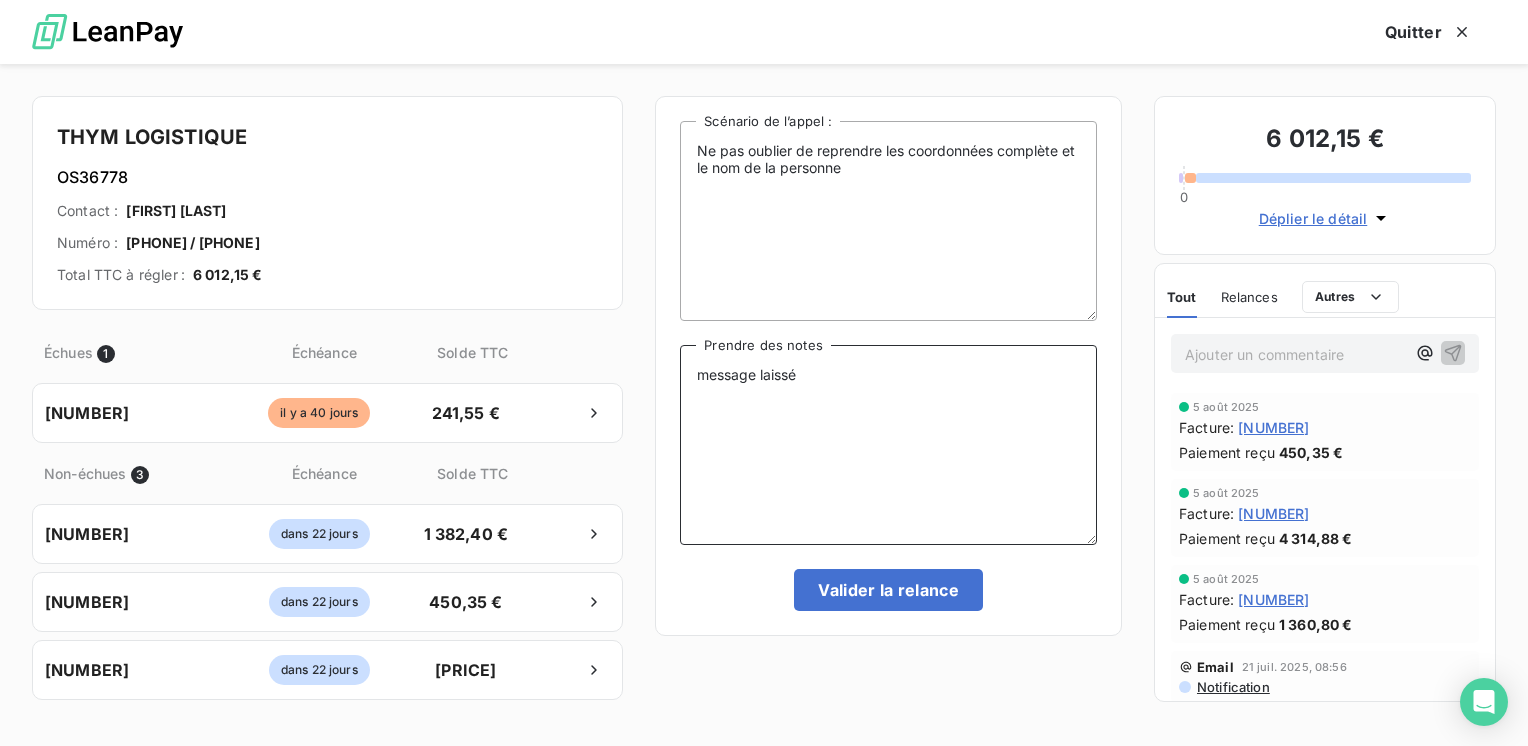 type on "message laissé" 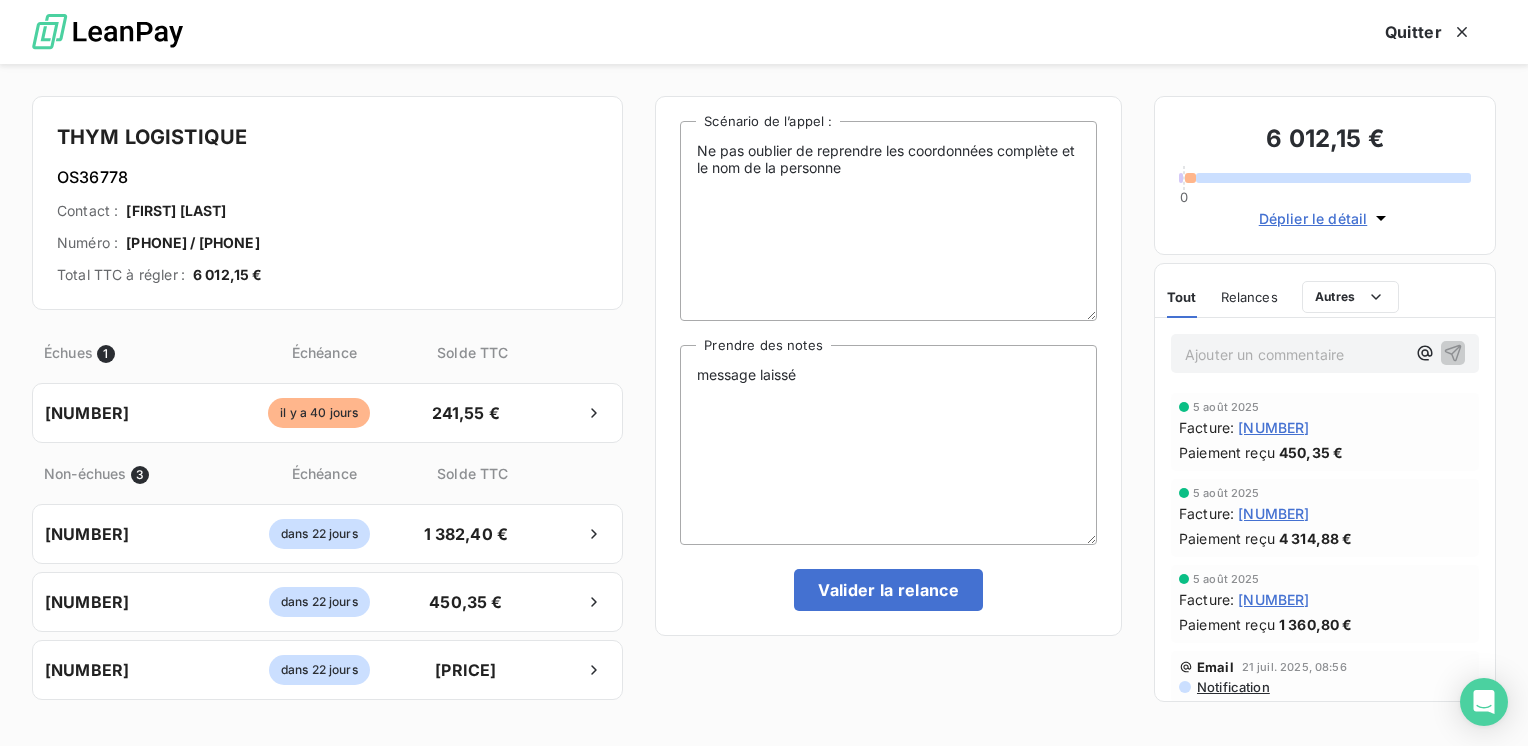 click on "Déplier le détail" at bounding box center (1313, 218) 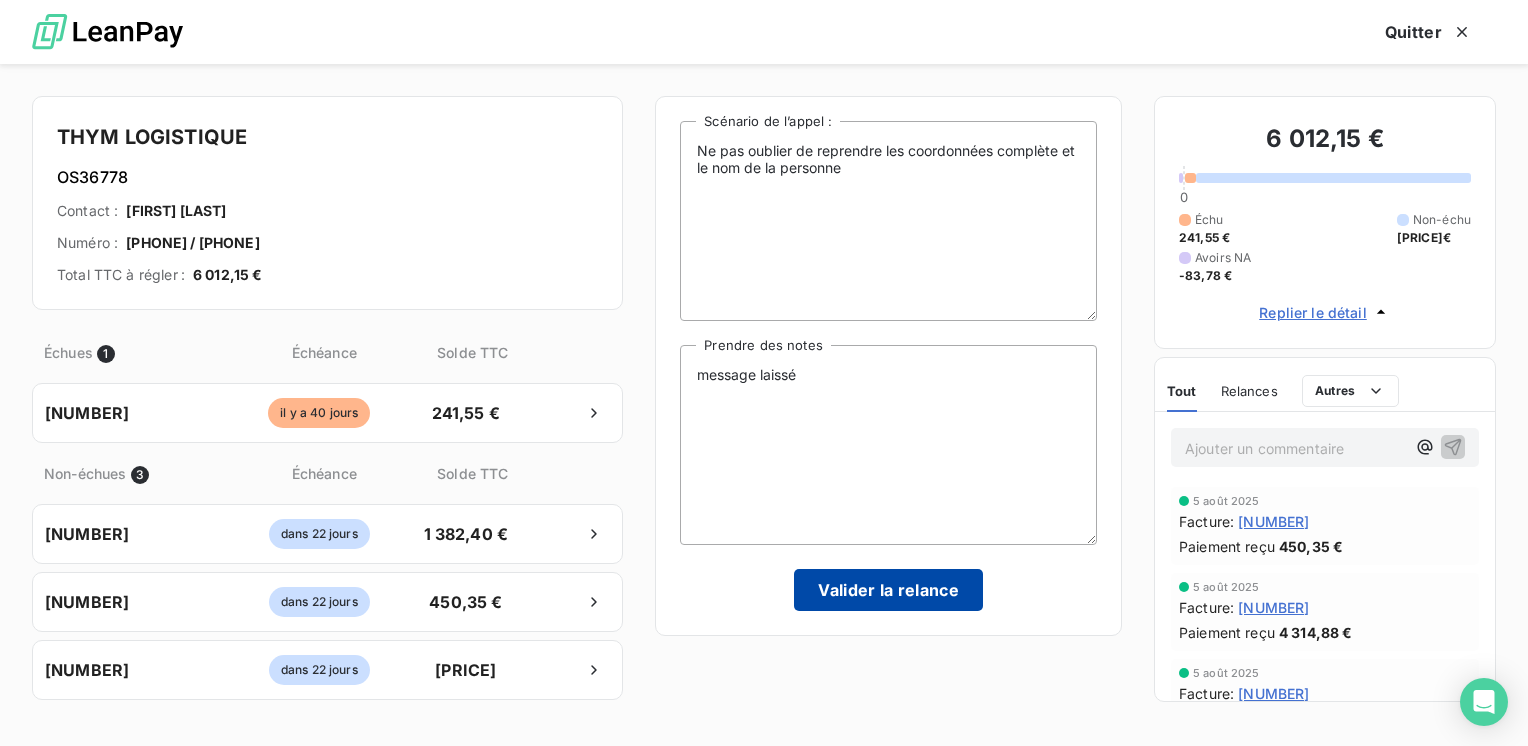 click on "Valider la relance" at bounding box center [888, 590] 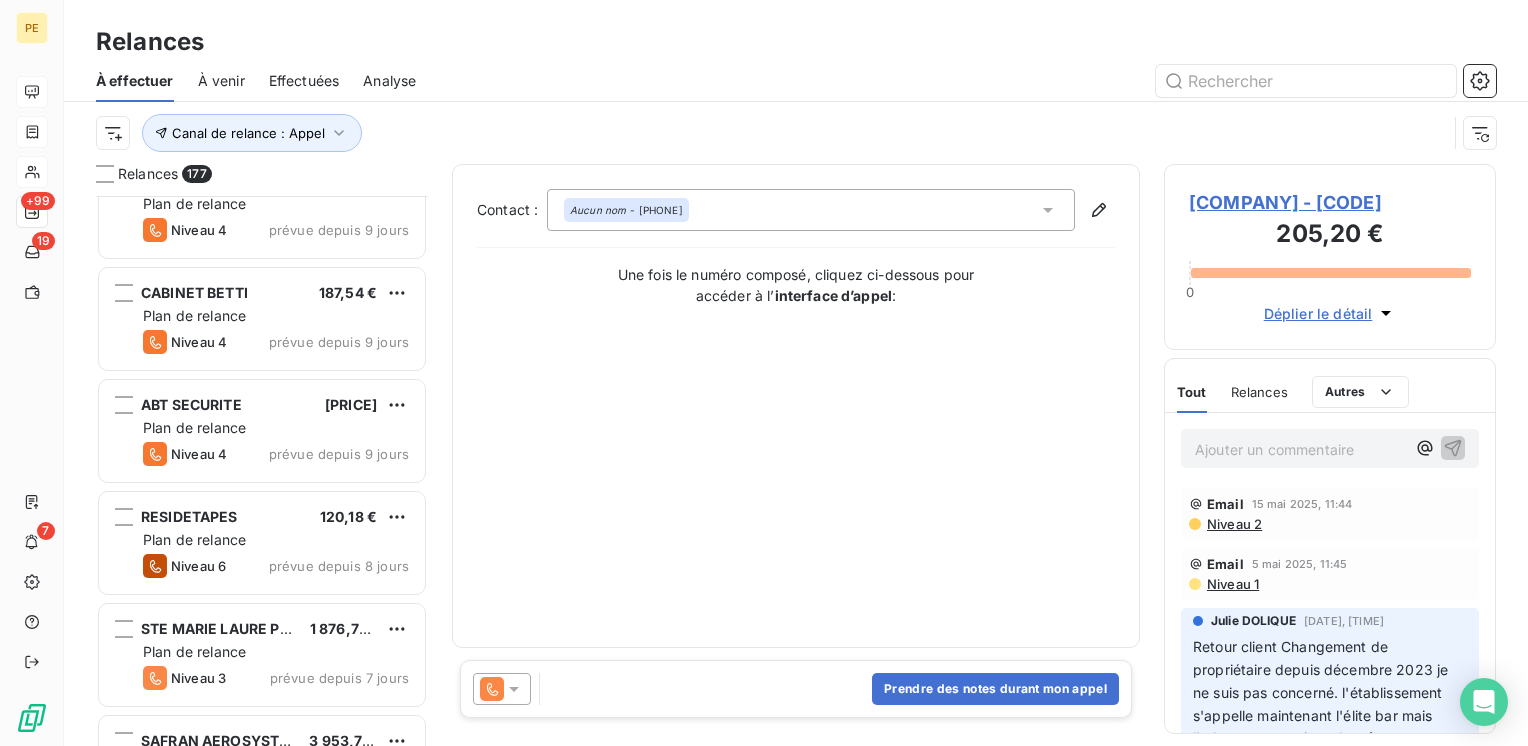 scroll, scrollTop: 16534, scrollLeft: 0, axis: vertical 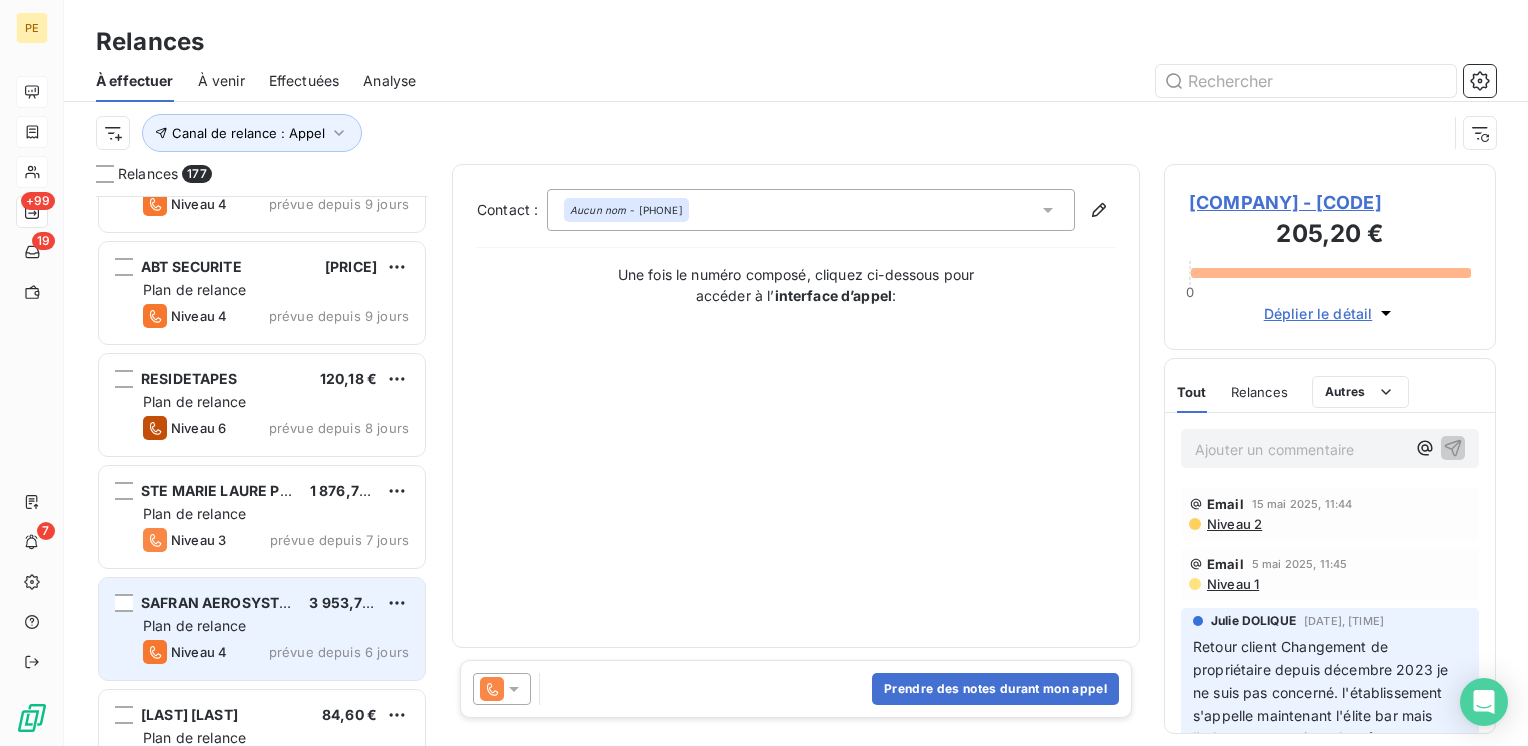 click on "SAFRAN AEROSYSTEMS [PRICE] Plan de relance Niveau 4 prévue depuis 6 jours" at bounding box center (262, 629) 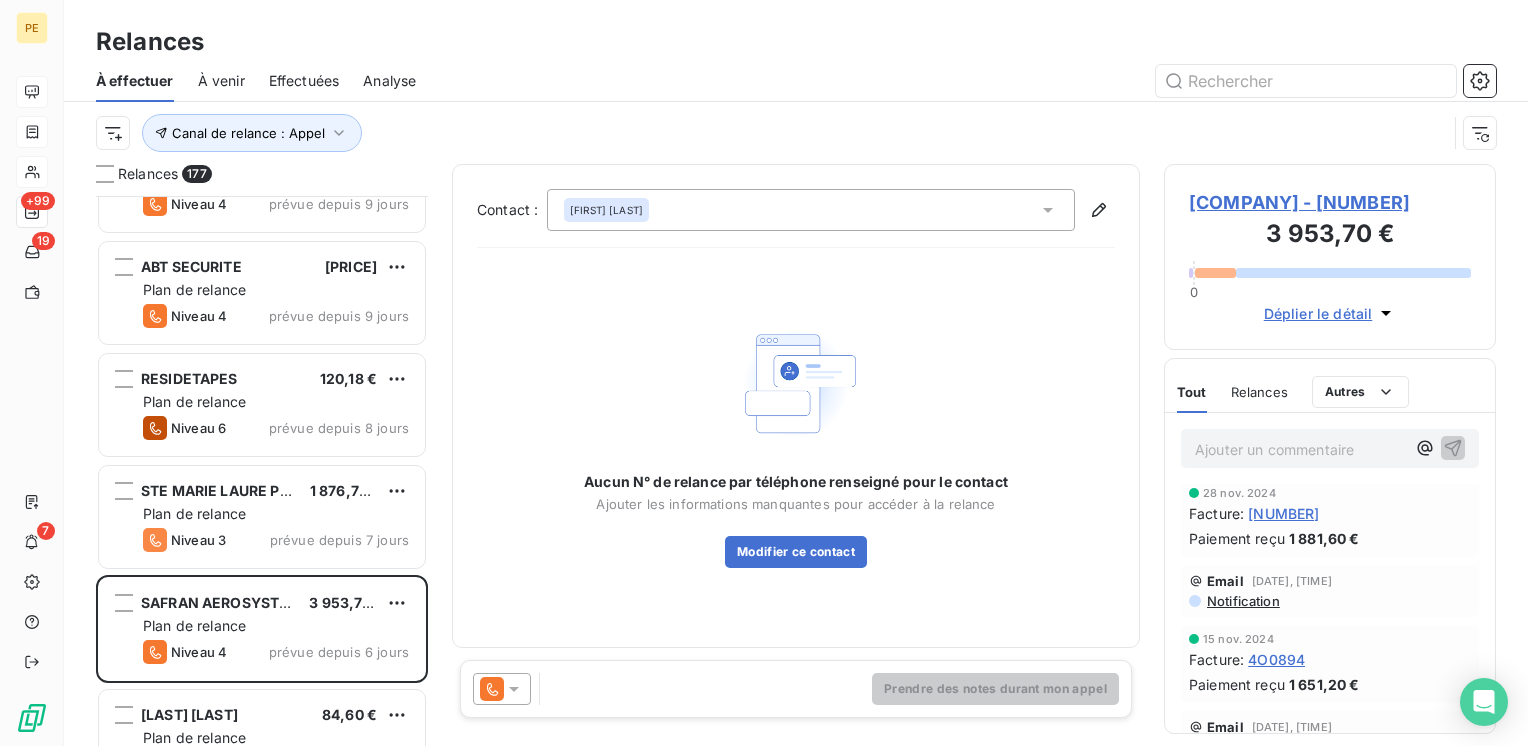 scroll, scrollTop: 1700, scrollLeft: 0, axis: vertical 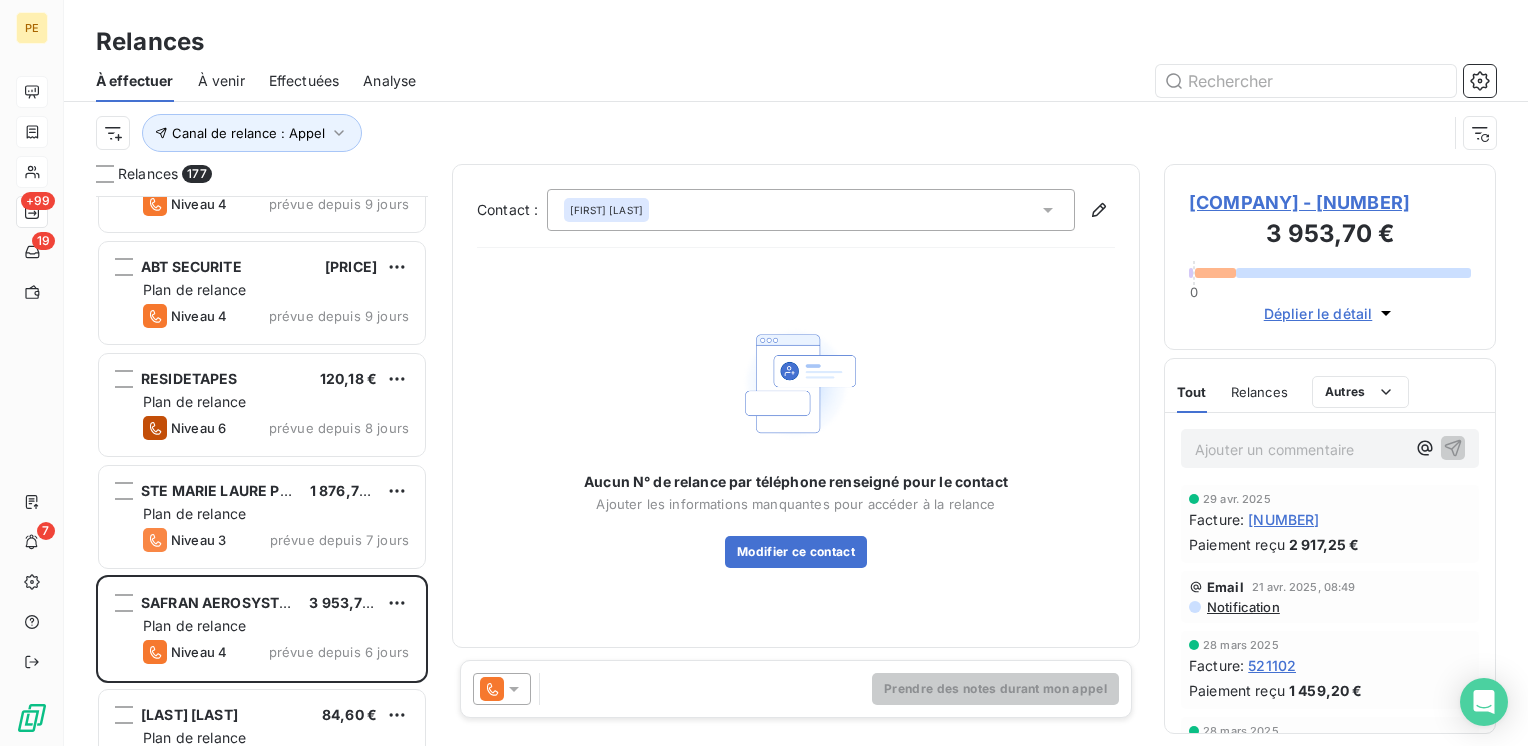 click on "[FIRST] [LAST]" at bounding box center (606, 210) 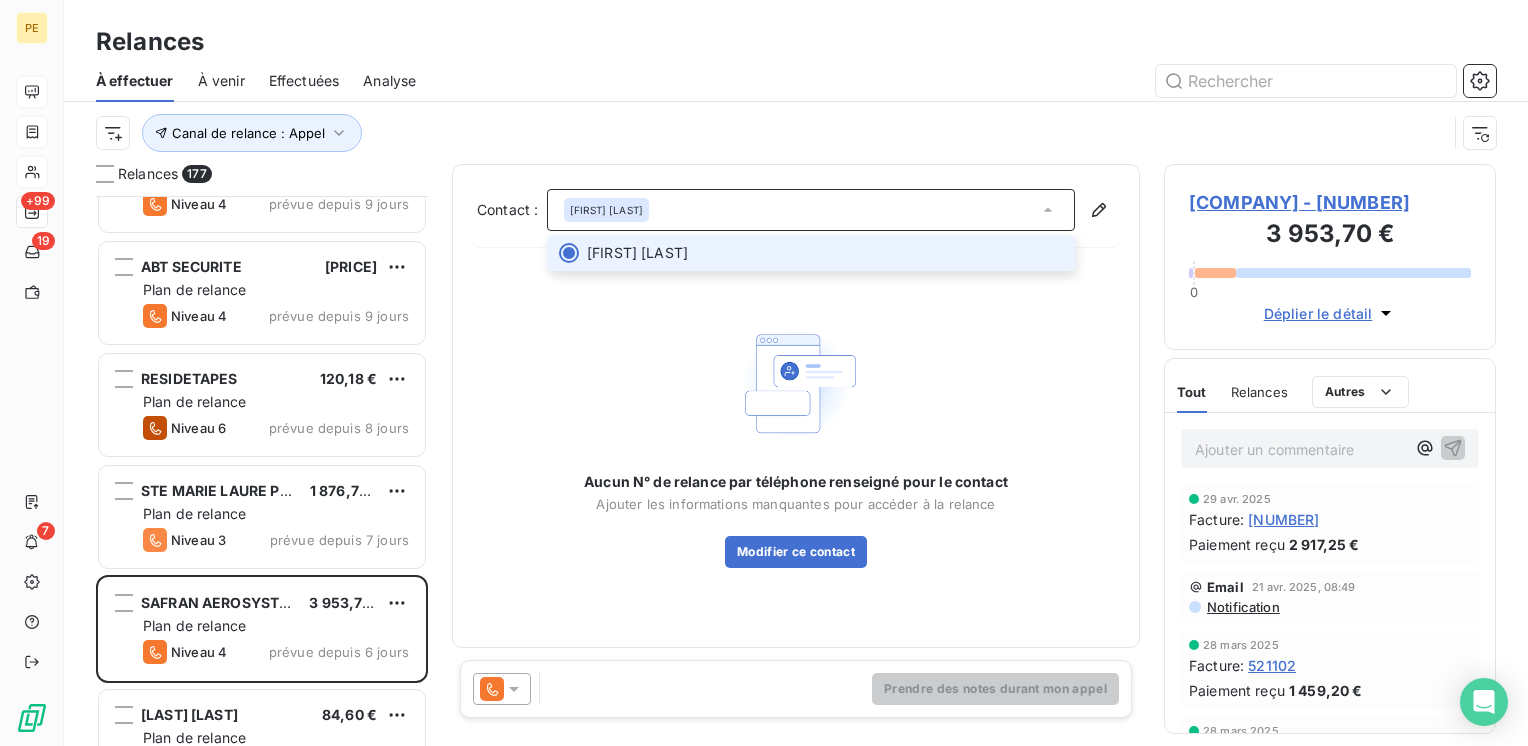 click on "[FIRST] [LAST]" at bounding box center [637, 253] 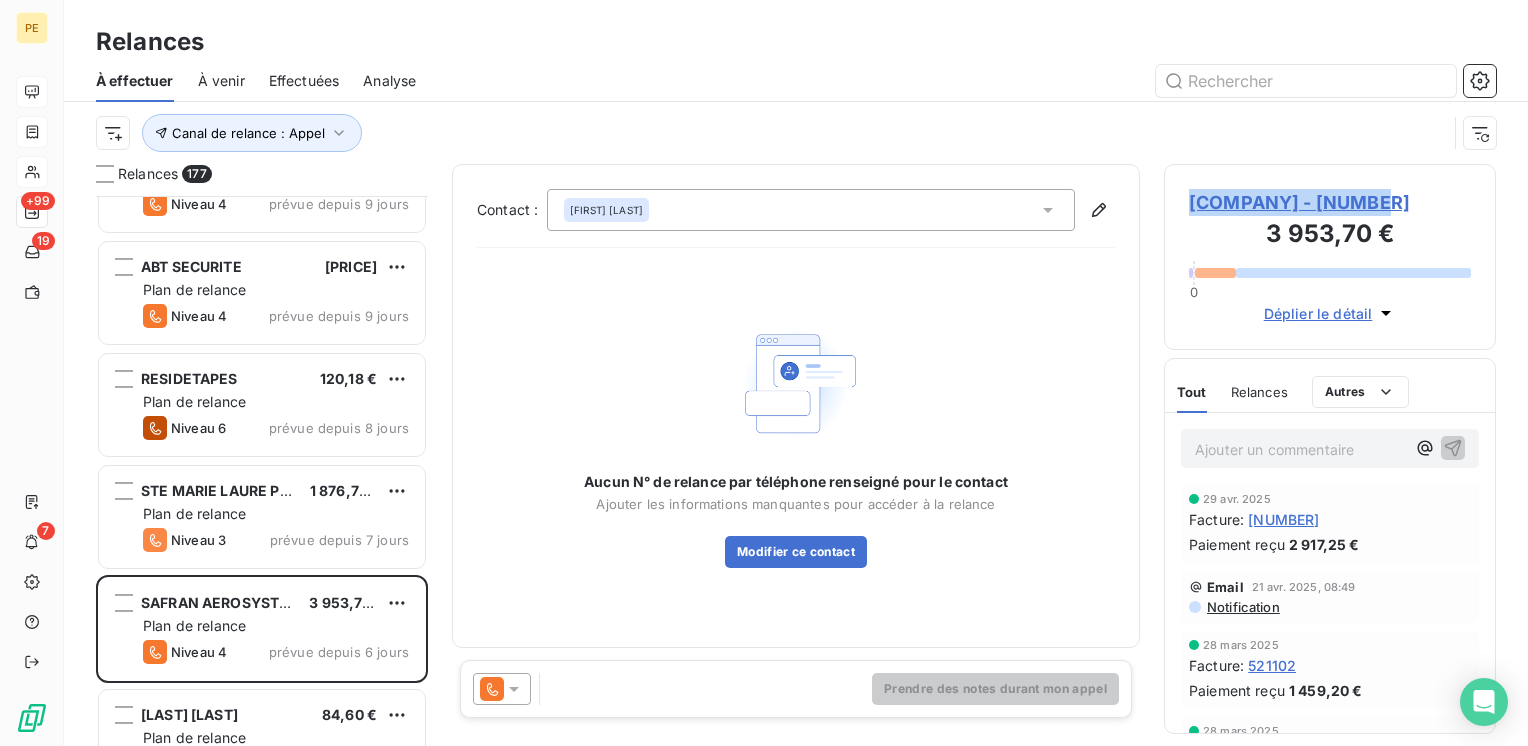 drag, startPoint x: 1404, startPoint y: 205, endPoint x: 1188, endPoint y: 206, distance: 216.00232 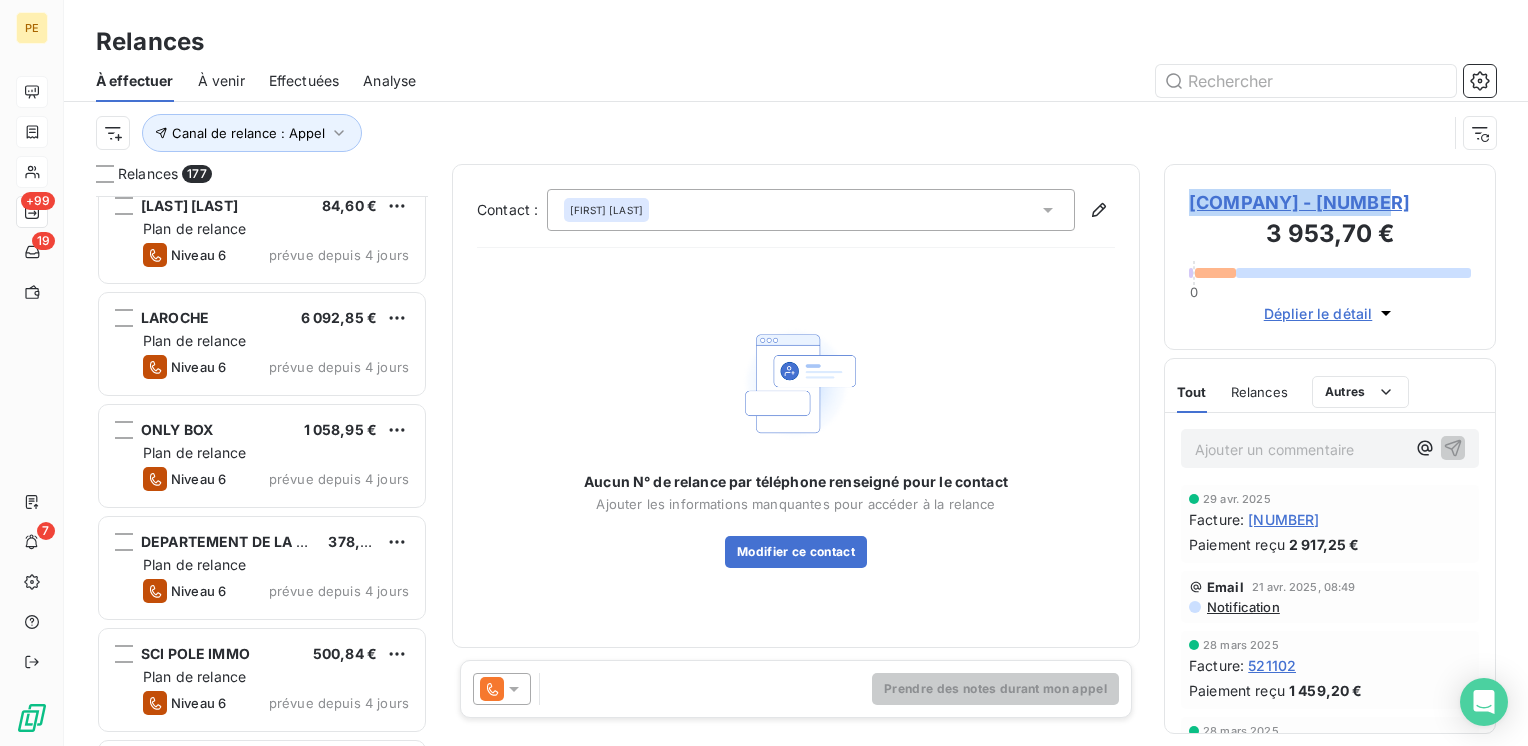 scroll, scrollTop: 17200, scrollLeft: 0, axis: vertical 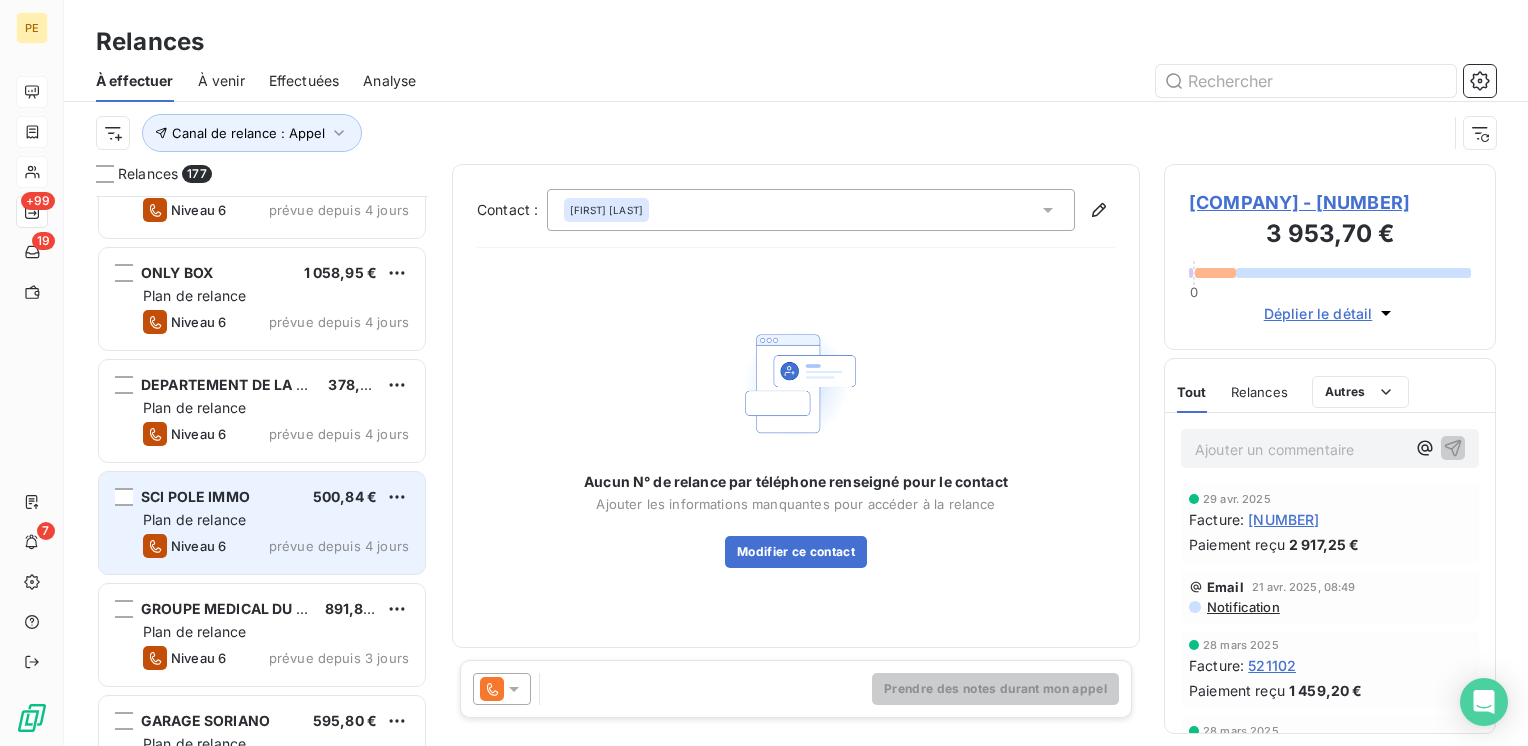 click on "Plan de relance" at bounding box center [276, 520] 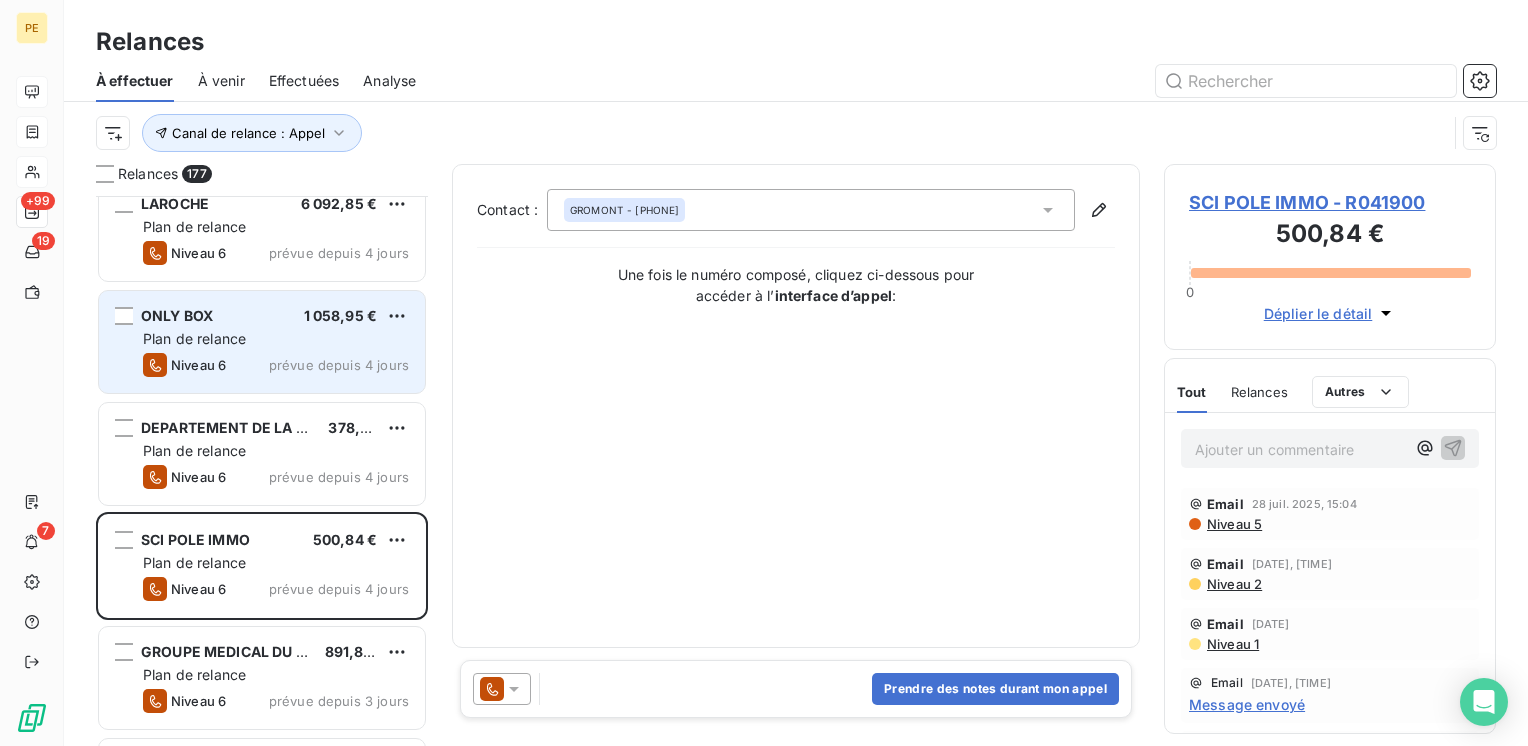 scroll, scrollTop: 17067, scrollLeft: 0, axis: vertical 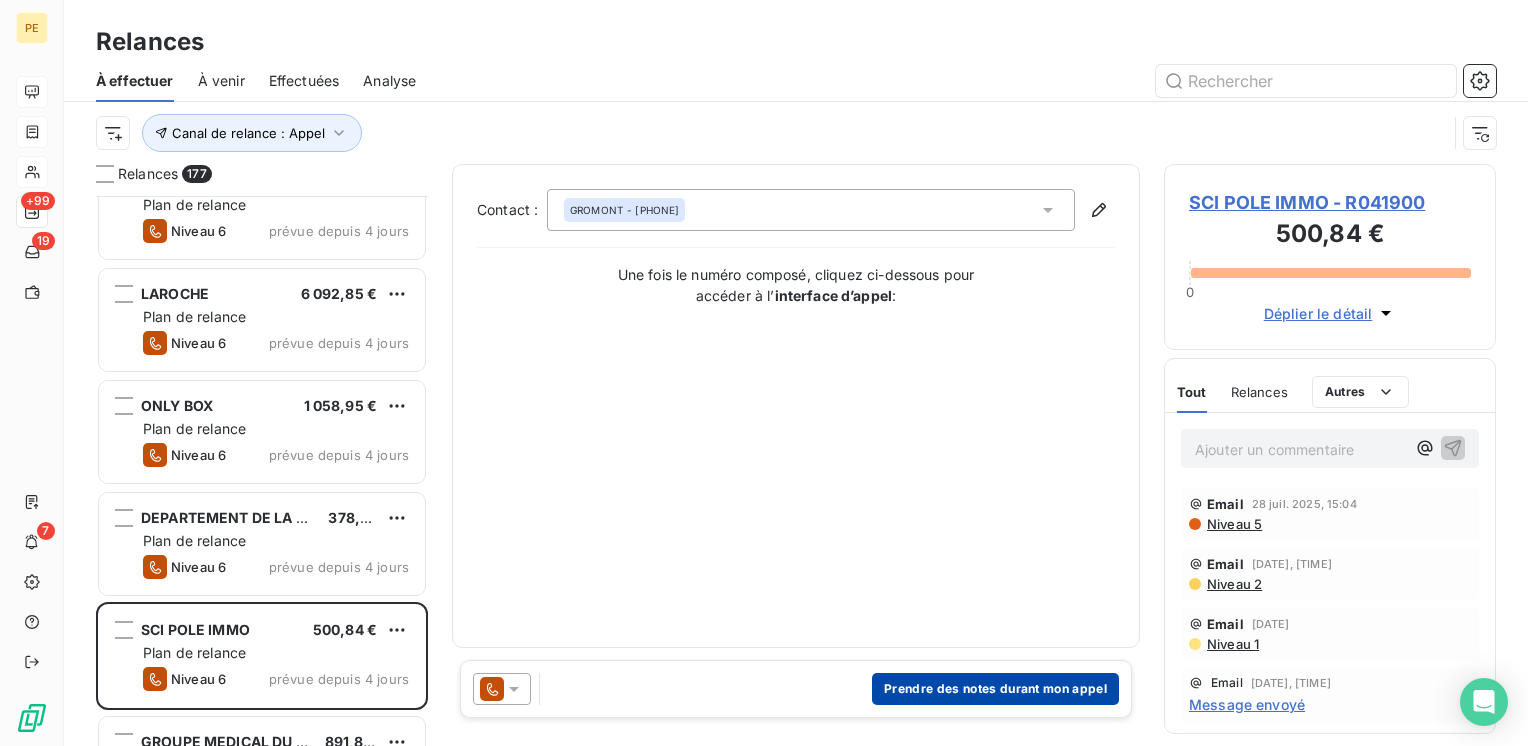 click on "Prendre des notes durant mon appel" at bounding box center (995, 689) 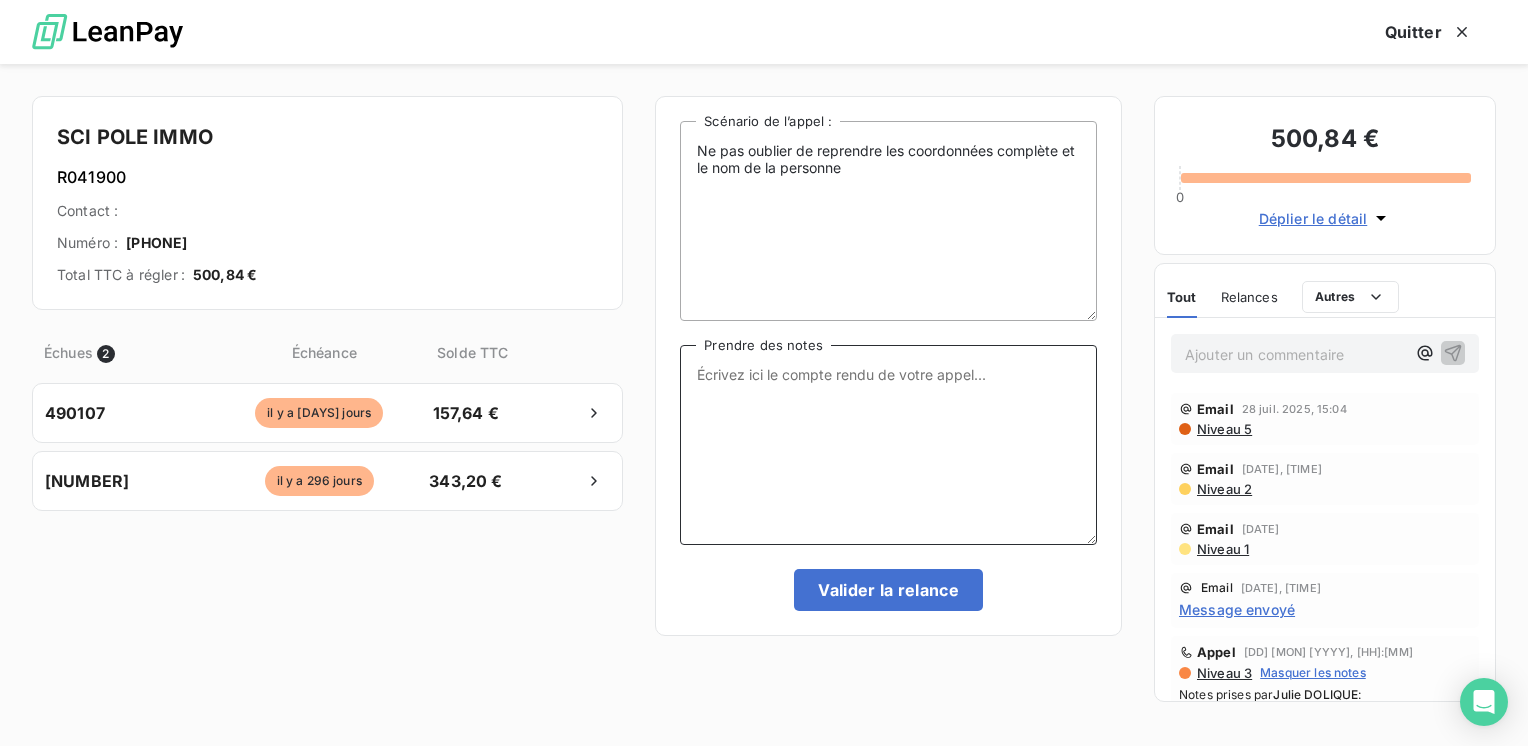 click on "Prendre des notes" at bounding box center (888, 445) 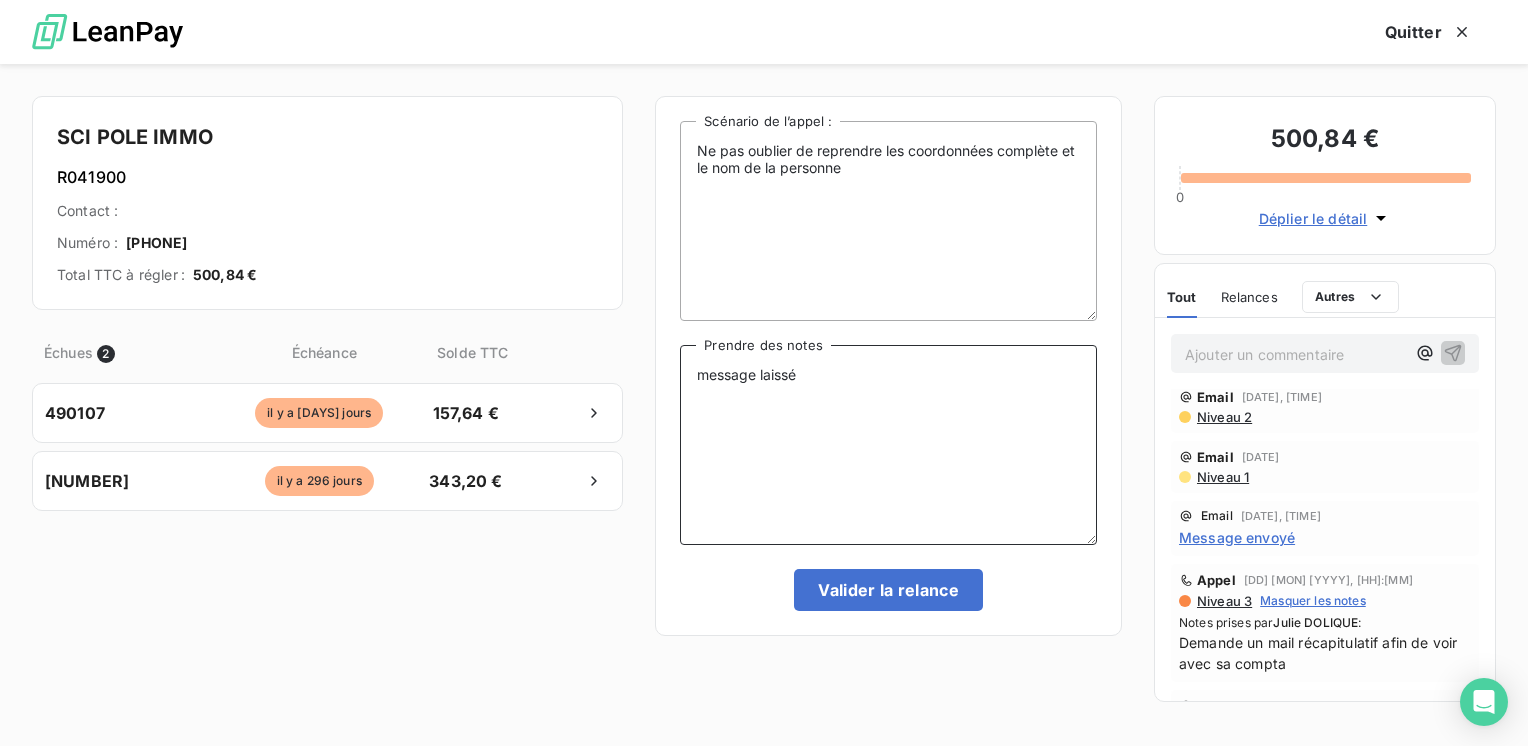 scroll, scrollTop: 0, scrollLeft: 0, axis: both 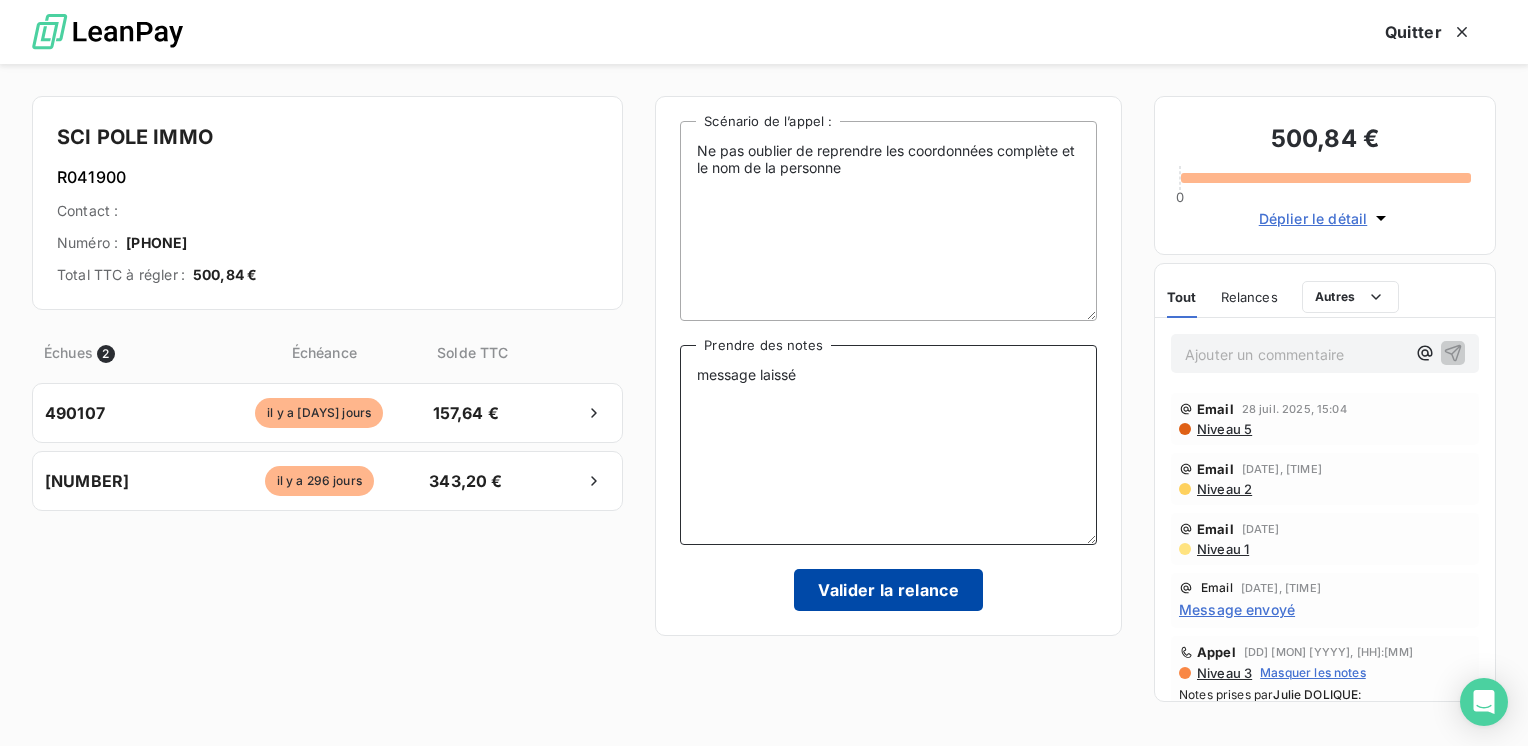 type on "message laissé" 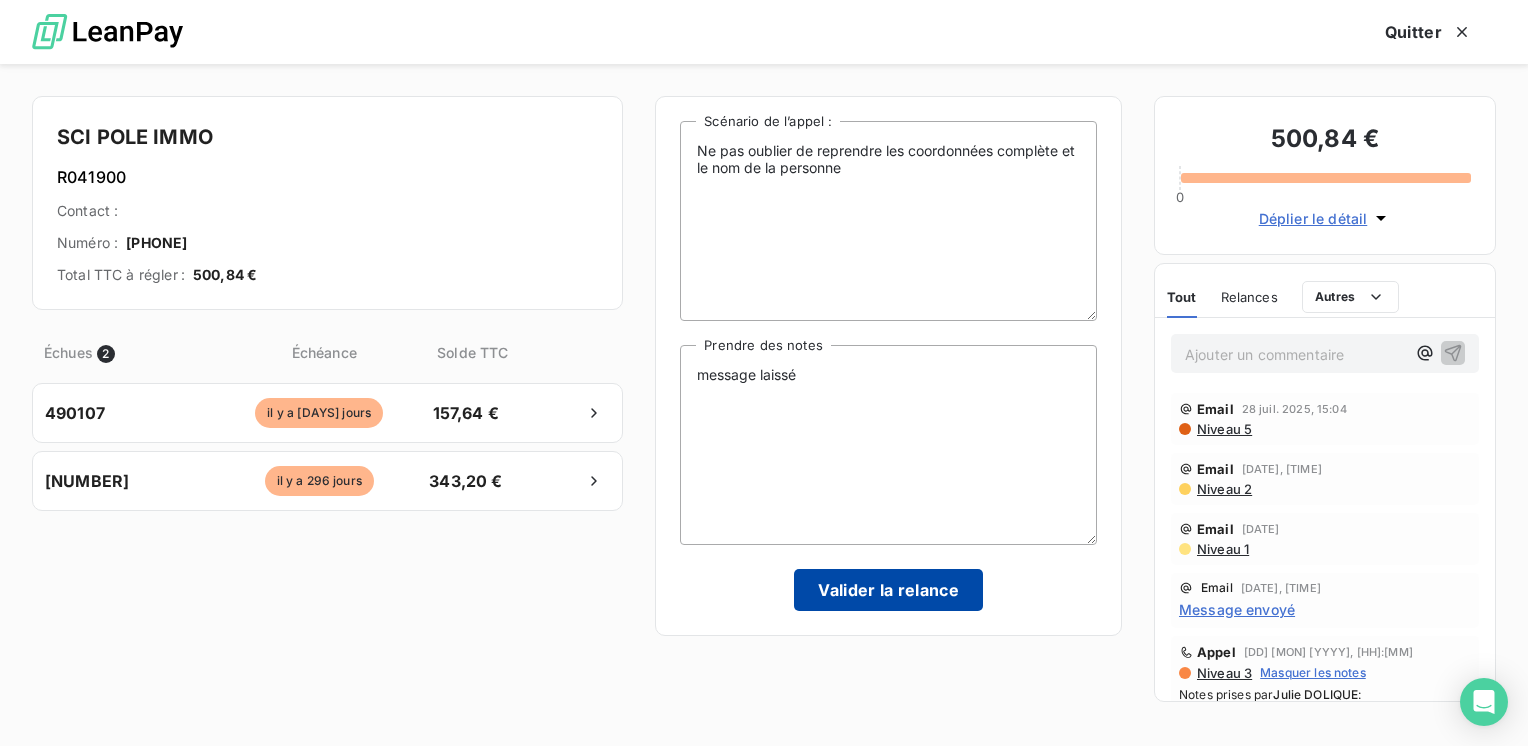 click on "Valider la relance" at bounding box center [888, 590] 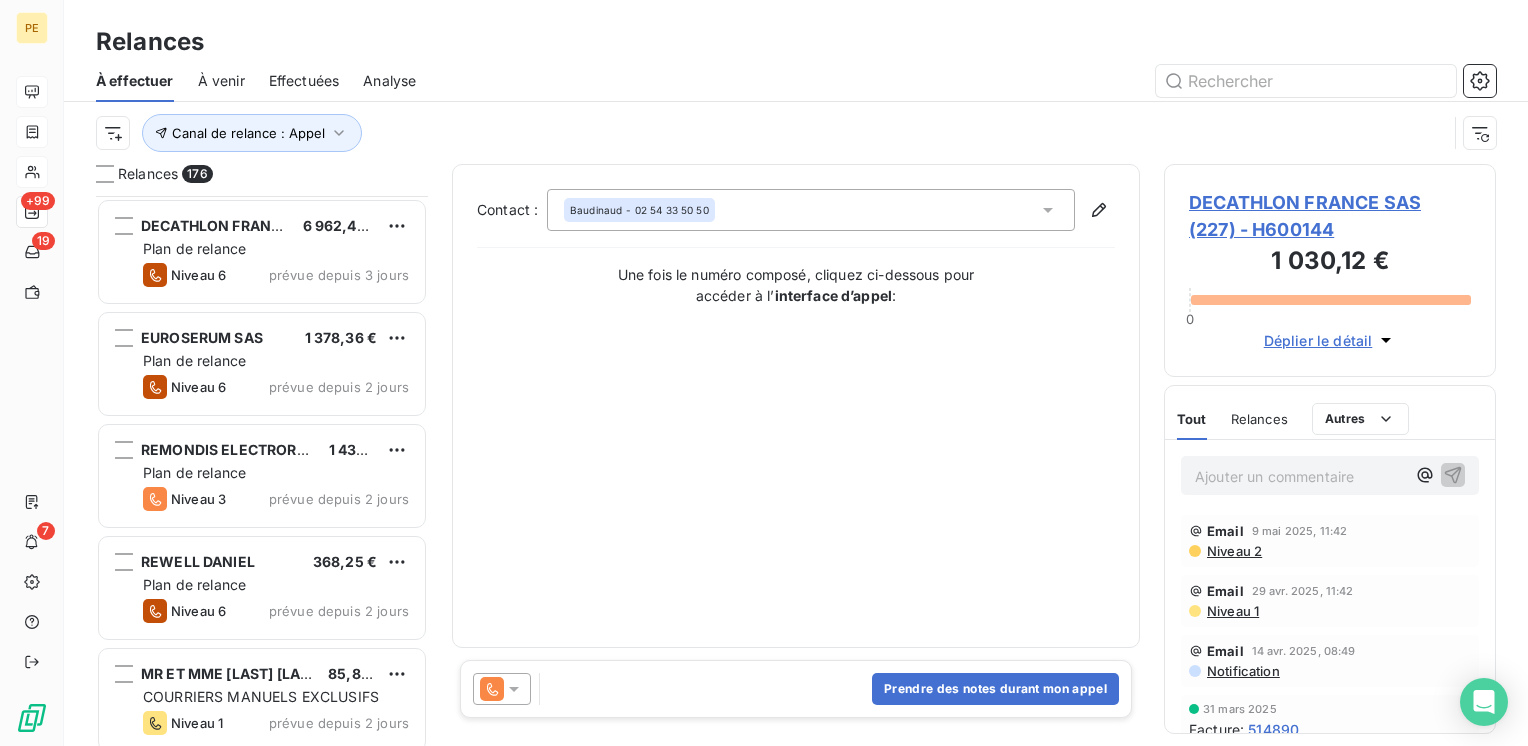 scroll, scrollTop: 17734, scrollLeft: 0, axis: vertical 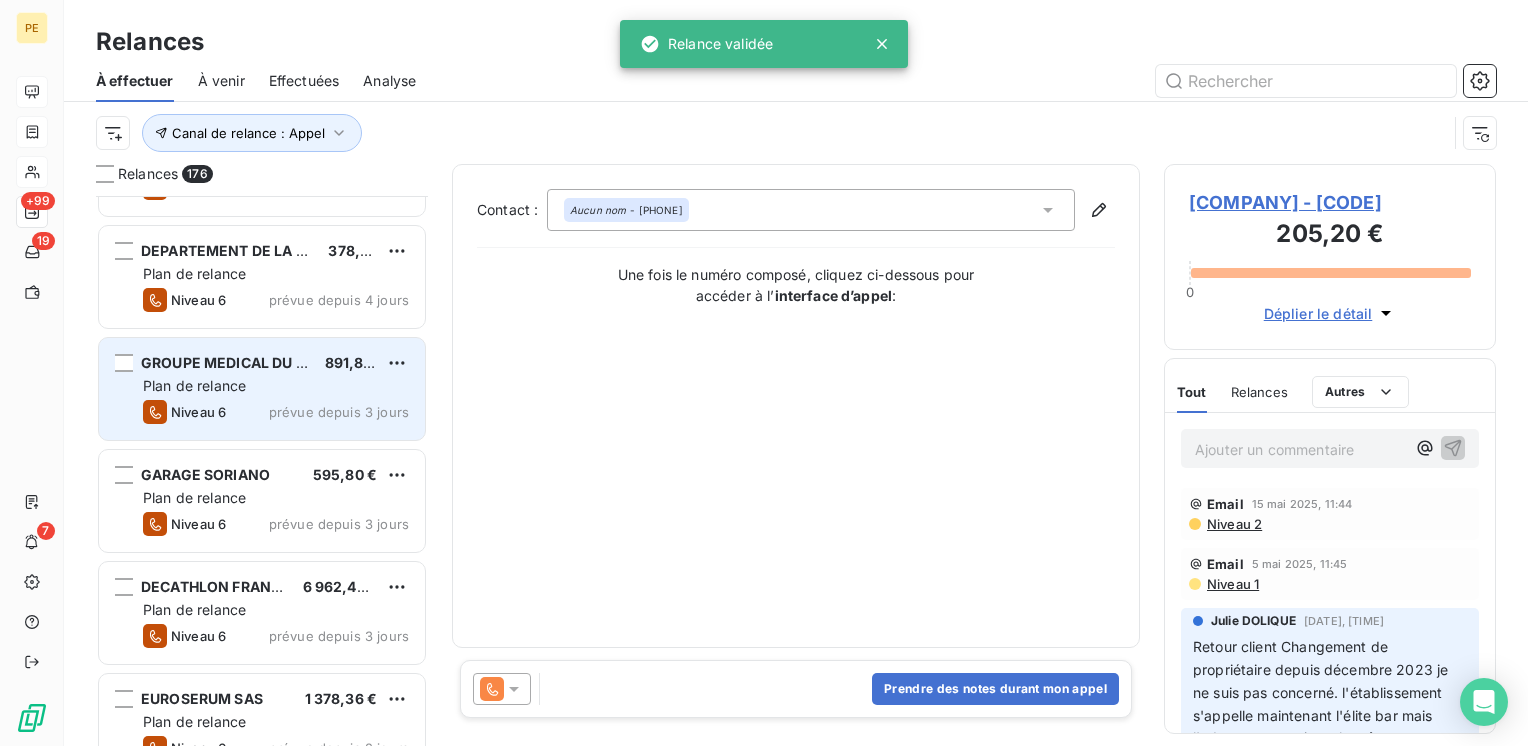 click on "GROUPE MEDICAL DU PARC" at bounding box center [225, 363] 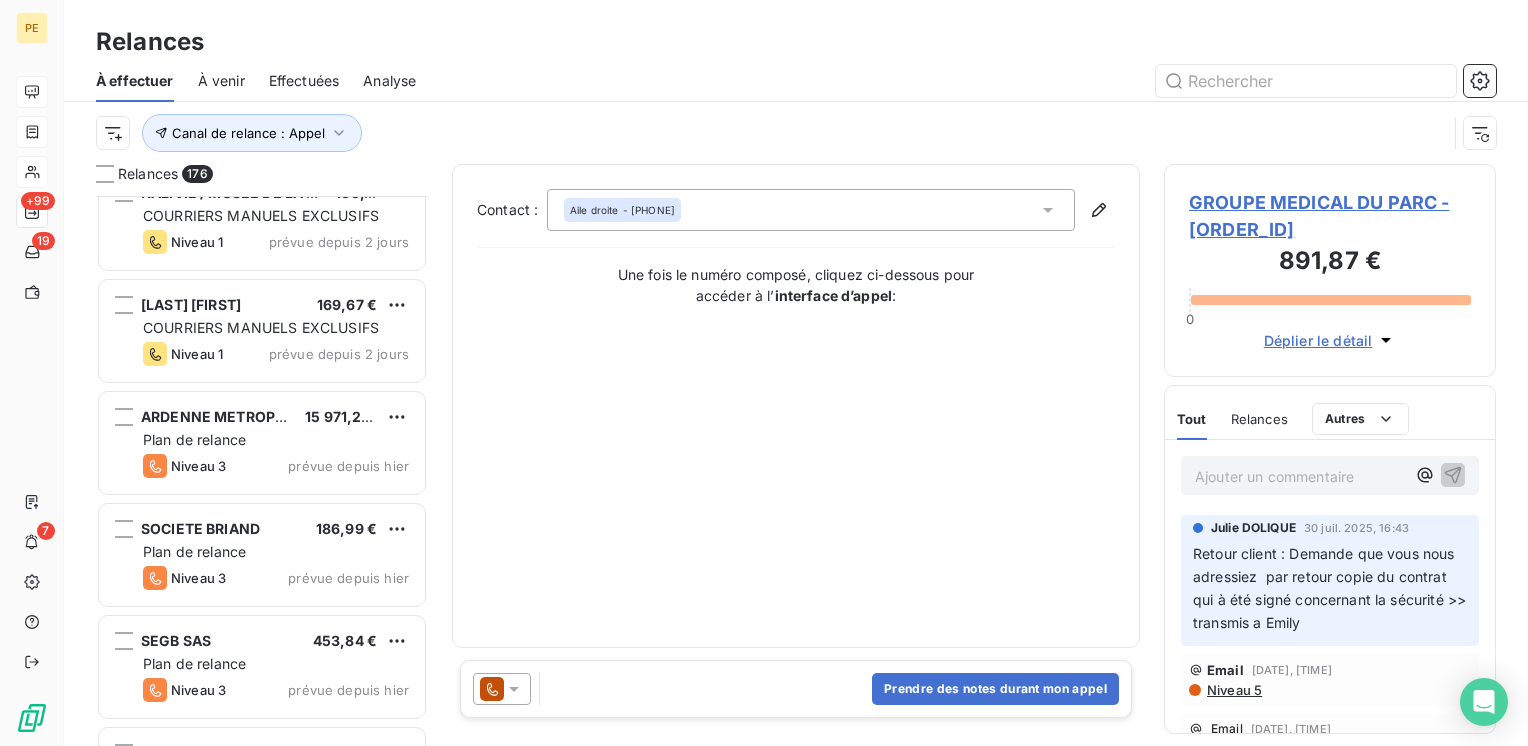 scroll, scrollTop: 18534, scrollLeft: 0, axis: vertical 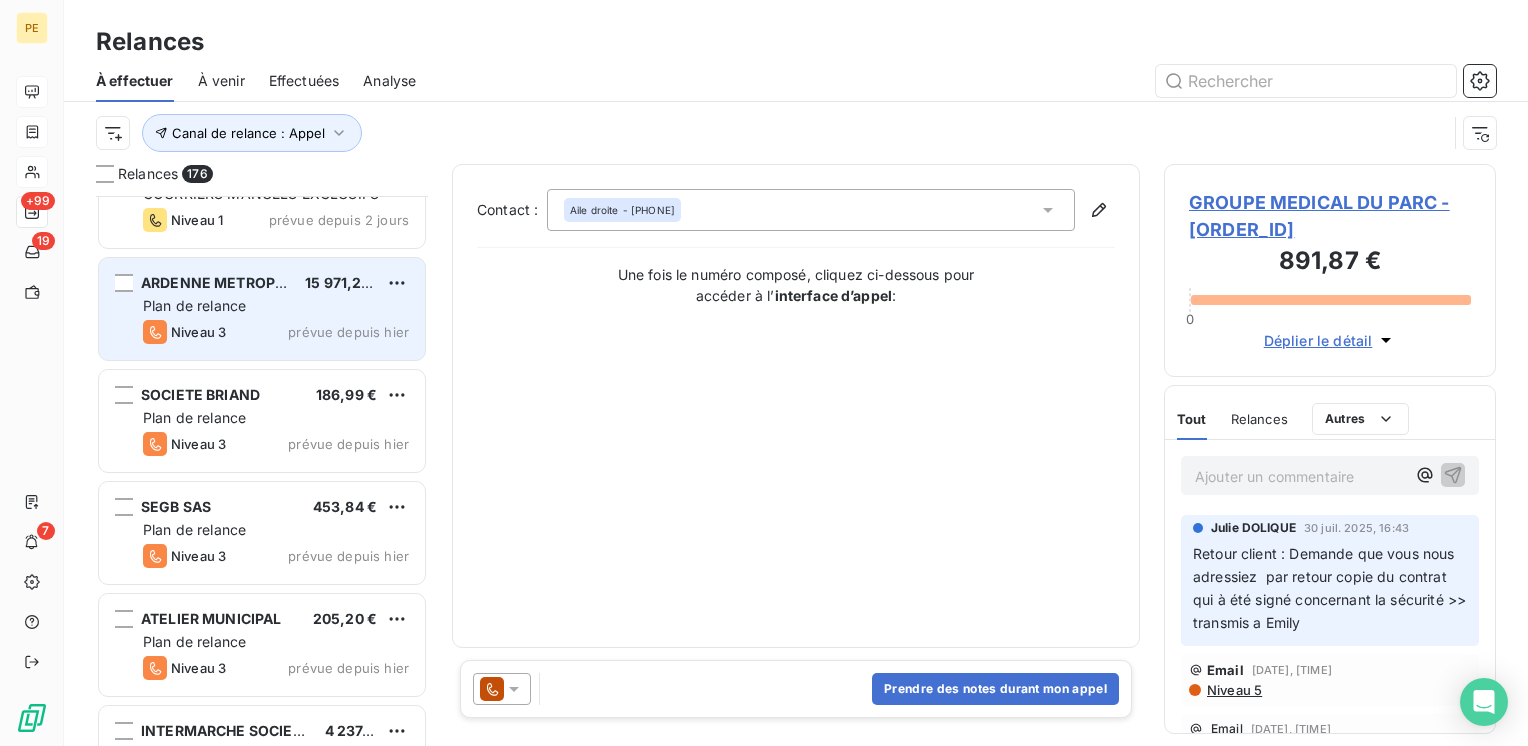 click on "Plan de relance" at bounding box center [276, 306] 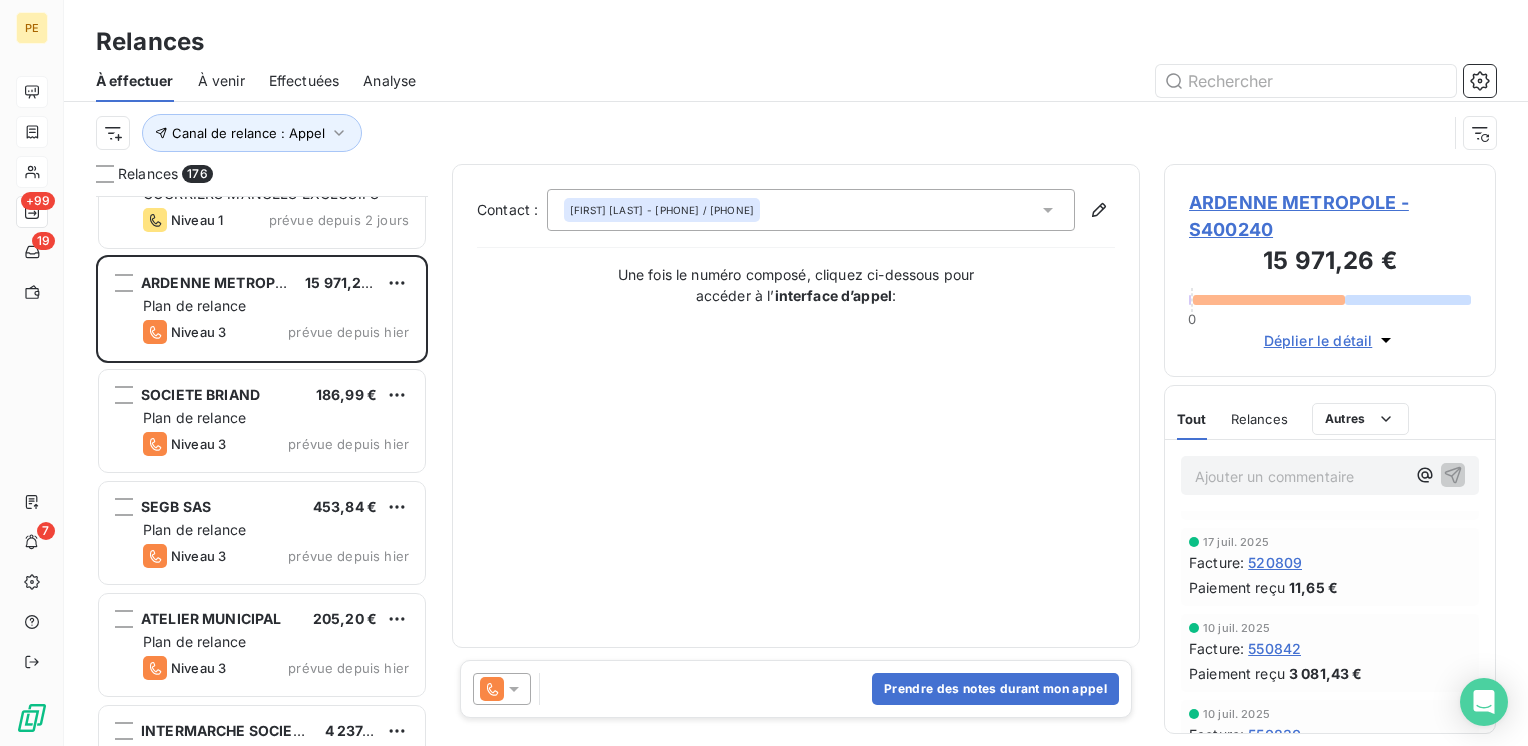scroll, scrollTop: 1333, scrollLeft: 0, axis: vertical 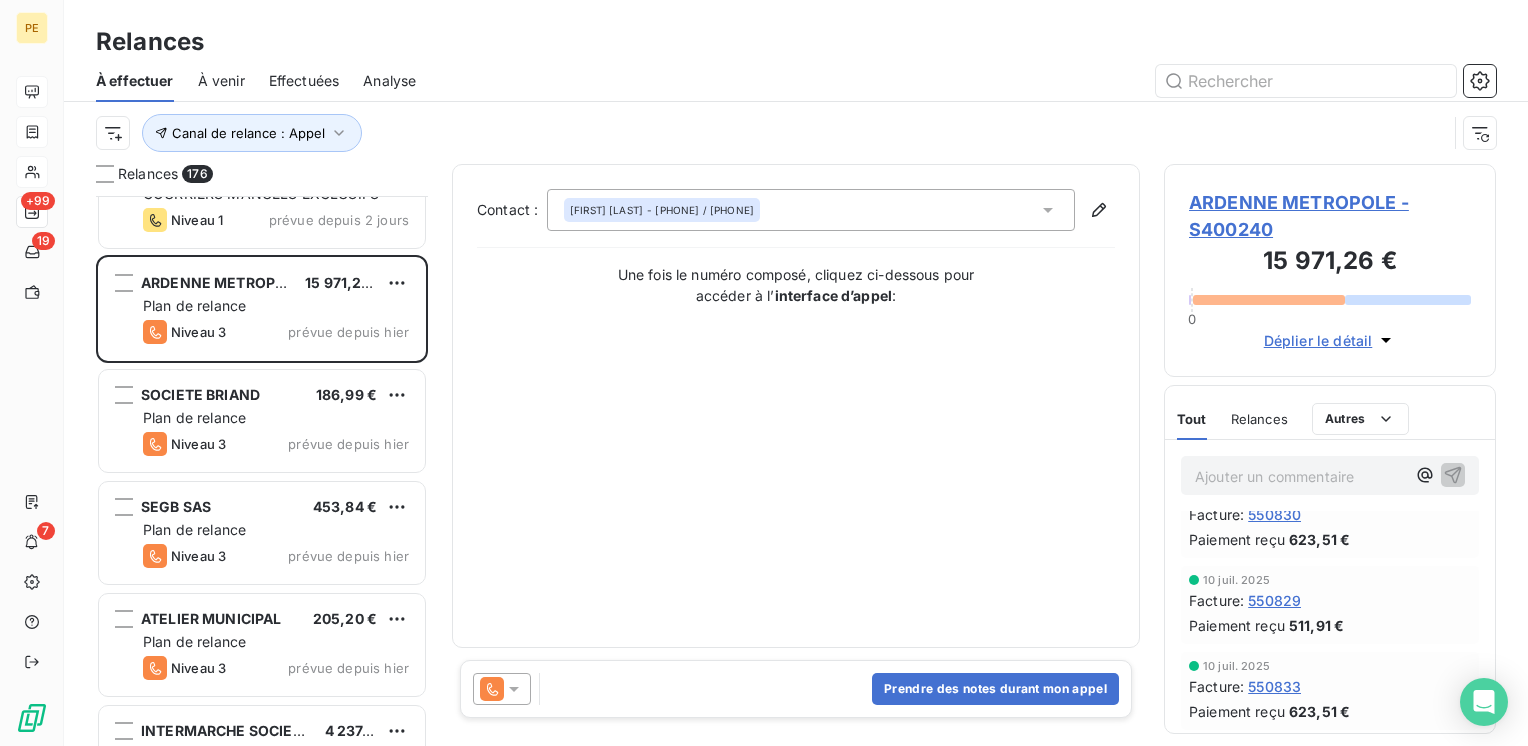 click on "Déplier le détail" at bounding box center (1318, 340) 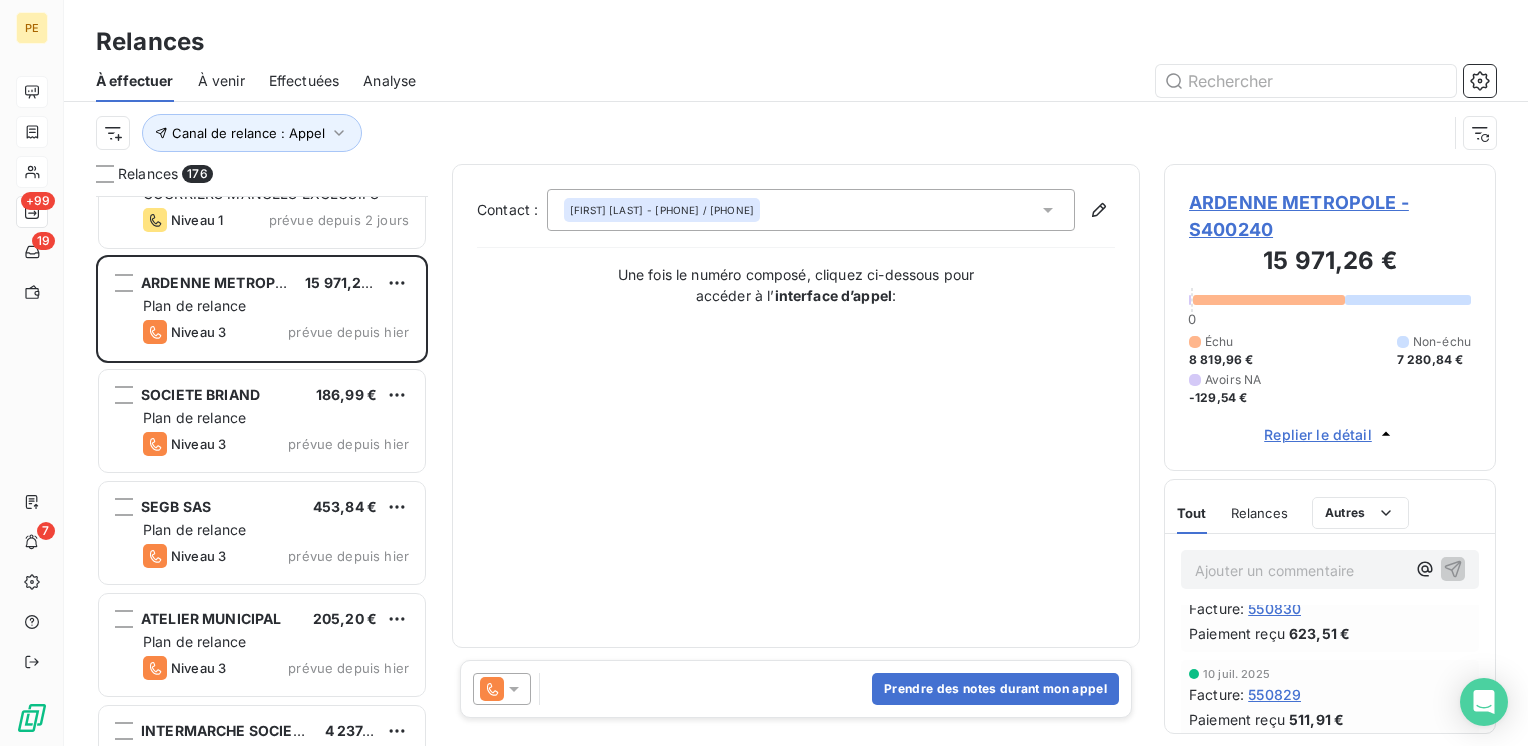 click on "ARDENNE METROPOLE - S400240" at bounding box center (1330, 216) 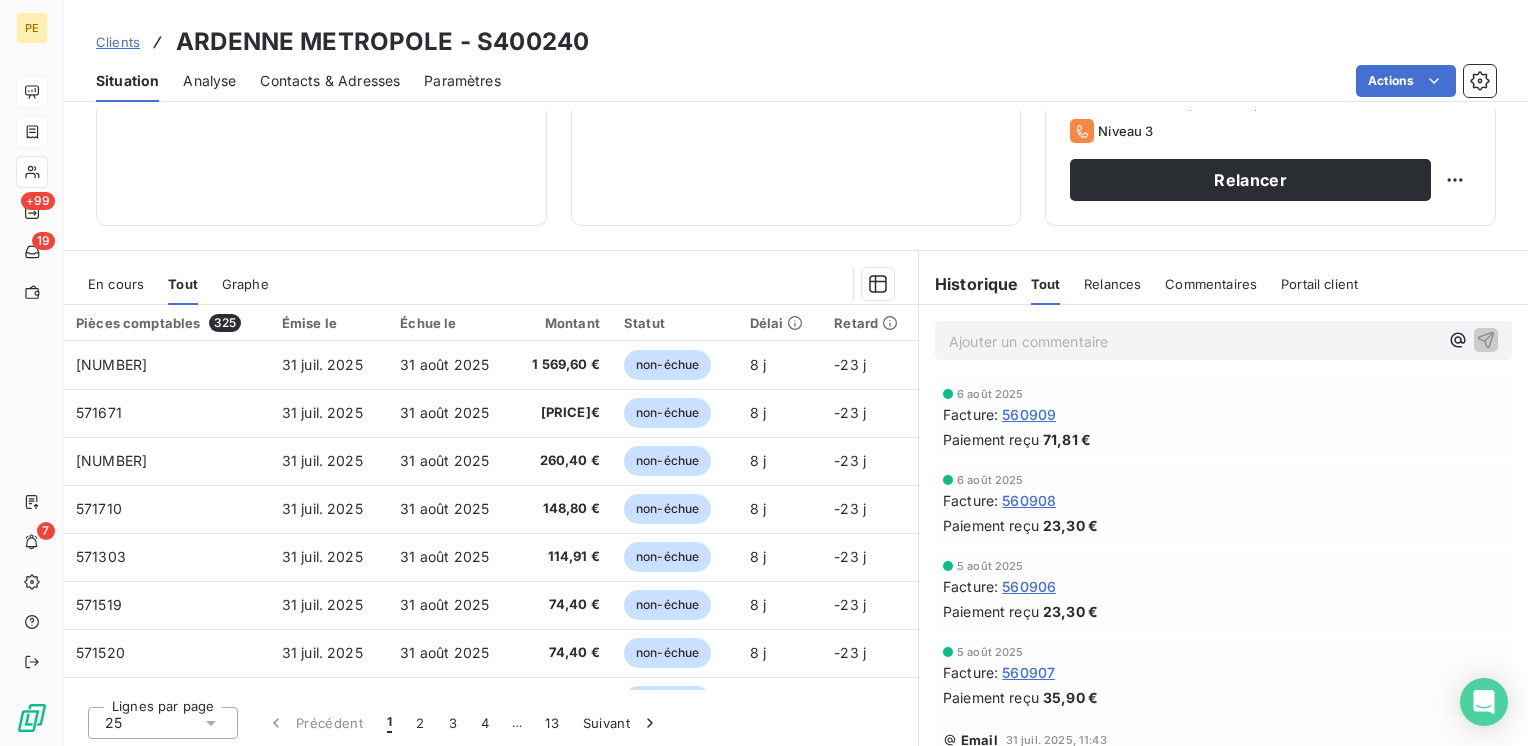 scroll, scrollTop: 308, scrollLeft: 0, axis: vertical 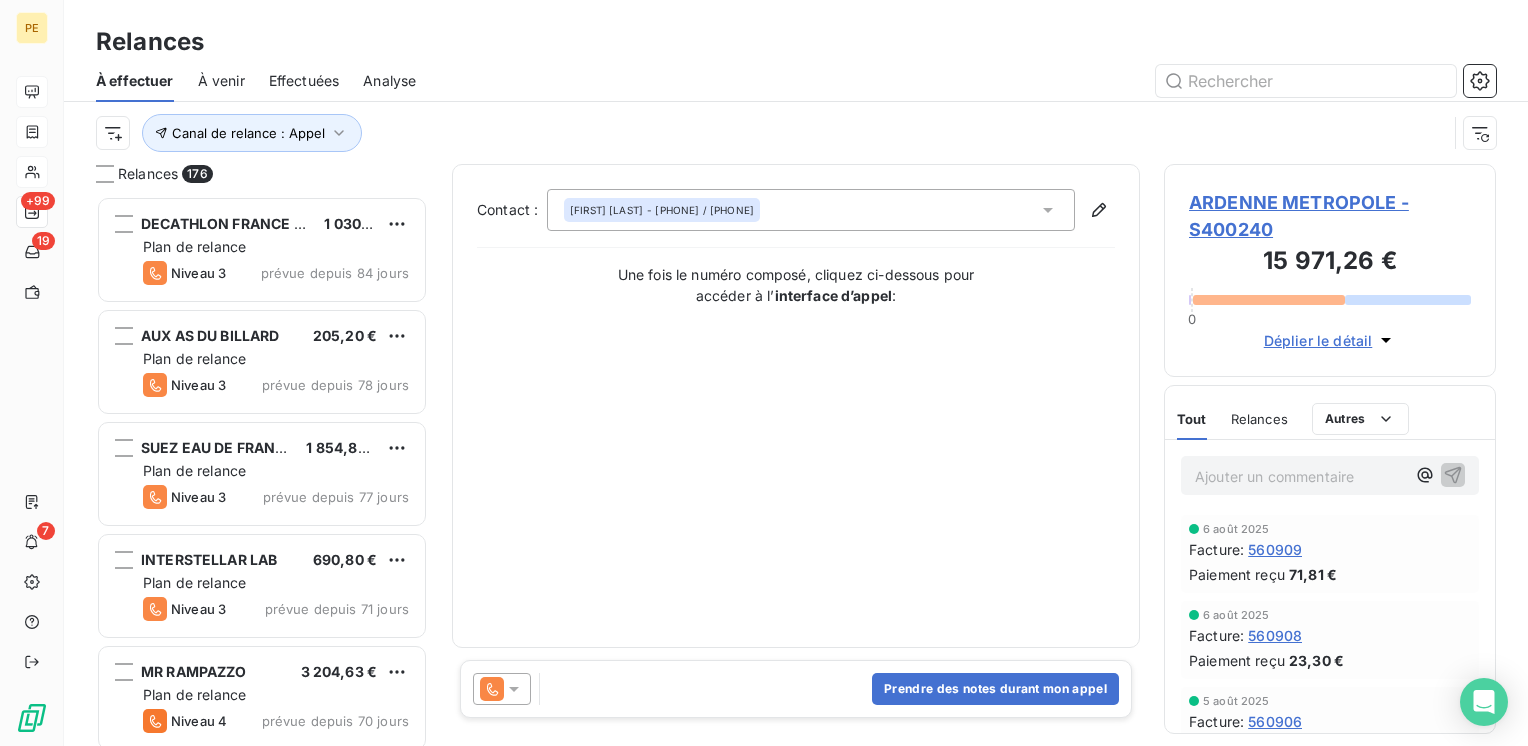 click on "Prendre des notes durant mon appel" at bounding box center (796, 689) 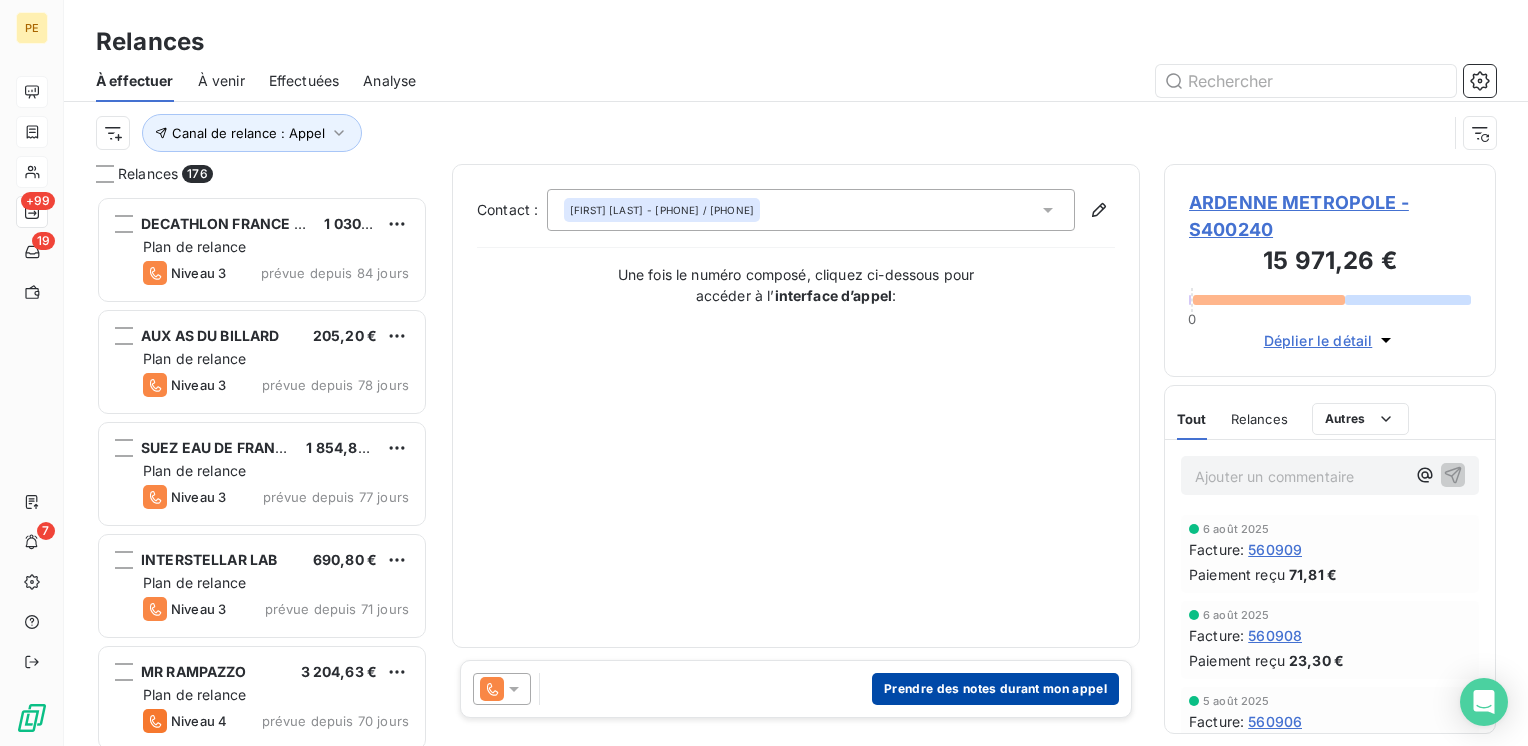 click on "Prendre des notes durant mon appel" at bounding box center (995, 689) 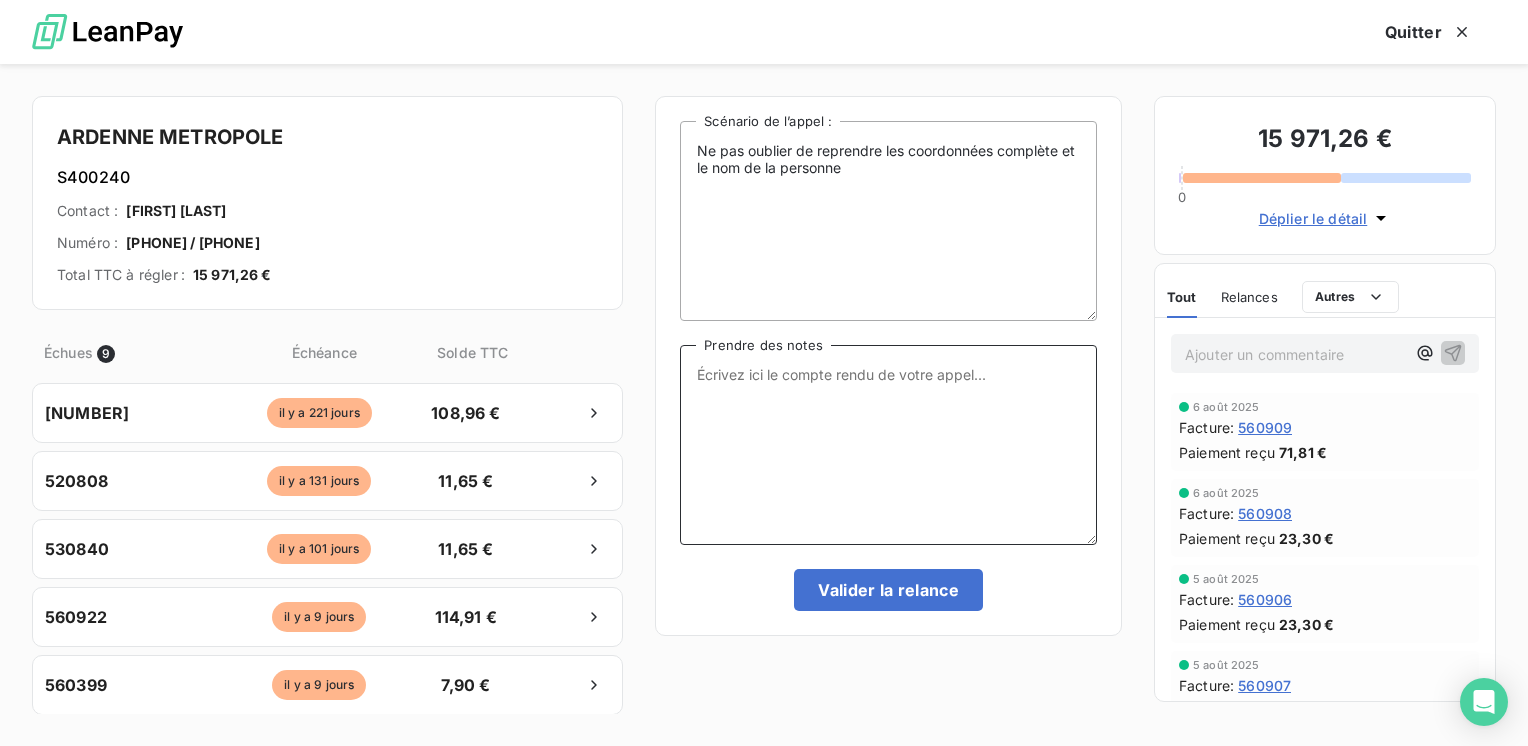 click on "Prendre des notes" at bounding box center (888, 445) 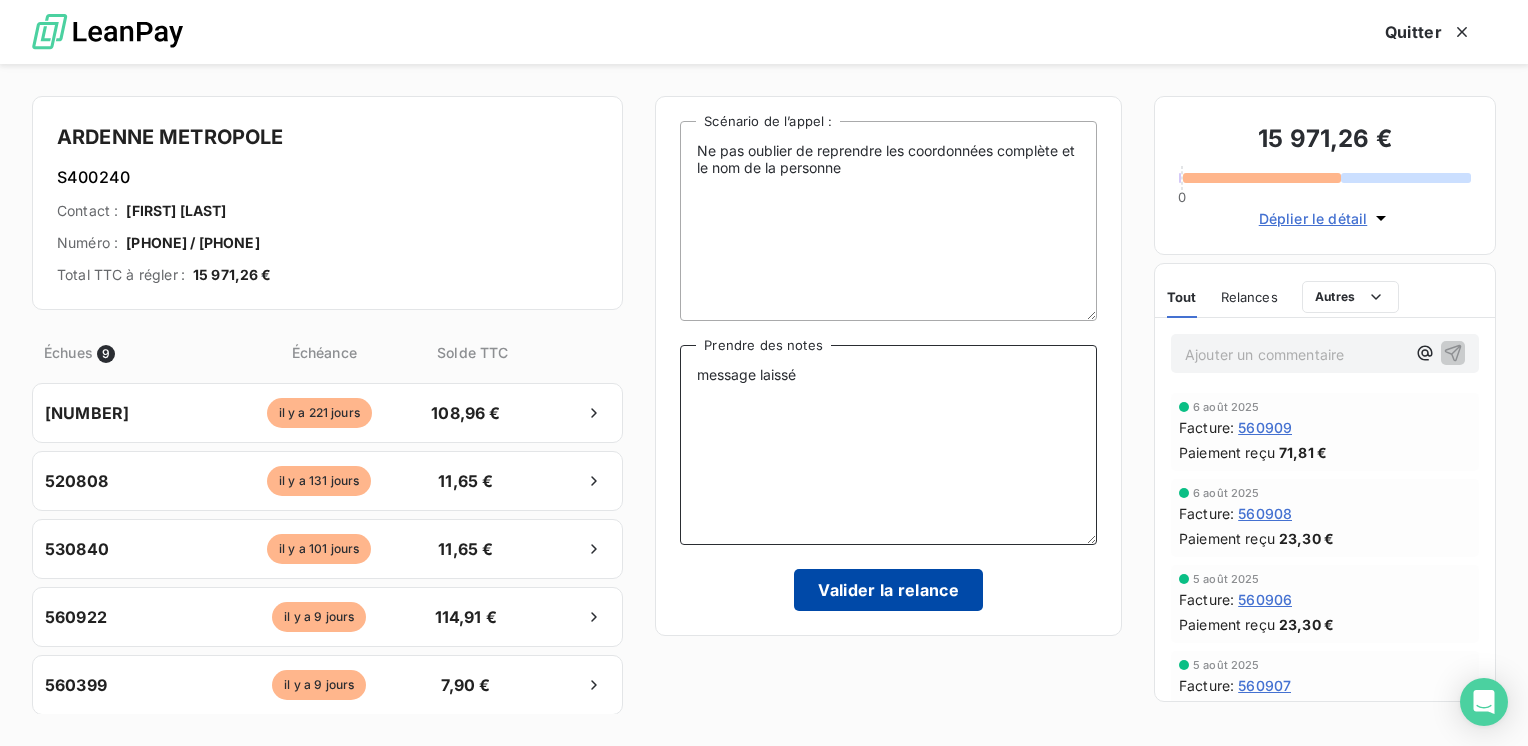 type on "message laissé" 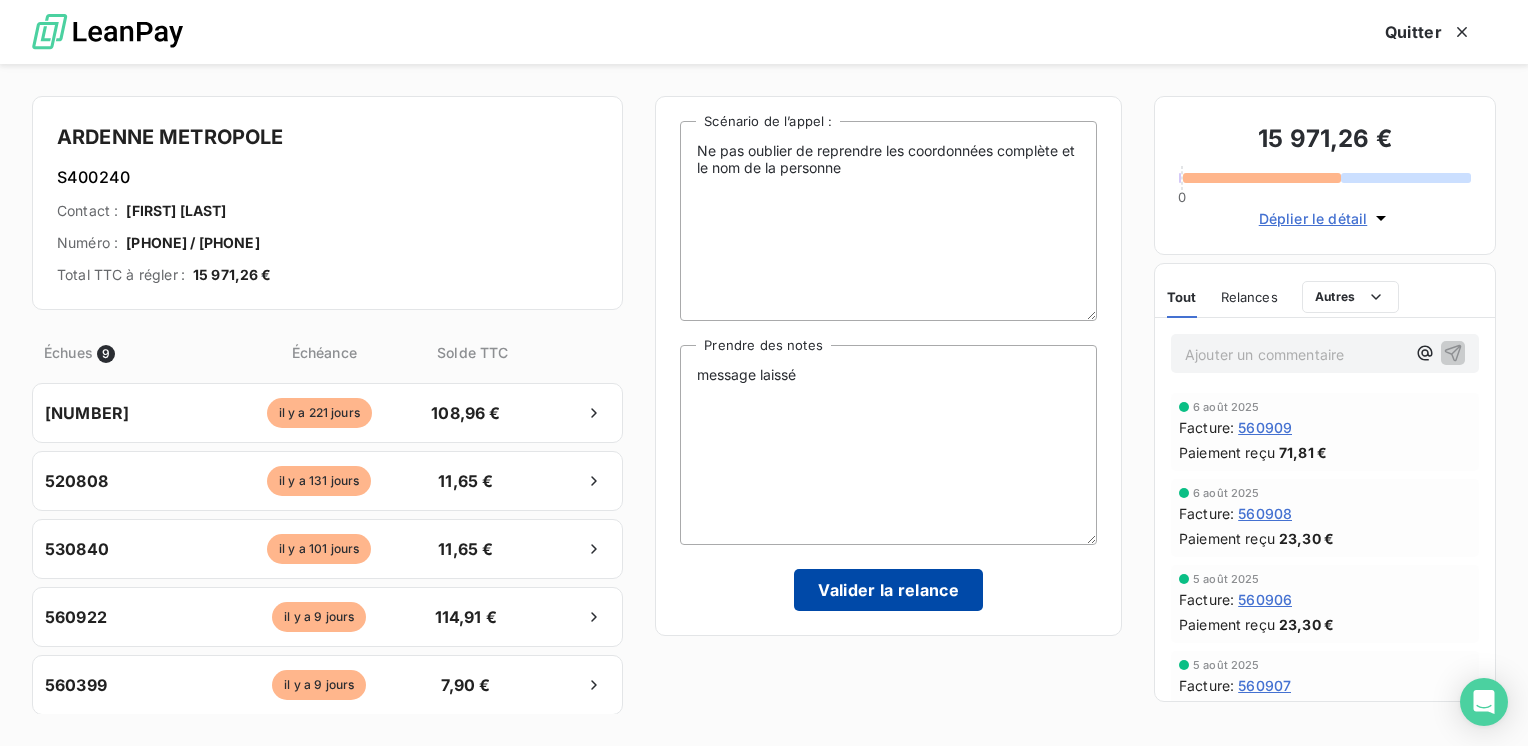 click on "Valider la relance" at bounding box center [888, 590] 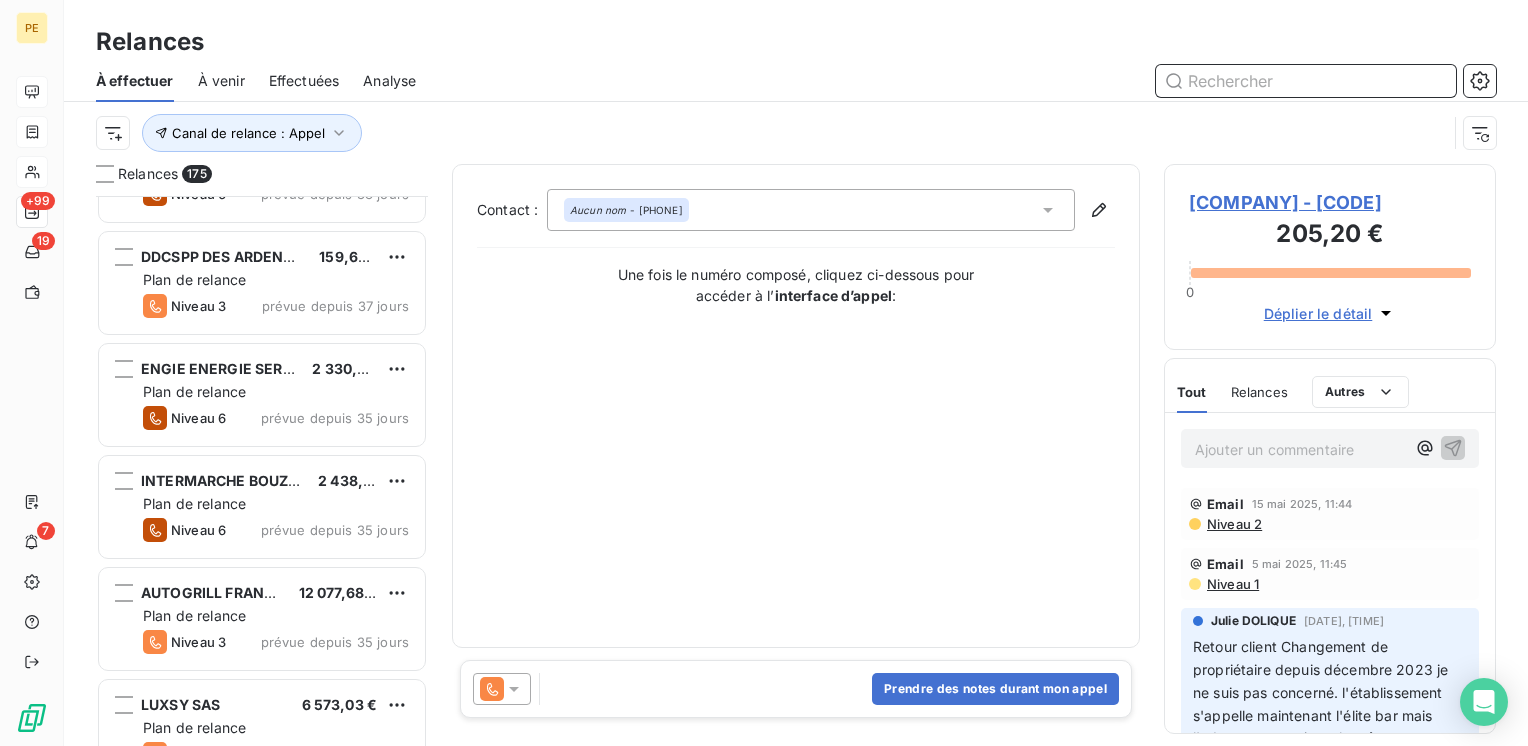 scroll, scrollTop: 9734, scrollLeft: 0, axis: vertical 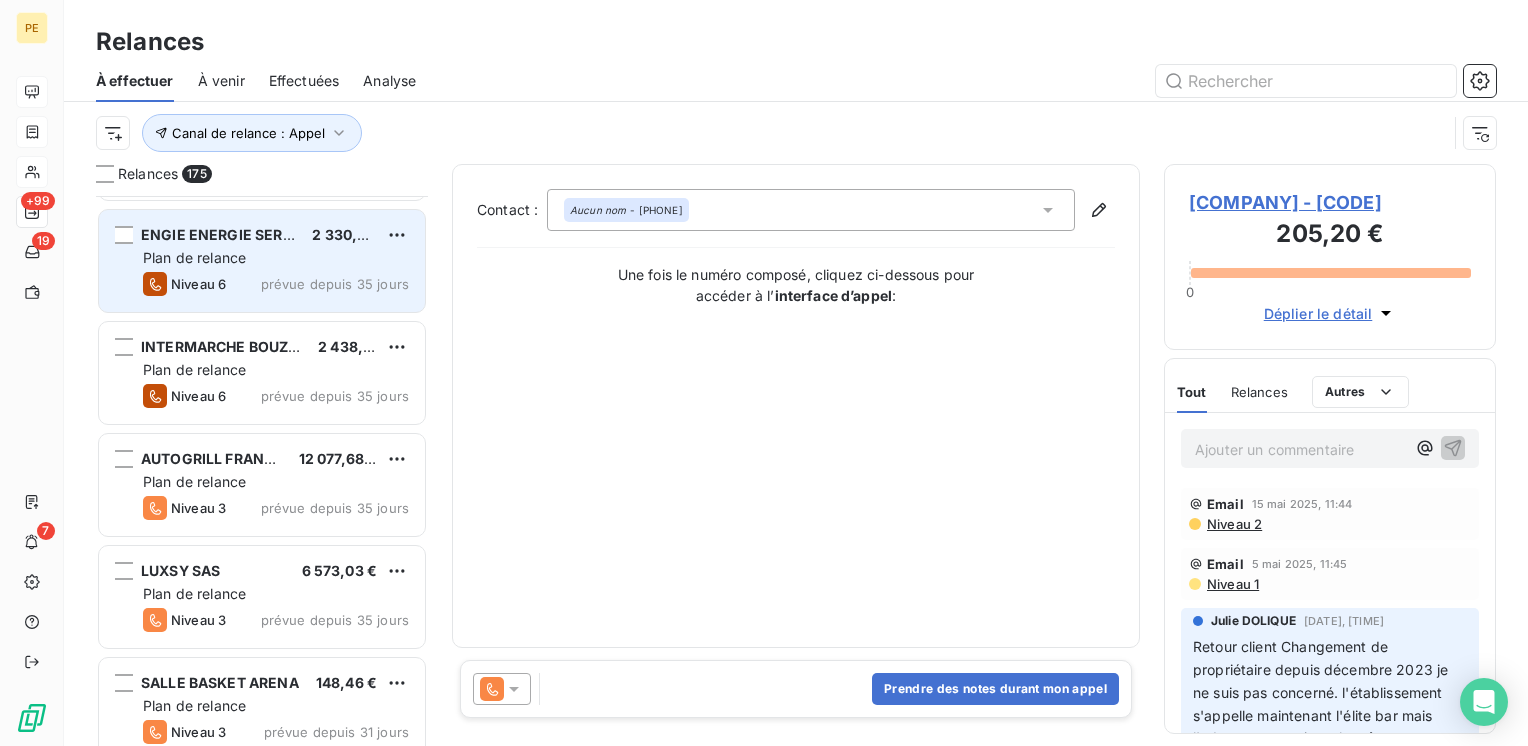 click on "Plan de relance" at bounding box center (194, 257) 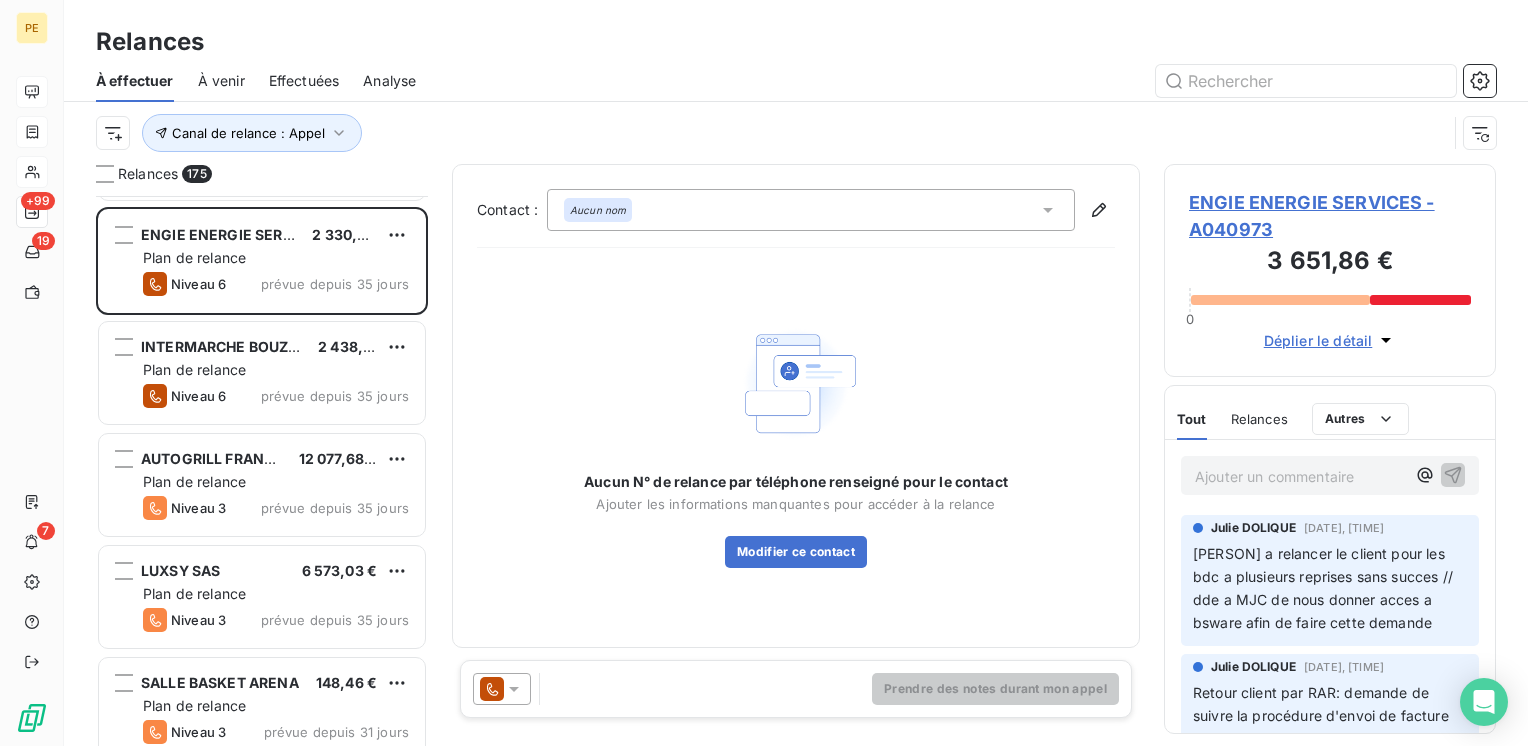 click on "Aucun nom" at bounding box center (811, 210) 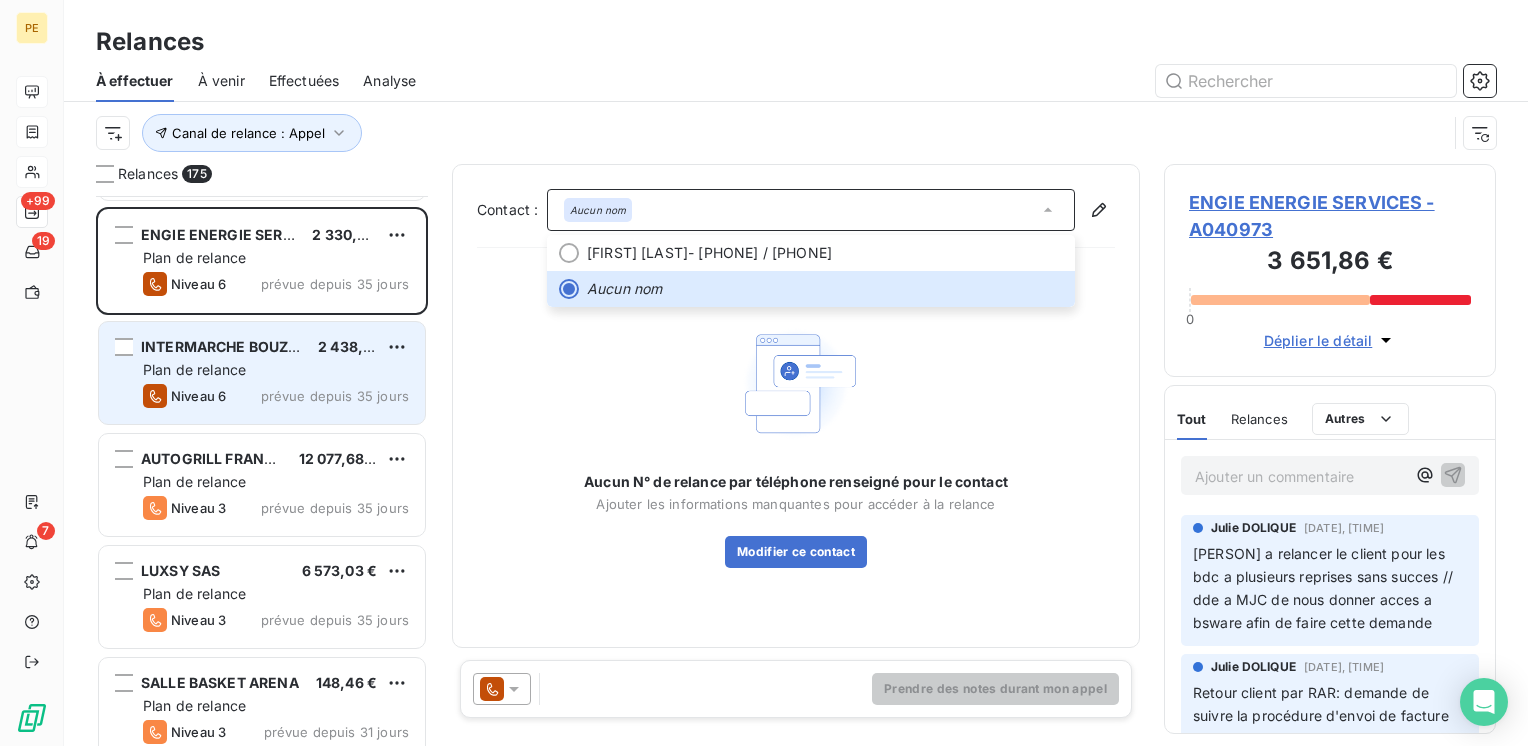 click on "[COMPANY] [PRICE] Plan de relance Niveau 6 prévue depuis 35 jours" at bounding box center [262, 373] 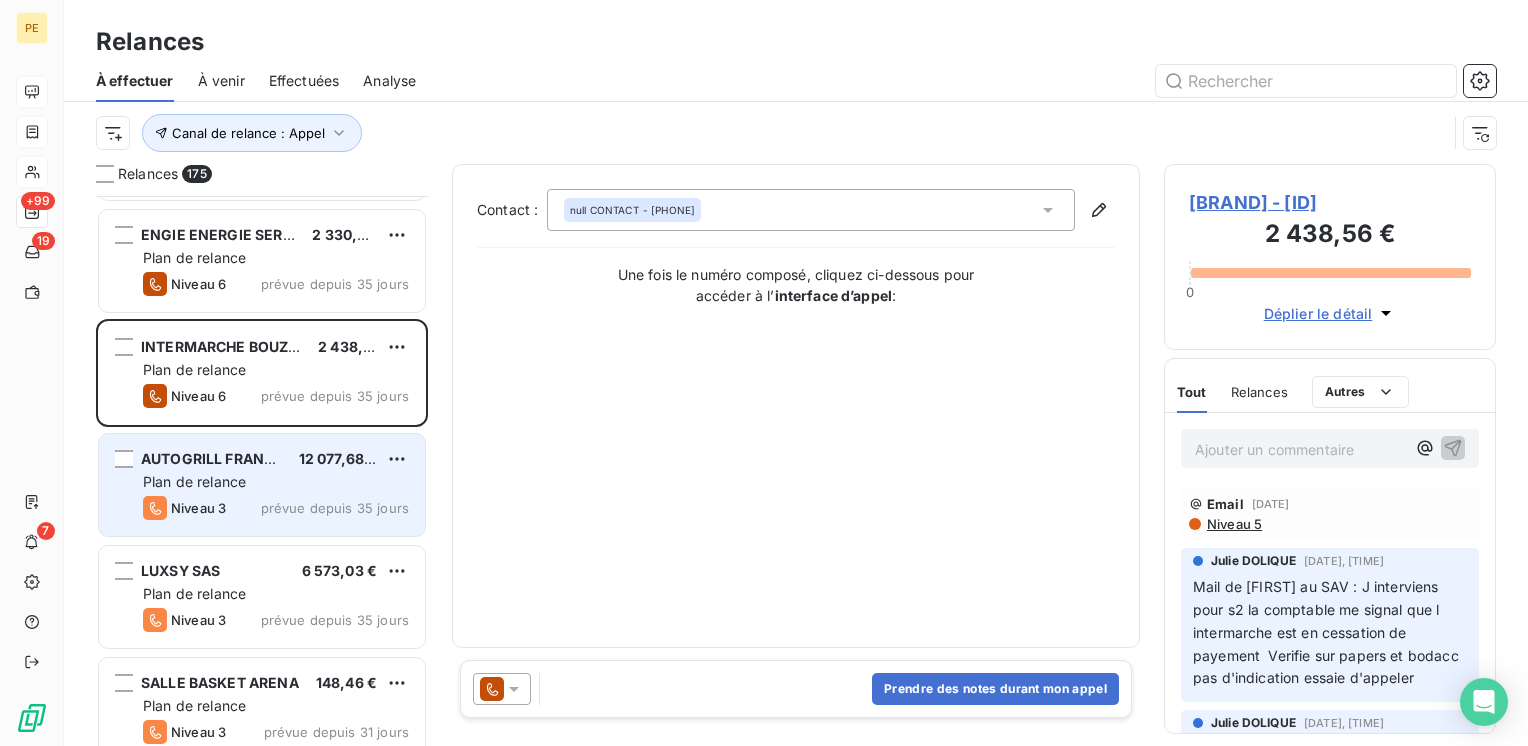 click on "Niveau 3 prévue depuis 35 jours" at bounding box center [276, 508] 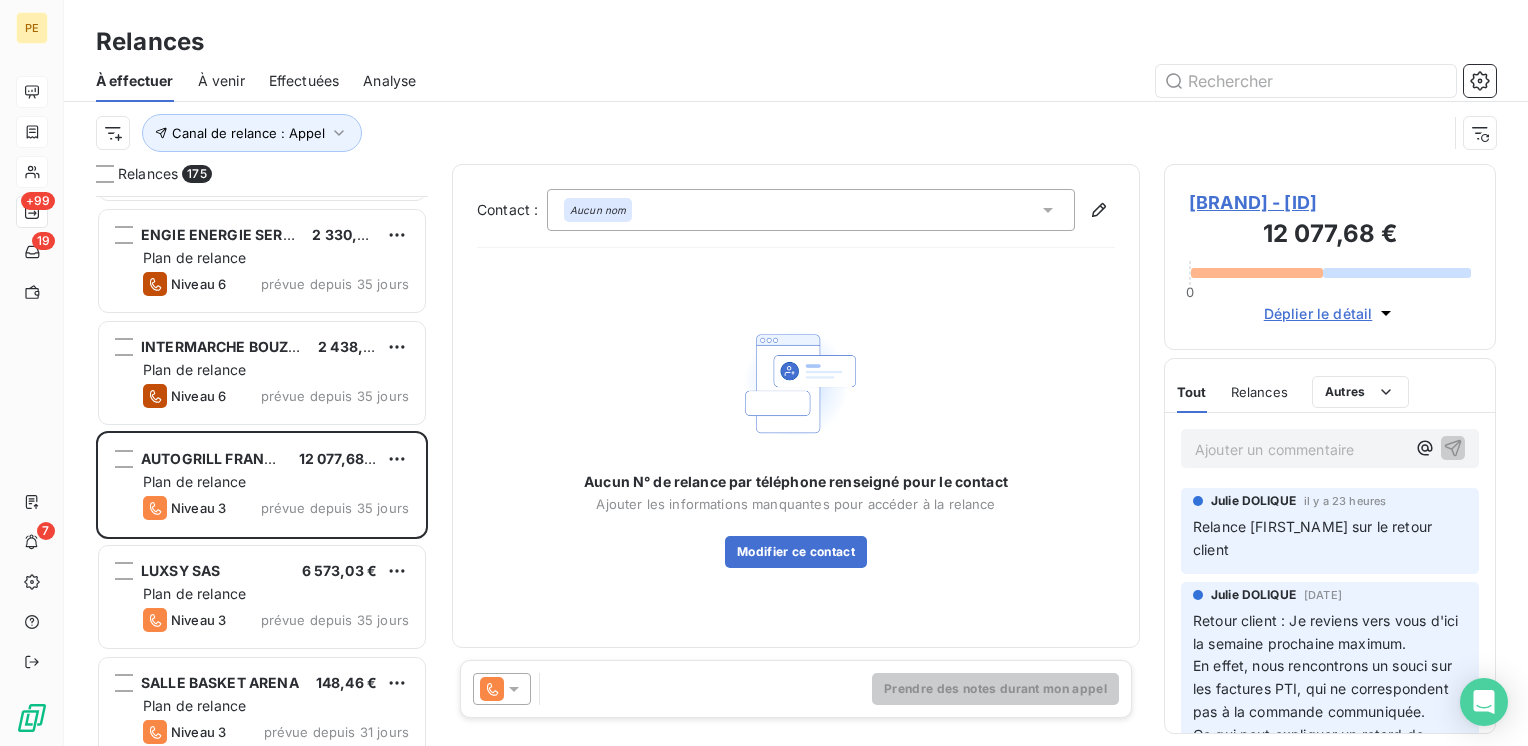 click 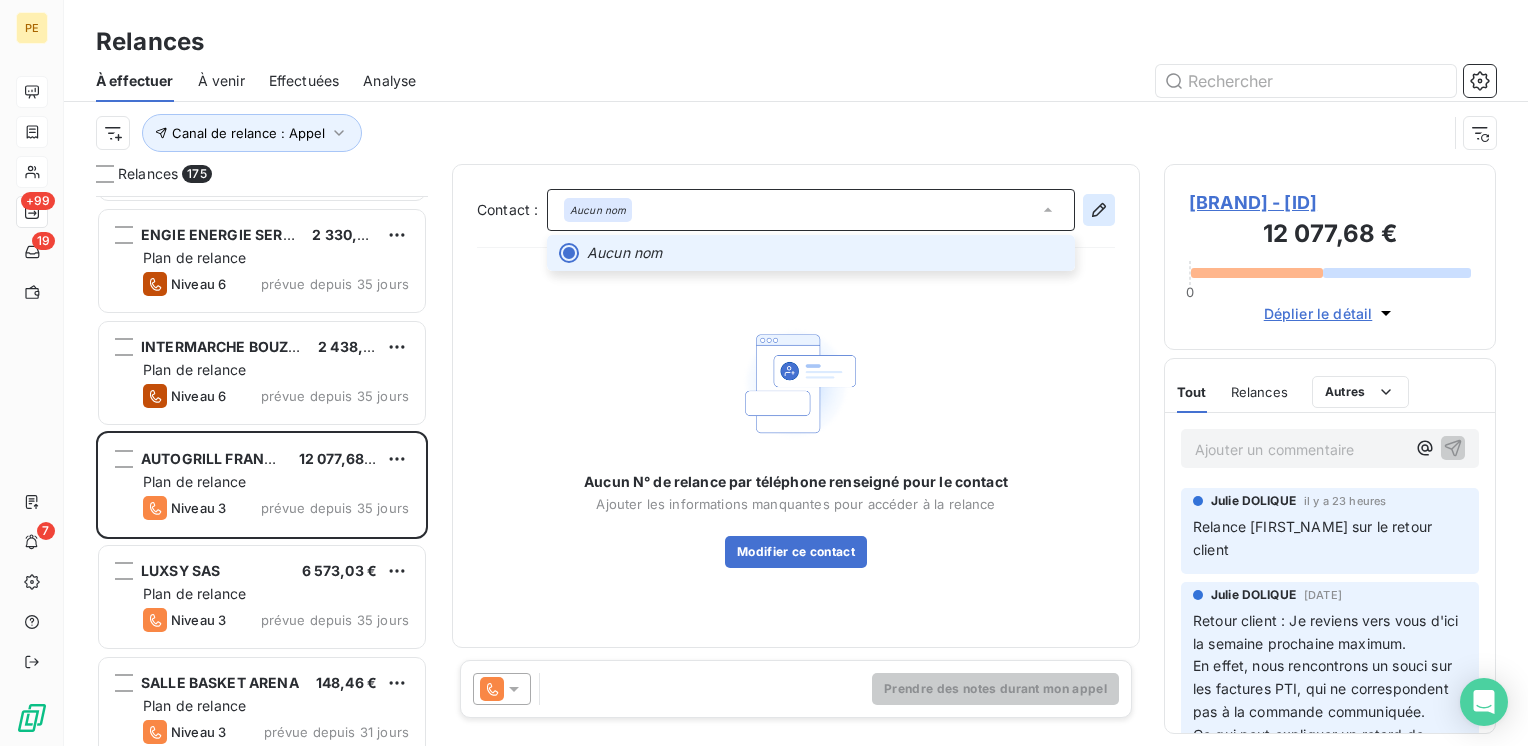 click 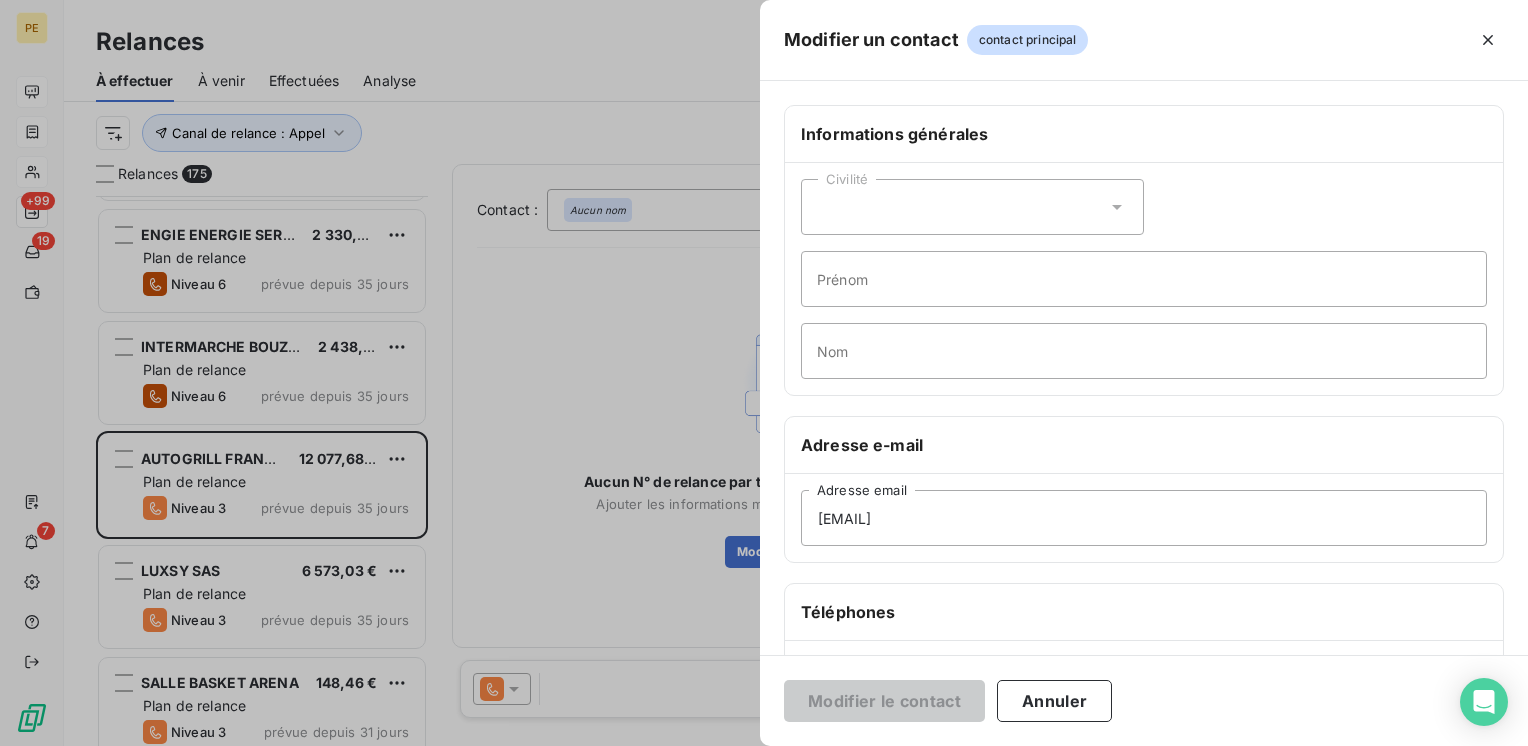 click at bounding box center (764, 373) 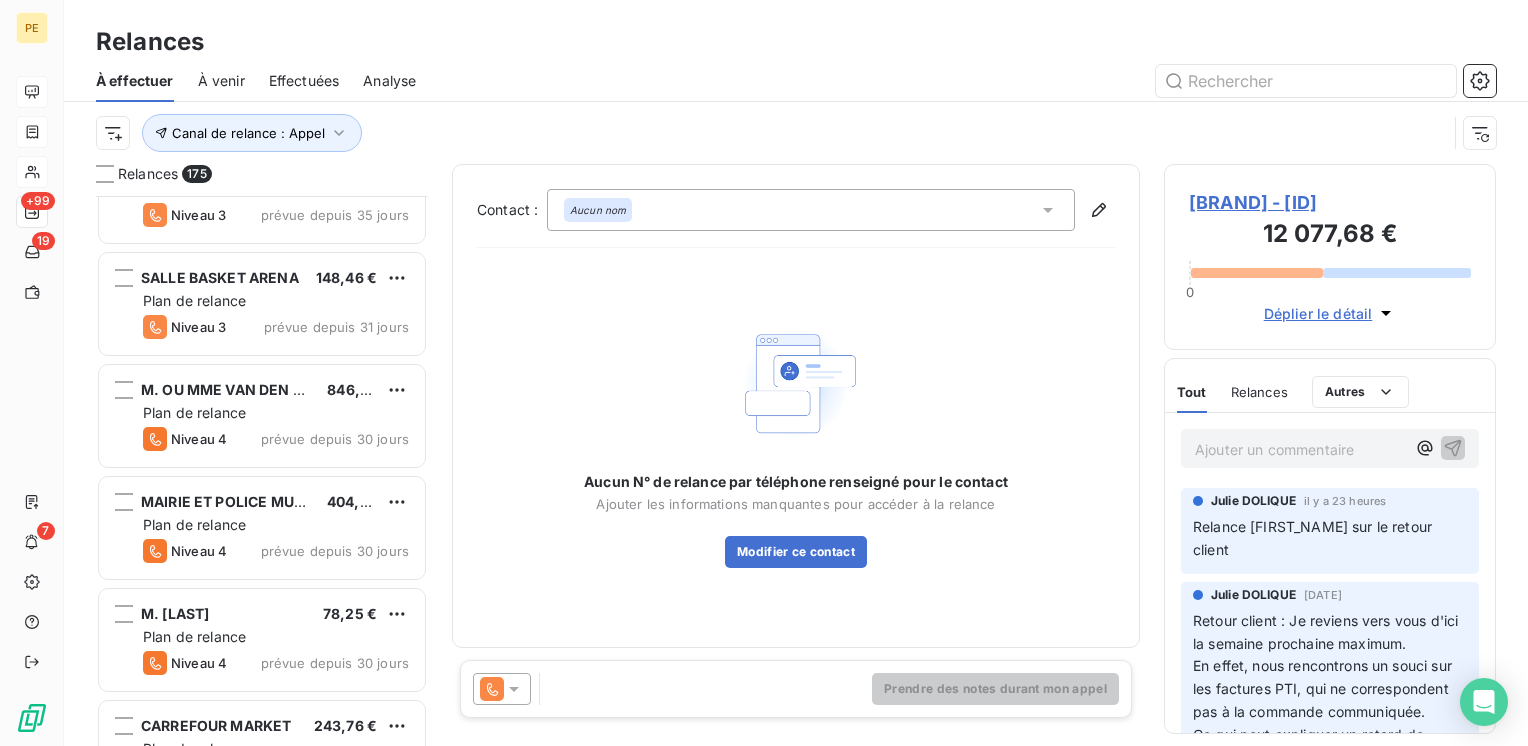 scroll, scrollTop: 10134, scrollLeft: 0, axis: vertical 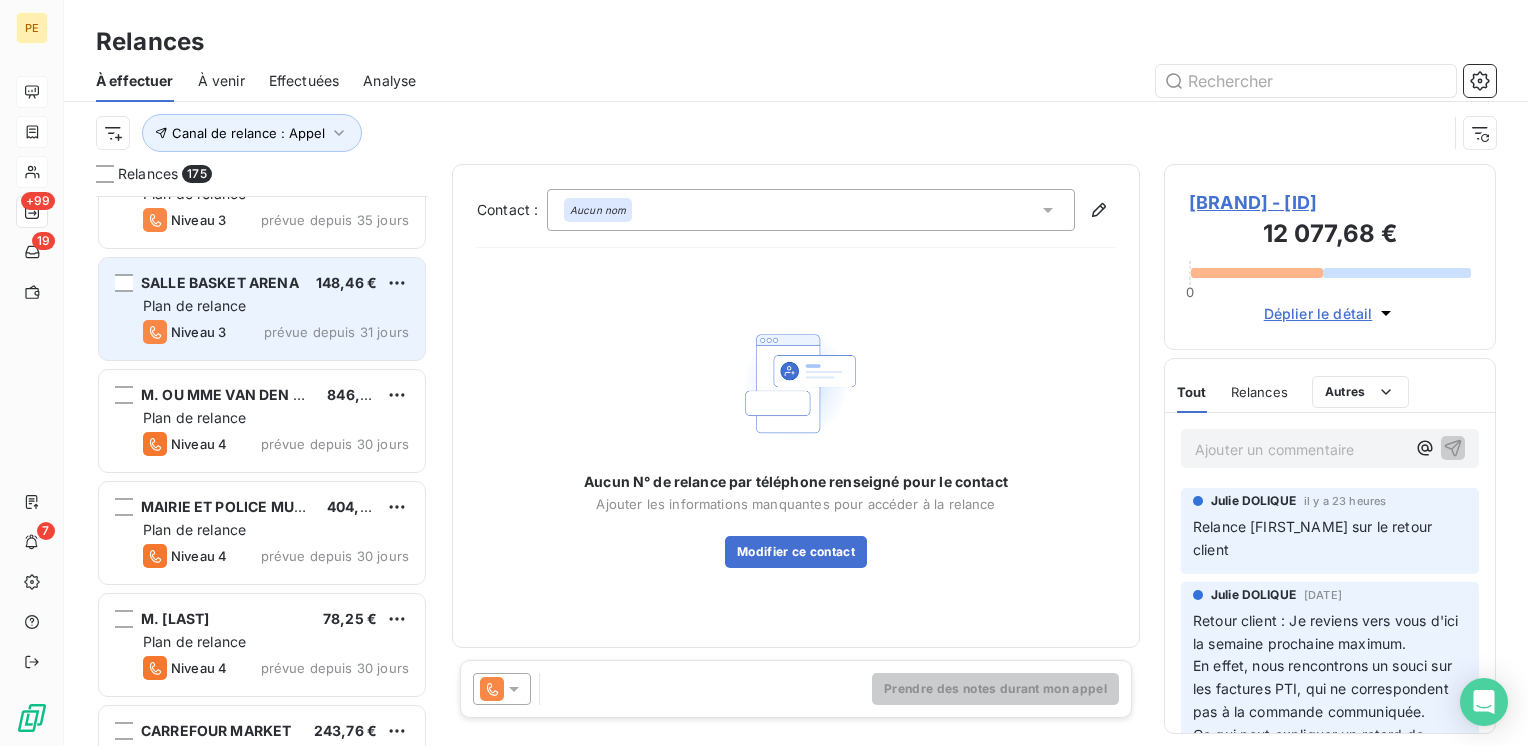 click on "Niveau 3 prévue depuis [NUMBER] jours" at bounding box center [276, 332] 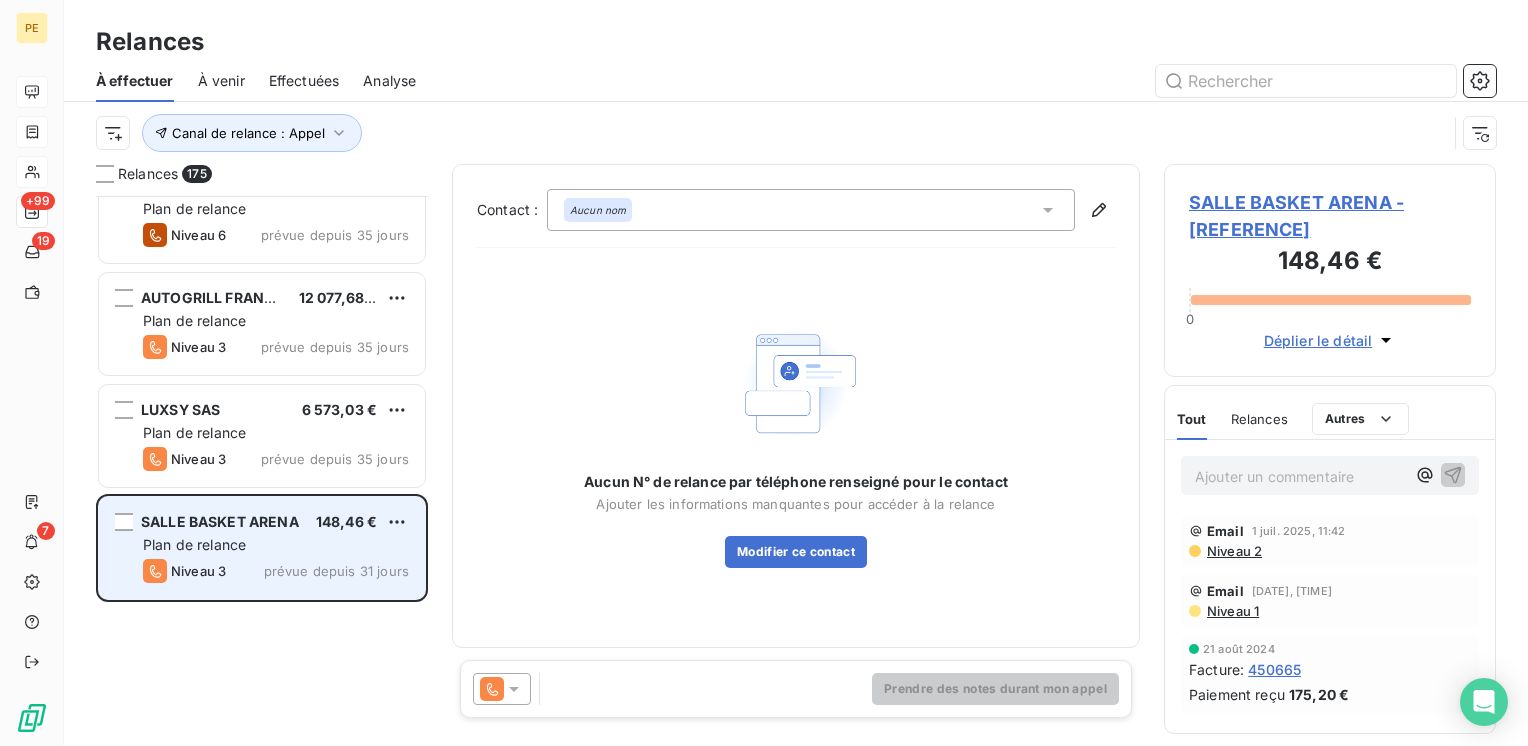 scroll, scrollTop: 9600, scrollLeft: 0, axis: vertical 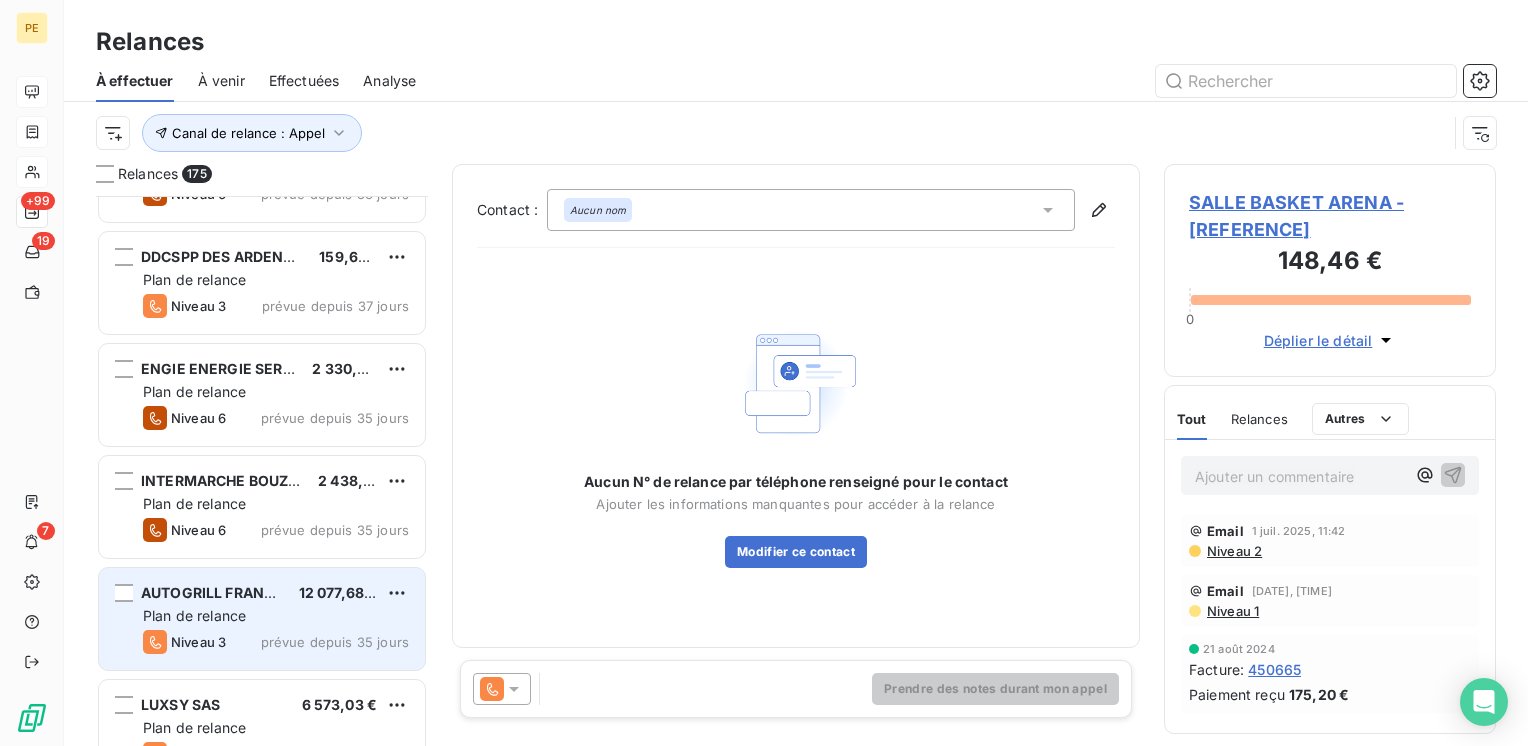 click on "Plan de relance" at bounding box center (276, 616) 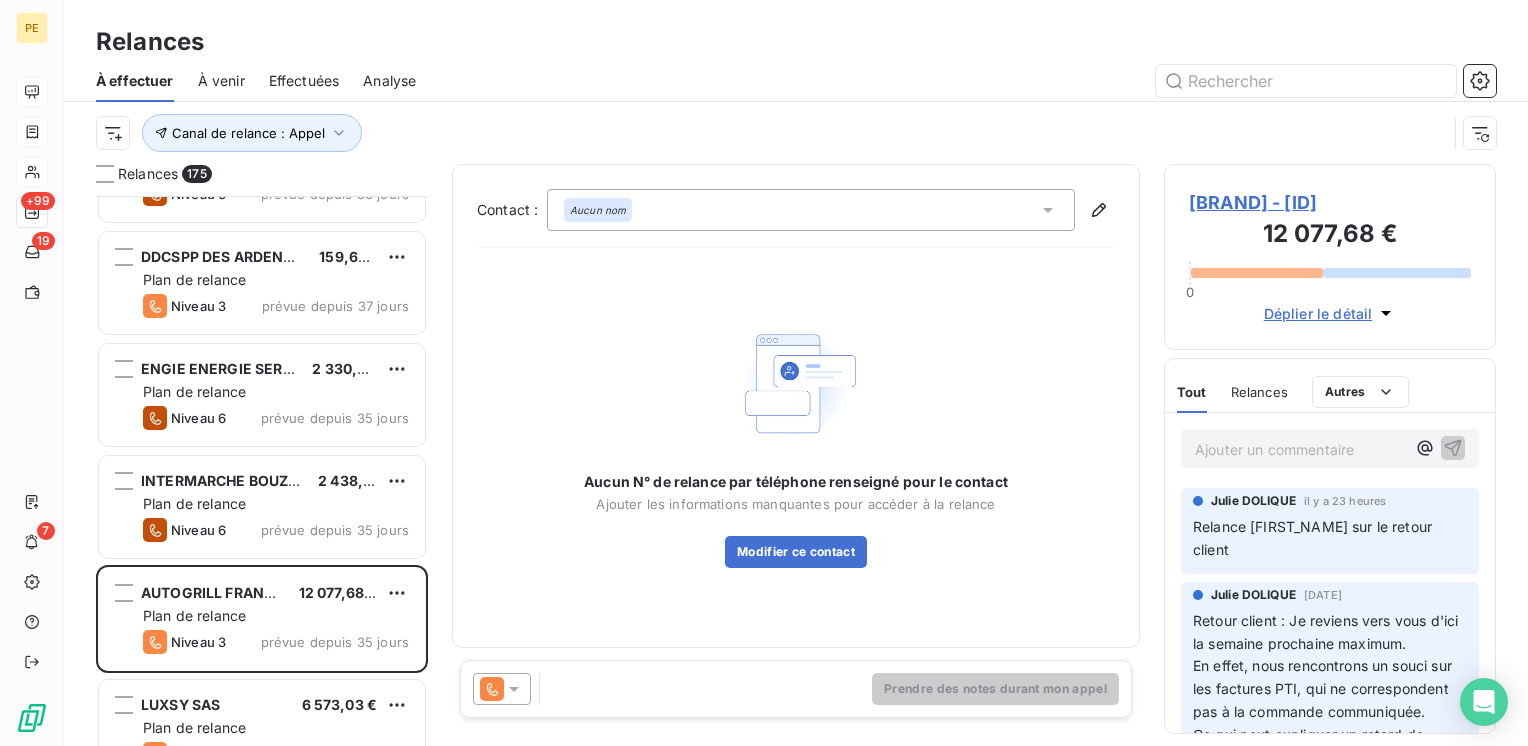 click on "Déplier le détail" at bounding box center (1318, 313) 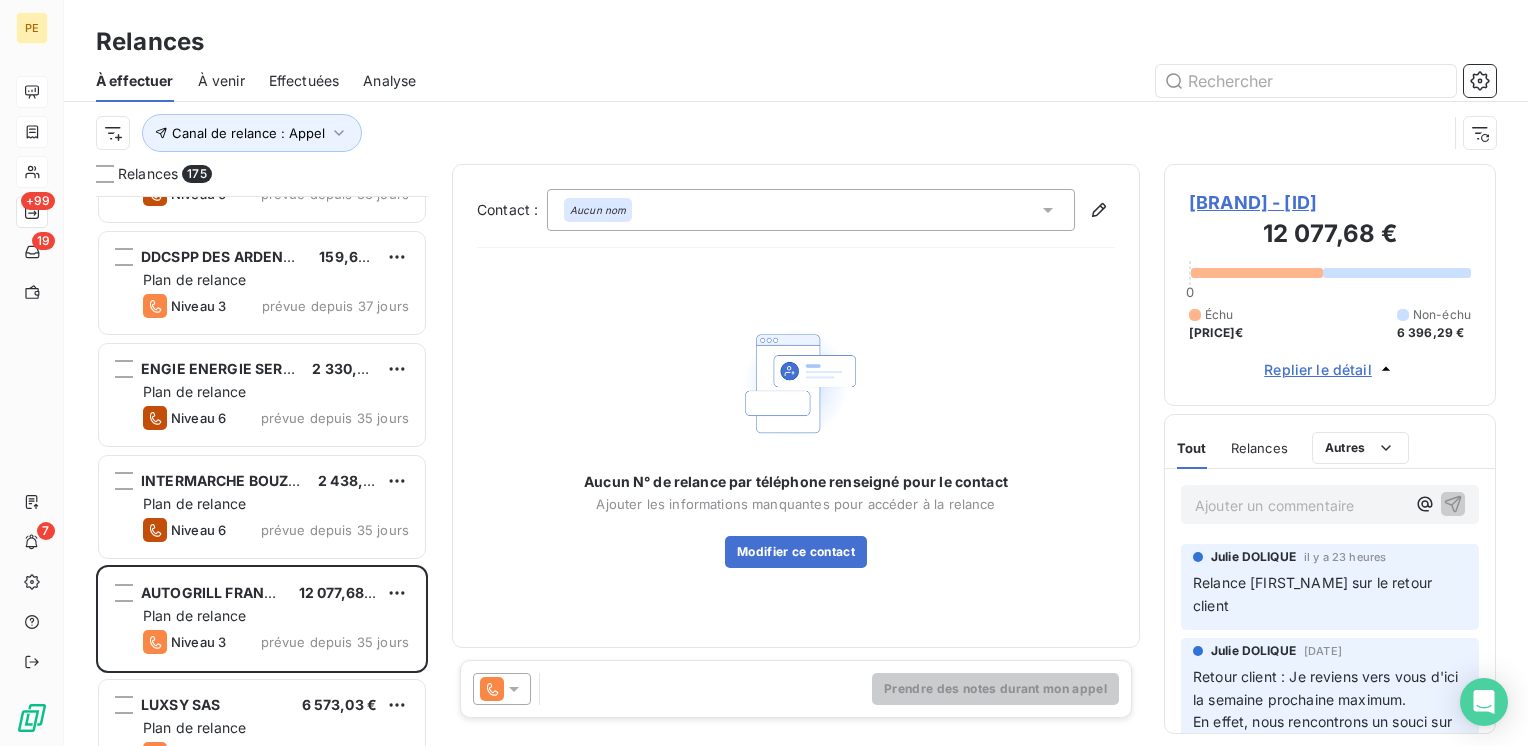 drag, startPoint x: 1256, startPoint y: 359, endPoint x: 1169, endPoint y: 338, distance: 89.498604 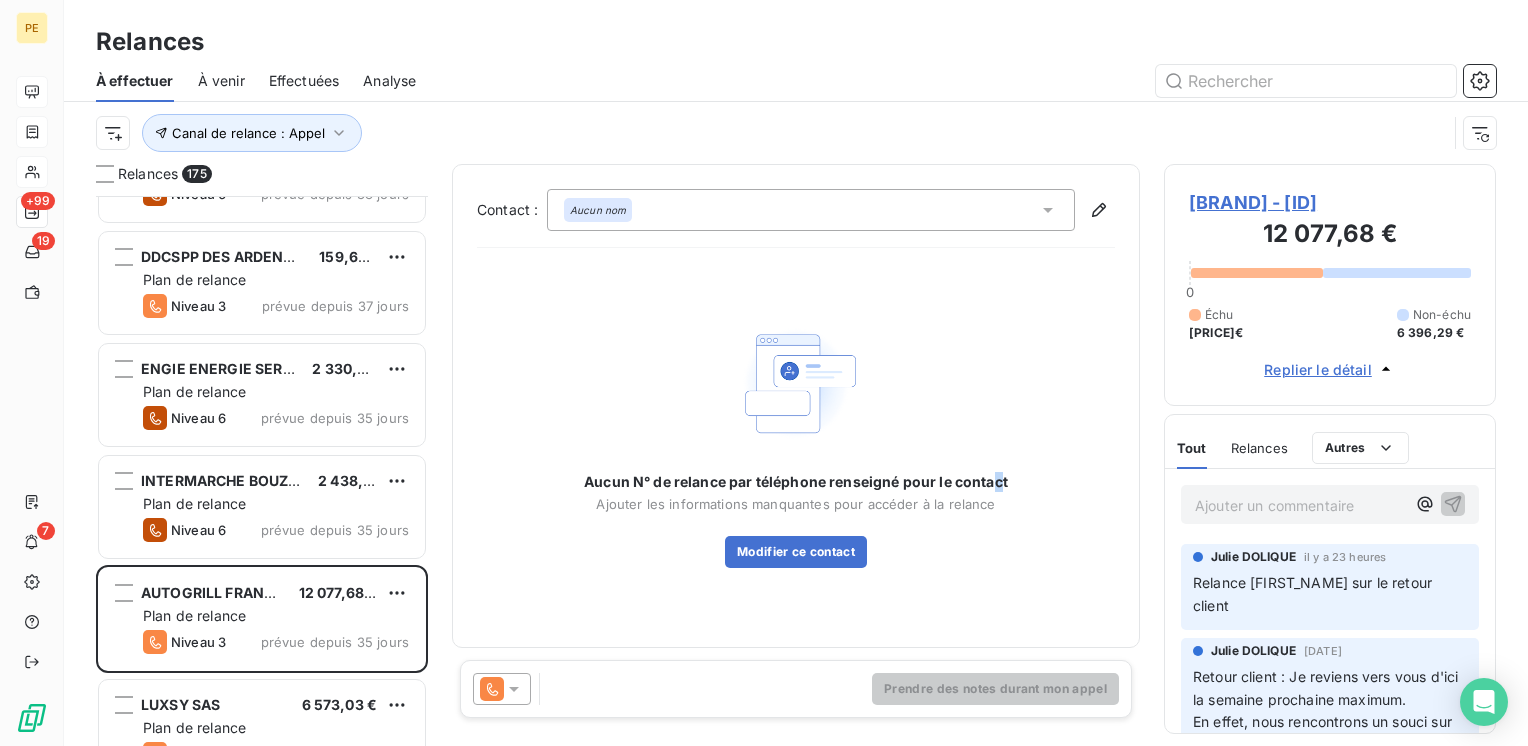 drag, startPoint x: 1169, startPoint y: 338, endPoint x: 1000, endPoint y: 347, distance: 169.23947 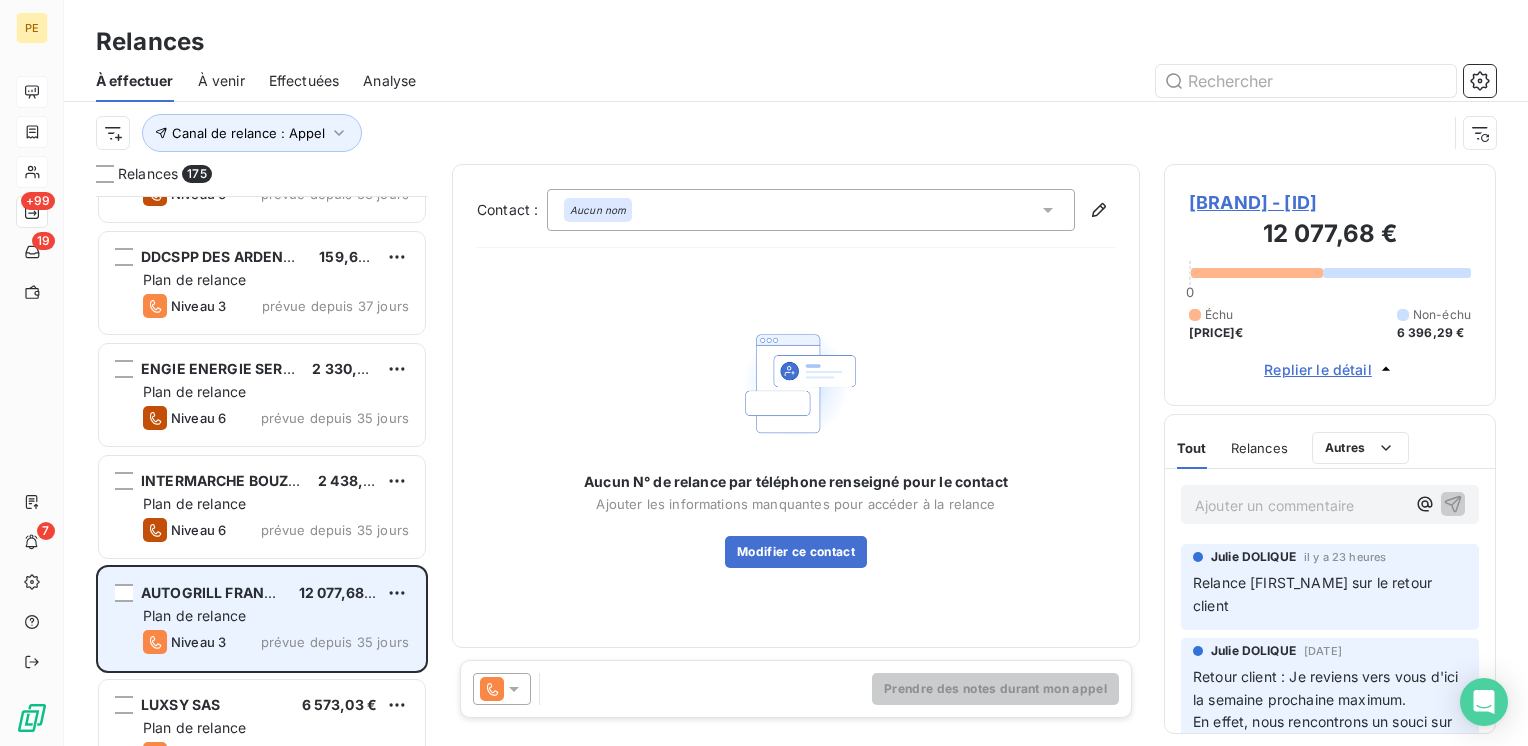click on "AUTOGRILL FRANCE 12 077,68 € Plan de relance Niveau 3 prévue depuis 35 jours" at bounding box center (262, 619) 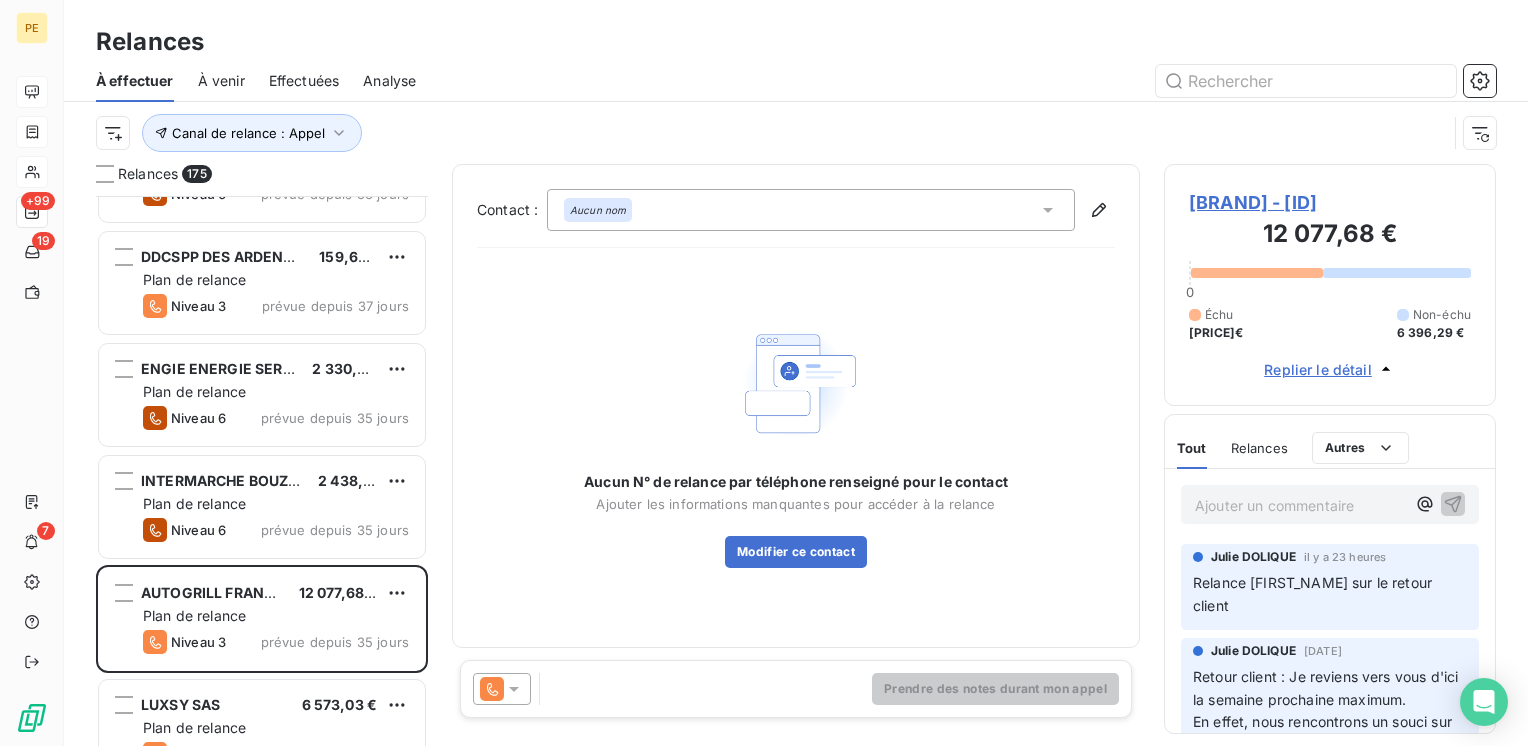 click on "[BRAND] - [ID]" at bounding box center (1330, 202) 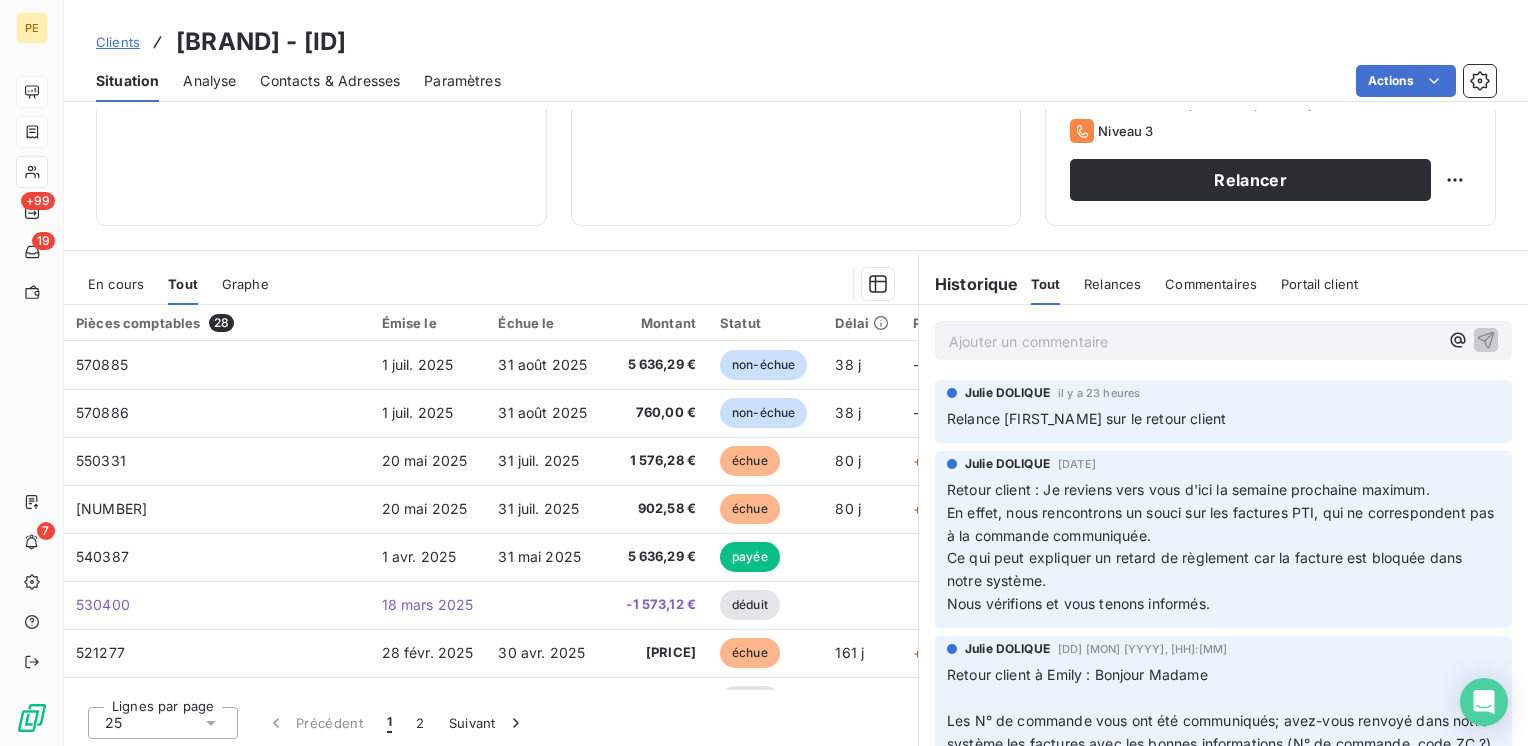 scroll, scrollTop: 308, scrollLeft: 0, axis: vertical 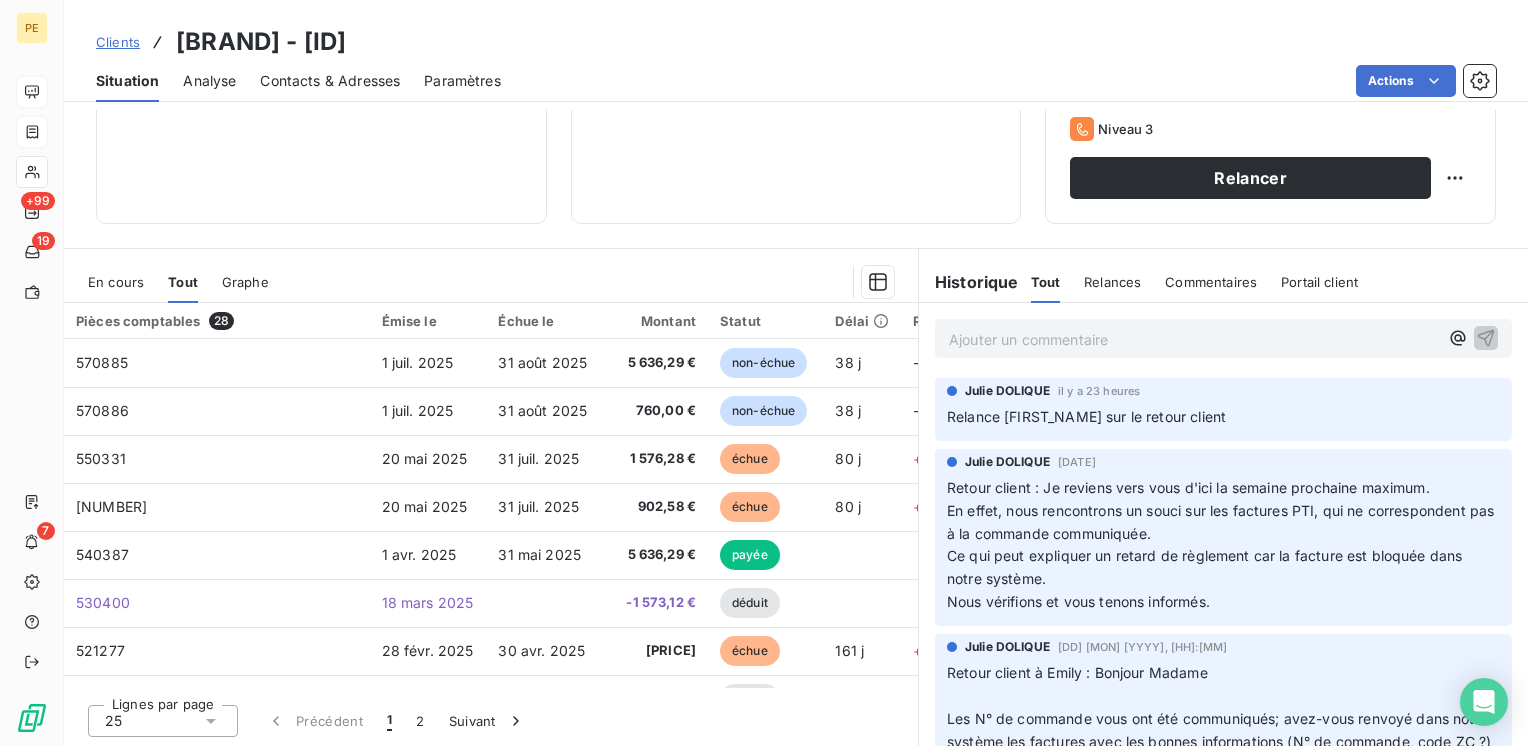 click on "Relances" at bounding box center (1112, 282) 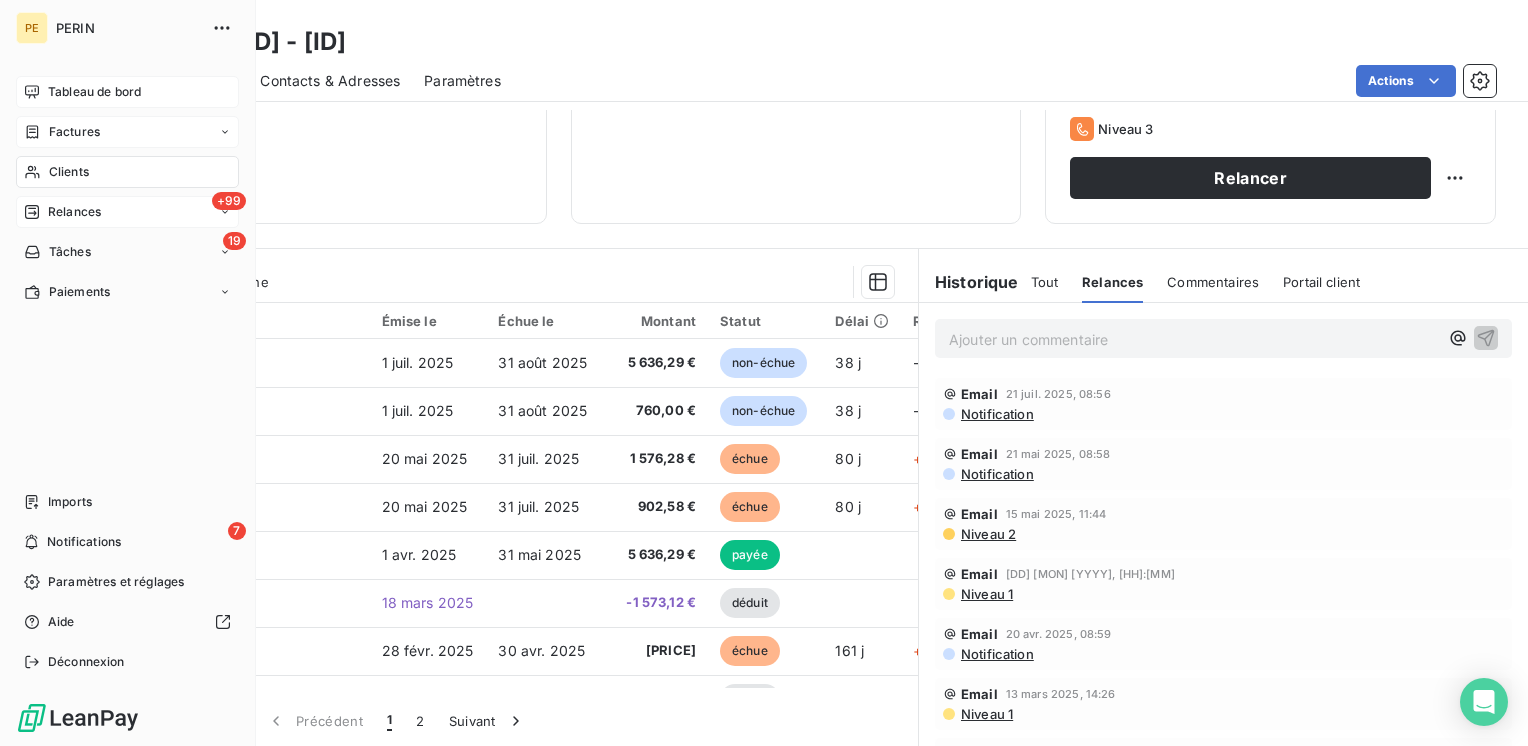 click on "+99 Relances" at bounding box center [127, 212] 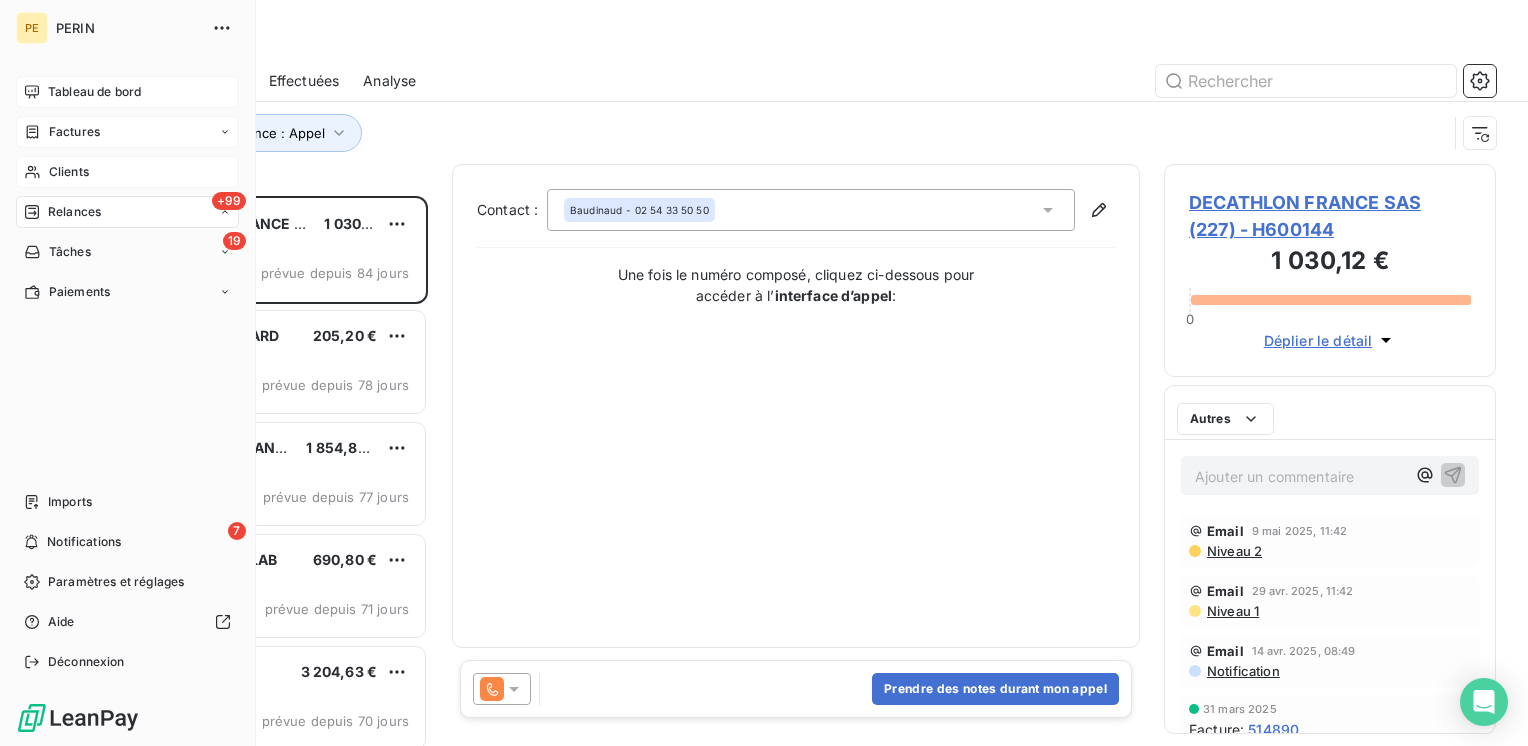 scroll, scrollTop: 16, scrollLeft: 16, axis: both 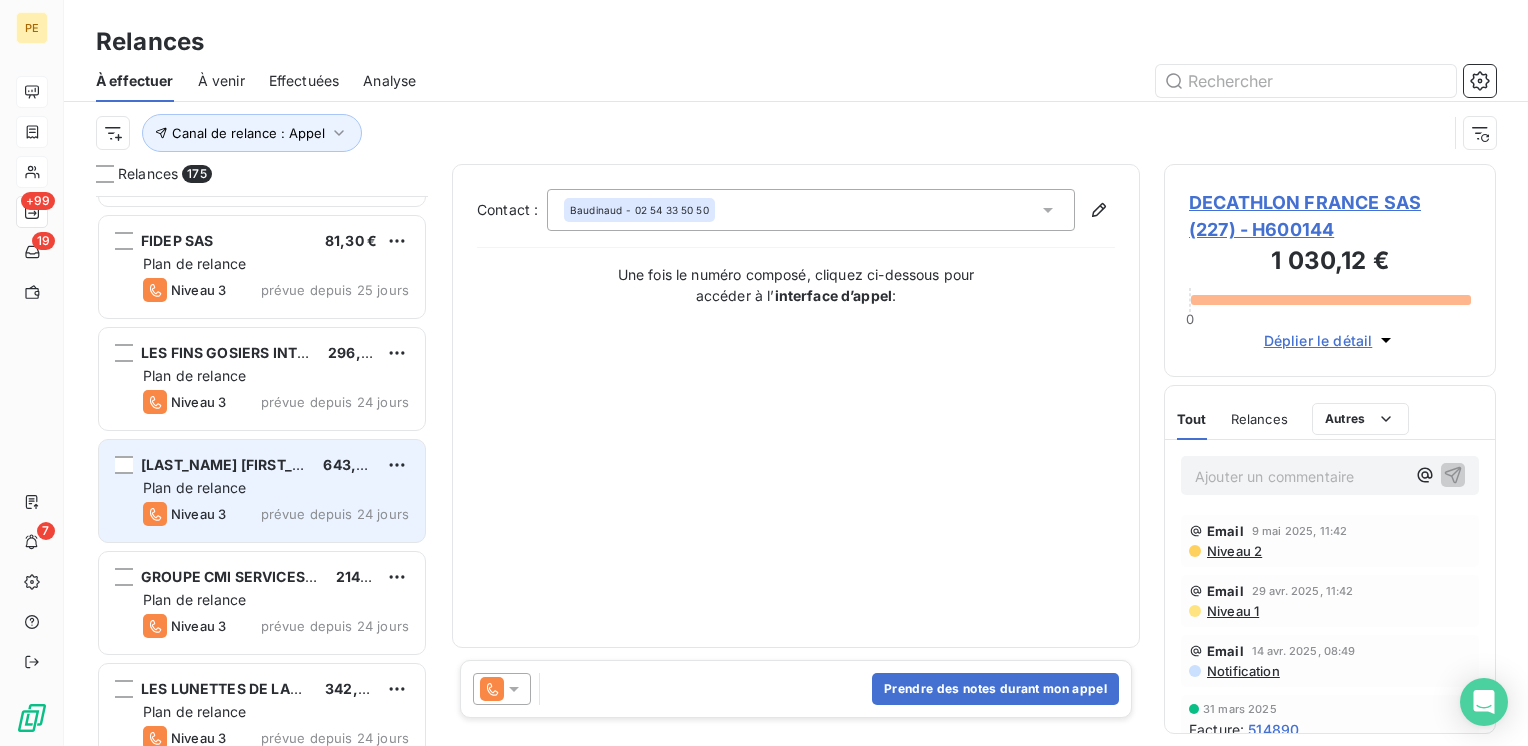 click on "[LAST_NAME] [FIRST_NAME]" at bounding box center [241, 464] 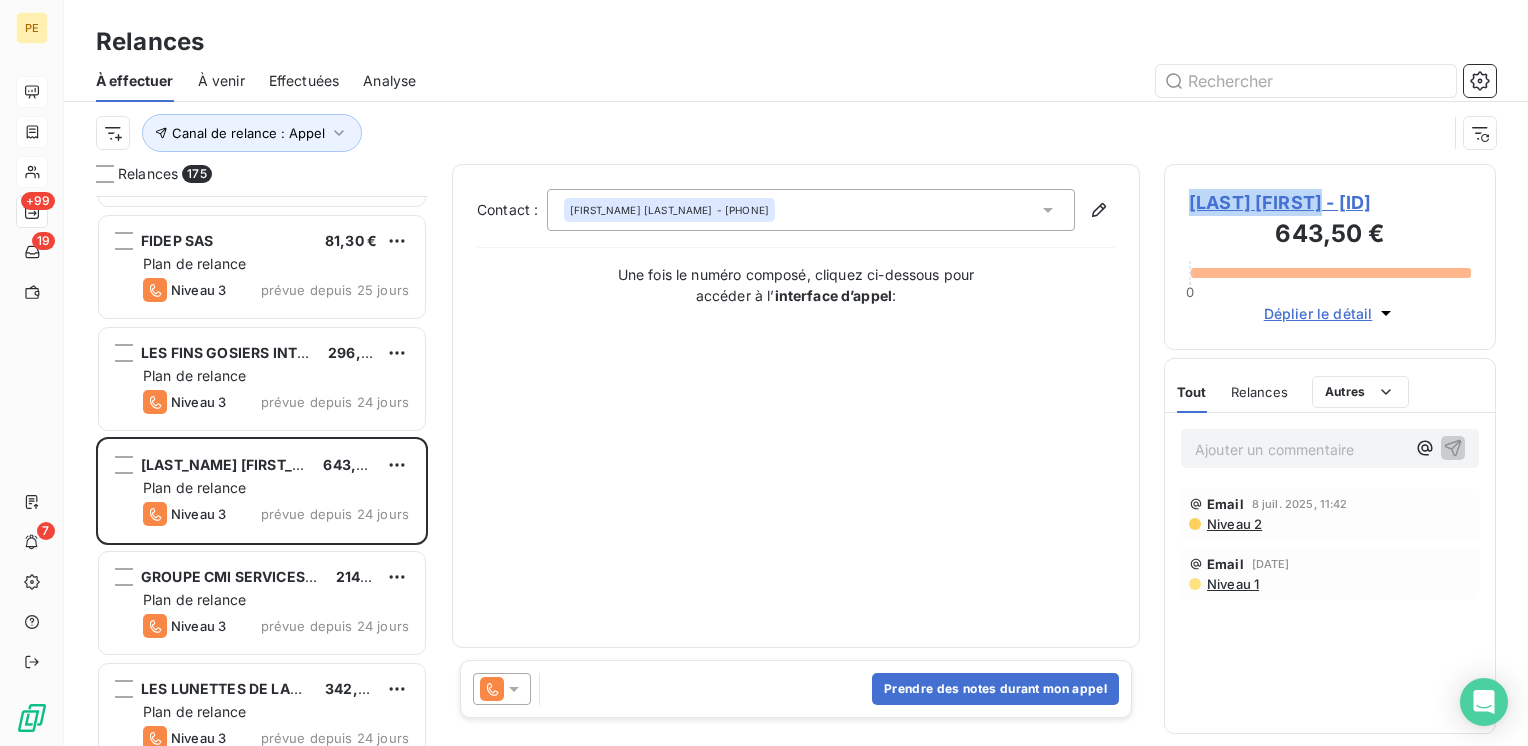 drag, startPoint x: 1341, startPoint y: 197, endPoint x: 1192, endPoint y: 201, distance: 149.05368 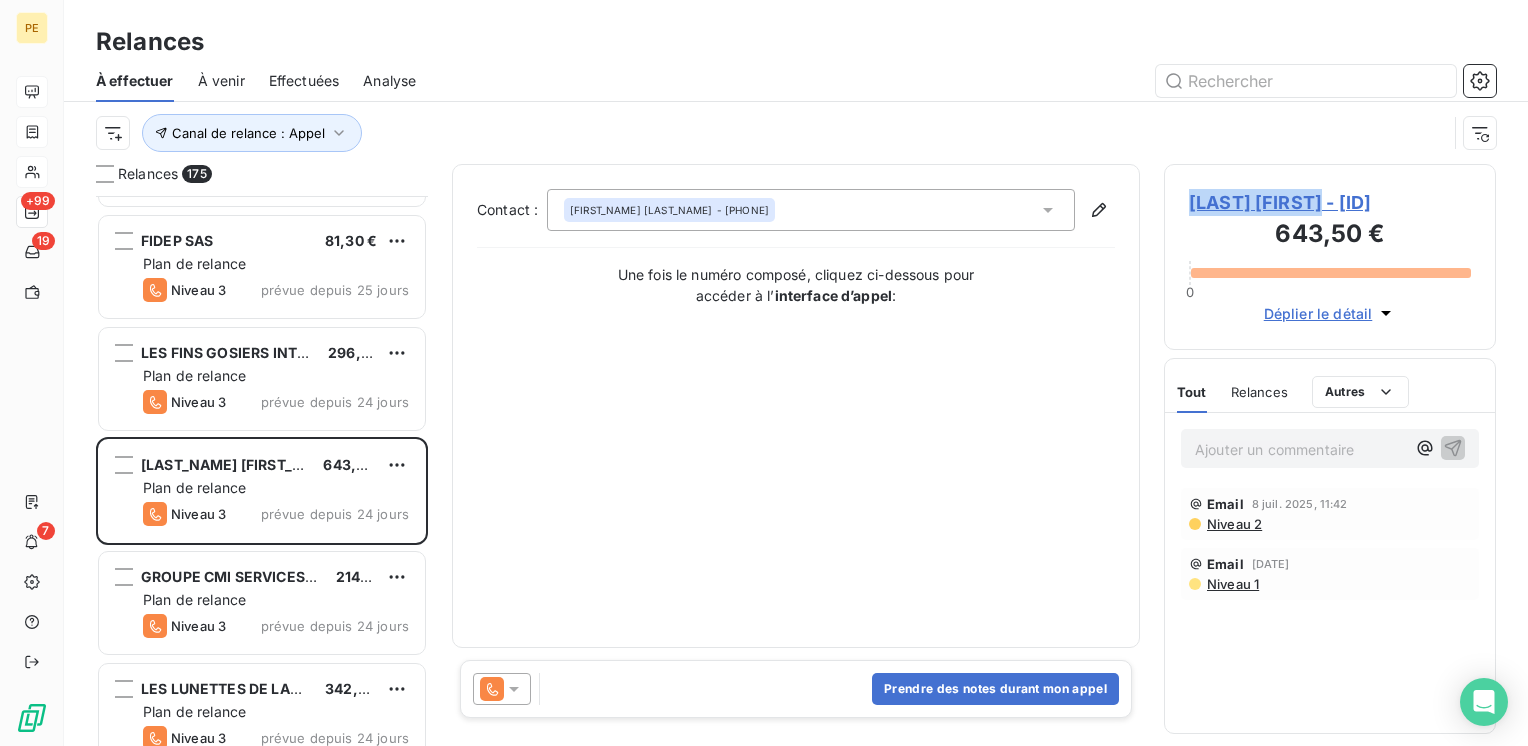 click on "[LAST] [FIRST] - [ID]" at bounding box center (1330, 202) 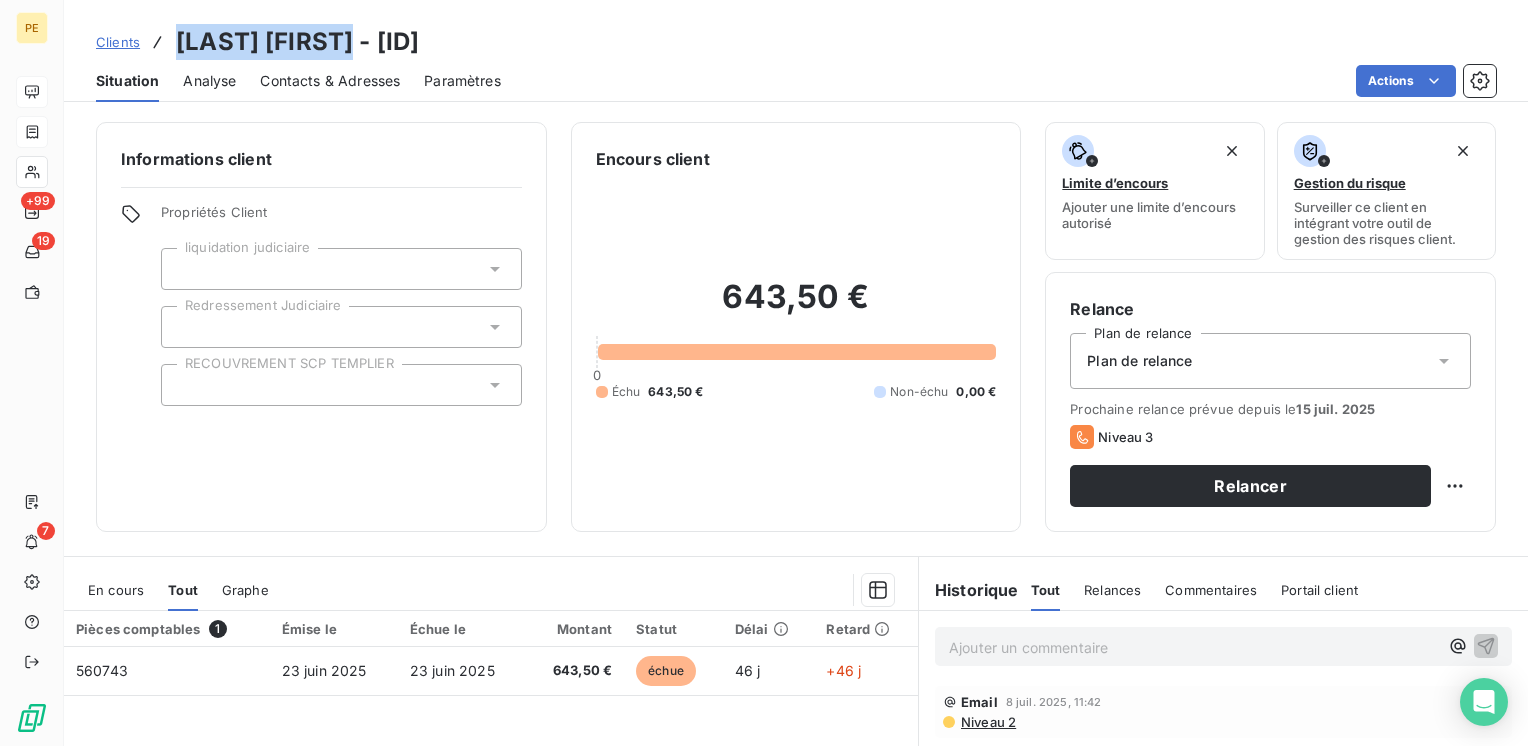 drag, startPoint x: 1192, startPoint y: 201, endPoint x: 156, endPoint y: 26, distance: 1050.6764 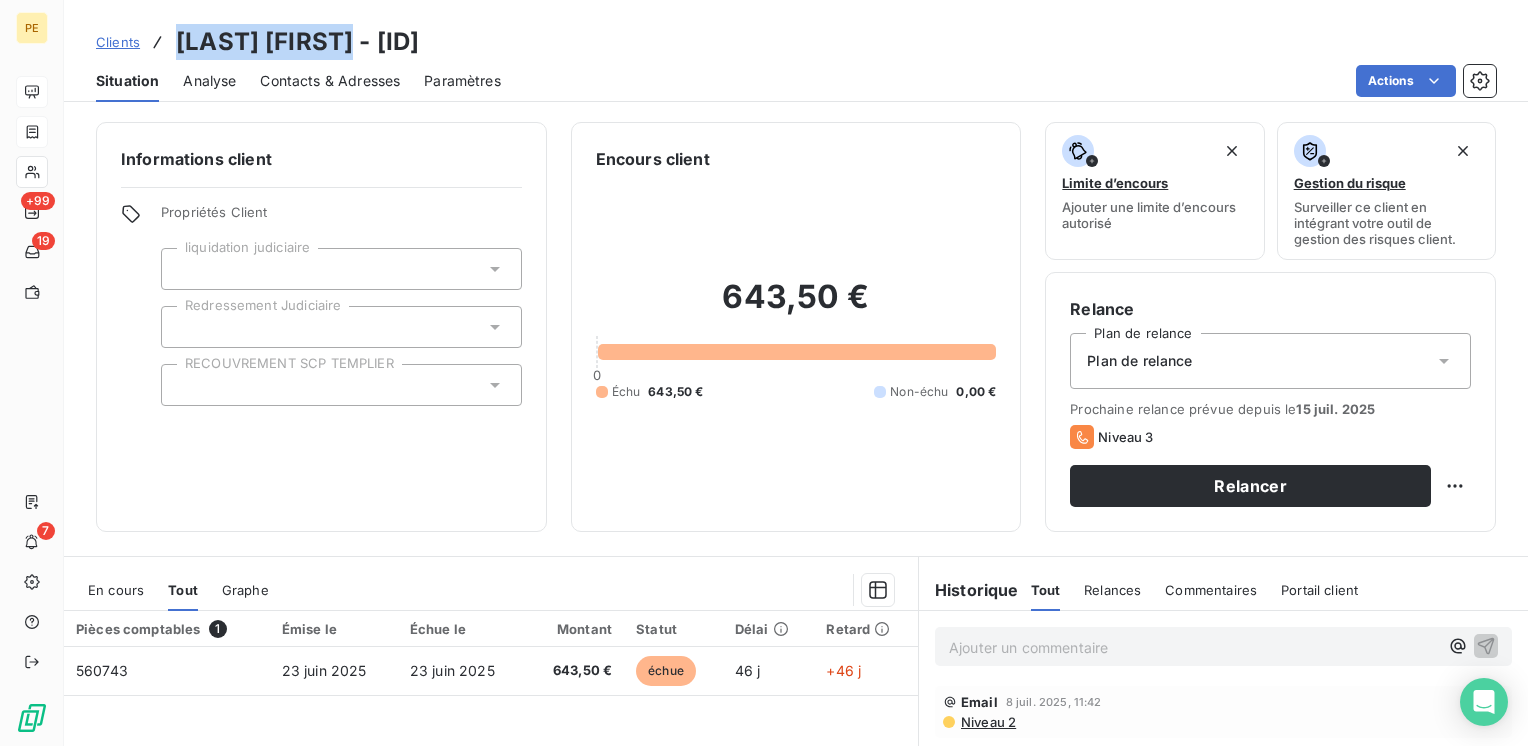 click on "Analyse" at bounding box center [209, 81] 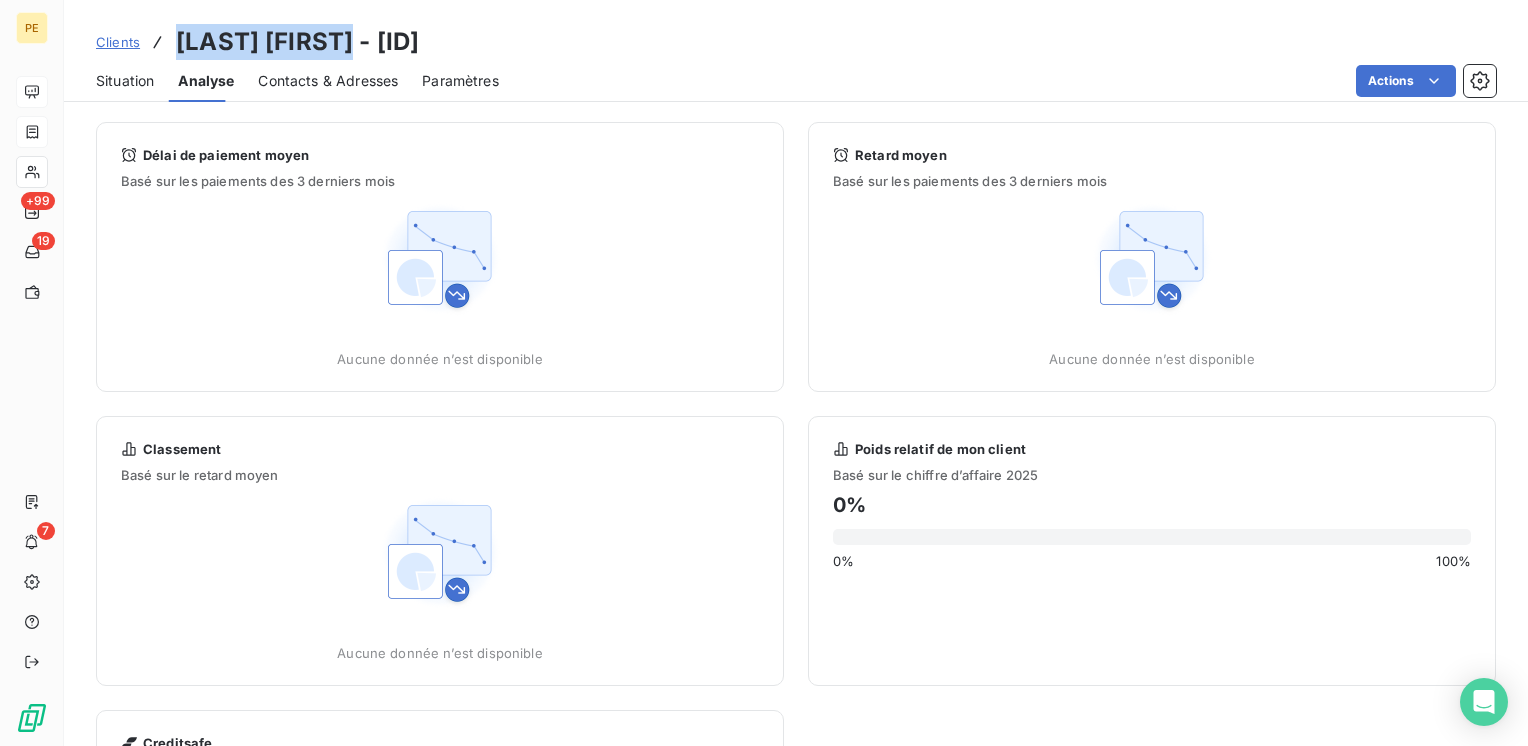 drag, startPoint x: 308, startPoint y: 68, endPoint x: 312, endPoint y: 79, distance: 11.7046995 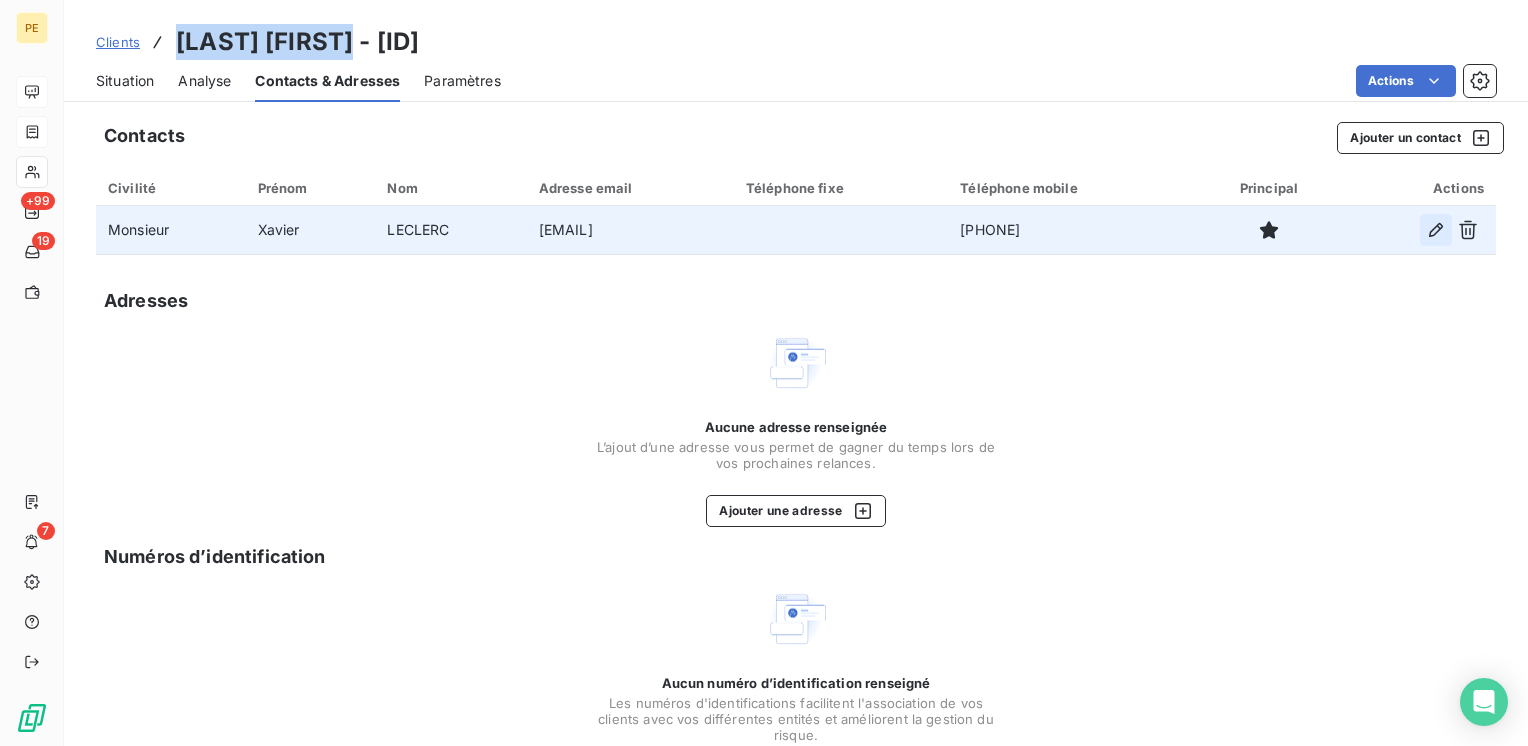 click 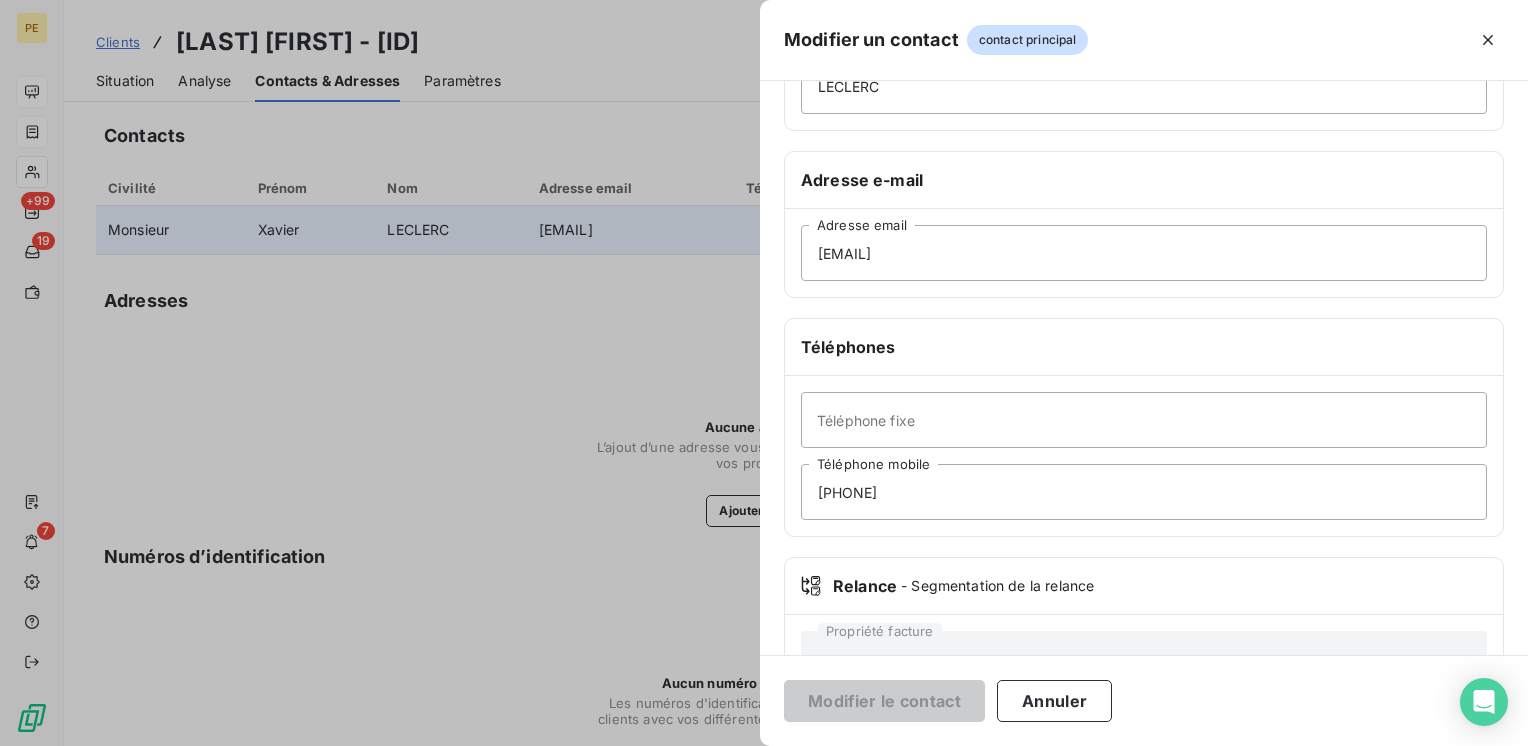 scroll, scrollTop: 334, scrollLeft: 0, axis: vertical 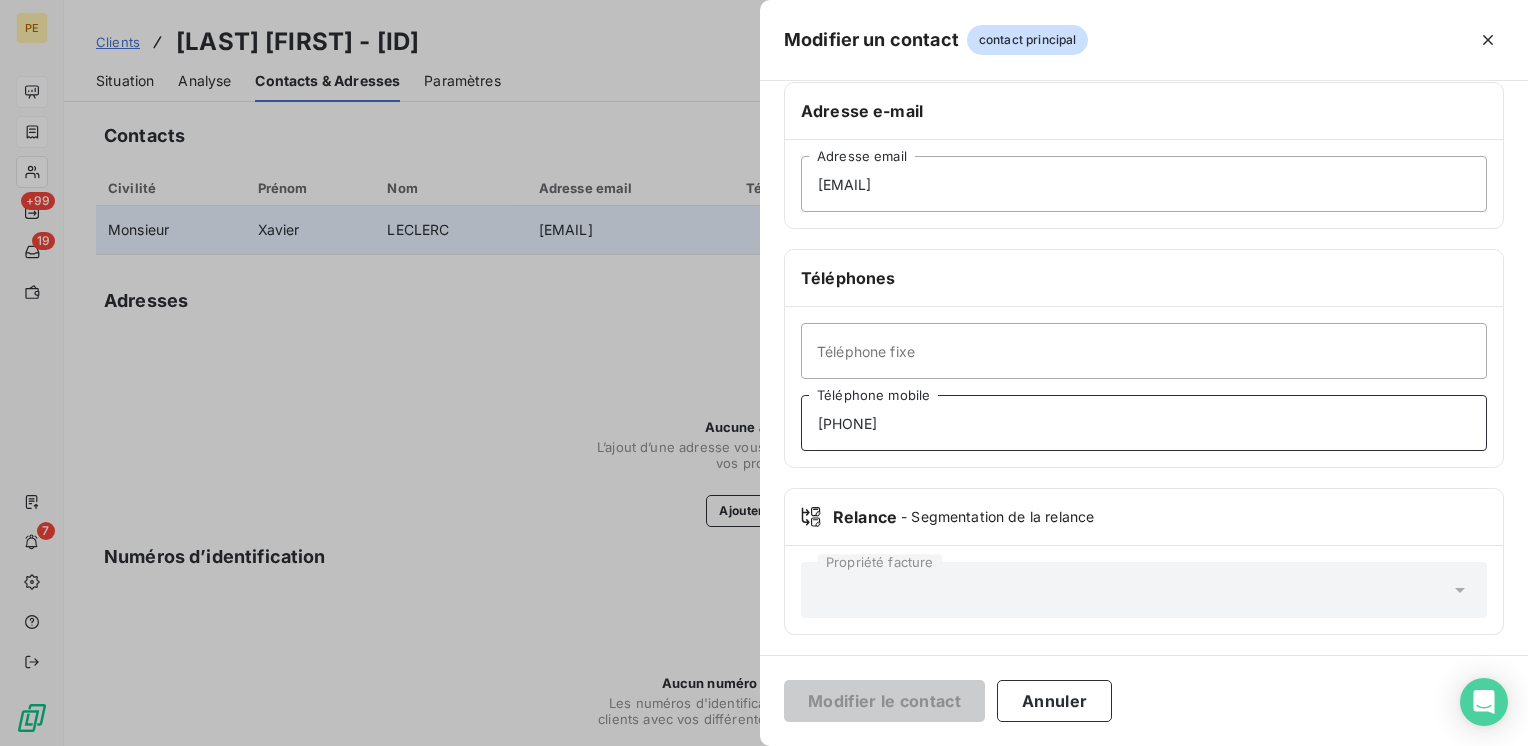 drag, startPoint x: 942, startPoint y: 428, endPoint x: 510, endPoint y: 408, distance: 432.4627 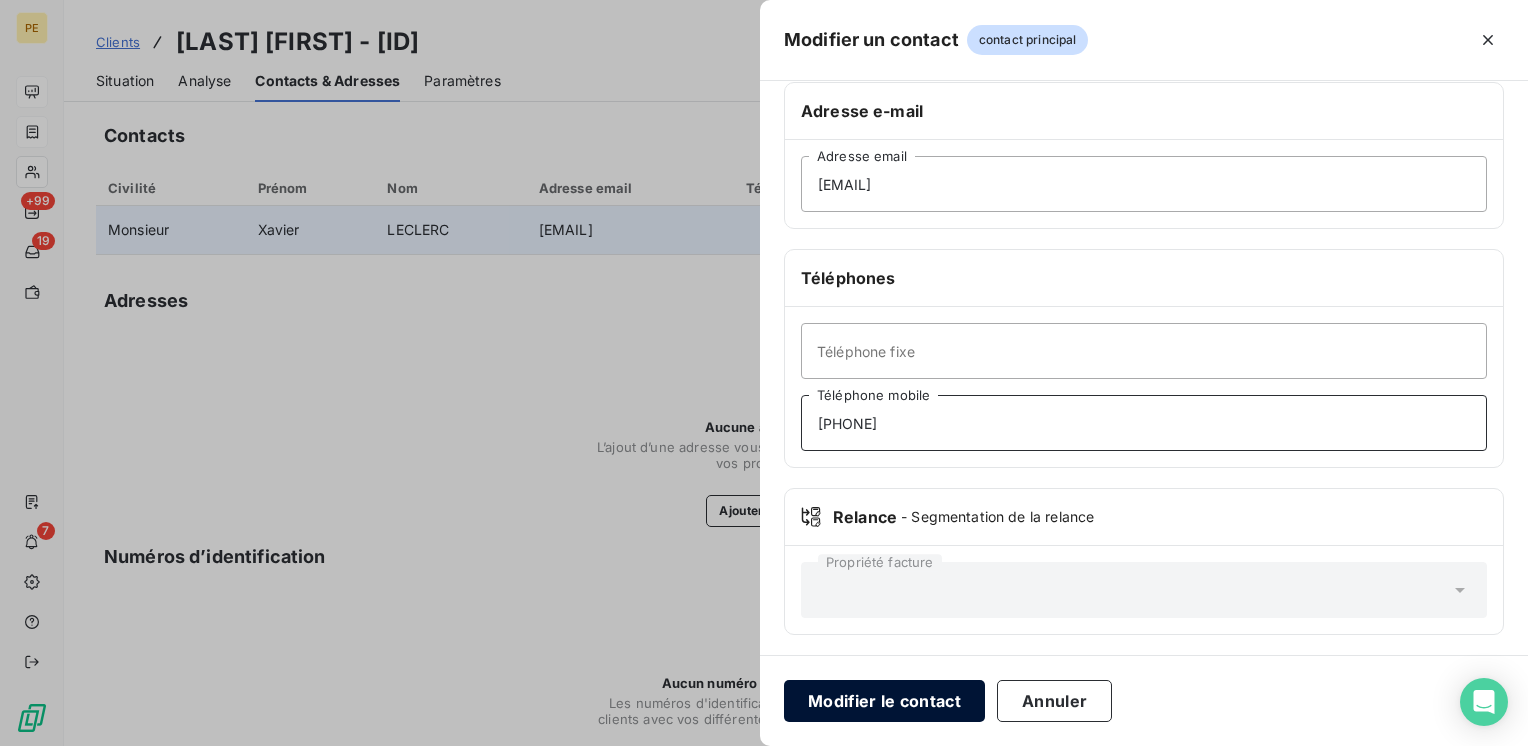 type on "[PHONE]" 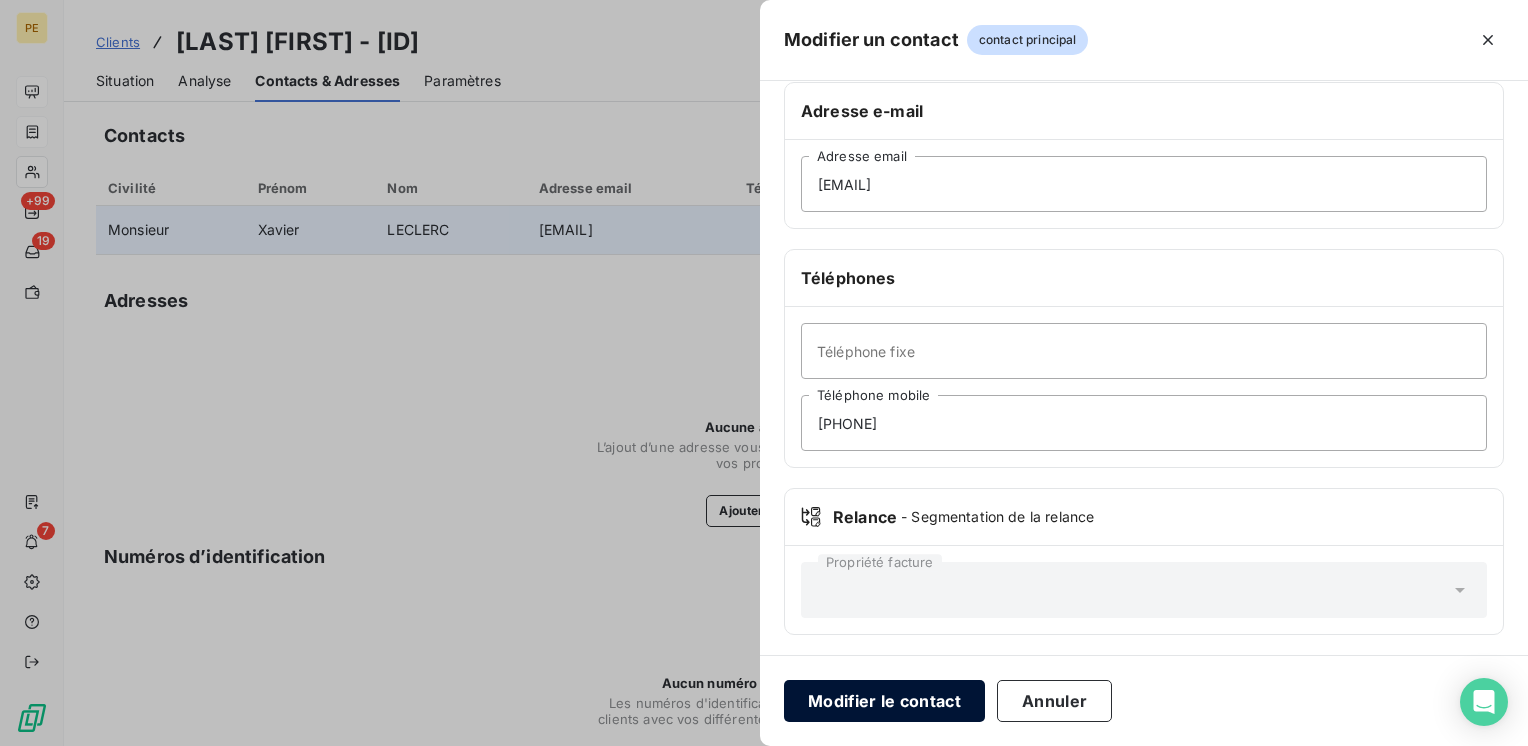 click on "Modifier le contact" at bounding box center [884, 701] 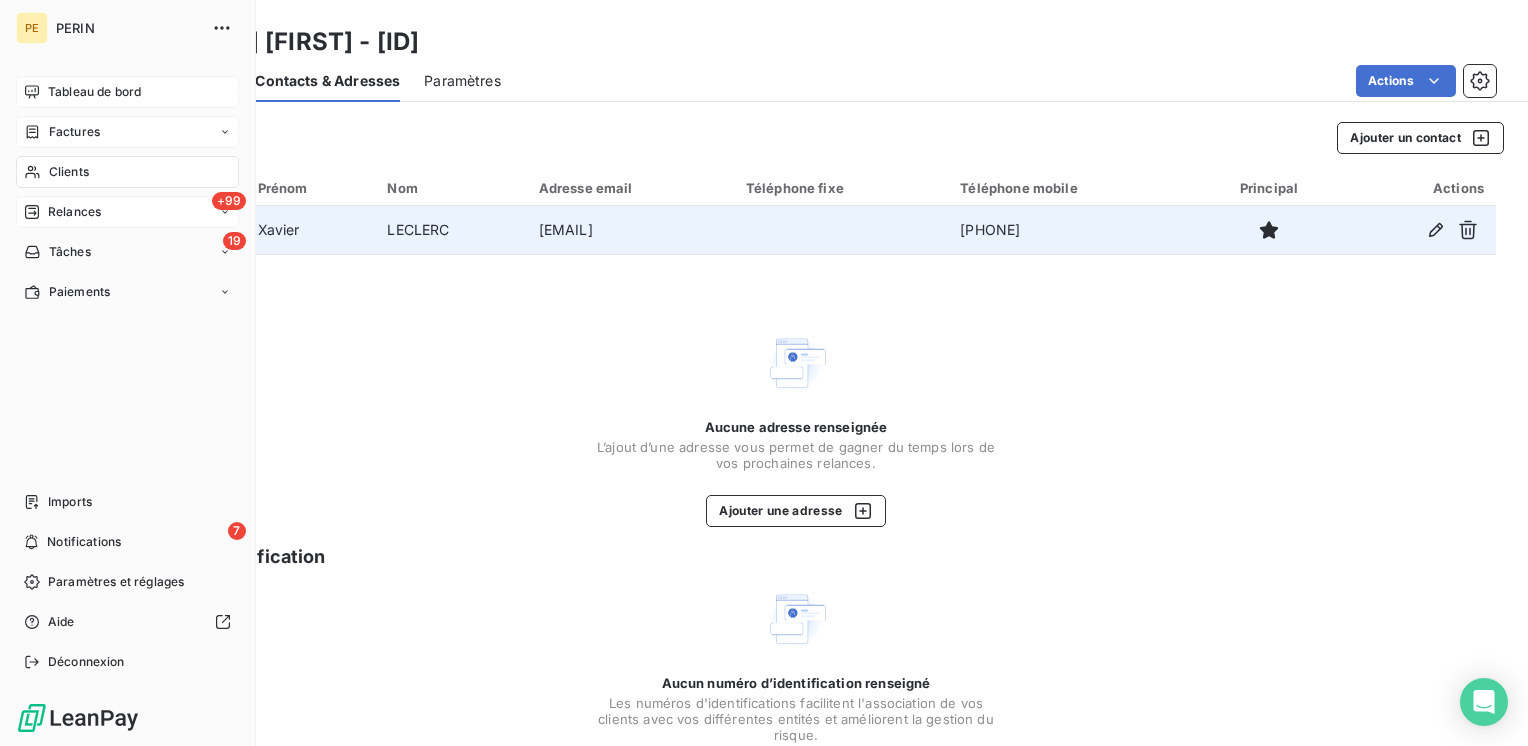 click on "Relances" at bounding box center (74, 212) 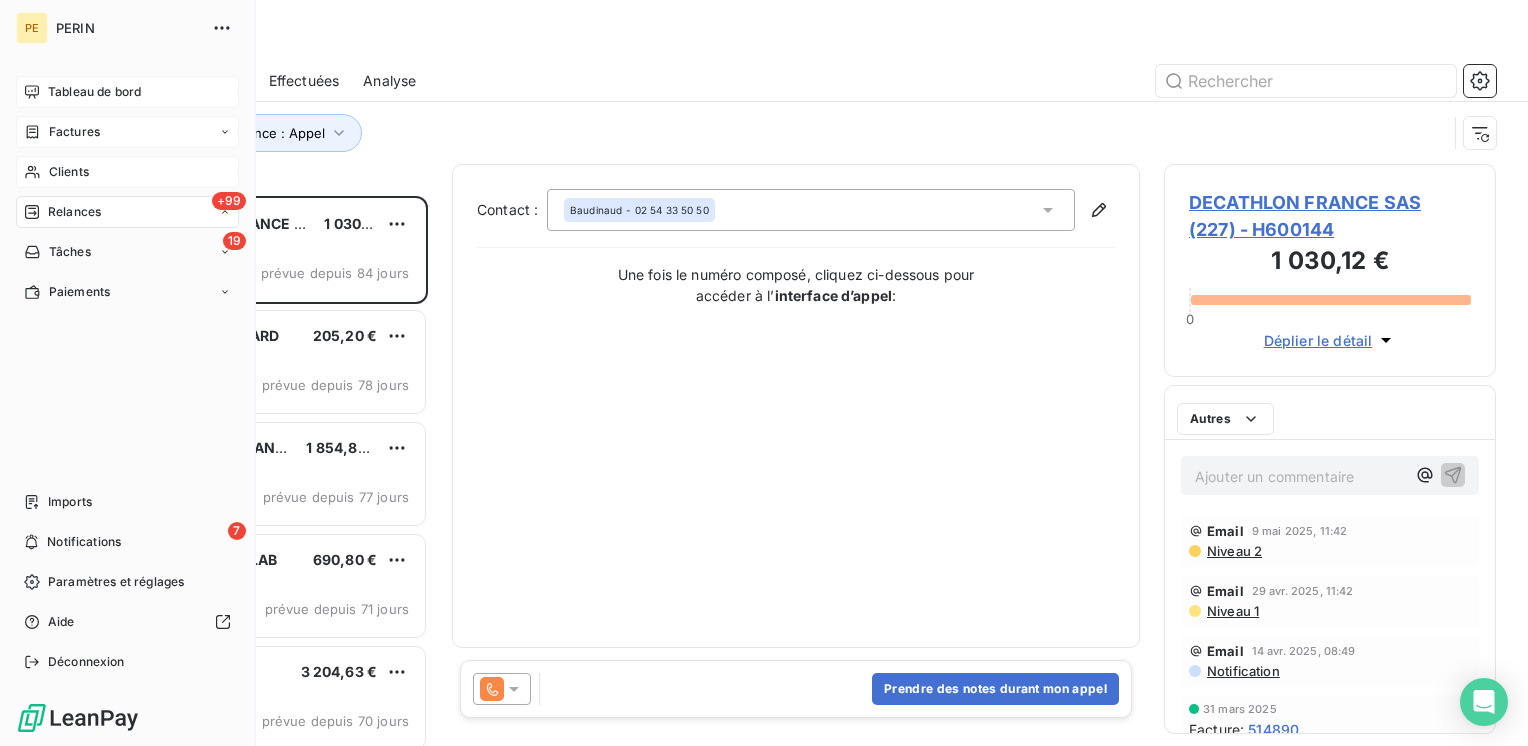 scroll, scrollTop: 16, scrollLeft: 16, axis: both 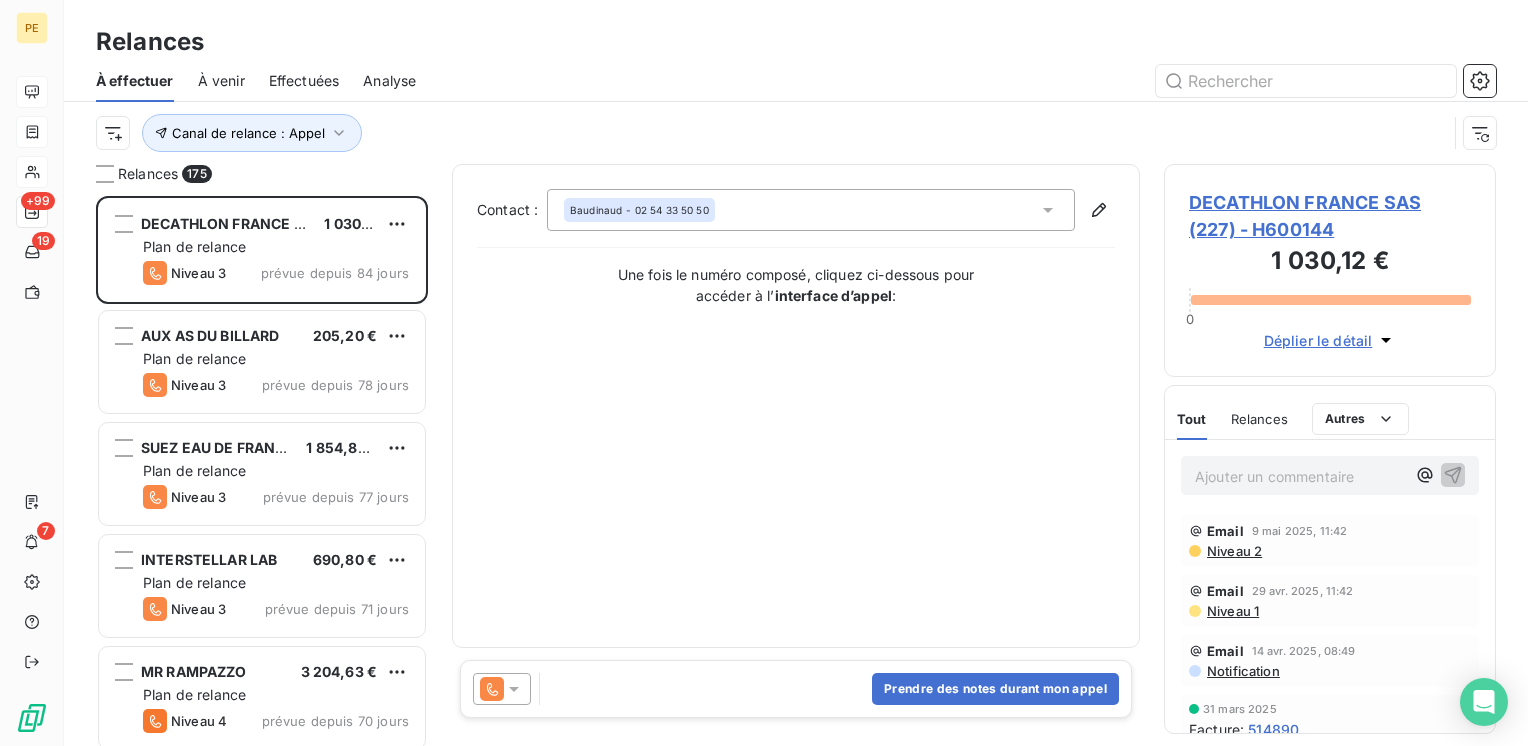 click on "Relances" at bounding box center (796, 42) 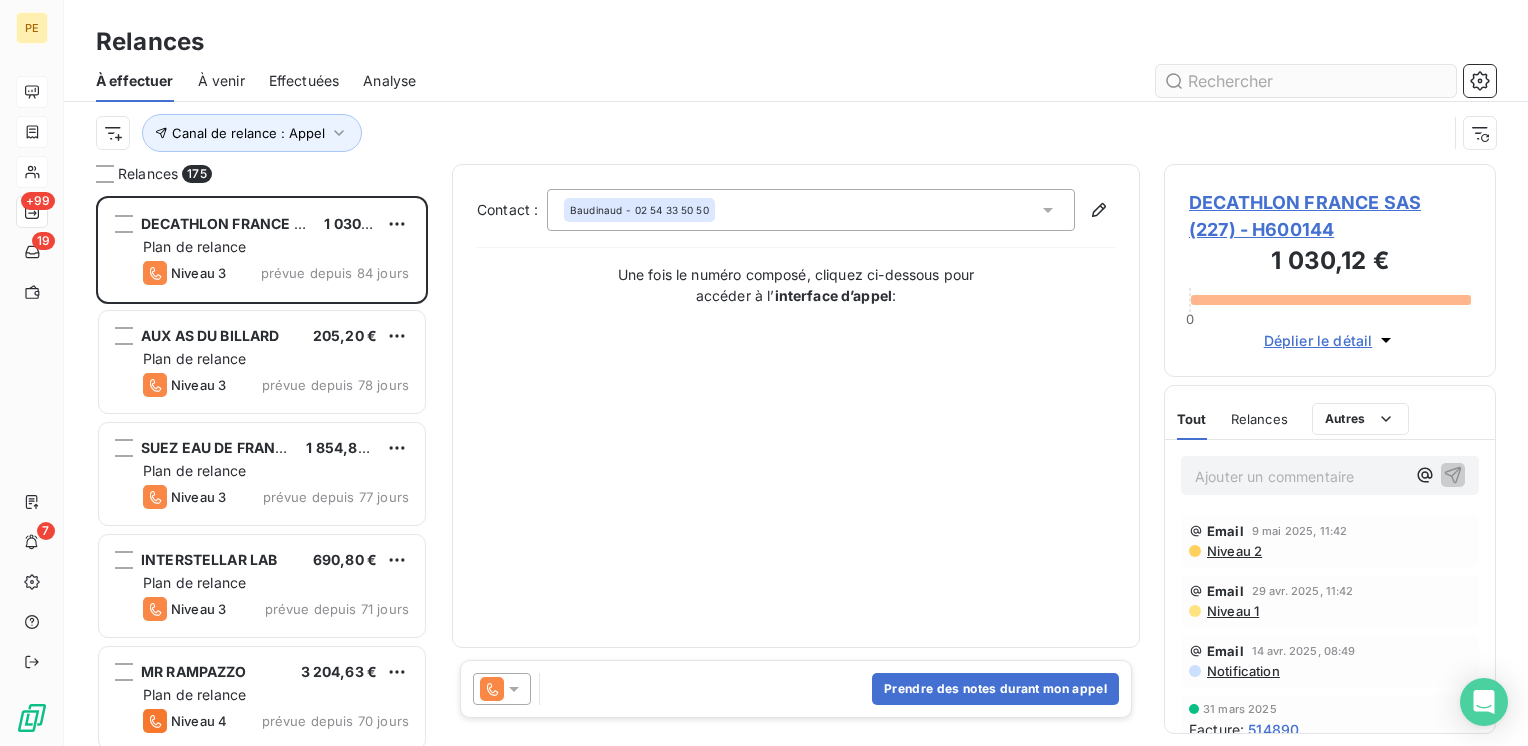 click on "À effectuer À venir Effectuées Analyse" at bounding box center (796, 81) 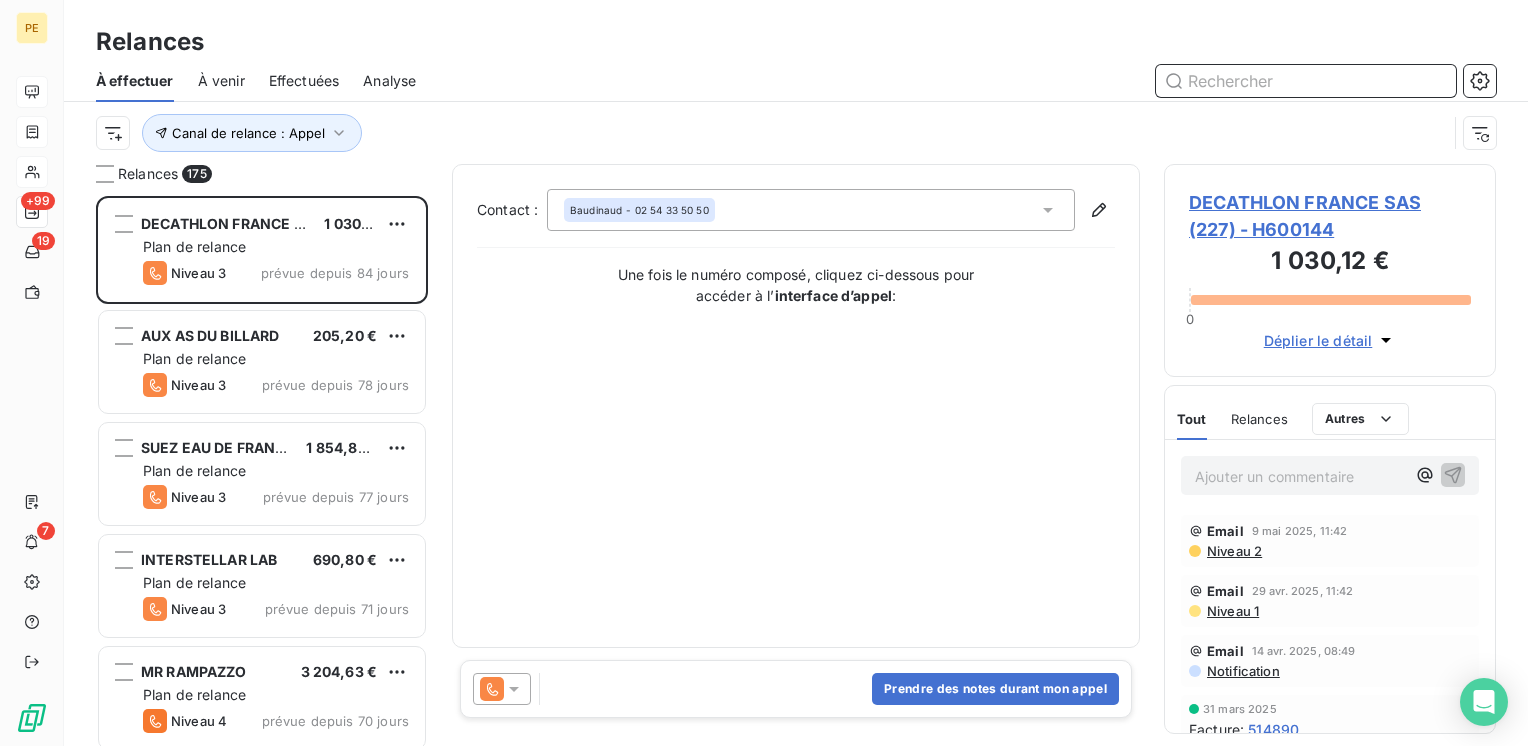 click at bounding box center [1306, 81] 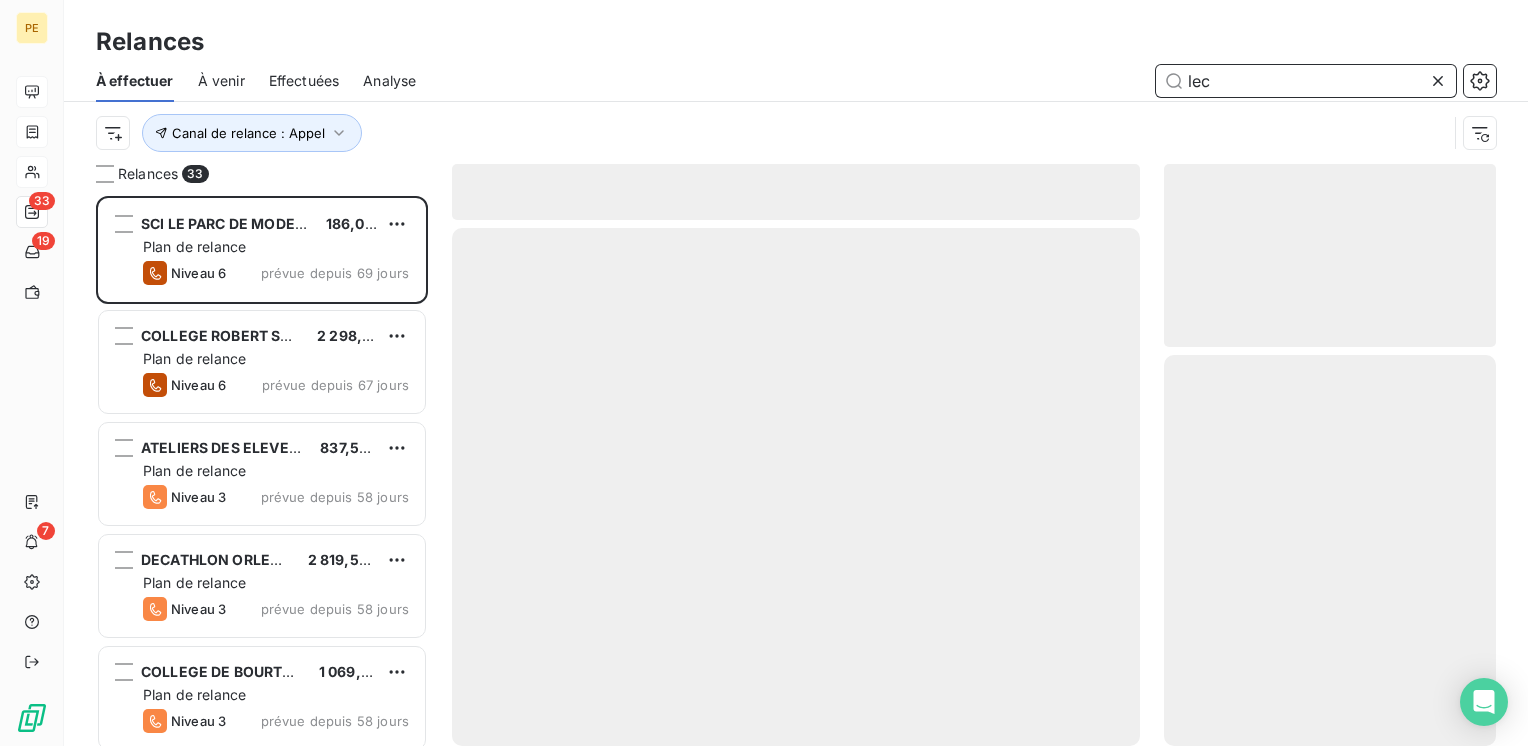 scroll, scrollTop: 0, scrollLeft: 0, axis: both 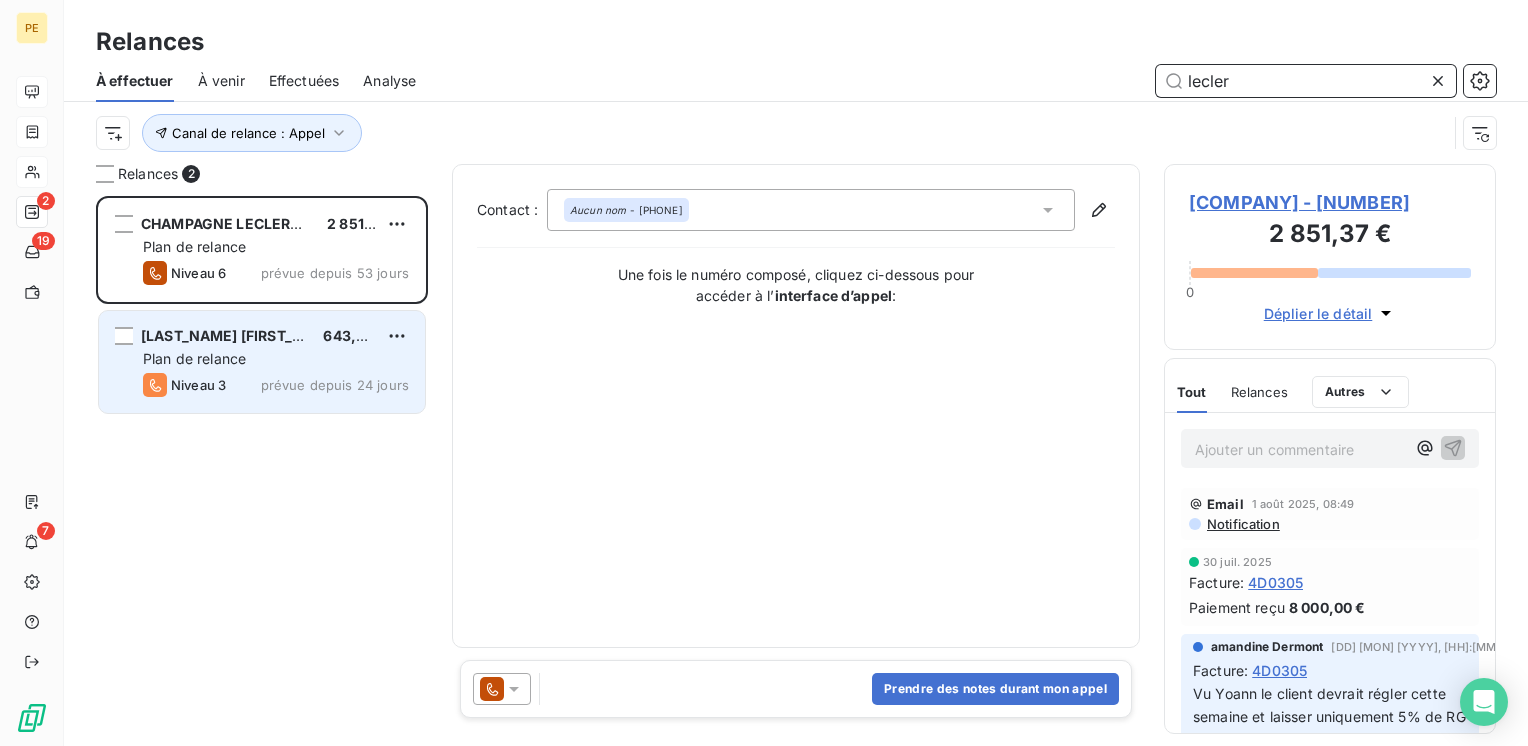 type on "lecler" 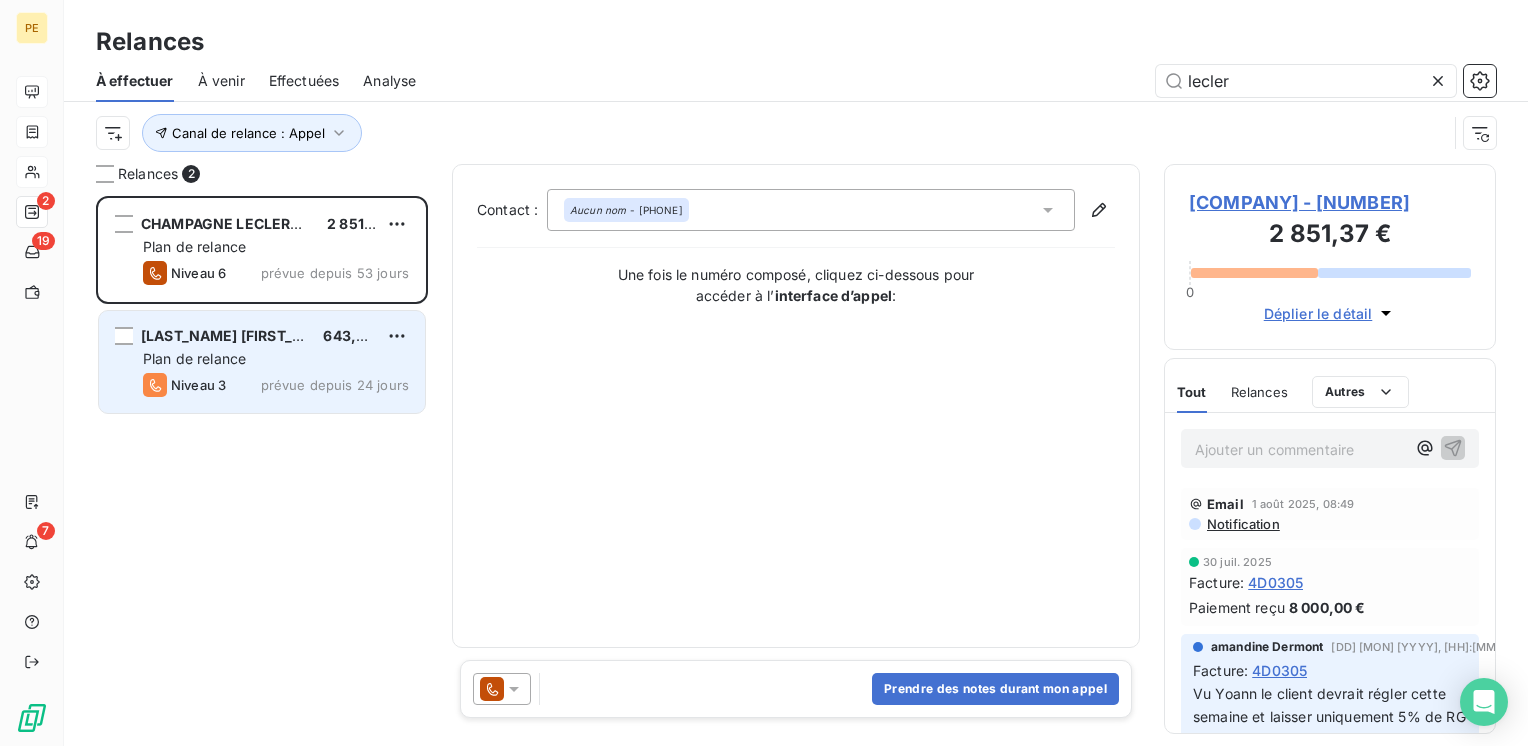 click on "Niveau 3 prévue depuis 24 jours" at bounding box center [276, 385] 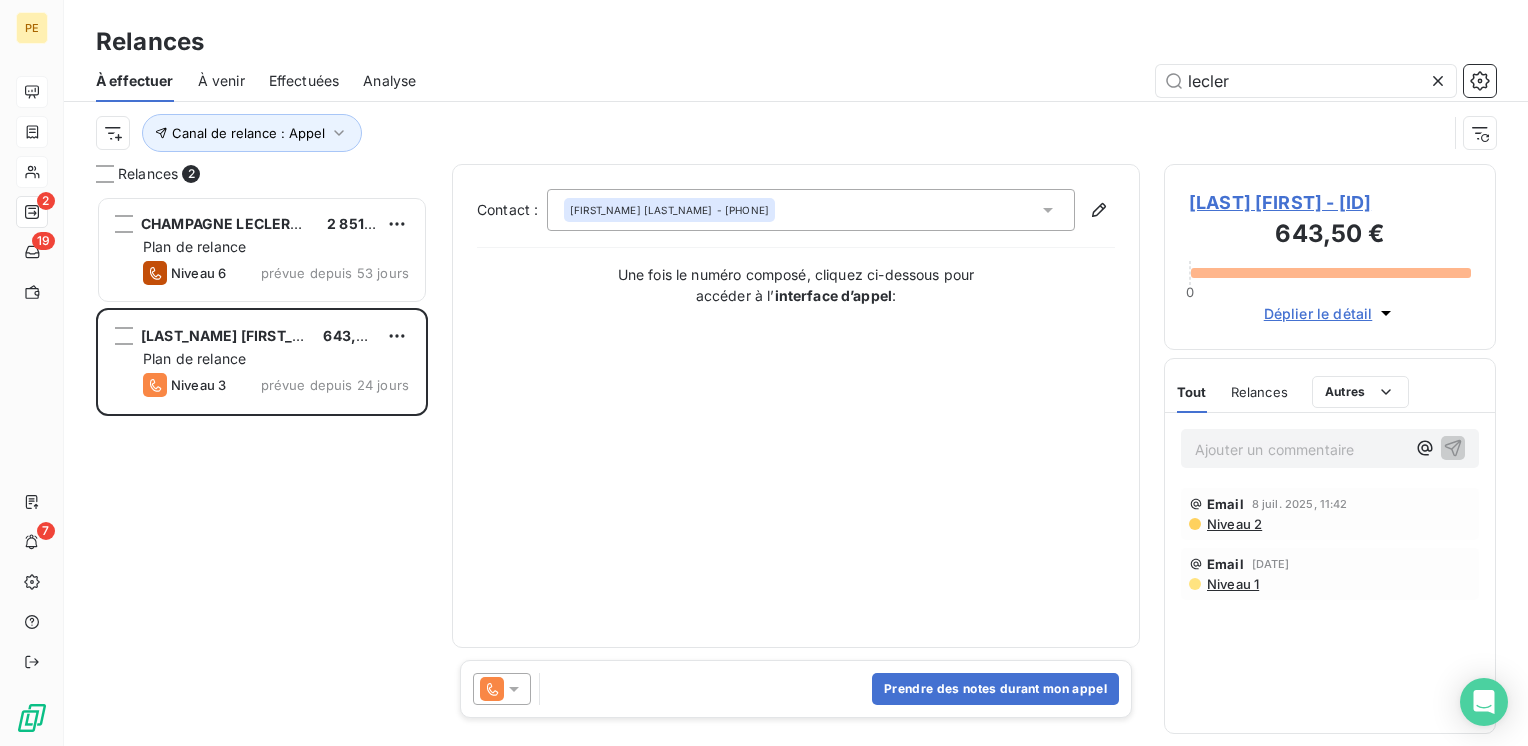 click on "Prendre des notes durant mon appel" at bounding box center [796, 689] 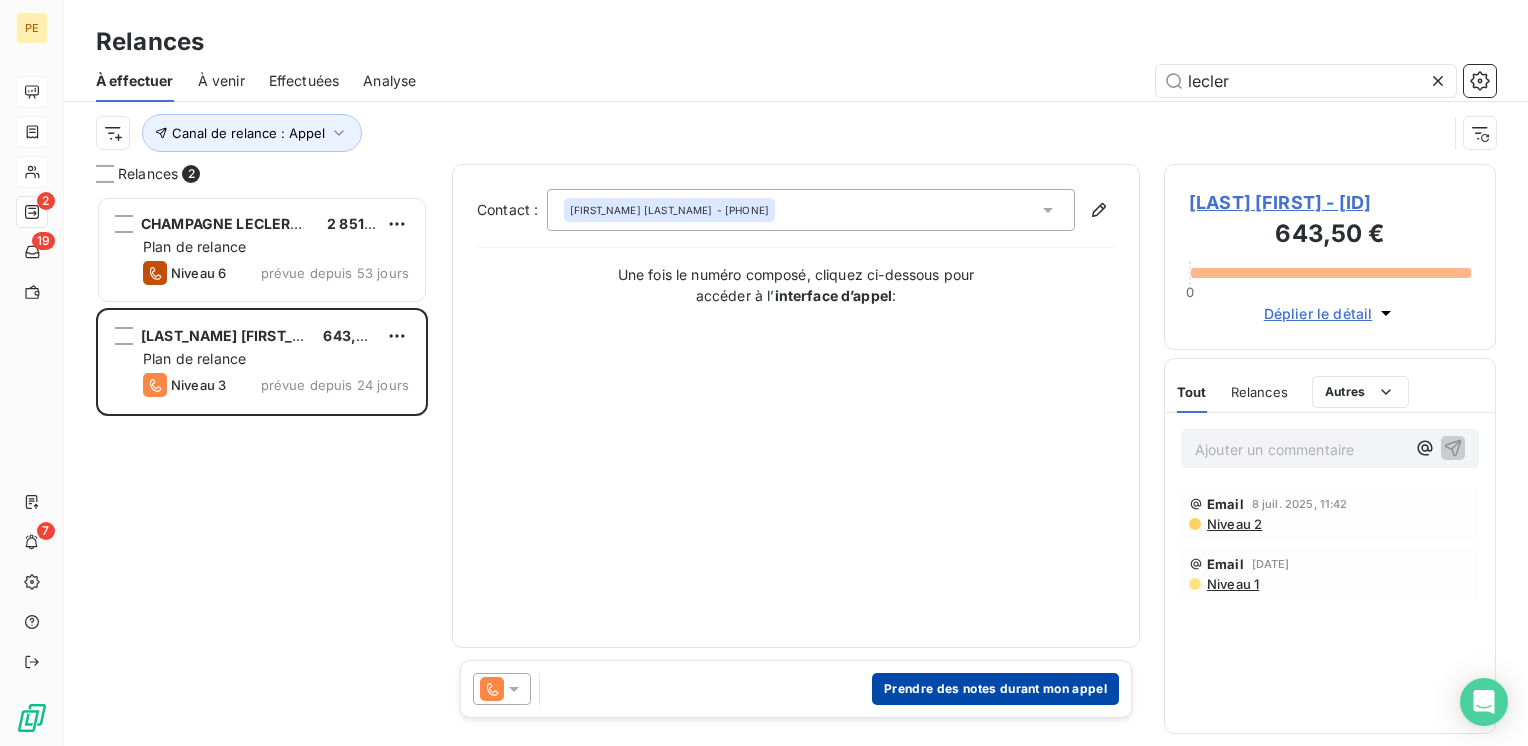 click on "Prendre des notes durant mon appel" at bounding box center (995, 689) 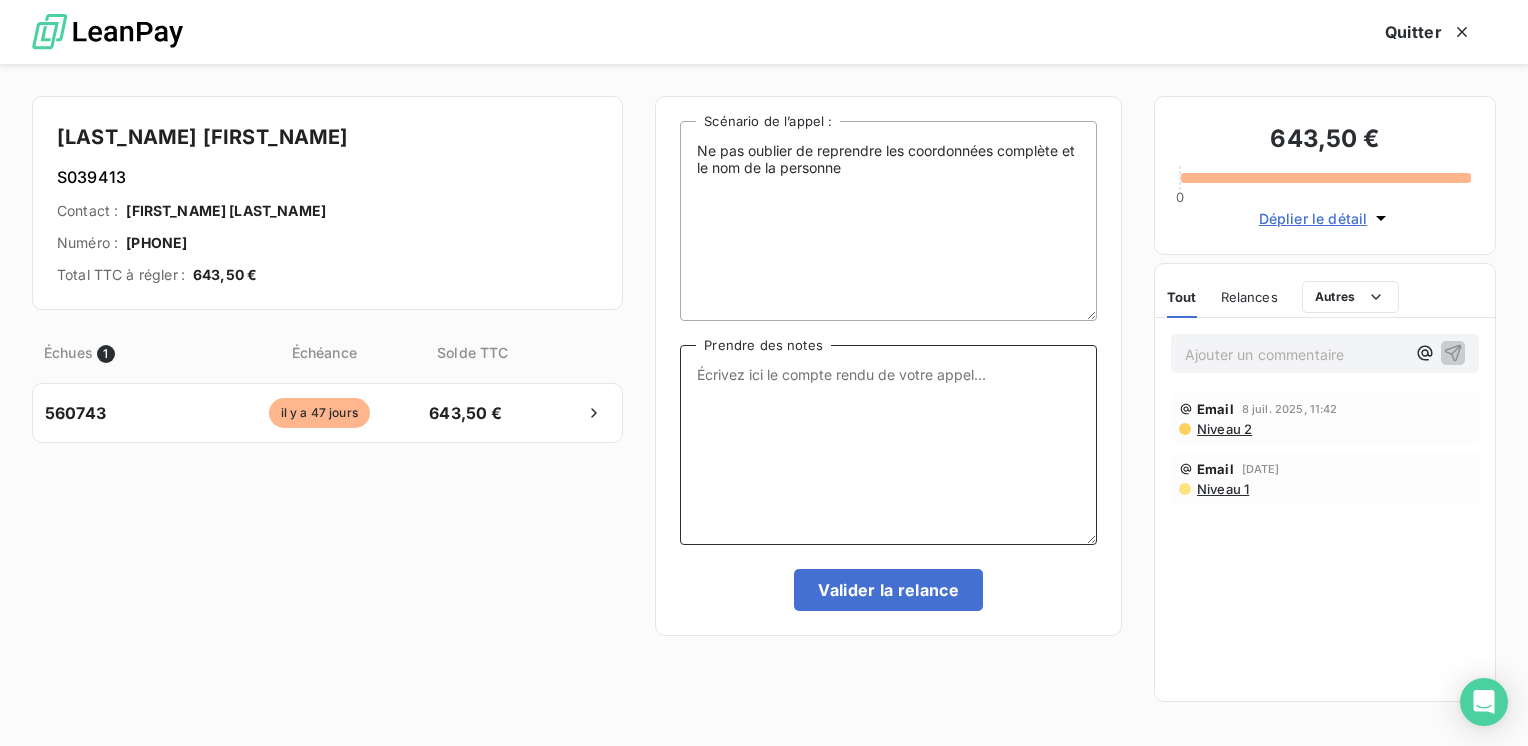 click on "Prendre des notes" at bounding box center (888, 445) 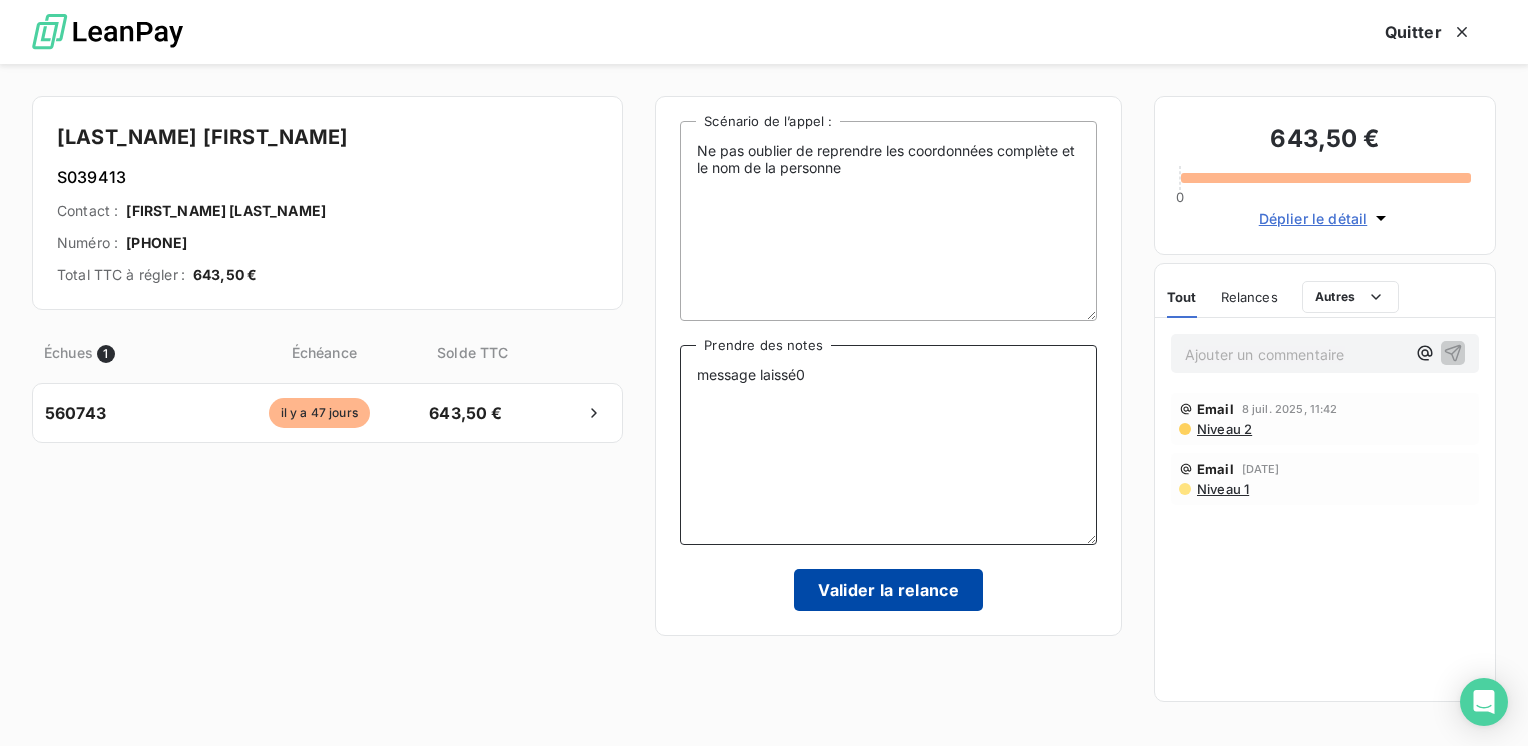 type on "message laissé0" 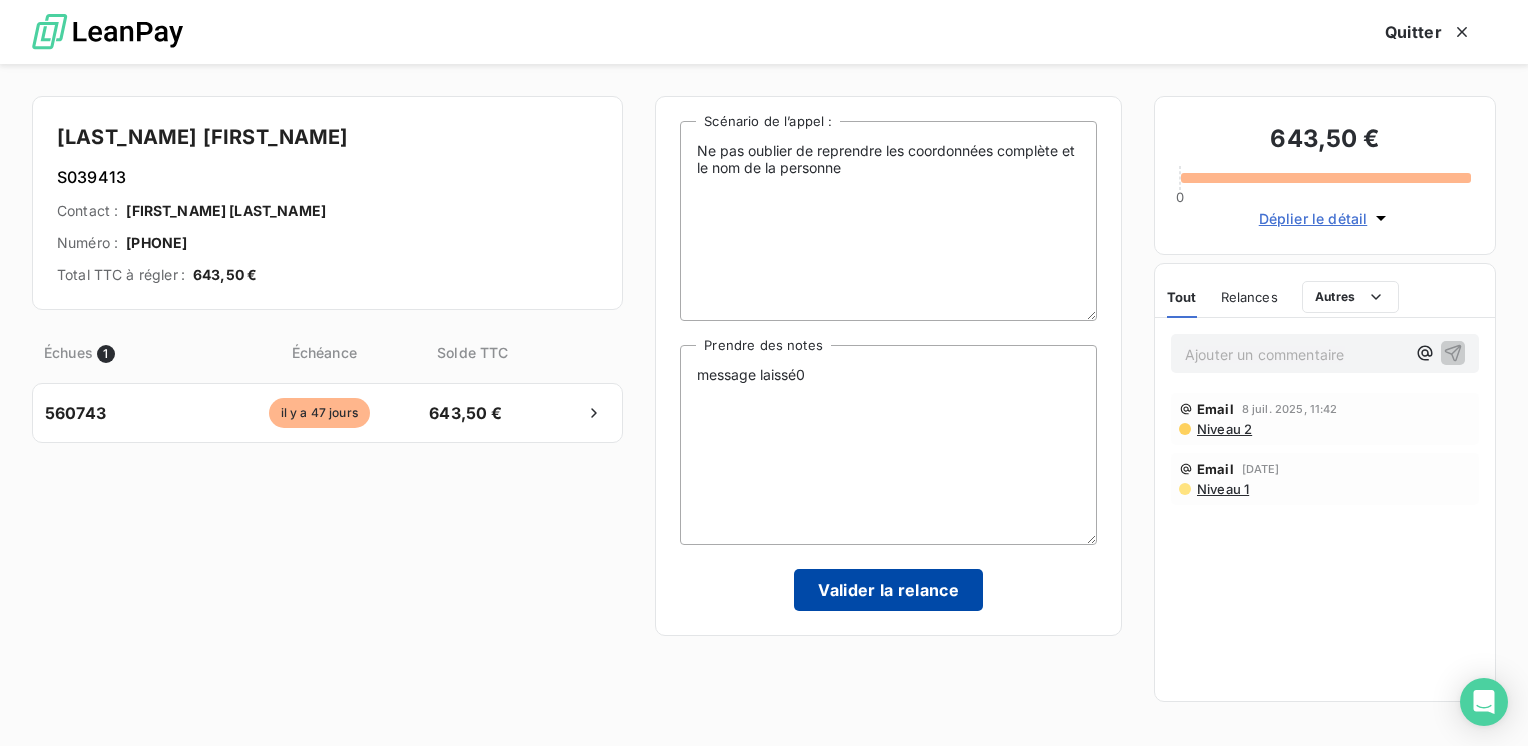 click on "Valider la relance" at bounding box center (888, 590) 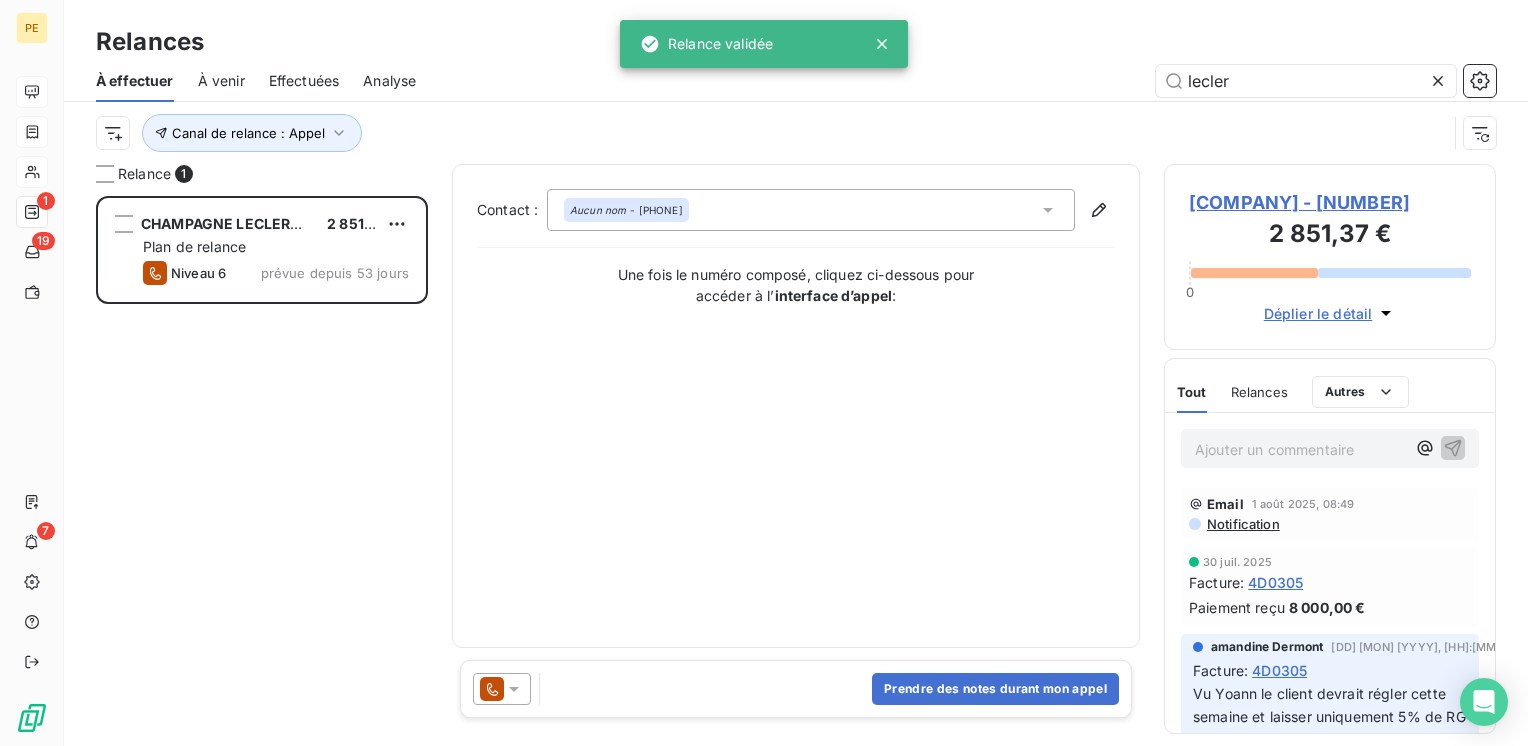 click on "À effectuer" at bounding box center [135, 81] 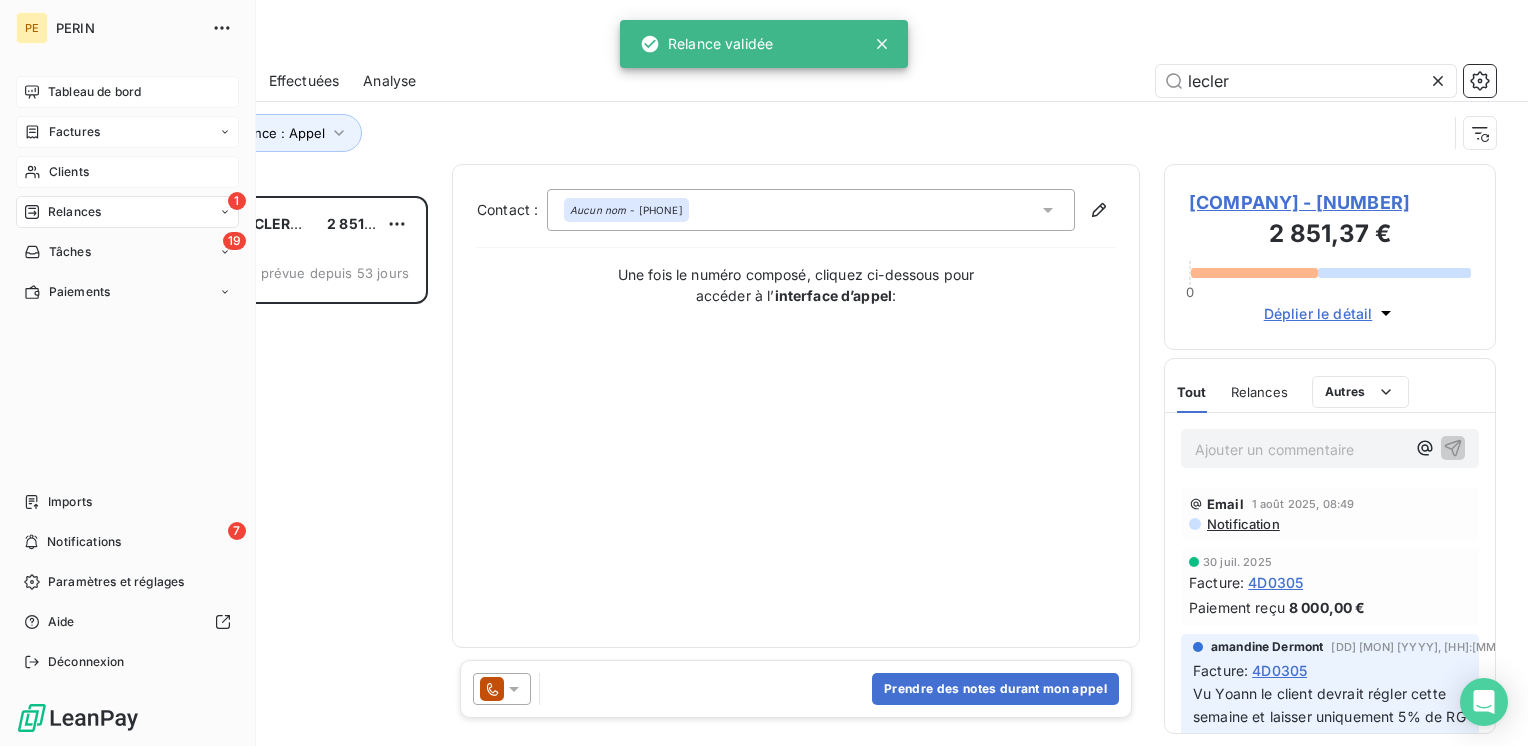 click on "Relances" at bounding box center [74, 212] 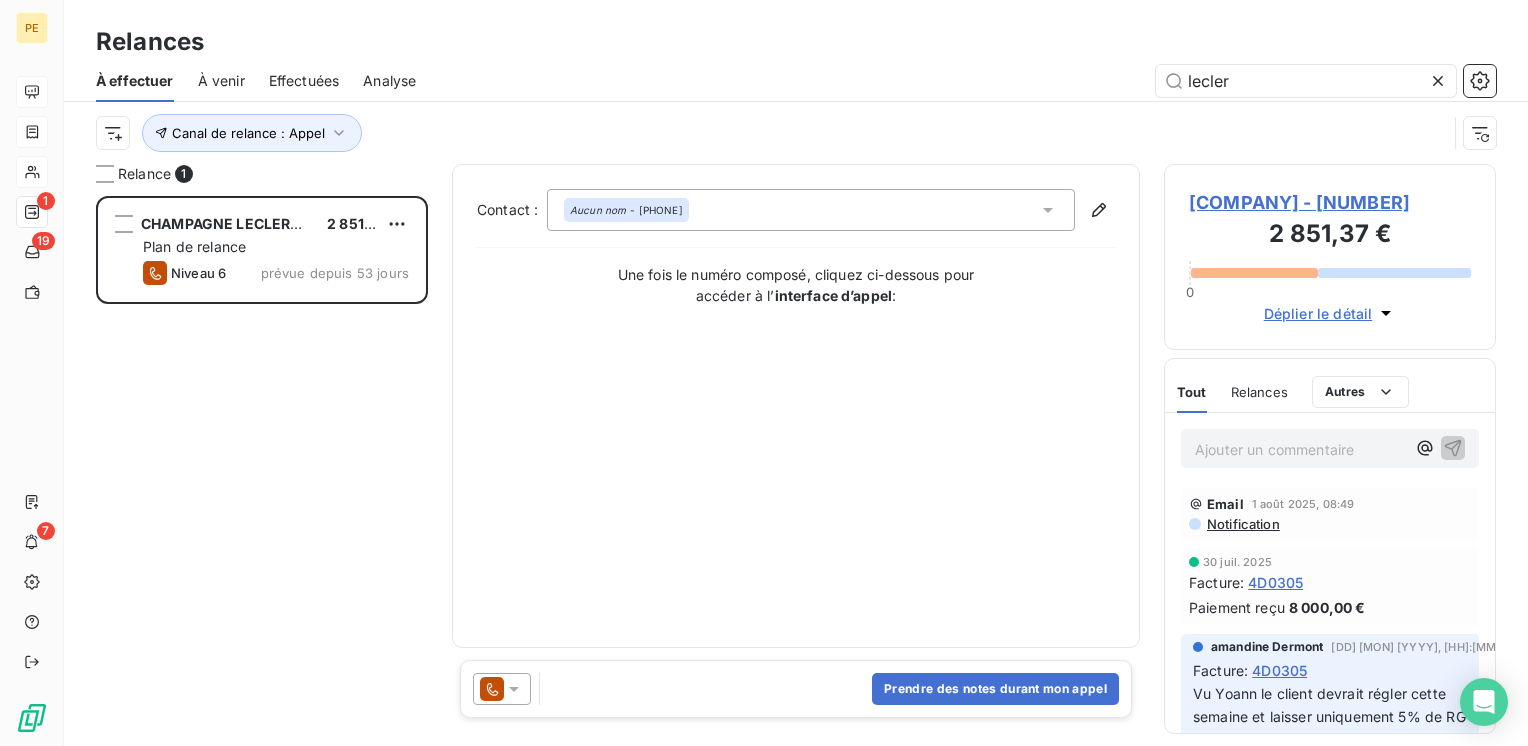 click at bounding box center (1442, 81) 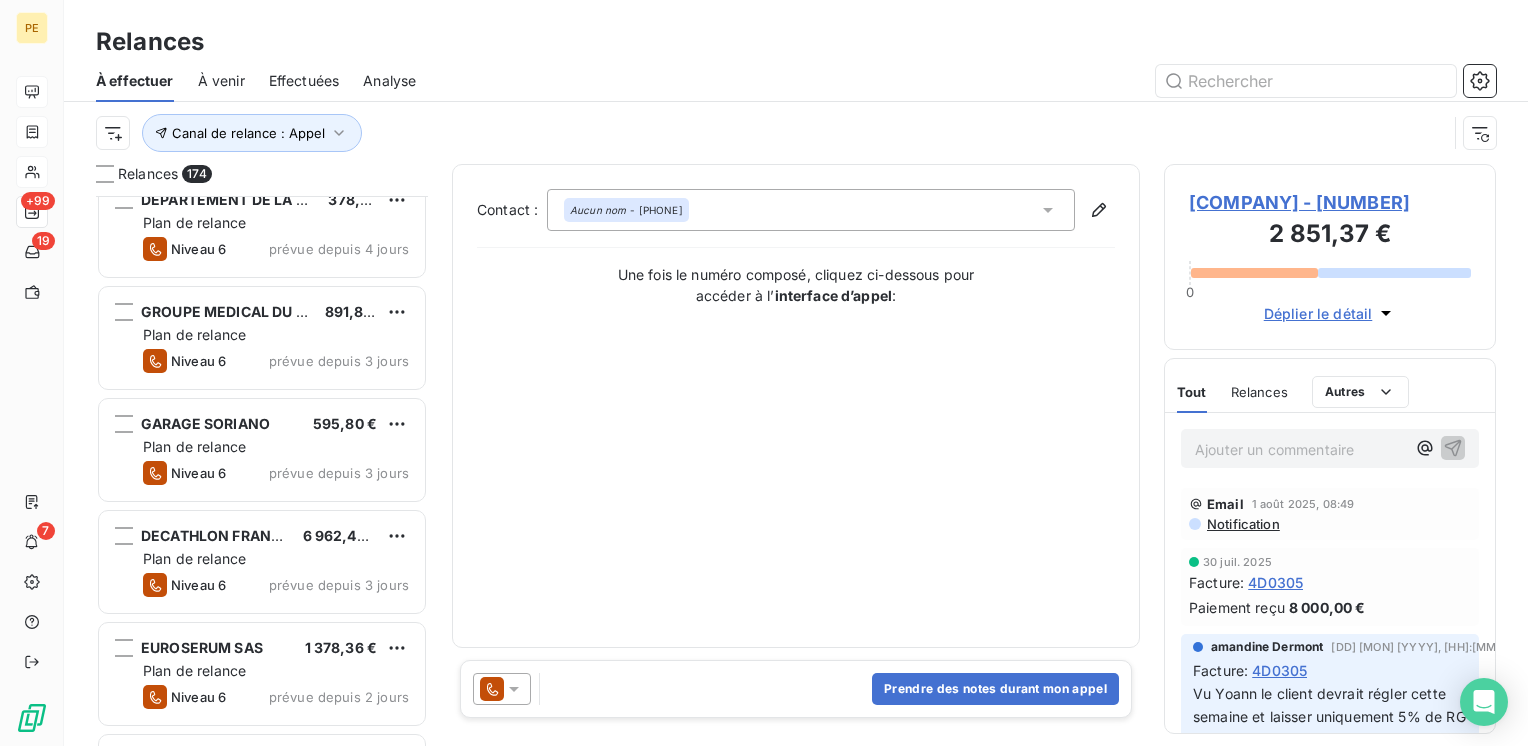 scroll, scrollTop: 17334, scrollLeft: 0, axis: vertical 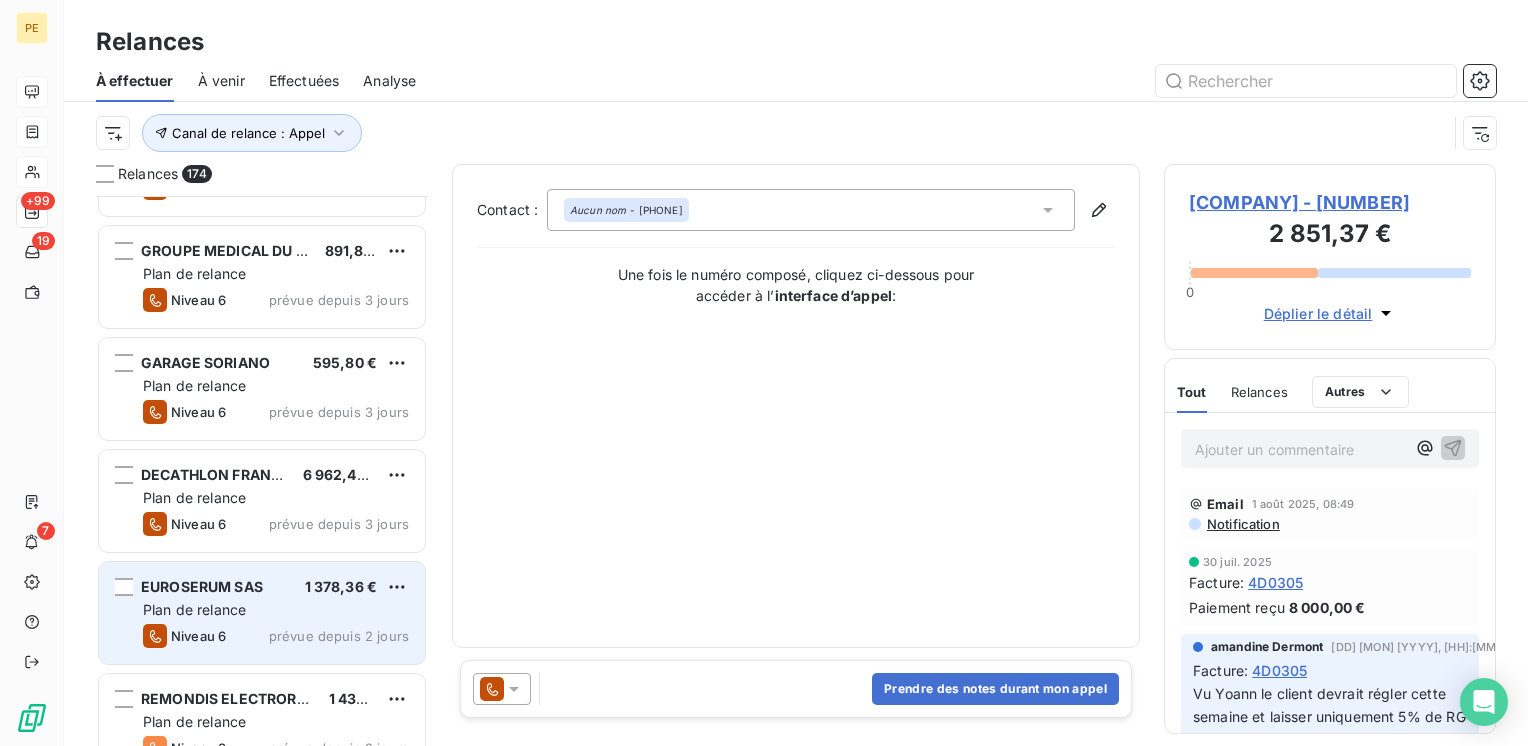 click on "EUROSERUM SAS 1 378,36 € Plan de relance Niveau 6 prévue depuis 2 jours" at bounding box center (262, 613) 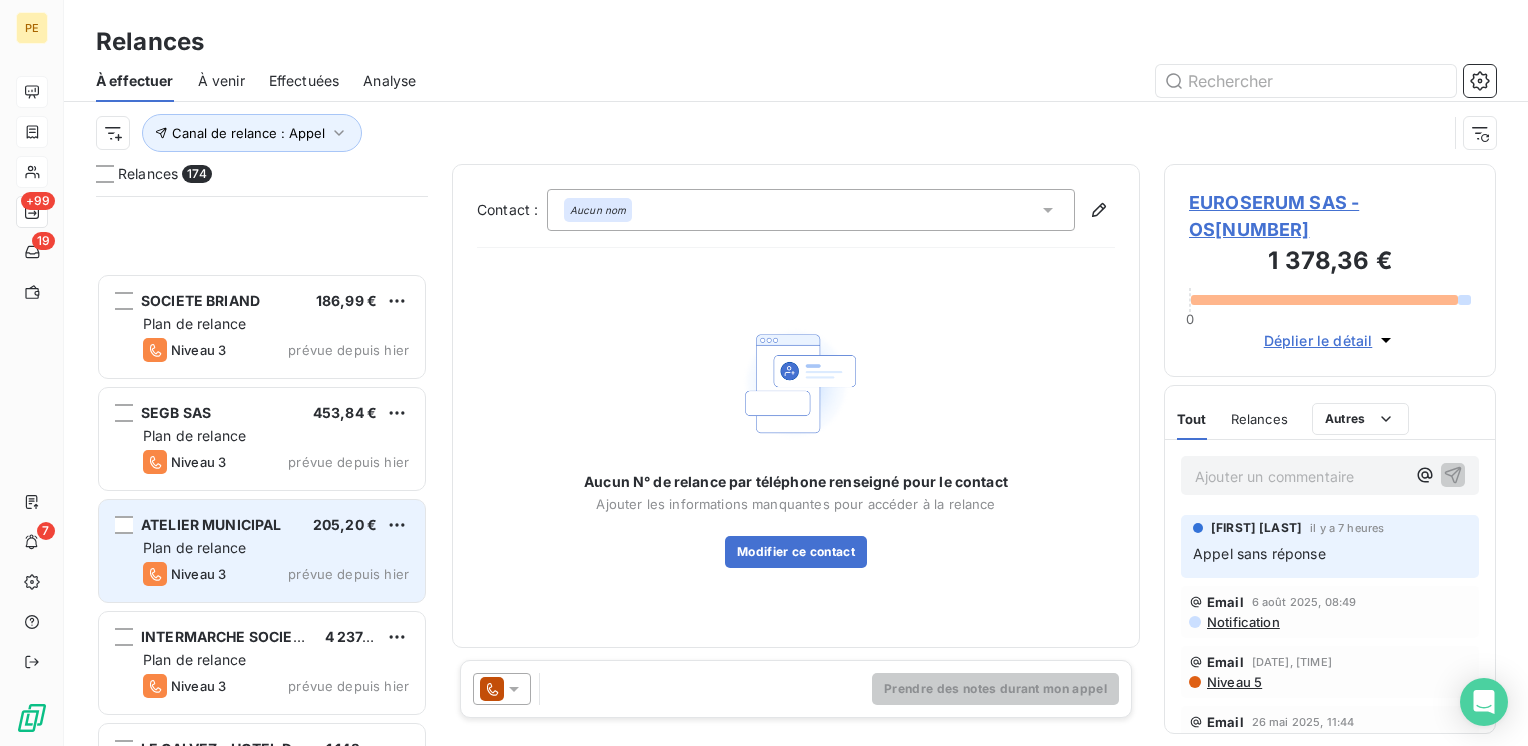 scroll, scrollTop: 18938, scrollLeft: 0, axis: vertical 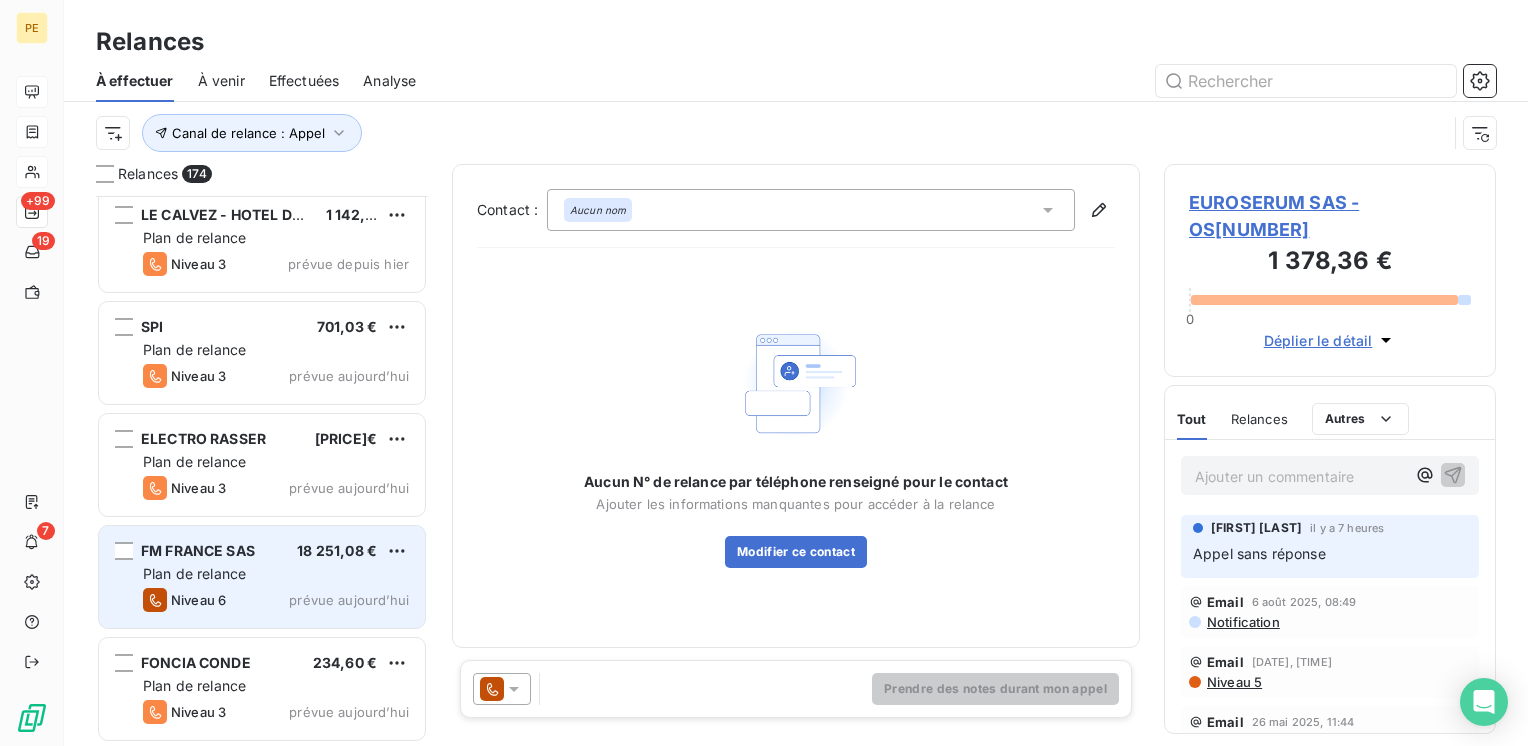 click on "FM FRANCE SAS" at bounding box center (198, 550) 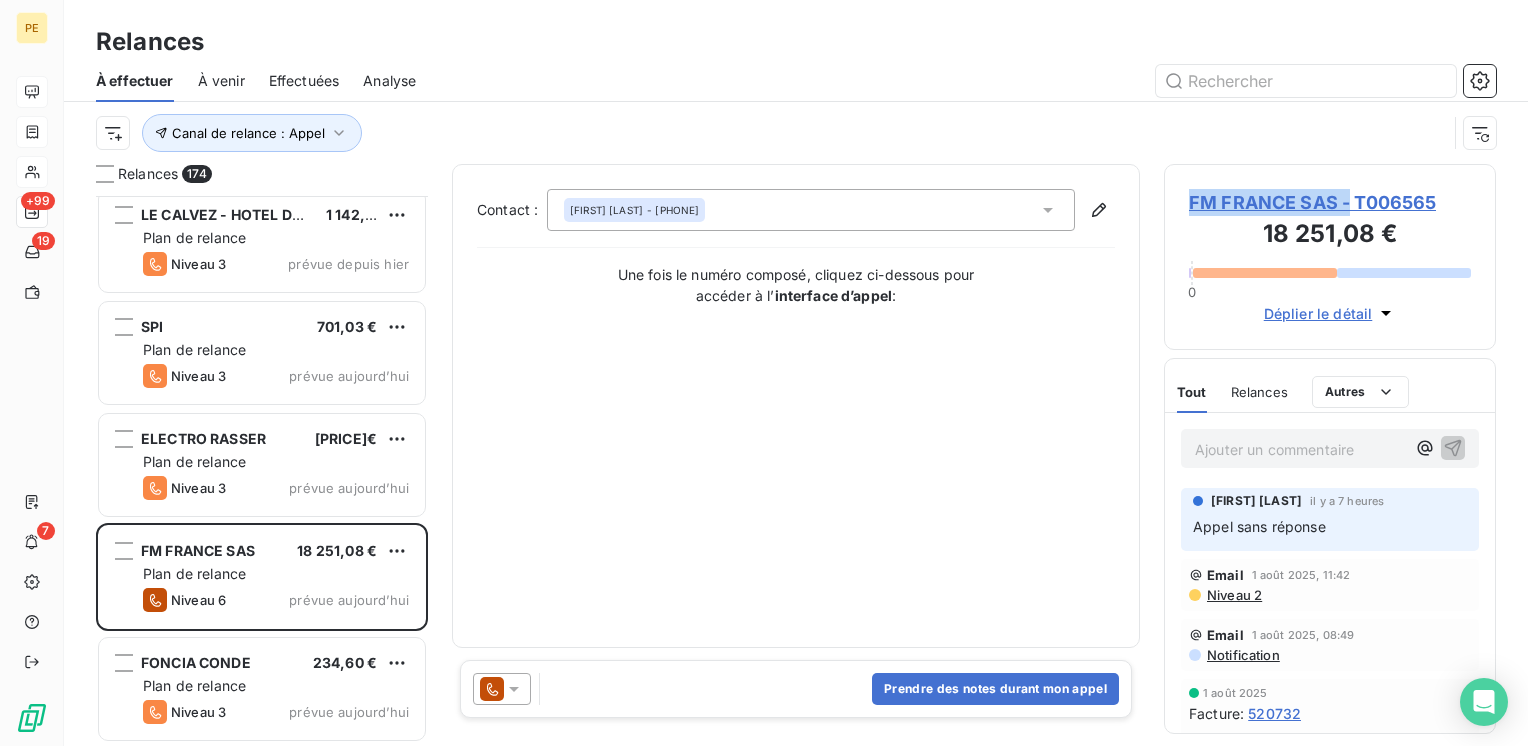drag, startPoint x: 1345, startPoint y: 207, endPoint x: 1184, endPoint y: 202, distance: 161.07762 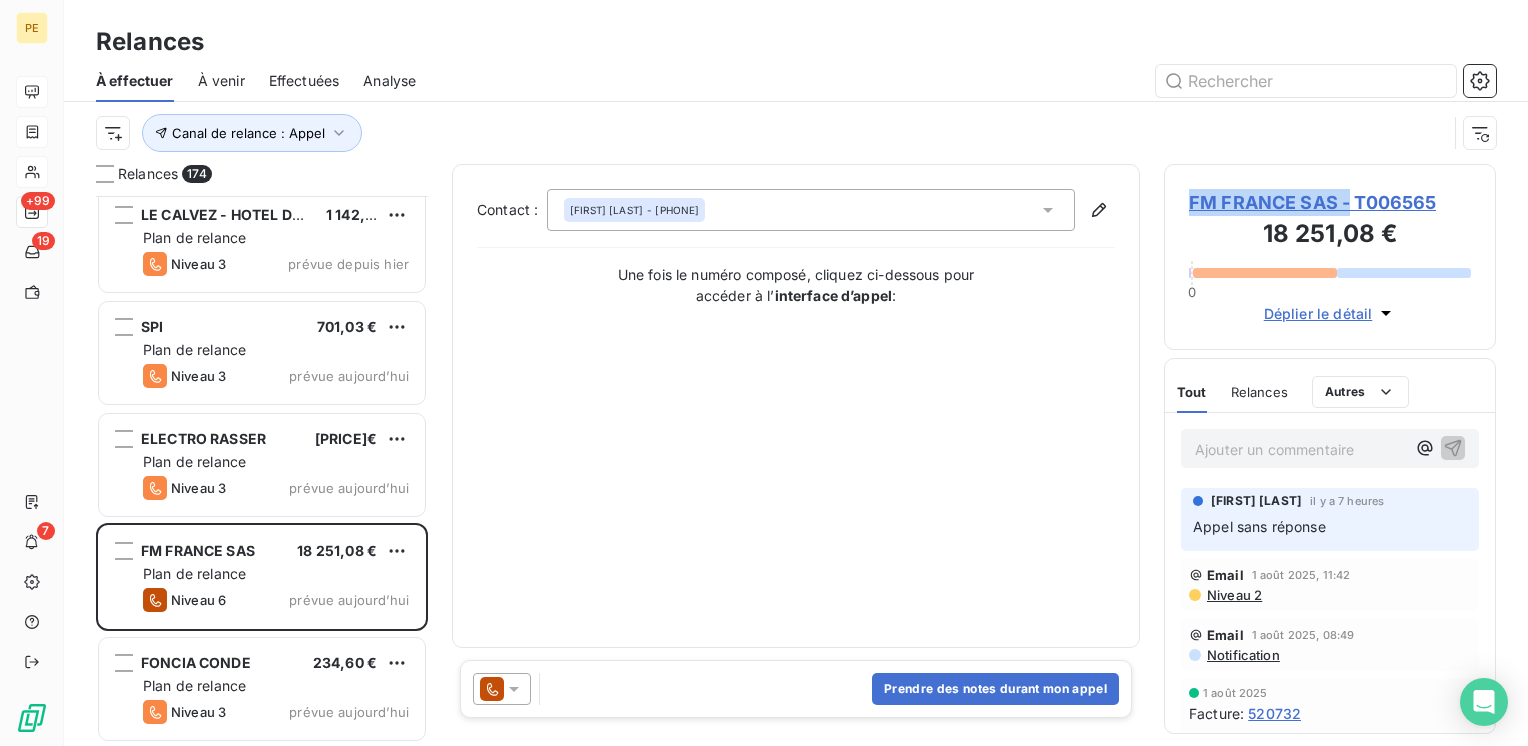 scroll, scrollTop: 18826, scrollLeft: 0, axis: vertical 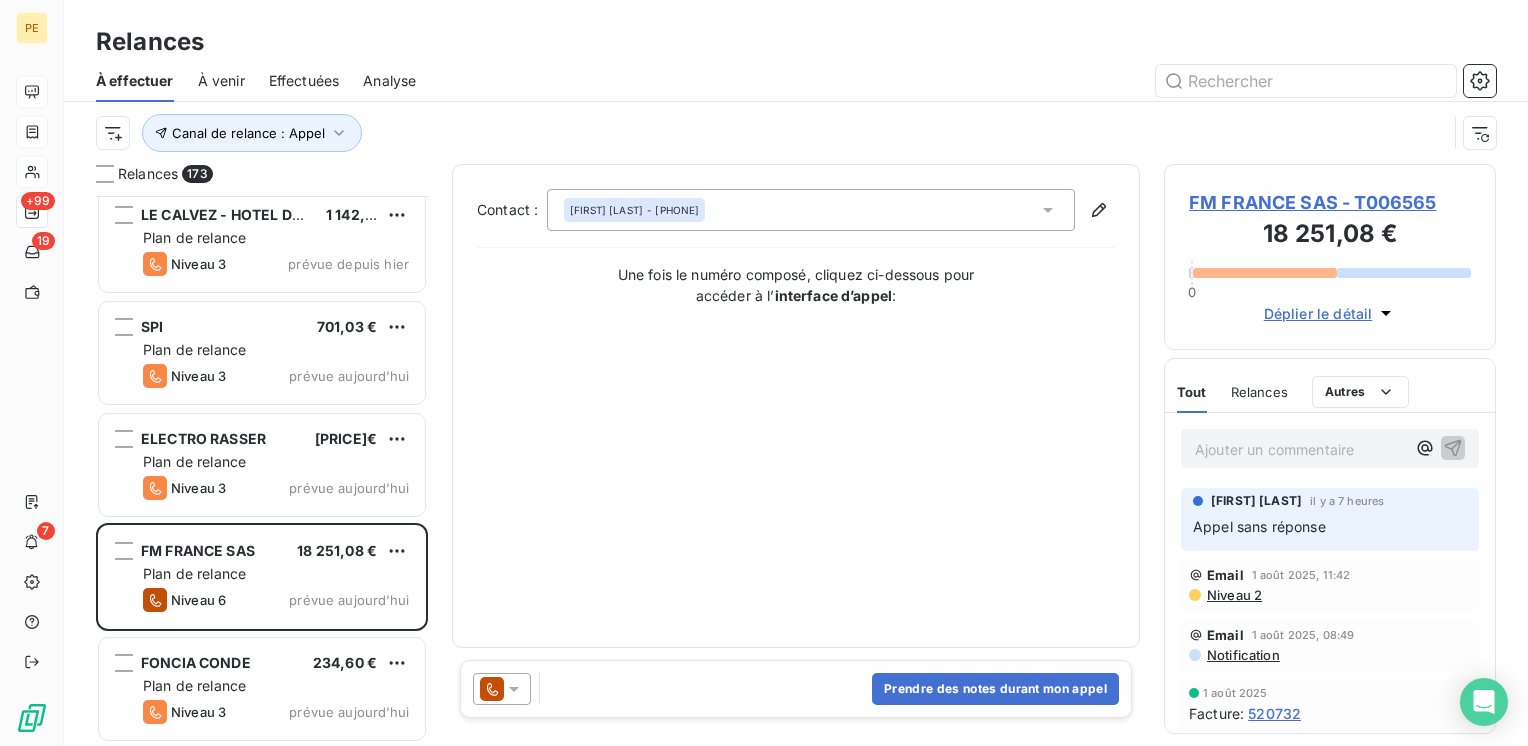 click on "FM FRANCE SAS - [ORDER_ID] [PRICE] 0 Déplier le détail" at bounding box center (1330, 257) 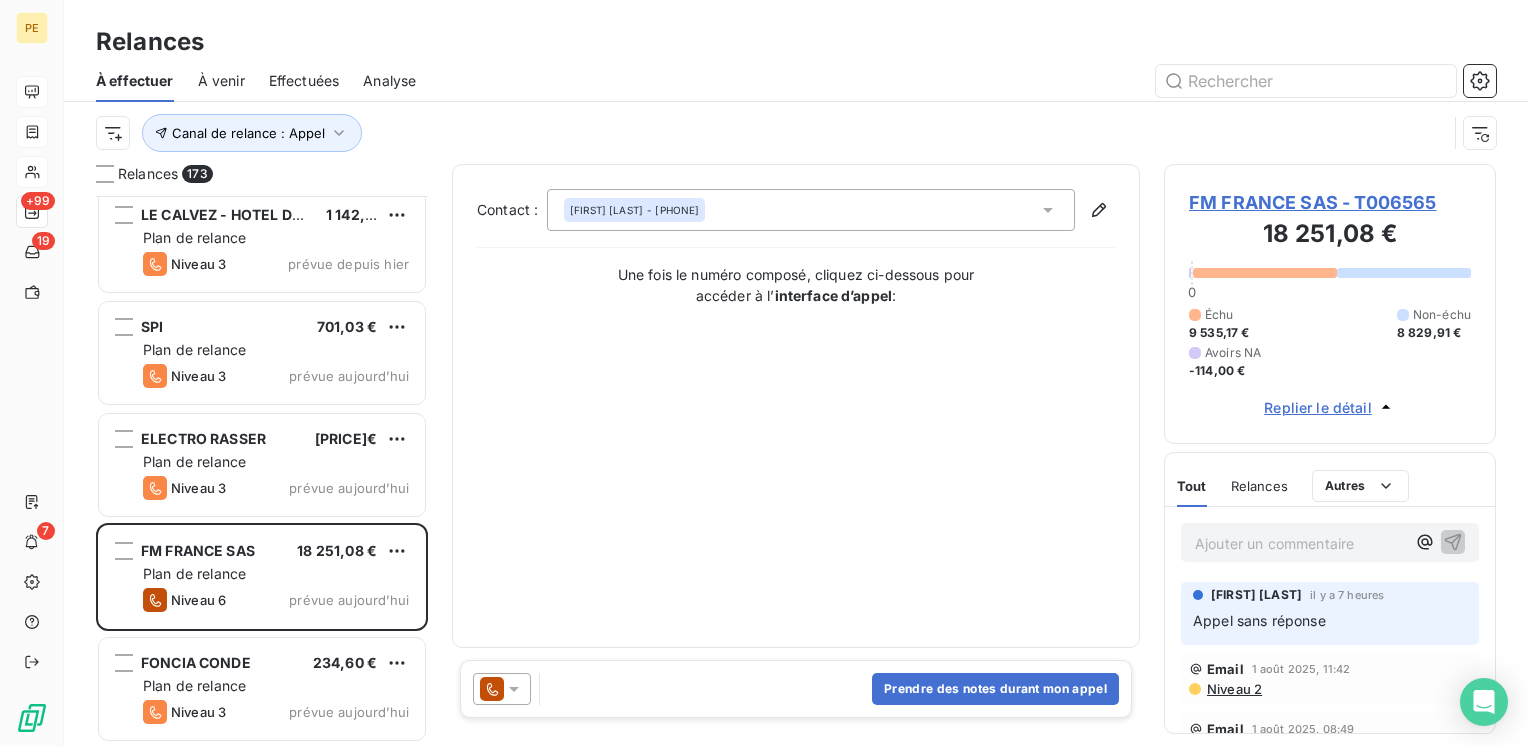click on "FM FRANCE SAS - T006565" at bounding box center (1330, 202) 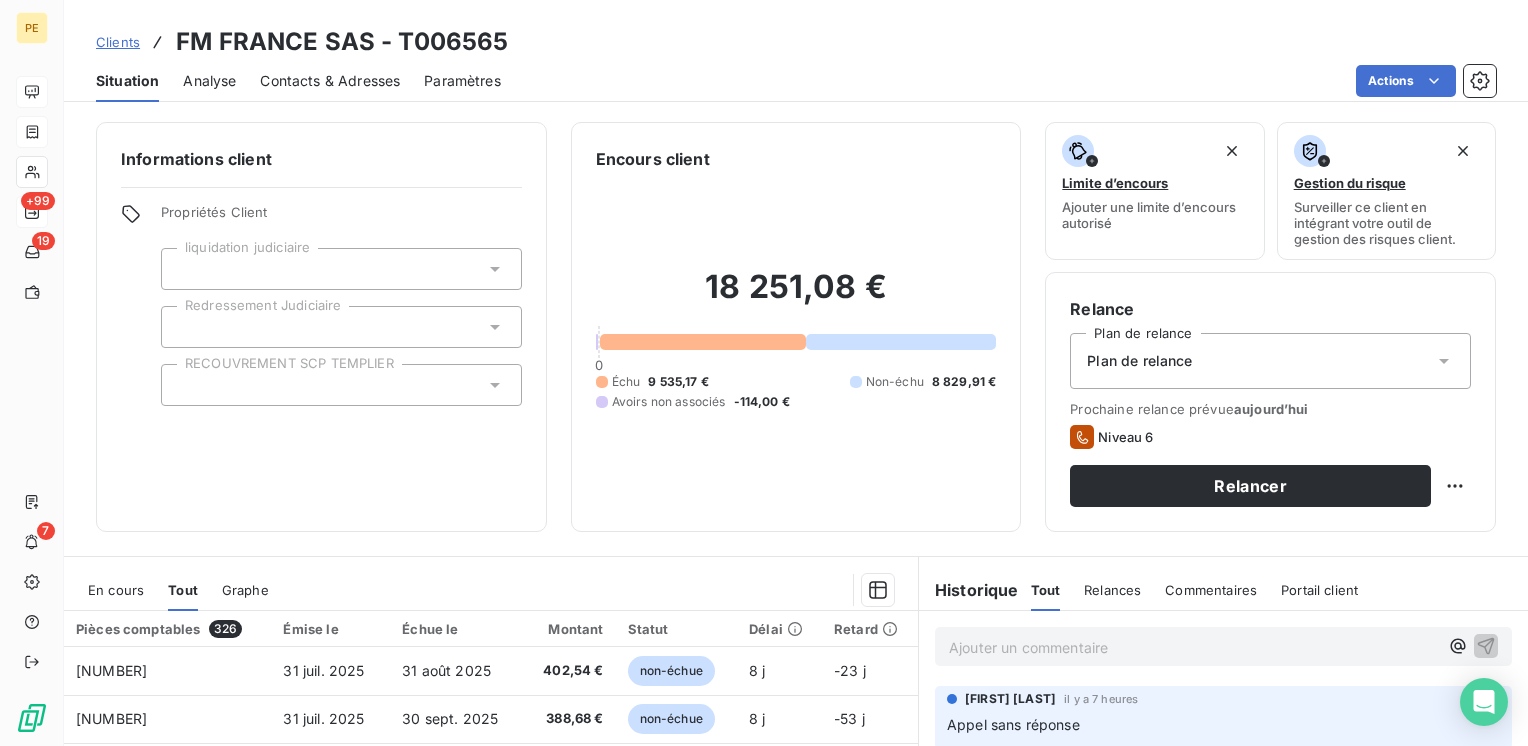 scroll, scrollTop: 133, scrollLeft: 0, axis: vertical 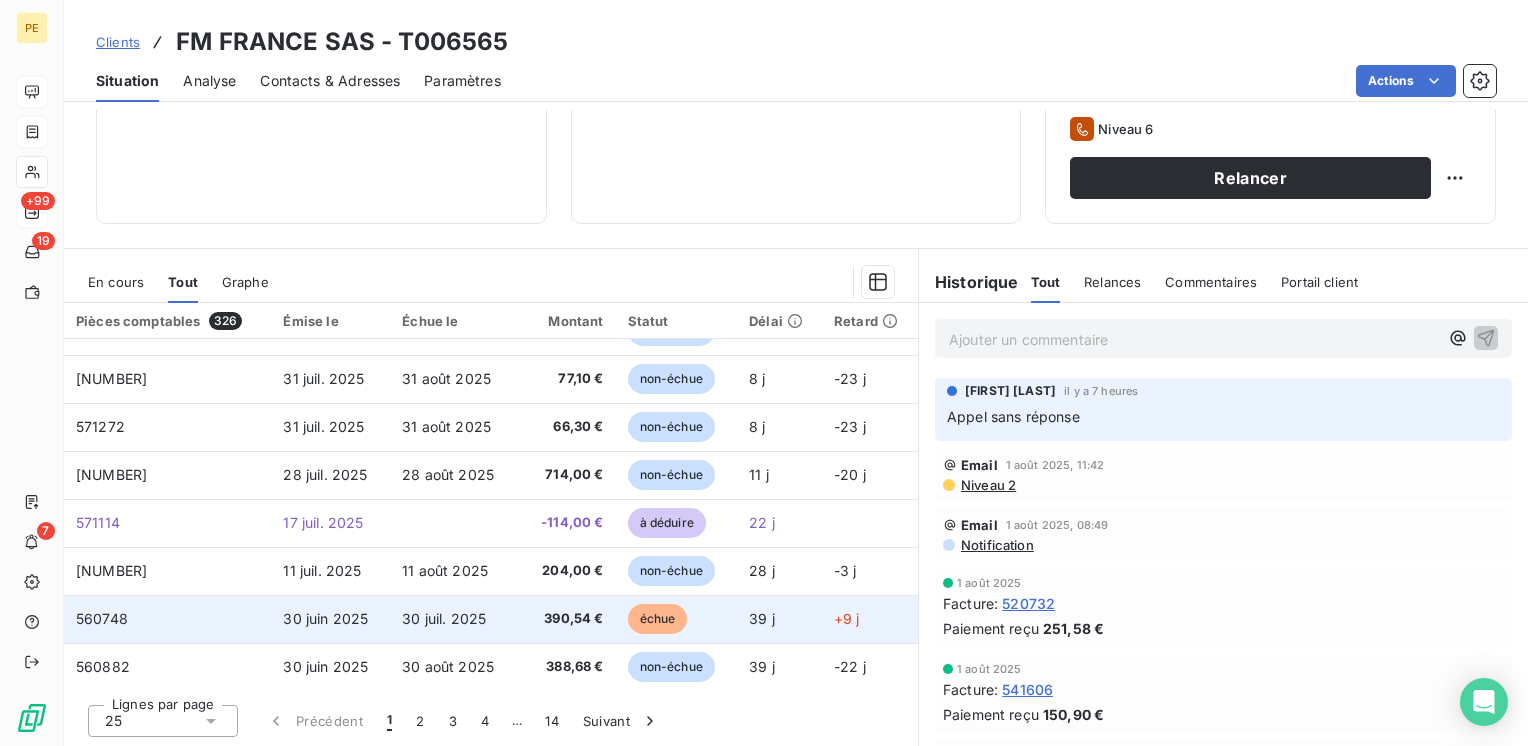 click on "390,54 €" at bounding box center (568, 619) 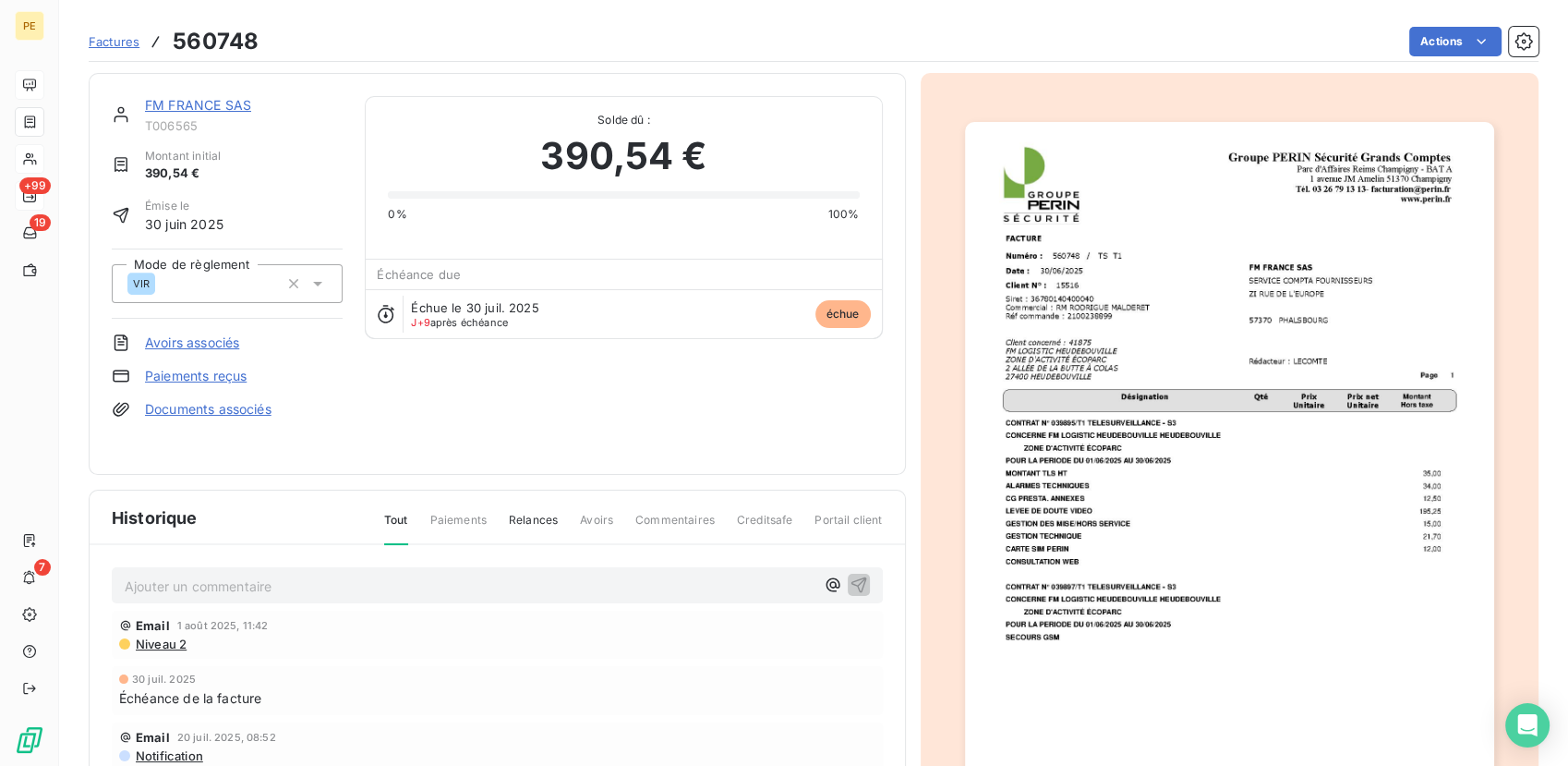 scroll, scrollTop: 138, scrollLeft: 0, axis: vertical 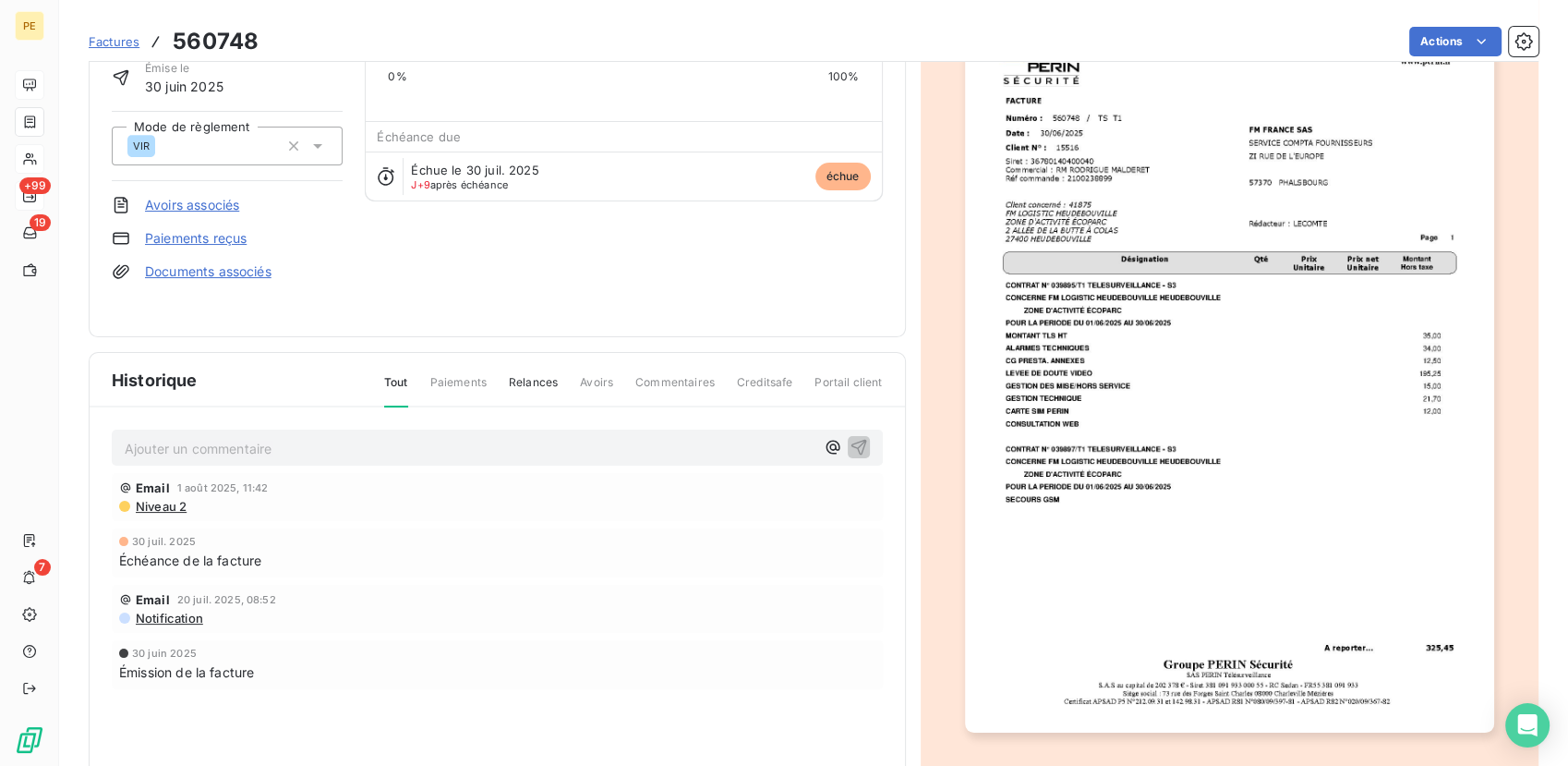 click at bounding box center [1229, 359] 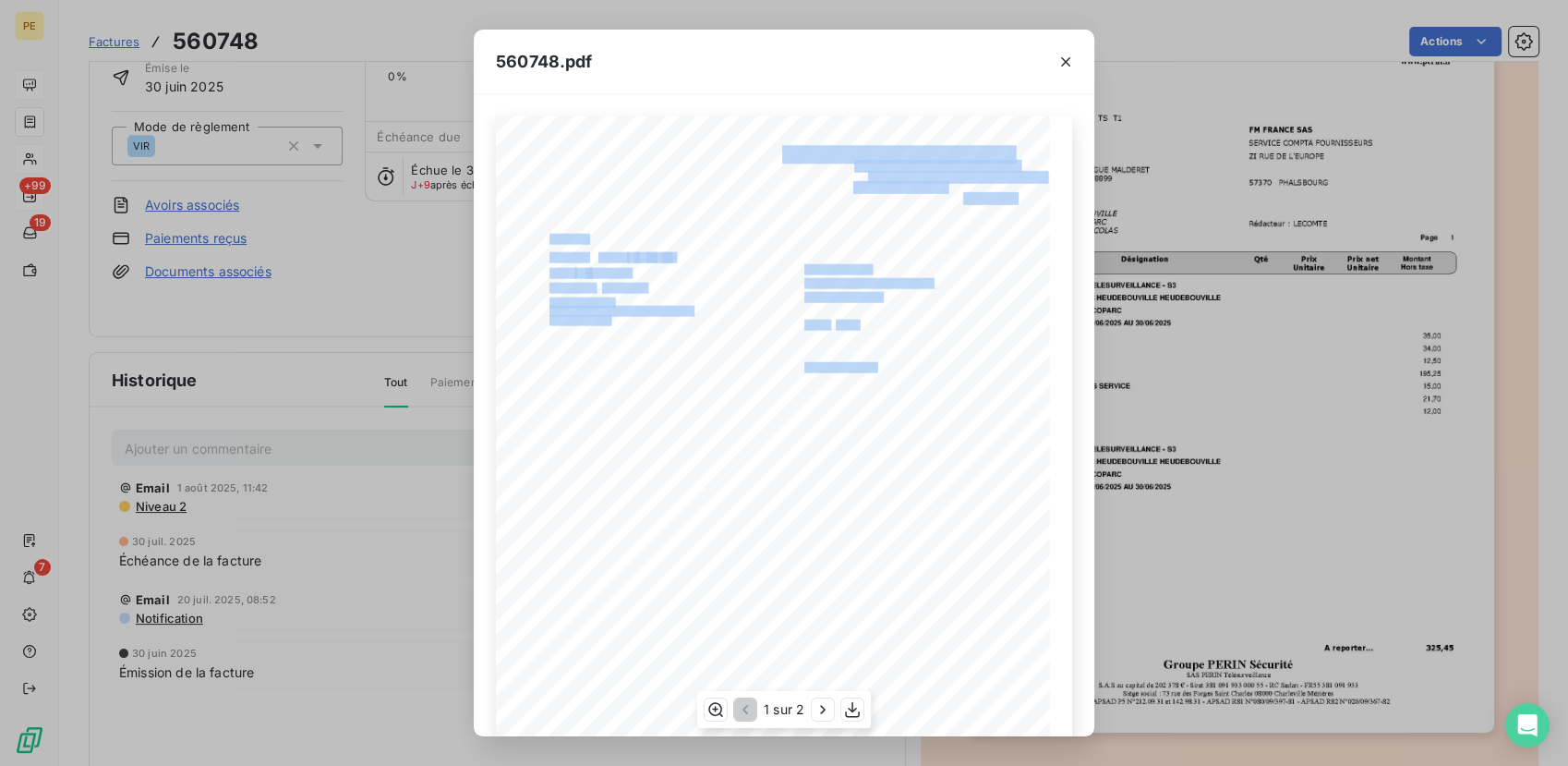 click on "Groupe PERIN SÈcuritÈ Grands Comptes Parc d'Affaires Reims Champigny - BAT A [NUMBER] [STREET] [CITY] [STATE] TÈl. [PHONE] - [EMAIL] www.perin.fr FM FRANCE SAS SERVICE COMPTA FOURNISSEURS ZI [STREET] [STATE] Client N∞ : FACTURE [NUMBER] / T1 RÈdacteur : [LAST] [CITY] [NUMBER] [DATE] TS NumÈro : Siret : [NUMBER] Commercial : [FIRST] [LAST] RÈf commande : [NUMBER] Client concernÈ : [NUMBER] FM LOGISTIC HEUDEBOUVILLE ZONE D'ACTIVIT... ...COPARC [NUMBER] [STREET] ¿ [CITY] [STATE] Page 1 DÈsignation QtÈ Prix Unitaire Prix net Unitaire Montant Hors taxe CONTRAT N° [NUMBER] TELESURVEILLANCE - S3 CONCERNE FM LOGISTIC HEUDEBOUVILLE HEUDEBOUVILLE ZONE D'ACTIVITÉ ÉCOPARC POUR LA PERIODE DU [DATE] AU [DATE] MONTANT TLS HT 35,00 ALARMES TECHNIQUES 34,00 CG PRESTA. ANNEXES 12,50 LEVEE DE DOUTE VIDEO 195,25 GESTION DES MISE/HORS SERVICE 15,00 GESTION TECHNIQUE 21,70 CARTE SIM PERIN 12,00 CONSULTATION WEB" at bounding box center [784, 508] 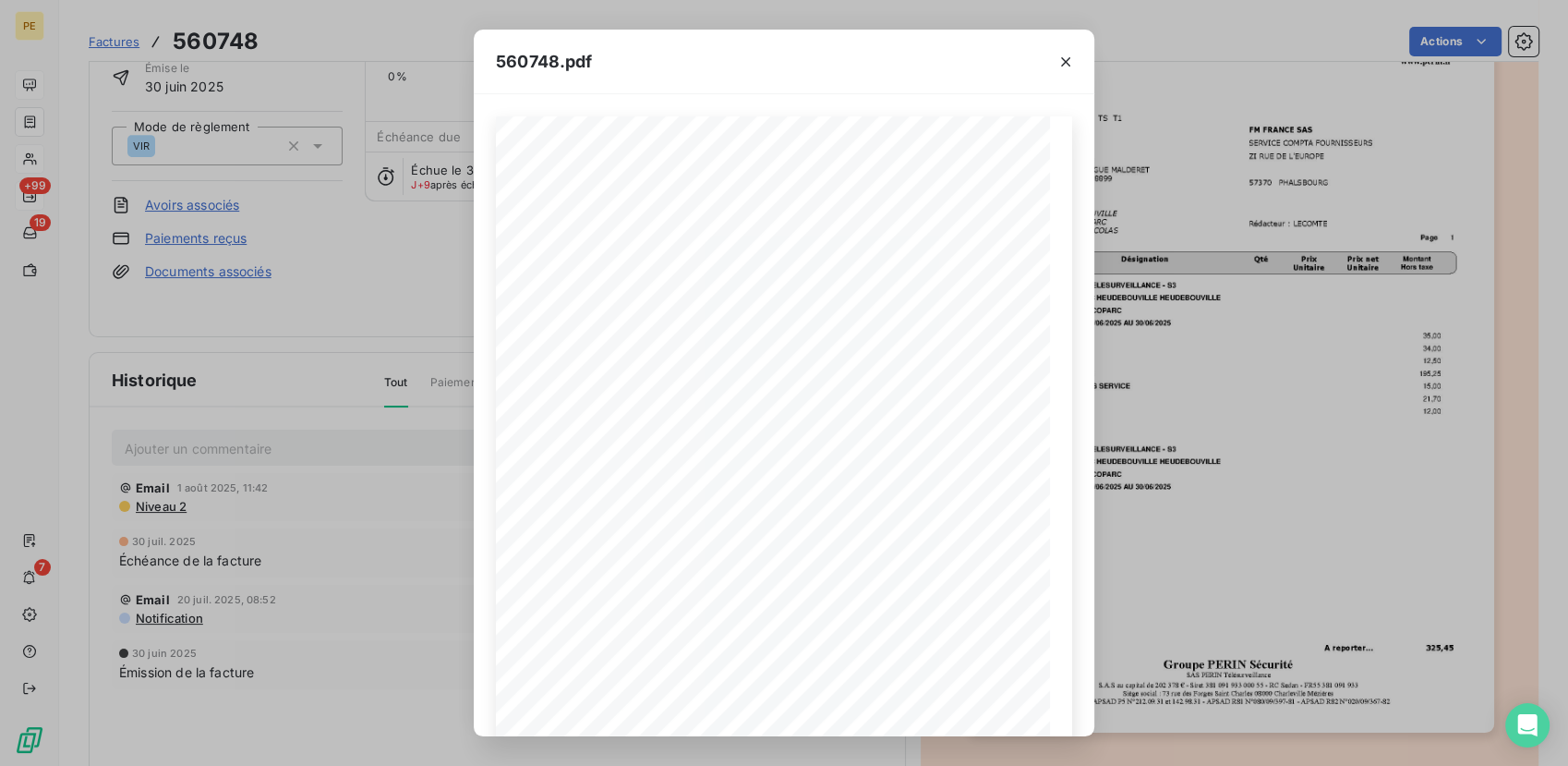 drag, startPoint x: 608, startPoint y: 322, endPoint x: 618, endPoint y: 318, distance: 10.77033 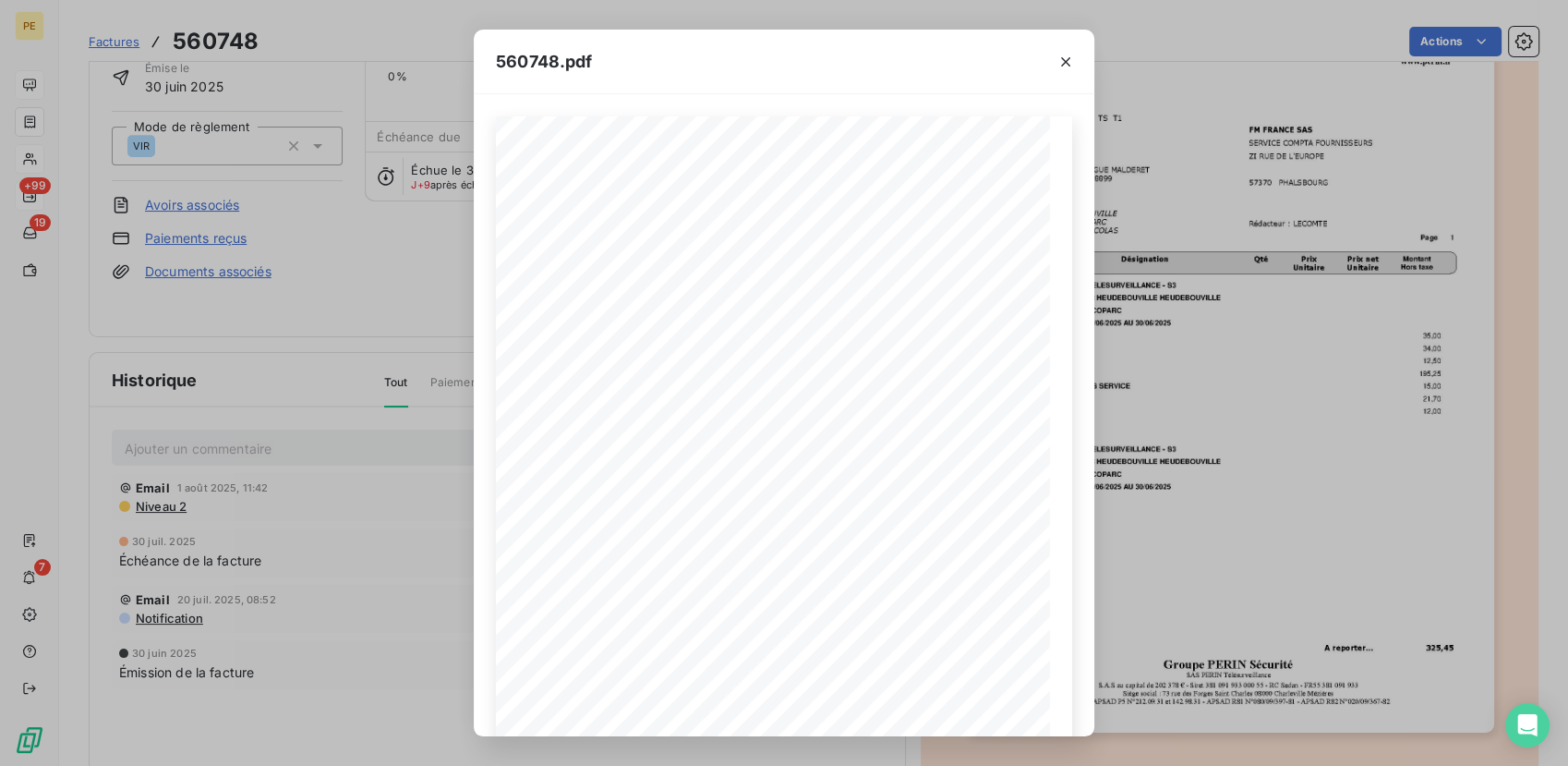 click on "RÈf commande : [NUMBER]" at bounding box center [601, 319] 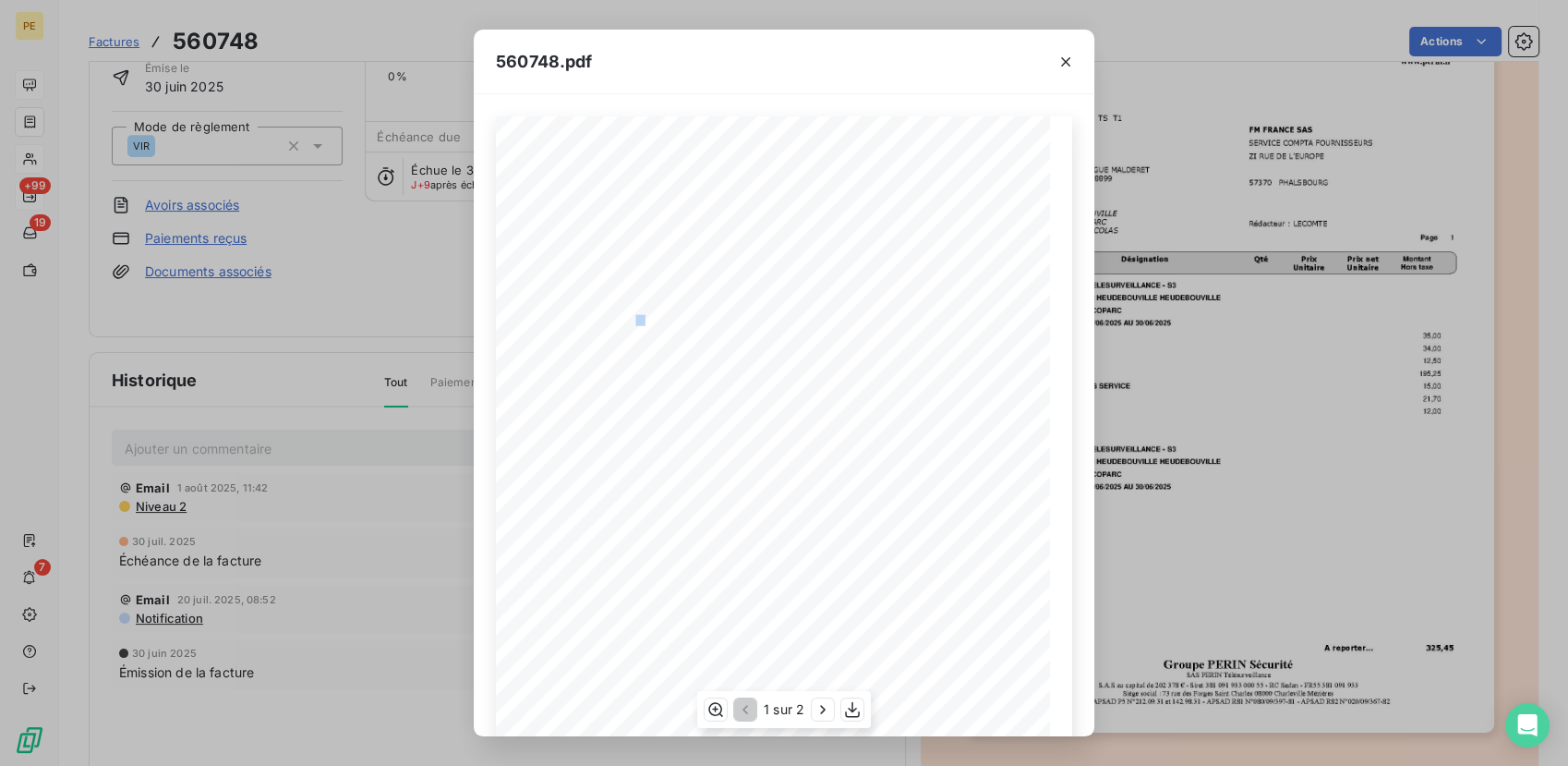click on "RÈf commande : [NUMBER]" at bounding box center [601, 319] 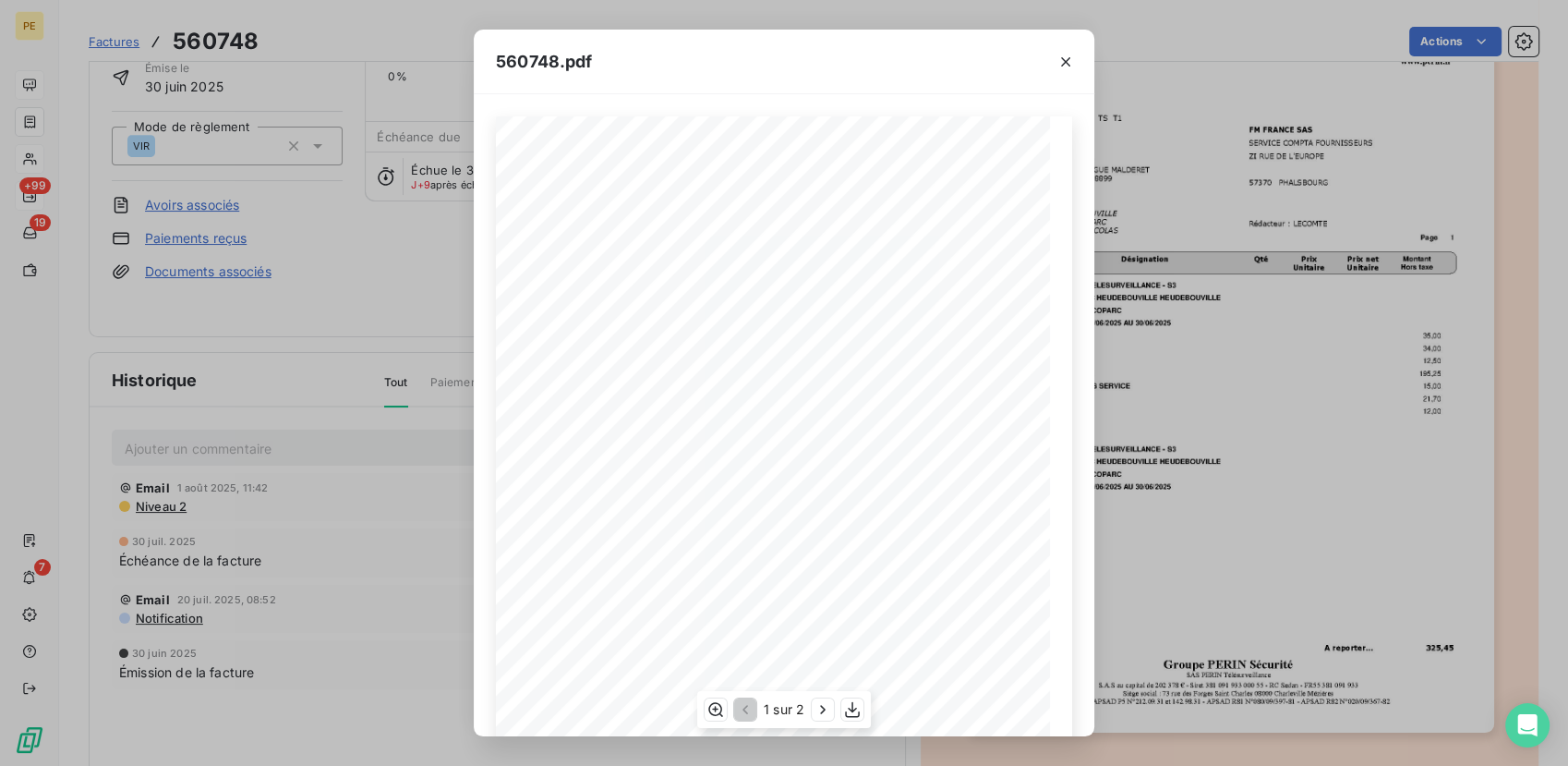 click on "RÈf commande : [NUMBER]" at bounding box center (601, 319) 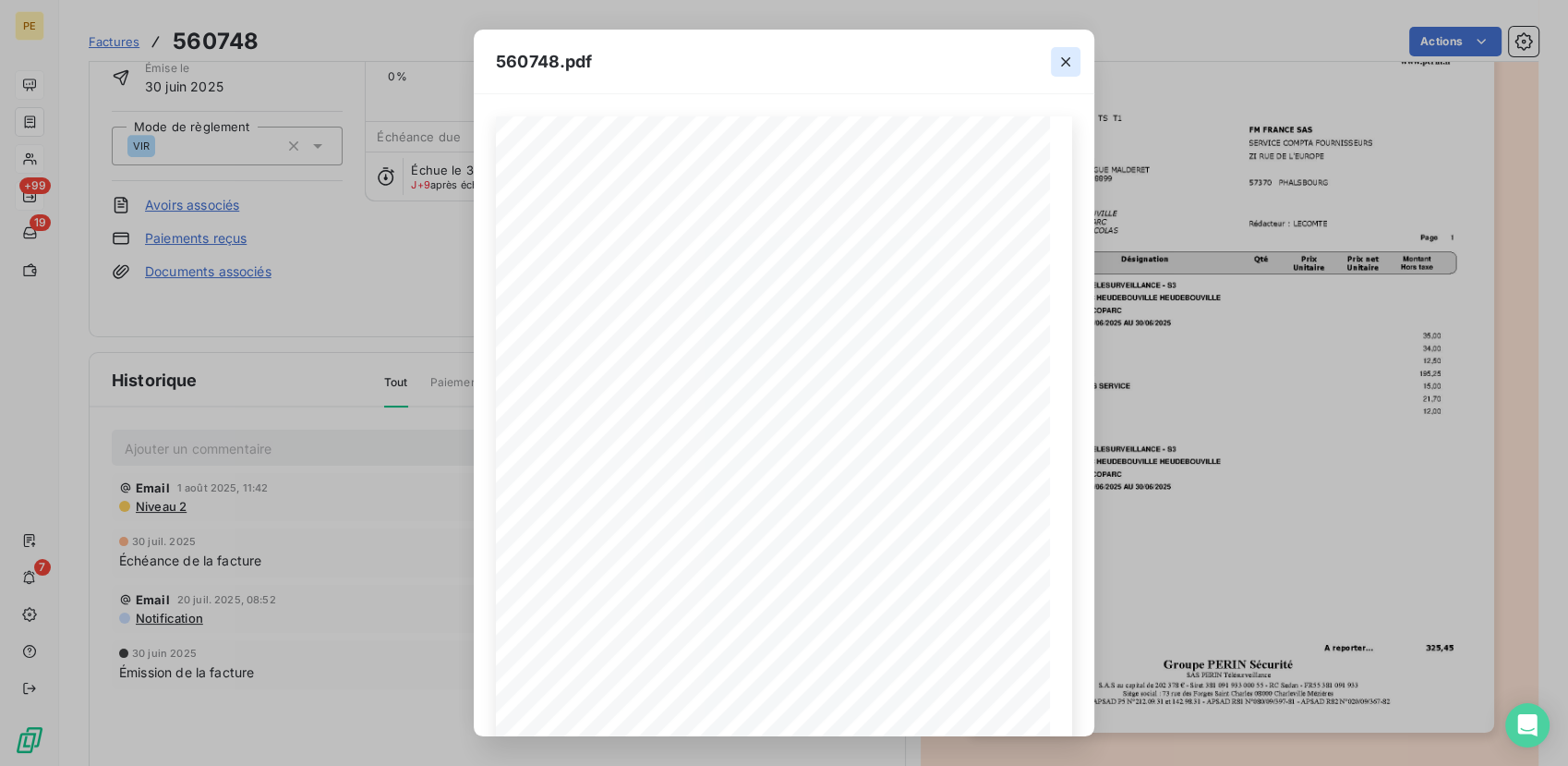 click 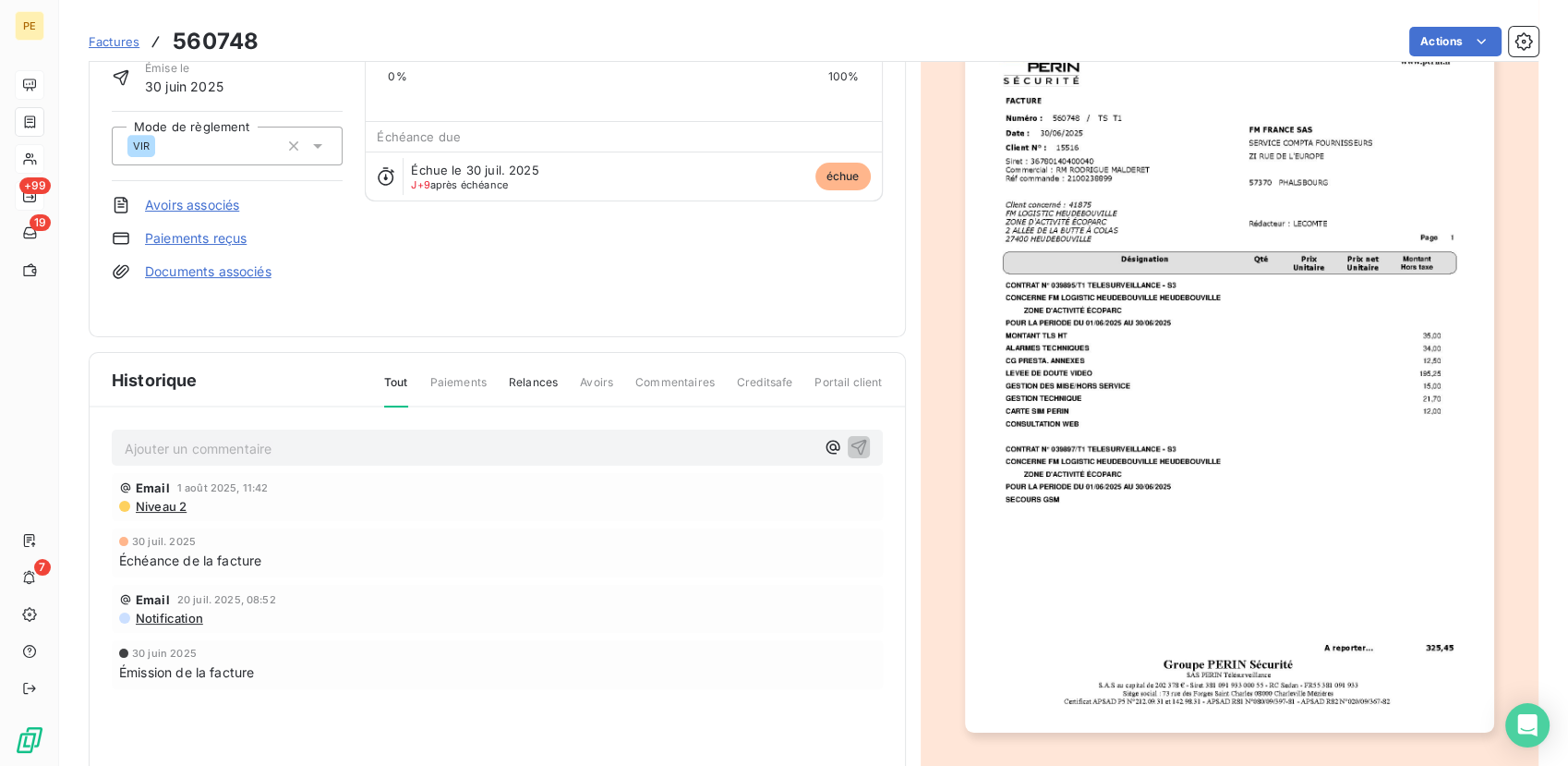 click at bounding box center [1229, 359] 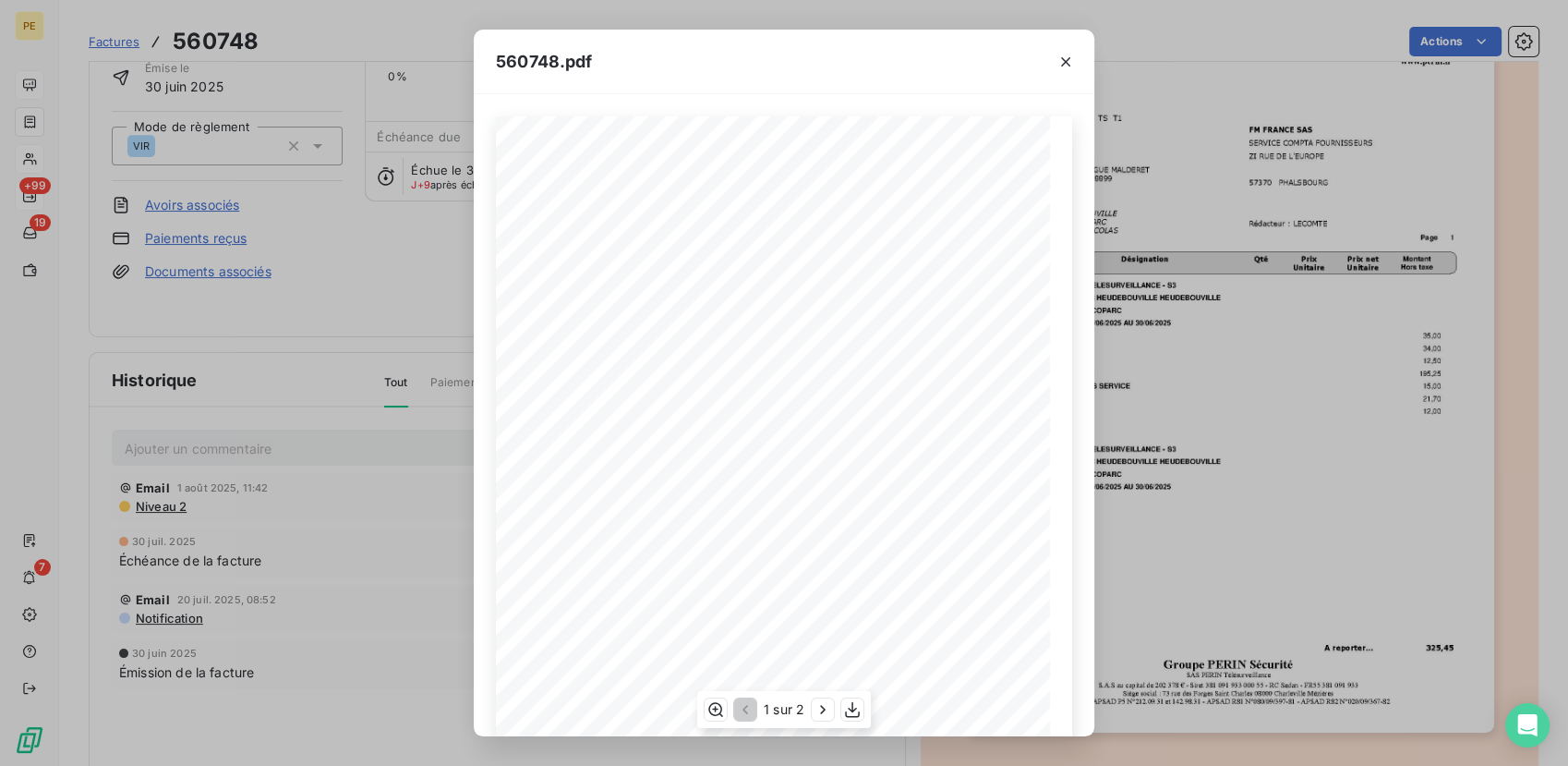 click on "RÈf commande : [NUMBER]" at bounding box center (601, 319) 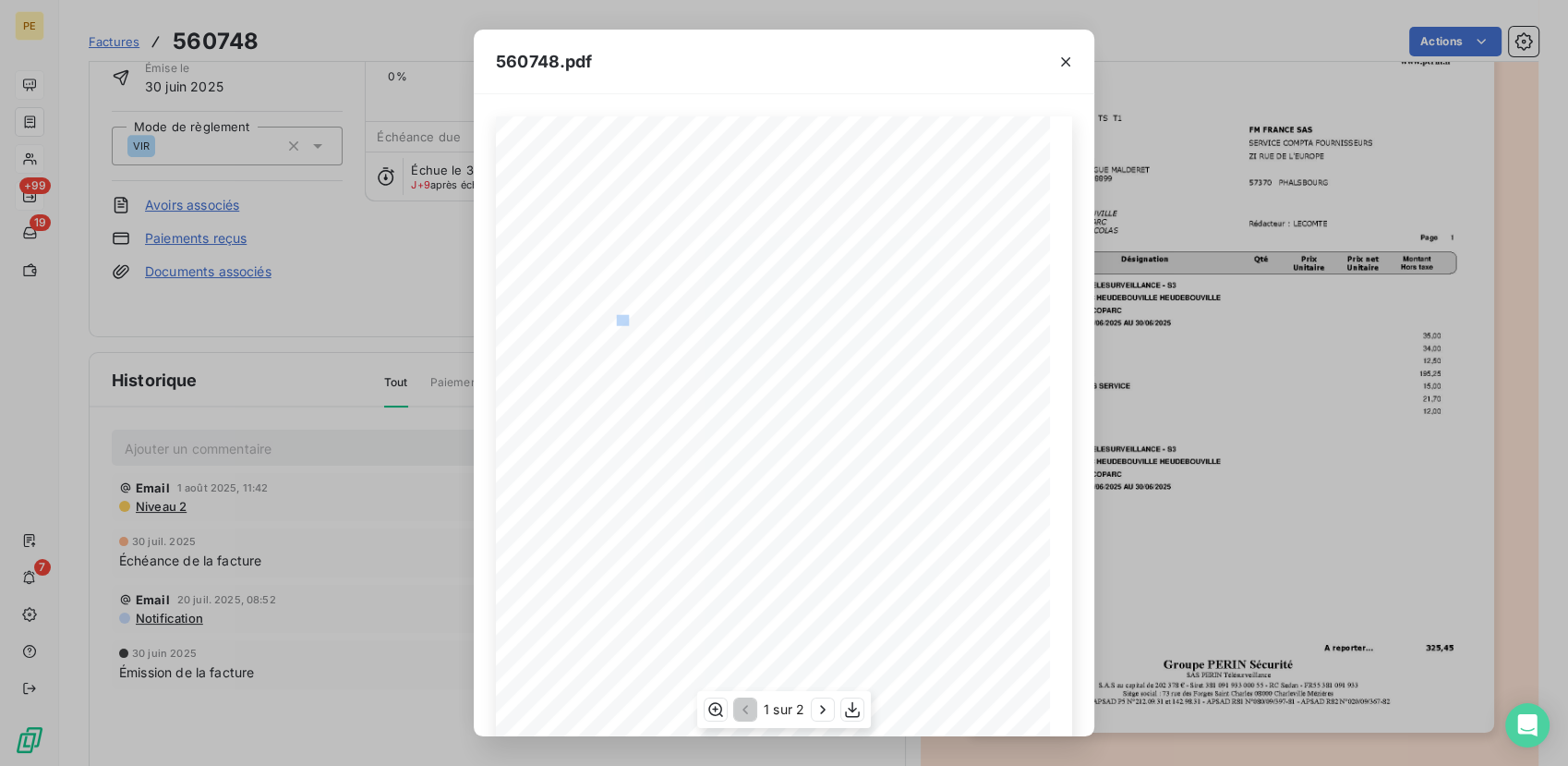 click on "RÈf commande : [NUMBER]" at bounding box center [601, 319] 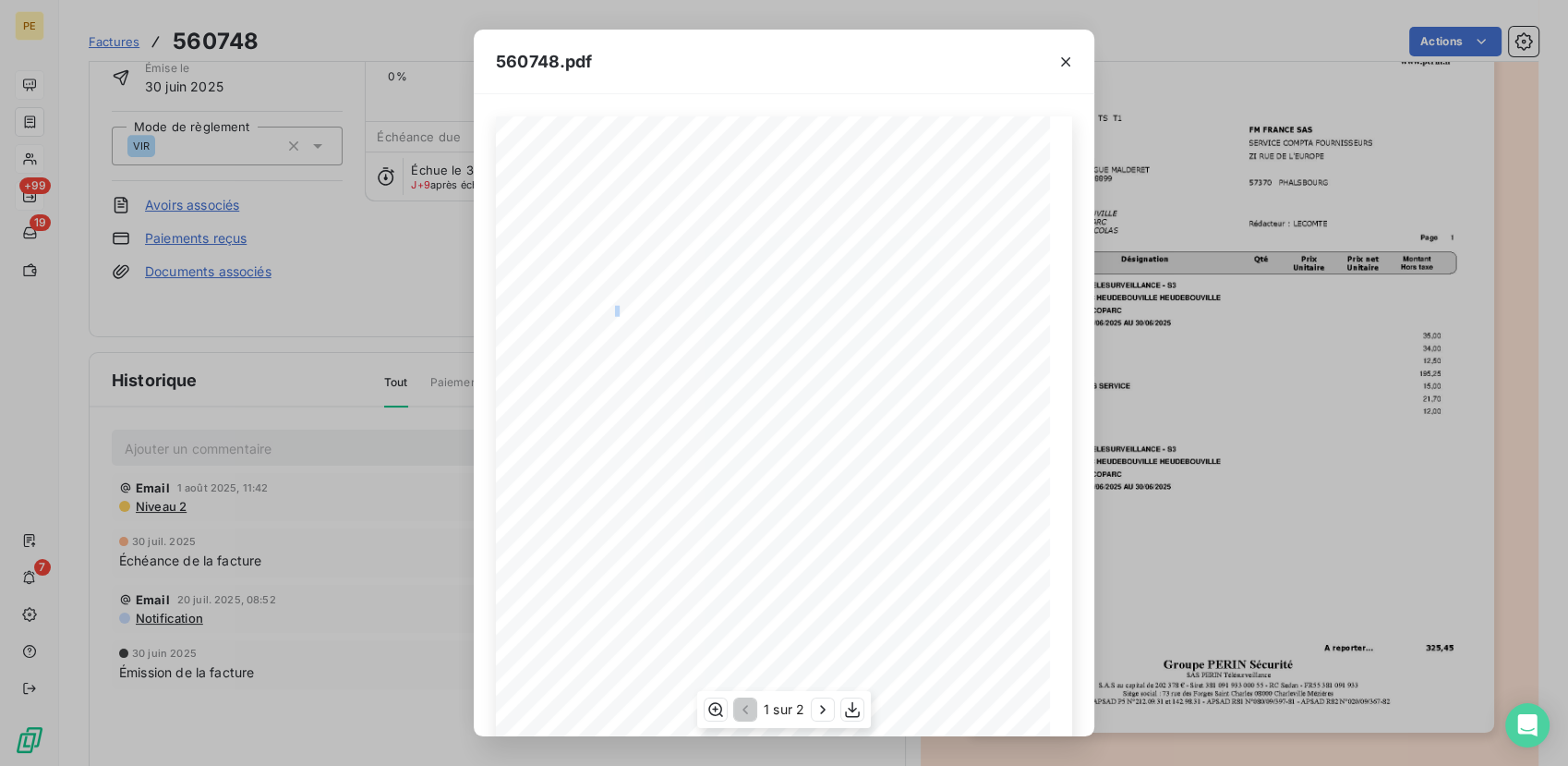 click on "Groupe PERIN SÈcuritÈ Grands Comptes Parc d'Affaires Reims Champigny - BAT A [NUMBER] [STREET] [CITY] [STATE] TÈl. [PHONE] - [EMAIL] www.perin.fr FM FRANCE SAS SERVICE COMPTA FOURNISSEURS ZI [STREET] [STATE] Client N∞ : FACTURE [NUMBER] / T1 RÈdacteur : [LAST] [CITY] [NUMBER] [DATE] TS NumÈro : Siret : [NUMBER] Commercial : [FIRST] [LAST] RÈf commande : [NUMBER] Client concernÈ : [NUMBER] FM LOGISTIC HEUDEBOUVILLE ZONE D'ACTIVIT... ...COPARC [NUMBER] [STREET] ¿ [CITY] [STATE] Page 1 DÈsignation QtÈ Prix Unitaire Prix net Unitaire Montant Hors taxe CONTRAT N° [NUMBER] TELESURVEILLANCE - S3 CONCERNE FM LOGISTIC HEUDEBOUVILLE HEUDEBOUVILLE ZONE D'ACTIVITÉ ÉCOPARC POUR LA PERIODE DU [DATE] AU [DATE] MONTANT TLS HT 35,00 ALARMES TECHNIQUES 34,00 CG PRESTA. ANNEXES 12,50 LEVEE DE DOUTE VIDEO 195,25 GESTION DES MISE/HORS SERVICE 15,00 GESTION TECHNIQUE 21,70 CARTE SIM PERIN 12,00 CONSULTATION WEB" at bounding box center (784, 508) 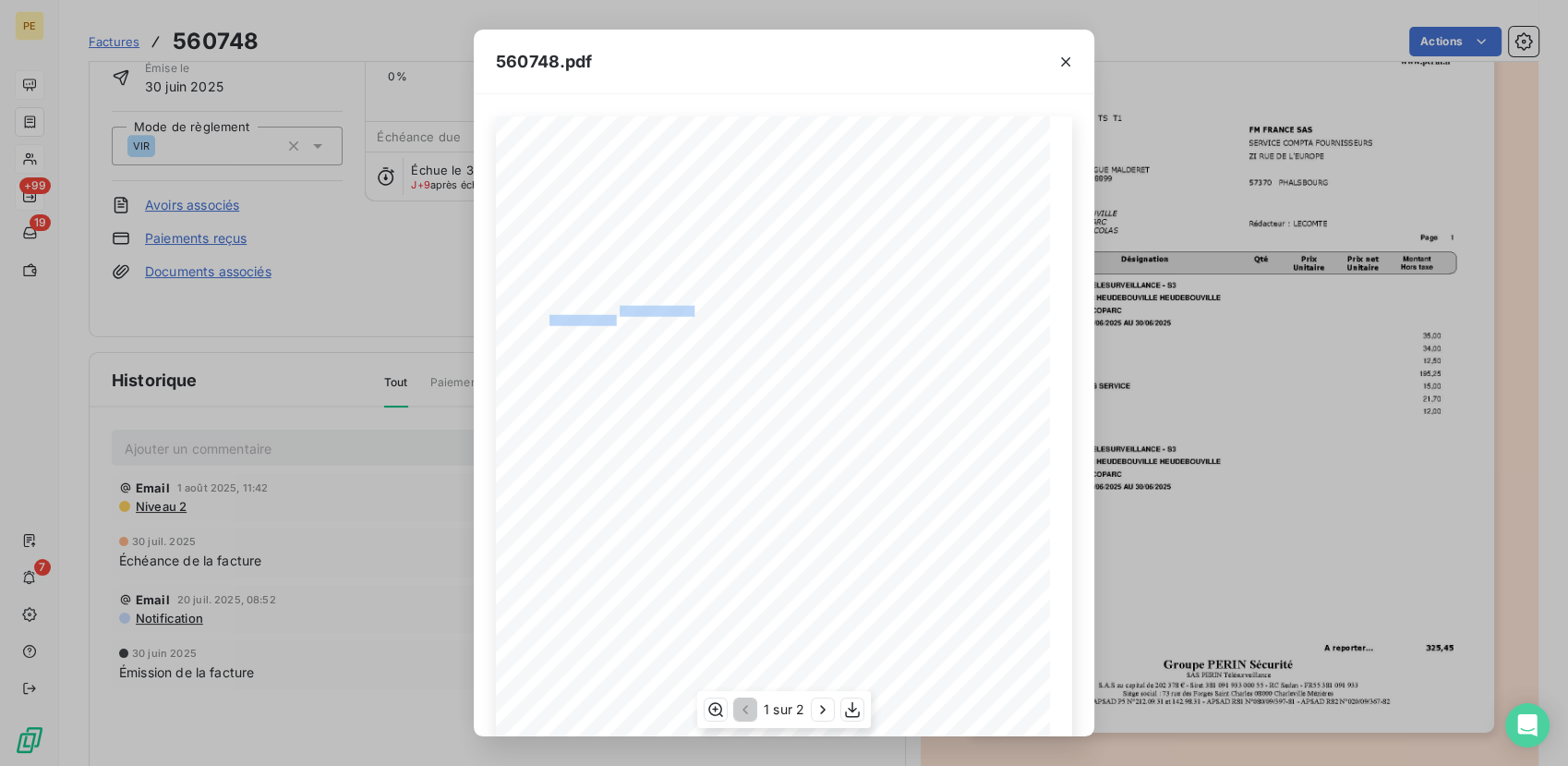 click on "RÈf commande : [NUMBER]" at bounding box center [601, 319] 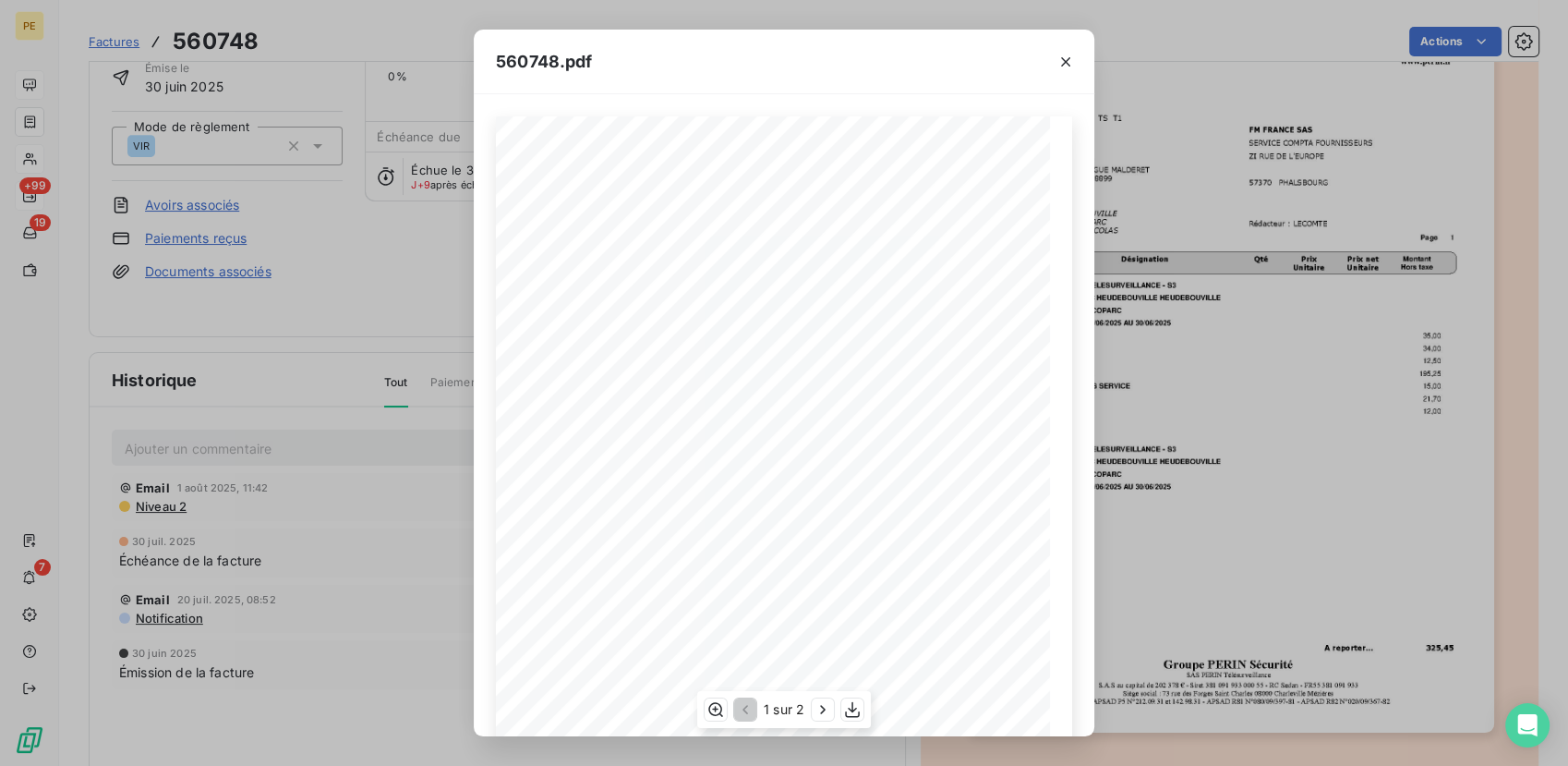 click on "FM LOGISTIC HEUDEBOUVILLE" at bounding box center [608, 355] 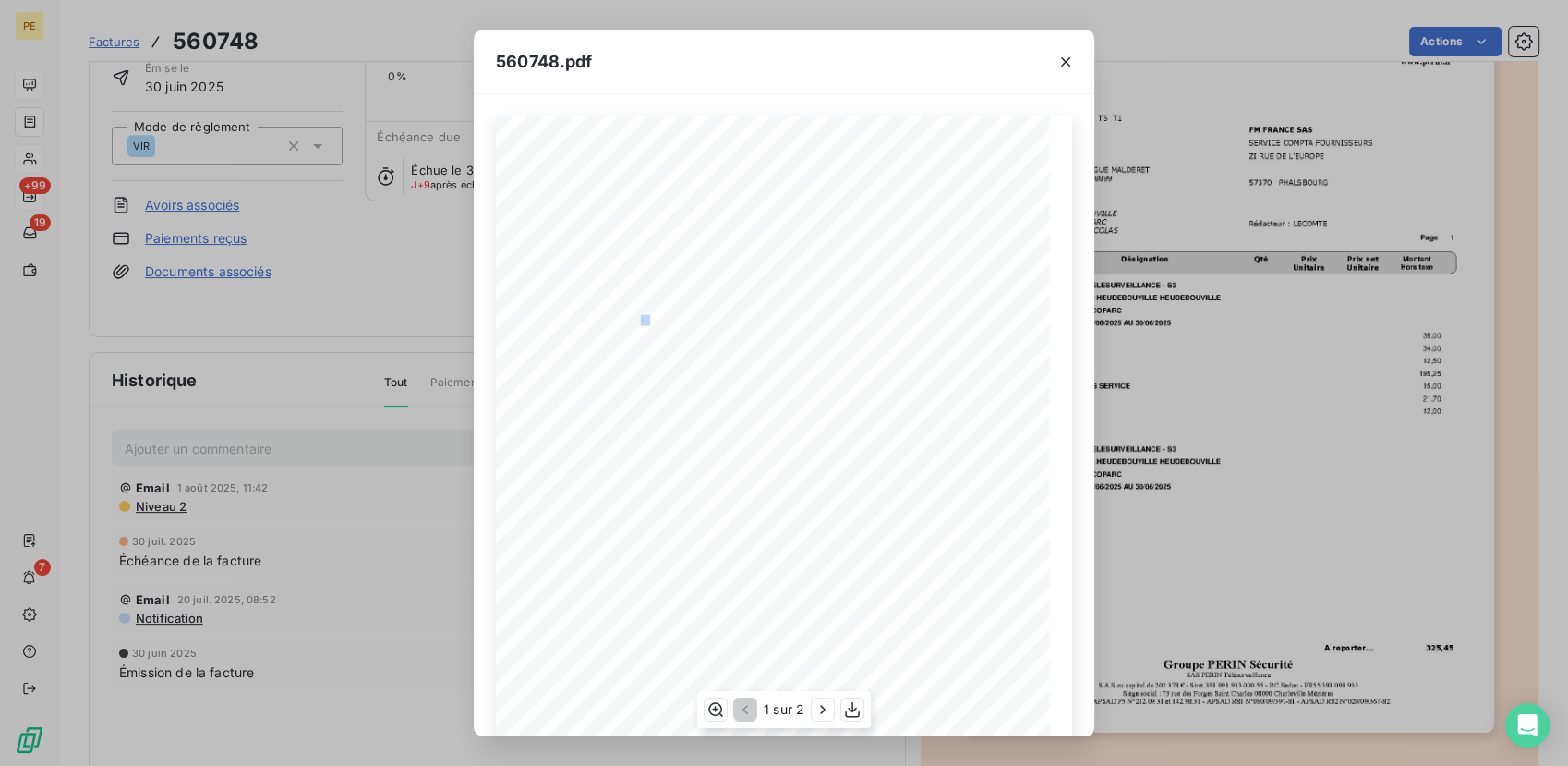 click on "Groupe PERIN SÈcuritÈ Grands Comptes Parc d'Affaires Reims Champigny - BAT A [NUMBER] [STREET] [CITY] [STATE] TÈl. [PHONE] - [EMAIL] www.perin.fr FM FRANCE SAS SERVICE COMPTA FOURNISSEURS ZI [STREET] [STATE] Client N∞ : FACTURE [NUMBER] / T1 RÈdacteur : [LAST] [CITY] [NUMBER] [DATE] TS NumÈro : Siret : [NUMBER] Commercial : [FIRST] [LAST] RÈf commande : [NUMBER] Client concernÈ : [NUMBER] FM LOGISTIC HEUDEBOUVILLE ZONE D'ACTIVIT... ...COPARC [NUMBER] [STREET] ¿ [CITY] [STATE] Page 1 DÈsignation QtÈ Prix Unitaire Prix net Unitaire Montant Hors taxe CONTRAT N° [NUMBER] TELESURVEILLANCE - S3 CONCERNE FM LOGISTIC HEUDEBOUVILLE HEUDEBOUVILLE ZONE D'ACTIVITÉ ÉCOPARC POUR LA PERIODE DU [DATE] AU [DATE] MONTANT TLS HT 35,00 ALARMES TECHNIQUES 34,00 CG PRESTA. ANNEXES 12,50 LEVEE DE DOUTE VIDEO 195,25 GESTION DES MISE/HORS SERVICE 15,00 GESTION TECHNIQUE 21,70 CARTE SIM PERIN 12,00 CONSULTATION WEB" at bounding box center (784, 508) 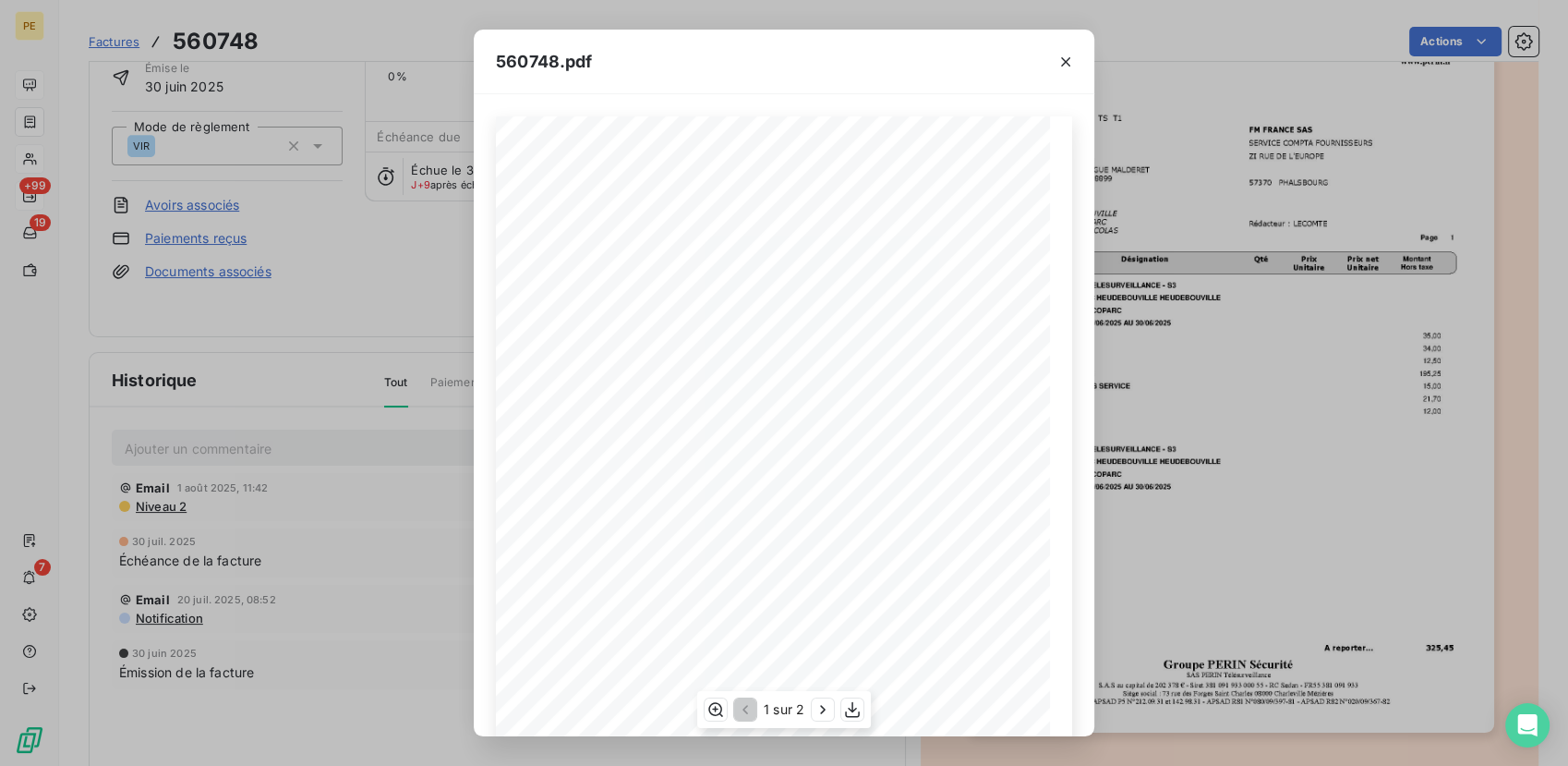 drag, startPoint x: 630, startPoint y: 322, endPoint x: 648, endPoint y: 322, distance: 18 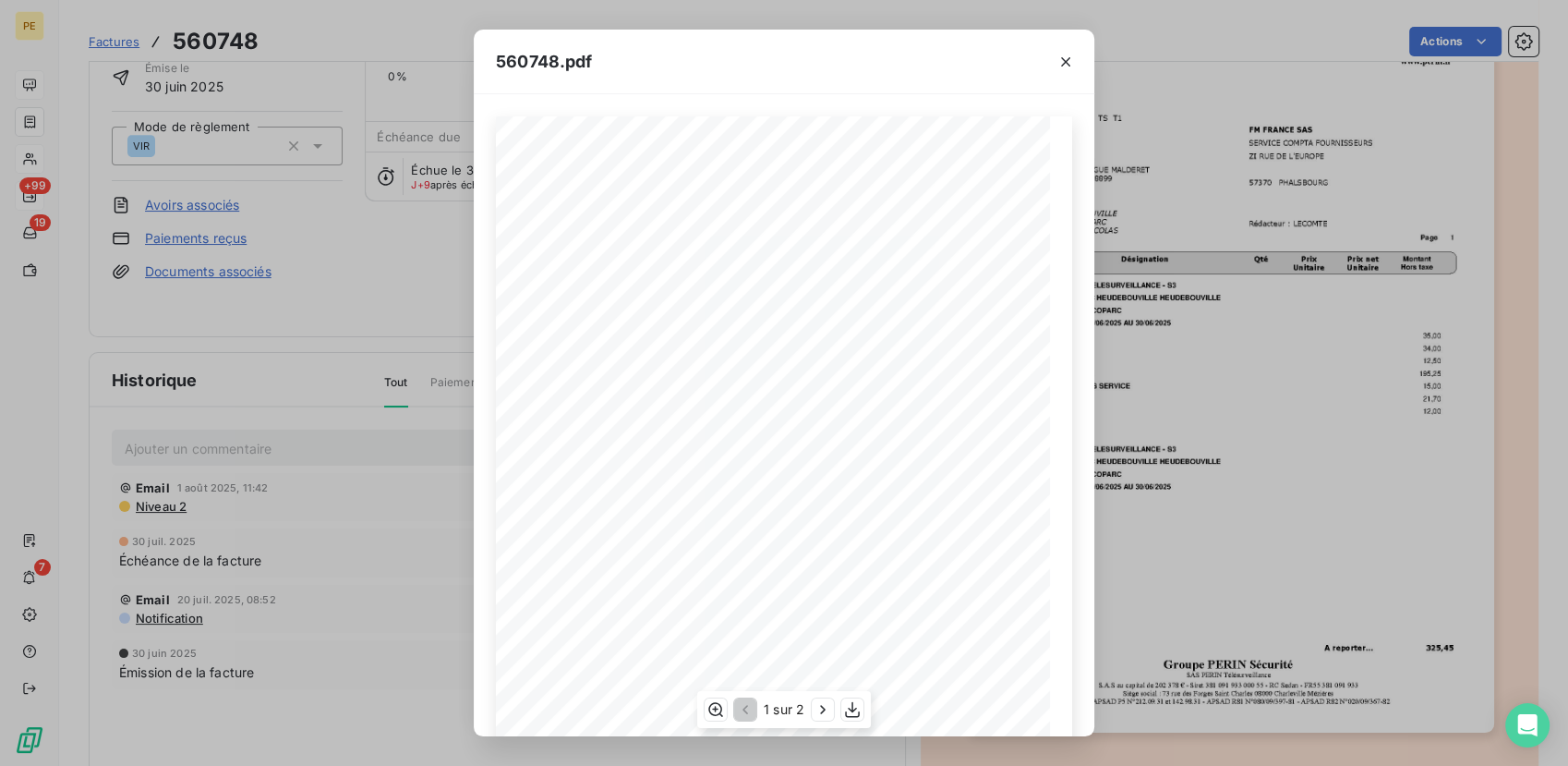 scroll, scrollTop: 185, scrollLeft: 0, axis: vertical 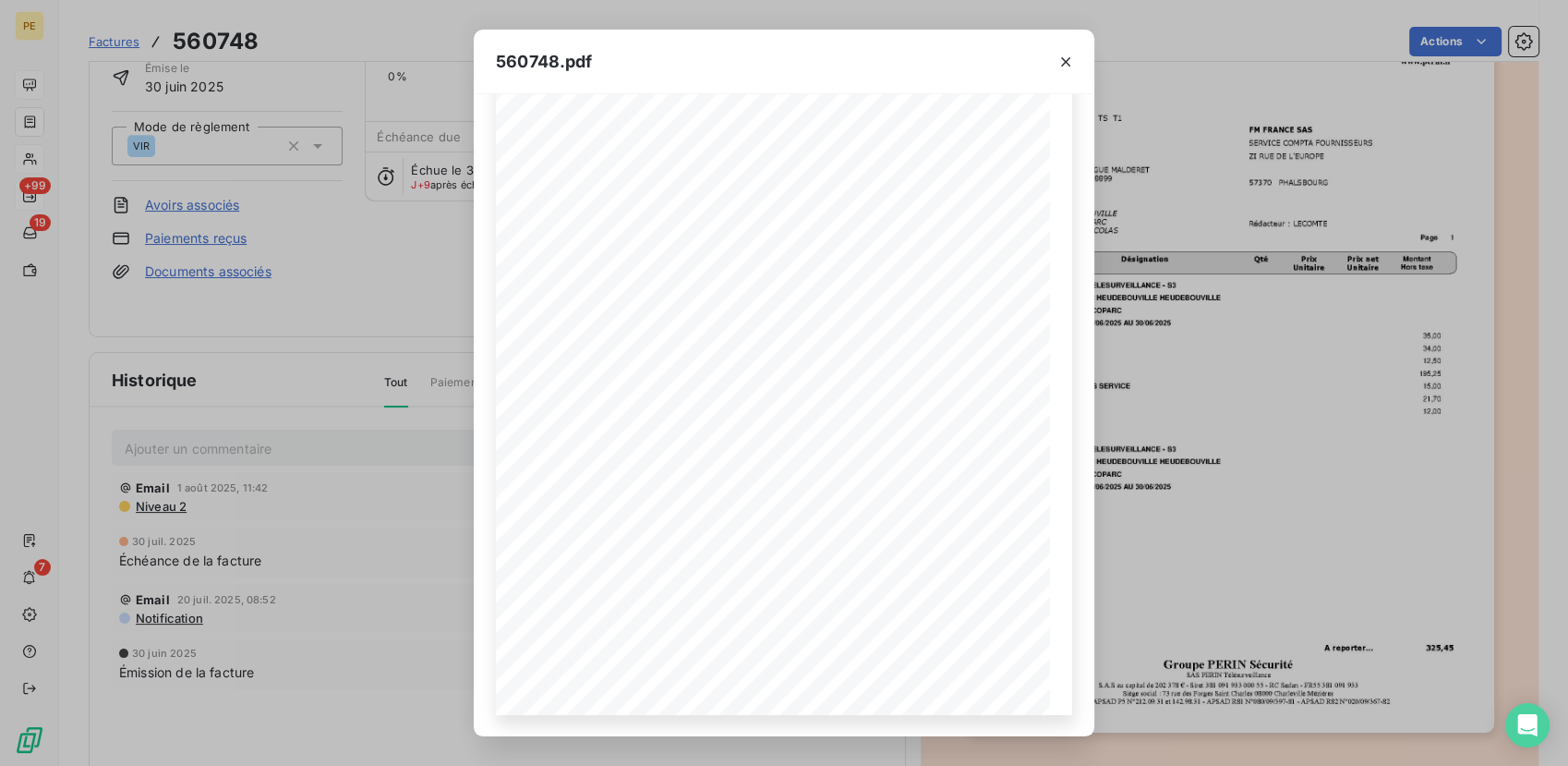 click on "[NUMBER].pdf Groupe PERIN Sècurité Grands Comptes Parc d'Affaires Reims Champigny - BAT A [NUMBER] [STREET] [POSTAL_CODE] [CITY] Tèl. [PHONE]- facturation@perin.fr www.perin.fr FM FRANCE SAS SERVICE COMPTA FOURNISSEURS ZI RUE DE L'EUROPE [POSTAL_CODE] [CITY] Client N∞ : FACTURE [NUMBER]   /   T1 Rèdacteur : [LAST] [CITY] [NUMBER] :   [DATE] TS Numèro : Siret : [NUMBER] Commercial : RM RODRIGUE MALDERET Rèf commande : [NUMBER] Client concerné : [NUMBER] FM LOGISTIC HEUDEBOUVILLE ZONE D'ACTIVIT... ...COPARC [NUMBER] [STREET] ¿ COLAS [POSTAL_CODE] [CITY]   Page   1 Désignation   Qté   Prix Unitaire Prix net Unitaire Montant Hors taxe CONTRAT N° [NUMBER]/T1 TELESURVEILLANCE - S3 CONCERNE FM LOGISTIC HEUDEBOUVILLE HEUDEBOUVILLE ZONE D'ACTIVITé ÉCOPARC POUR LA PERIODE DU [DATE] AU [DATE] MONTANT TLS HT   35,00 ALARMES TECHNIQUES   34,00 CG PRESTA. ANNEXES   12,50 LEVEE DE DOUTE VIDEO   195,25 GESTION DES MISE/HORS SERVICE   15,00 GESTION TECHNIQUE   21,70 CARTE SIM PERIN   12,00 SECOURS GSM" at bounding box center (784, 383) 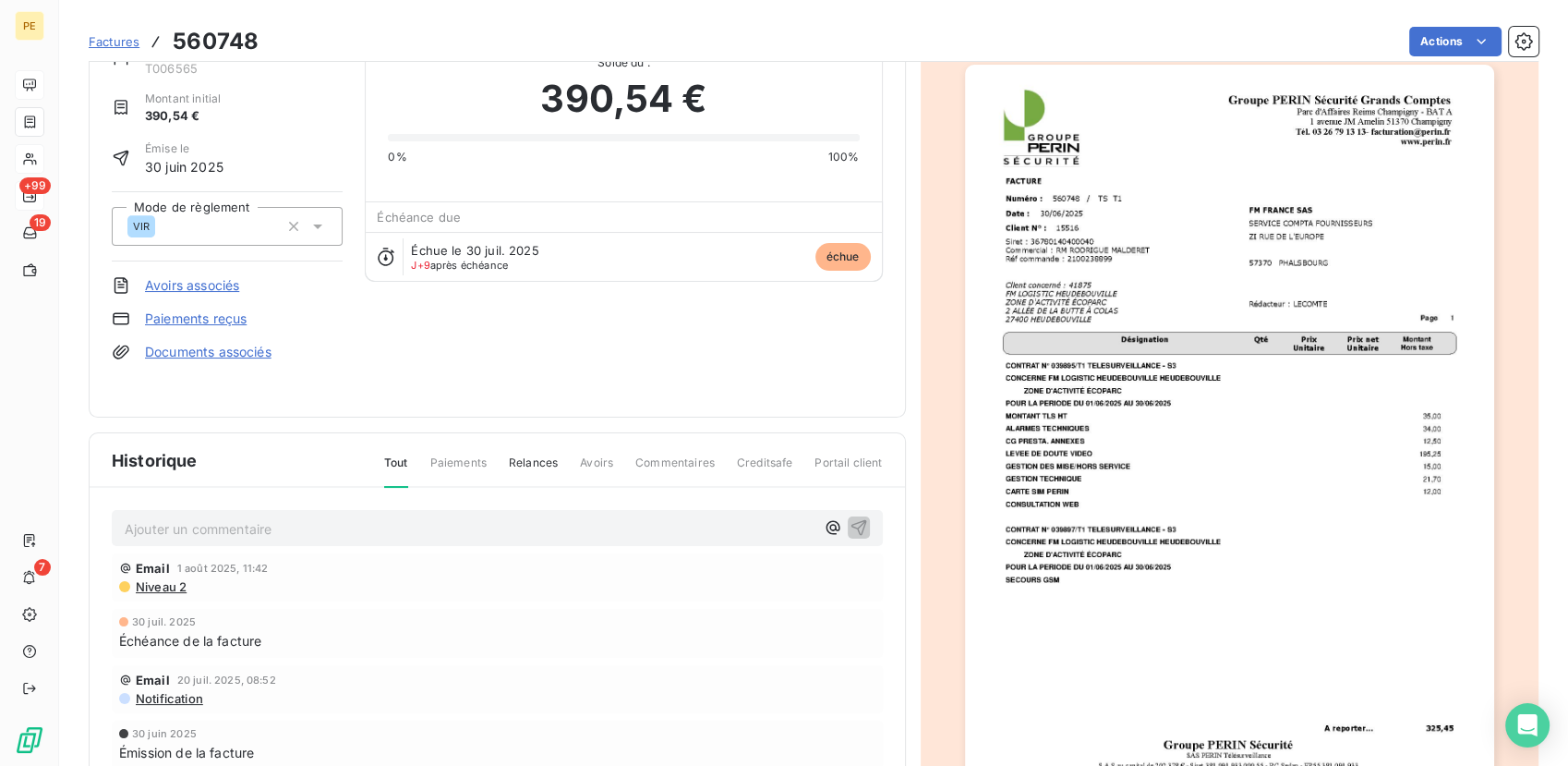 scroll, scrollTop: 0, scrollLeft: 0, axis: both 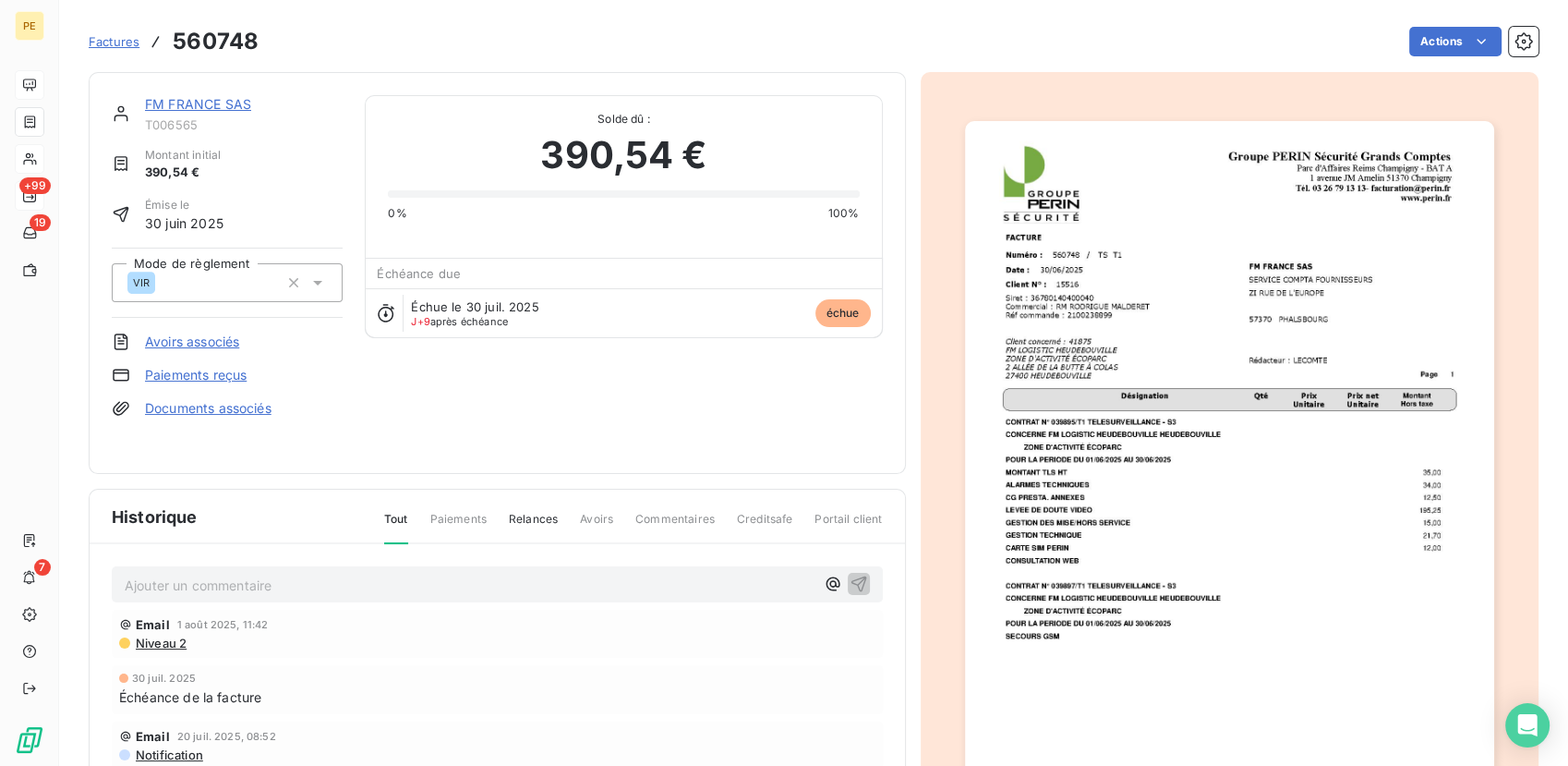 click on "FM FRANCE SAS" at bounding box center [198, 103] 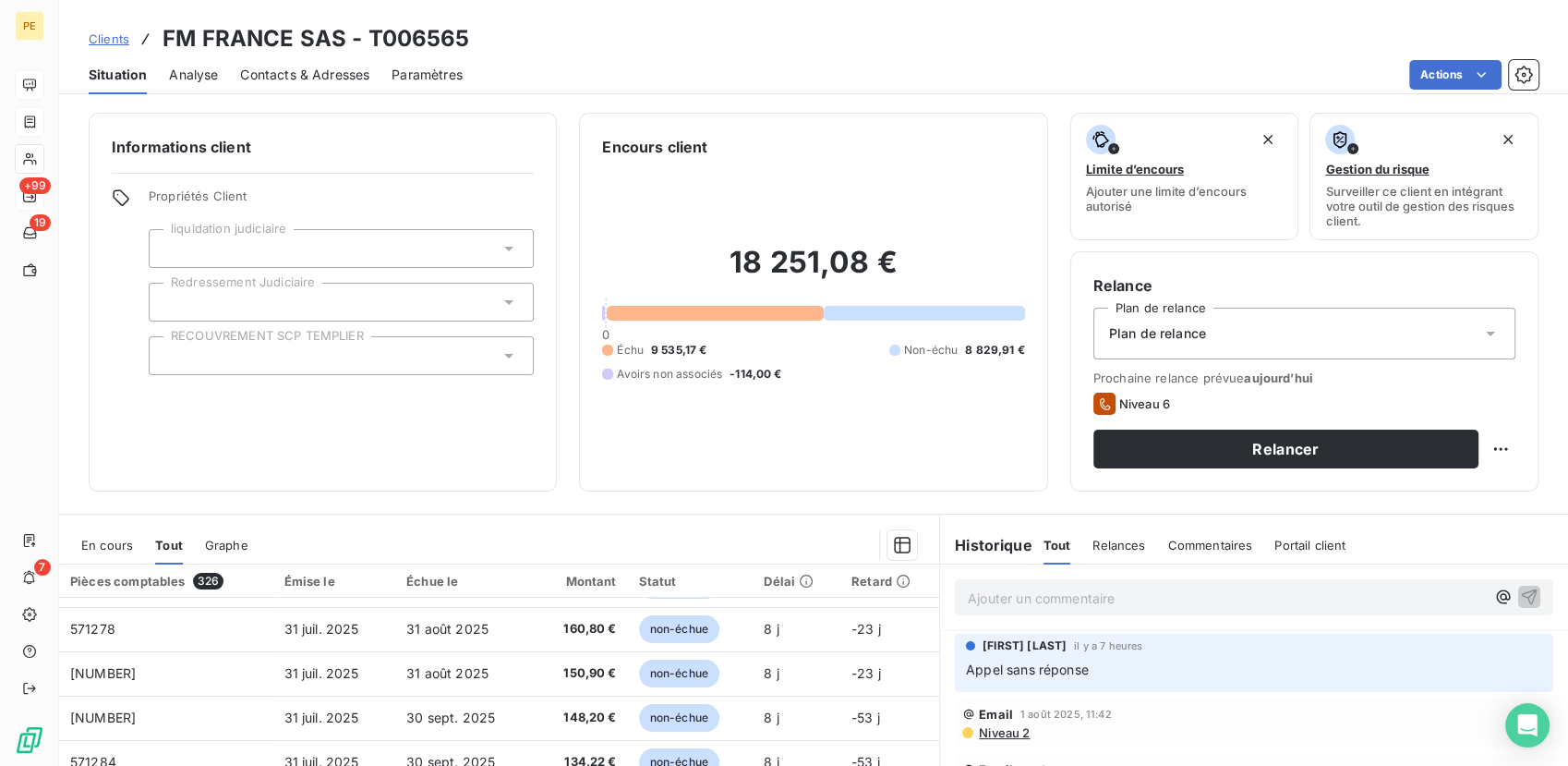 scroll, scrollTop: 786, scrollLeft: 0, axis: vertical 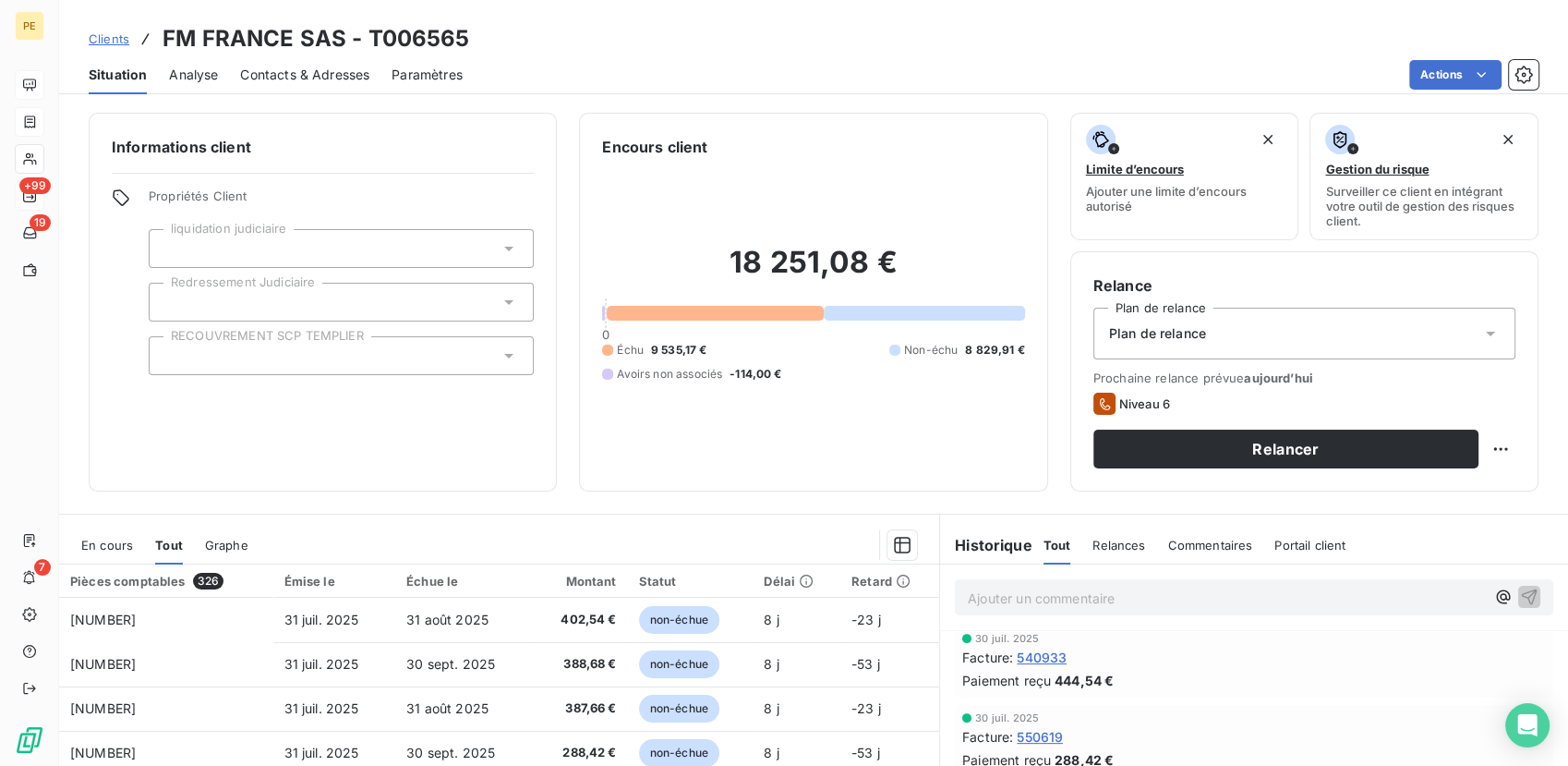 click on "Contacts & Adresses" at bounding box center (305, 75) 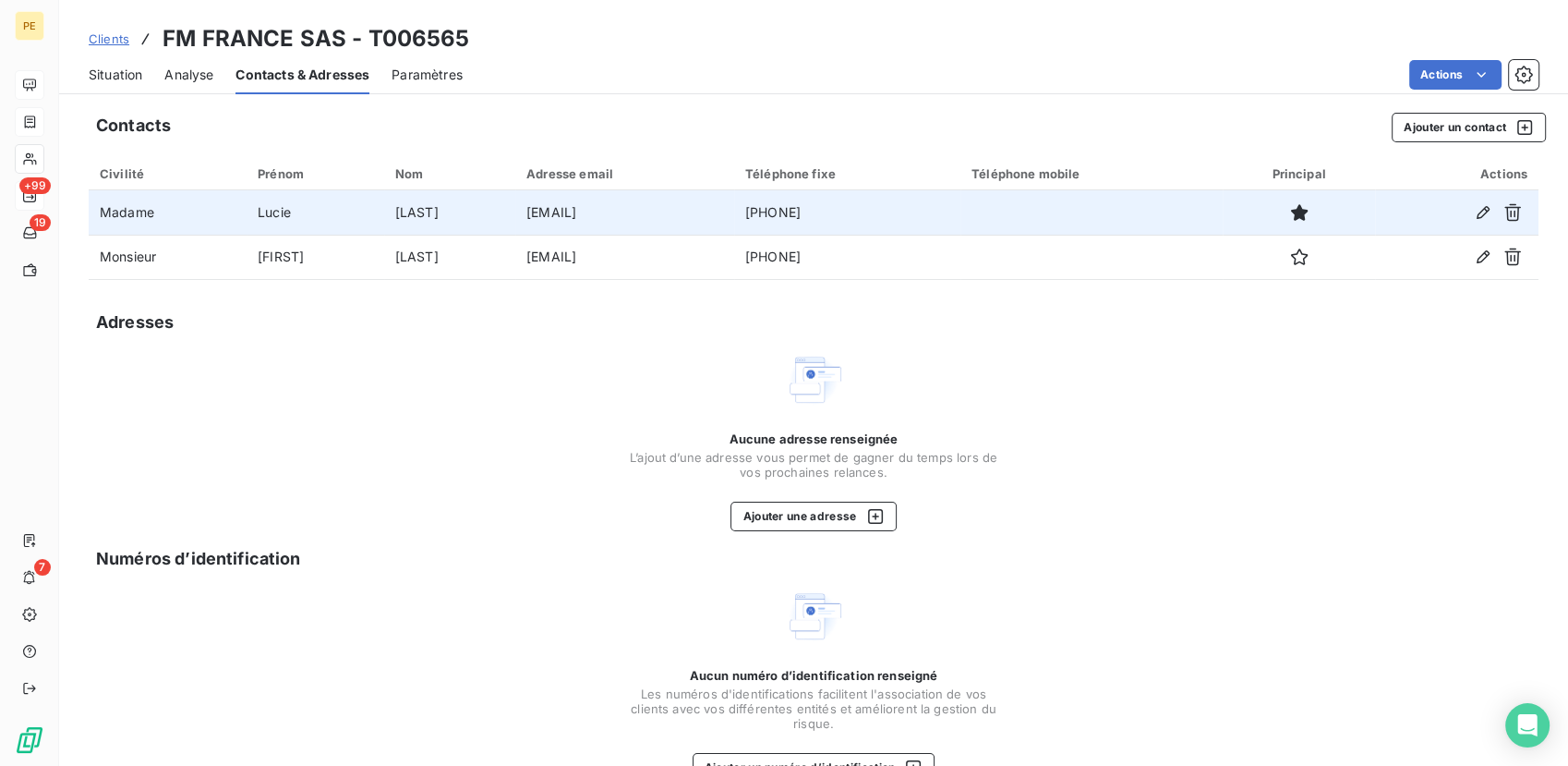 click on "[LAST]" at bounding box center [450, 213] 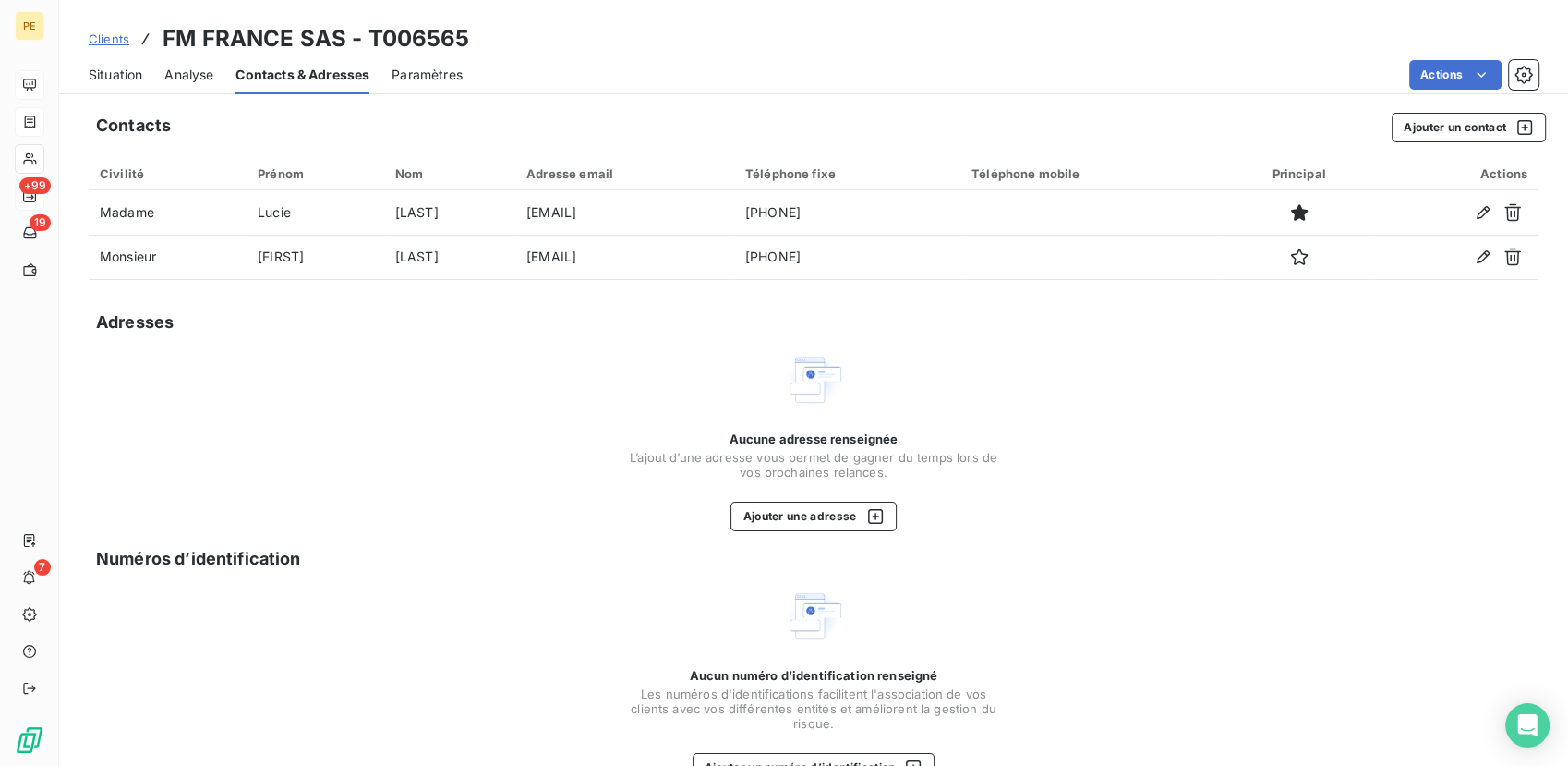 click on "Situation" at bounding box center [115, 75] 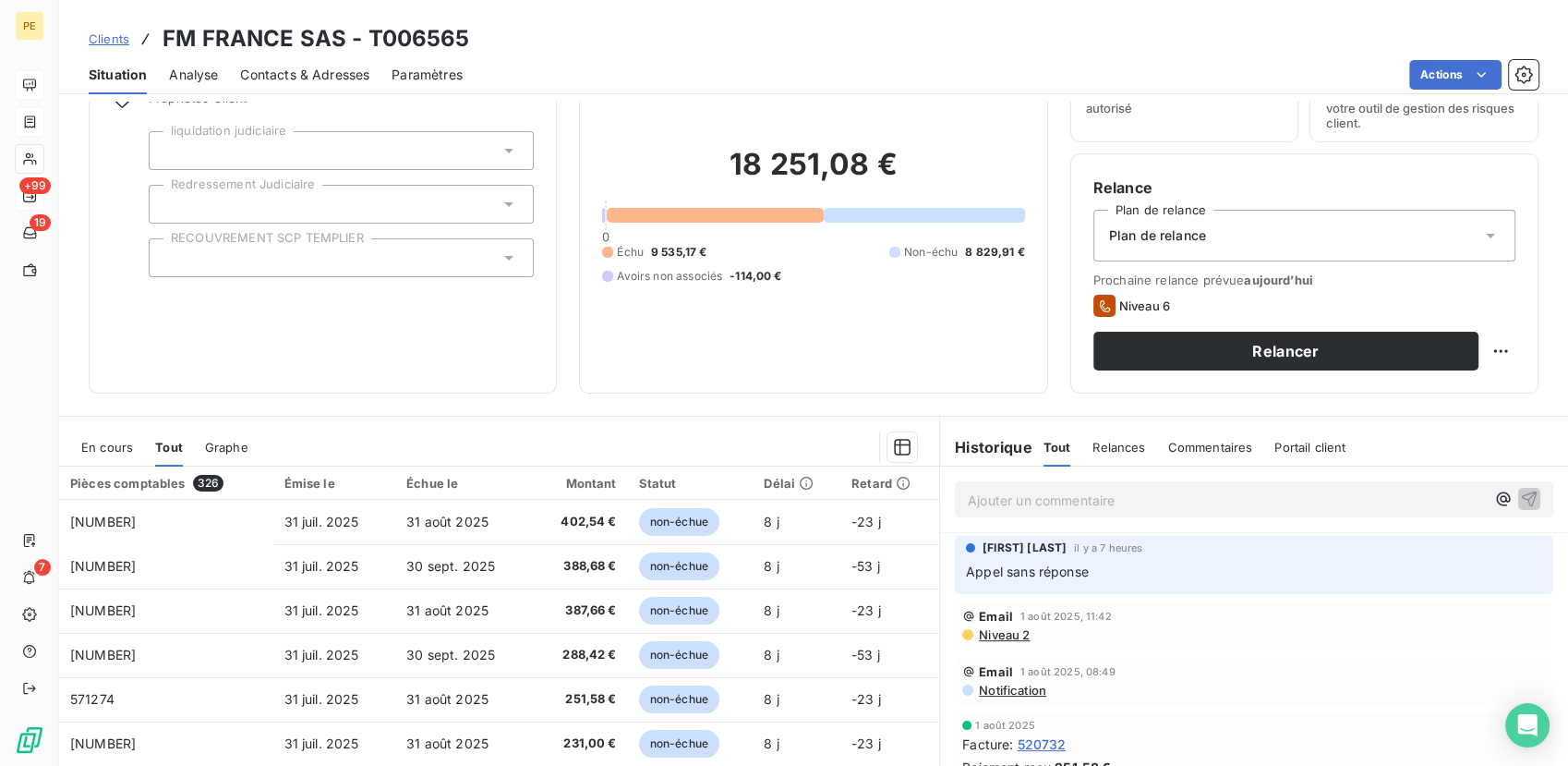 scroll, scrollTop: 137, scrollLeft: 0, axis: vertical 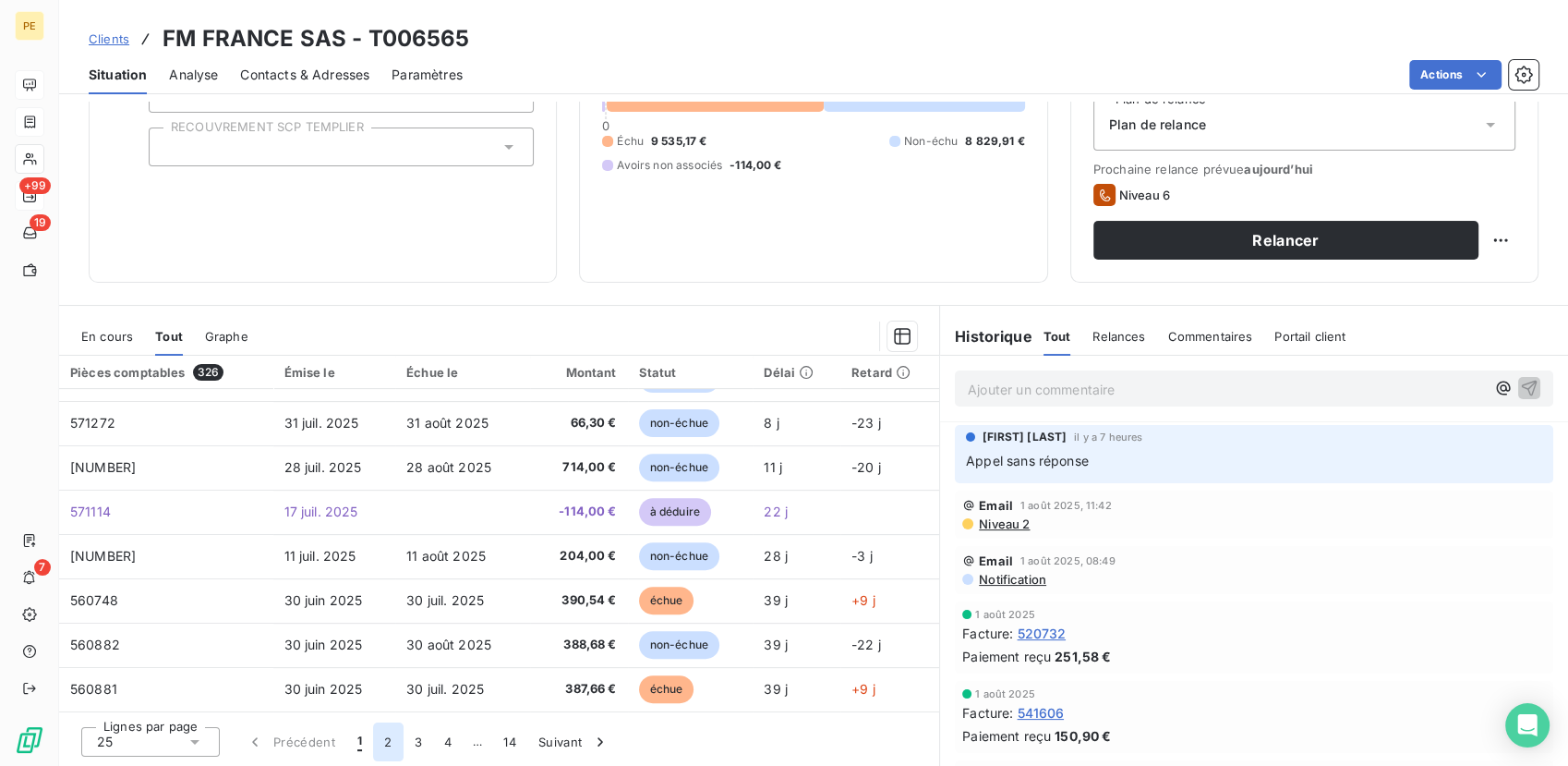 click on "2" at bounding box center [388, 742] 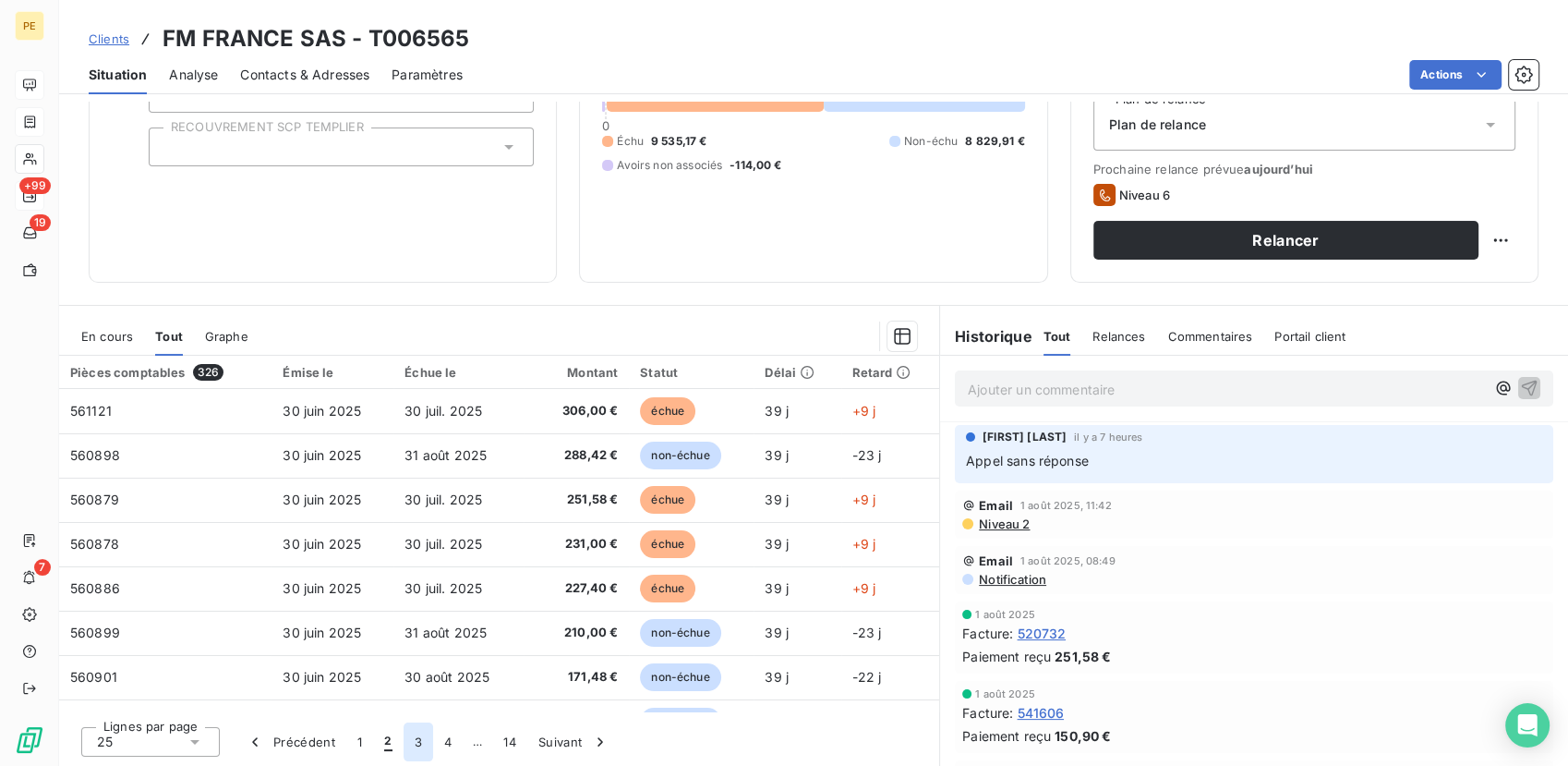 click on "3" at bounding box center [418, 742] 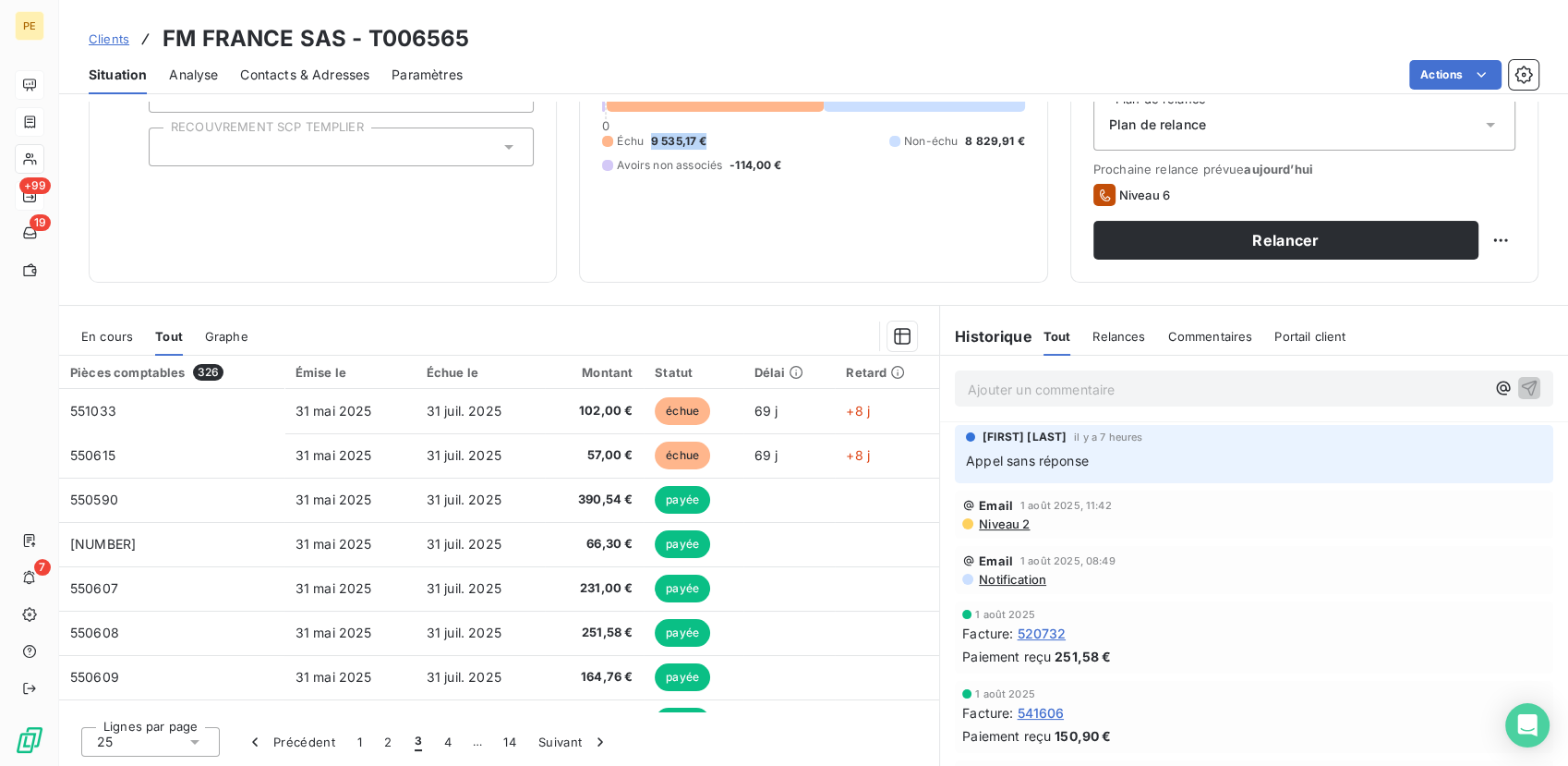 drag, startPoint x: 712, startPoint y: 141, endPoint x: 637, endPoint y: 134, distance: 75.325958 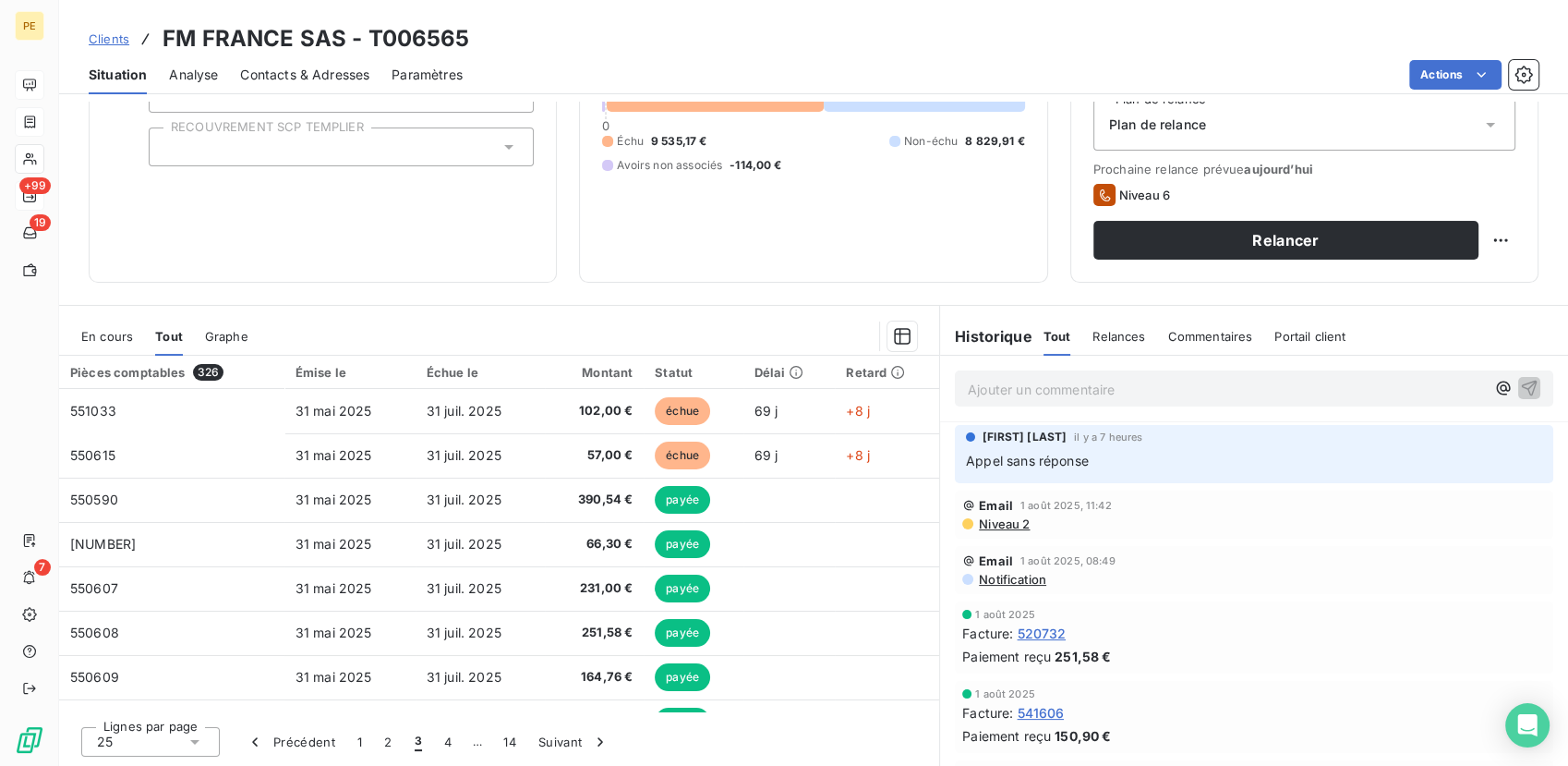 click on "9 535,17 €" at bounding box center [679, 141] 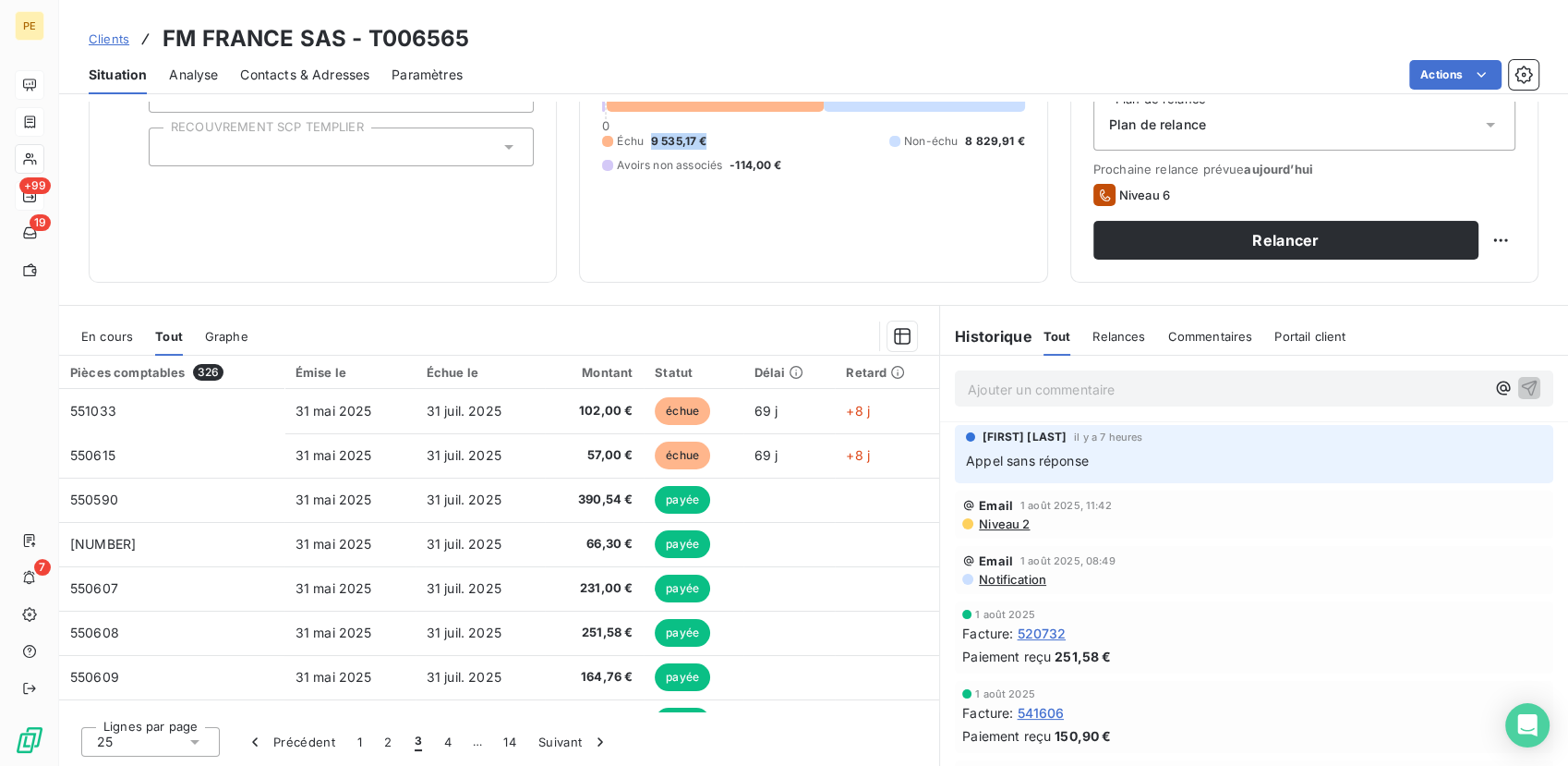 drag, startPoint x: 704, startPoint y: 146, endPoint x: 645, endPoint y: 142, distance: 59.13544 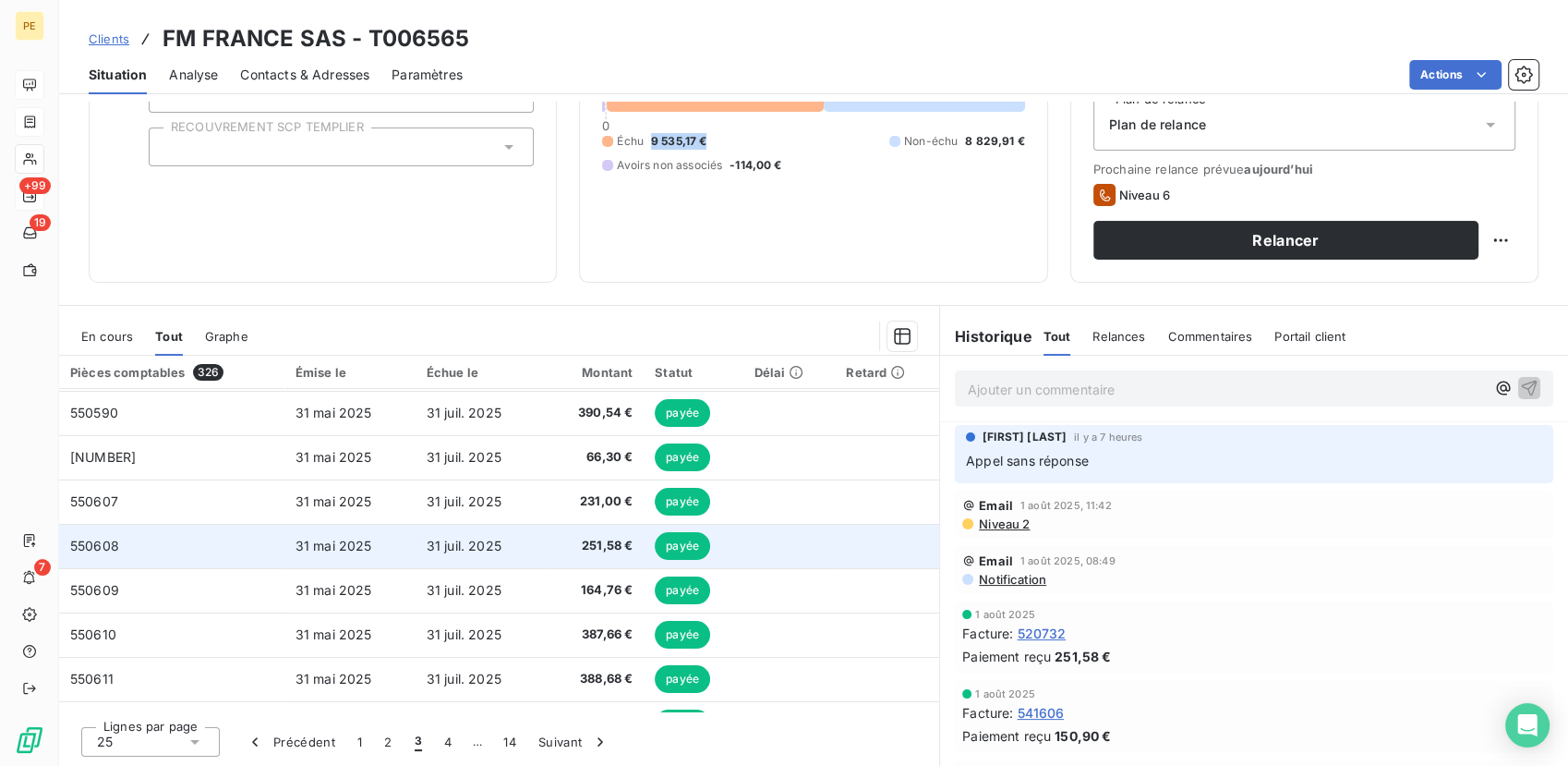 scroll, scrollTop: 0, scrollLeft: 0, axis: both 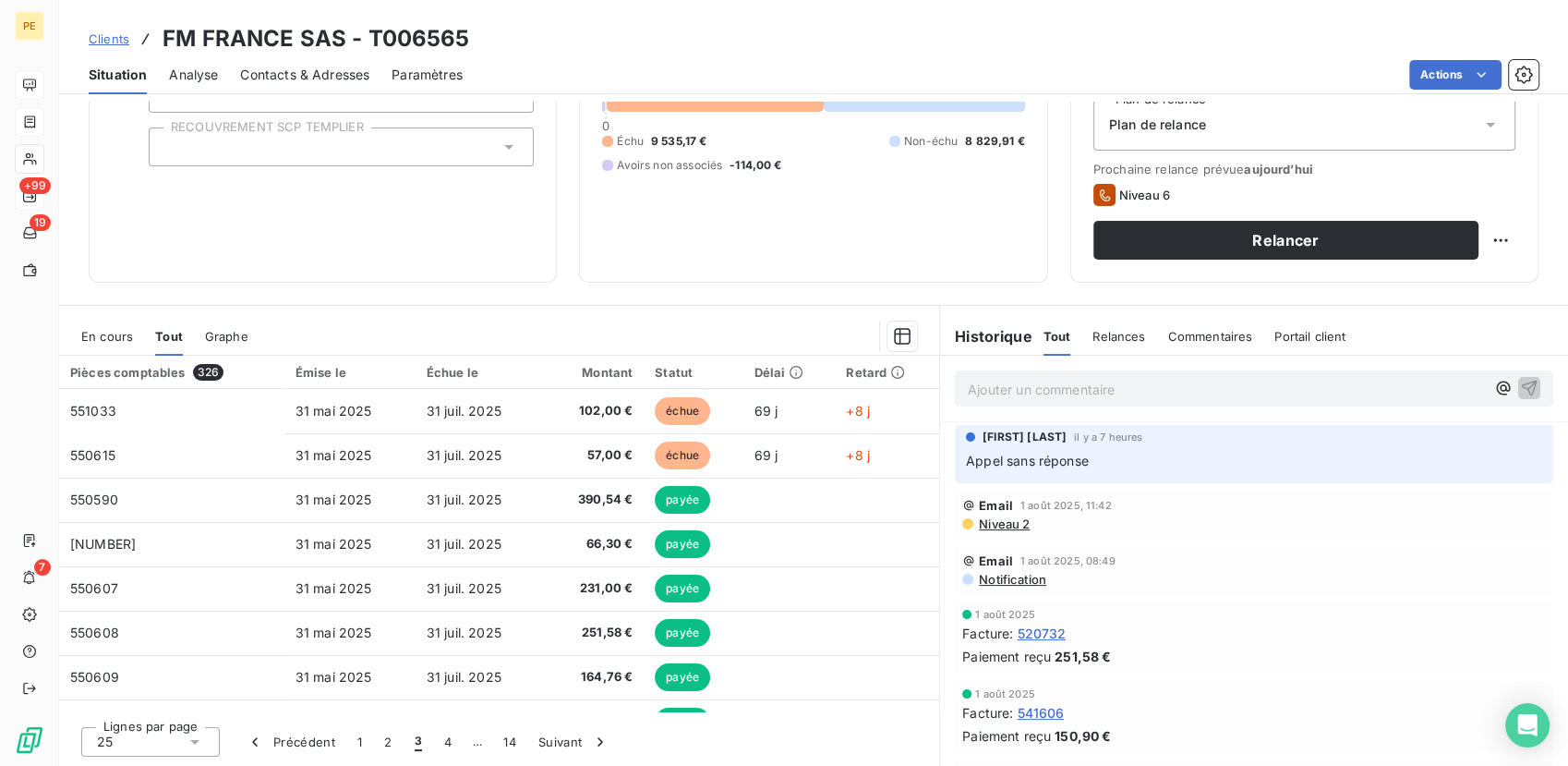 click on "18 251,08 € 0 Échu 9 535,17 € Non-échu 8 829,91 €   Avoirs non associés -114,00 €" at bounding box center (813, 104) 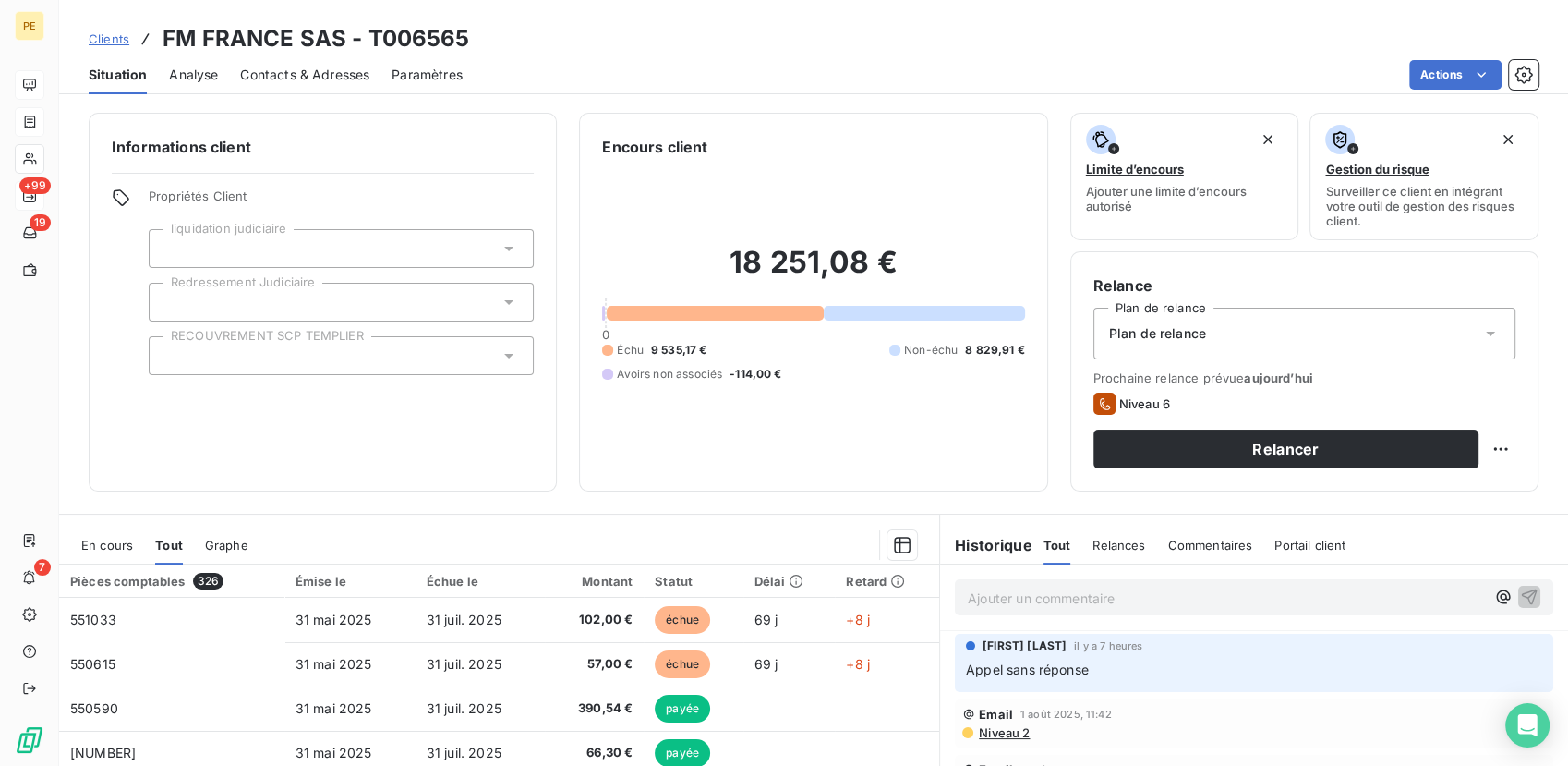 click on "Contacts & Adresses" at bounding box center (305, 75) 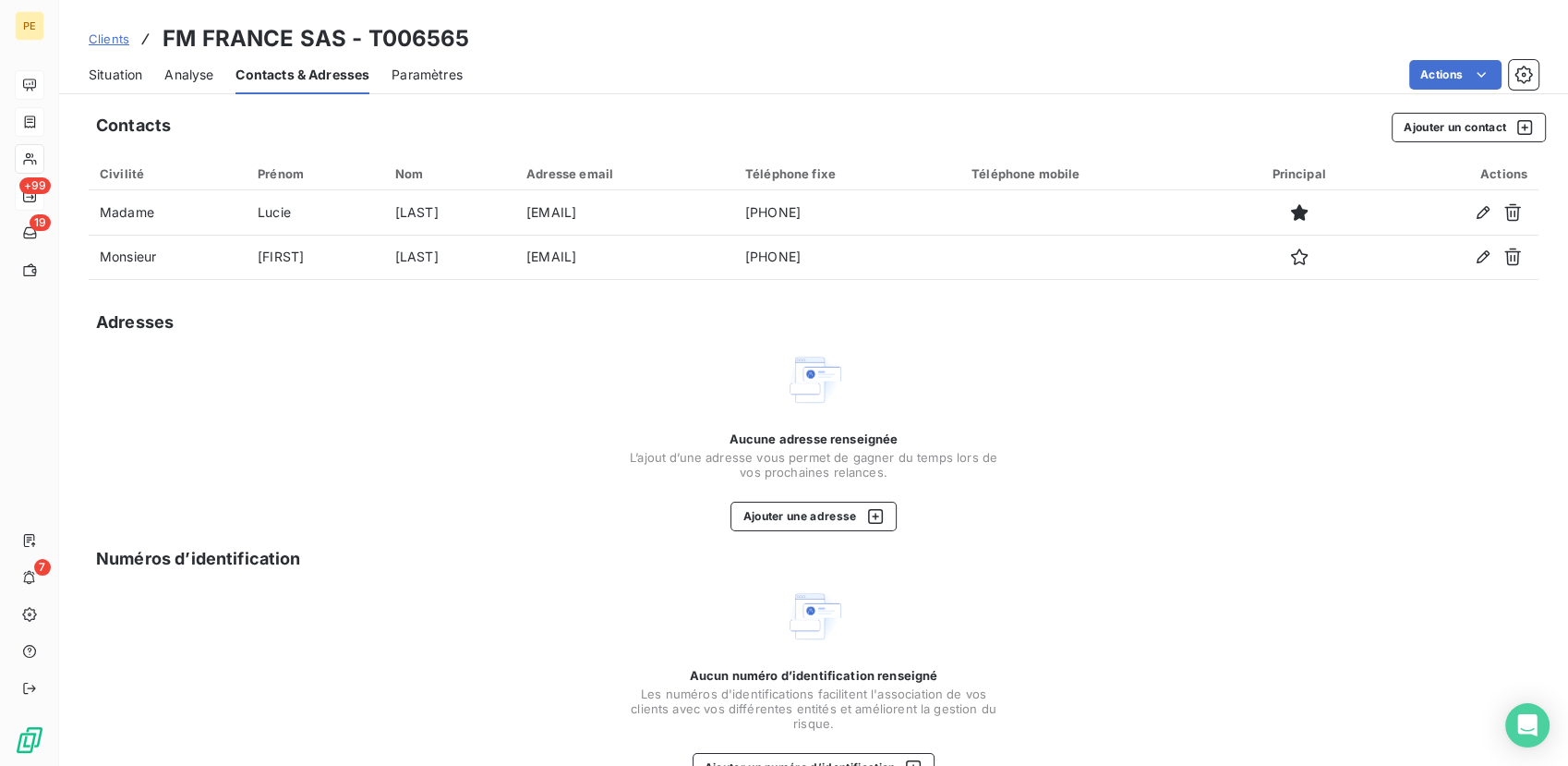 click on "Analyse" at bounding box center (188, 75) 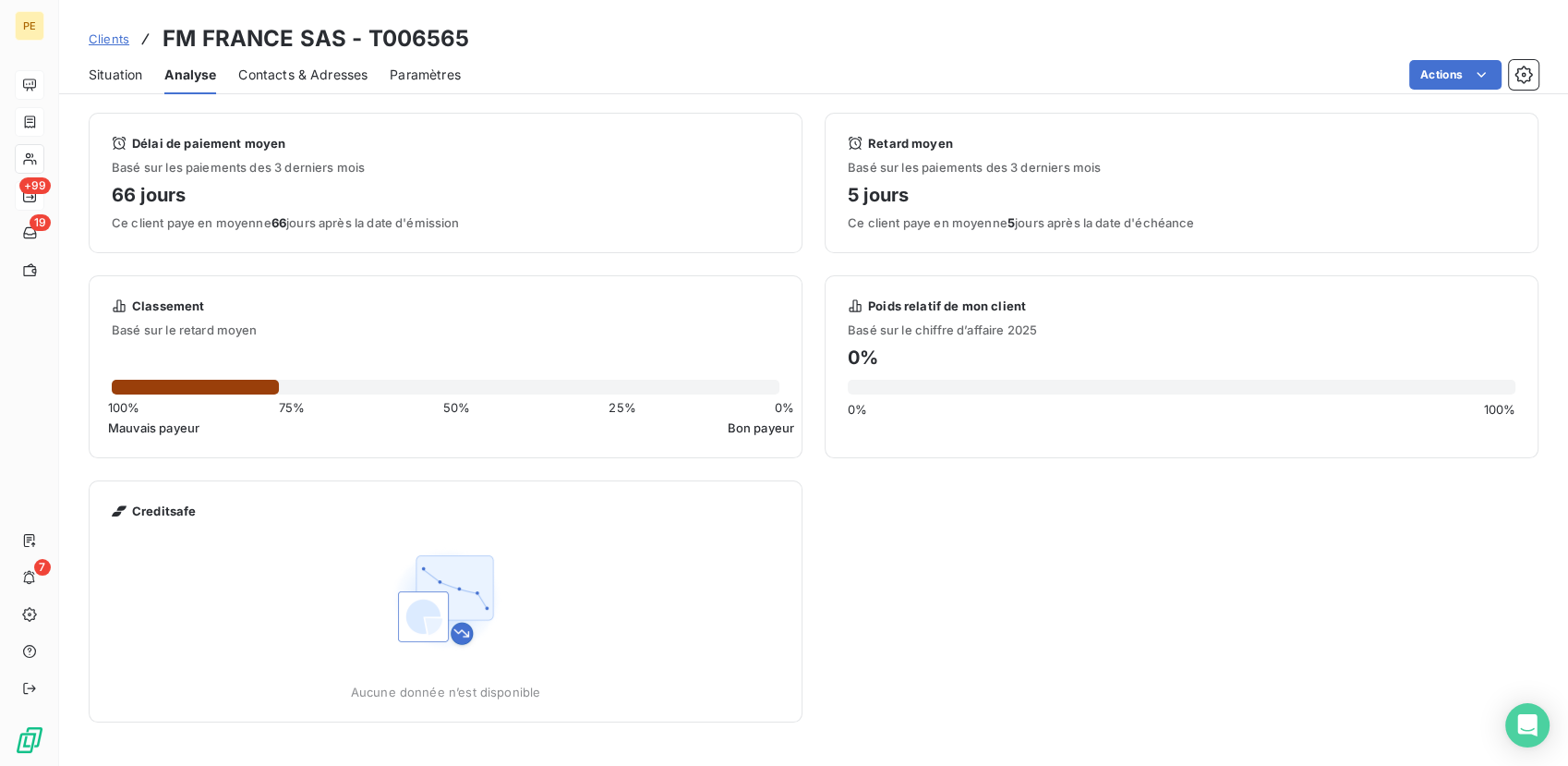 click on "Situation" at bounding box center (115, 75) 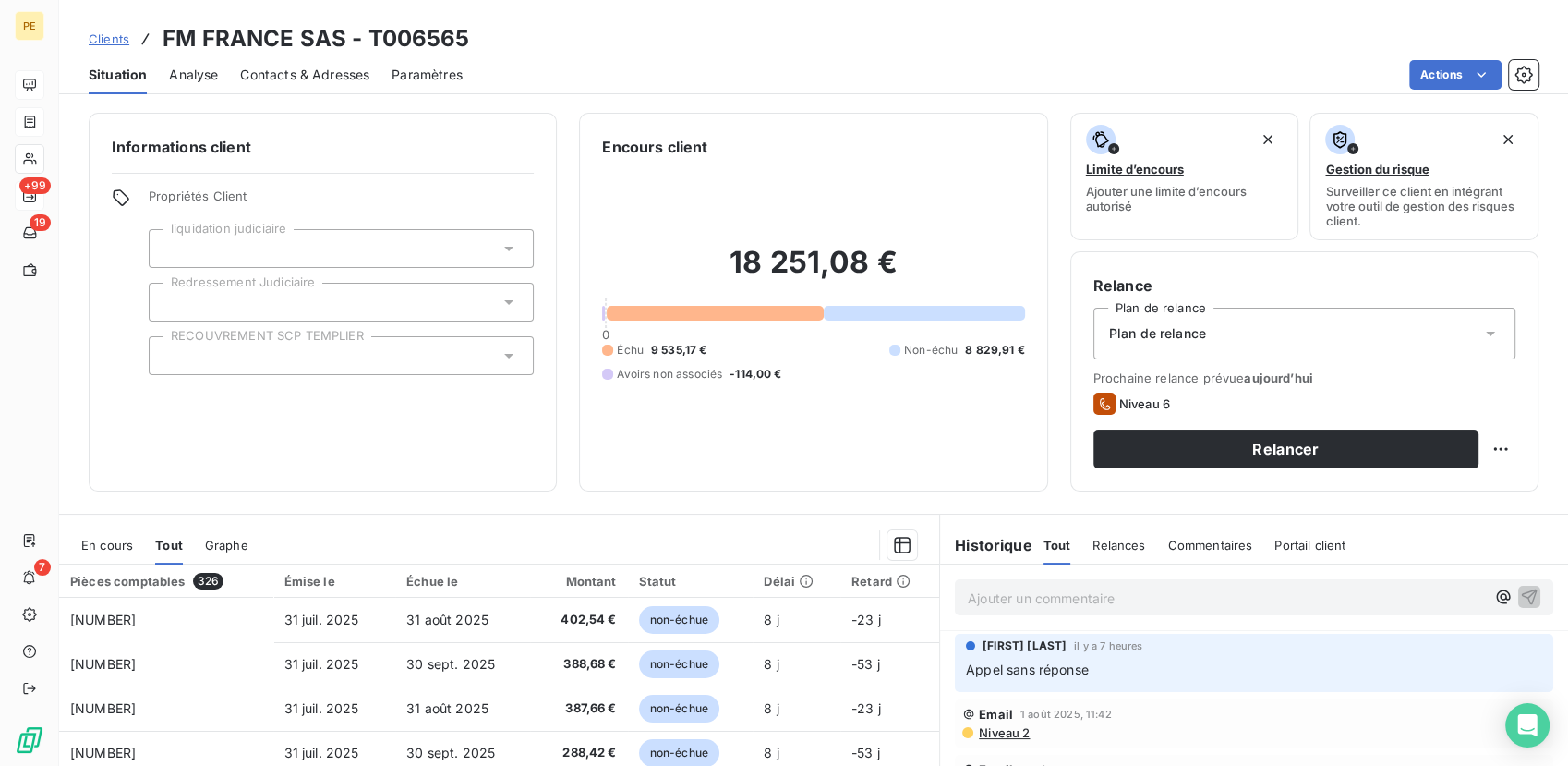 click on "Paramètres" at bounding box center (427, 75) 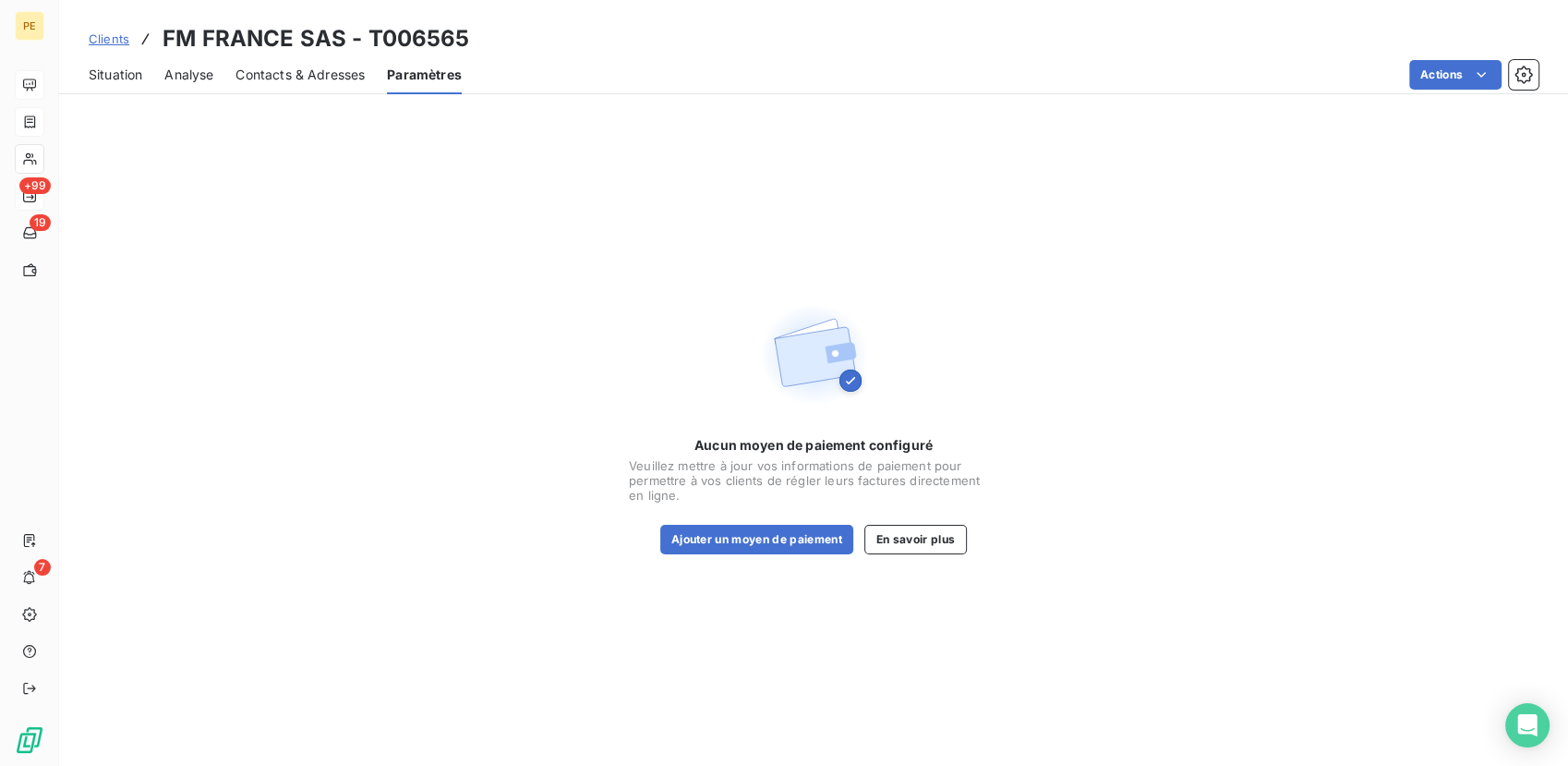 click on "Contacts & Adresses" at bounding box center [300, 75] 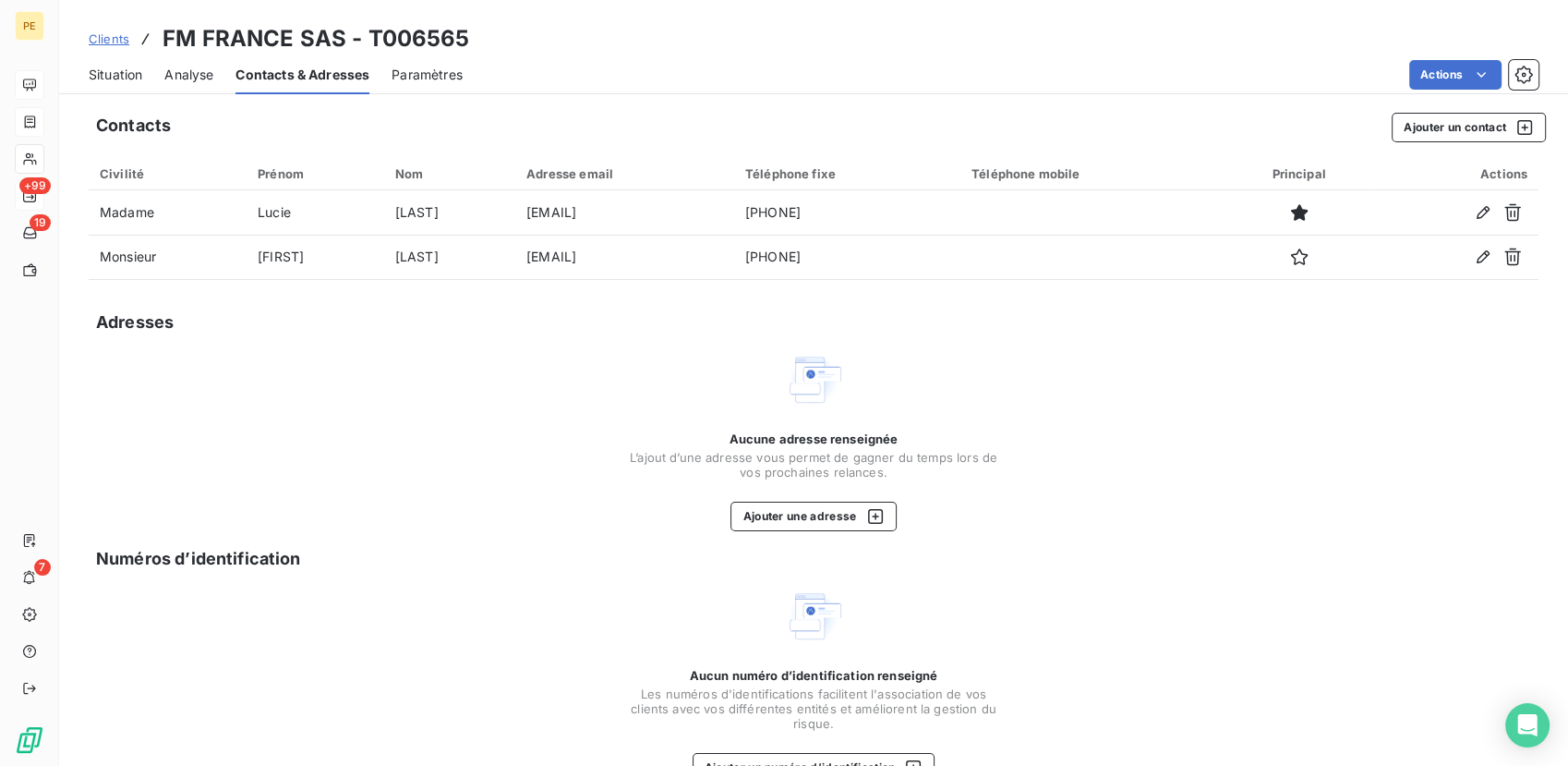 click on "Analyse" at bounding box center [188, 75] 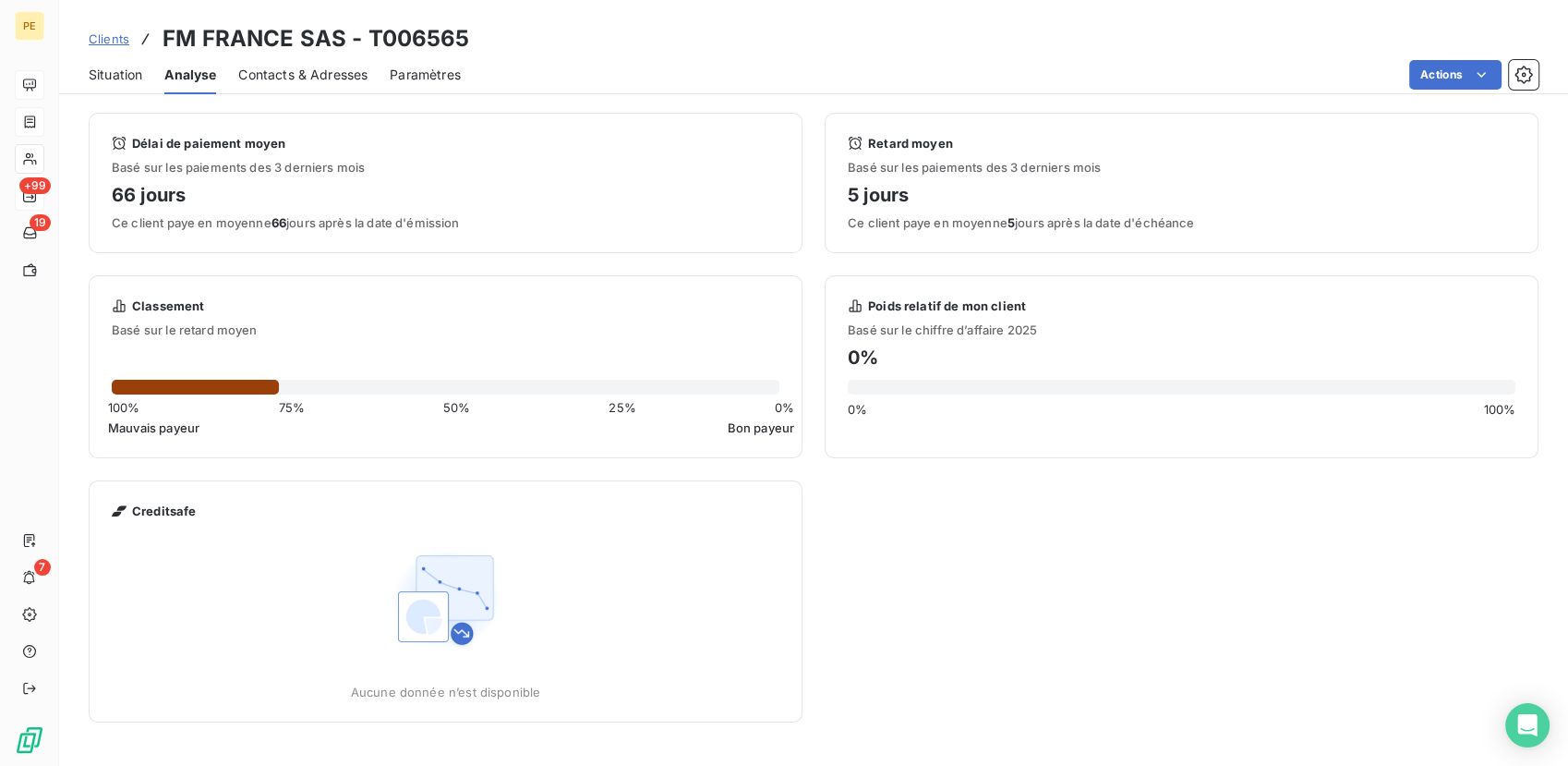 click on "Contacts & Adresses" at bounding box center (303, 75) 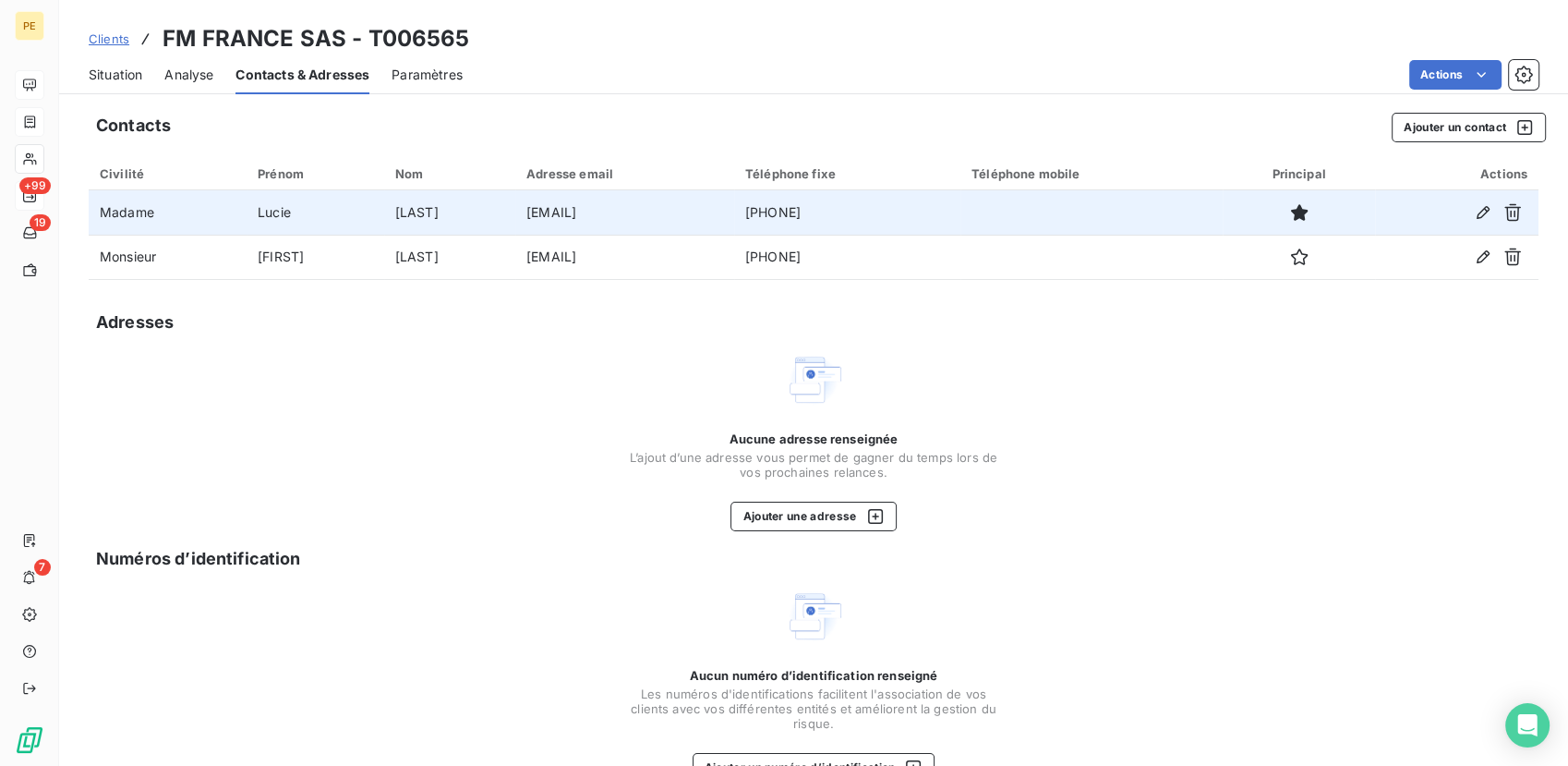 drag, startPoint x: 669, startPoint y: 215, endPoint x: 480, endPoint y: 220, distance: 189.06613 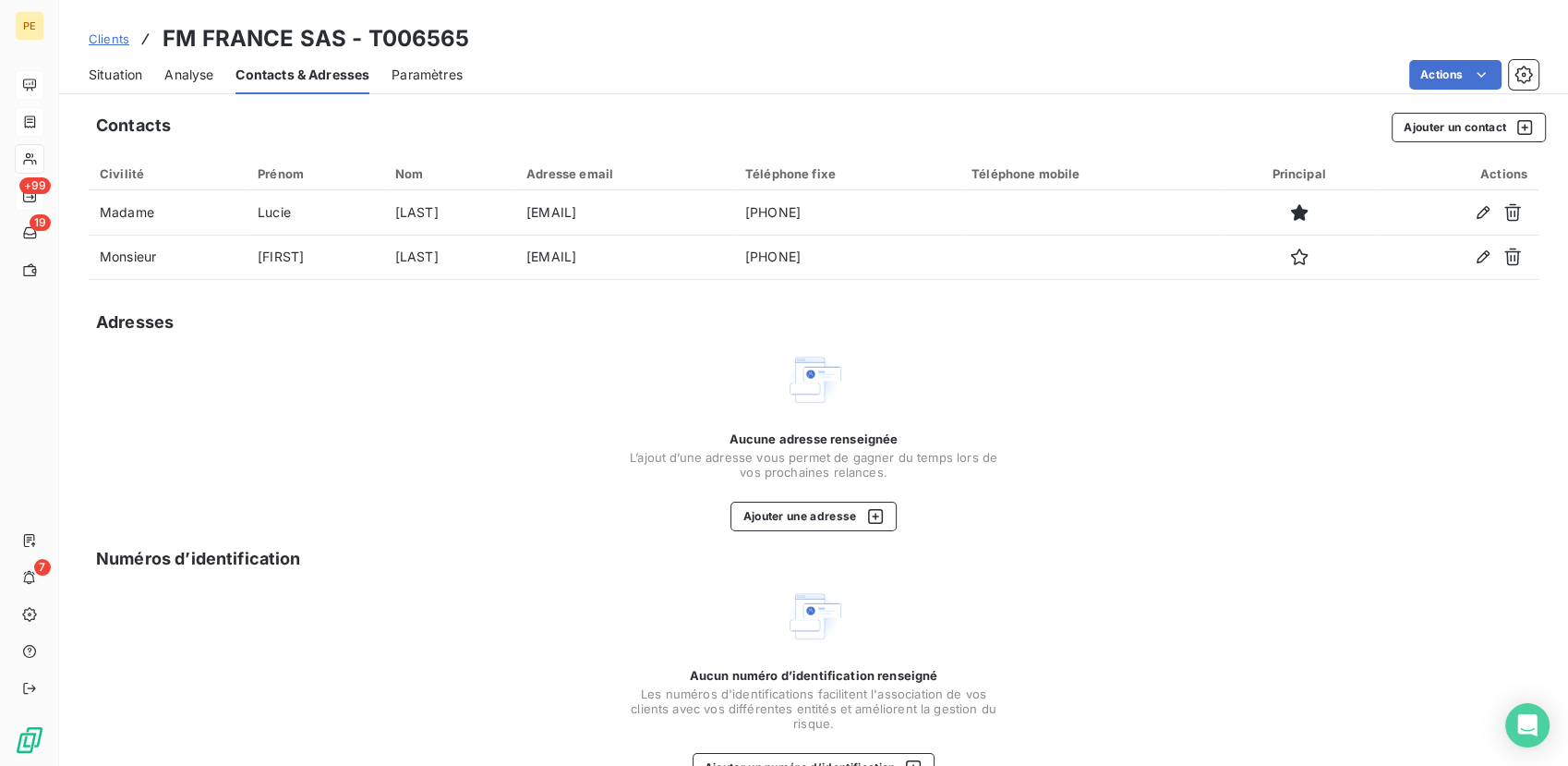 drag, startPoint x: 480, startPoint y: 220, endPoint x: 550, endPoint y: 373, distance: 168.25279 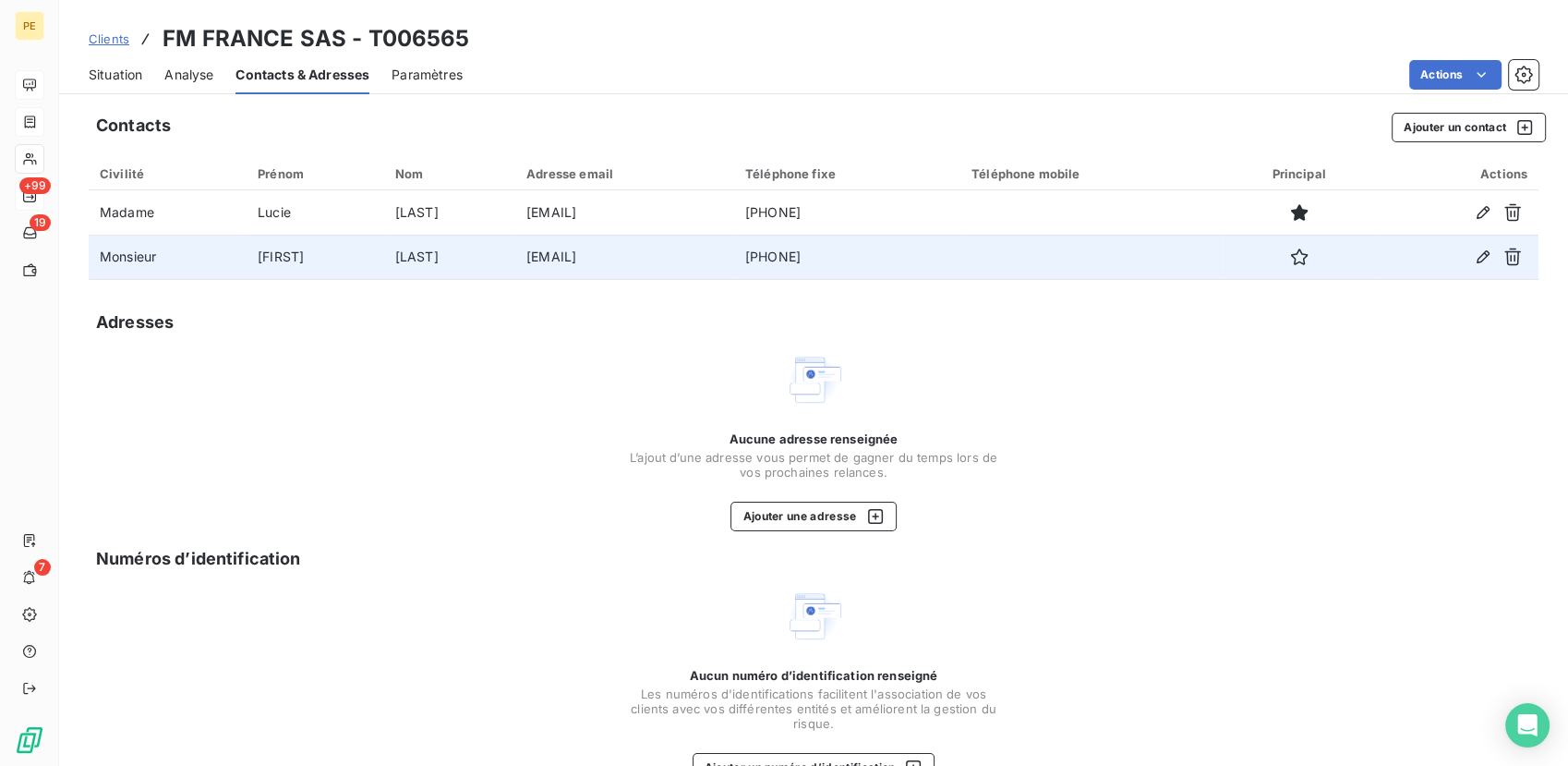 drag, startPoint x: 684, startPoint y: 256, endPoint x: 473, endPoint y: 267, distance: 211.2865 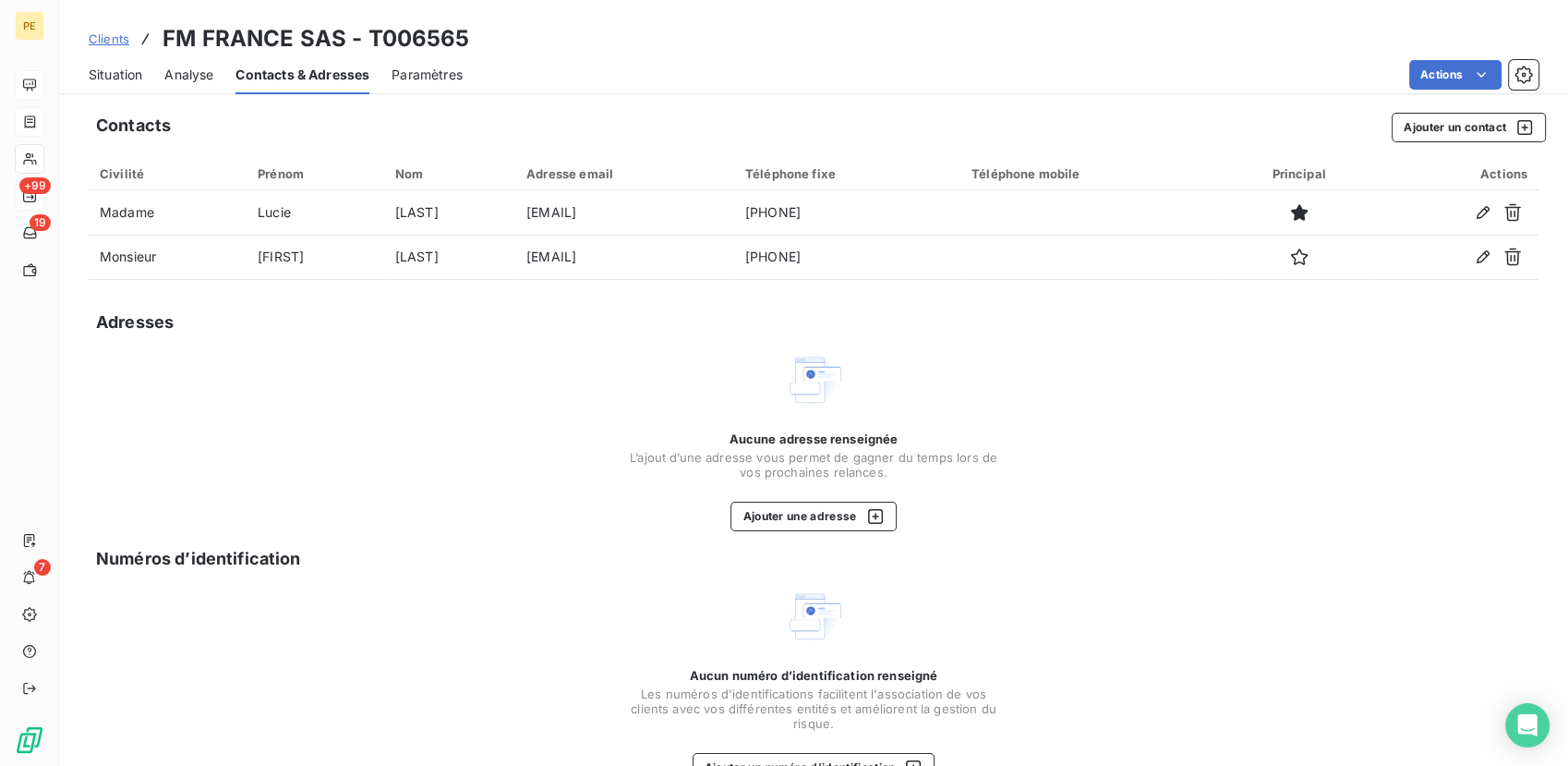 click on "FM FRANCE SAS - T006565" at bounding box center [316, 39] 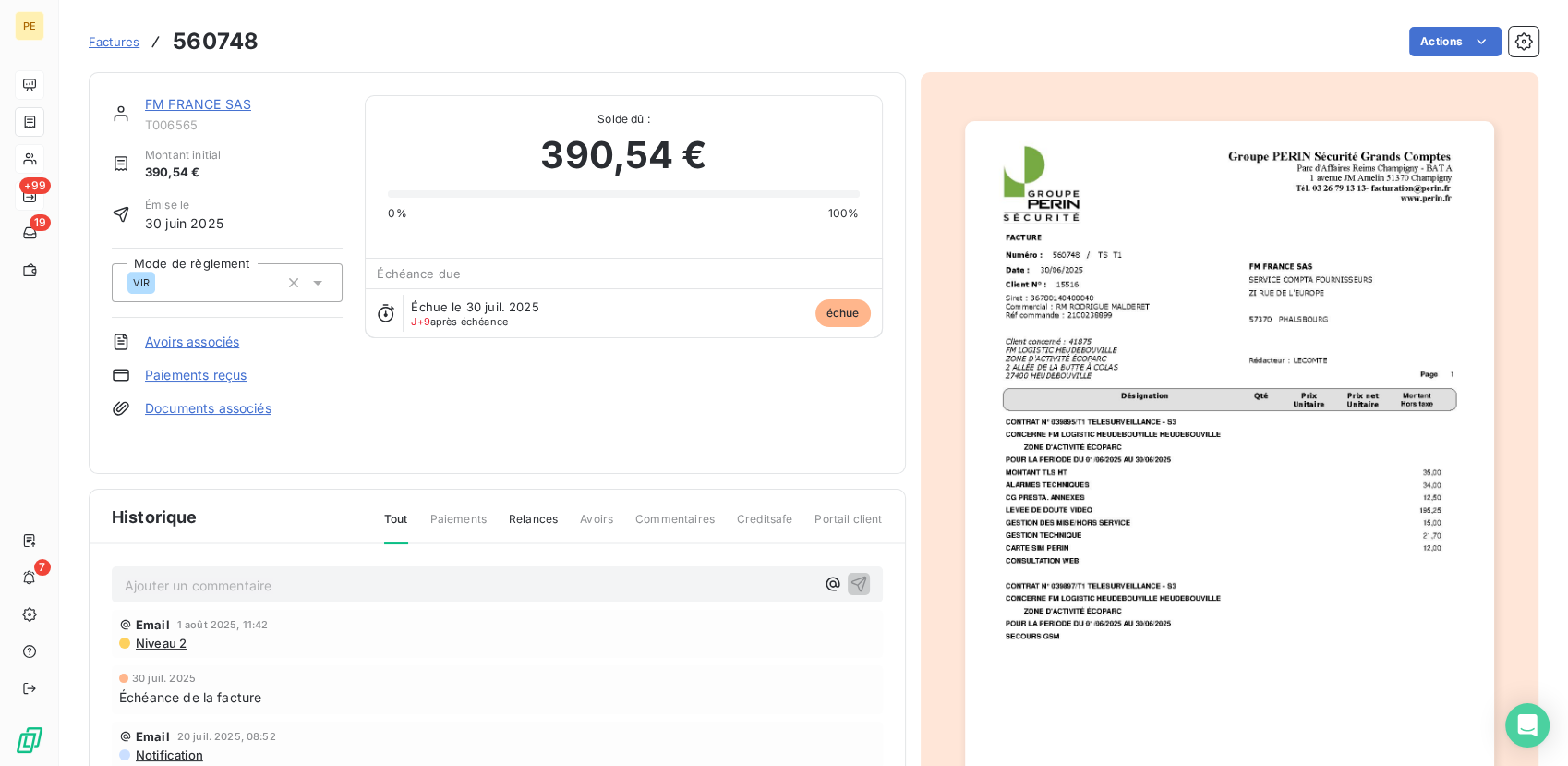 click on "FM FRANCE SAS" at bounding box center [244, 104] 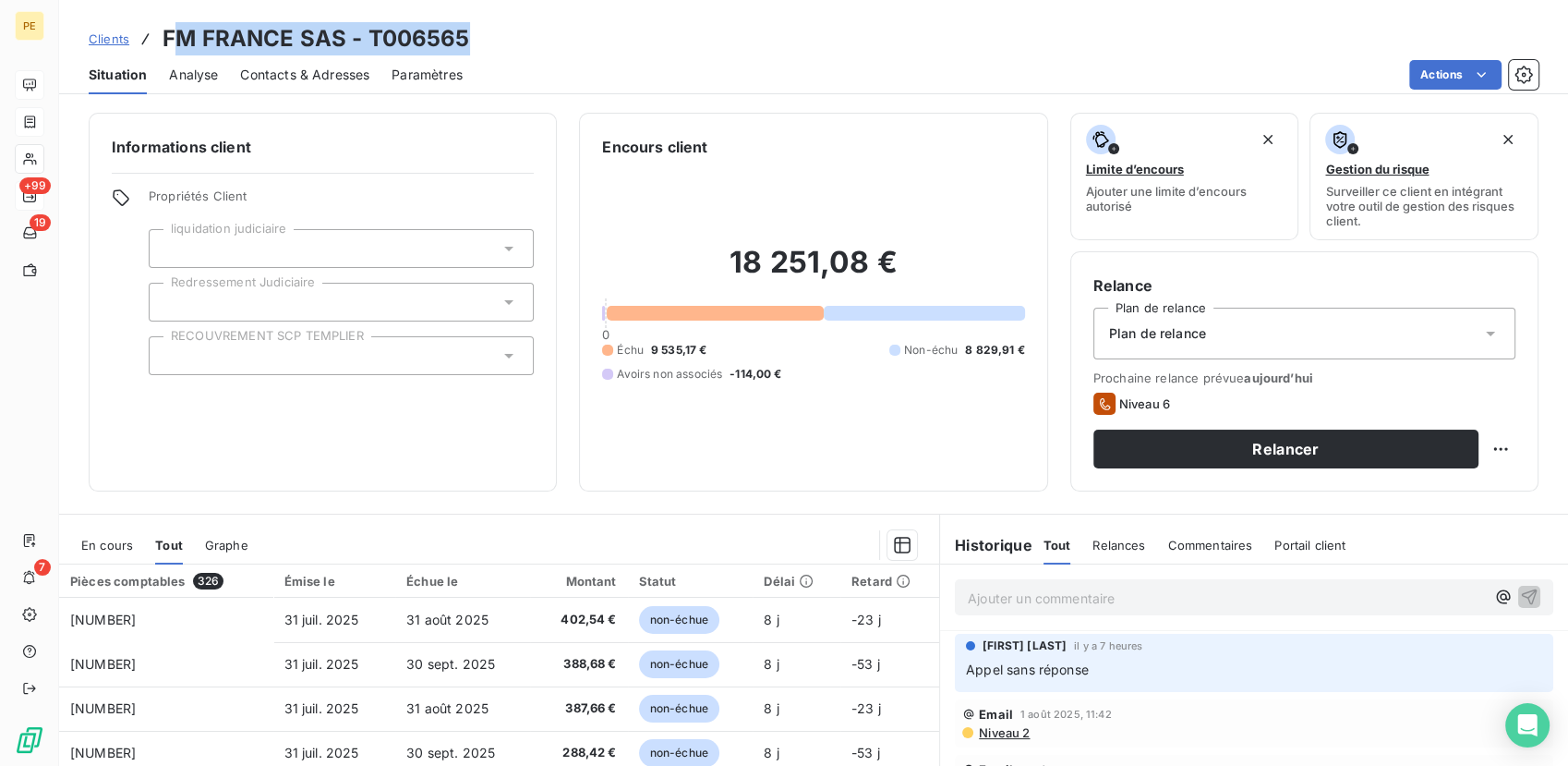 drag, startPoint x: 172, startPoint y: 32, endPoint x: 476, endPoint y: 18, distance: 304.3222 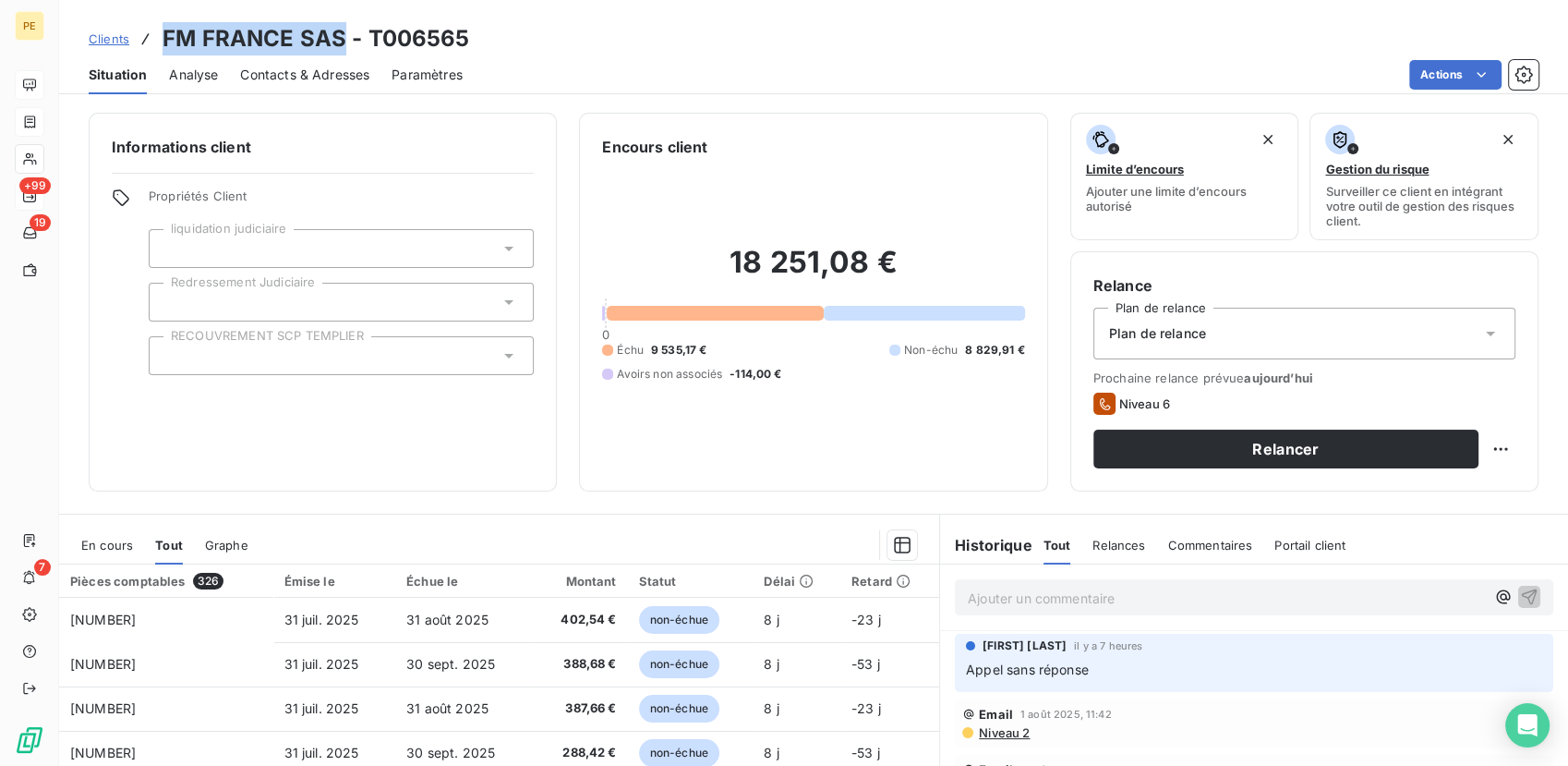 drag, startPoint x: 160, startPoint y: 30, endPoint x: 340, endPoint y: 39, distance: 180.22486 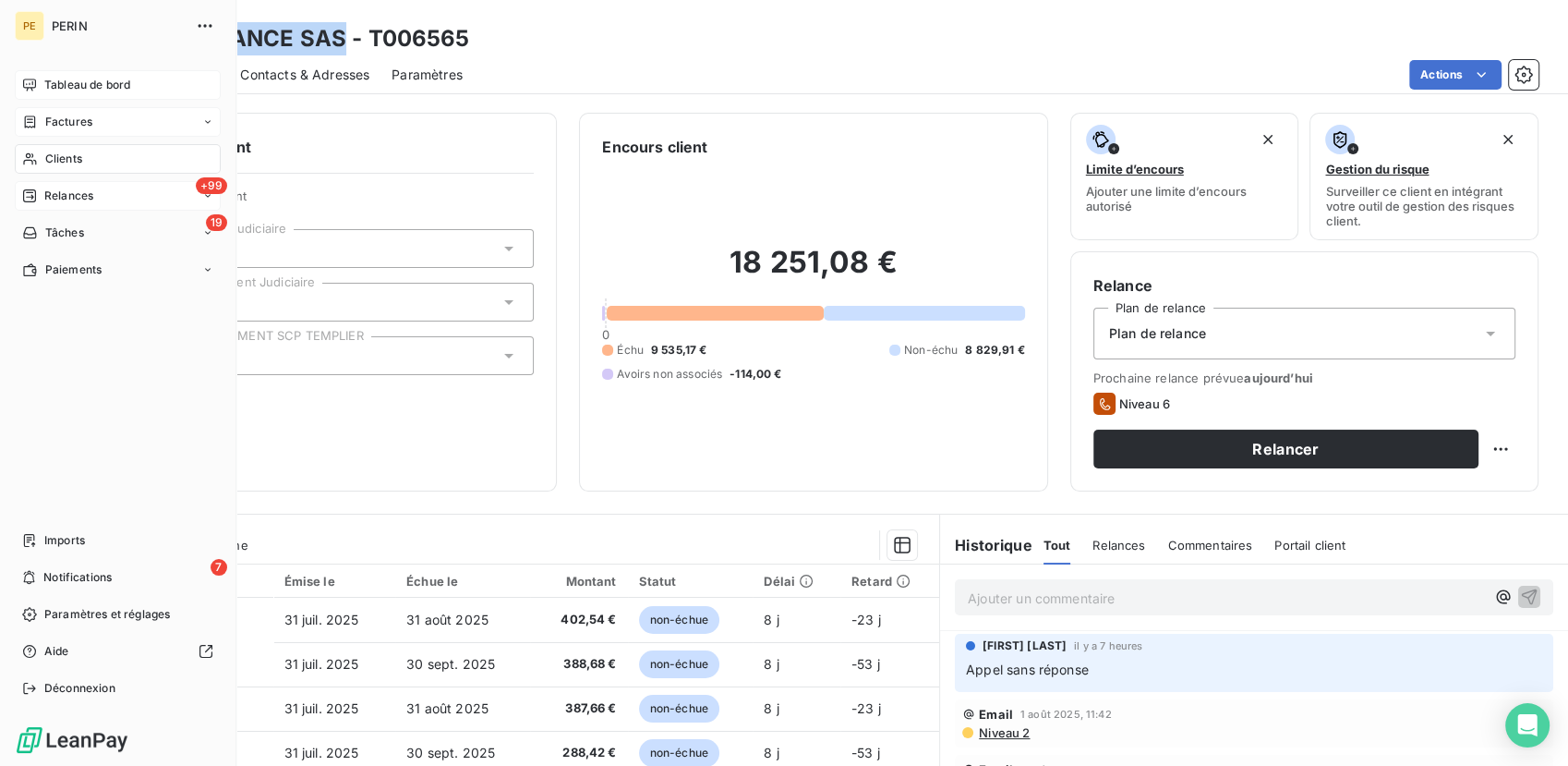 click on "+99 Relances" at bounding box center [117, 196] 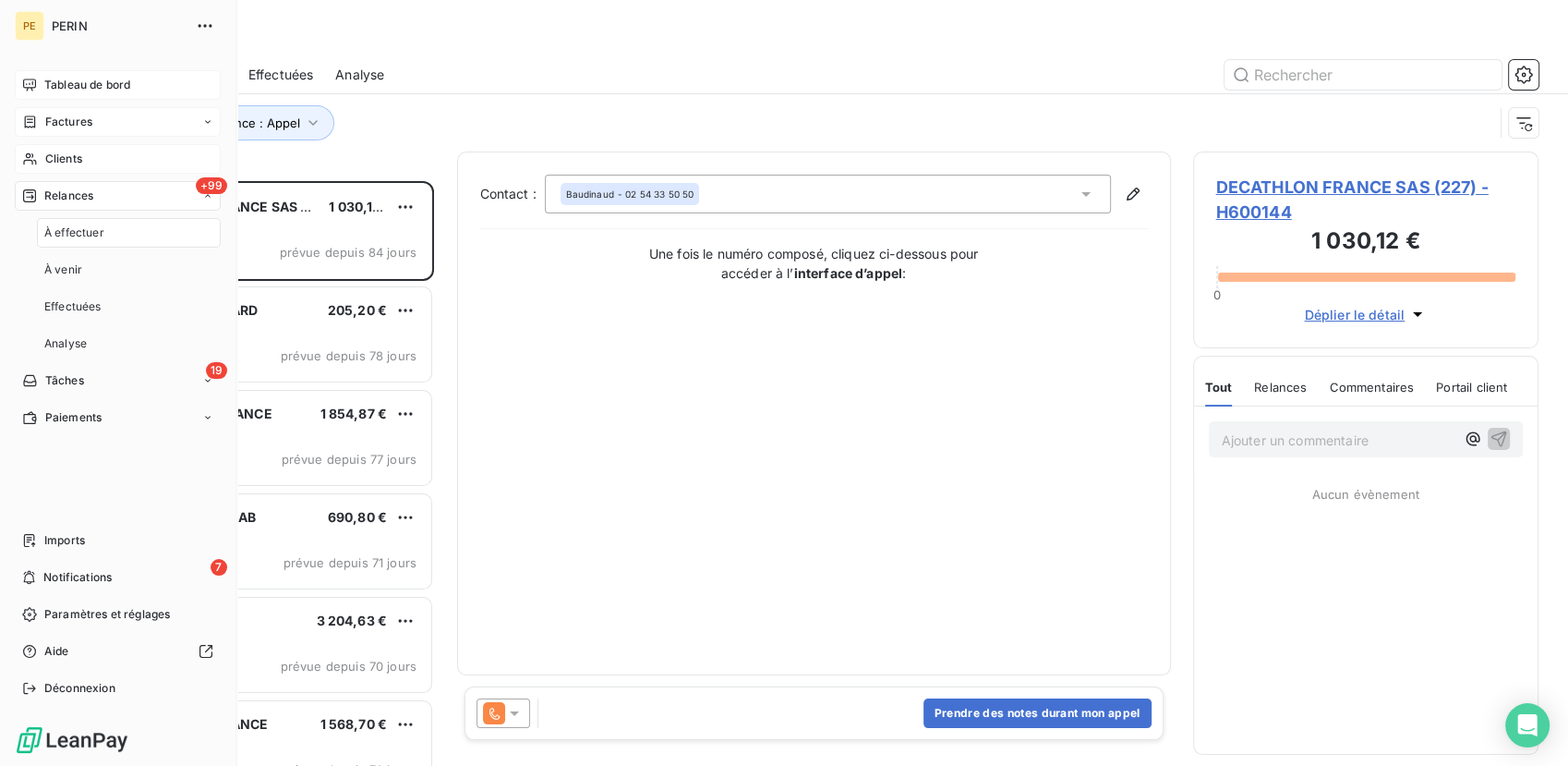 scroll, scrollTop: 15, scrollLeft: 16, axis: both 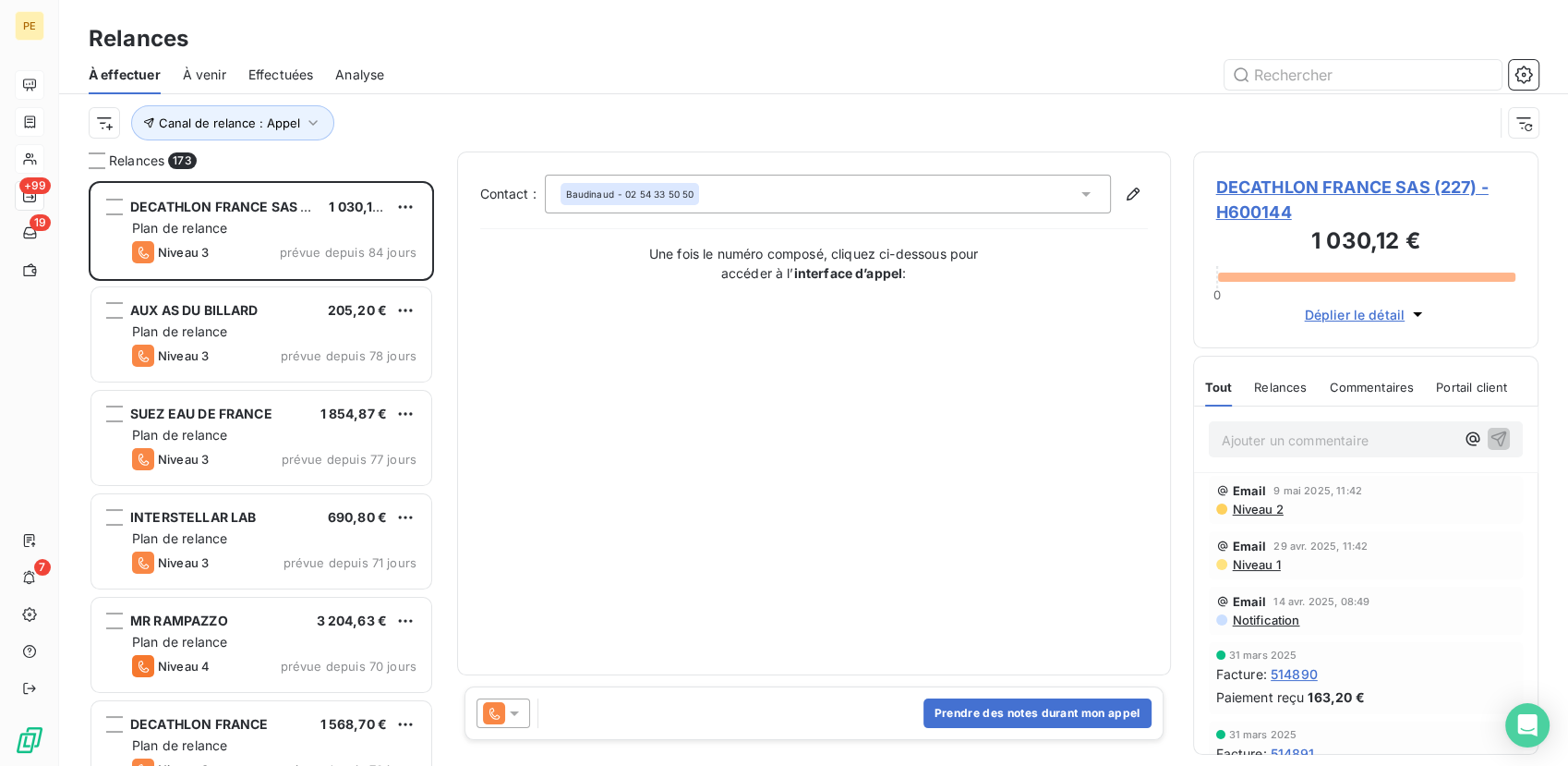 click on "Contact : [LAST_NAME] - [PHONE] Une fois le numéro composé, cliquez ci-dessous pour accéder à l’ interface d’appel  :" at bounding box center (814, 413) 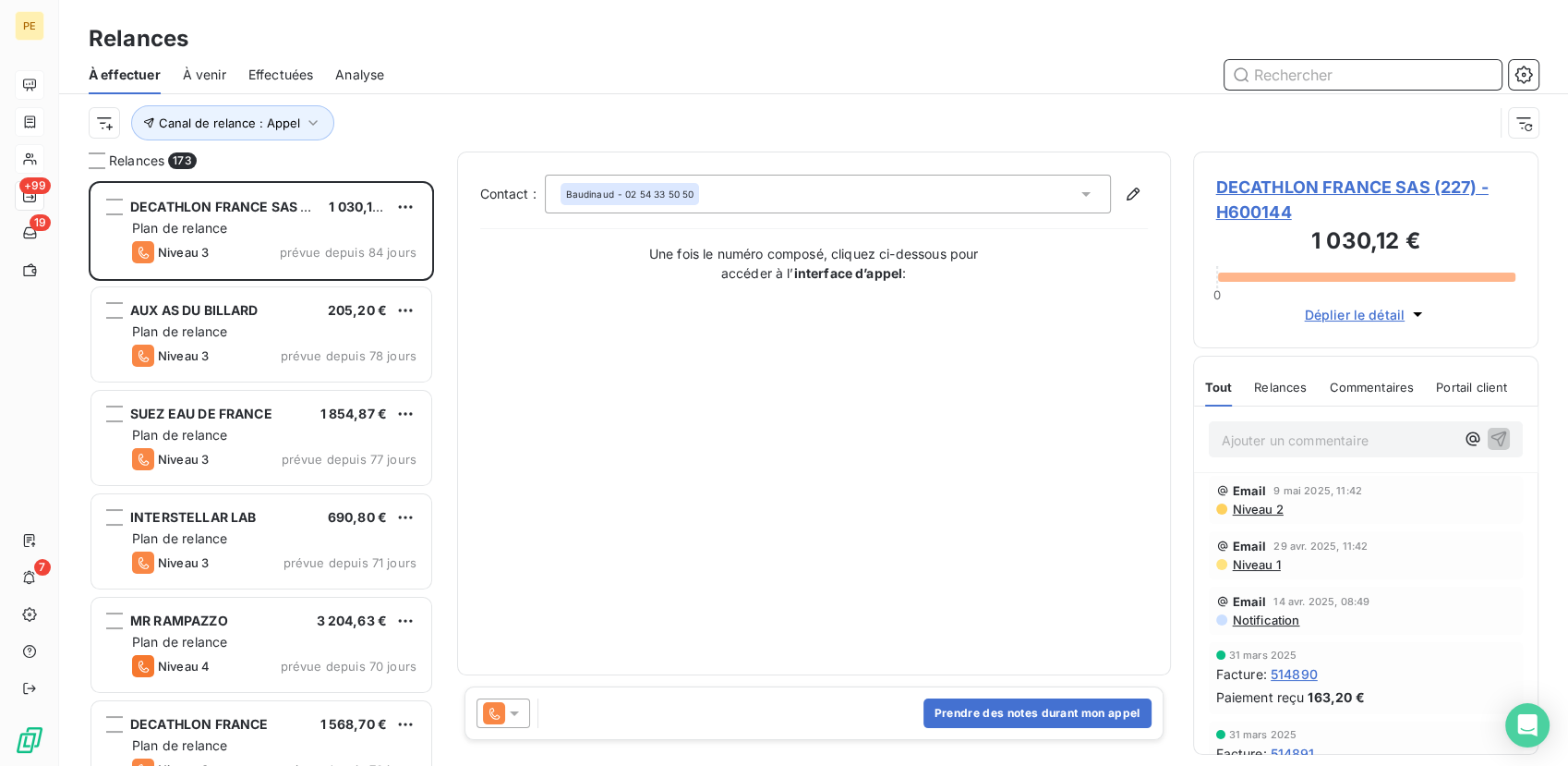 click at bounding box center (1363, 75) 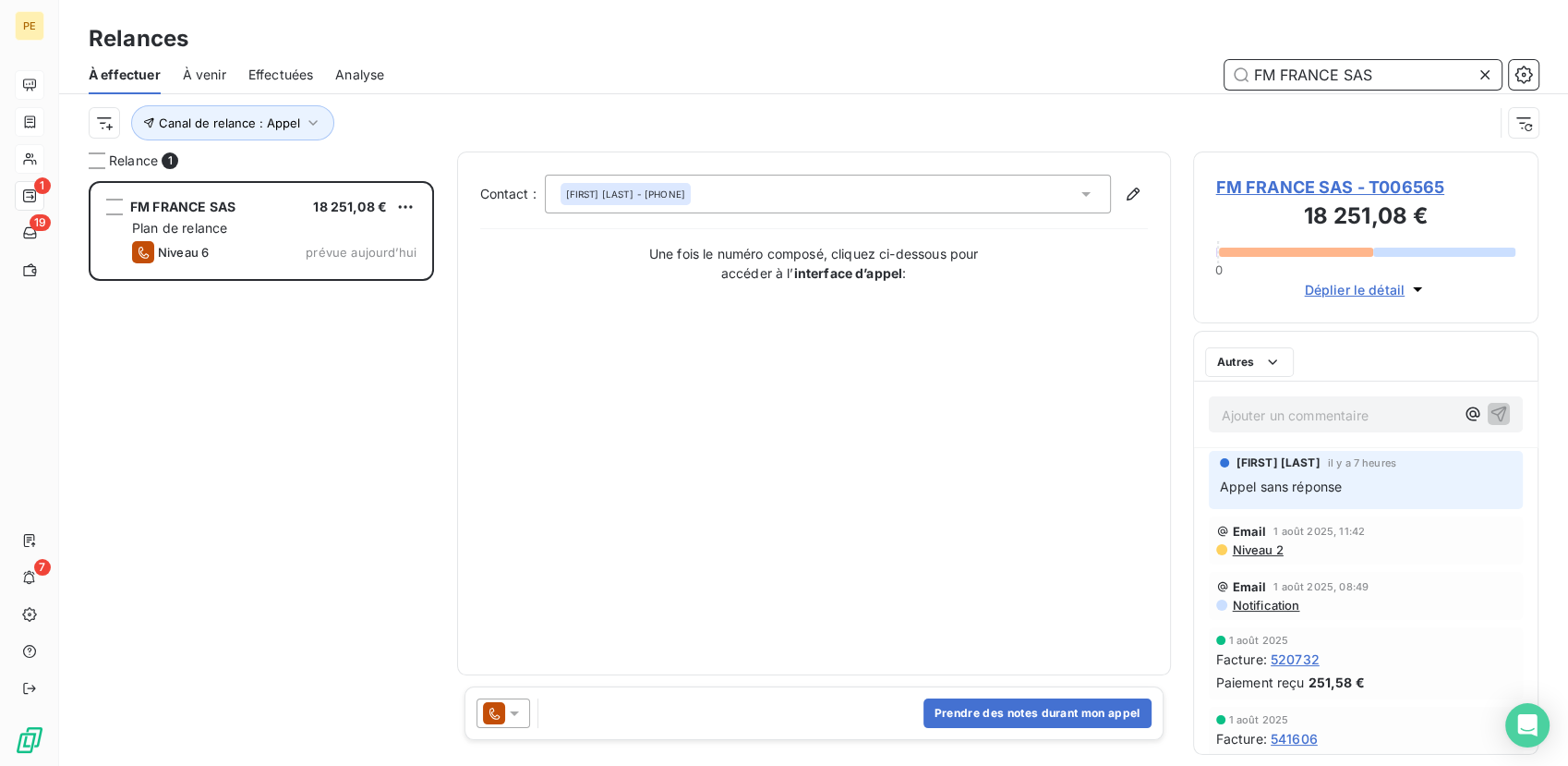 scroll, scrollTop: 15, scrollLeft: 16, axis: both 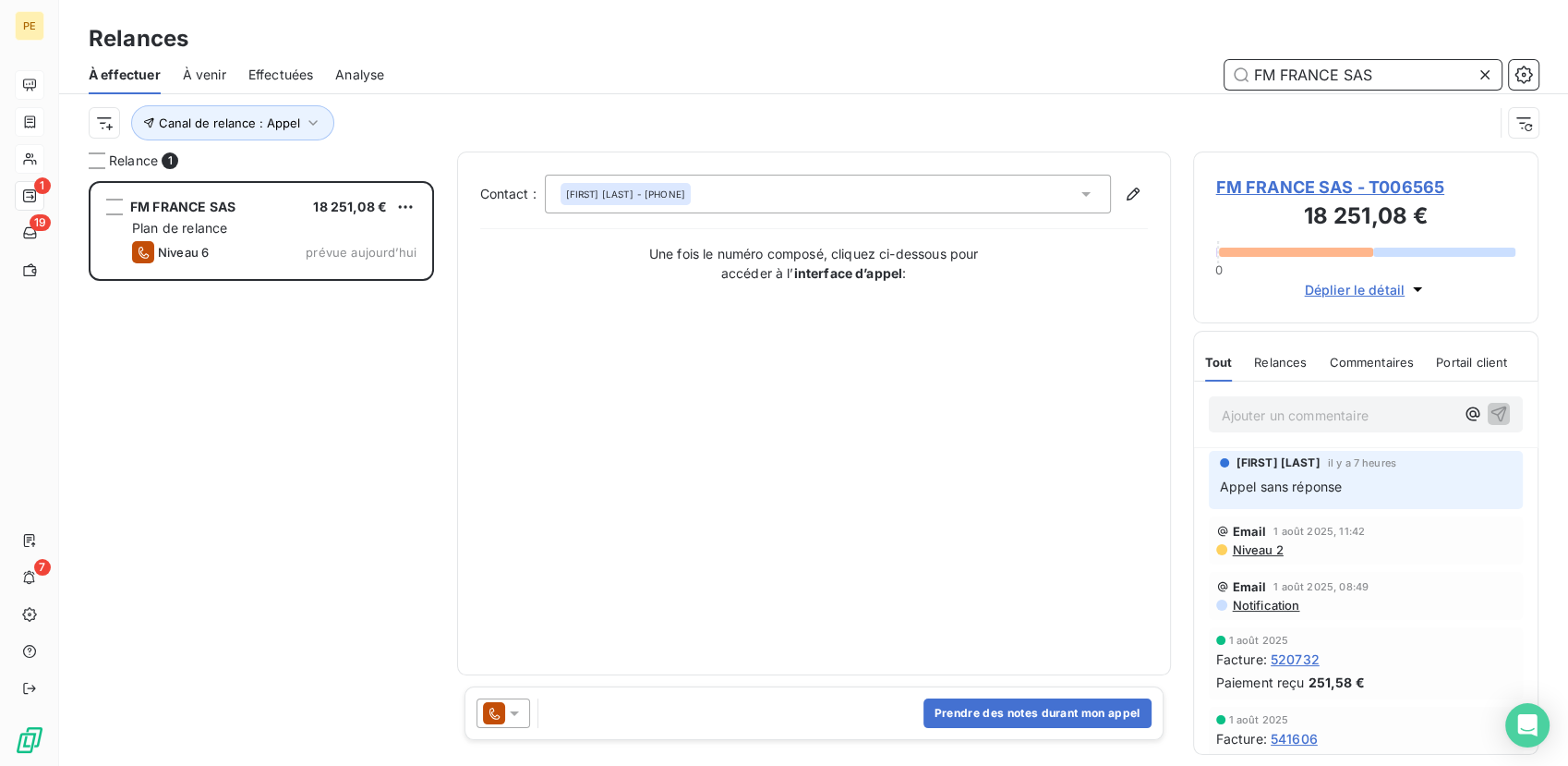type on "FM FRANCE SAS" 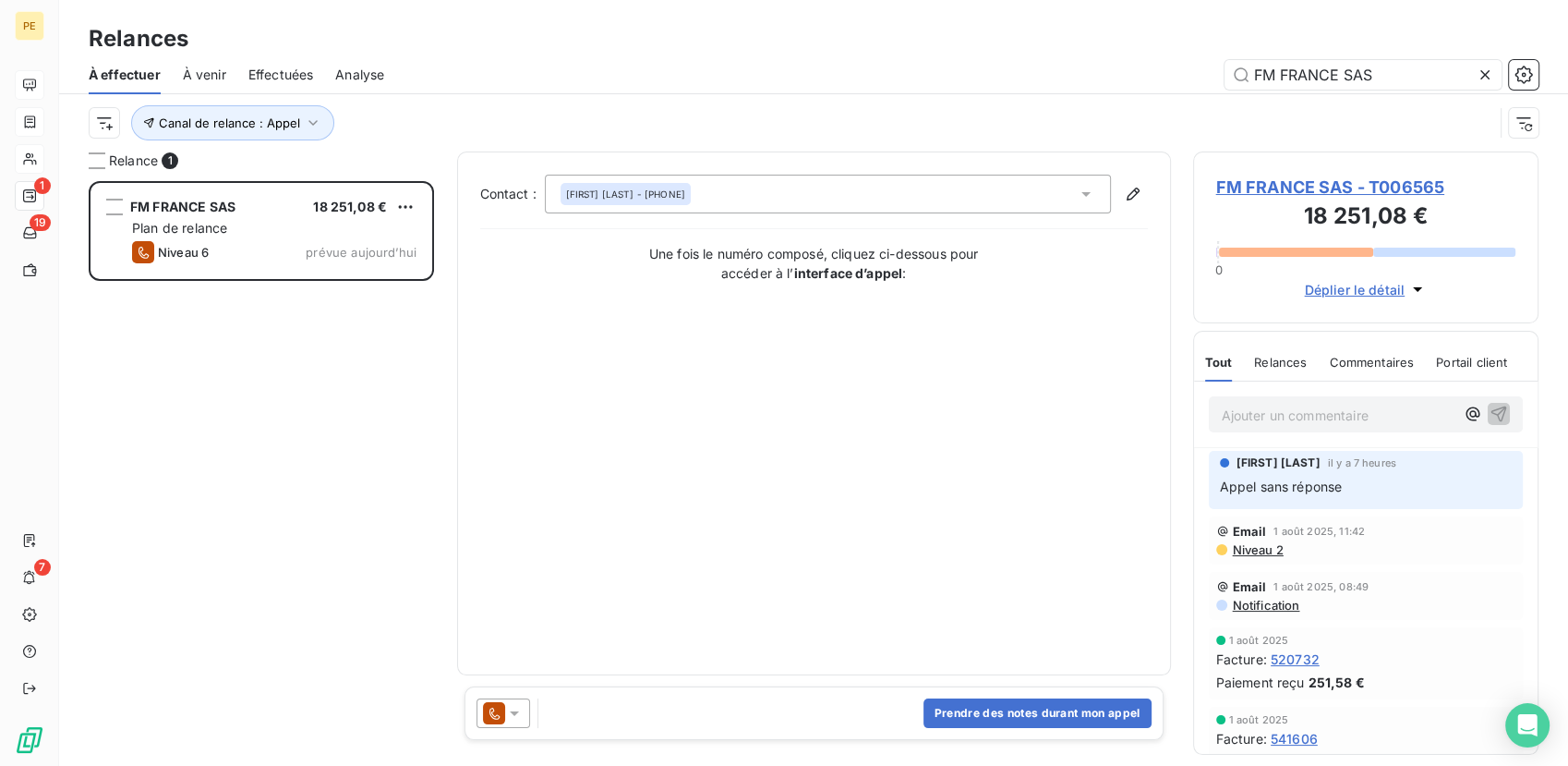 drag, startPoint x: 692, startPoint y: 719, endPoint x: 707, endPoint y: 706, distance: 19.849433 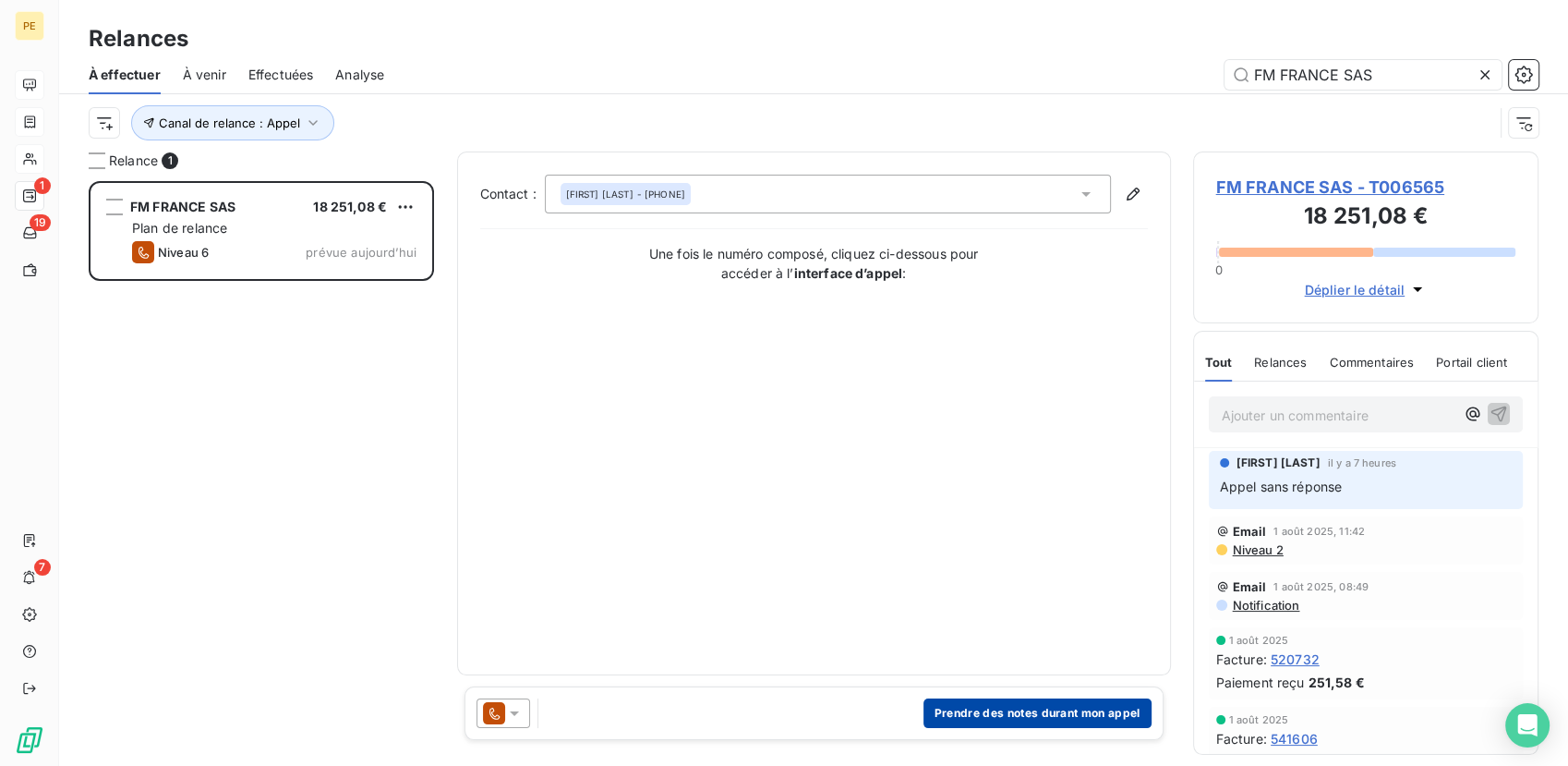 drag, startPoint x: 986, startPoint y: 728, endPoint x: 983, endPoint y: 717, distance: 11.401754 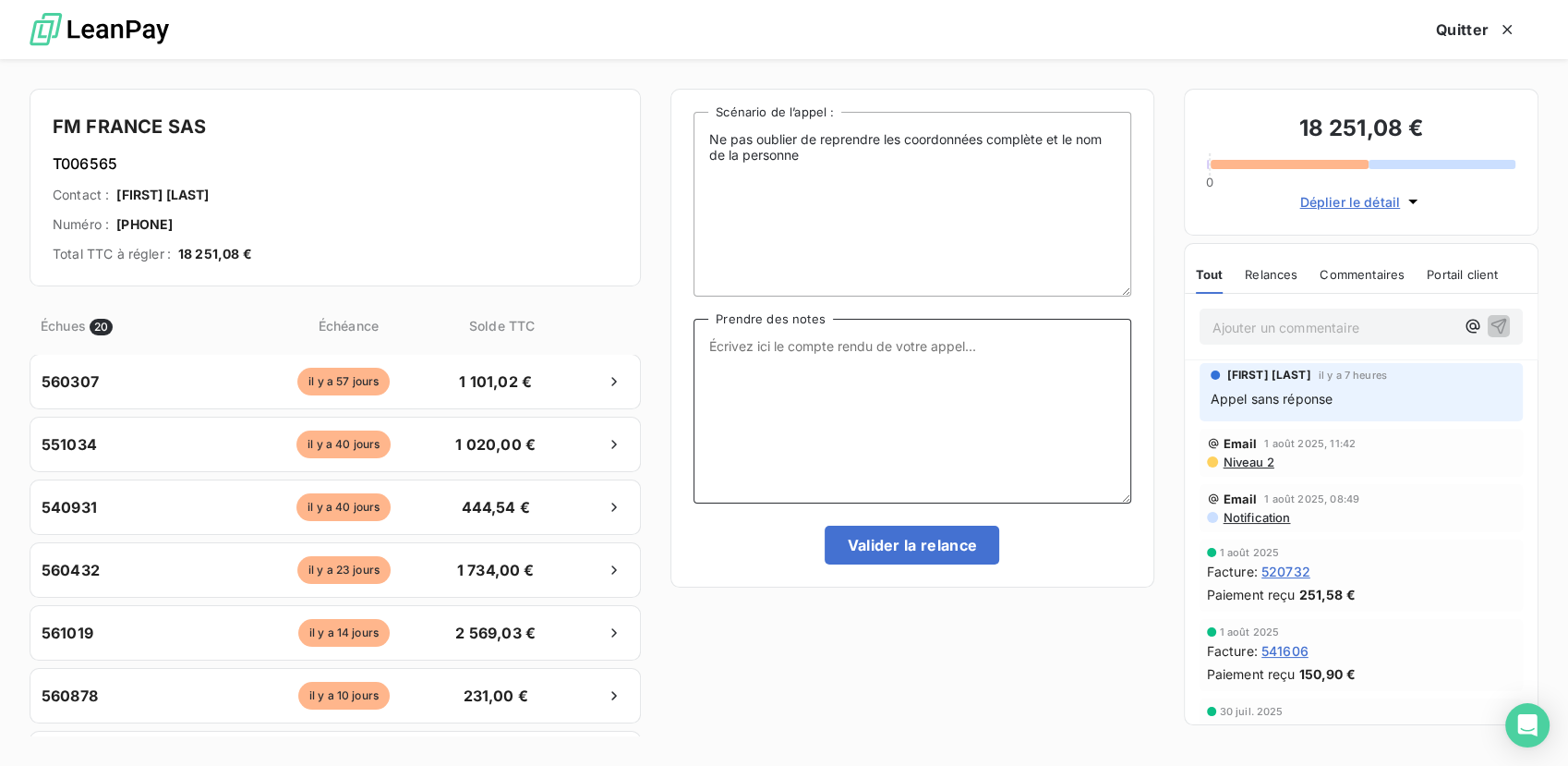 click on "Prendre des notes" at bounding box center [911, 411] 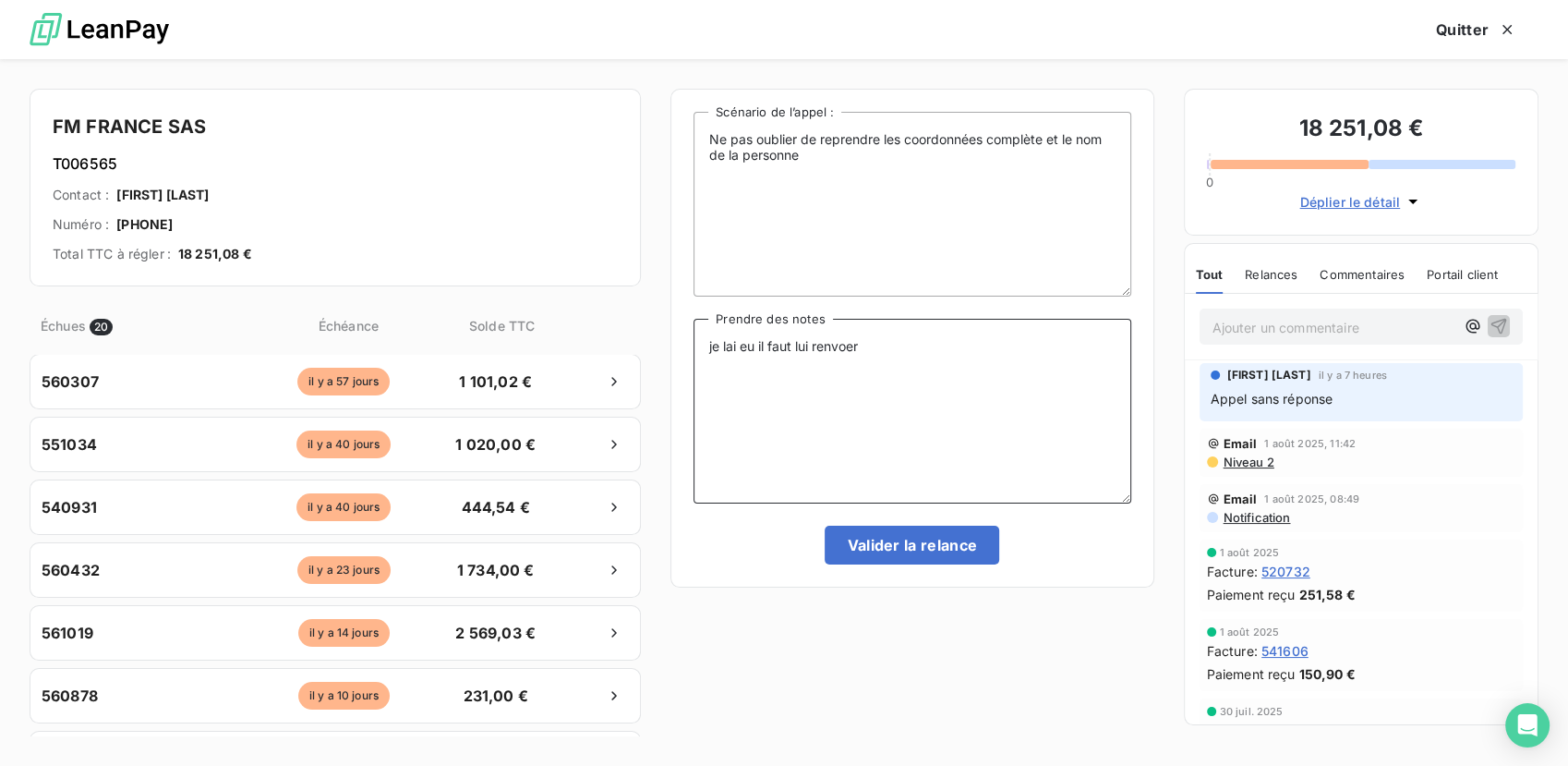 click on "je lai eu il faut lui renvoer" at bounding box center [911, 411] 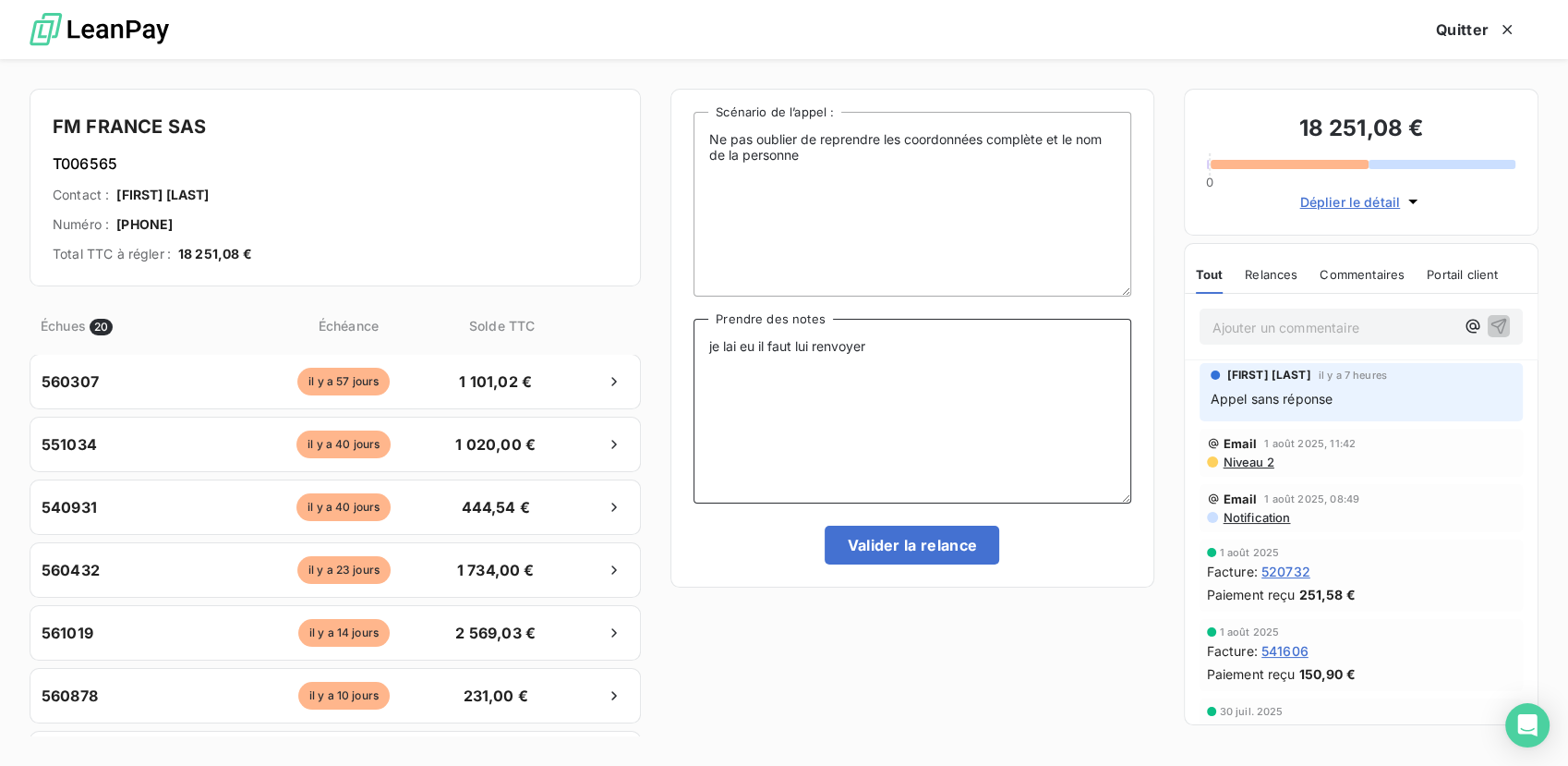 click on "je lai eu il faut lui renvoyer" at bounding box center [911, 411] 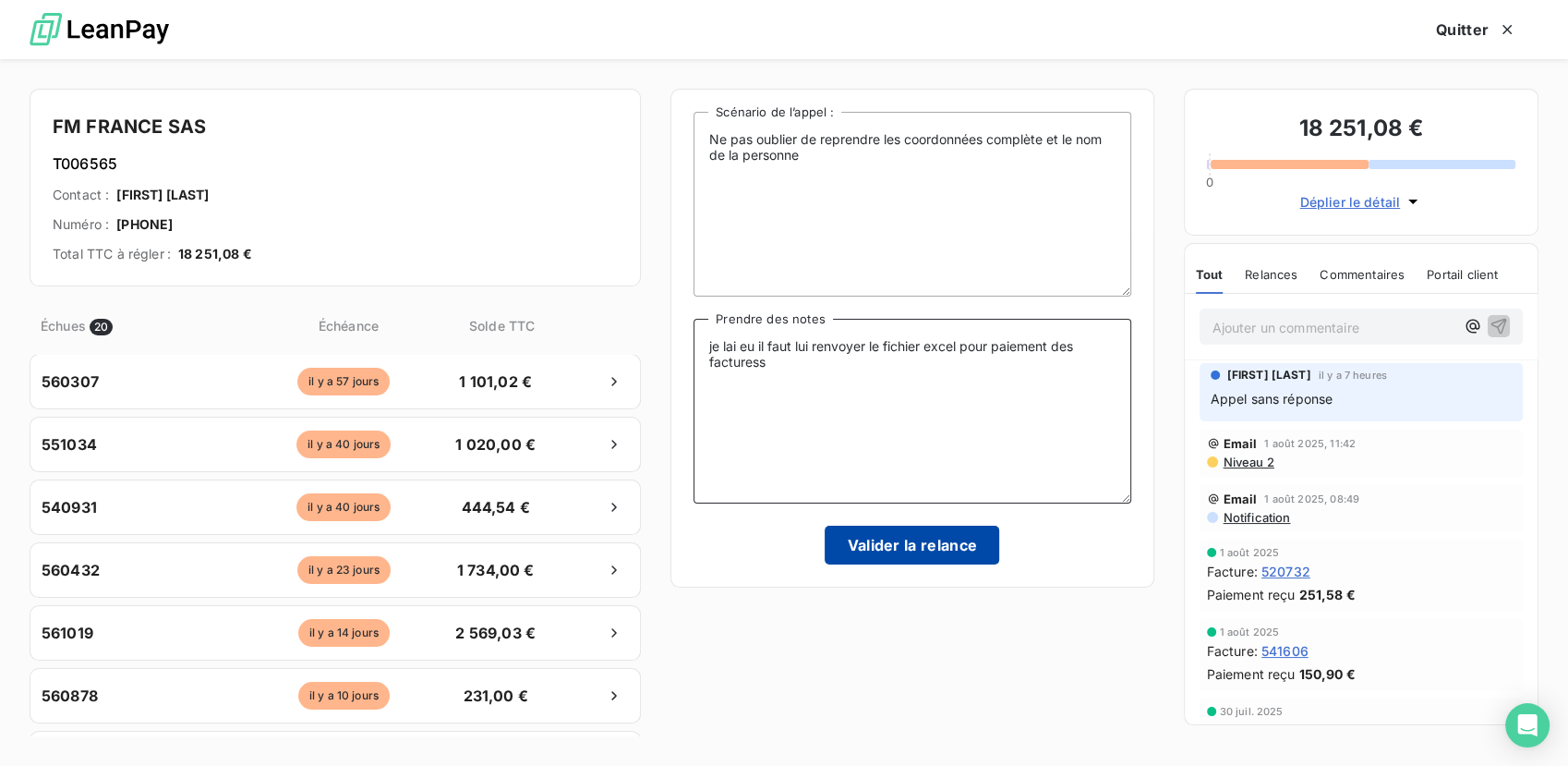 type on "je lai eu il faut lui renvoyer le fichier excel pour paiement des facturess" 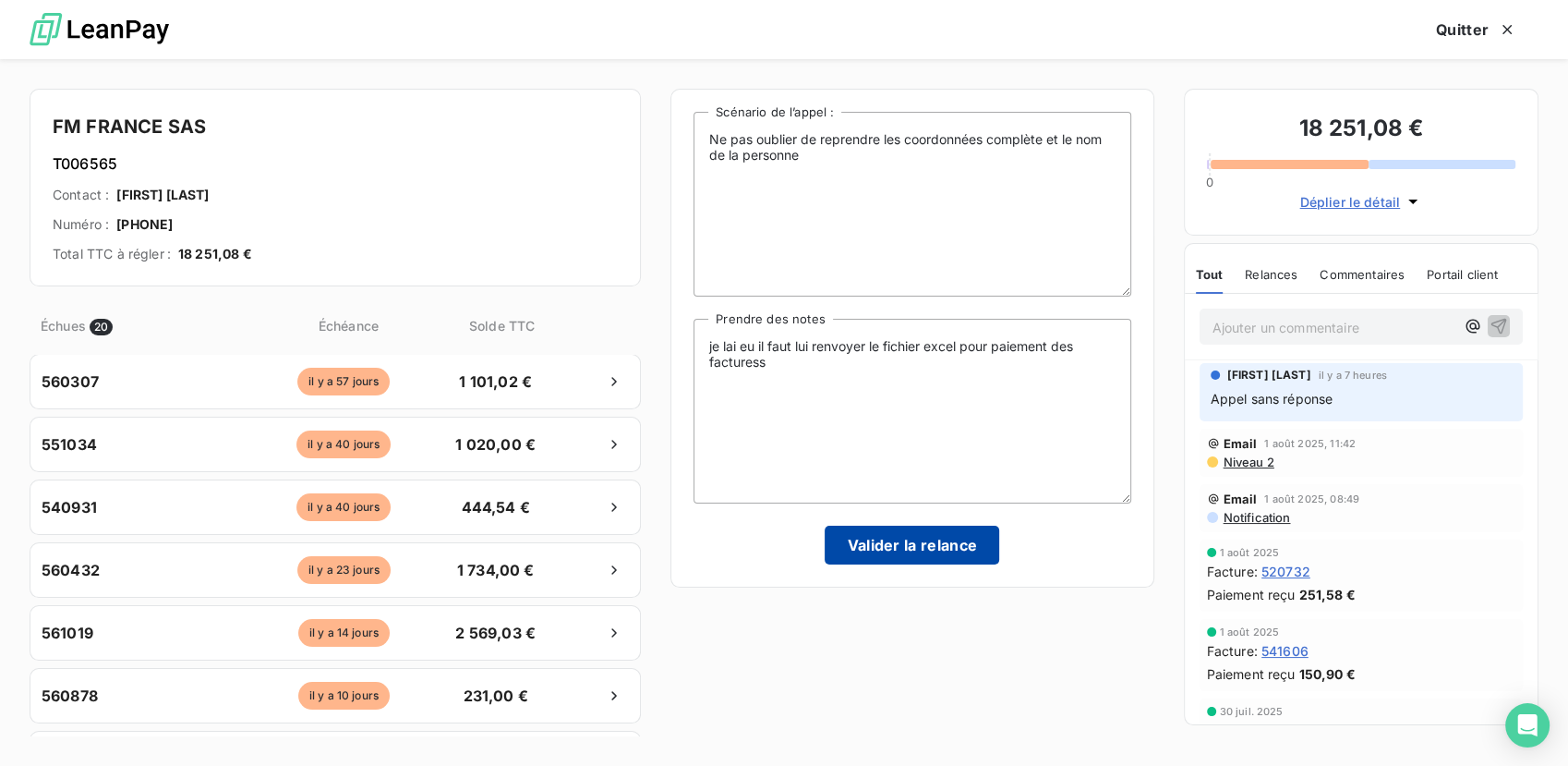 click on "Valider la relance" at bounding box center [911, 545] 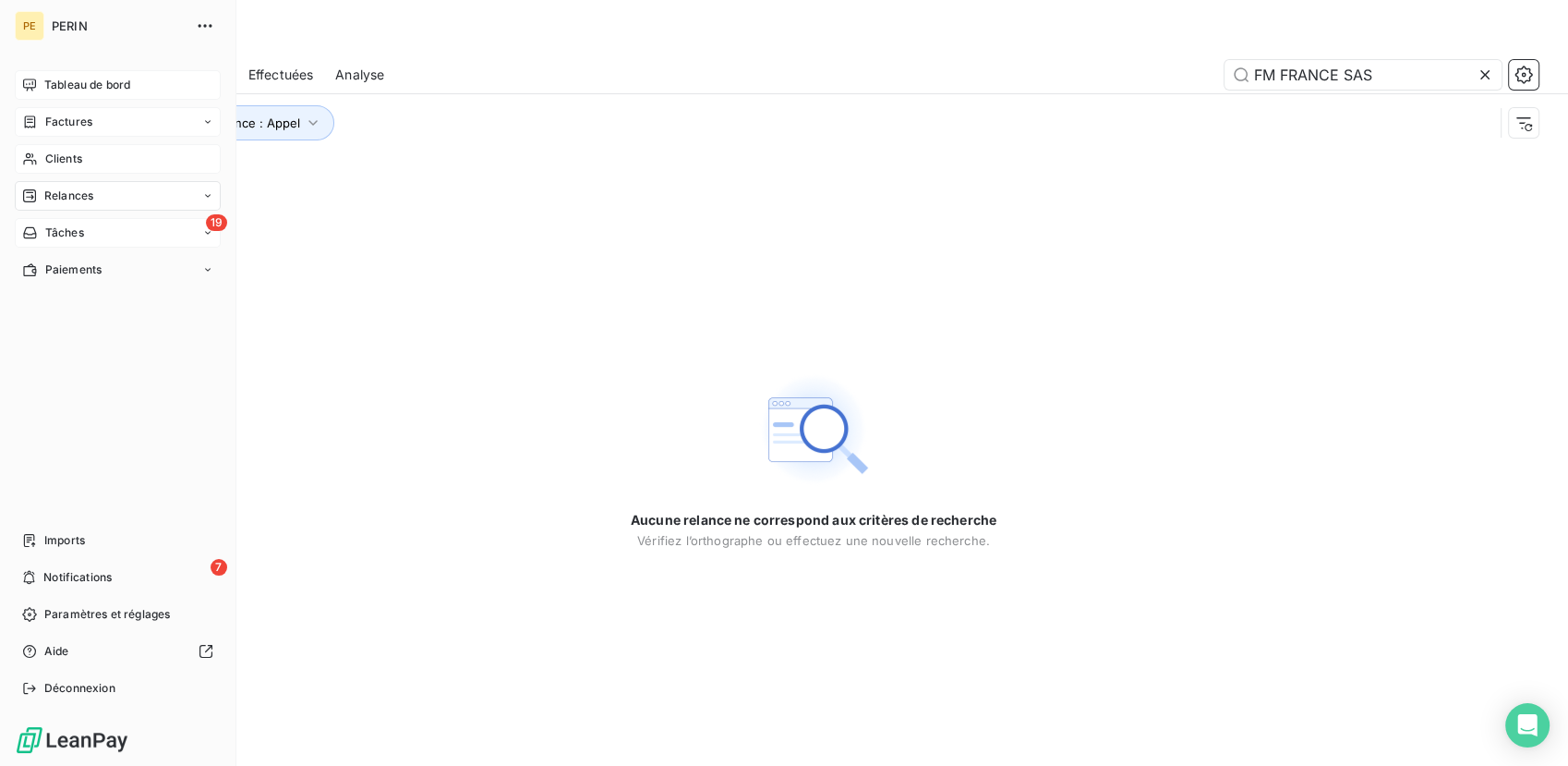 click on "19 Tâches" at bounding box center [117, 233] 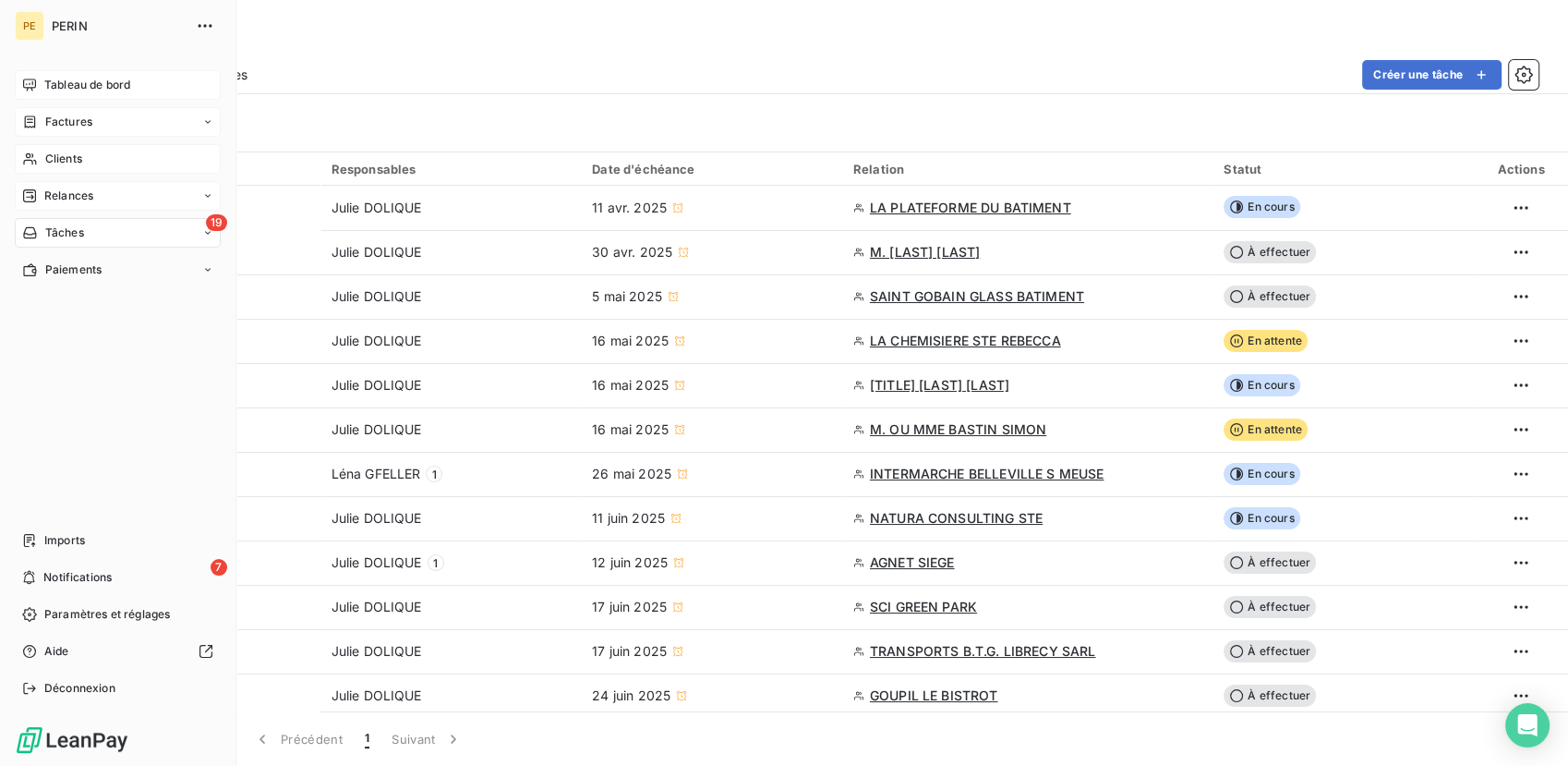 click on "Relances" at bounding box center [117, 196] 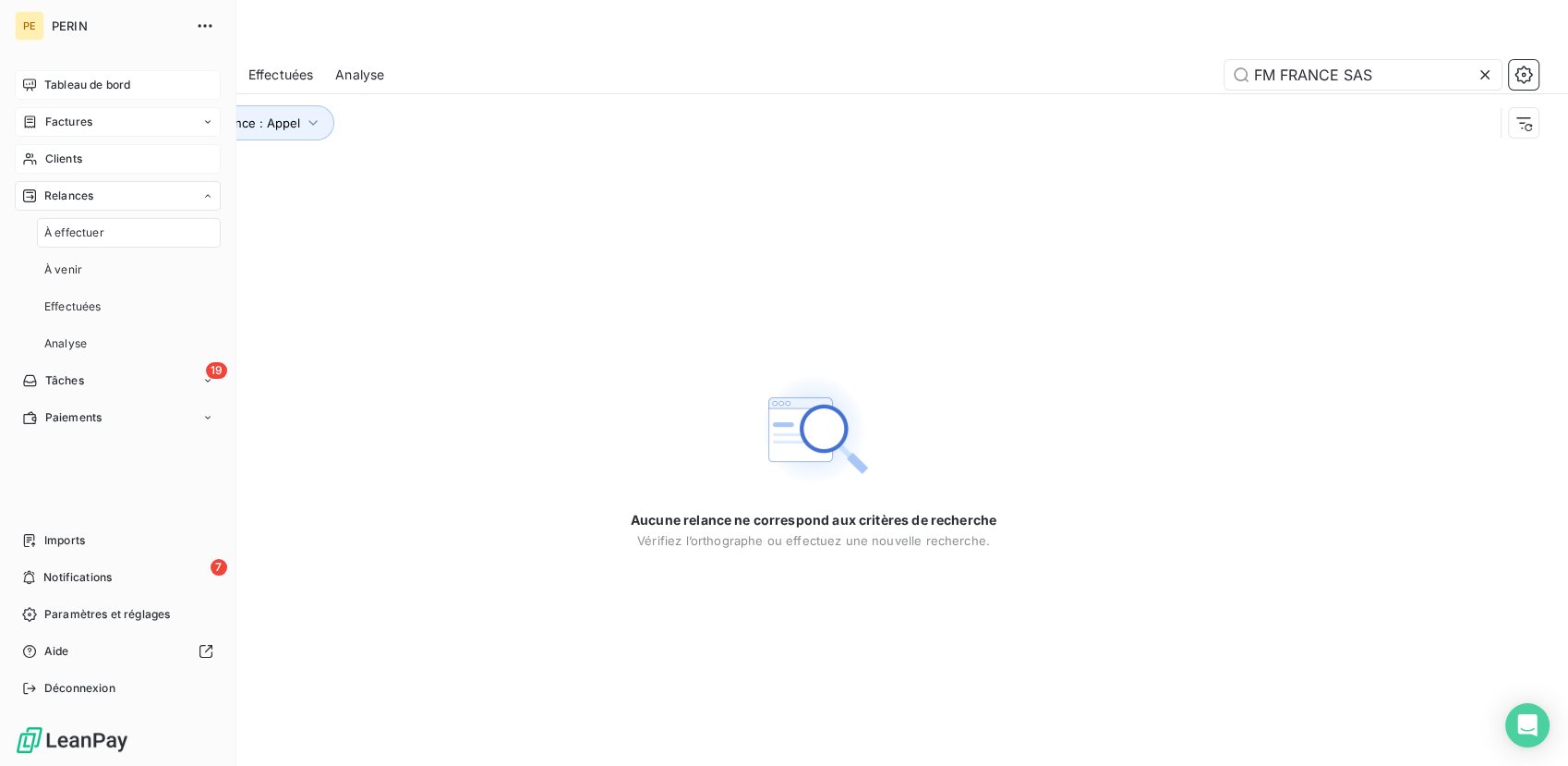 click on "À effectuer" at bounding box center [74, 233] 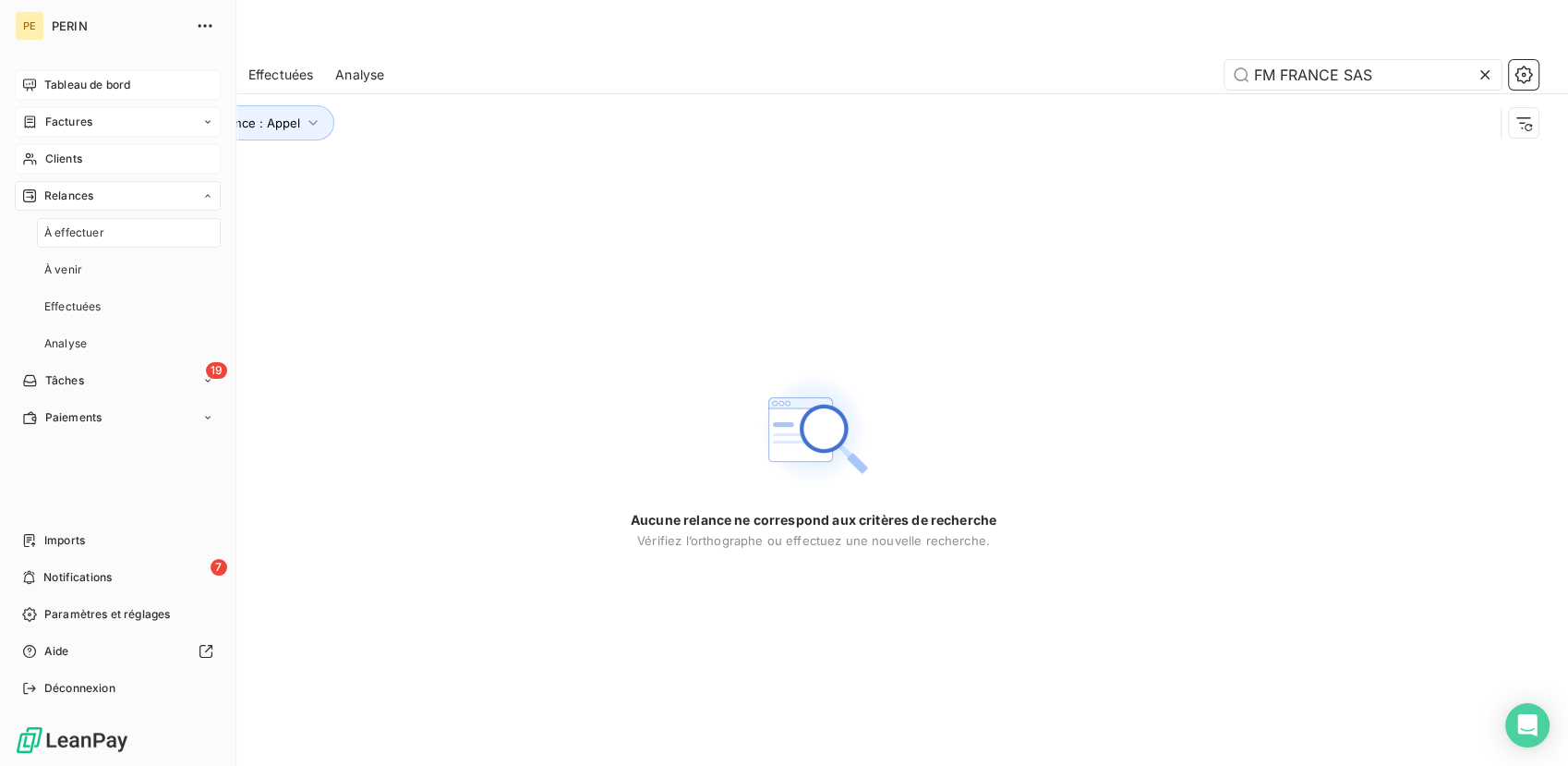 click on "À effectuer" at bounding box center (128, 233) 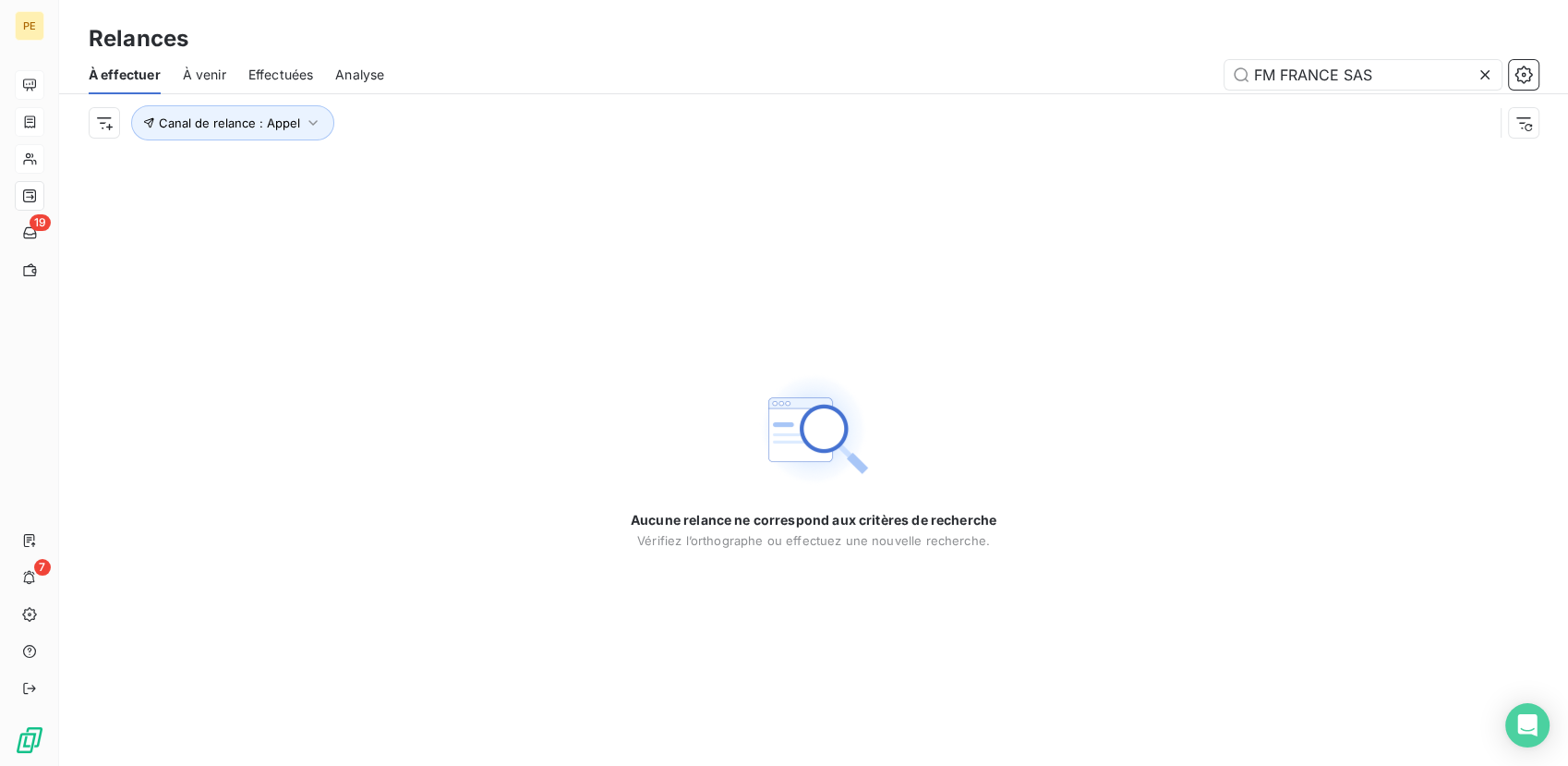 click on "À effectuer" at bounding box center [125, 75] 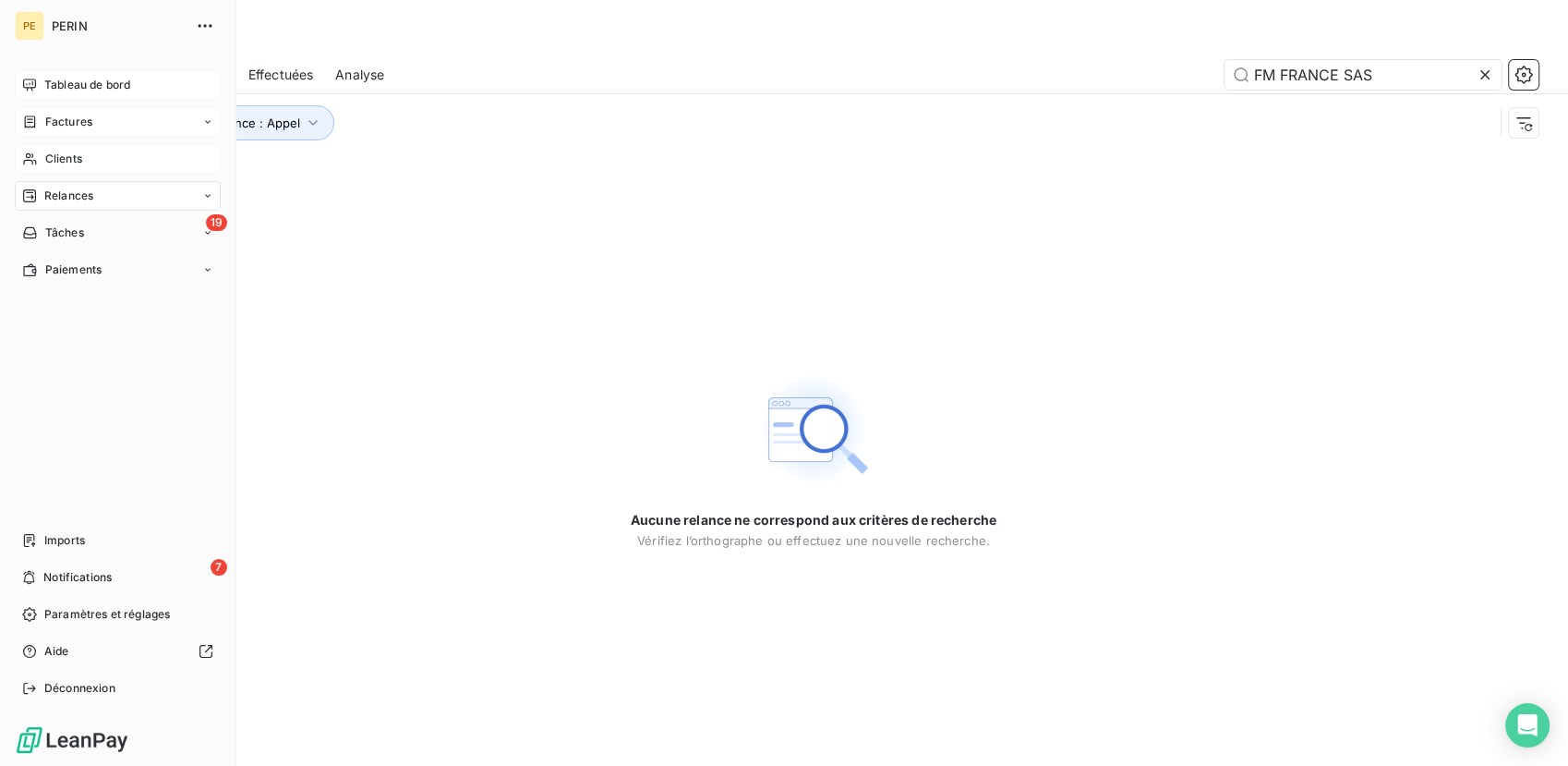 click on "Relances" at bounding box center (57, 196) 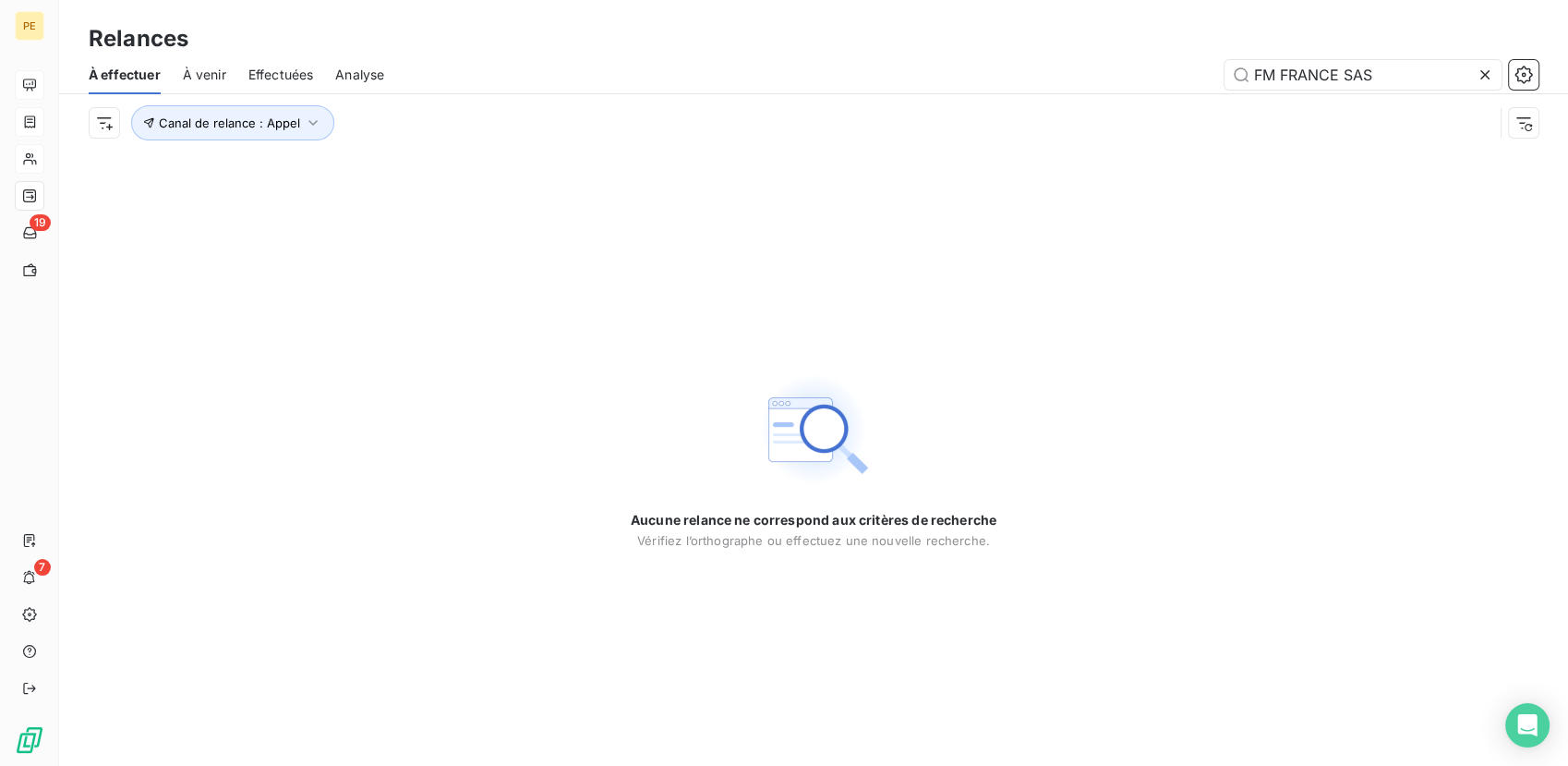 click 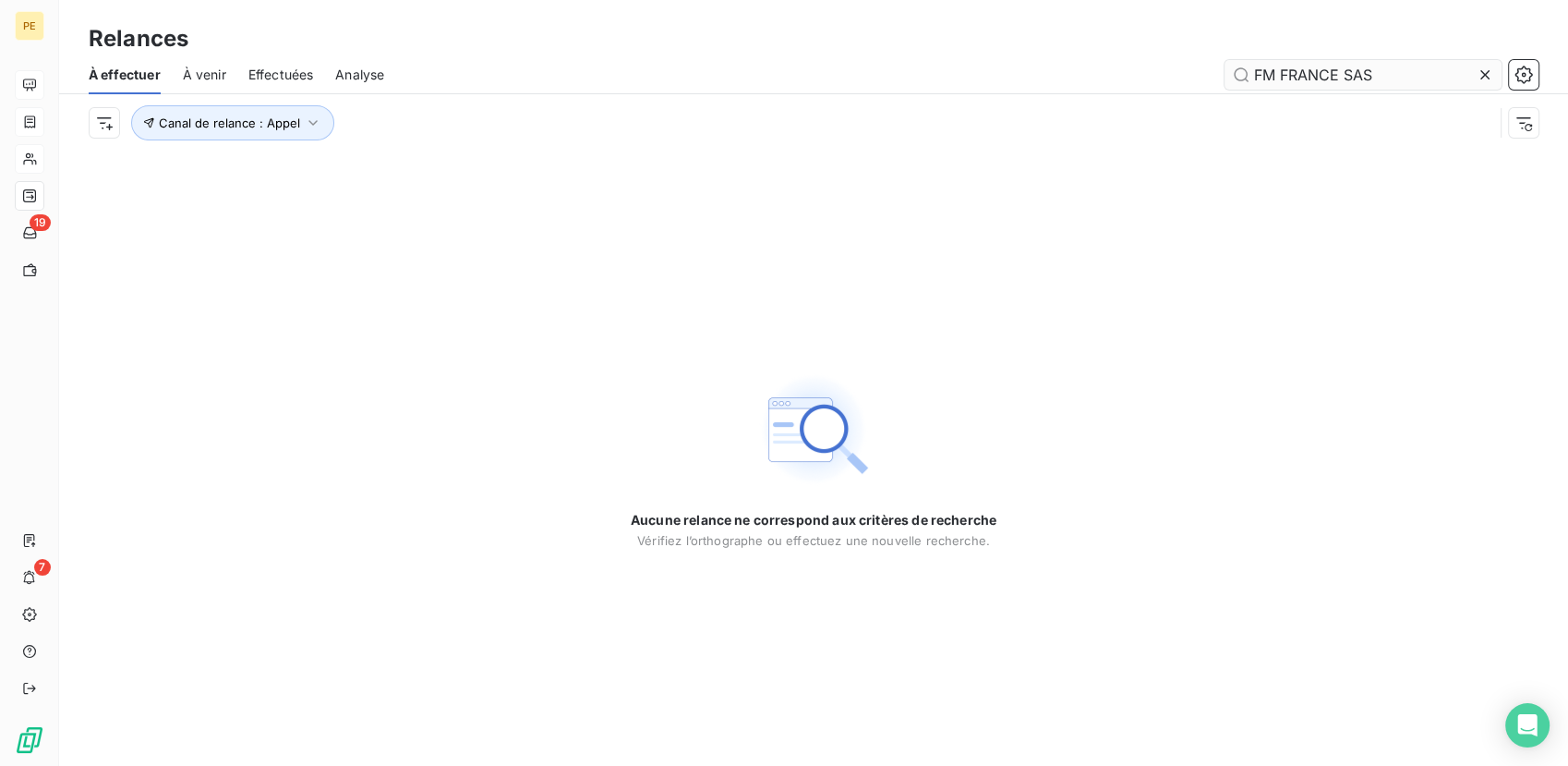 type 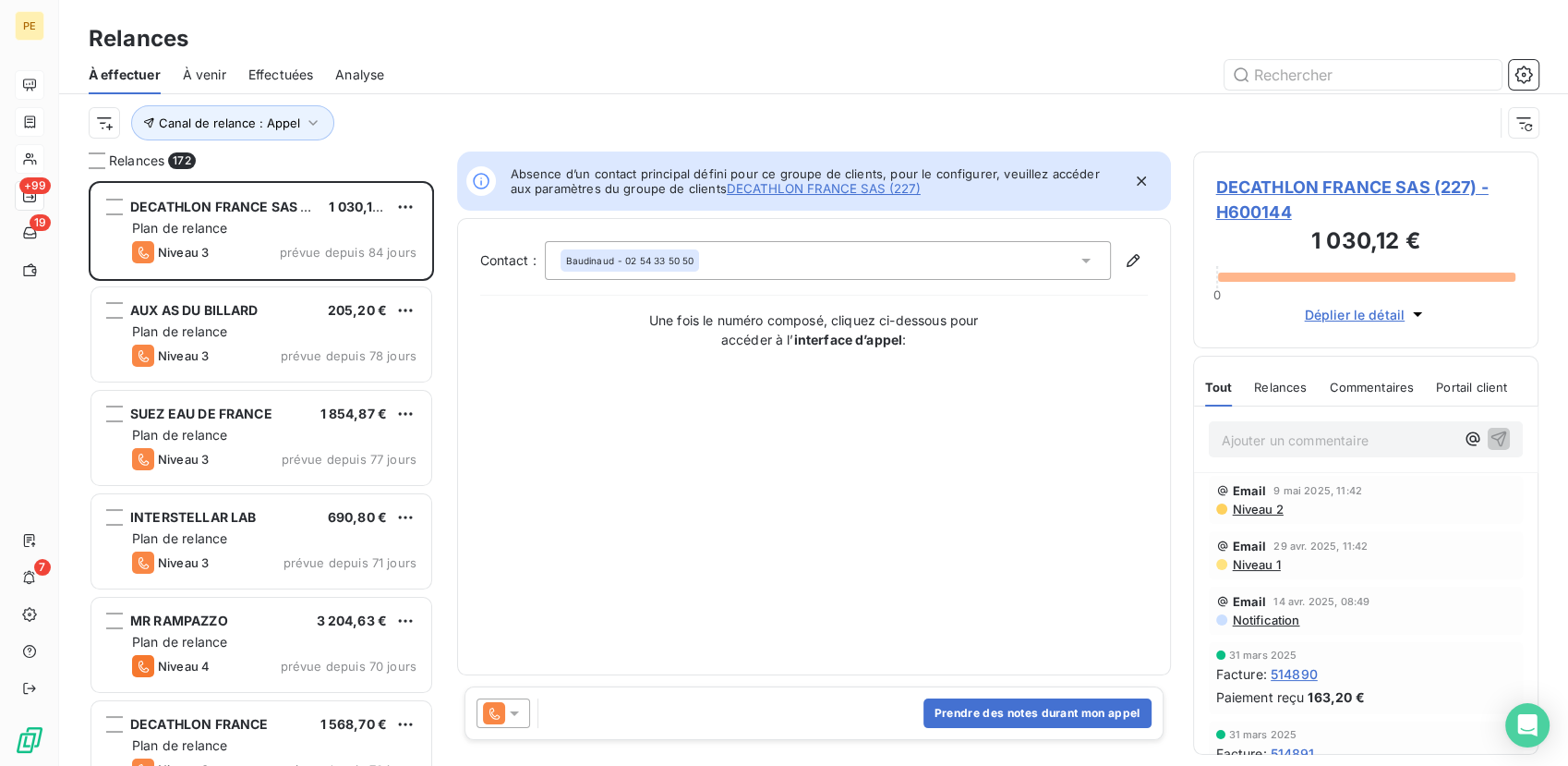 scroll, scrollTop: 15, scrollLeft: 16, axis: both 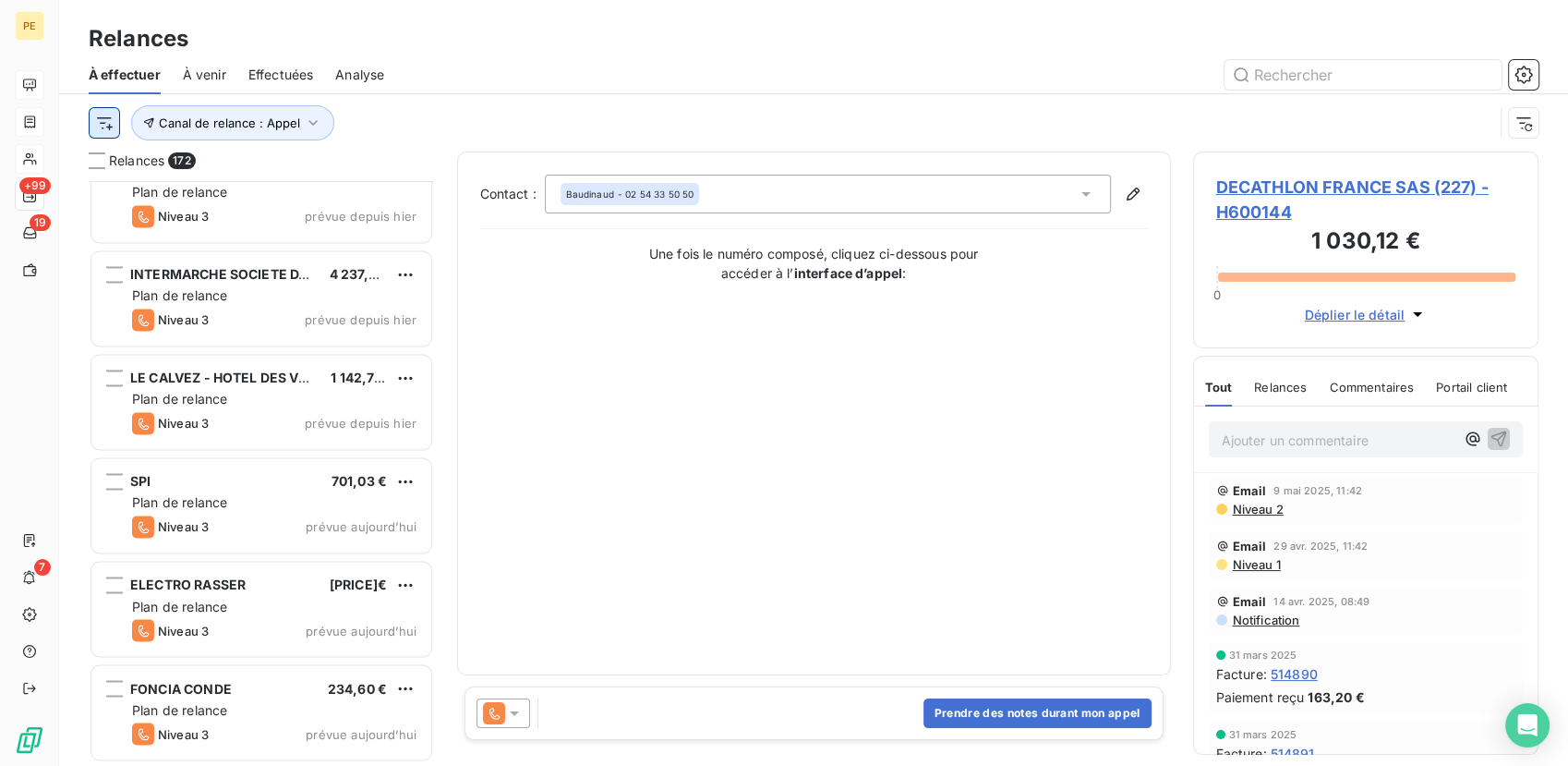 click on "Plan de relance Niveau 3 prévue depuis [DATE] ATELIER MUNICIPAL Plan de relance Niveau 3 prévue depuis [DATE] INTERMARCHE SOCIETE DAMELIE Plan de relance Niveau 3 prévue depuis [DATE] LE CALVEZ - HOTEL DES VENTES Plan de relance Niveau 3 prévue depuis [DATE] SPI Plan de relance Niveau 3 prévue [DATE] Electro RASSER Plan de relance Niveau 3 prévue [DATE] FONCIA CONDE Plan de relance Niveau 3 prévue [DATE] Contact :  [LAST]   - [PHONE] Une fois le numéro composé, cliquez ci-dessous pour accéder à l’ interface d’appel  : Prendre des notes durant mon appel [BRAND] ([NUMBER]) - [ID] Déplier le détail Tout Relances Commentaires Portail client Tout Relances Commentaires Portail client Ajouter un commentaire ﻿ Email [DATE], [TIME]" at bounding box center [784, 383] 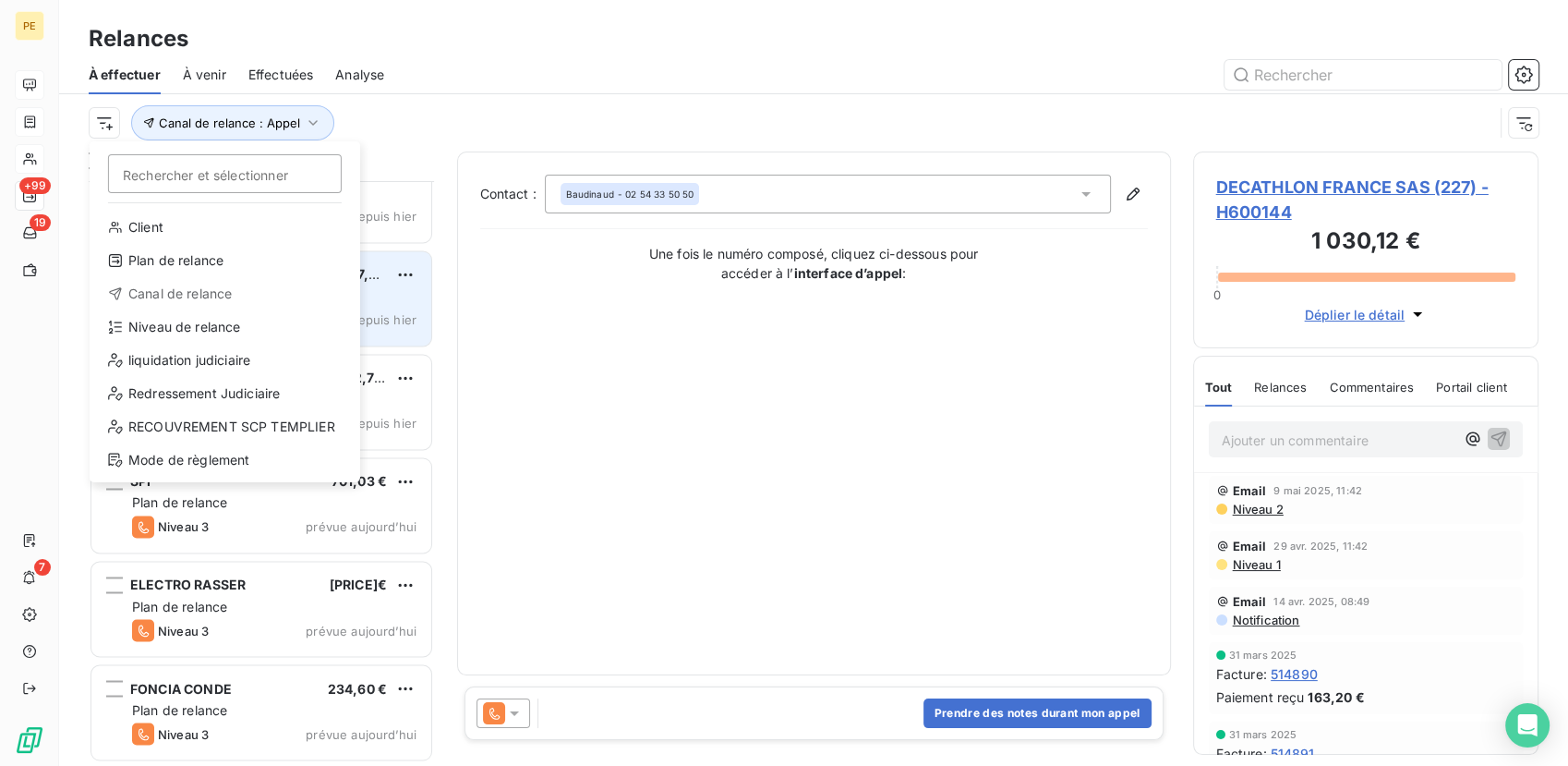 drag, startPoint x: 714, startPoint y: 423, endPoint x: 152, endPoint y: 279, distance: 580.1552 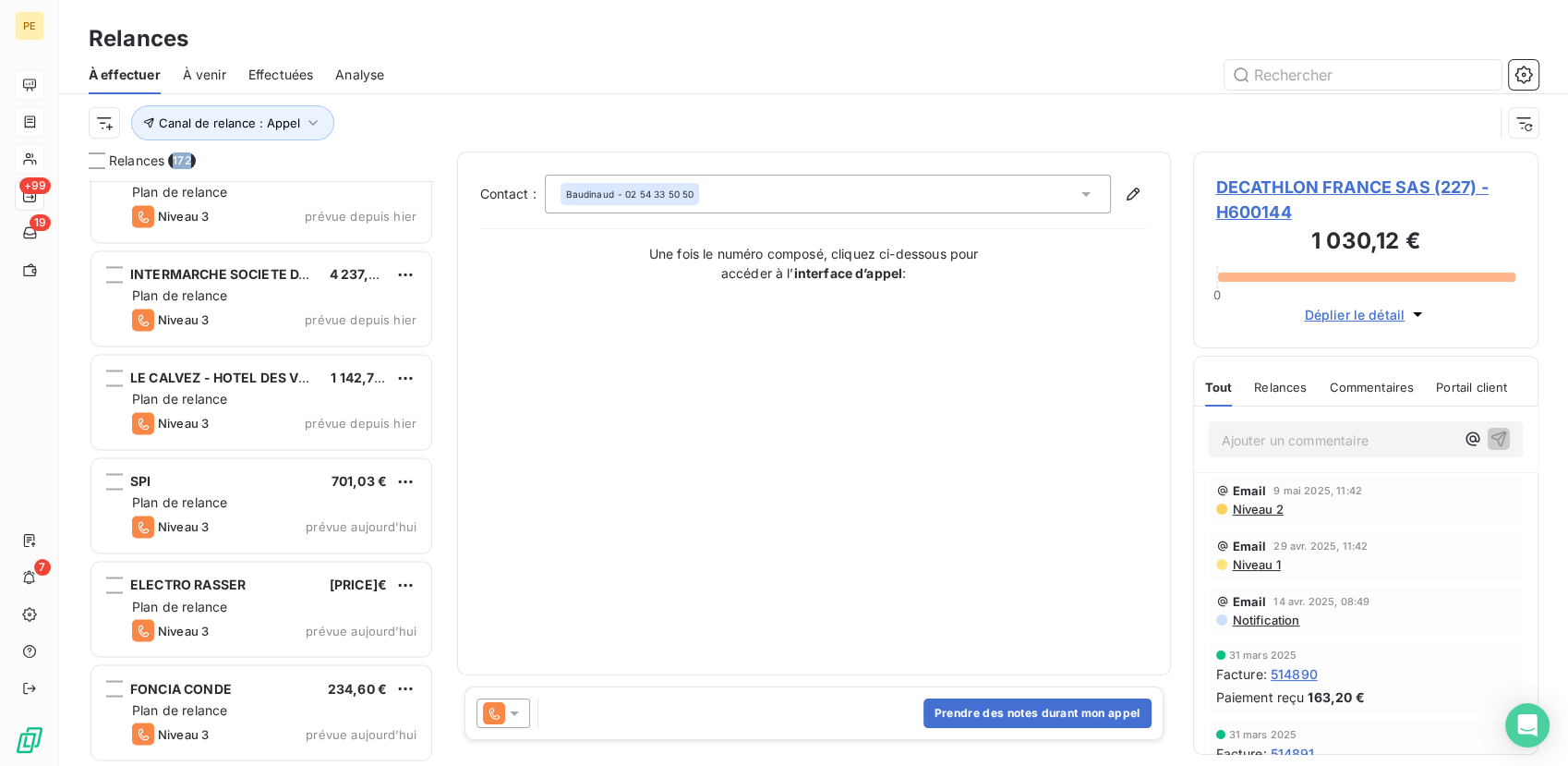 drag, startPoint x: 175, startPoint y: 155, endPoint x: 192, endPoint y: 160, distance: 17.720045 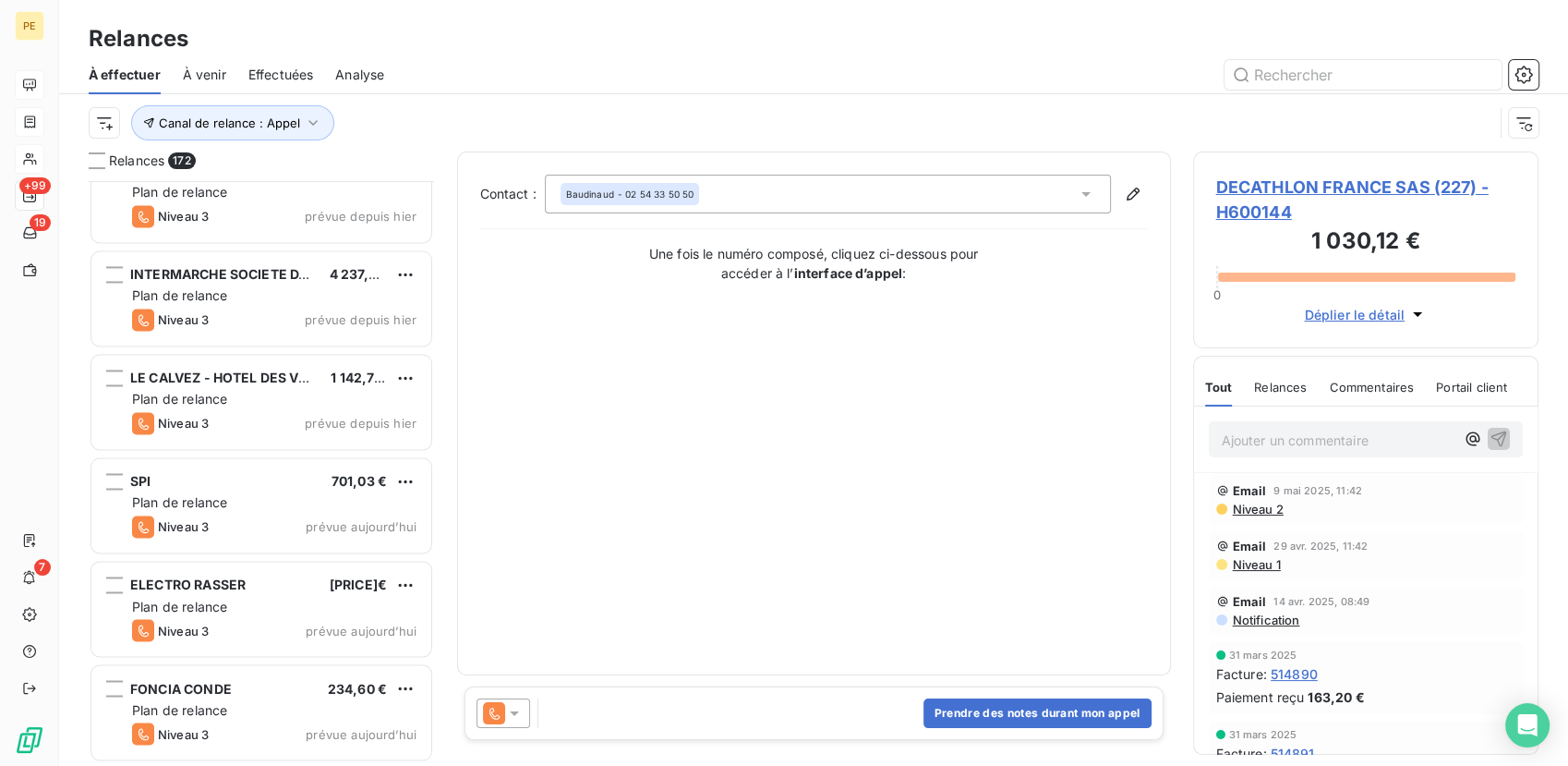 click on "Contact : [LAST_NAME] - [PHONE] Une fois le numéro composé, cliquez ci-dessous pour accéder à l’ interface d’appel  :" at bounding box center [814, 413] 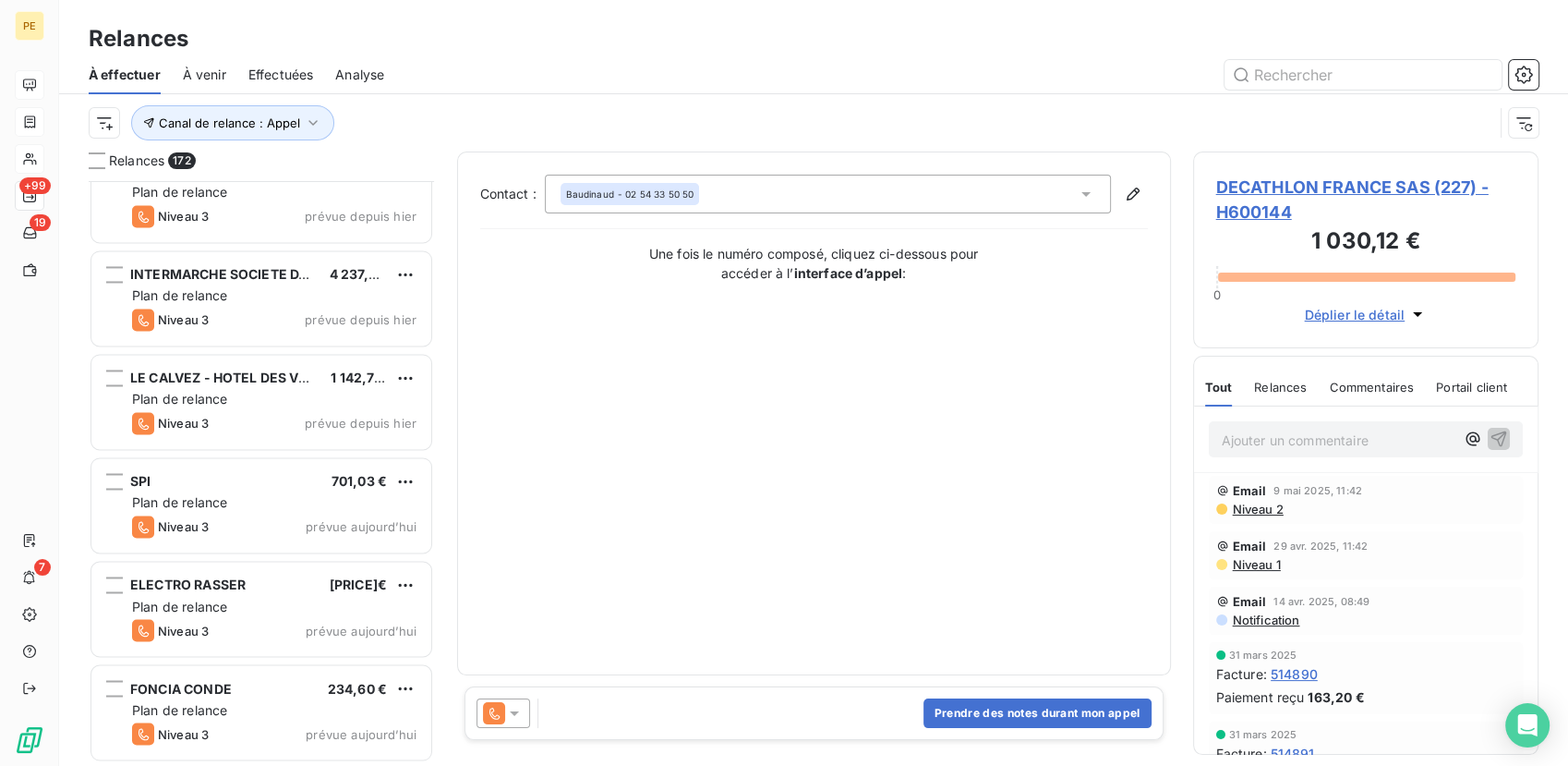 click on "Contact : [LAST_NAME] - [PHONE] Une fois le numéro composé, cliquez ci-dessous pour accéder à l’ interface d’appel  :" at bounding box center [814, 413] 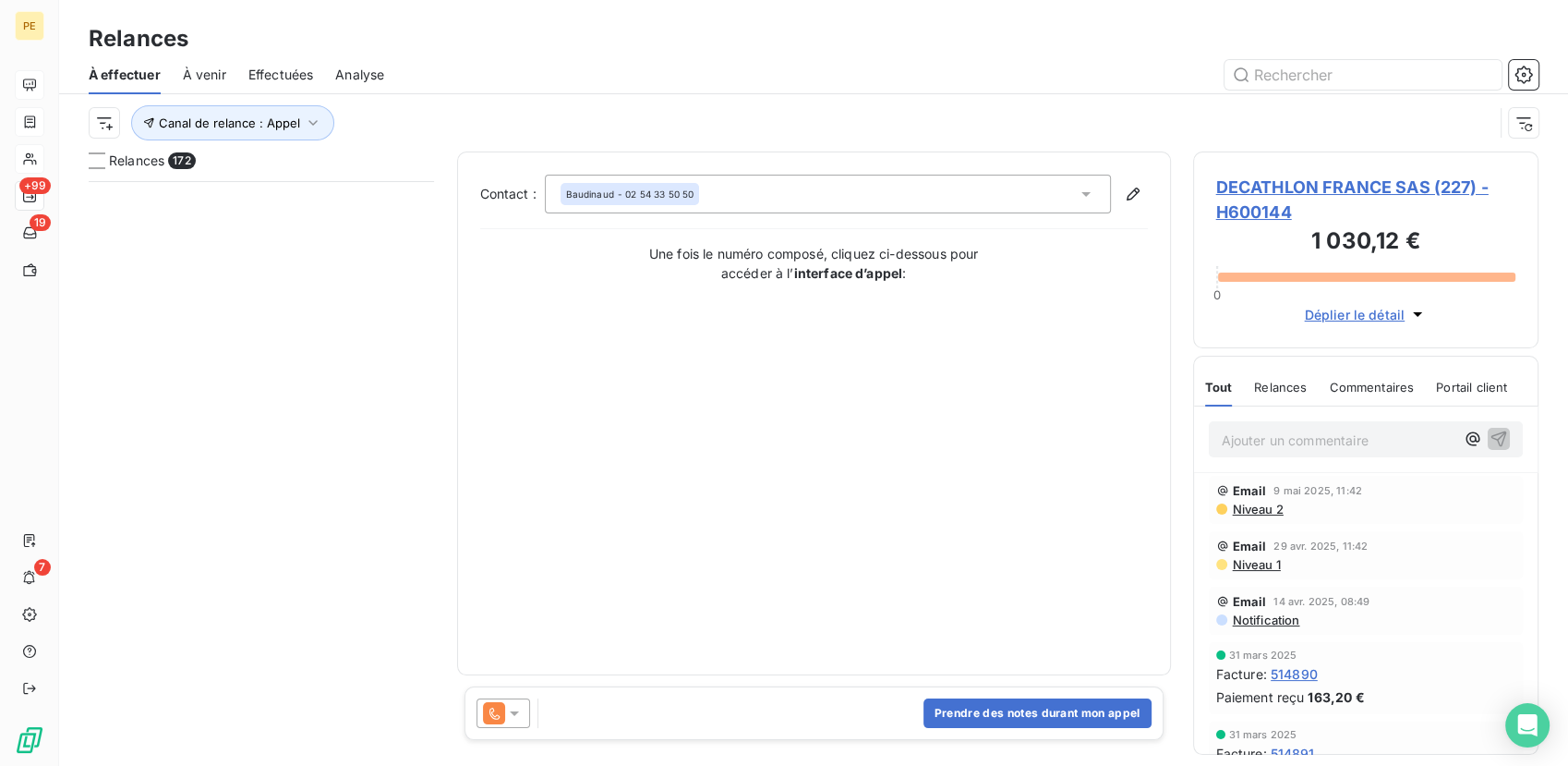 scroll, scrollTop: 11466, scrollLeft: 0, axis: vertical 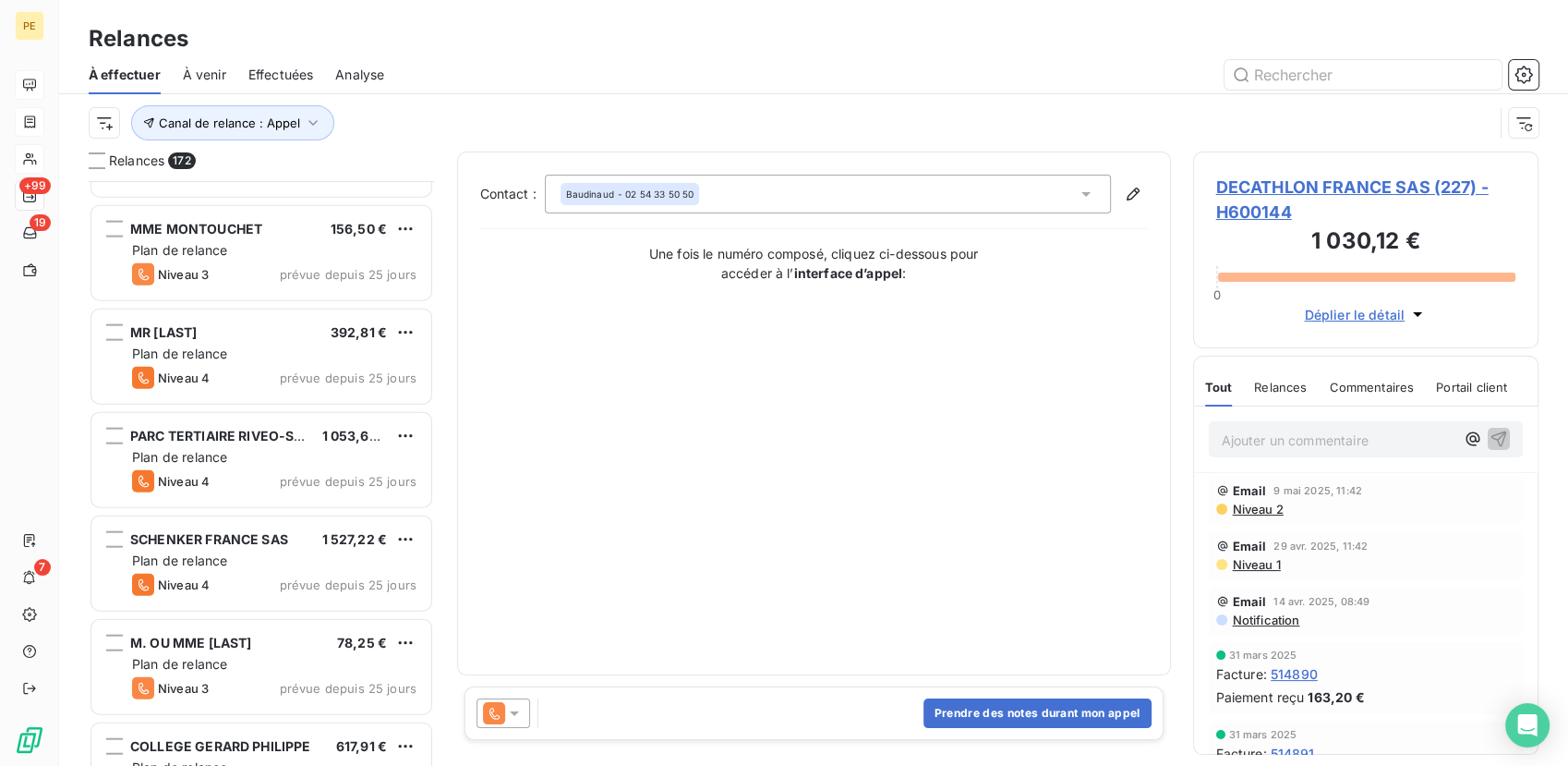 click on "Canal de relance  : Appel" at bounding box center (790, 123) 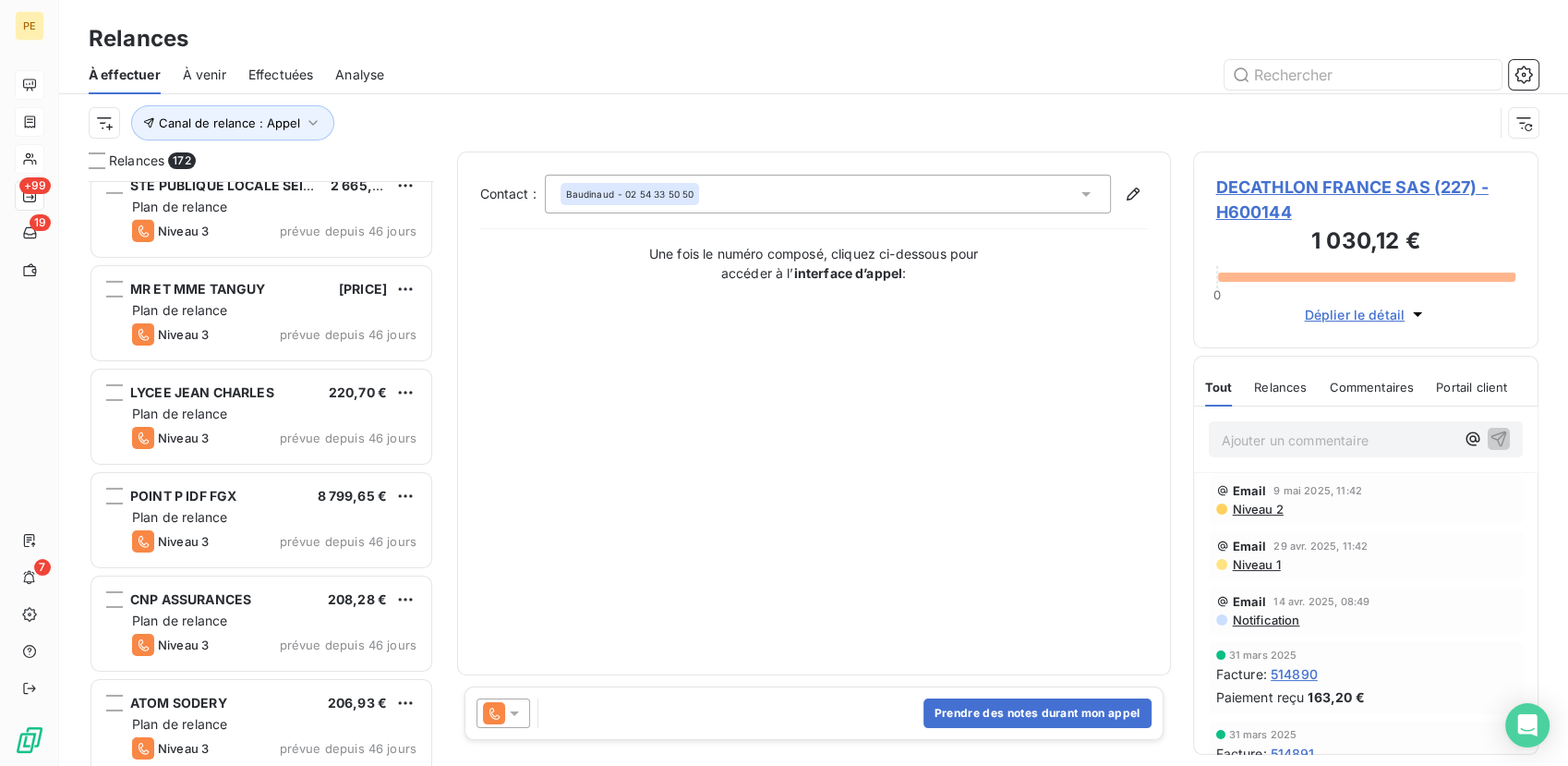 scroll, scrollTop: 5717, scrollLeft: 0, axis: vertical 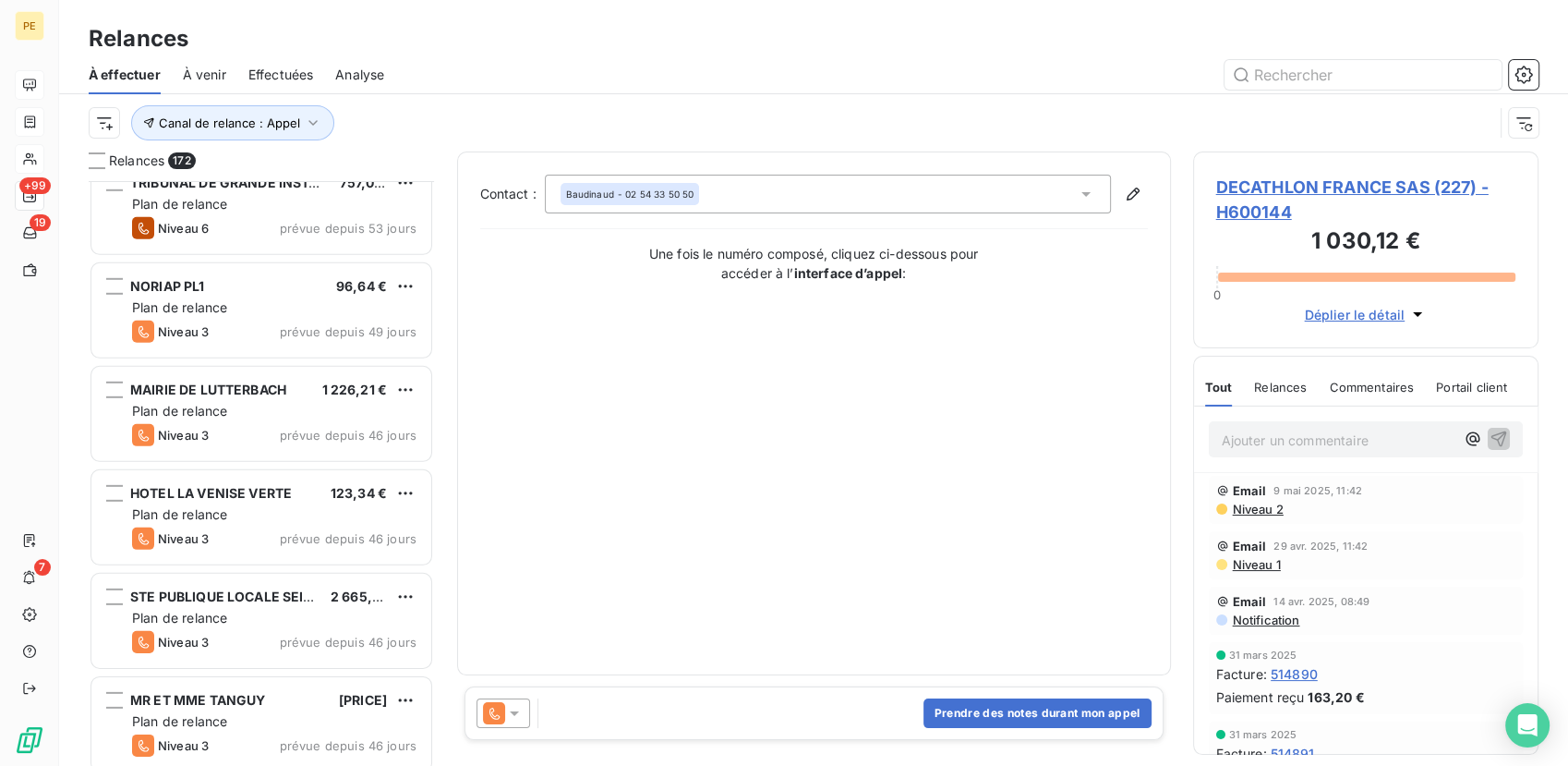click on "Contact : [LAST_NAME] - [PHONE] Une fois le numéro composé, cliquez ci-dessous pour accéder à l’ interface d’appel  :" at bounding box center [814, 413] 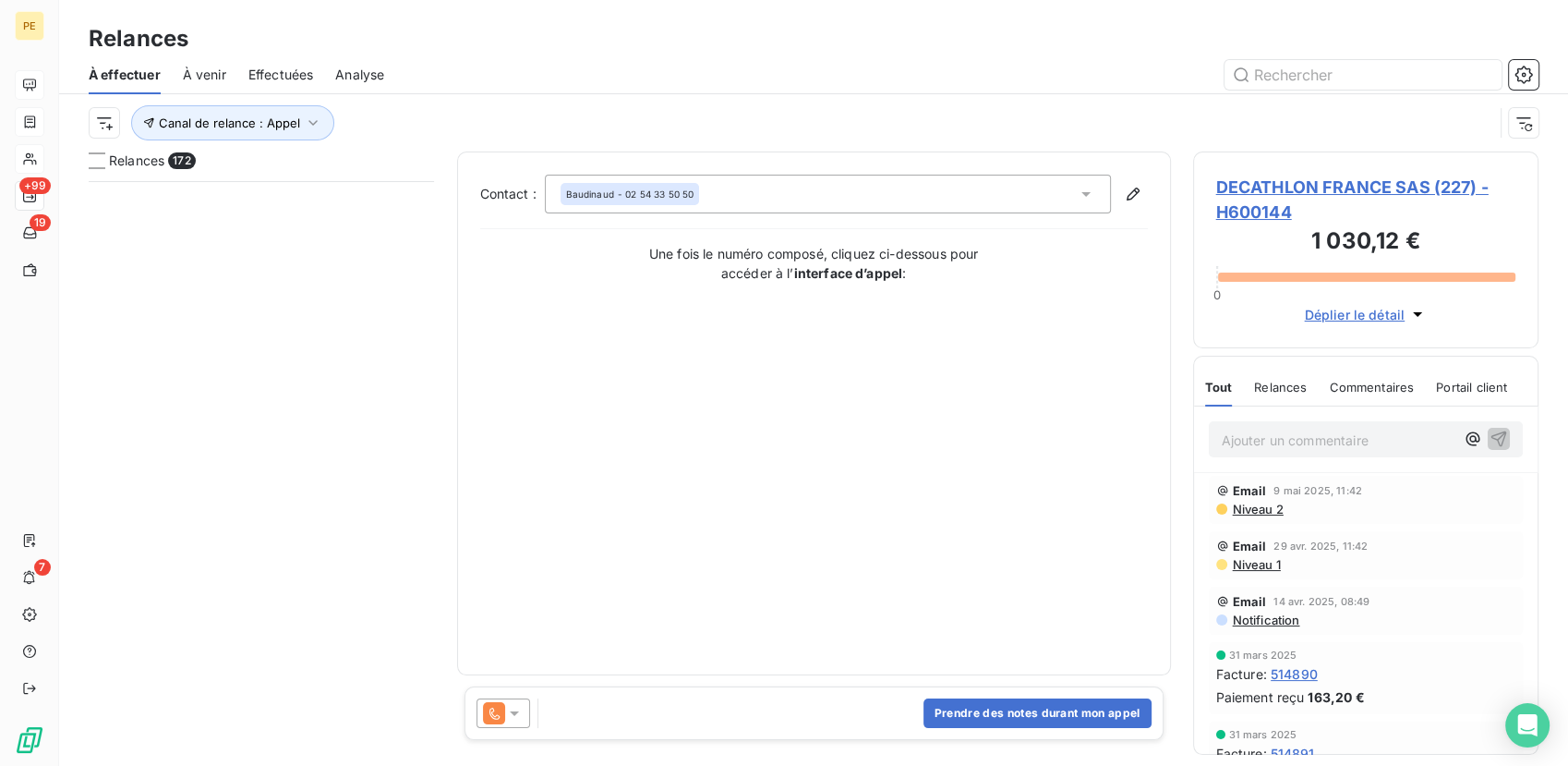 scroll, scrollTop: 15025, scrollLeft: 0, axis: vertical 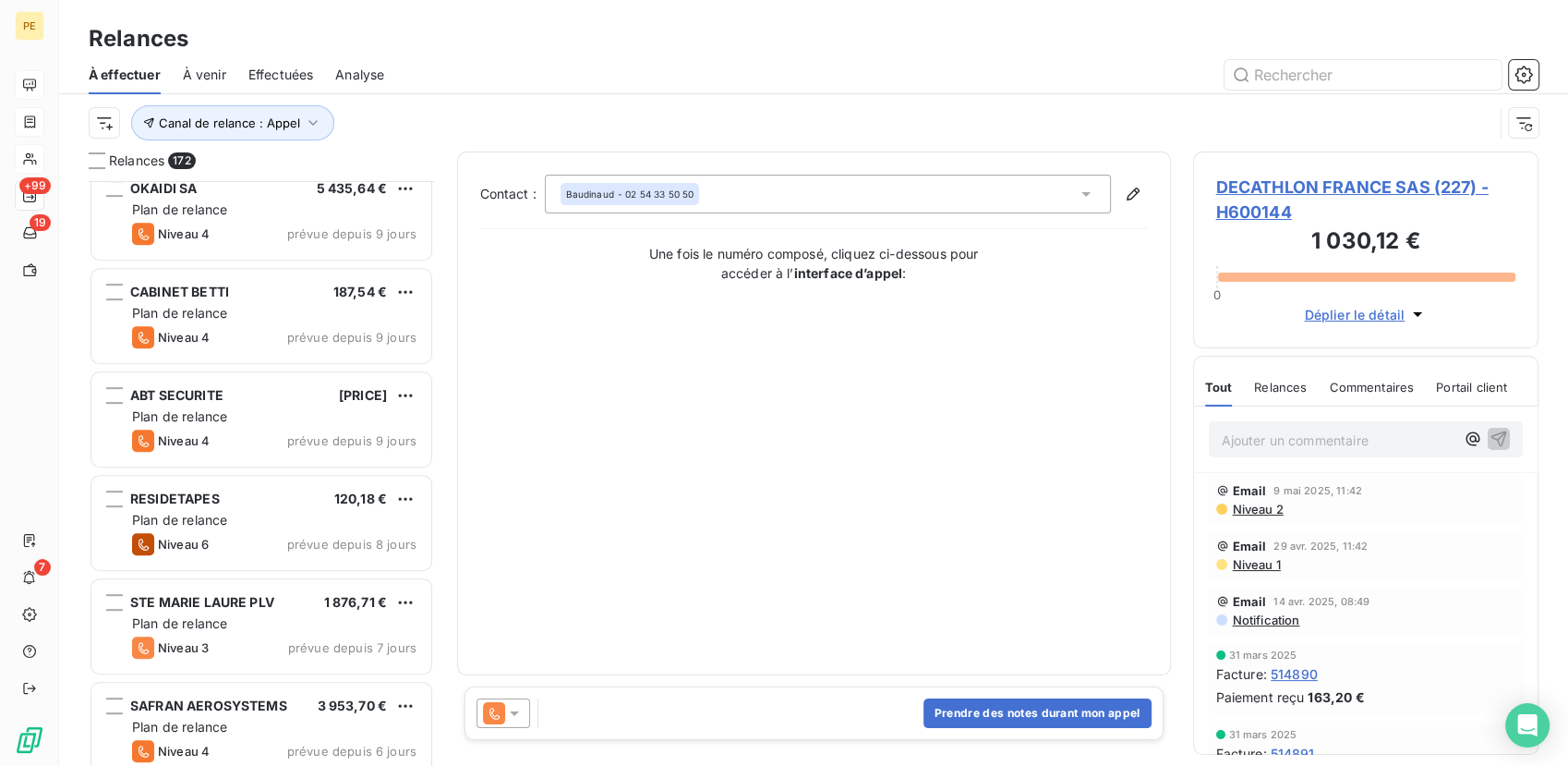 click on "Contact : [LAST_NAME] - [PHONE] Une fois le numéro composé, cliquez ci-dessous pour accéder à l’ interface d’appel  :" at bounding box center (814, 413) 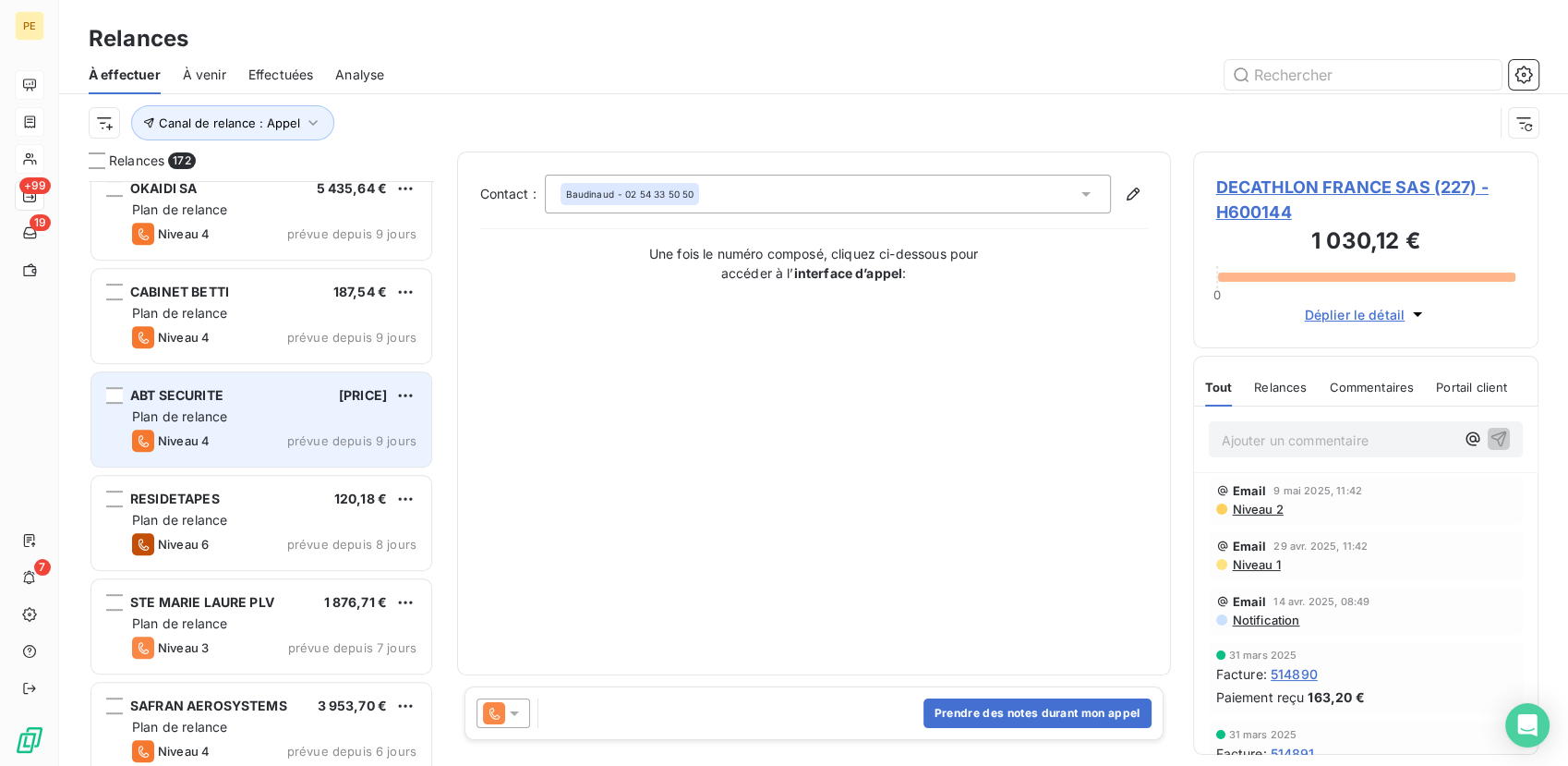 click on "Plan de relance" at bounding box center [274, 417] 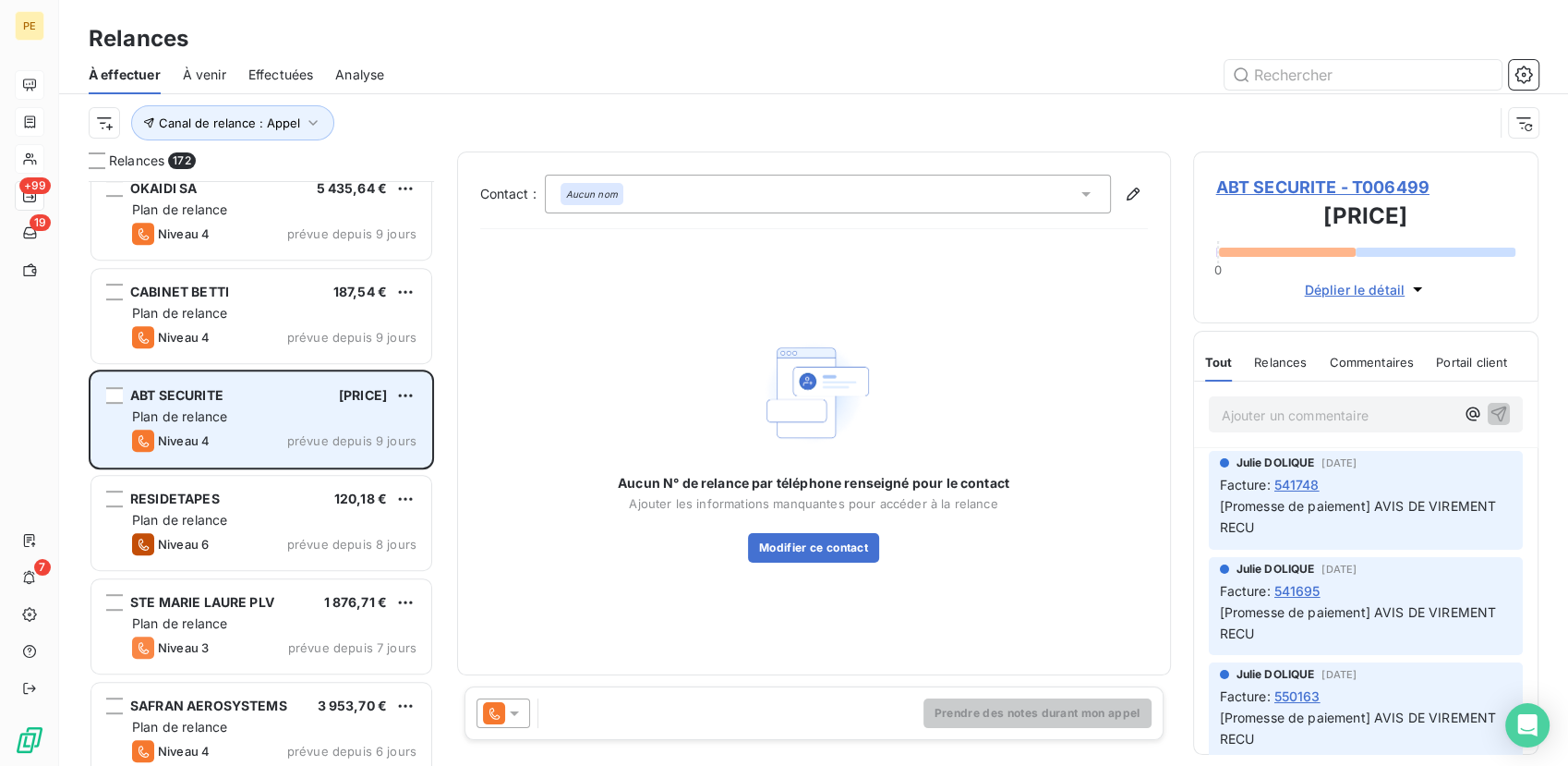 click on "Plan de relance" at bounding box center (274, 417) 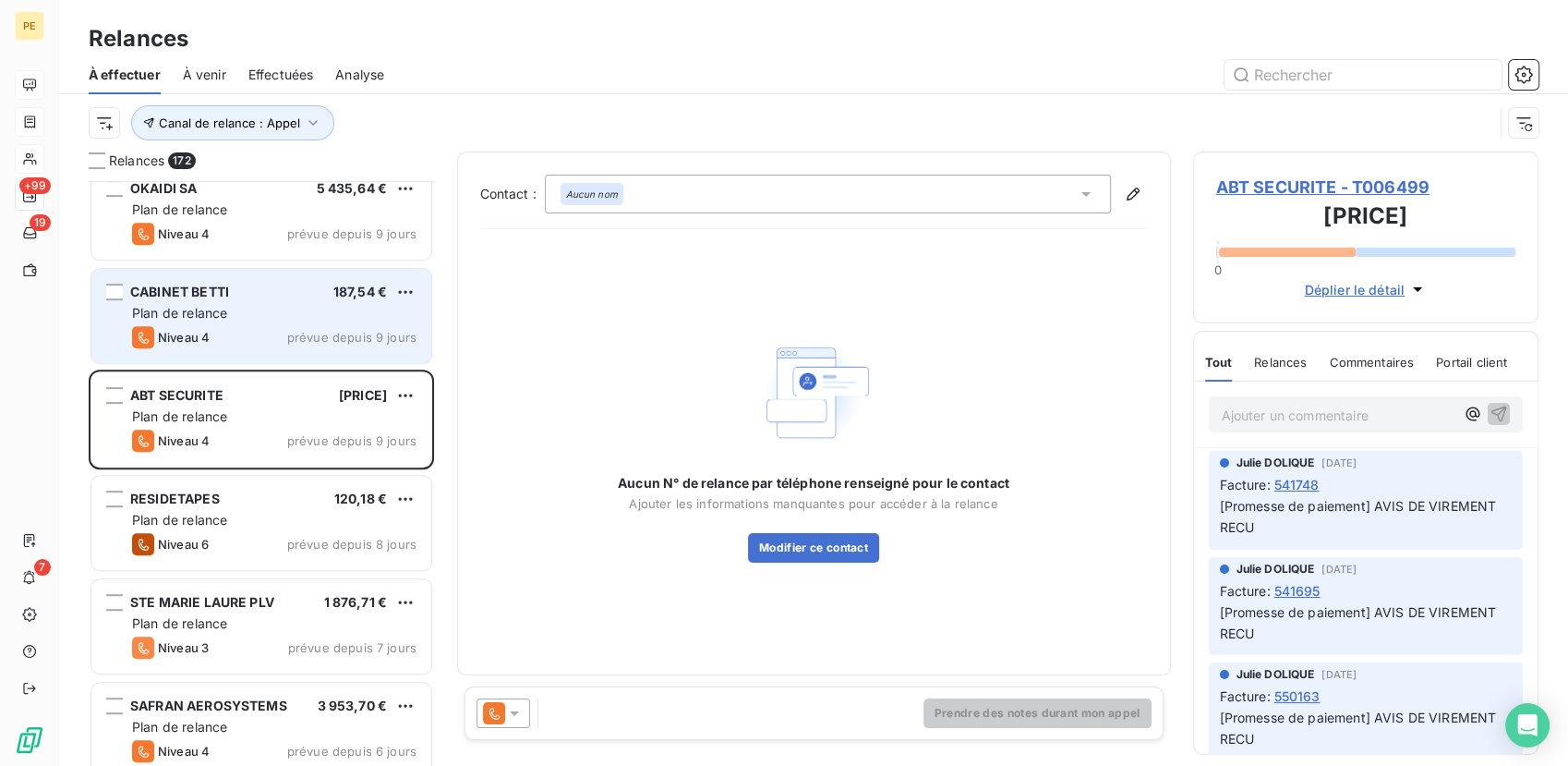 click on "Plan de relance" at bounding box center (179, 312) 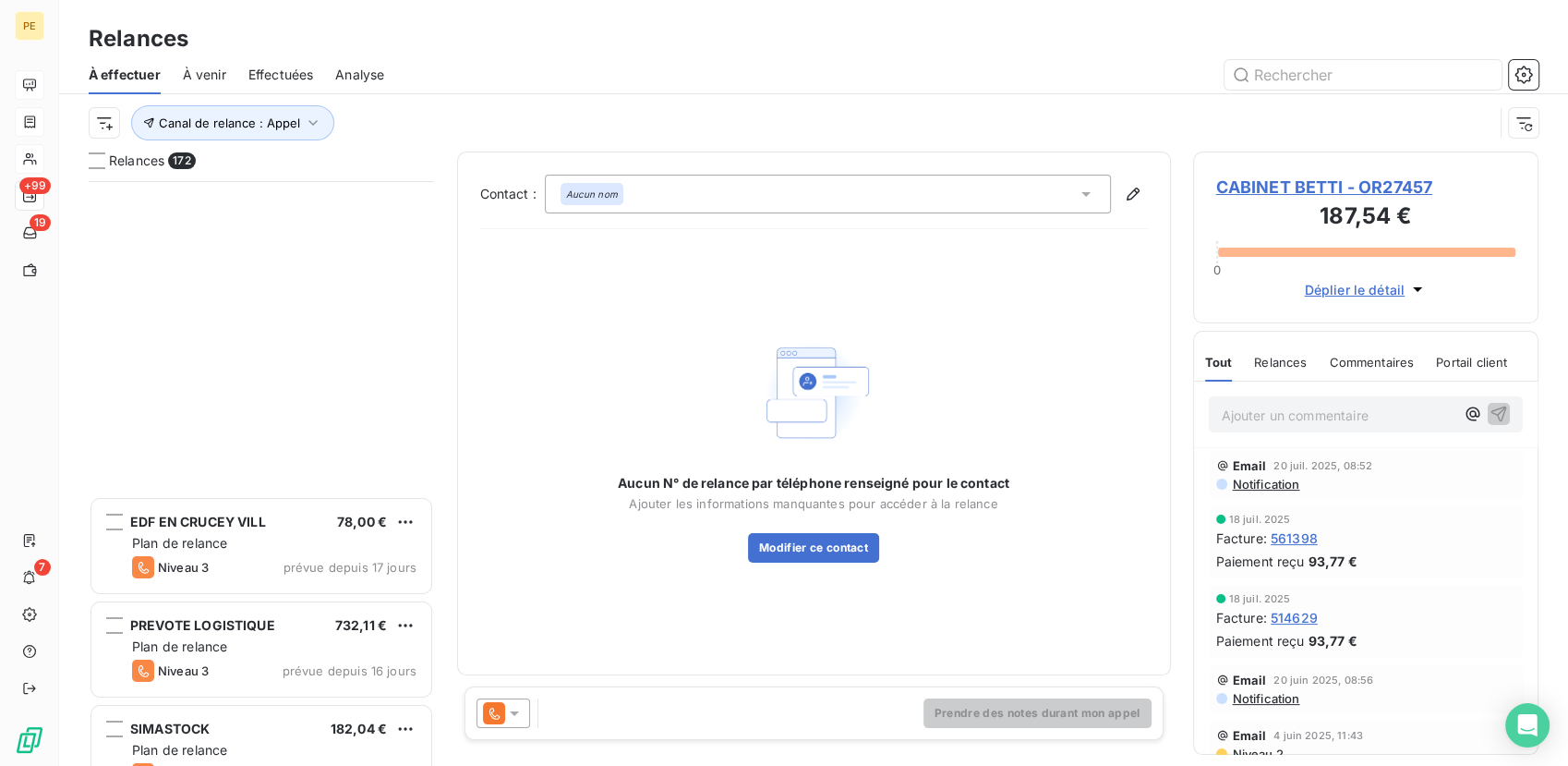 scroll, scrollTop: 14204, scrollLeft: 0, axis: vertical 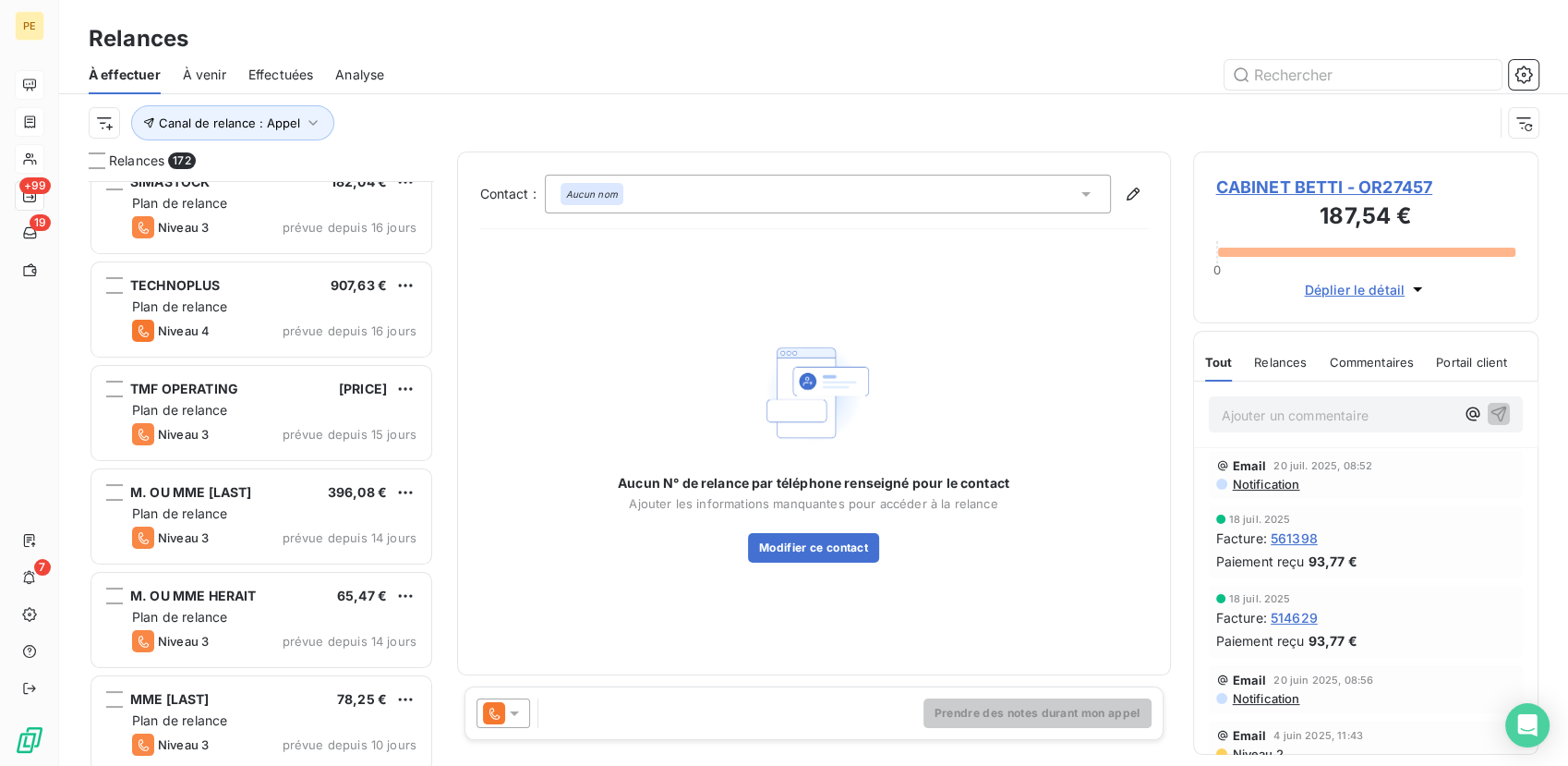 drag, startPoint x: 606, startPoint y: 357, endPoint x: 601, endPoint y: 346, distance: 12 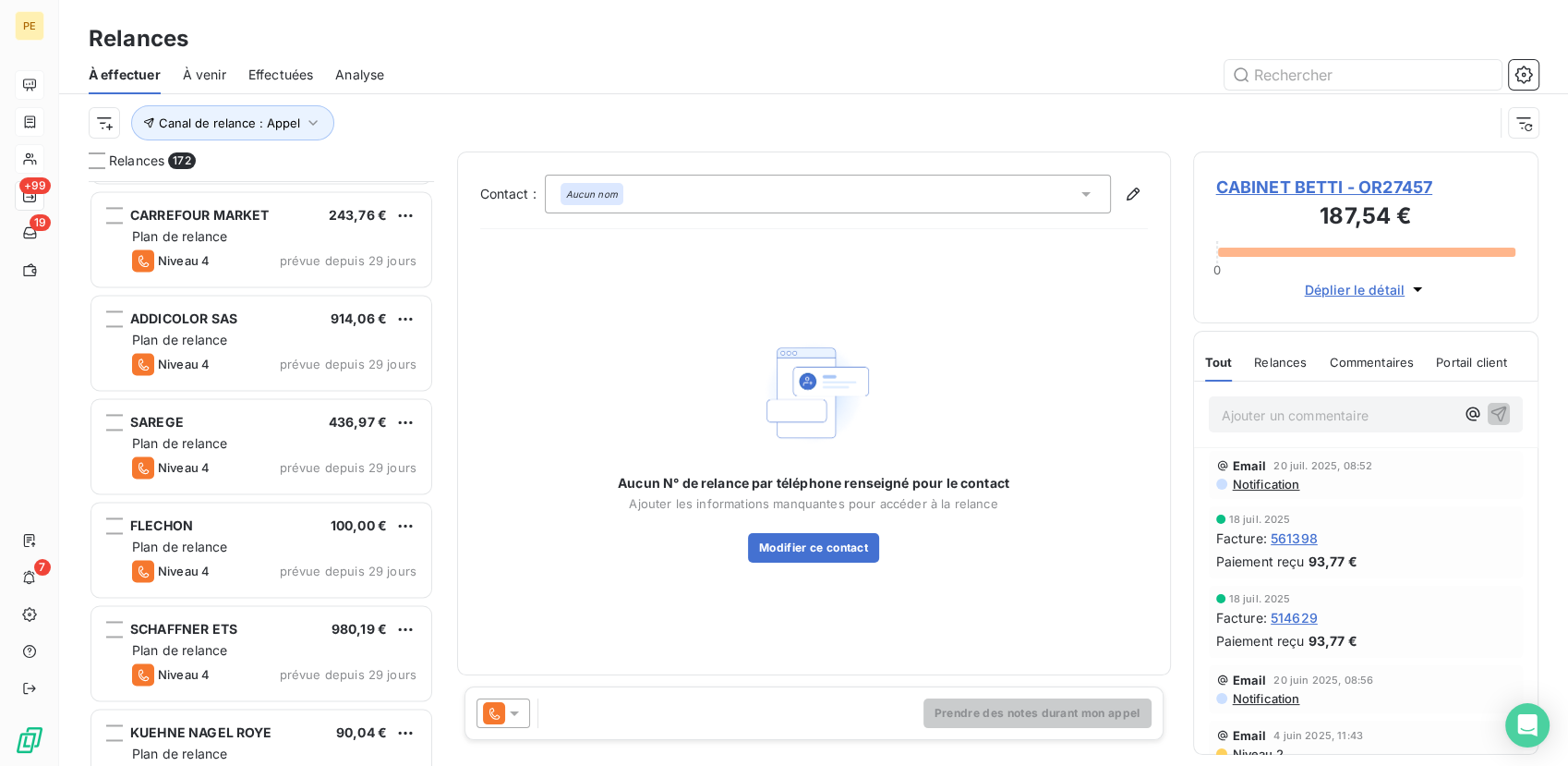 scroll, scrollTop: 9003, scrollLeft: 0, axis: vertical 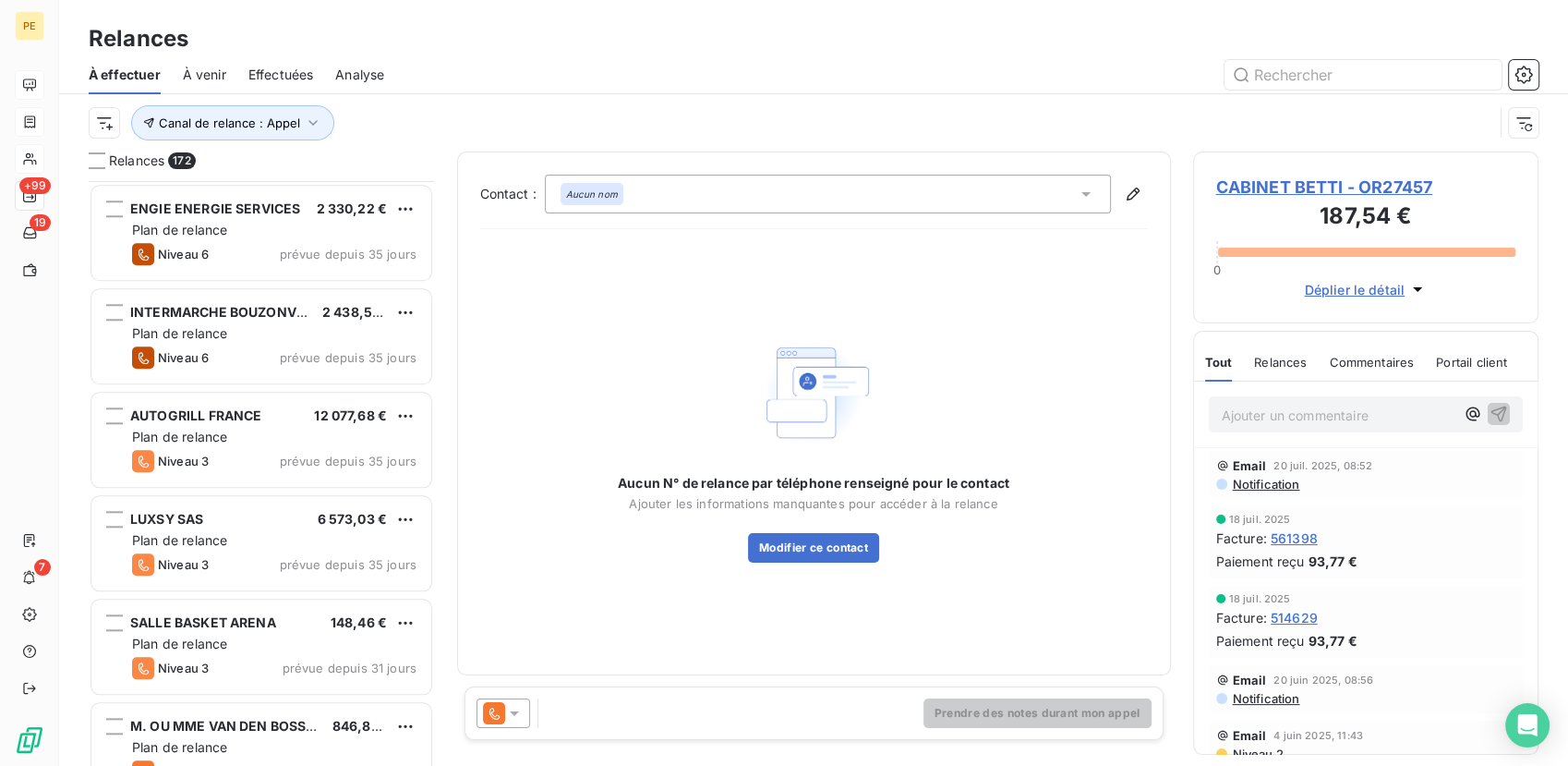 click on "Aucun nom" at bounding box center (827, 194) 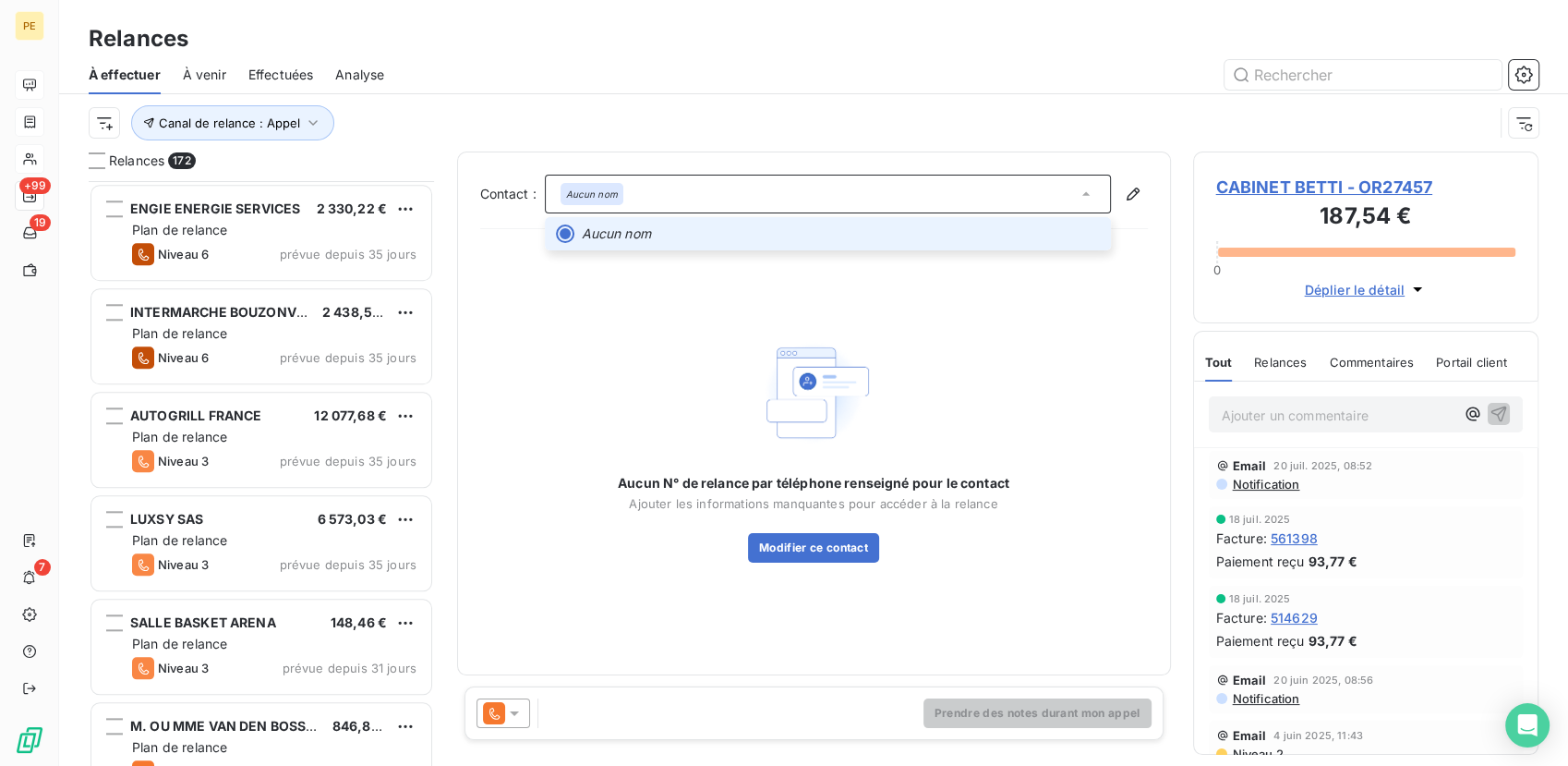 click on "Aucun nom" at bounding box center [827, 194] 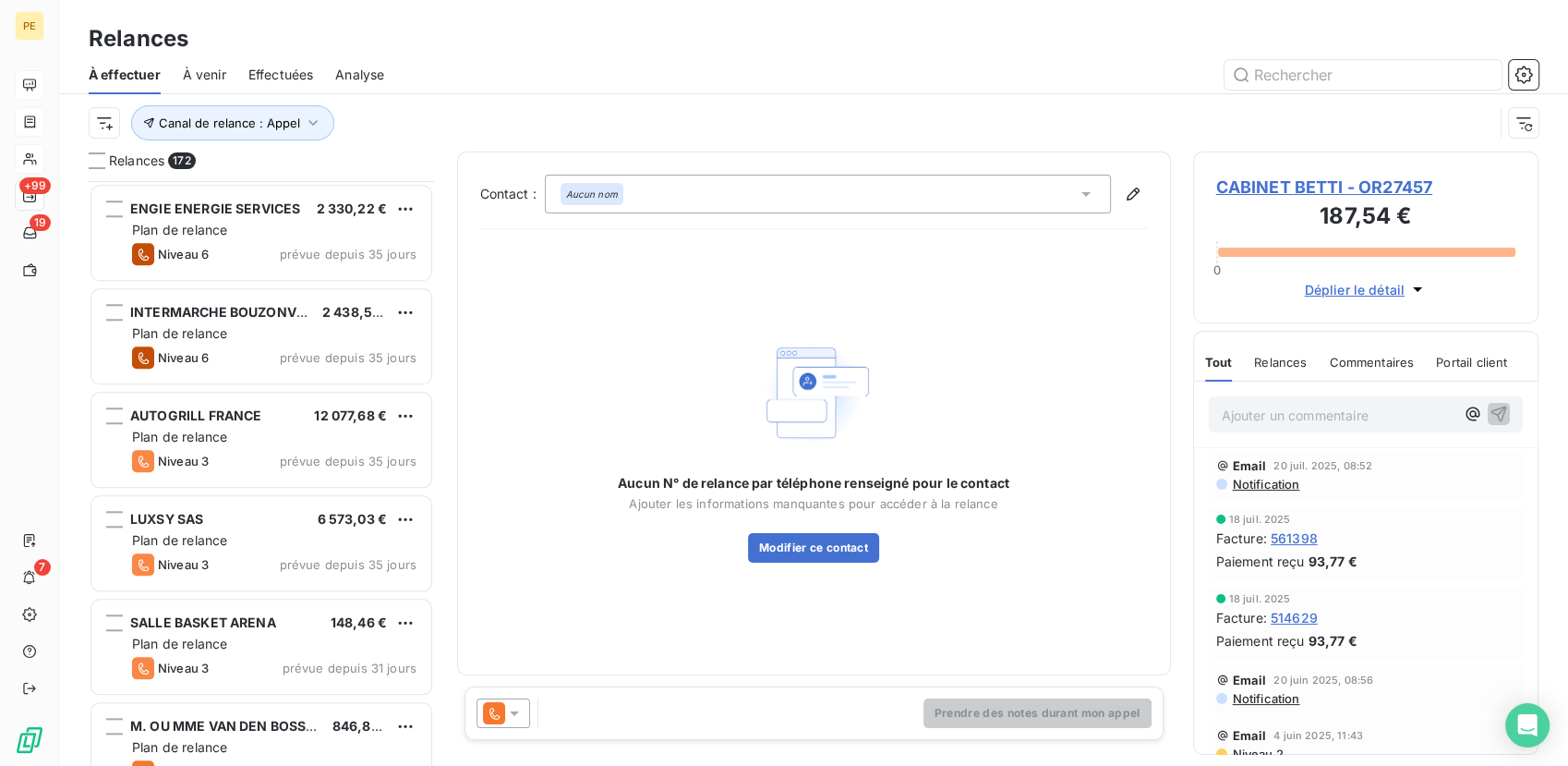 click on "Aucun N° de relance par téléphone renseigné pour le contact Ajouter les informations manquantes pour accéder à la relance Modifier ce contact" at bounding box center [814, 448] 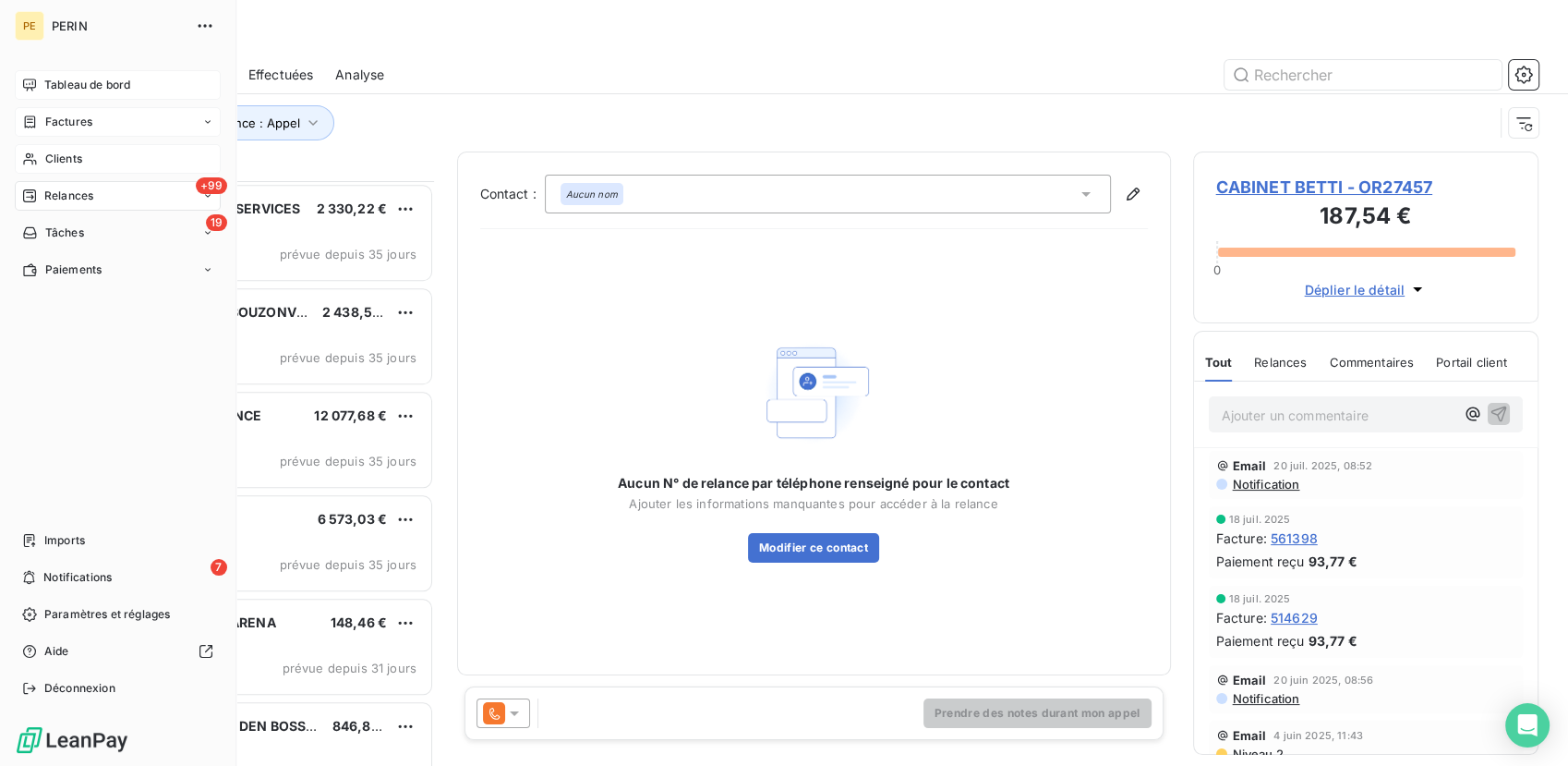 click on "+99 Relances" at bounding box center (117, 196) 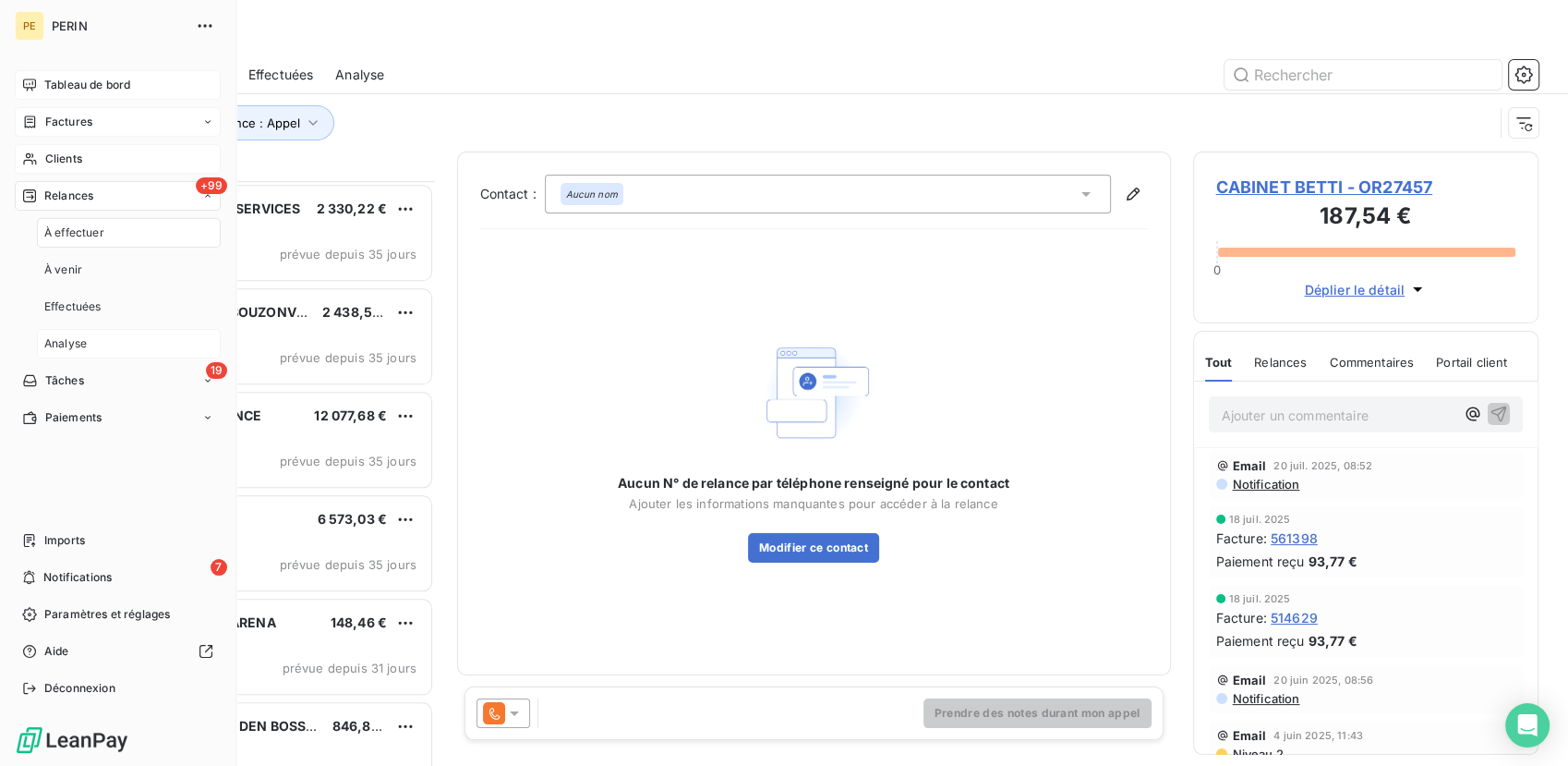 click on "Analyse" at bounding box center (128, 344) 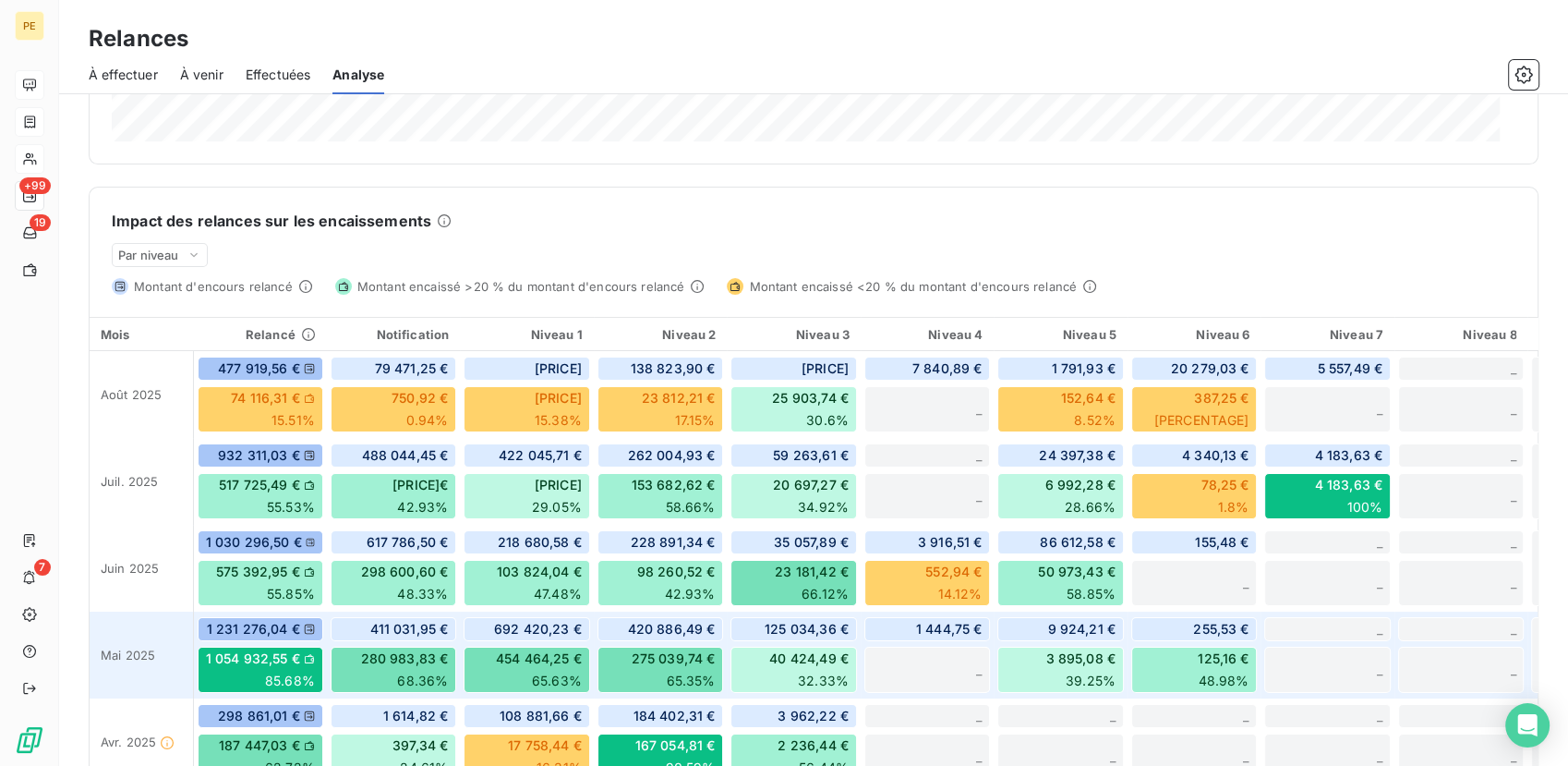 scroll, scrollTop: 132, scrollLeft: 0, axis: vertical 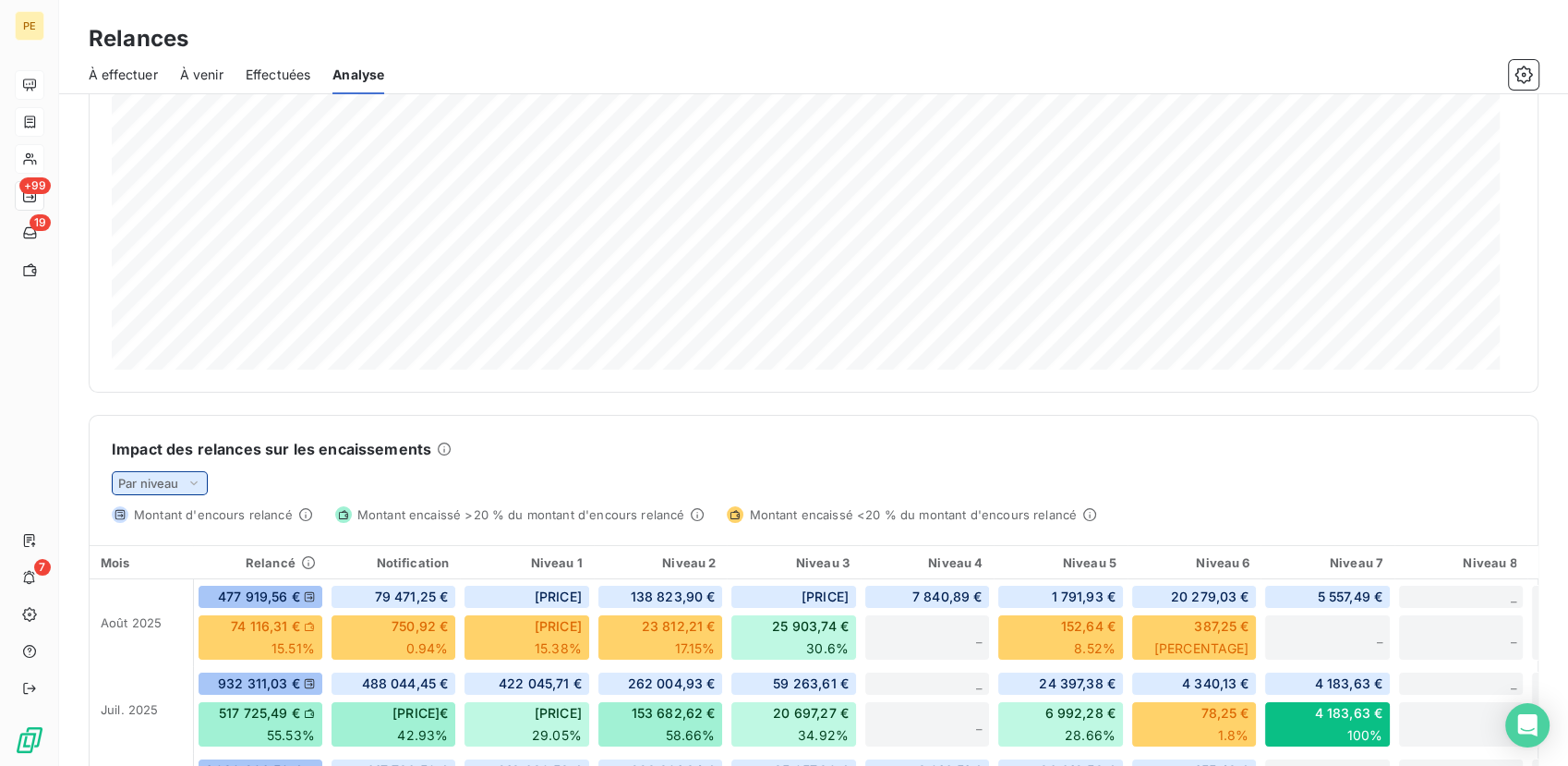 click on "Par niveau" at bounding box center [160, 483] 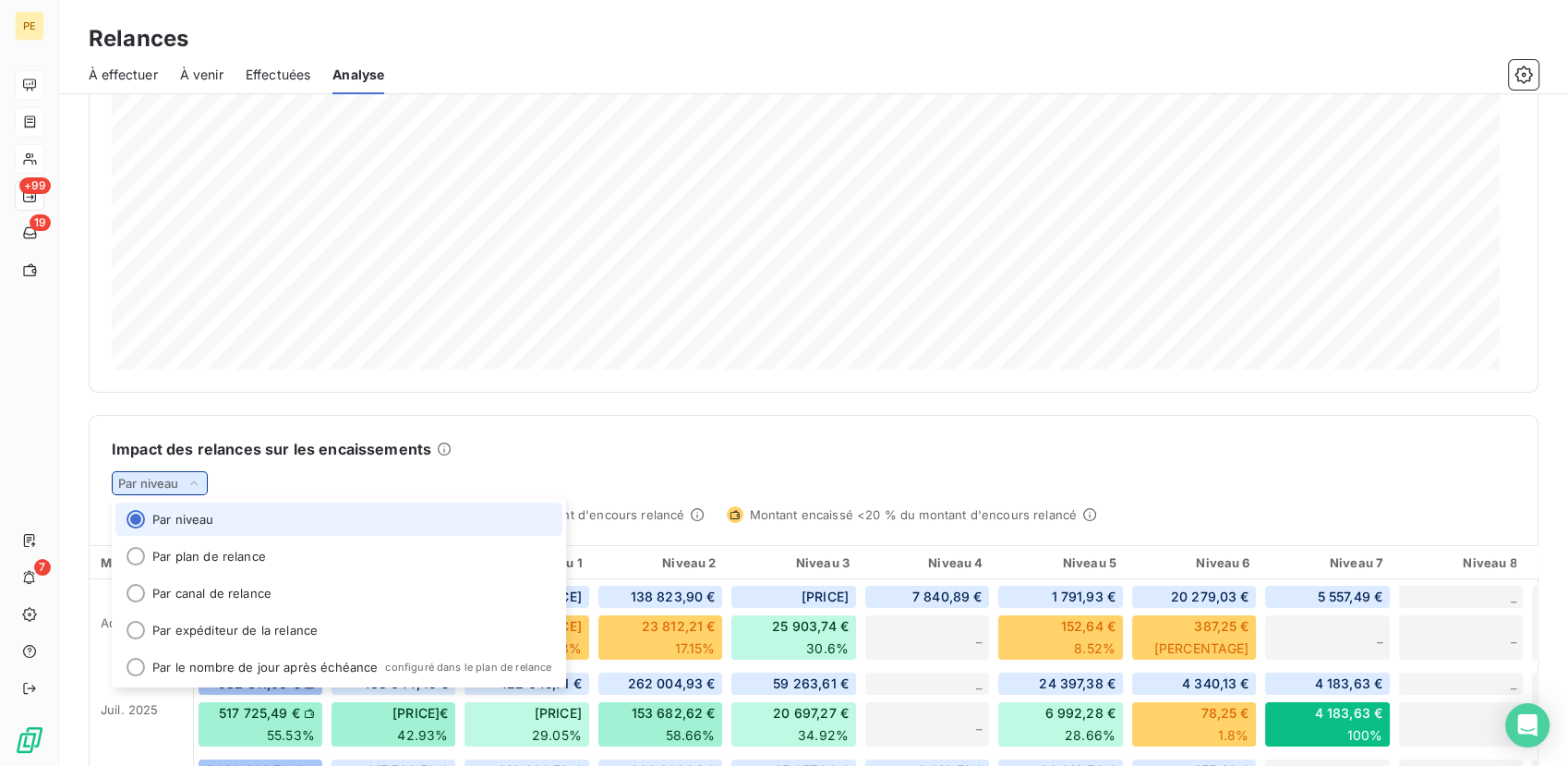 click on "Par niveau" at bounding box center [160, 483] 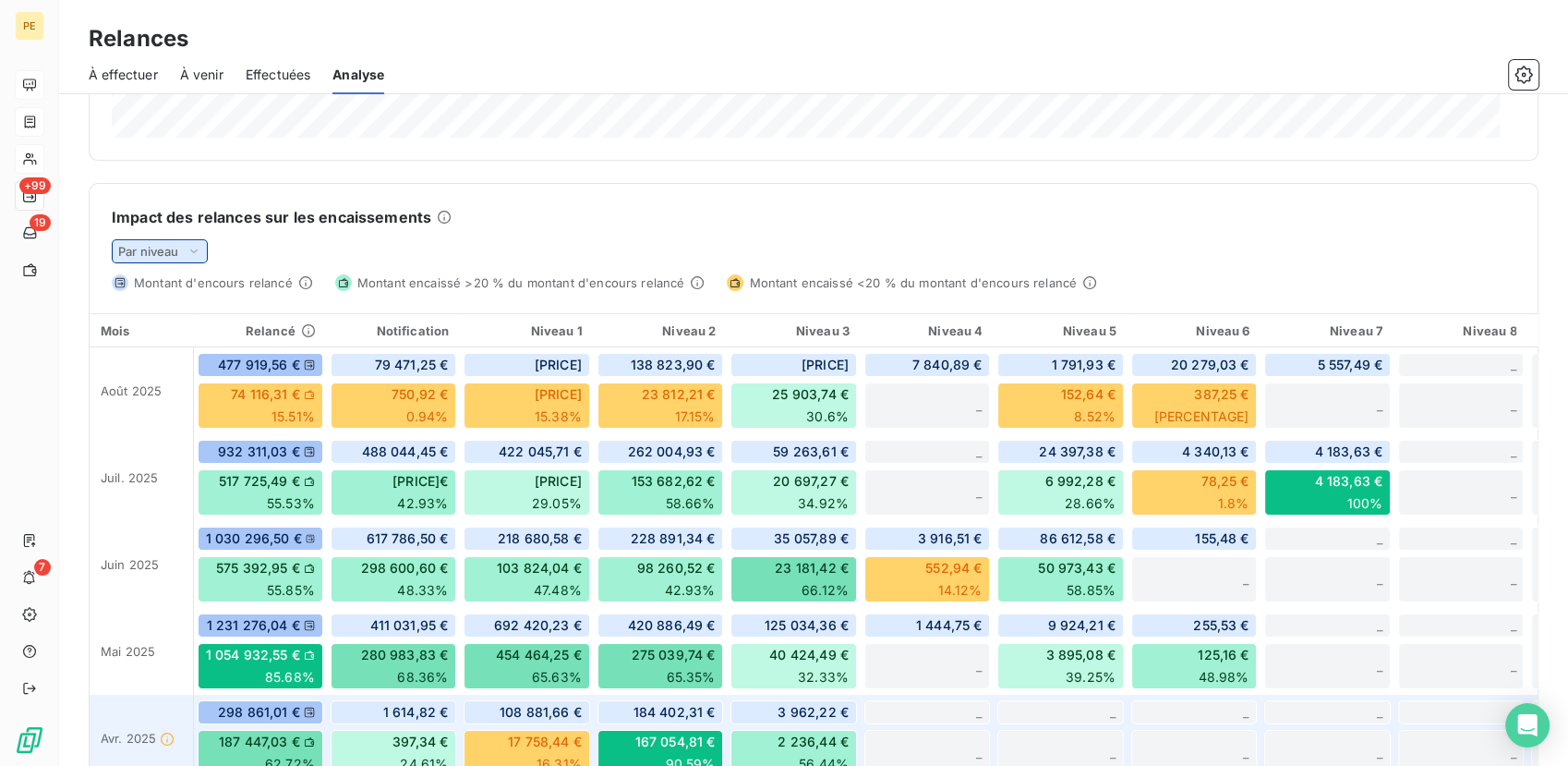 scroll, scrollTop: 0, scrollLeft: 0, axis: both 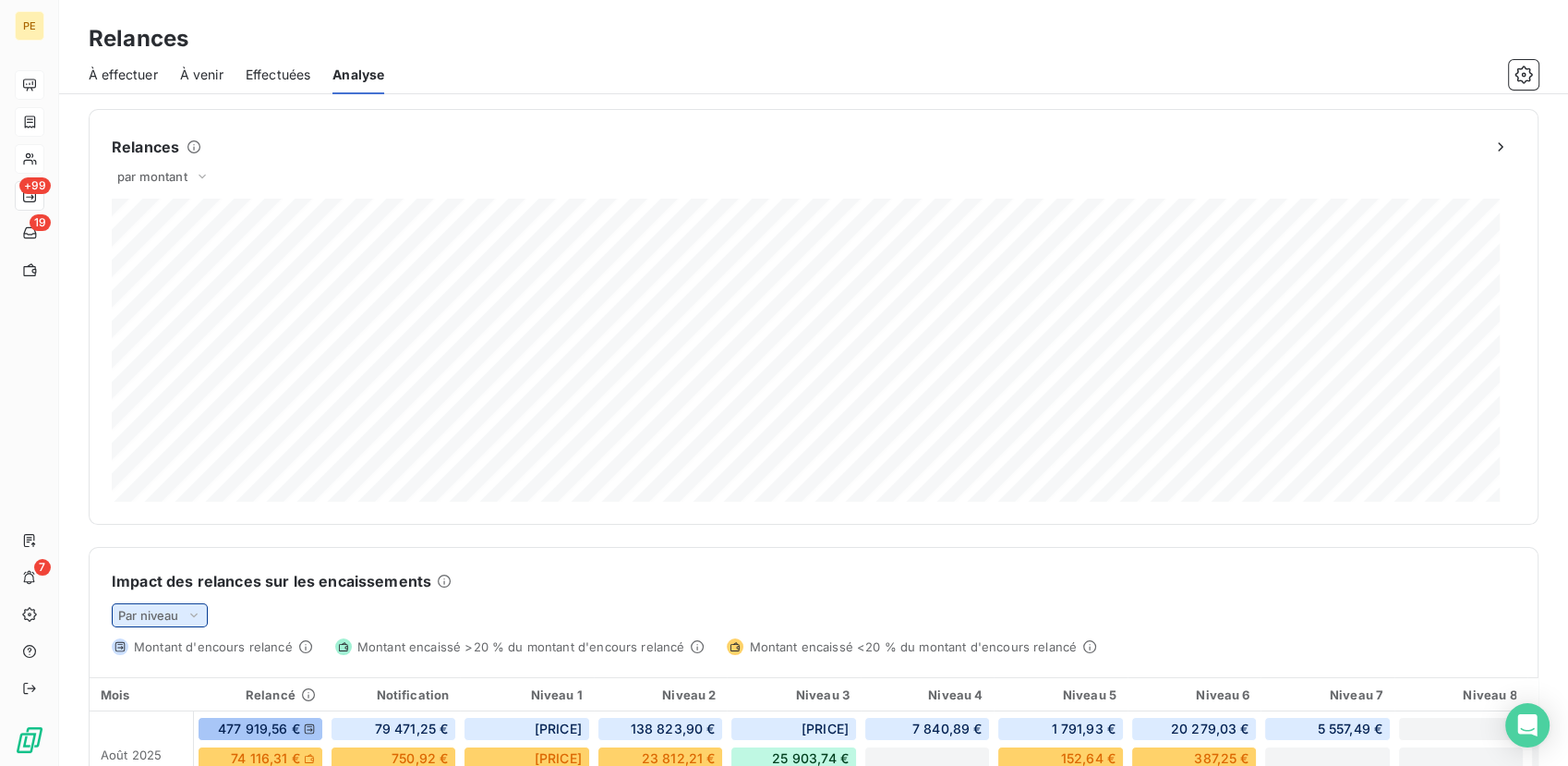 click 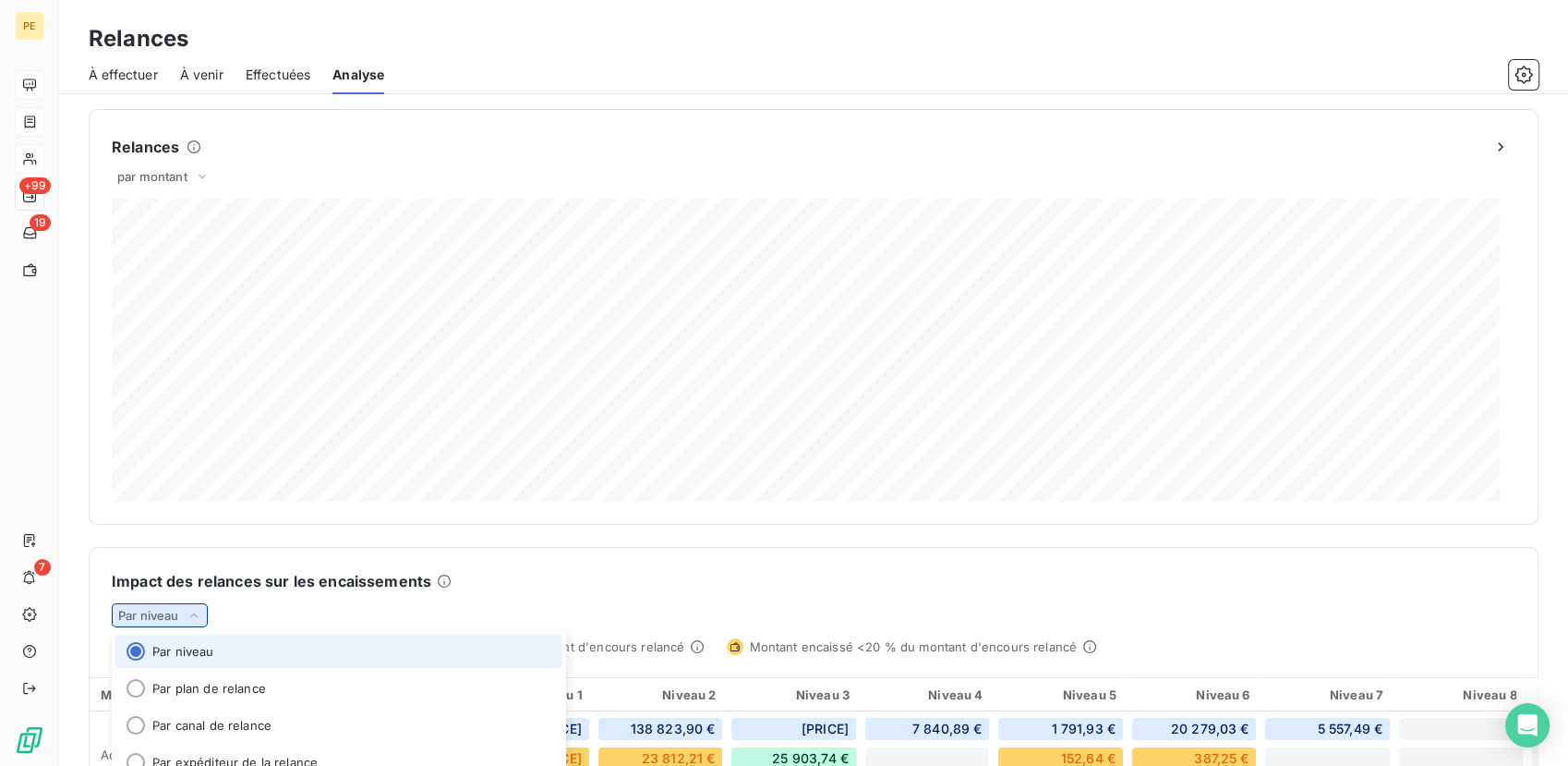 click 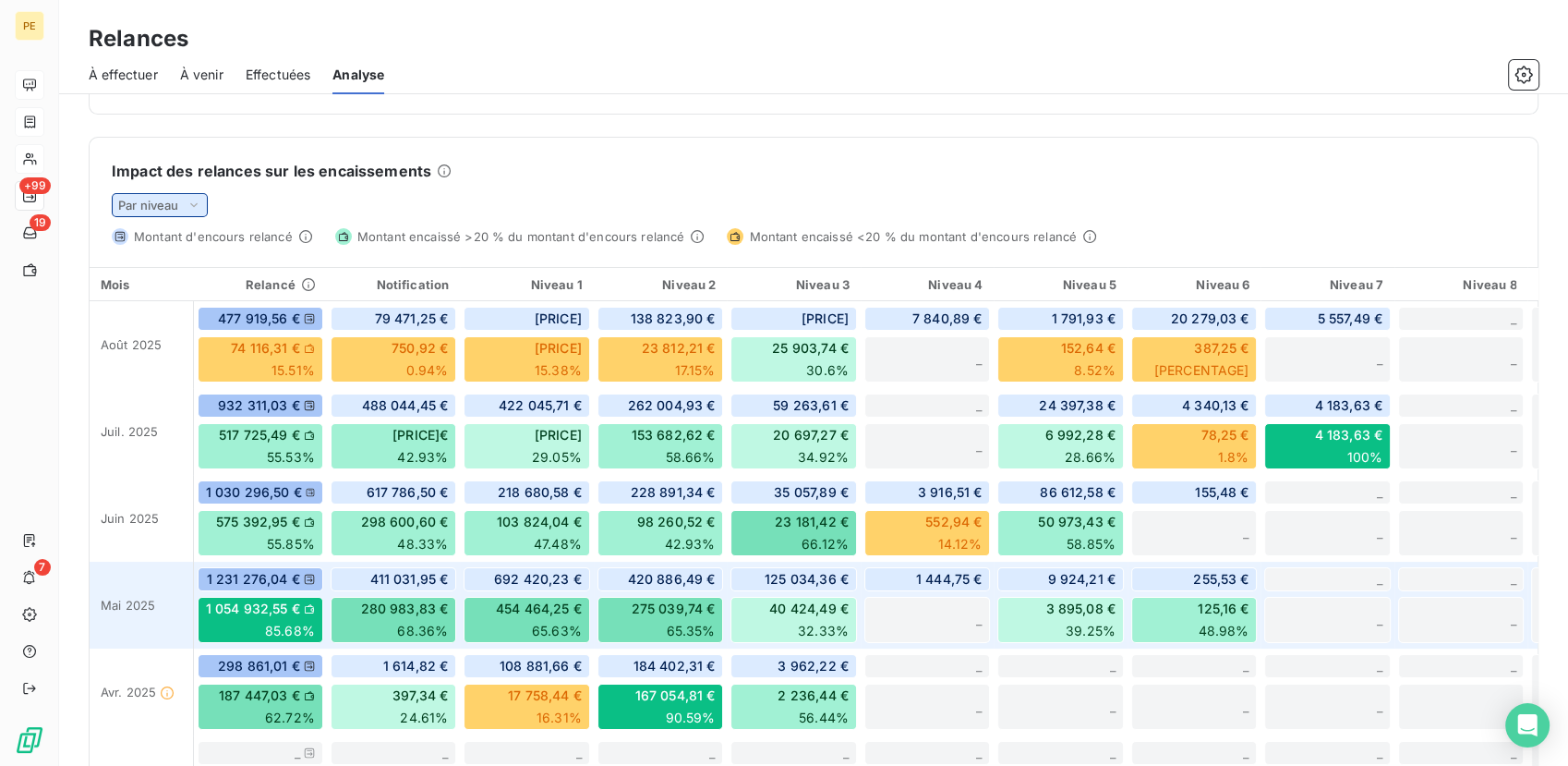scroll, scrollTop: 542, scrollLeft: 0, axis: vertical 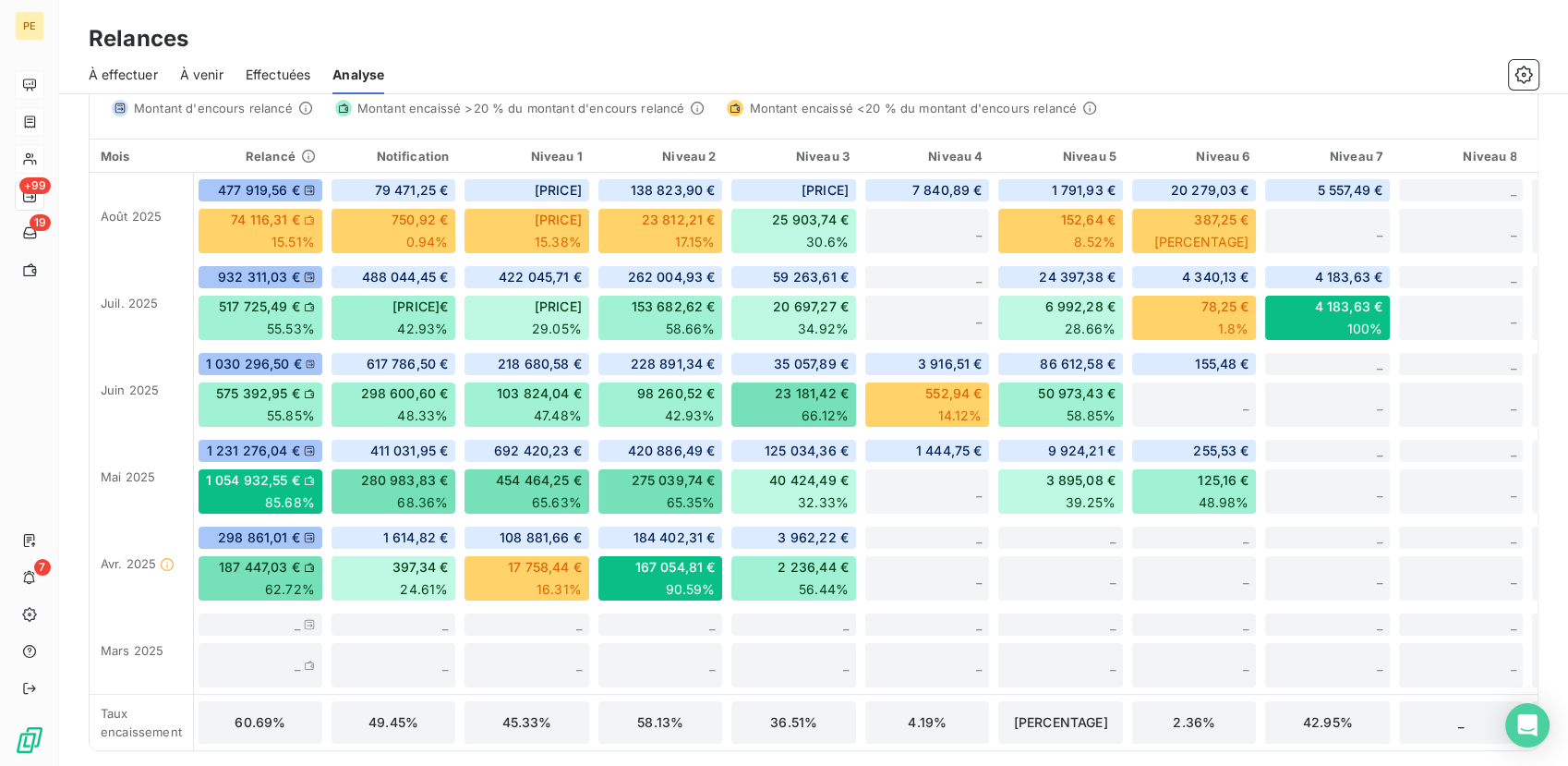 click on "Impact des relances sur les encaissements Par niveau Montant d'encours relancé Montant encaissé >20 % du montant d'encours relancé Montant encaissé <20 % du montant d'encours relancé Mois Relancé Notification Niveau 1 Niveau 2 Niveau 3 Niveau 4 Niveau 5 Niveau 6 Niveau 7 Niveau 8 Non relancé Échec [DATE] [PRICE] [PRICE] [PERCENTAGE] [PRICE] [PRICE] [PERCENTAGE] [PRICE] [PRICE] [PERCENTAGE] [PRICE] [PRICE] [PERCENTAGE] [PRICE] [PRICE] [PERCENTAGE] [PRICE] _ [PRICE] [PRICE] [PERCENTAGE] [PRICE] [PRICE] [PERCENTAGE] [PRICE] _ _ _ [PRICE] [NUMBER] [DATE] [PRICE] [PRICE] [PERCENTAGE] [PRICE] [PRICE] [PERCENTAGE] [PRICE] [PRICE] [PERCENTAGE] _ _ [PRICE] [PRICE] [PERCENTAGE] [PRICE] [PRICE] [PERCENTAGE] [PRICE] _ _ [PRICE] [NUMBER] [DATE] [PRICE] _ _ _" at bounding box center [814, 380] 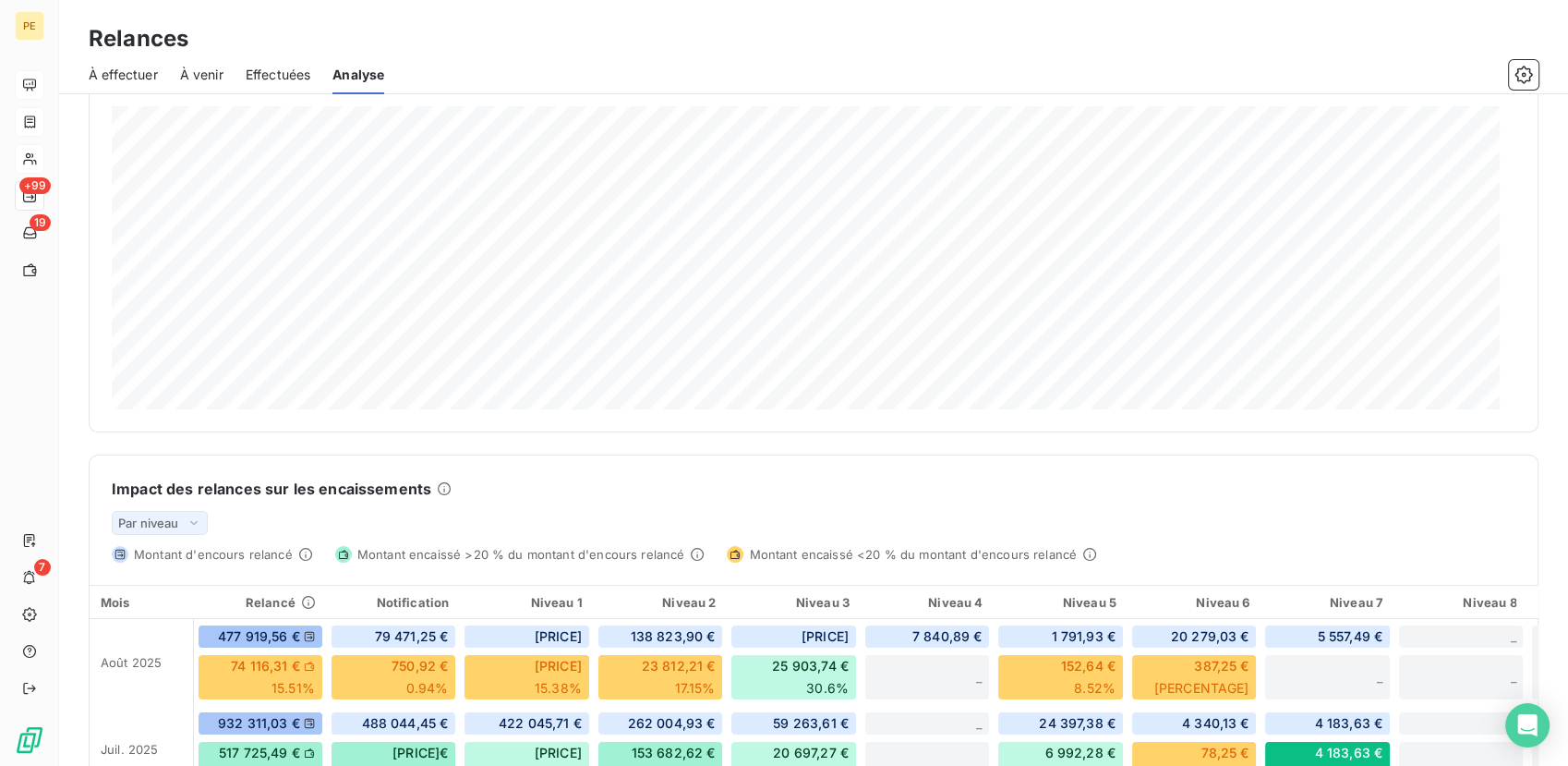 scroll, scrollTop: 0, scrollLeft: 0, axis: both 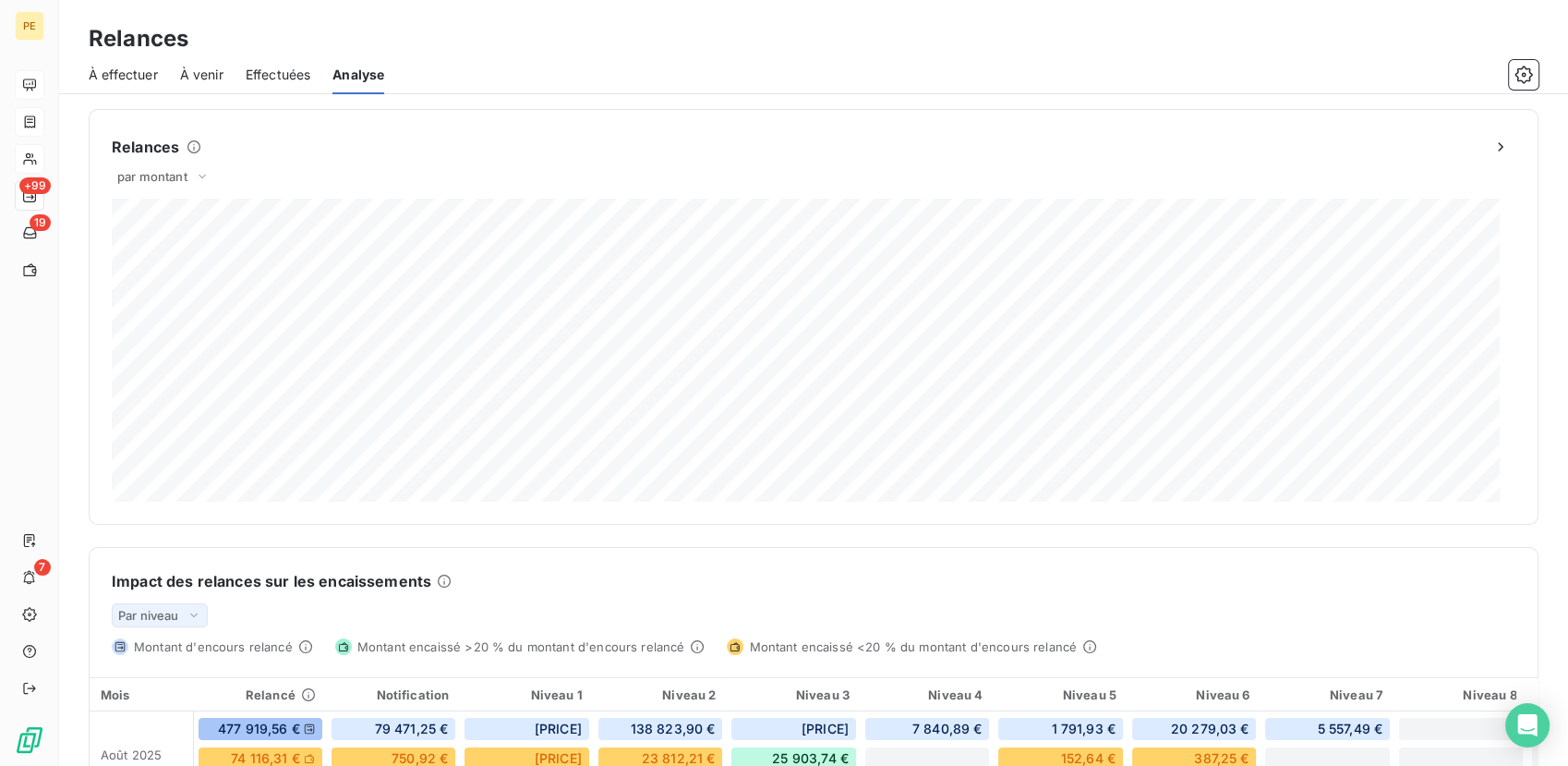 click on "Impact des relances sur les encaissements Par niveau Montant d'encours relancé Montant encaissé >20 % du montant d'encours relancé Montant encaissé <20 % du montant d'encours relancé" at bounding box center [814, 602] 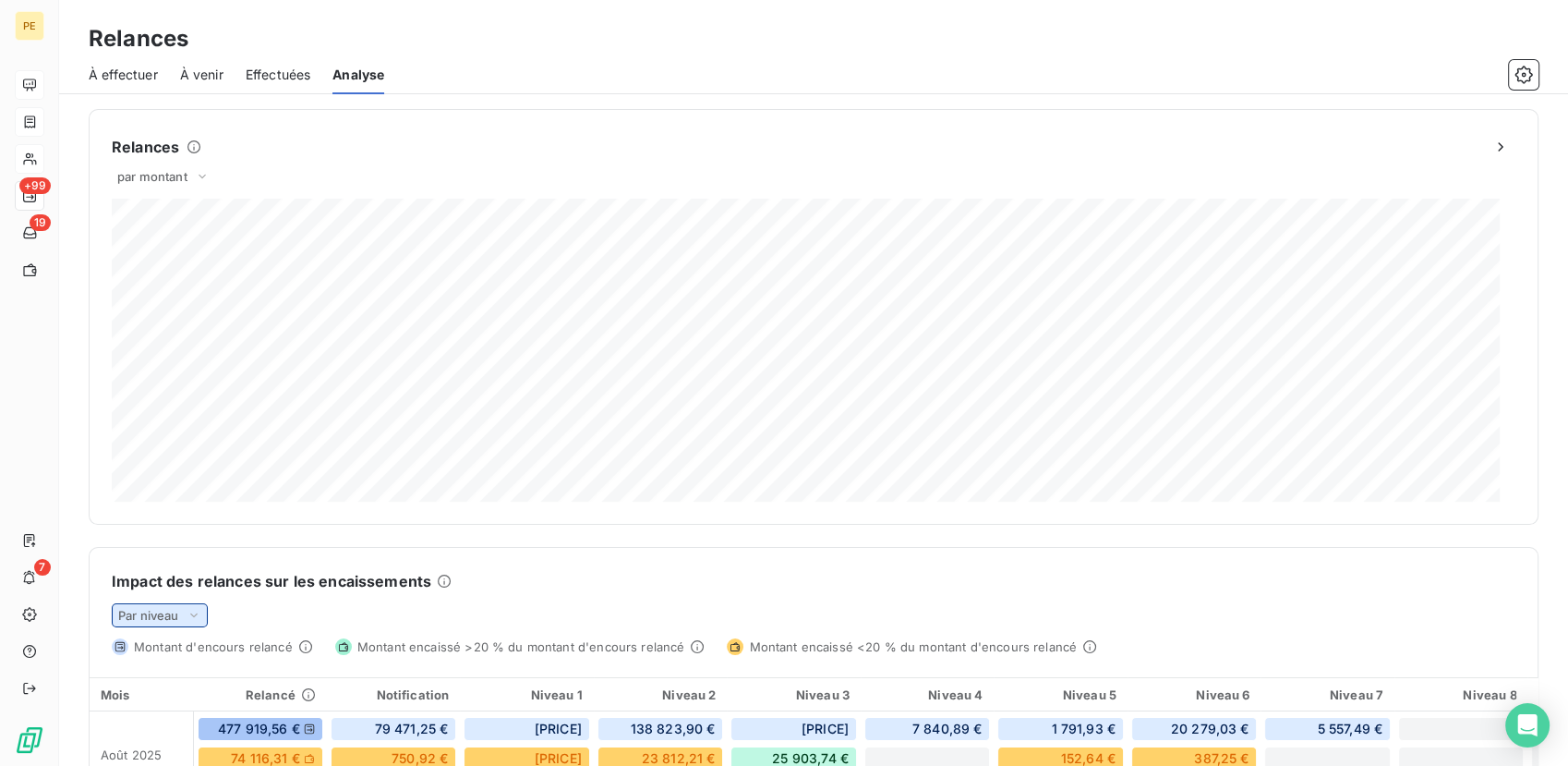 click 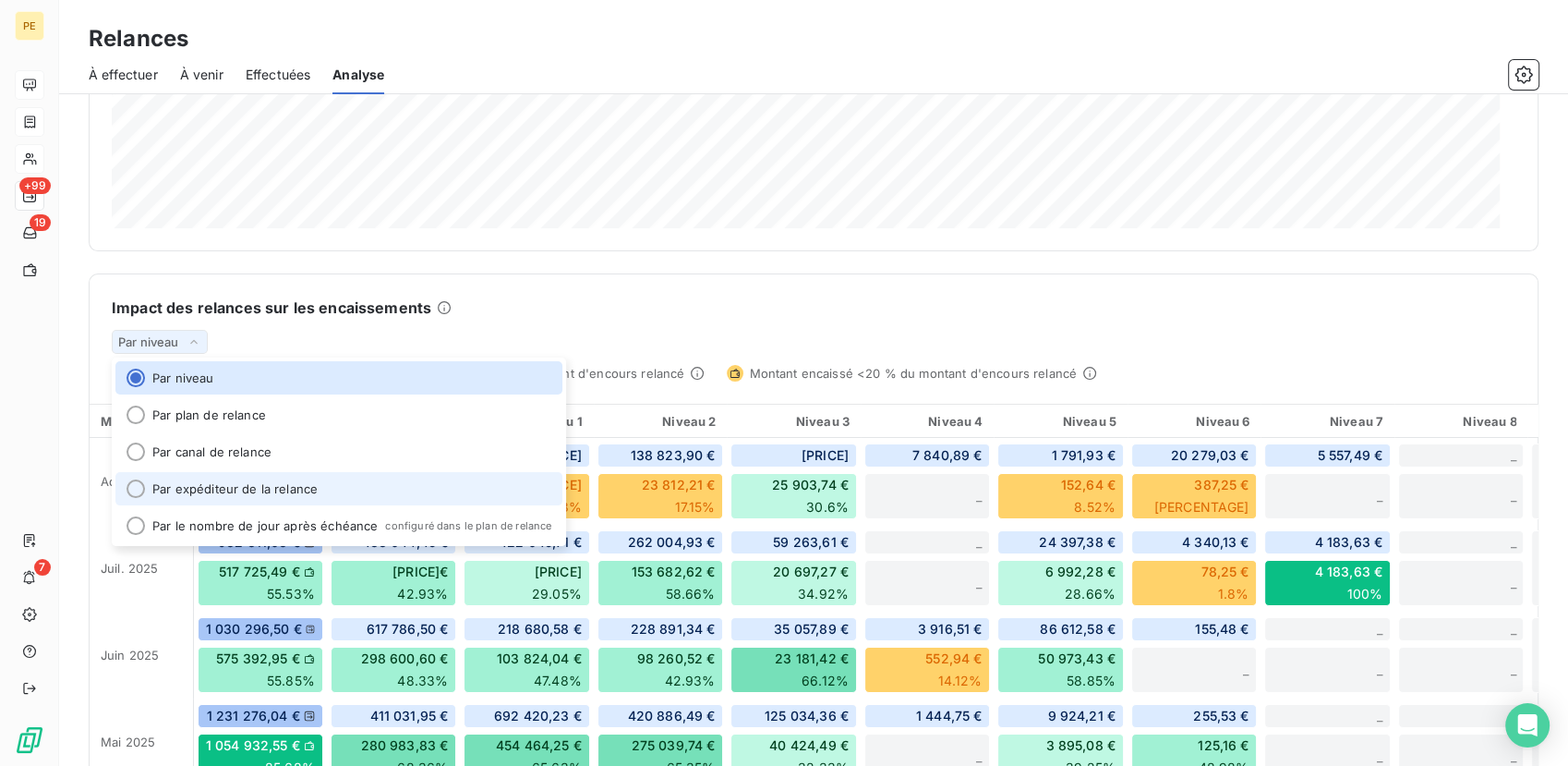 click on "Par expéditeur de la relance" at bounding box center [339, 489] 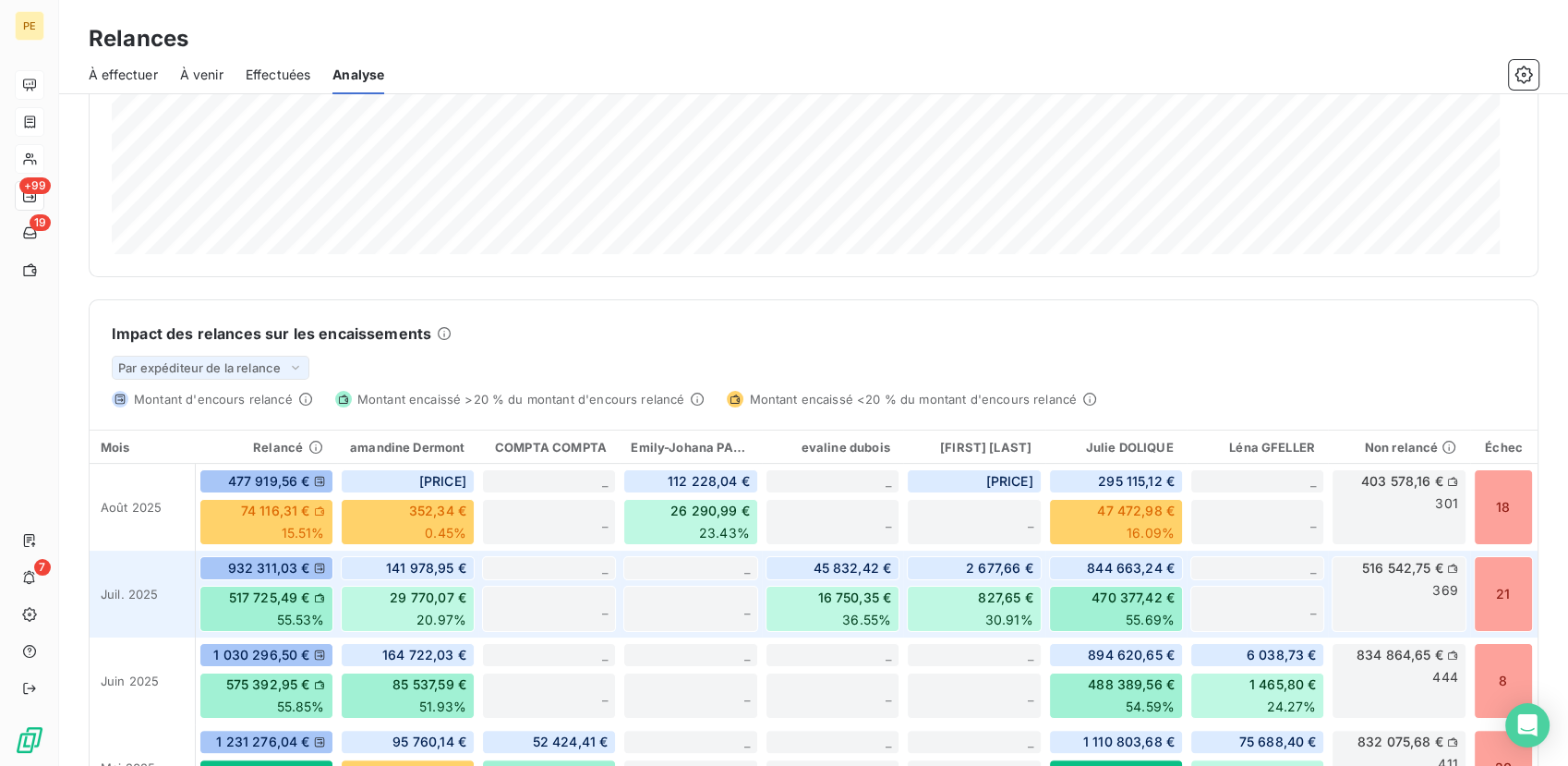 scroll, scrollTop: 535, scrollLeft: 0, axis: vertical 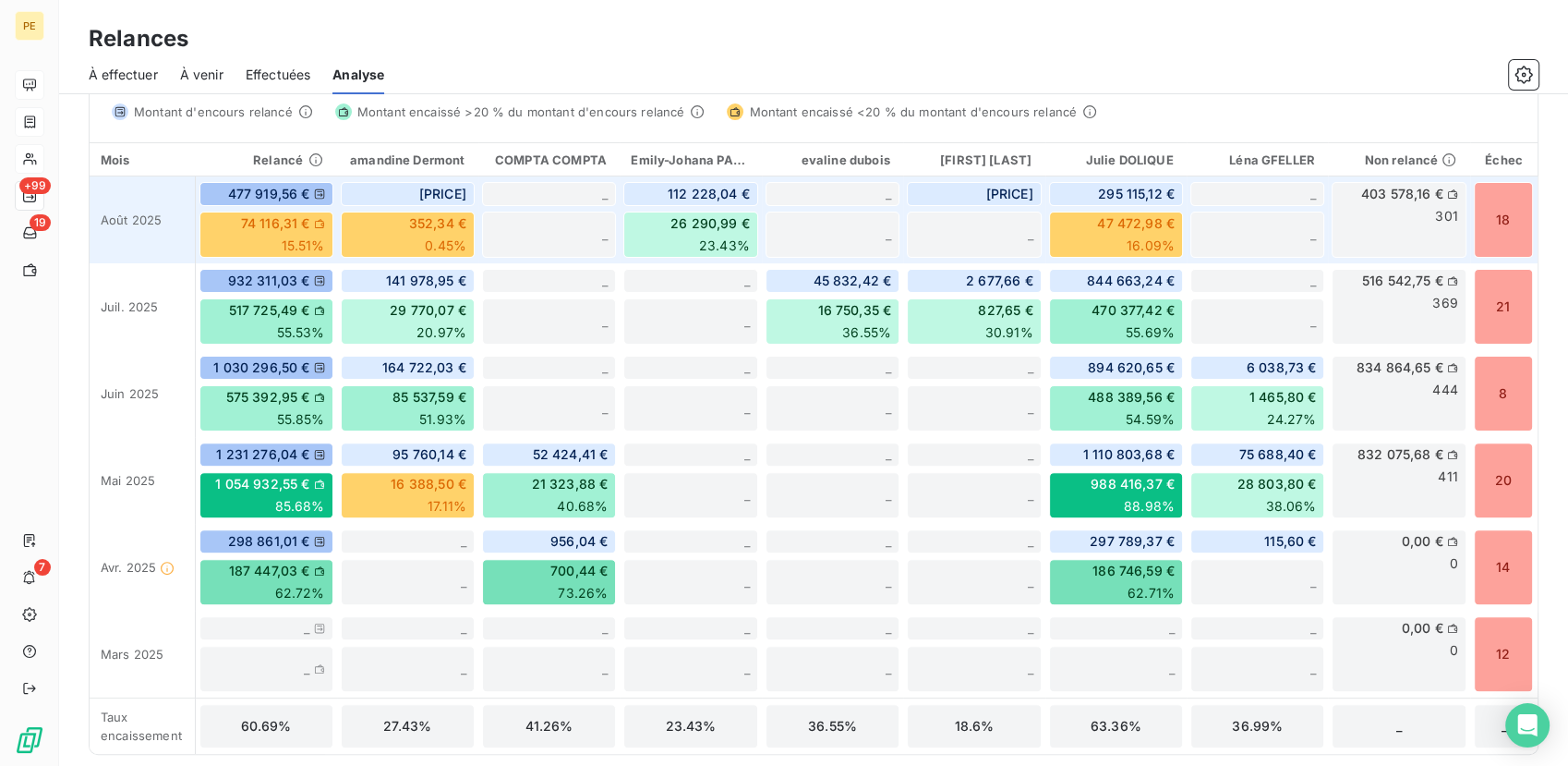 click on "18" at bounding box center (1503, 220) 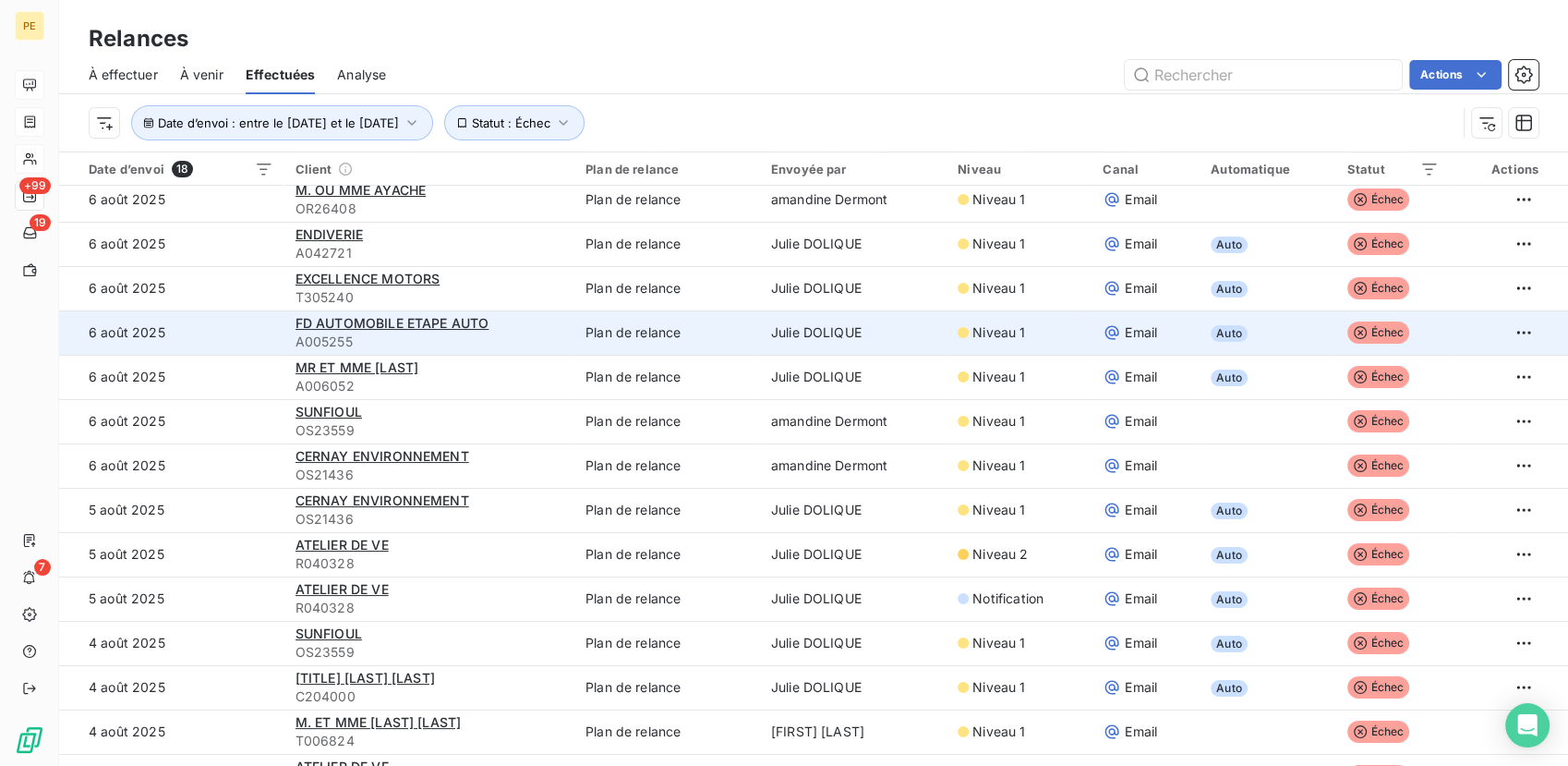 scroll, scrollTop: 217, scrollLeft: 0, axis: vertical 